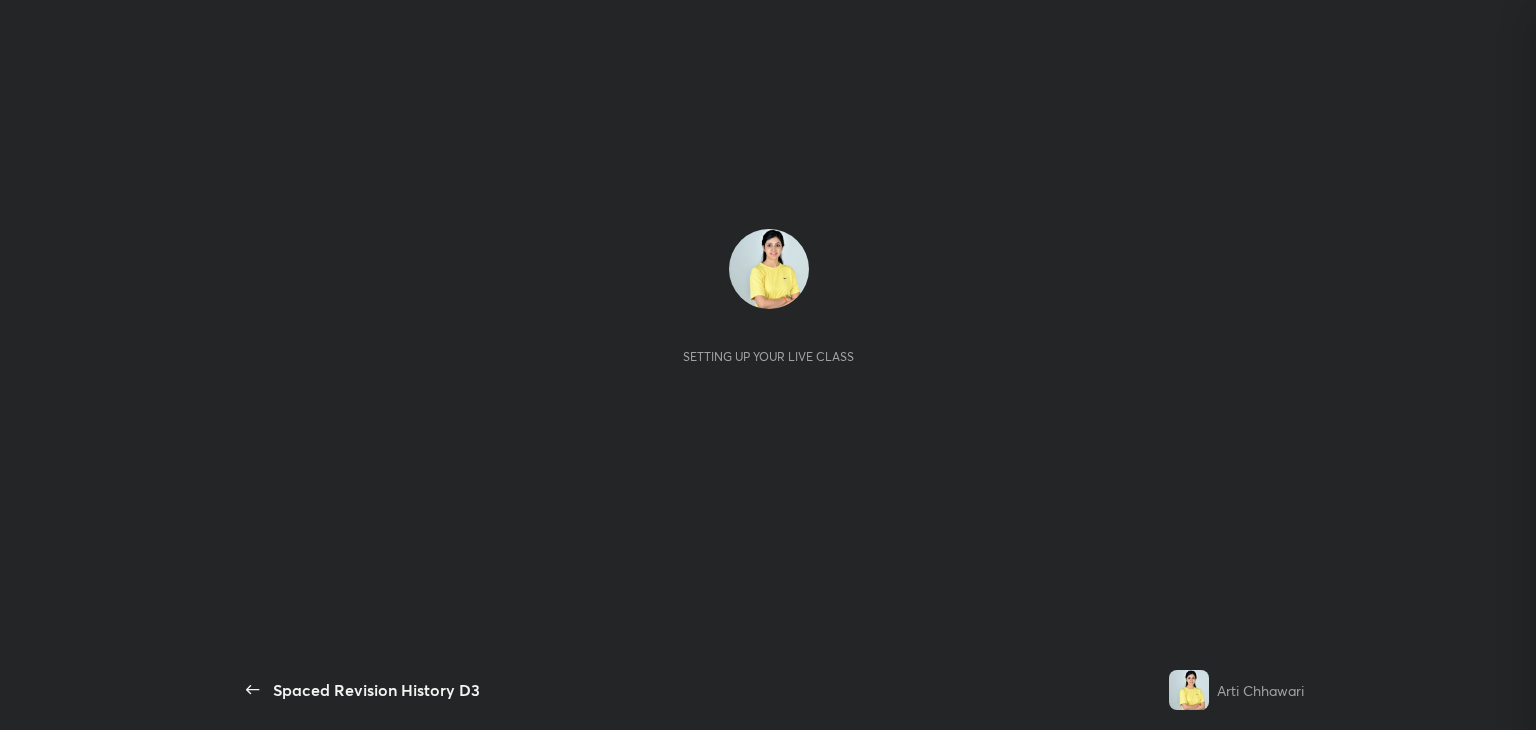 scroll, scrollTop: 0, scrollLeft: 0, axis: both 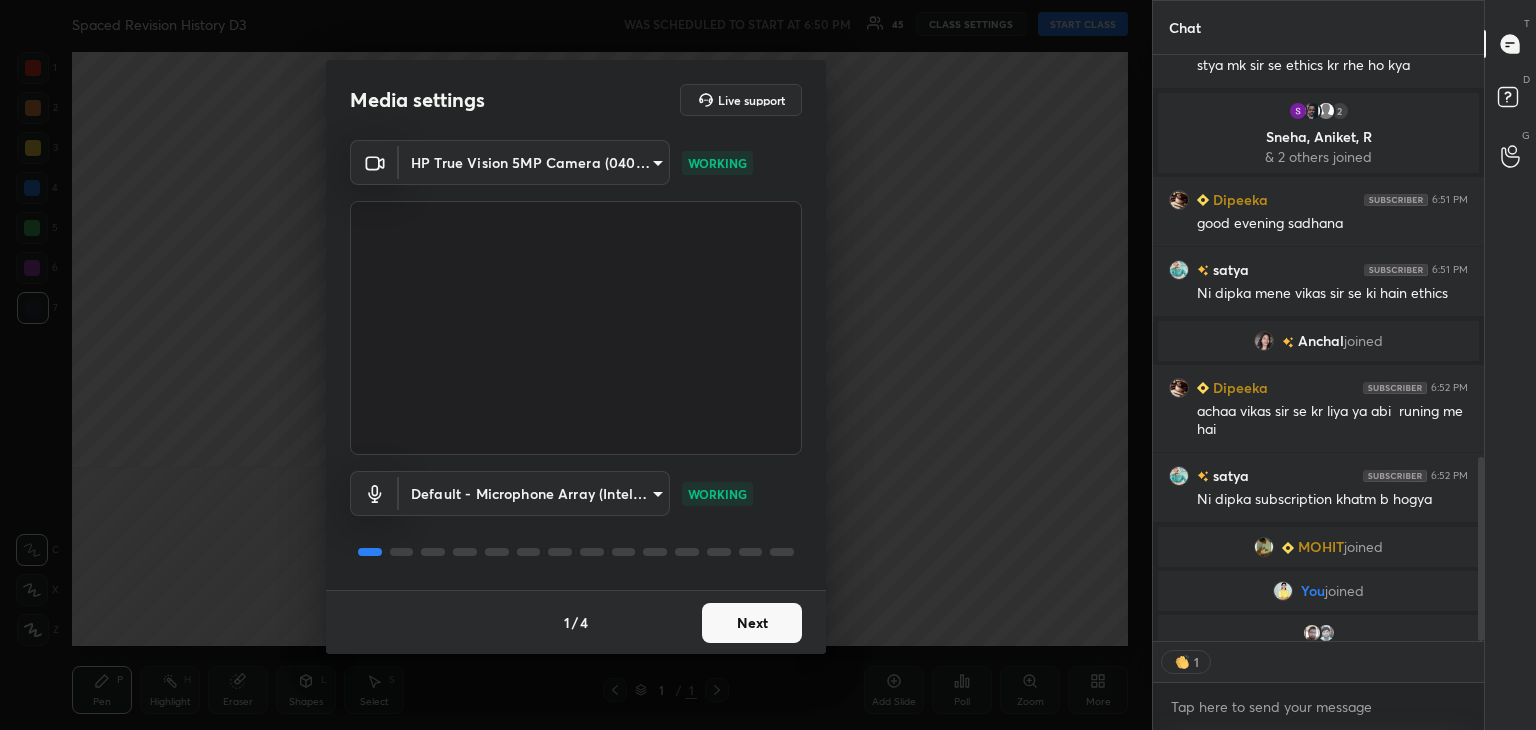 click on "1 2 3 4 5 6 7 C X Z C X Z E E Erase all   H H Spaced Revision History D3 WAS SCHEDULED TO START AT  6:50 PM 45 CLASS SETTINGS START CLASS Setting up your live class Back Spaced Revision History D3 [PERSON_NAME] Pen P Highlight H Eraser Shapes L Select S 1 / 1 Add Slide Poll Zoom More Chat [PERSON_NAME] 6:51 PM [PERSON_NAME] tha 3,425 [PERSON_NAME] 6:51 PM stya mk sir se ethics kr rhe ho kya 2 [PERSON_NAME], [PERSON_NAME], R &  2 others  joined [PERSON_NAME] 6:51 PM good evening sadhana satya 6:51 PM Ni dipka mene vikas sir se ki hain ethics [PERSON_NAME]  joined [PERSON_NAME] 6:52 PM achaa vikas sir se kr liya ya abi  runing me hai satya 6:52 PM Ni dipka subscription khatm b [PERSON_NAME]  joined You  joined [PERSON_NAME], [PERSON_NAME]  joined JUMP TO LATEST 1 Enable hand raising Enable raise hand to speak to learners. Once enabled, chat will be turned off temporarily. Enable x   introducing Raise a hand with a doubt Now learners can raise their hand along with a doubt  How it works? Doubts asked by learners will show up here Raise hand disabled Enable Can't raise hand T D G" at bounding box center [768, 365] 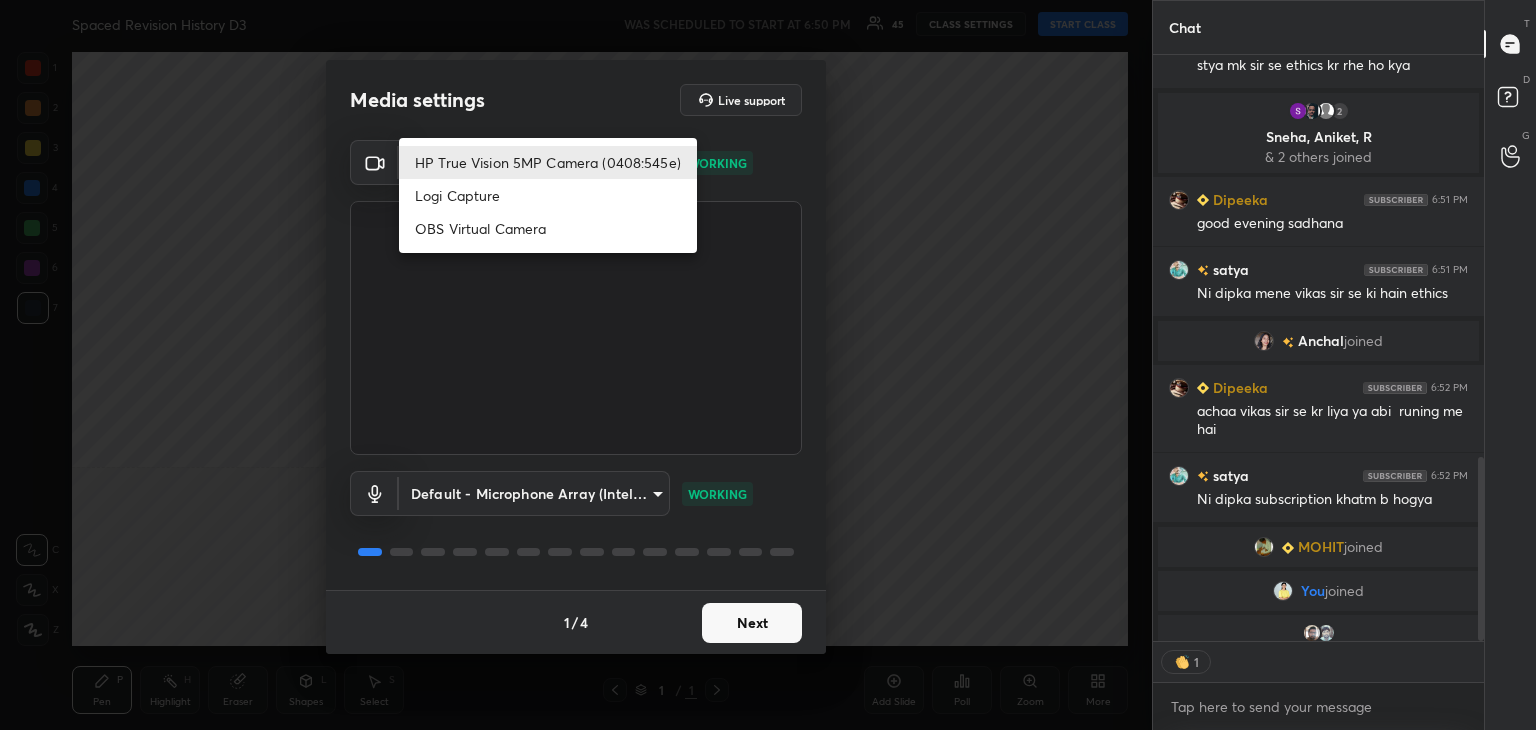 click at bounding box center [768, 365] 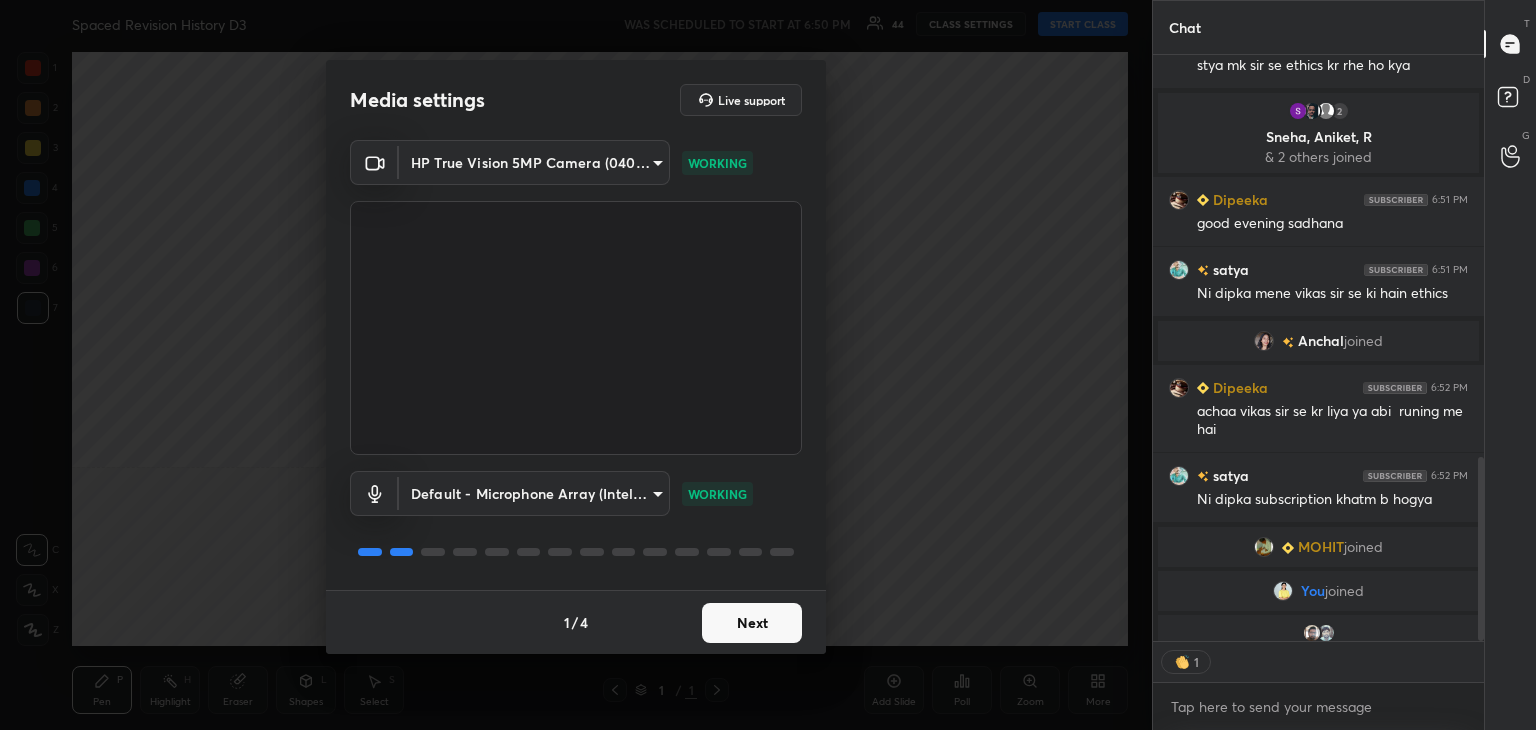 type on "x" 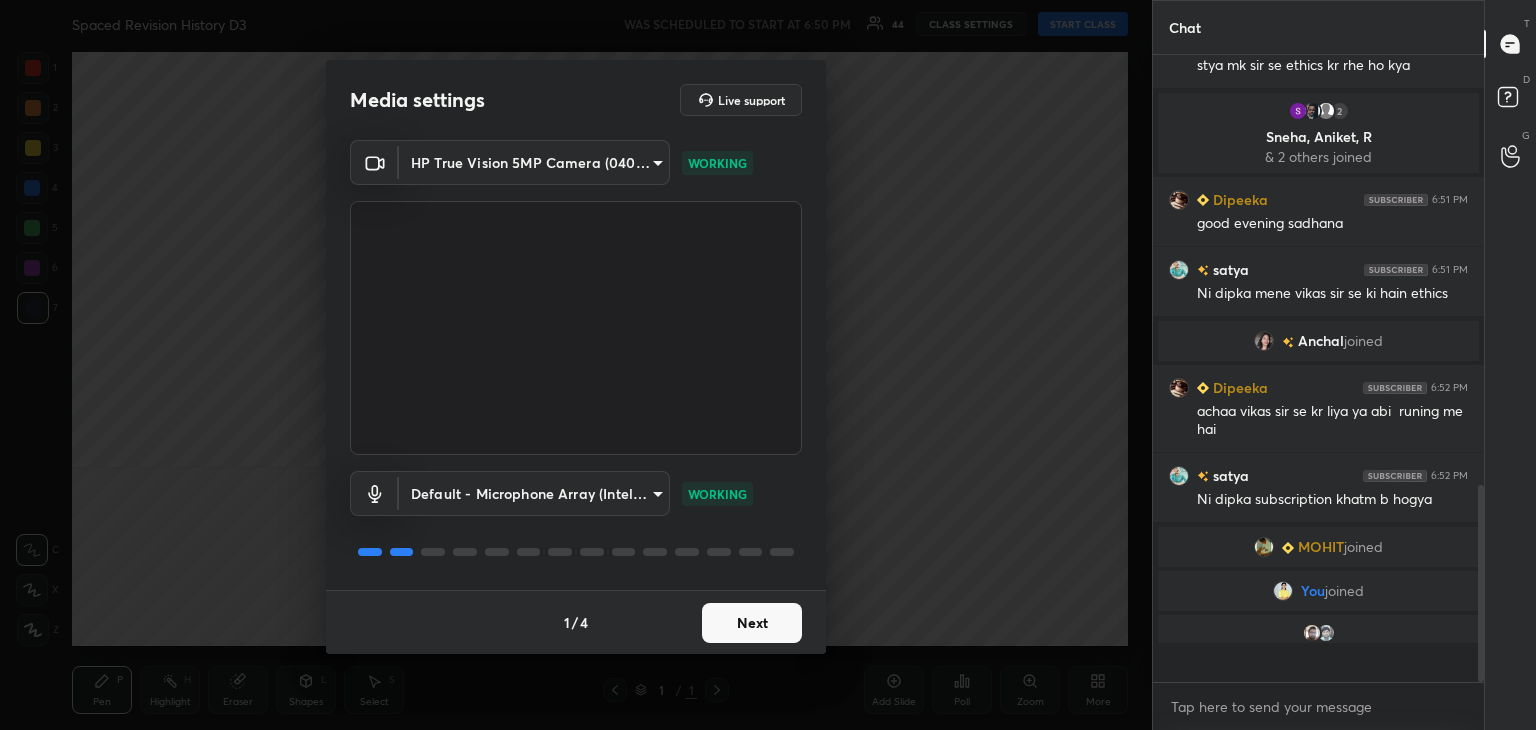 scroll, scrollTop: 6, scrollLeft: 6, axis: both 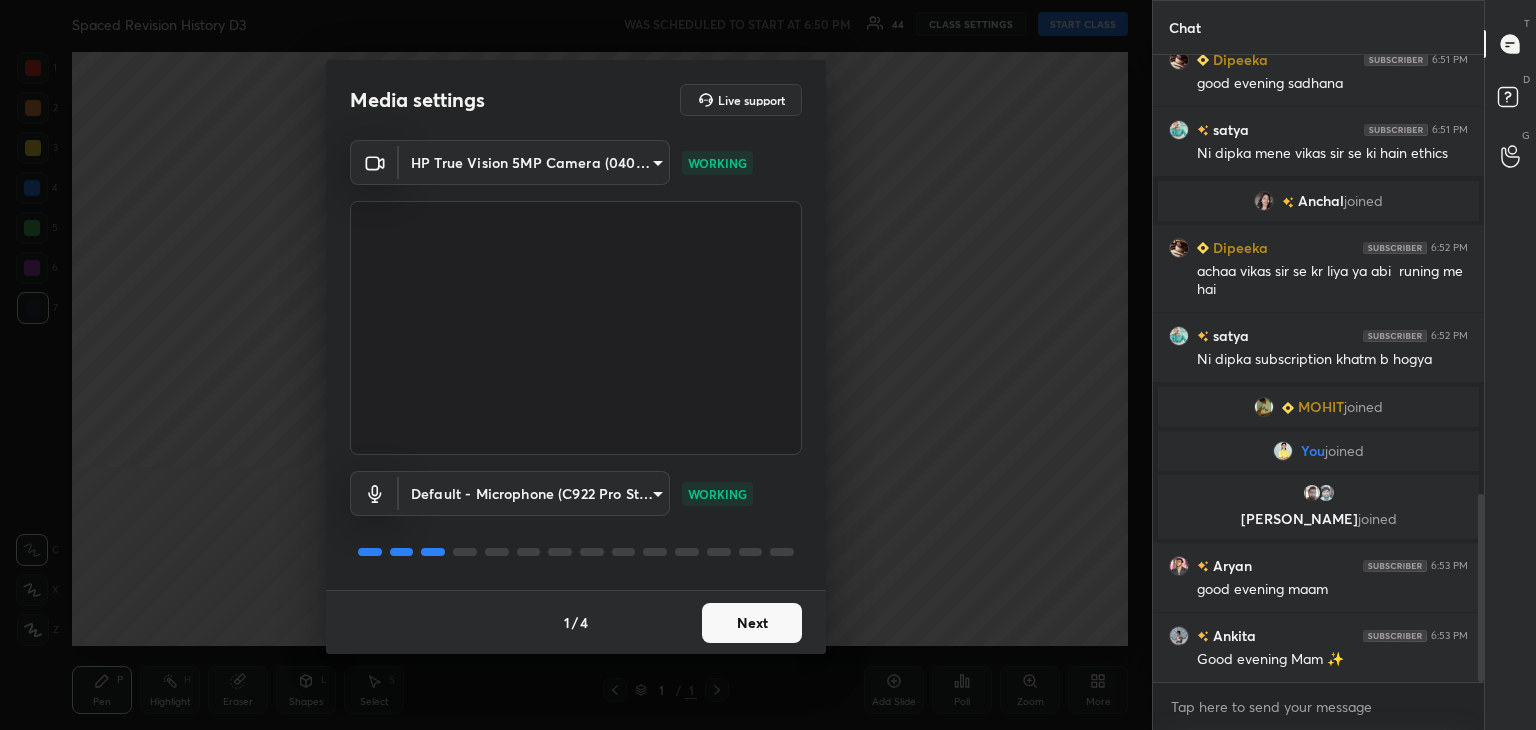 click on "1 2 3 4 5 6 7 C X Z C X Z E E Erase all   H H Spaced Revision History D3 WAS SCHEDULED TO START AT  6:50 PM 44 CLASS SETTINGS START CLASS Setting up your live class Back Spaced Revision History D3 [PERSON_NAME] Pen P Highlight H Eraser Shapes L Select S 1 / 1 Add Slide Poll Zoom More Chat 2 Sneha, Aniket, R &  2 others  joined [PERSON_NAME] 6:51 PM good evening sadhana satya 6:51 PM Ni dipka mene vikas sir se ki hain ethics [PERSON_NAME]  joined [PERSON_NAME] 6:52 PM achaa vikas sir se kr liya ya abi  runing me hai satya 6:52 PM Ni dipka subscription khatm b [PERSON_NAME]  joined You  joined [PERSON_NAME], [PERSON_NAME]  joined [PERSON_NAME] 6:53 PM good evening maam [PERSON_NAME] 6:53 PM Good evening Mam ✨ JUMP TO LATEST Enable hand raising Enable raise hand to speak to learners. Once enabled, chat will be turned off temporarily. Enable x   introducing Raise a hand with a doubt Now learners can raise their hand along with a doubt  How it works? Doubts asked by learners will show up here Raise hand disabled Enable Can't raise hand Got it T Messages (T) D G 1" at bounding box center (768, 365) 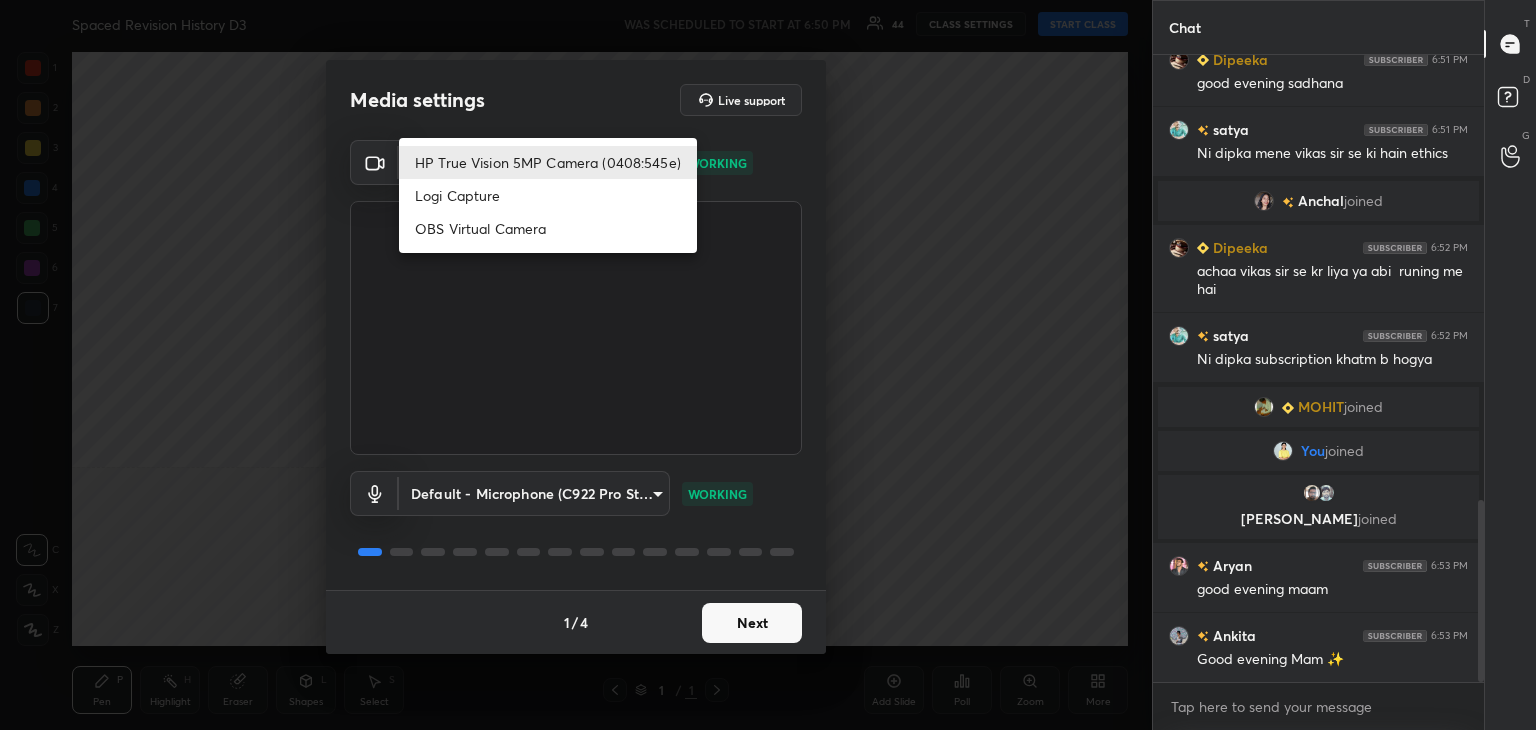 scroll, scrollTop: 1540, scrollLeft: 0, axis: vertical 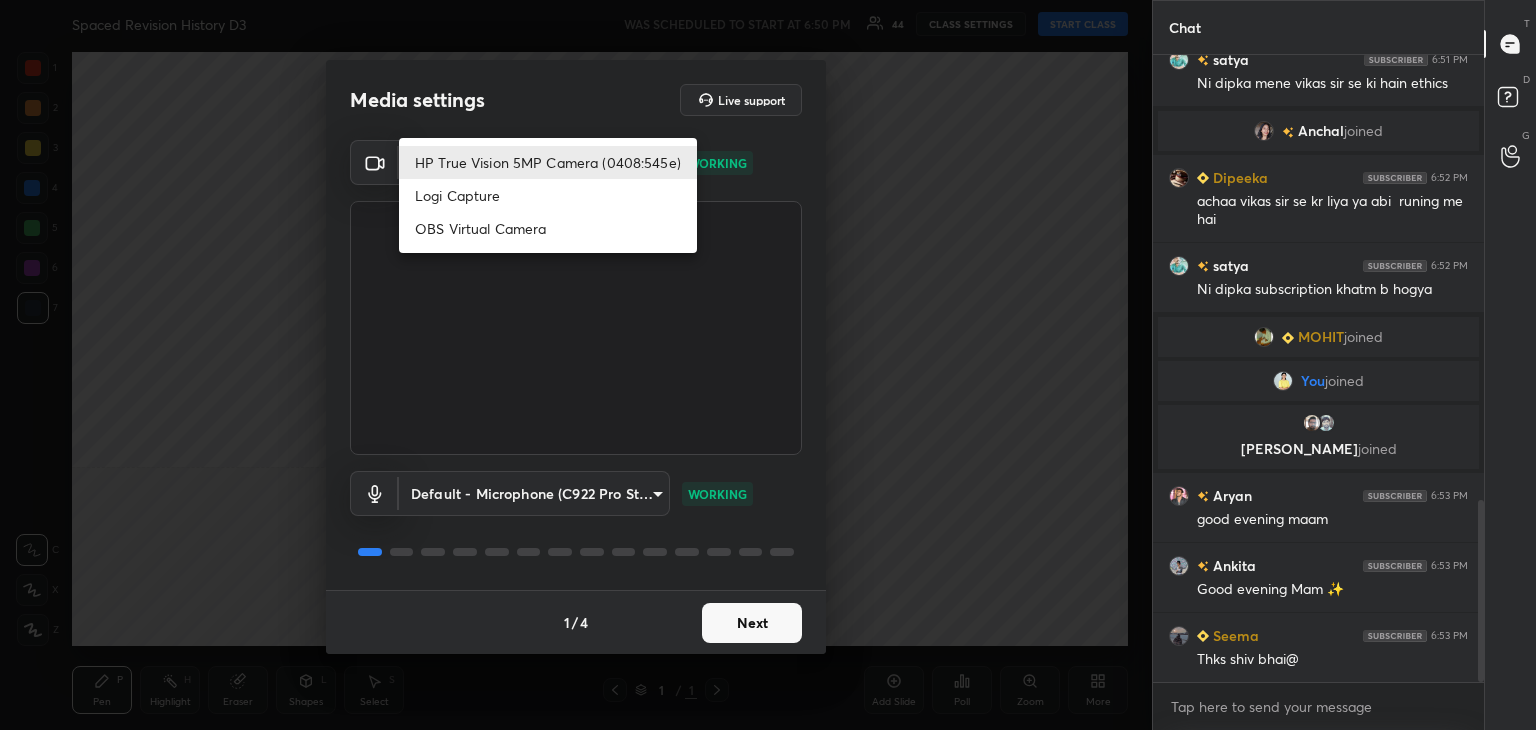 click at bounding box center (768, 365) 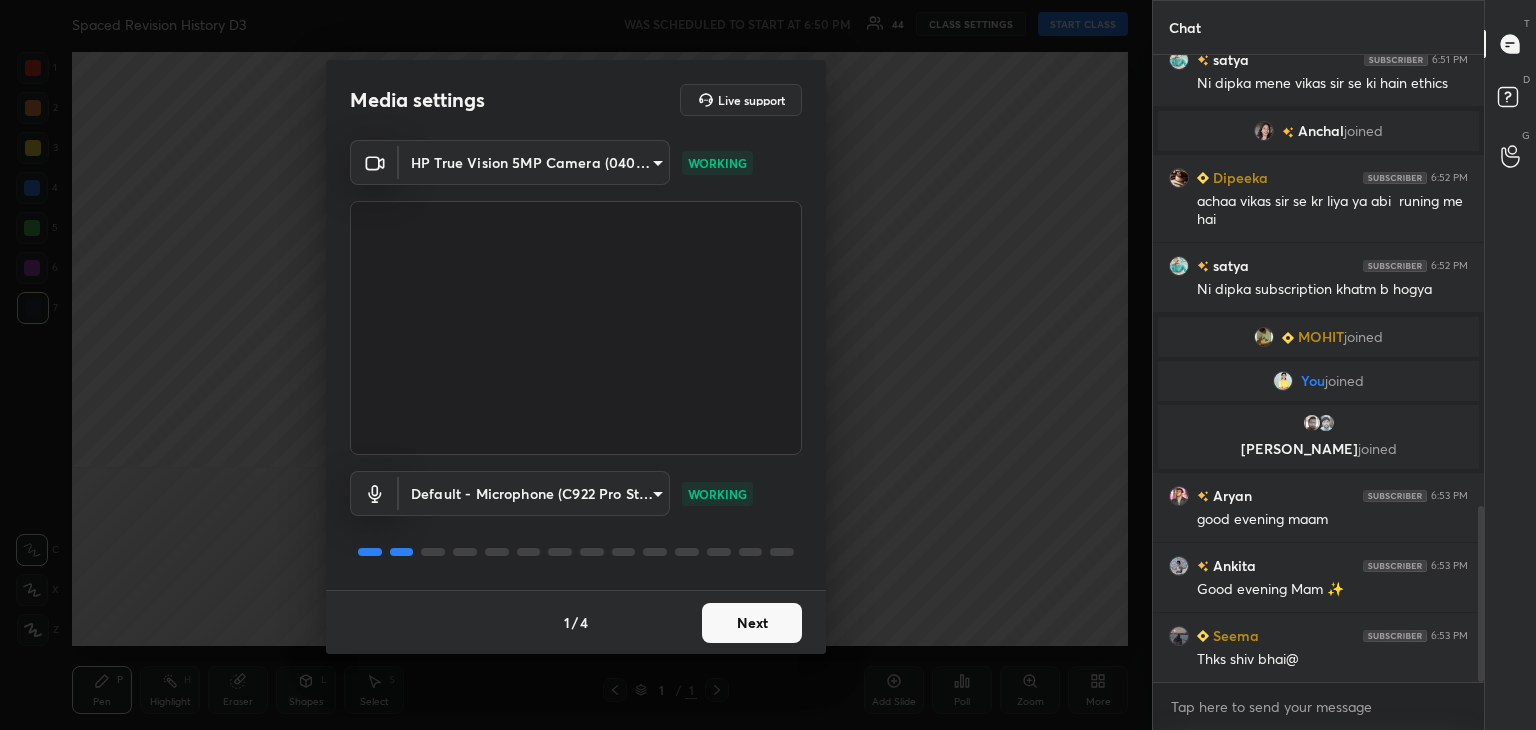 scroll, scrollTop: 1610, scrollLeft: 0, axis: vertical 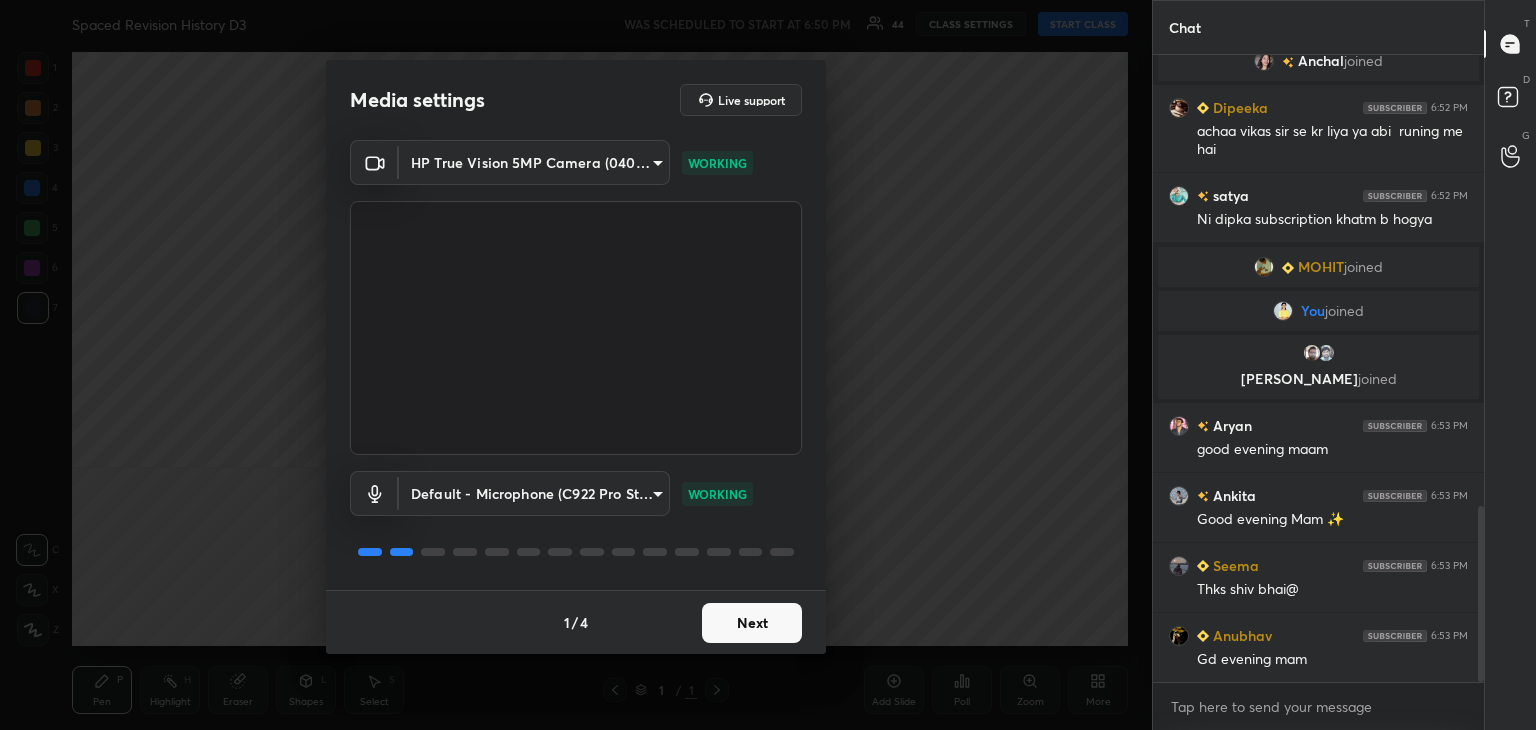 click on "1 2 3 4 5 6 7 C X Z C X Z E E Erase all   H H Spaced Revision History D3 WAS SCHEDULED TO START AT  6:50 PM 44 CLASS SETTINGS START CLASS Setting up your live class Back Spaced Revision History D3 [PERSON_NAME] Pen P Highlight H Eraser Shapes L Select S 1 / 1 Add Slide Poll Zoom More Chat satya 6:51 PM Ni dipka mene vikas sir se ki hain ethics [PERSON_NAME]  joined [PERSON_NAME] 6:52 PM achaa vikas sir se kr liya ya abi  runing me hai satya 6:52 PM Ni dipka subscription khatm b [PERSON_NAME]  joined You  joined [PERSON_NAME], [PERSON_NAME]  joined Aryan 6:53 PM good evening maam [PERSON_NAME] 6:53 PM Good evening Mam ✨ Seema 6:53 PM Thks shiv bhai@ [PERSON_NAME] 6:53 PM Gd evening mam JUMP TO LATEST Enable hand raising Enable raise hand to speak to learners. Once enabled, chat will be turned off temporarily. Enable x   introducing Raise a hand with a doubt Now learners can raise their hand along with a doubt  How it works? Doubts asked by learners will show up here Raise hand disabled Enable Can't raise hand Got it T Messages (T) D Doubts (D) G ​ 1" at bounding box center [768, 365] 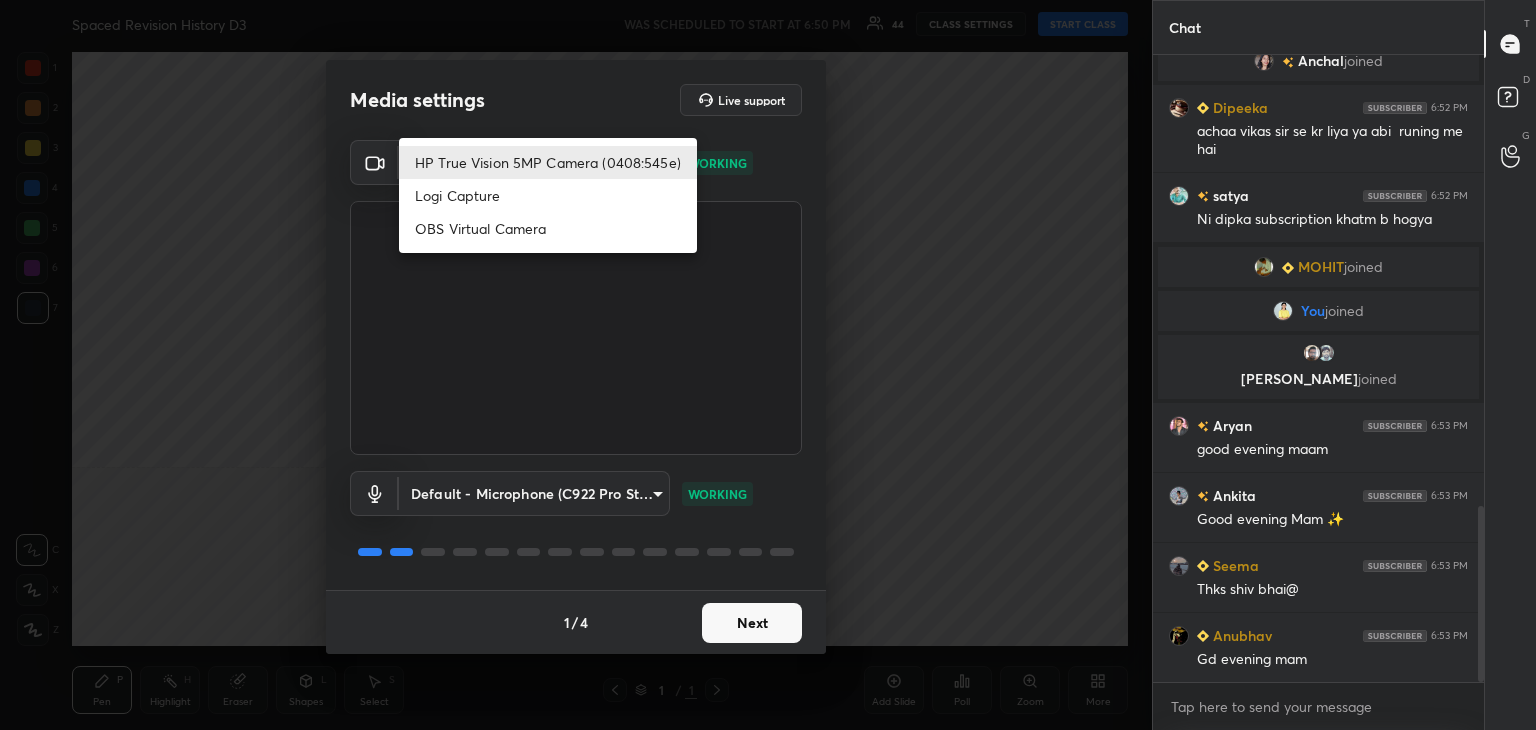 scroll, scrollTop: 1658, scrollLeft: 0, axis: vertical 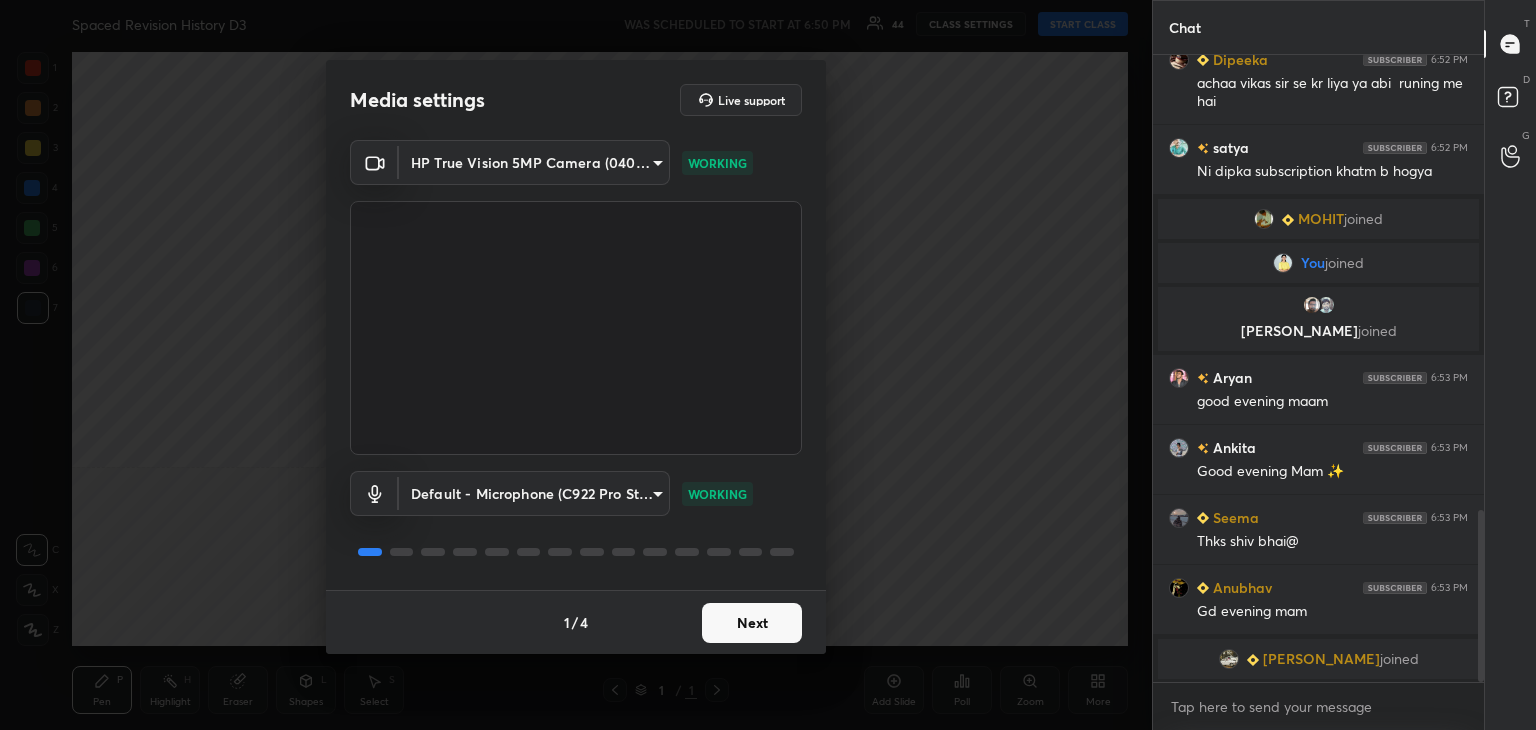 click on "1 2 3 4 5 6 7 C X Z C X Z E E Erase all   H H Spaced Revision History D3 WAS SCHEDULED TO START AT  6:50 PM 44 CLASS SETTINGS START CLASS Setting up your live class Back Spaced Revision History D3 [PERSON_NAME] Pen P Highlight H Eraser Shapes L Select S 1 / 1 Add Slide Poll Zoom More Chat [PERSON_NAME]  joined [PERSON_NAME] 6:52 PM achaa vikas sir se kr liya ya abi  runing me hai satya 6:52 PM Ni dipka subscription khatm b [PERSON_NAME]  joined You  joined [PERSON_NAME], [PERSON_NAME]  joined Aryan 6:53 PM good evening maam [PERSON_NAME] 6:53 PM Good evening Mam ✨ Seema 6:53 PM Thks shiv bhai@ [PERSON_NAME] 6:53 PM Gd evening mam [PERSON_NAME]  joined JUMP TO LATEST Enable hand raising Enable raise hand to speak to learners. Once enabled, chat will be turned off temporarily. Enable x   introducing Raise a hand with a doubt Now learners can raise their hand along with a doubt  How it works? Doubts asked by learners will show up here Raise hand disabled You have disabled Raise hand currently. Enable it to invite learners to speak Enable Can't raise hand Got it" at bounding box center (768, 365) 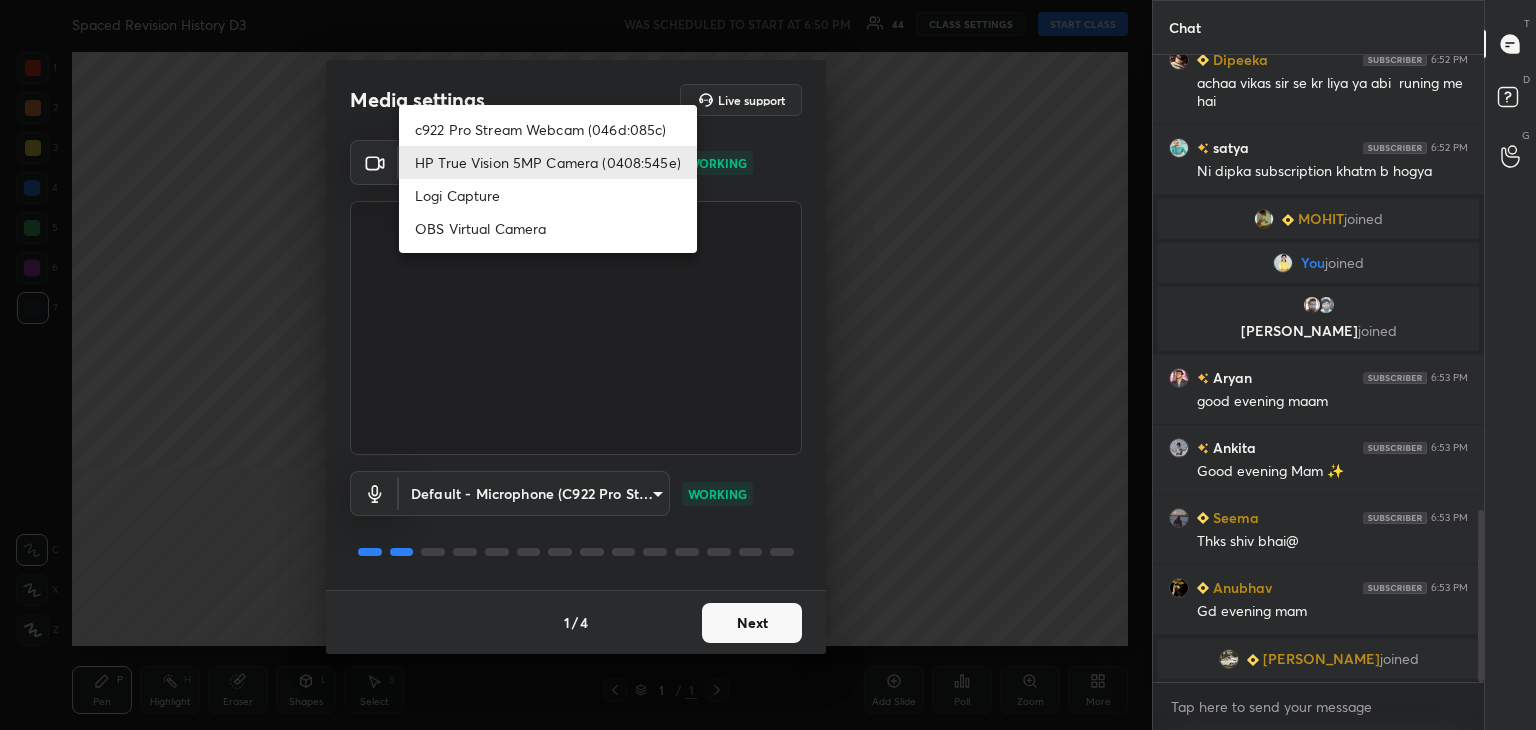 click on "c922 Pro Stream Webcam (046d:085c)" at bounding box center [548, 129] 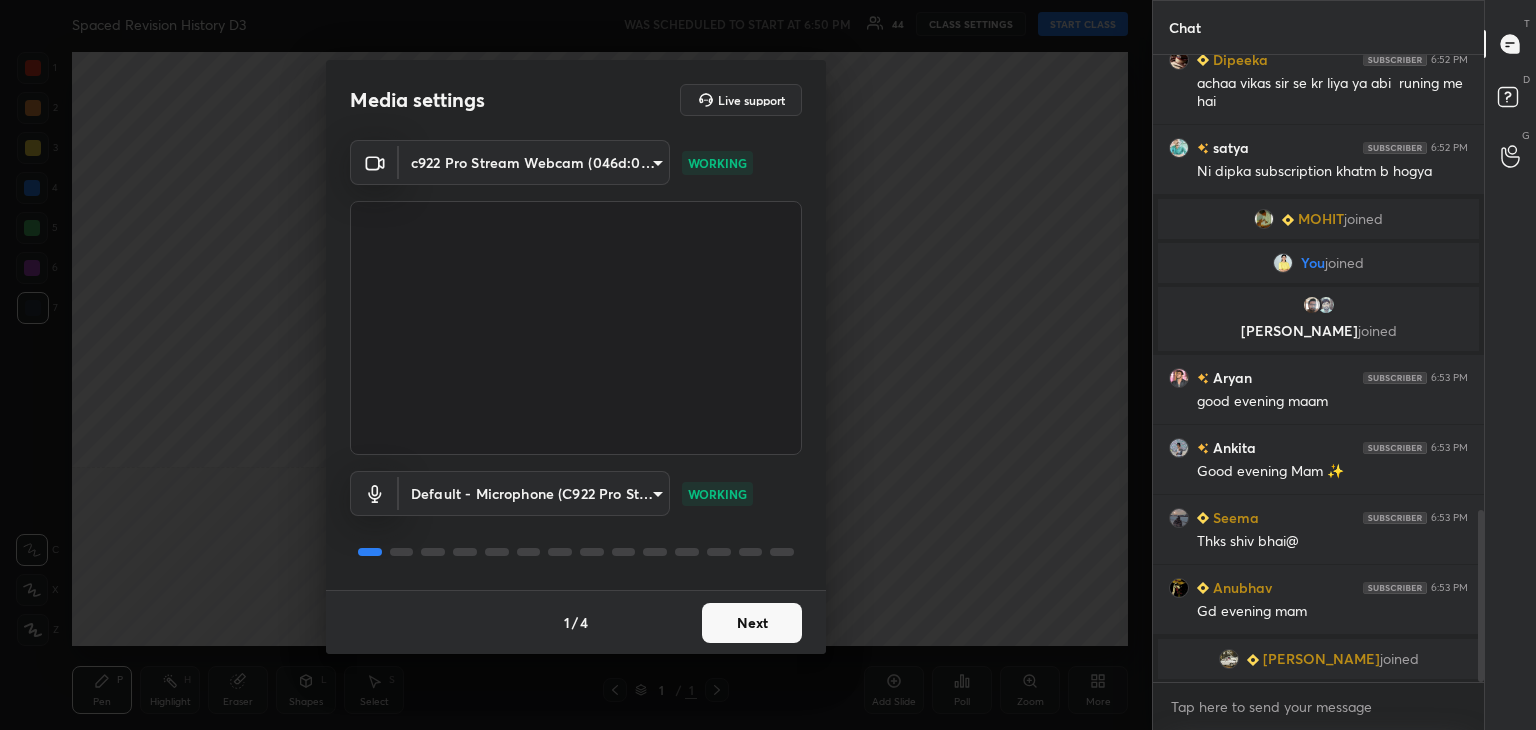 click on "Next" at bounding box center [752, 623] 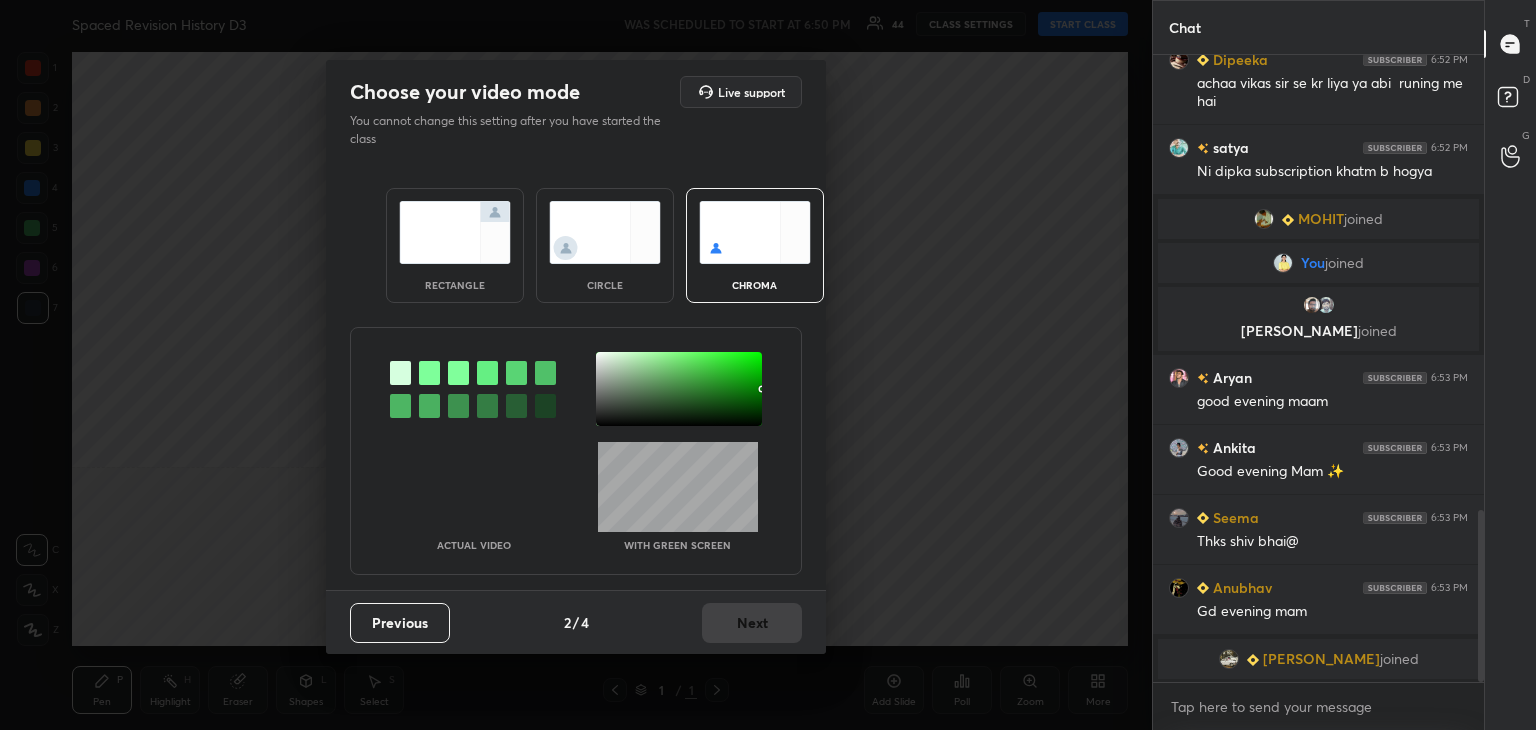 click at bounding box center [455, 232] 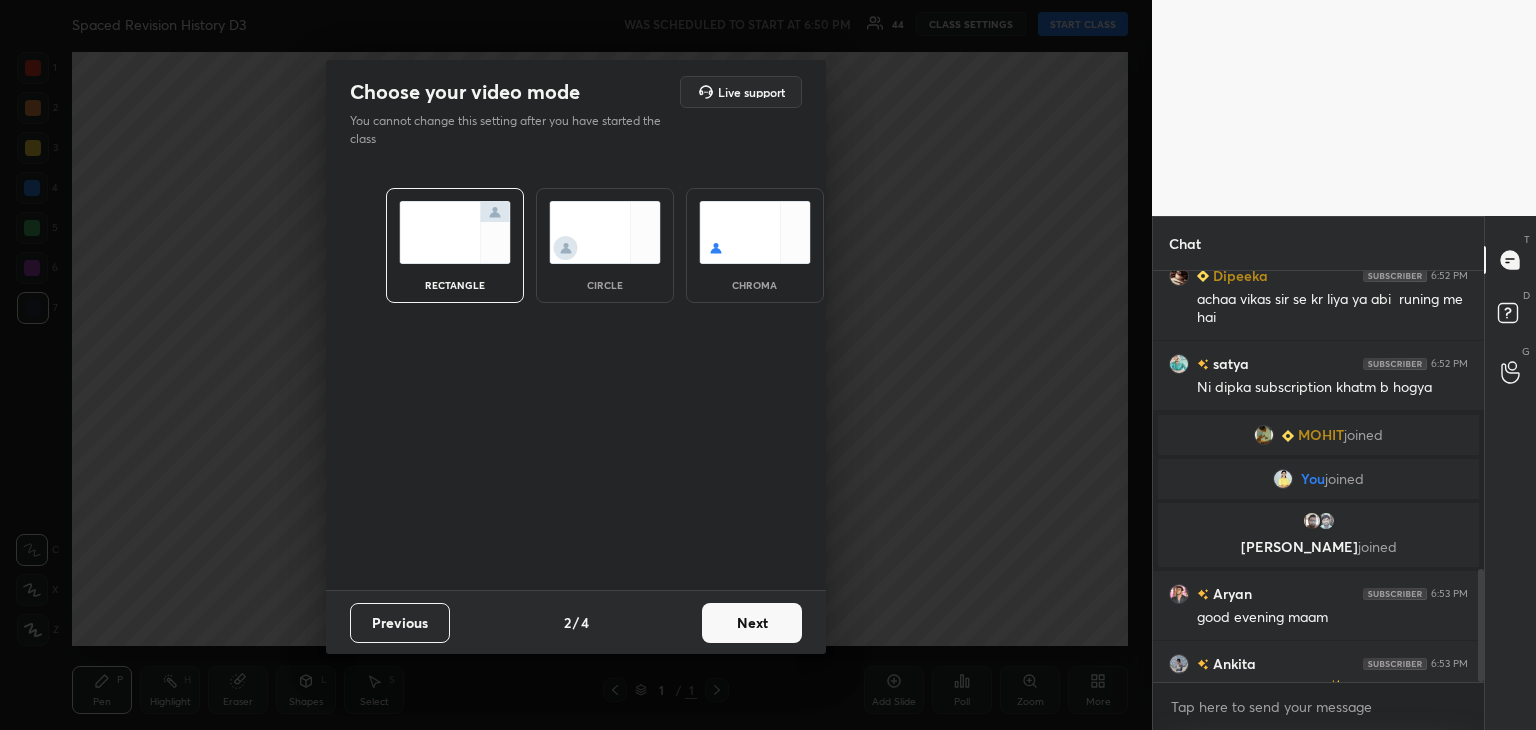 scroll, scrollTop: 405, scrollLeft: 325, axis: both 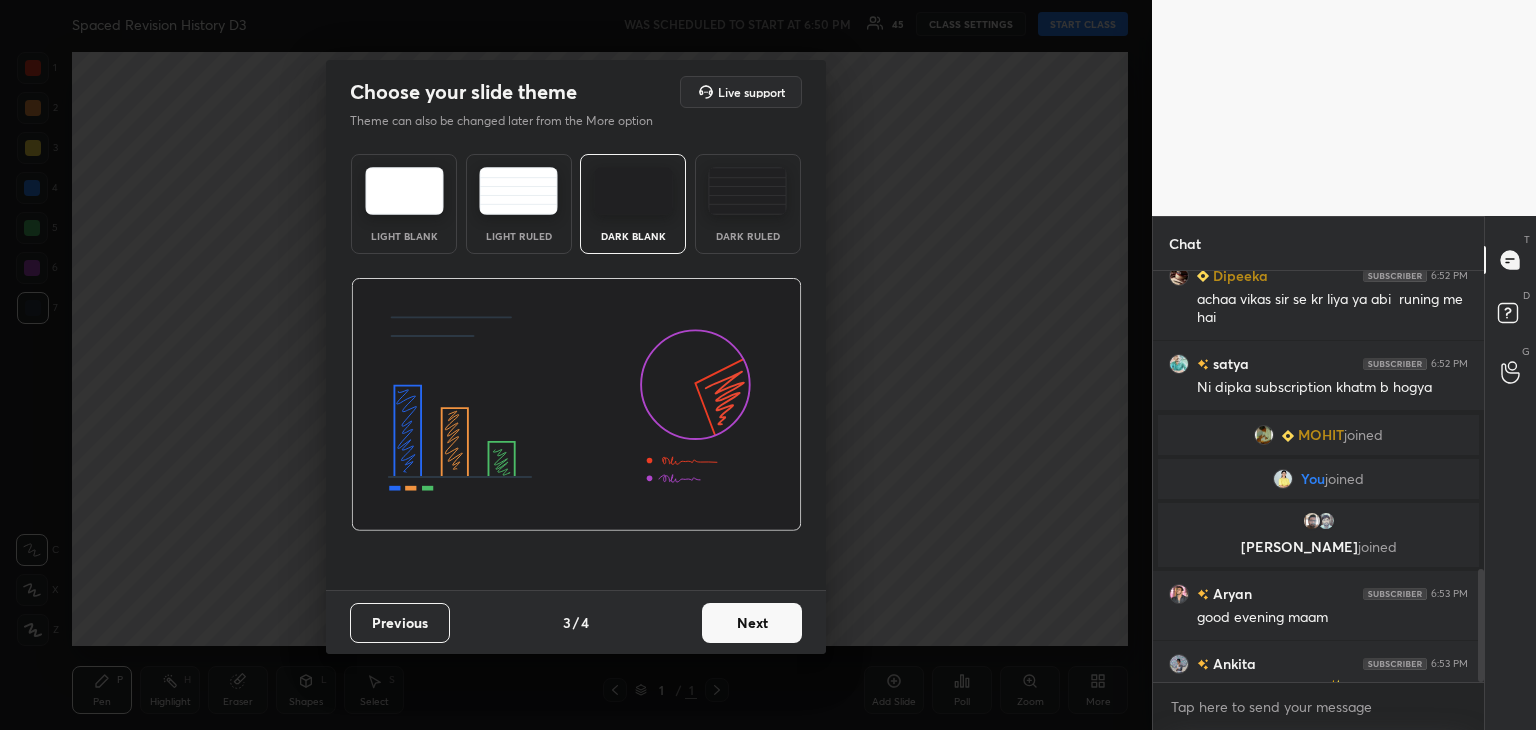 click on "Next" at bounding box center [752, 623] 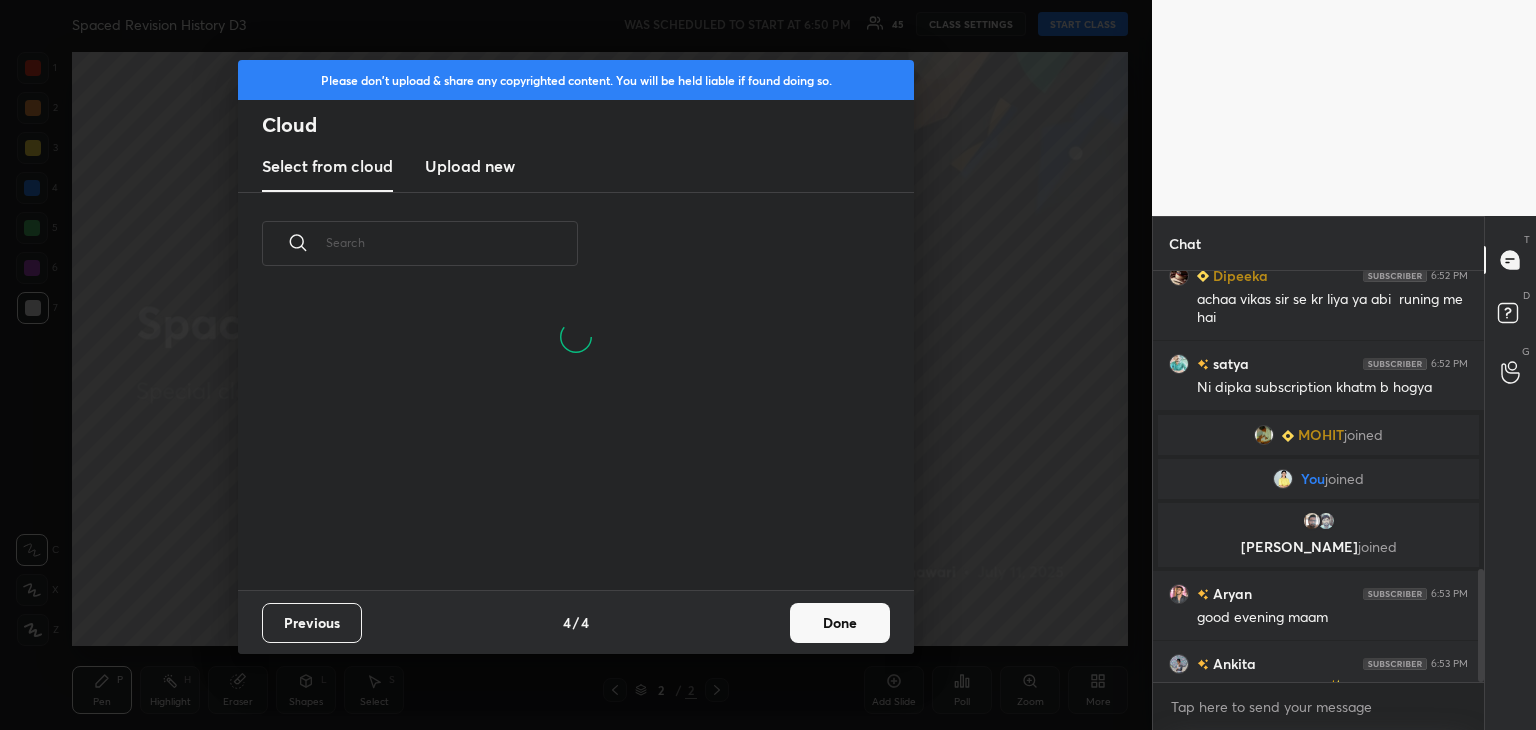 click on "Done" at bounding box center (840, 623) 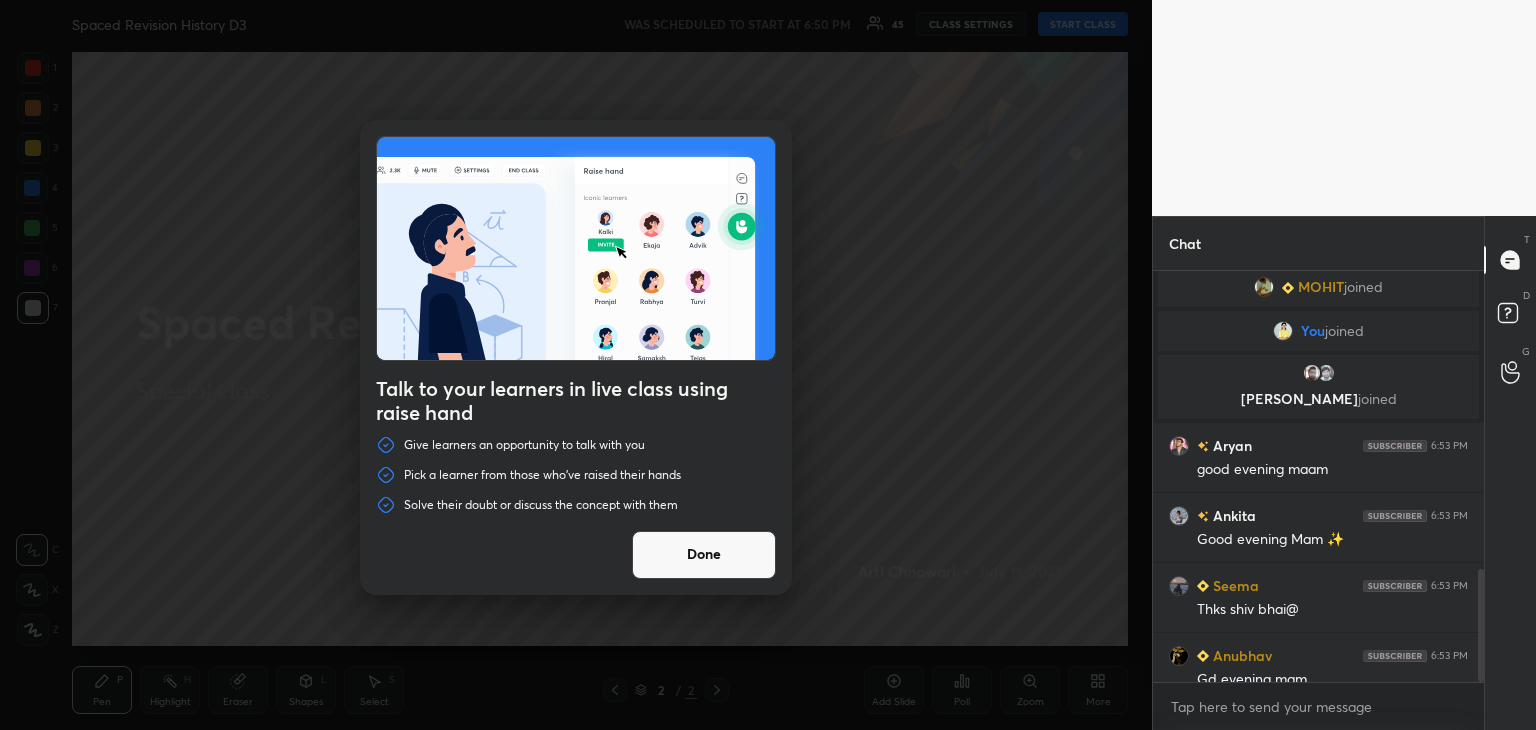 click on "Done" at bounding box center [704, 555] 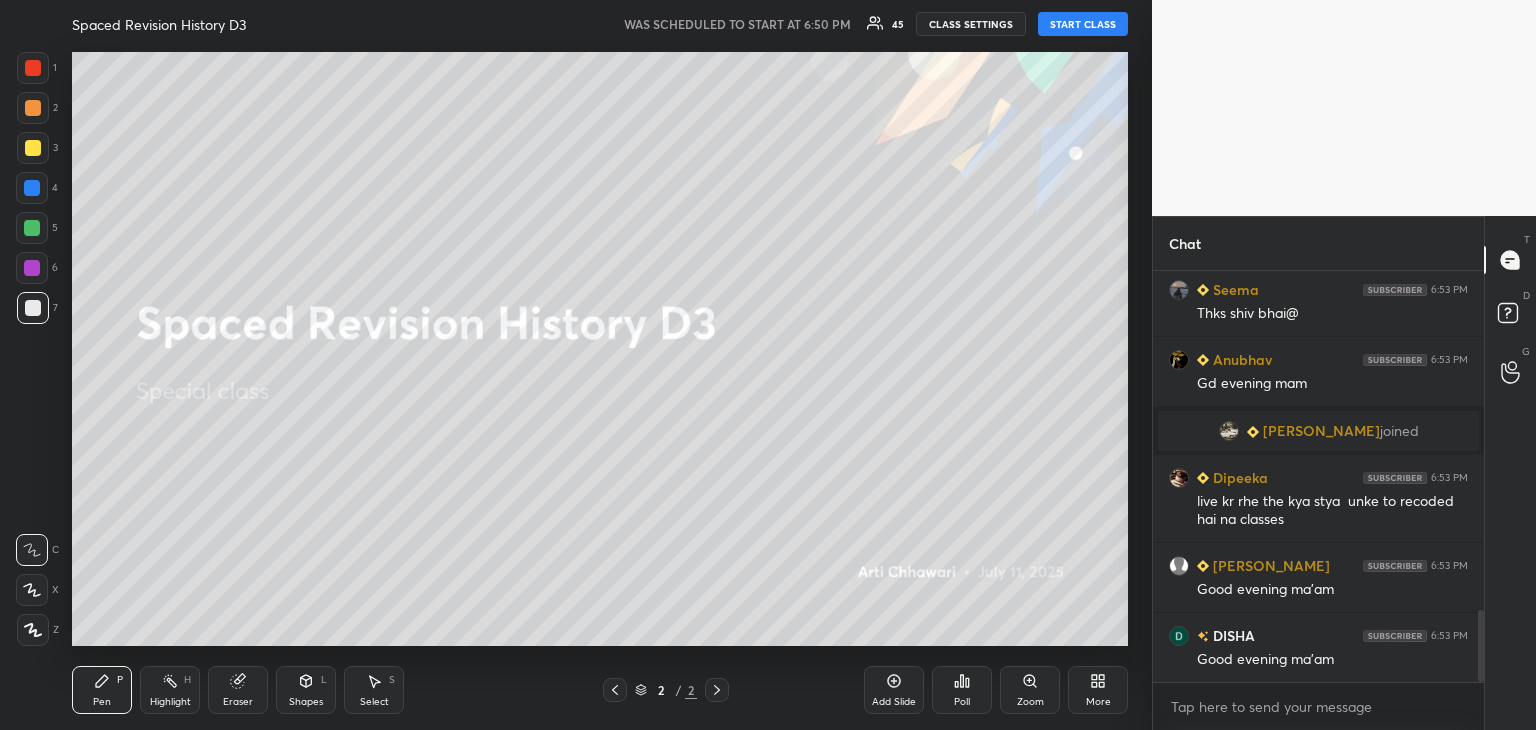 click on "START CLASS" at bounding box center (1083, 24) 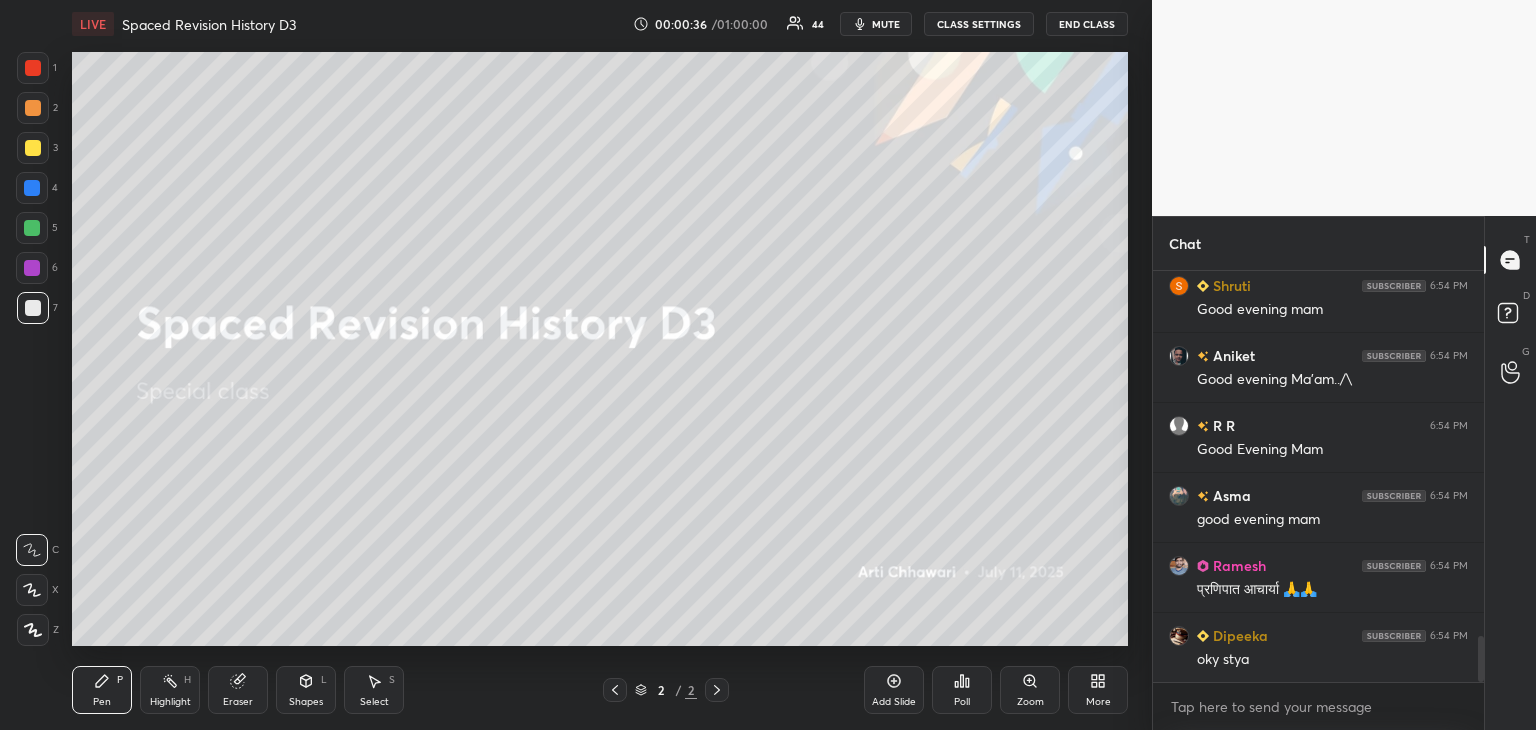 scroll, scrollTop: 3416, scrollLeft: 0, axis: vertical 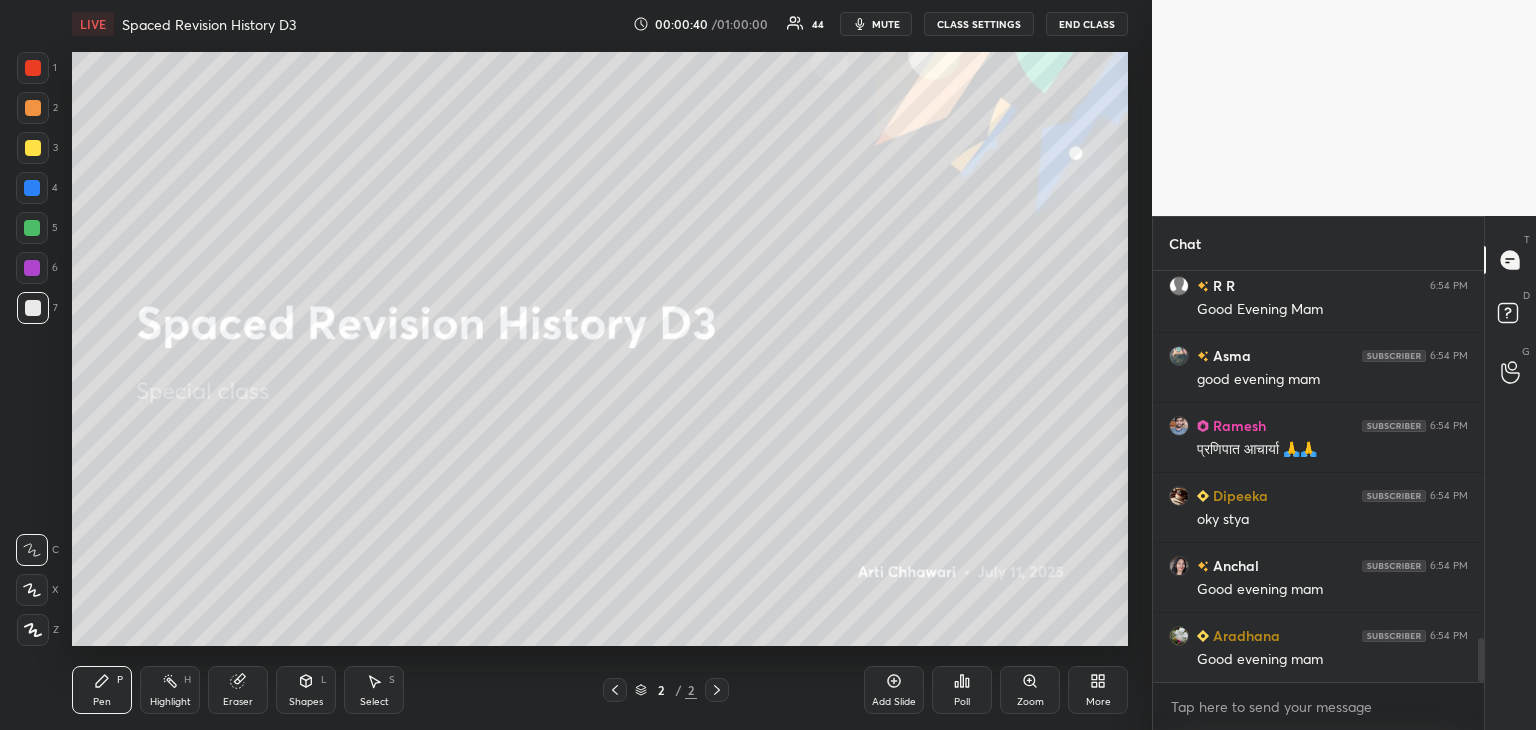 click 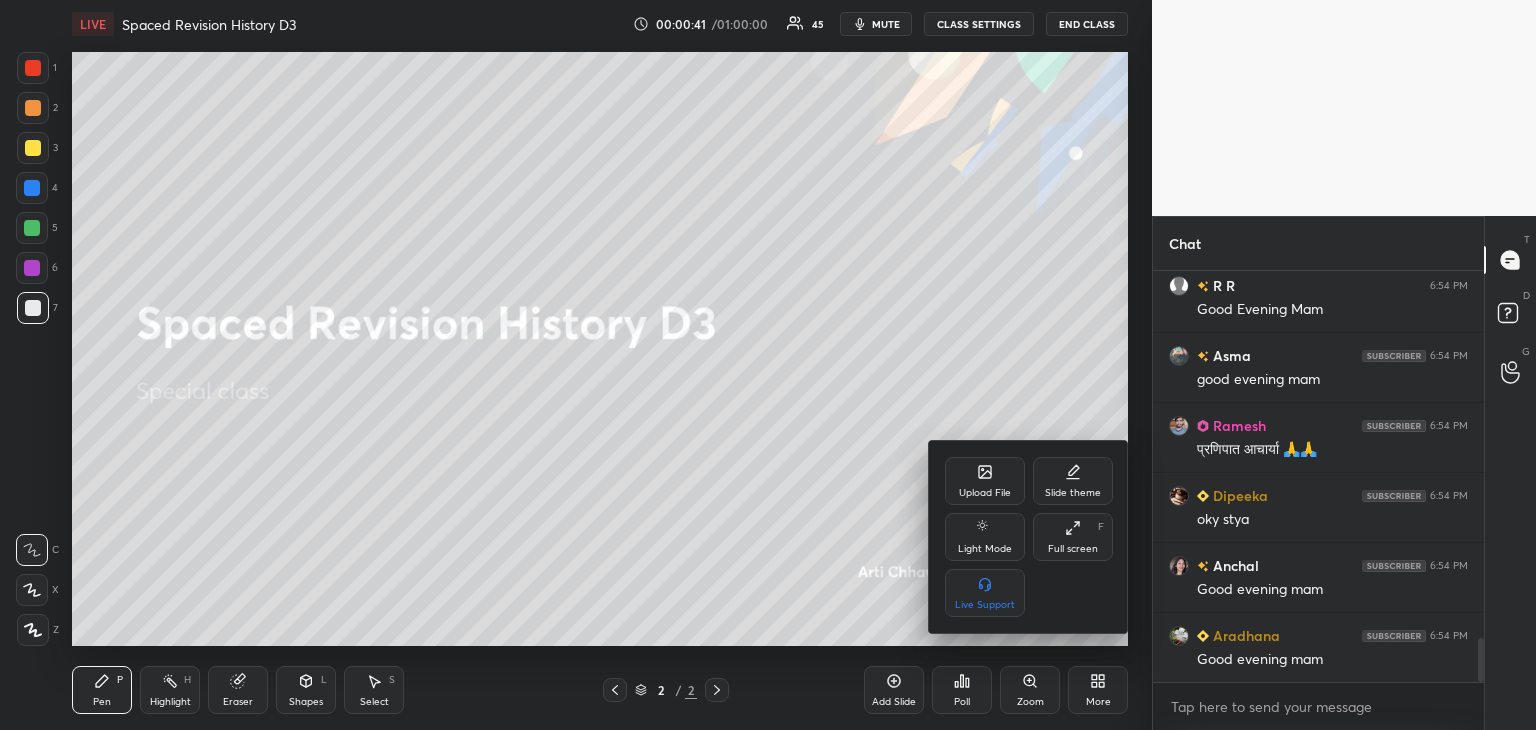 click on "Upload File" at bounding box center [985, 493] 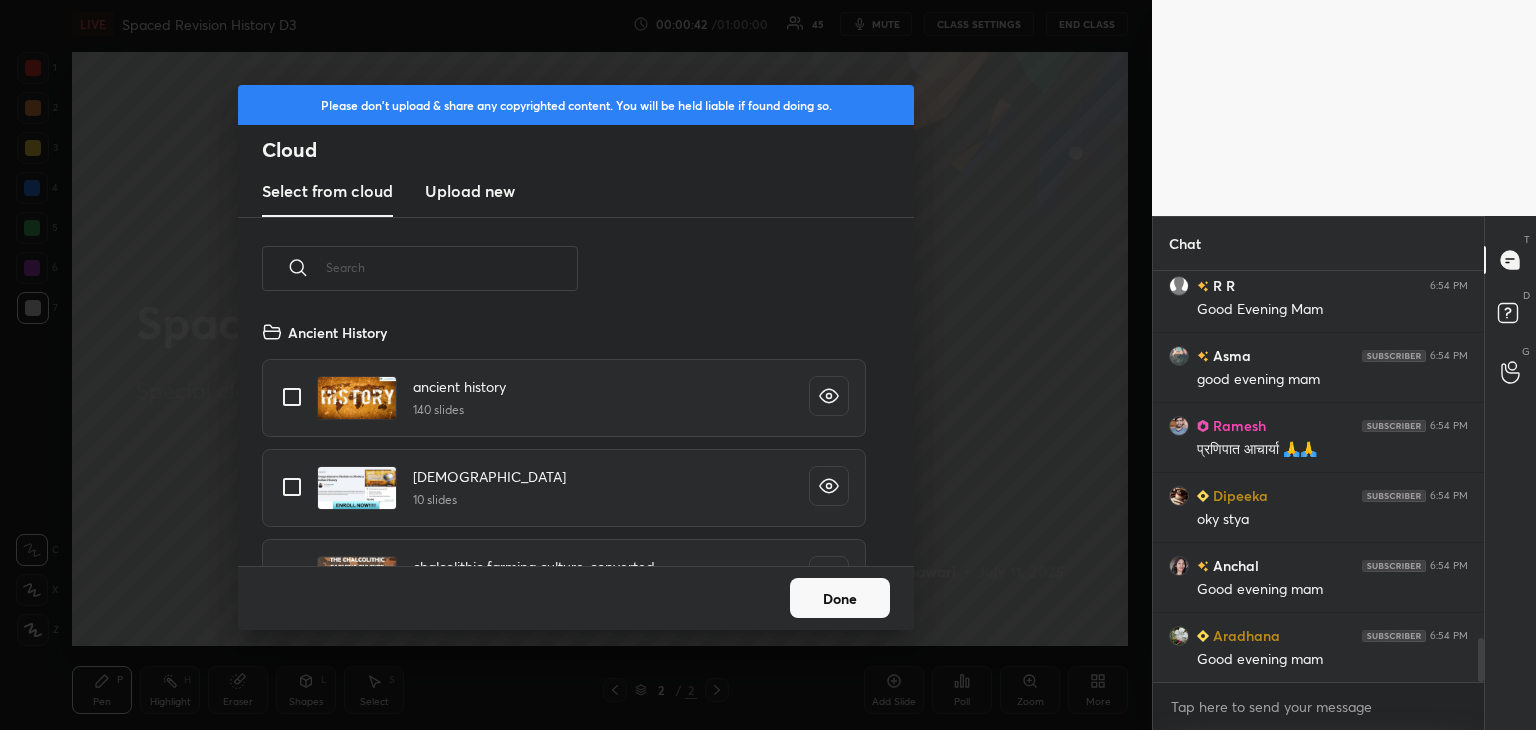 click on "Upload new" at bounding box center (470, 191) 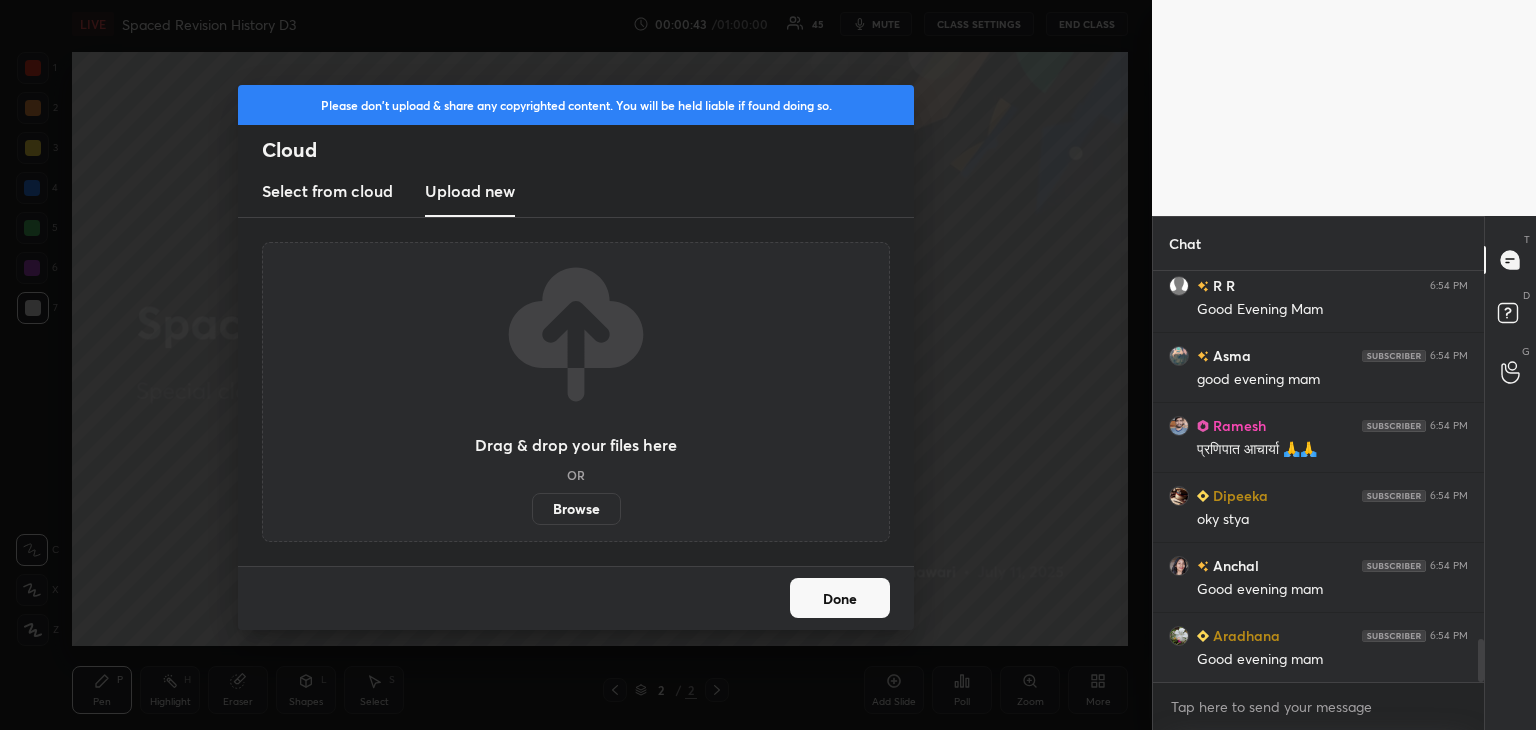 scroll, scrollTop: 3486, scrollLeft: 0, axis: vertical 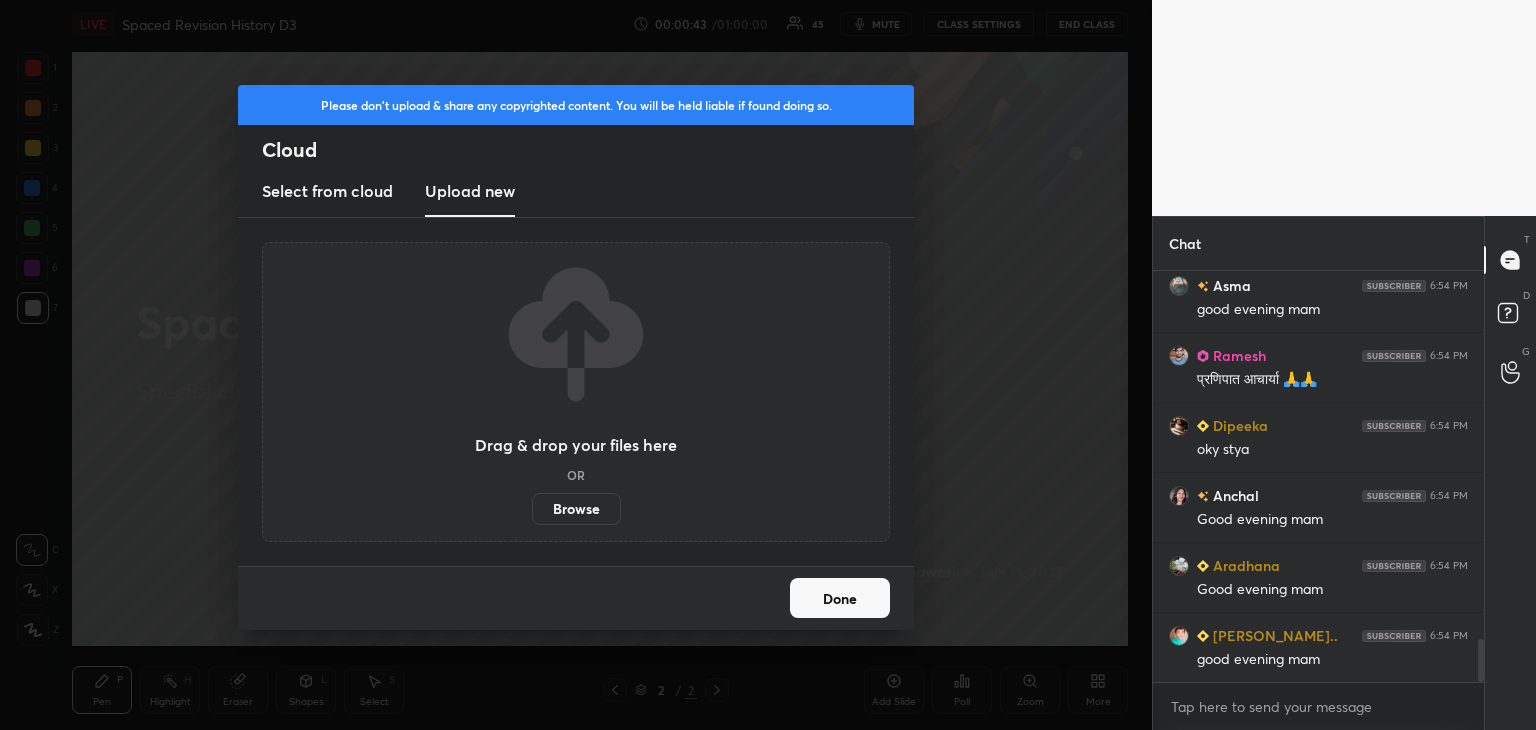 click on "Browse" at bounding box center [576, 509] 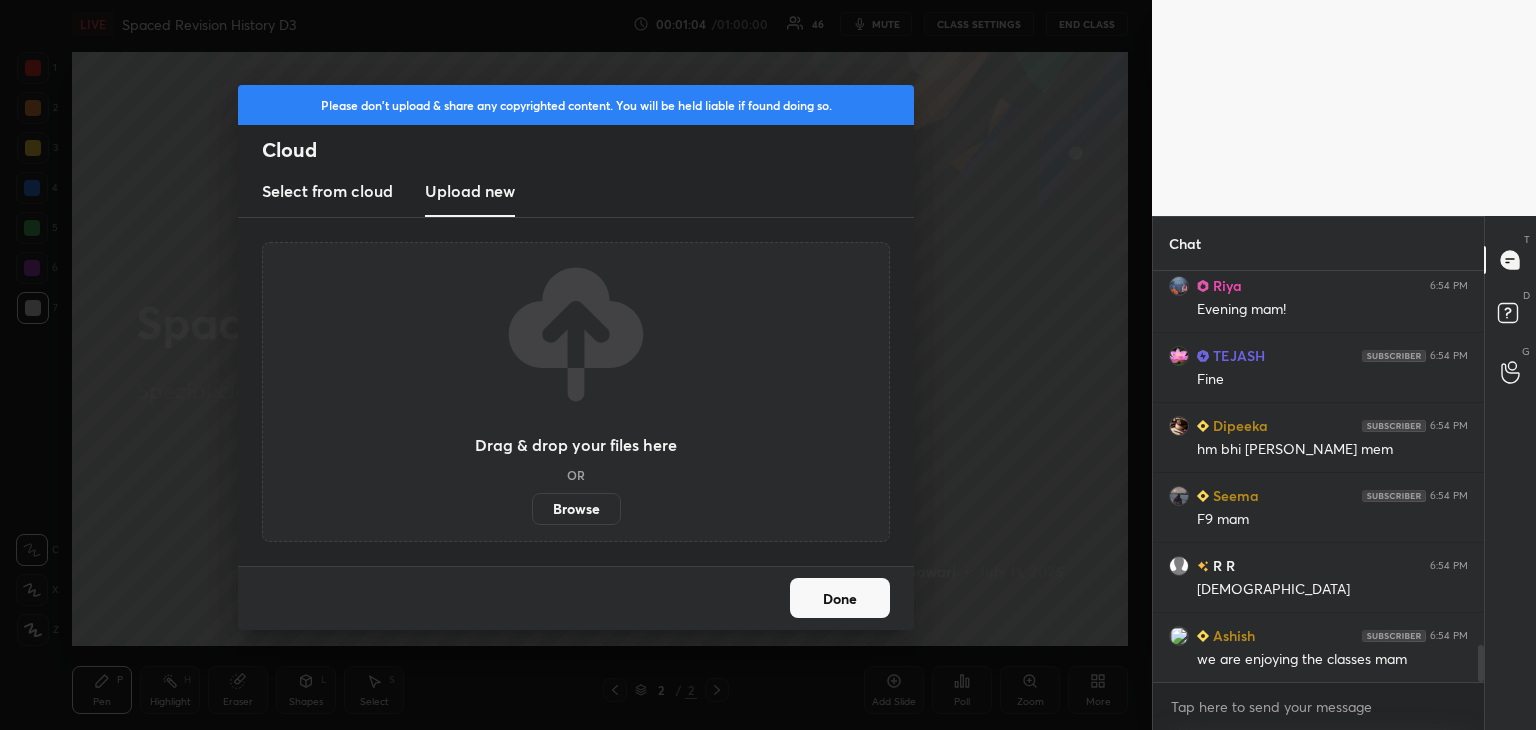 scroll, scrollTop: 4116, scrollLeft: 0, axis: vertical 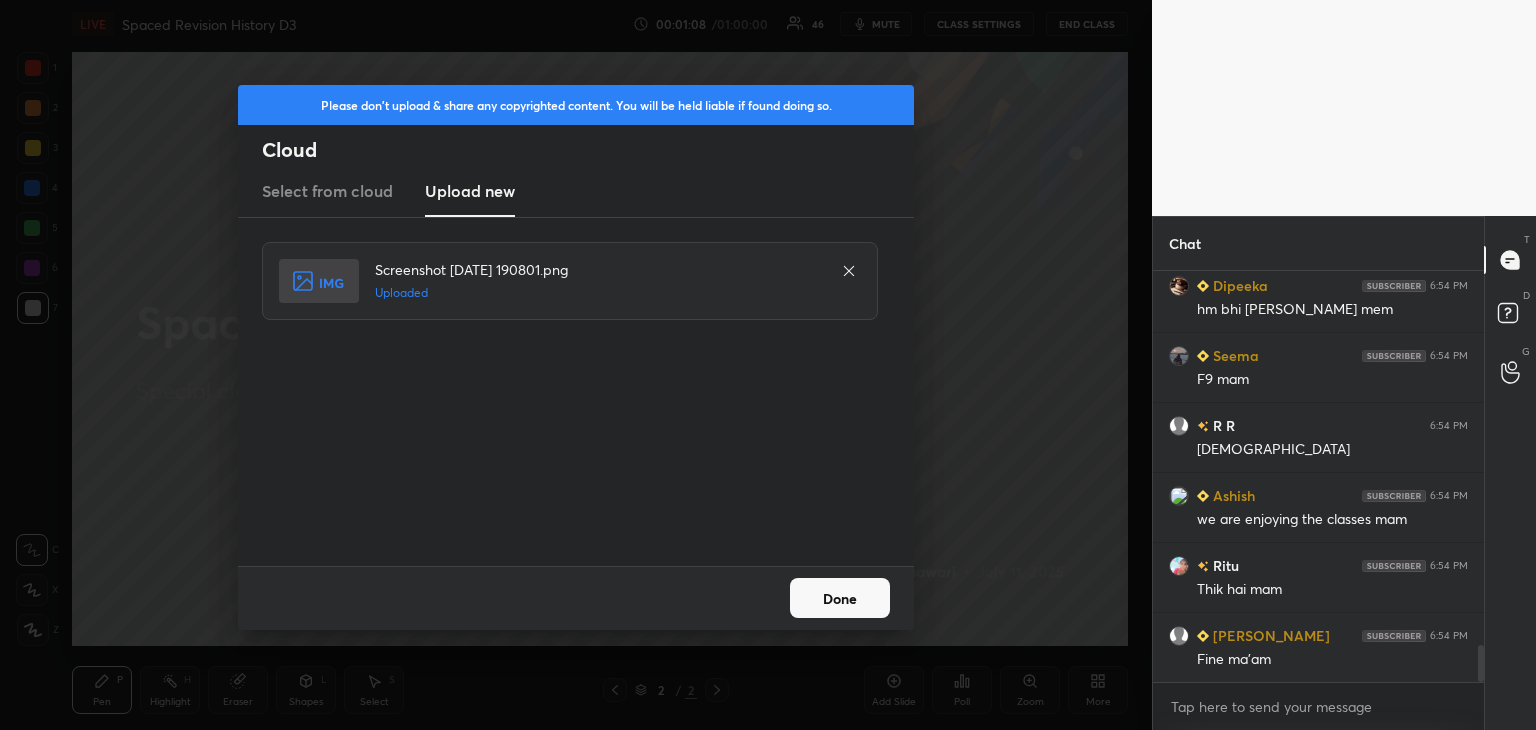 click on "Done" at bounding box center (840, 598) 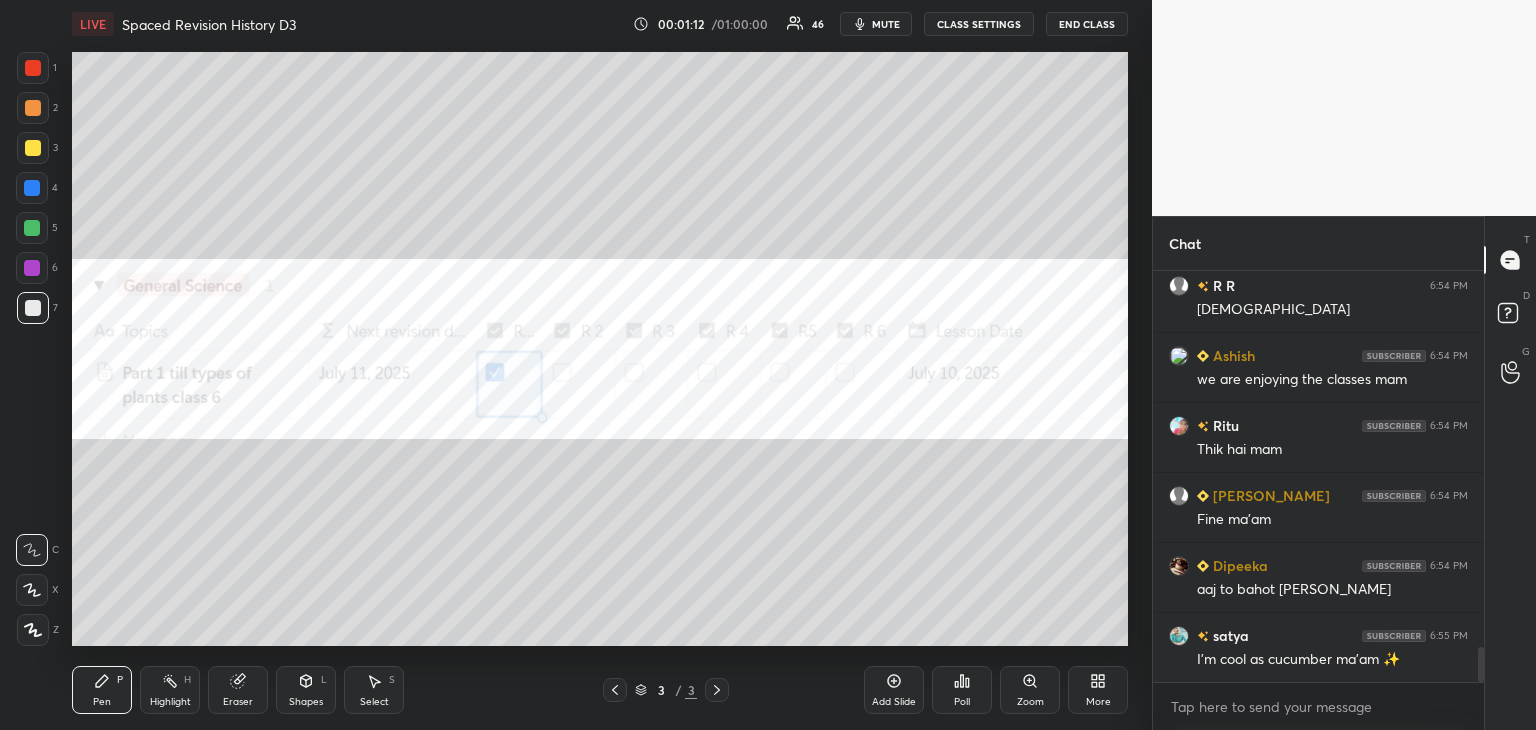 scroll, scrollTop: 4374, scrollLeft: 0, axis: vertical 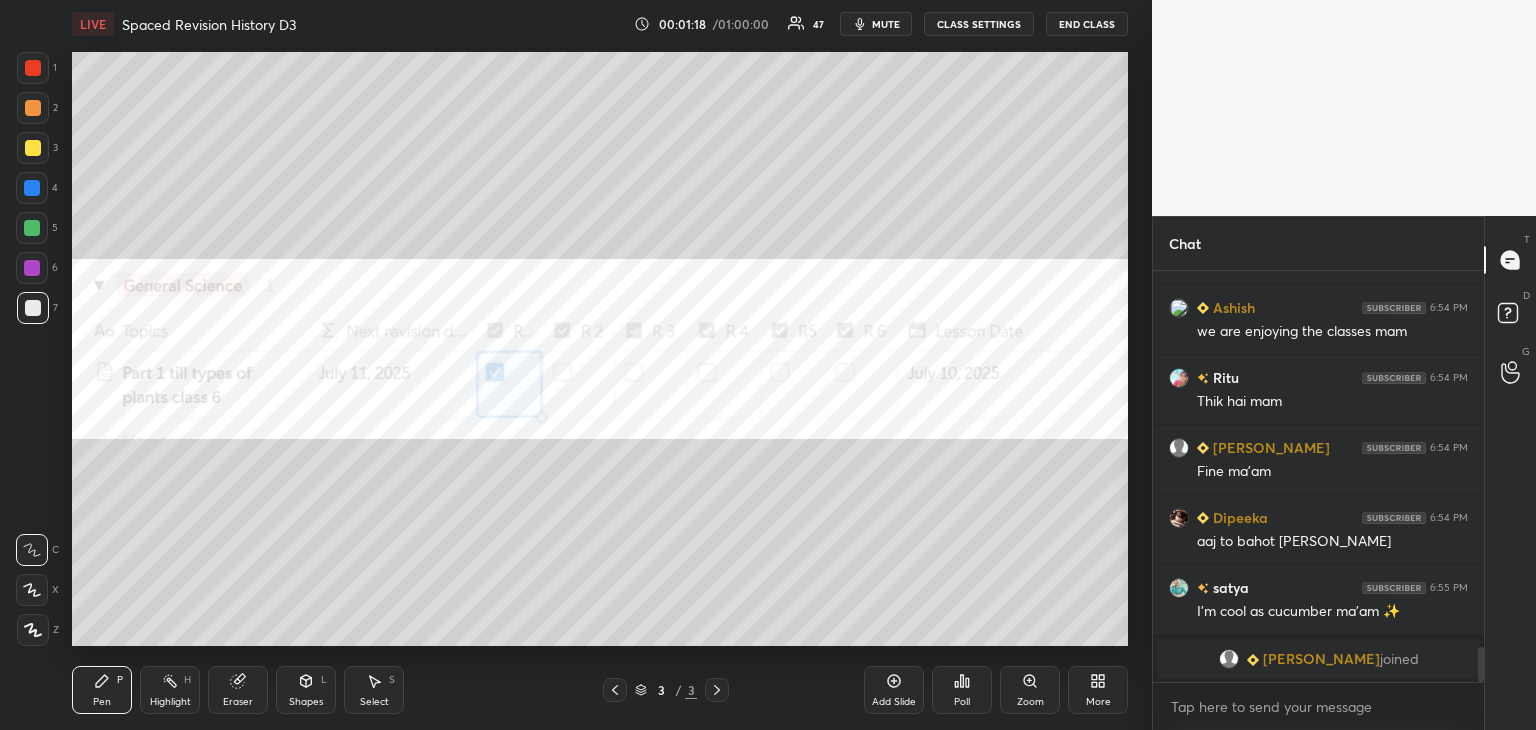 click at bounding box center [33, 68] 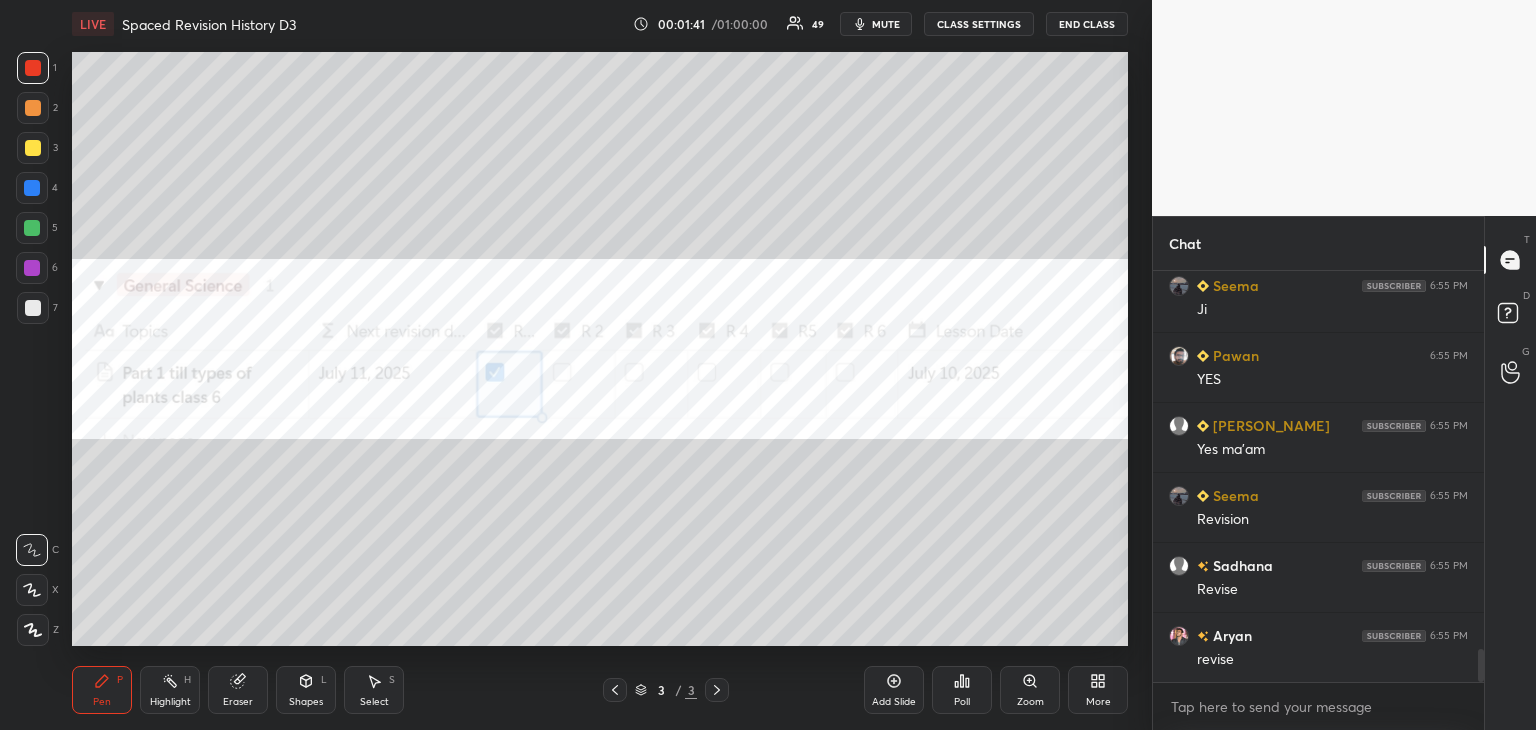 scroll, scrollTop: 4738, scrollLeft: 0, axis: vertical 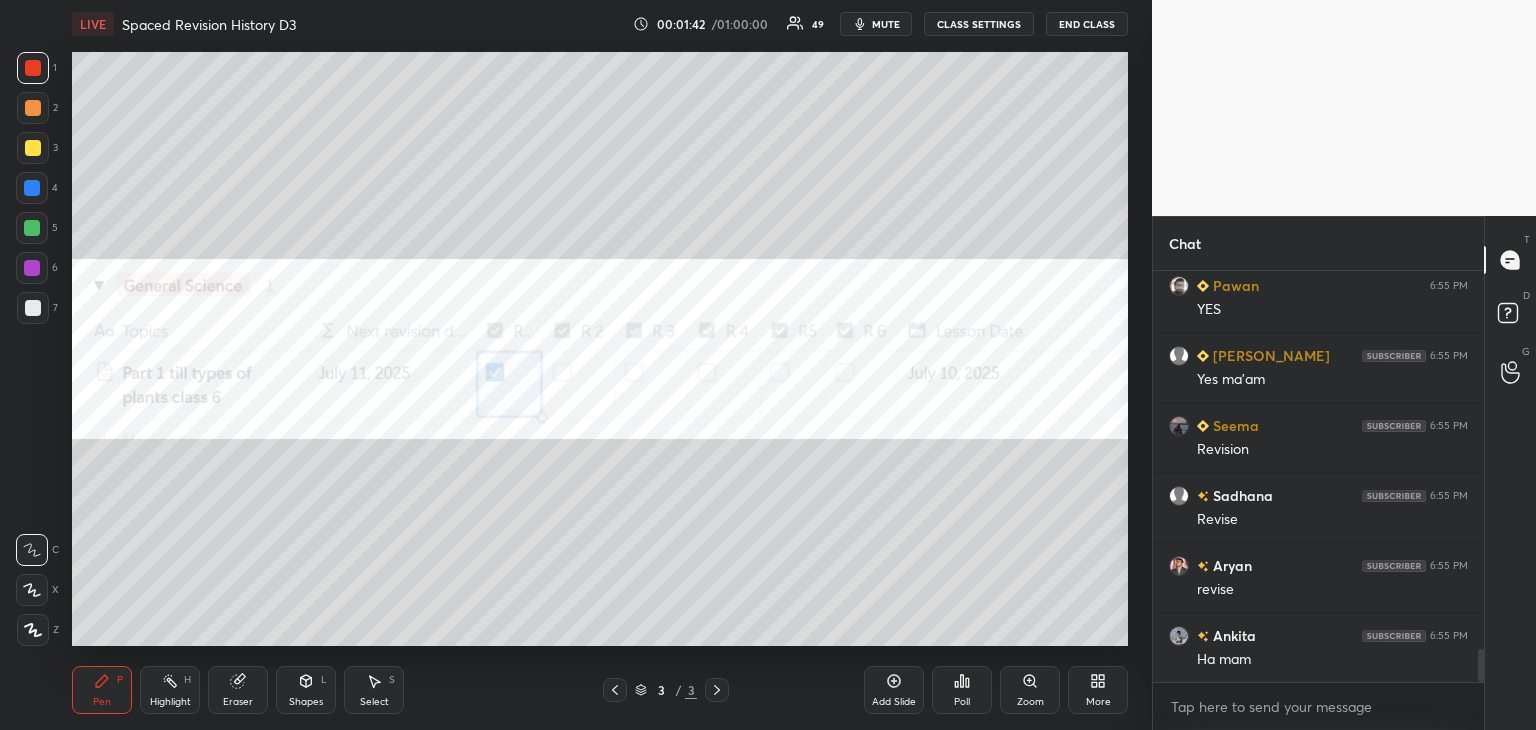 click at bounding box center (32, 188) 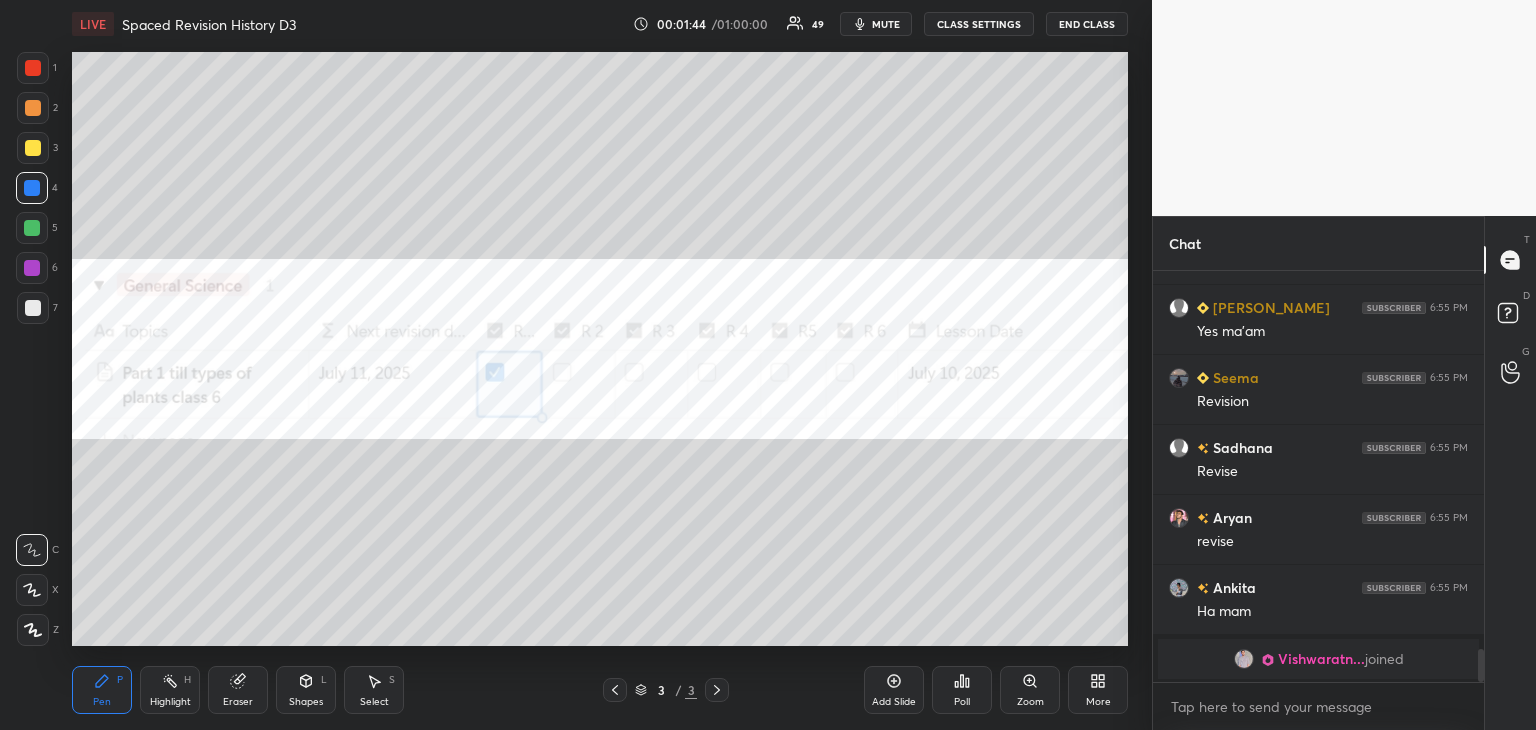 scroll, scrollTop: 4596, scrollLeft: 0, axis: vertical 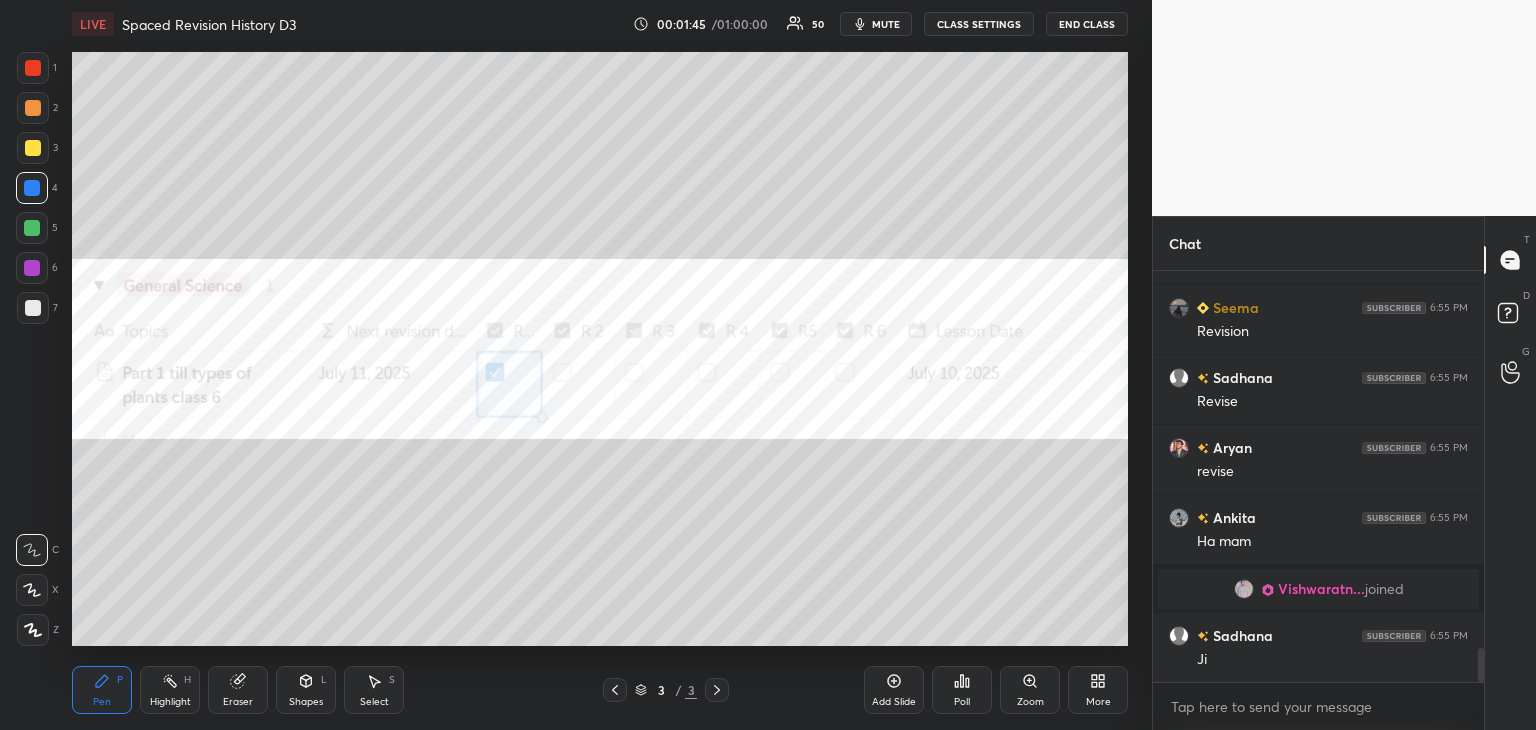drag, startPoint x: 28, startPoint y: 625, endPoint x: 28, endPoint y: 614, distance: 11 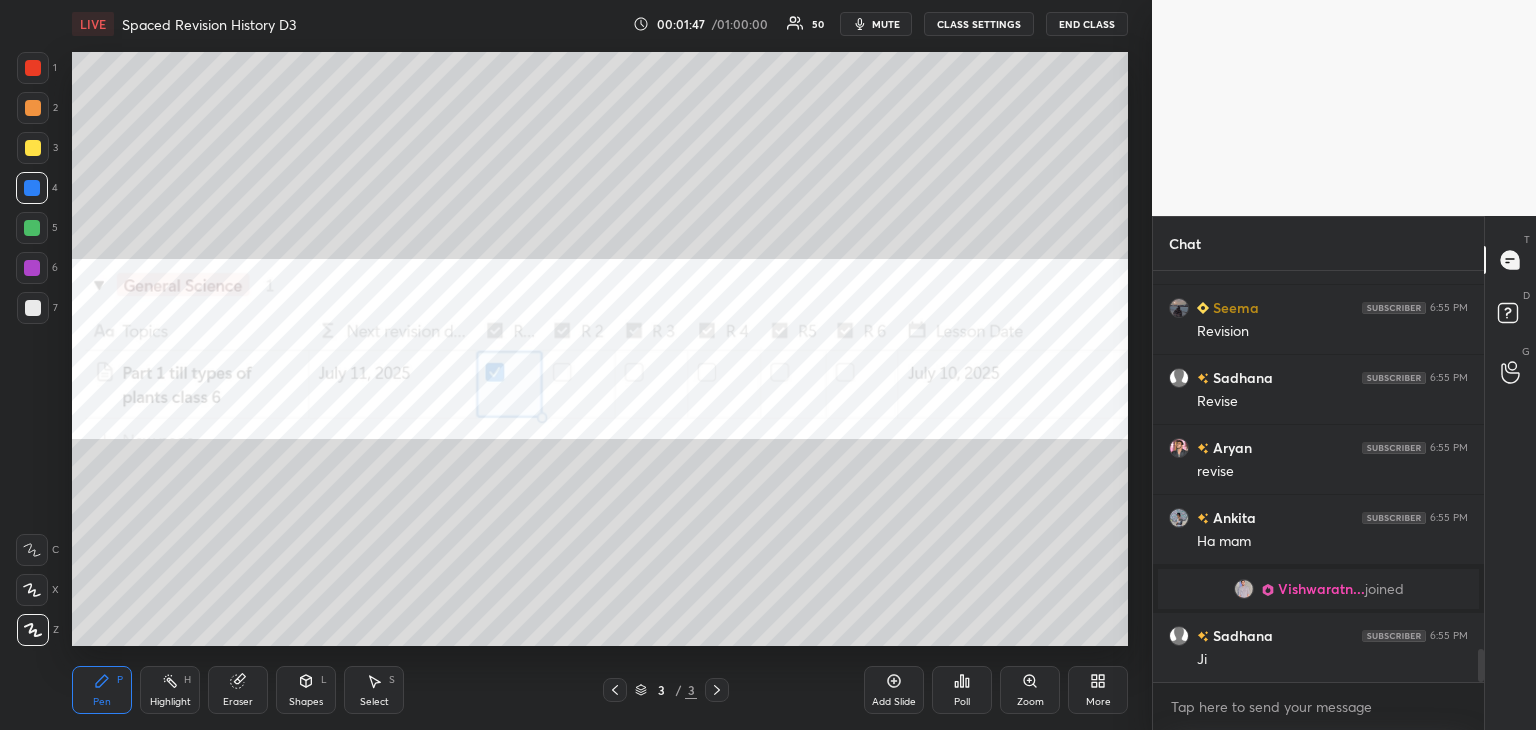 scroll, scrollTop: 4666, scrollLeft: 0, axis: vertical 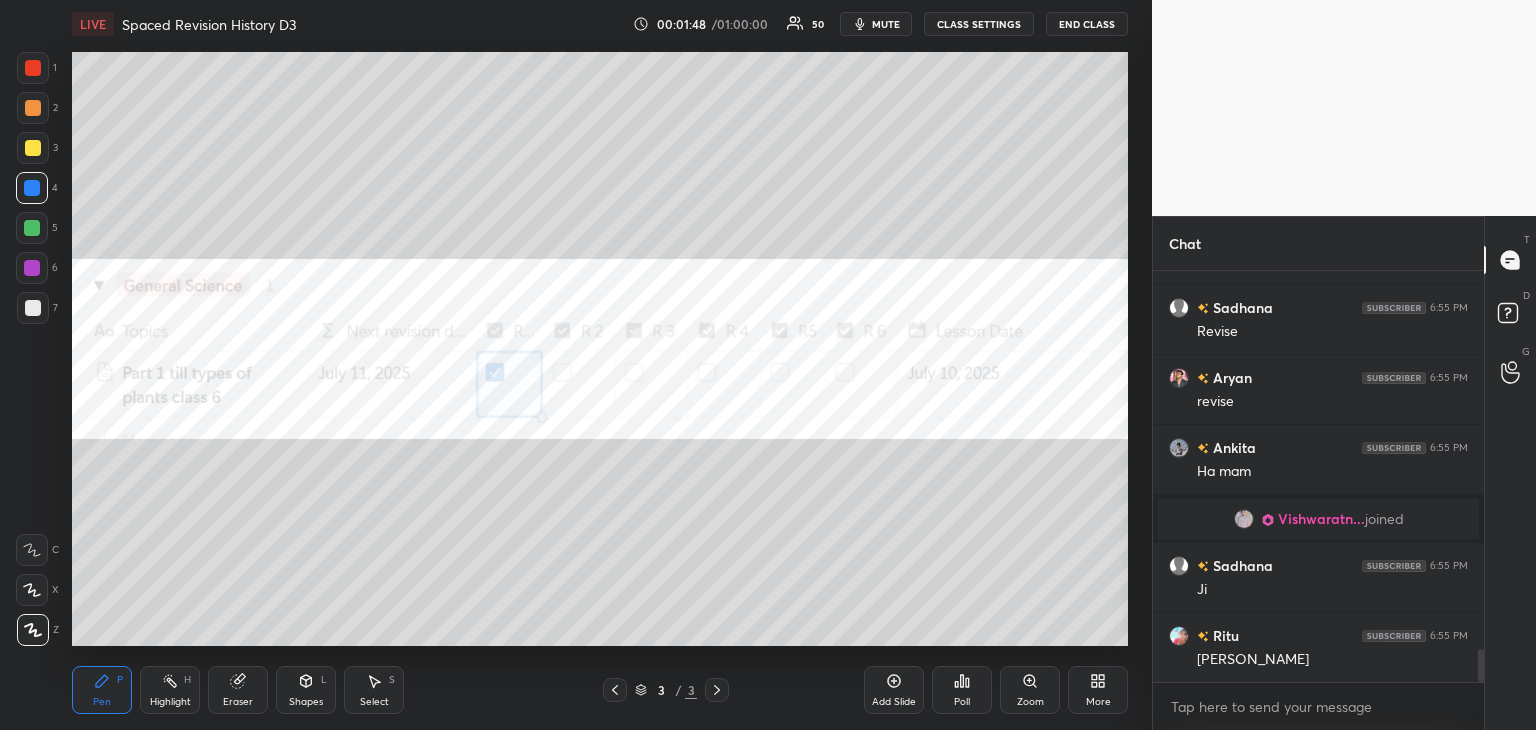 click on "Add Slide" at bounding box center [894, 690] 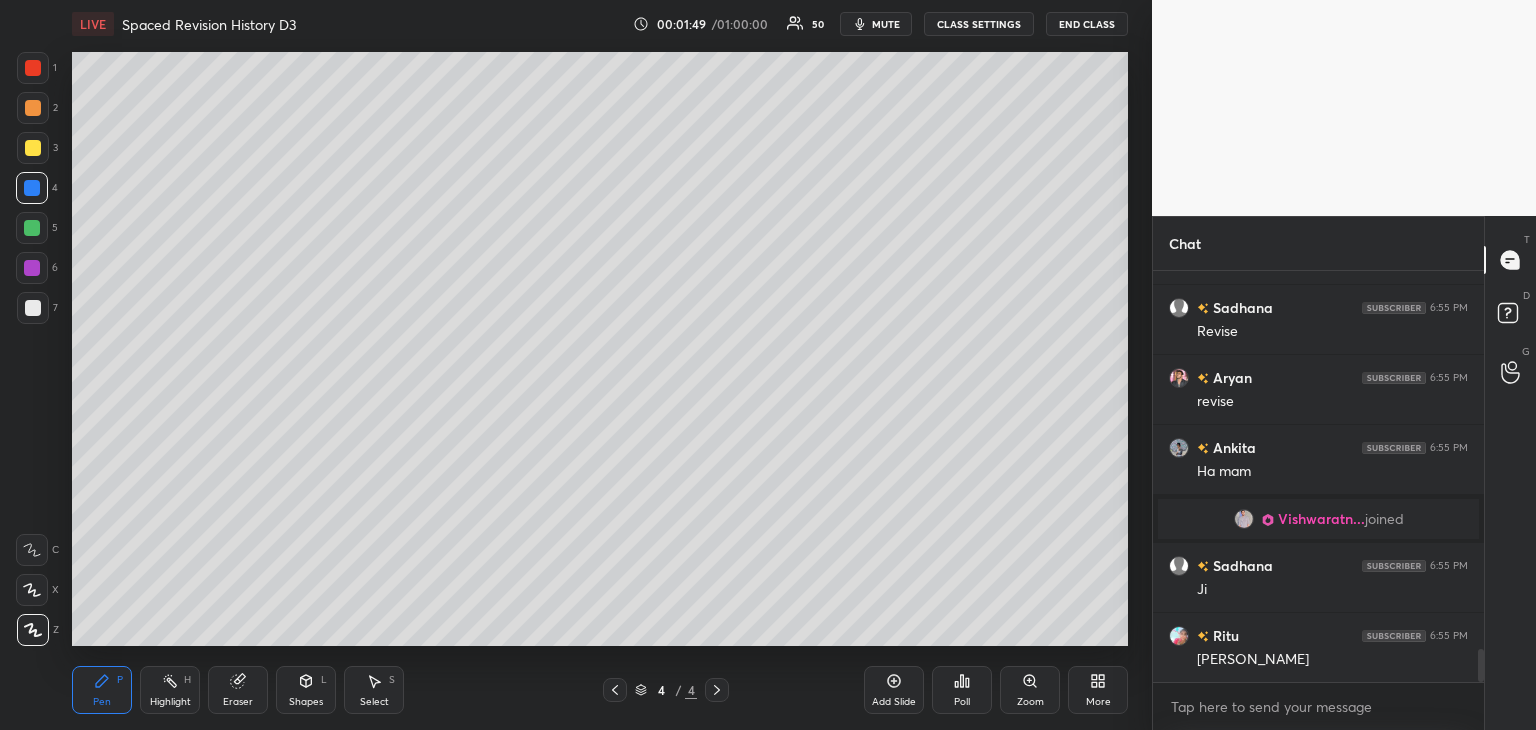 click at bounding box center [33, 308] 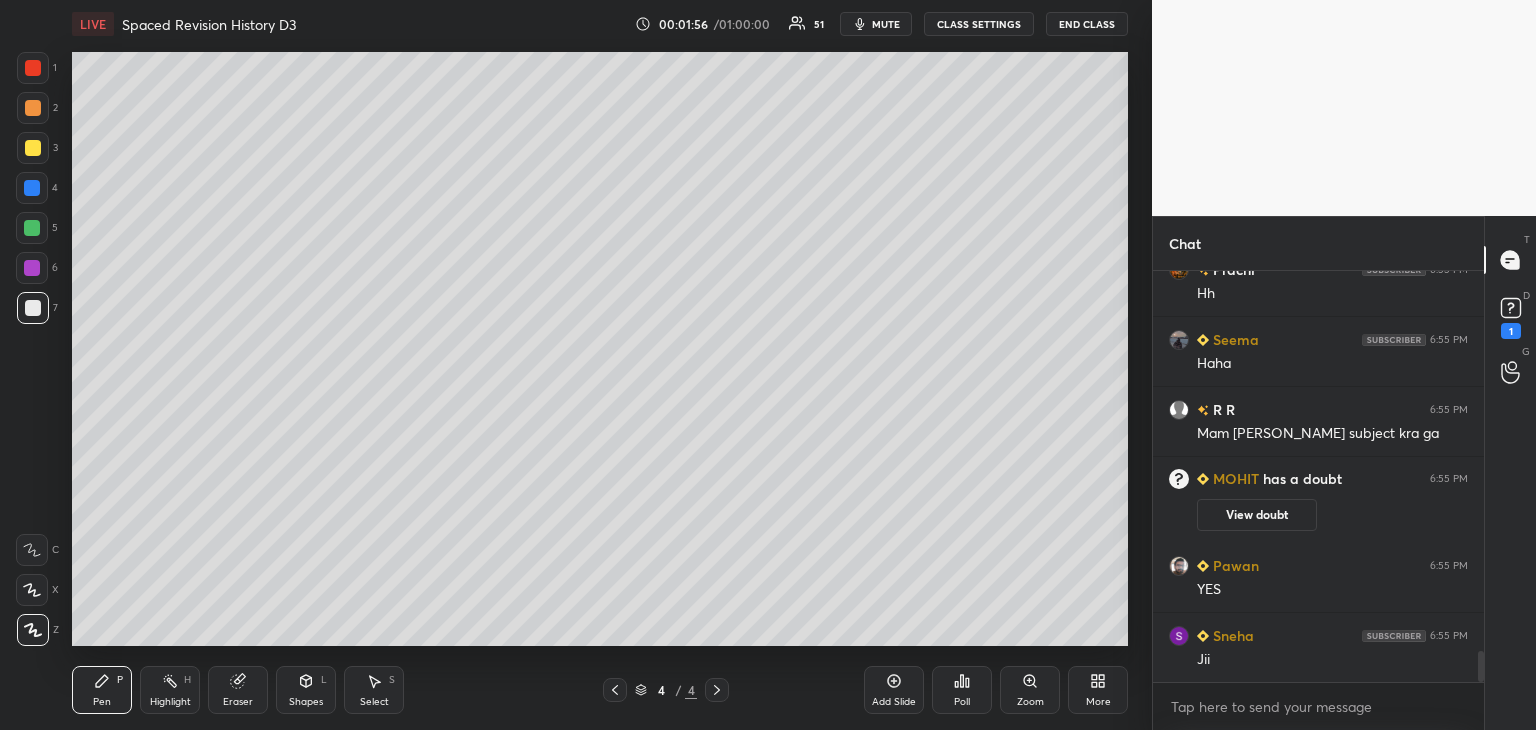 scroll, scrollTop: 5202, scrollLeft: 0, axis: vertical 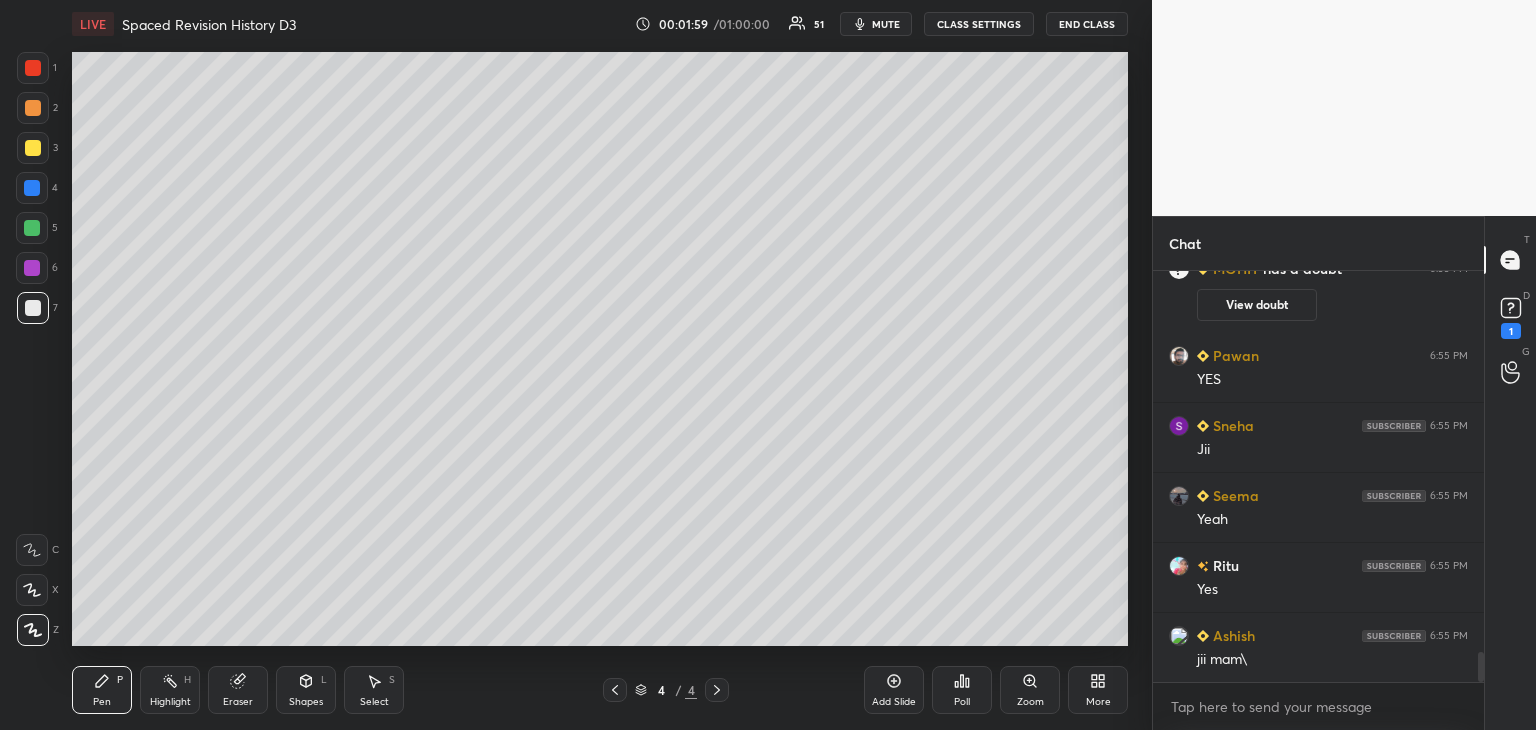 click at bounding box center [33, 148] 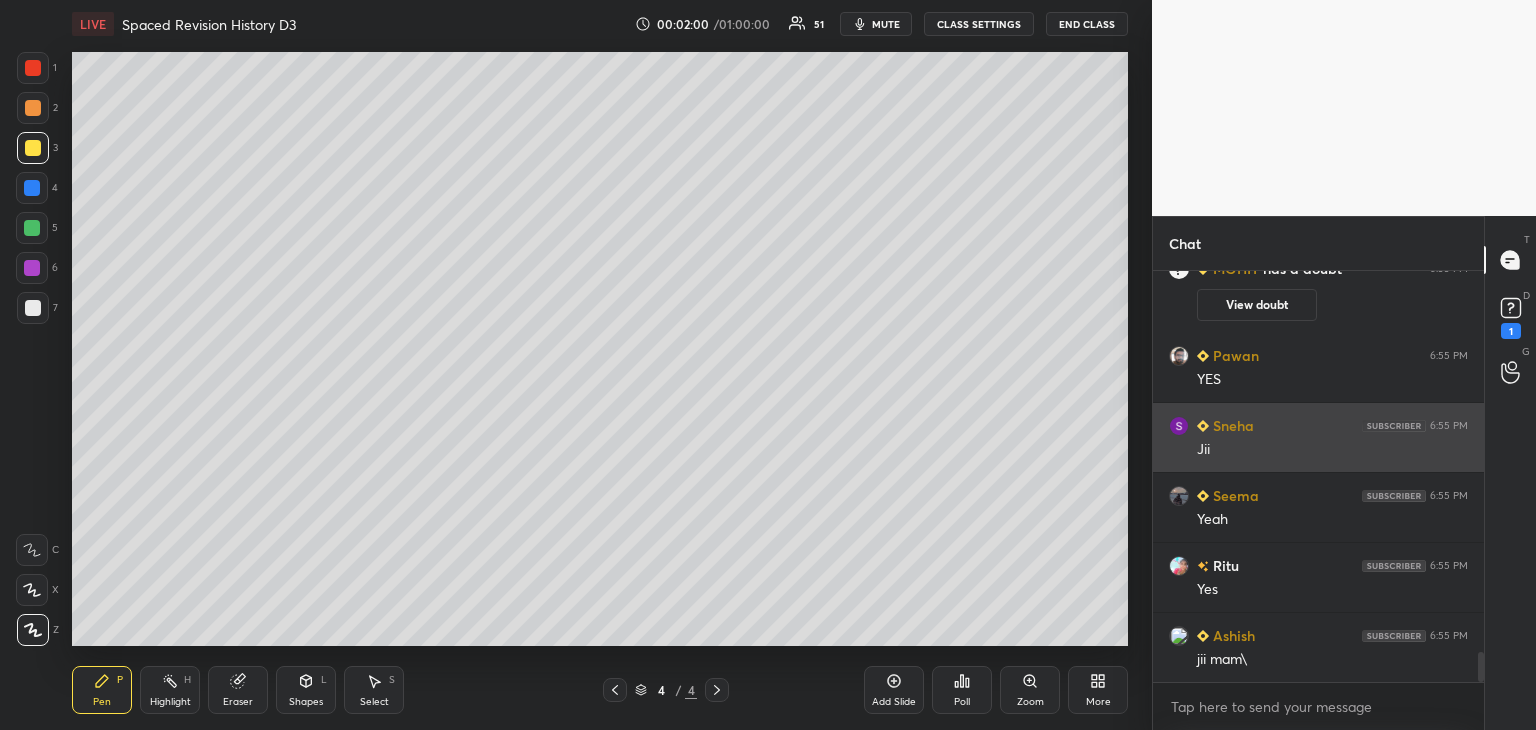 scroll, scrollTop: 5272, scrollLeft: 0, axis: vertical 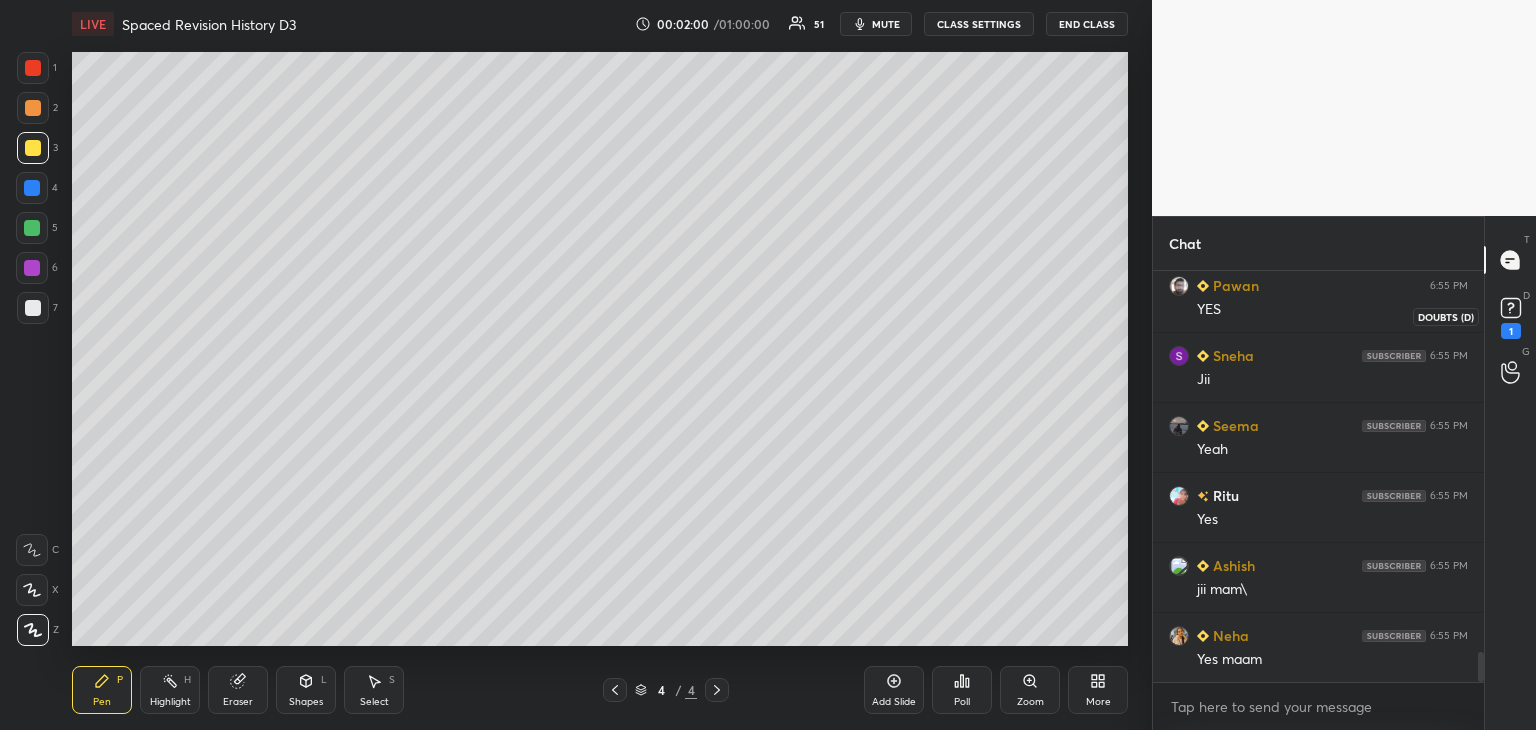 click 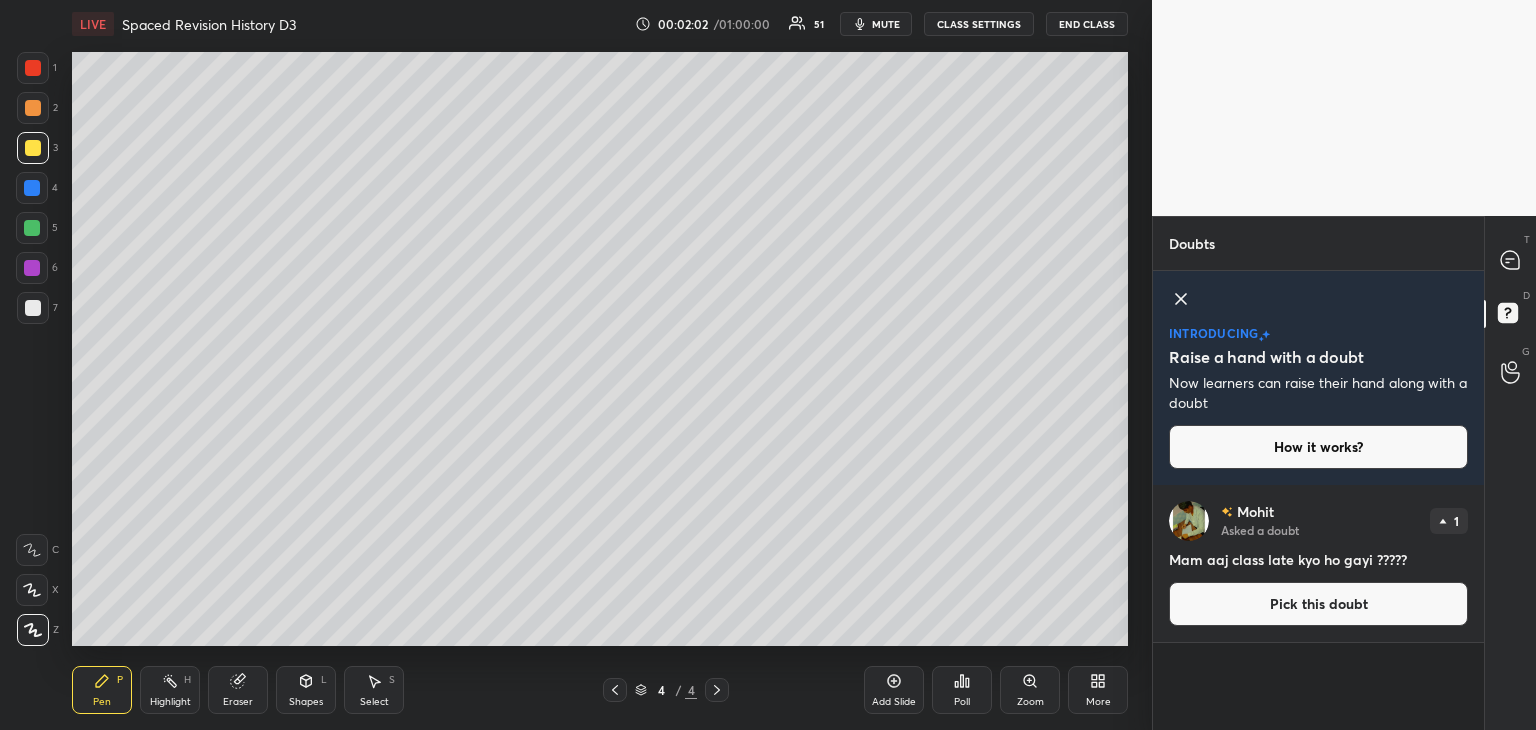 click on "introducing Raise a hand with a doubt Now learners can raise their hand along with a doubt  How it works?" at bounding box center (1318, 378) 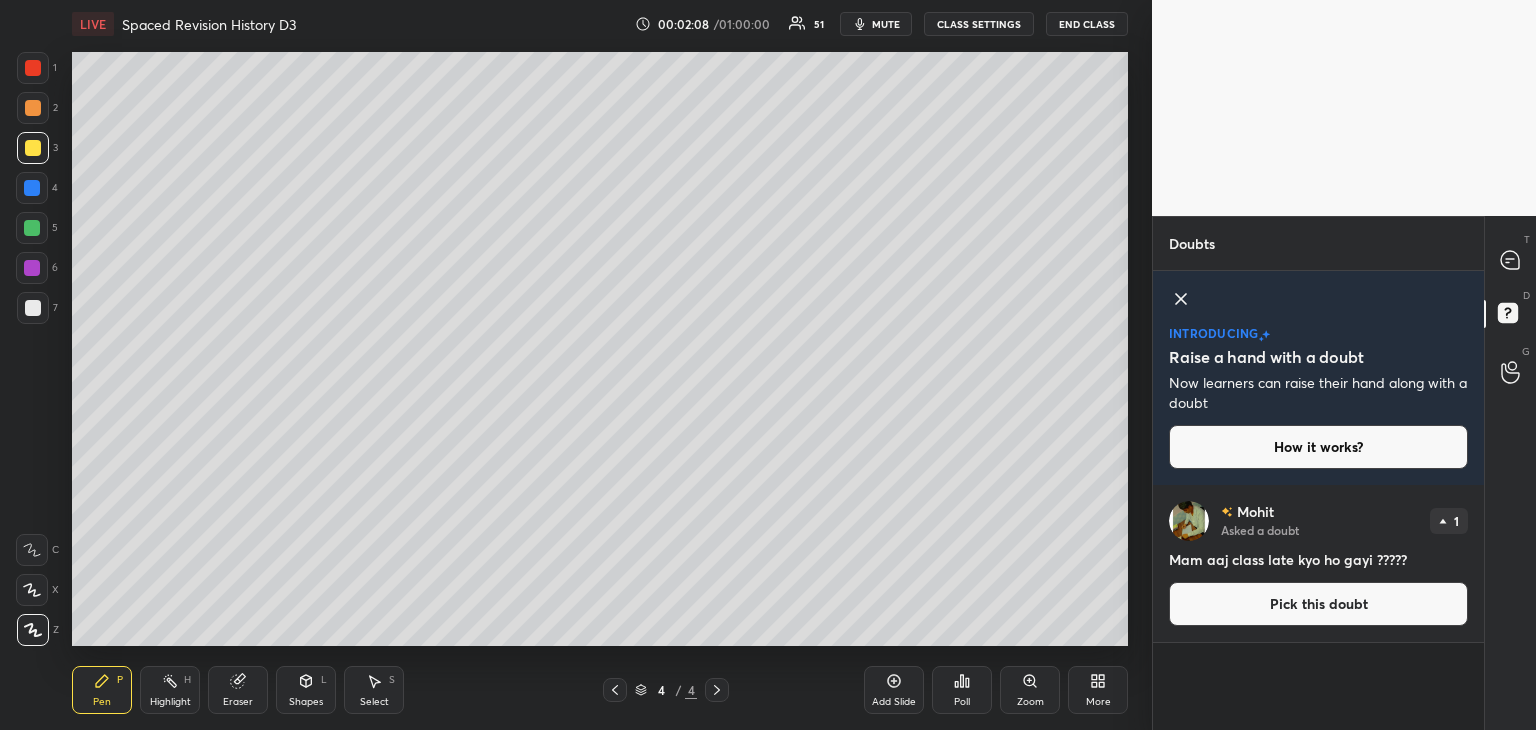 click 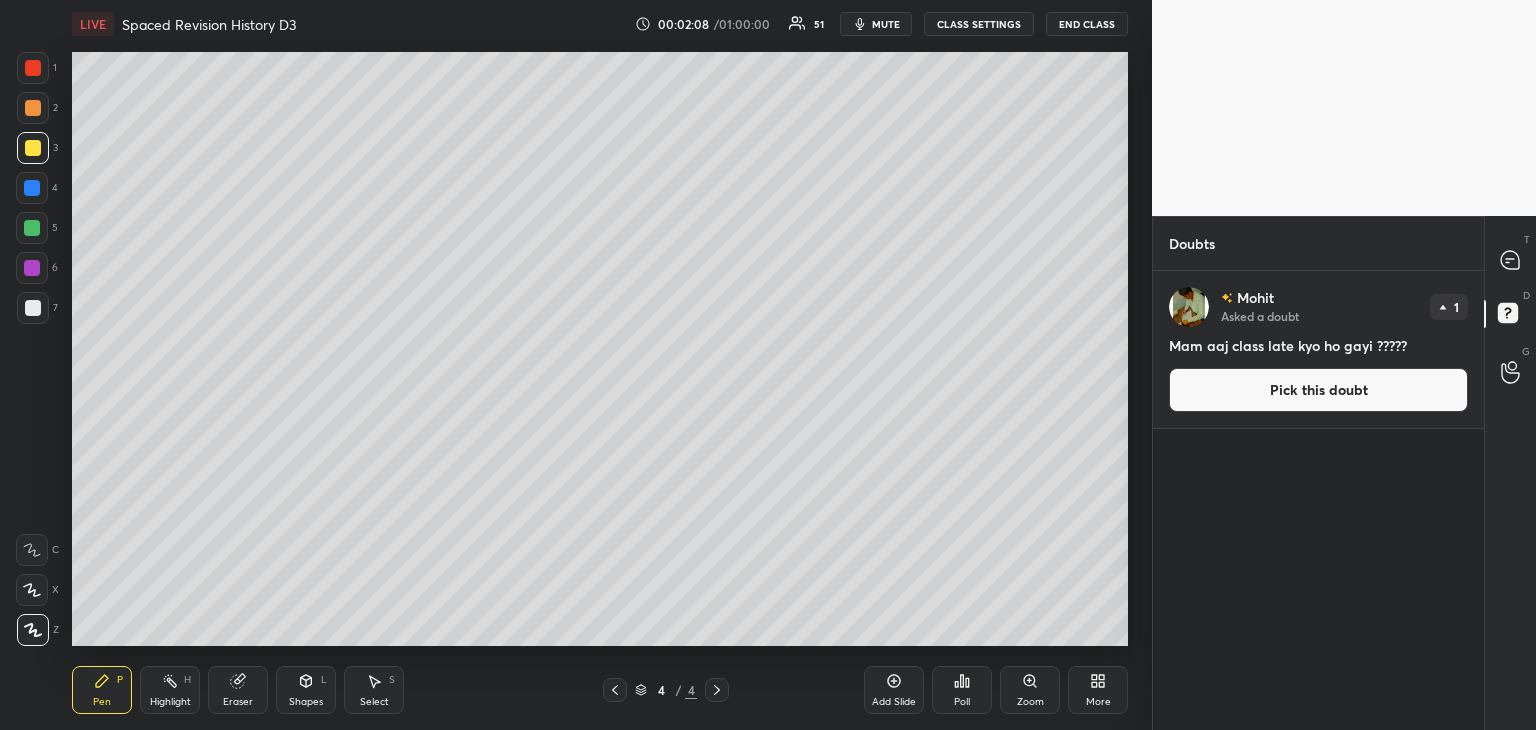 scroll, scrollTop: 6, scrollLeft: 6, axis: both 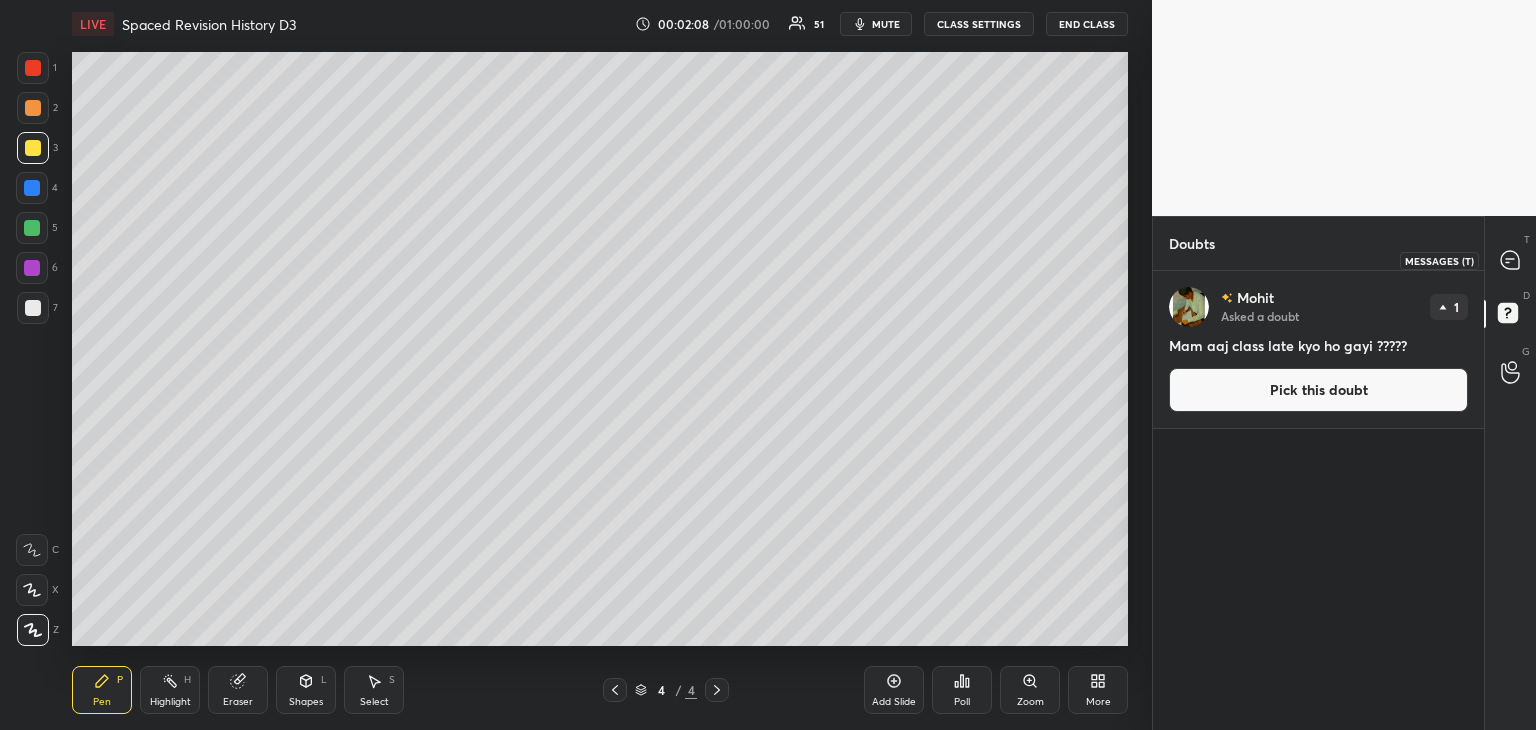 click 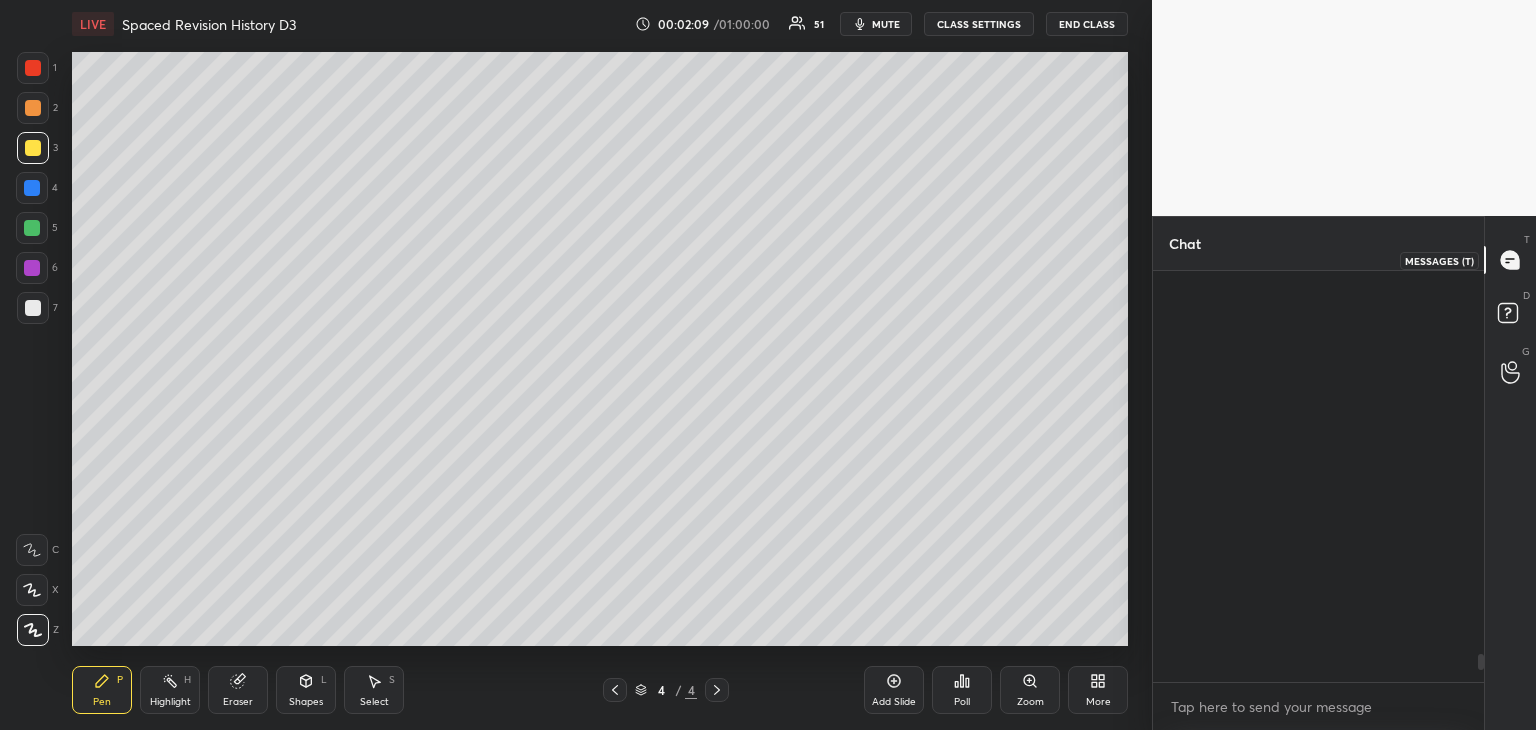 scroll, scrollTop: 5624, scrollLeft: 0, axis: vertical 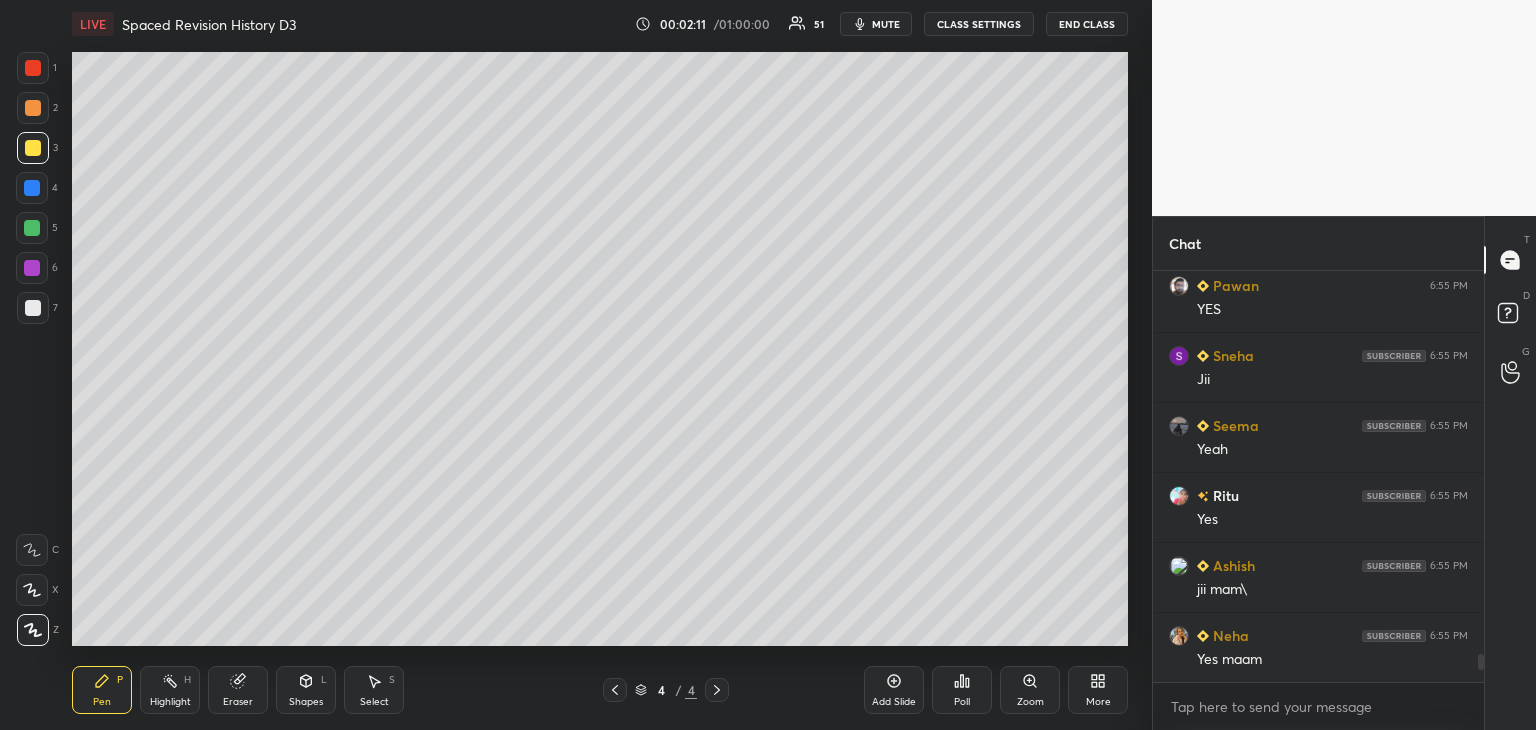 click at bounding box center [33, 148] 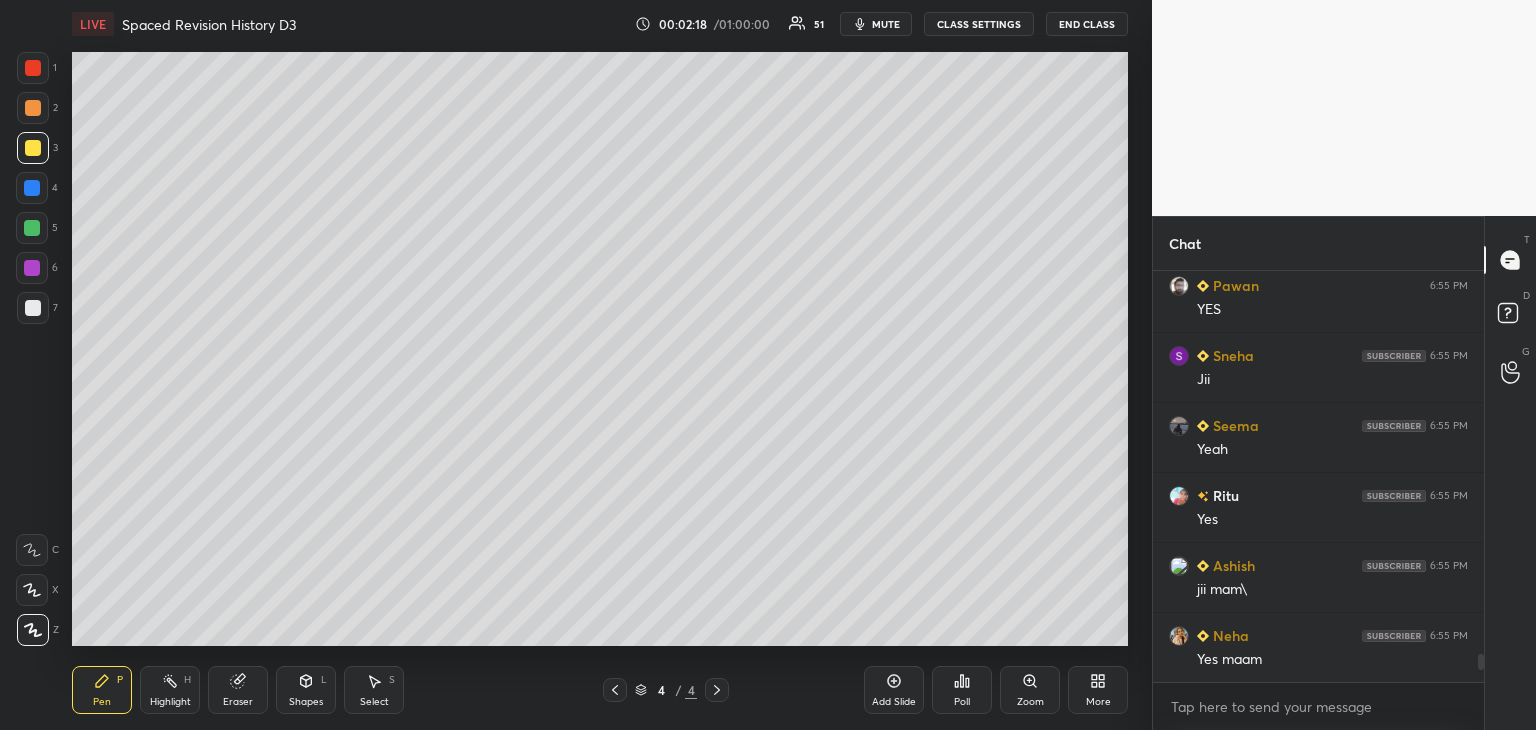 click at bounding box center (33, 68) 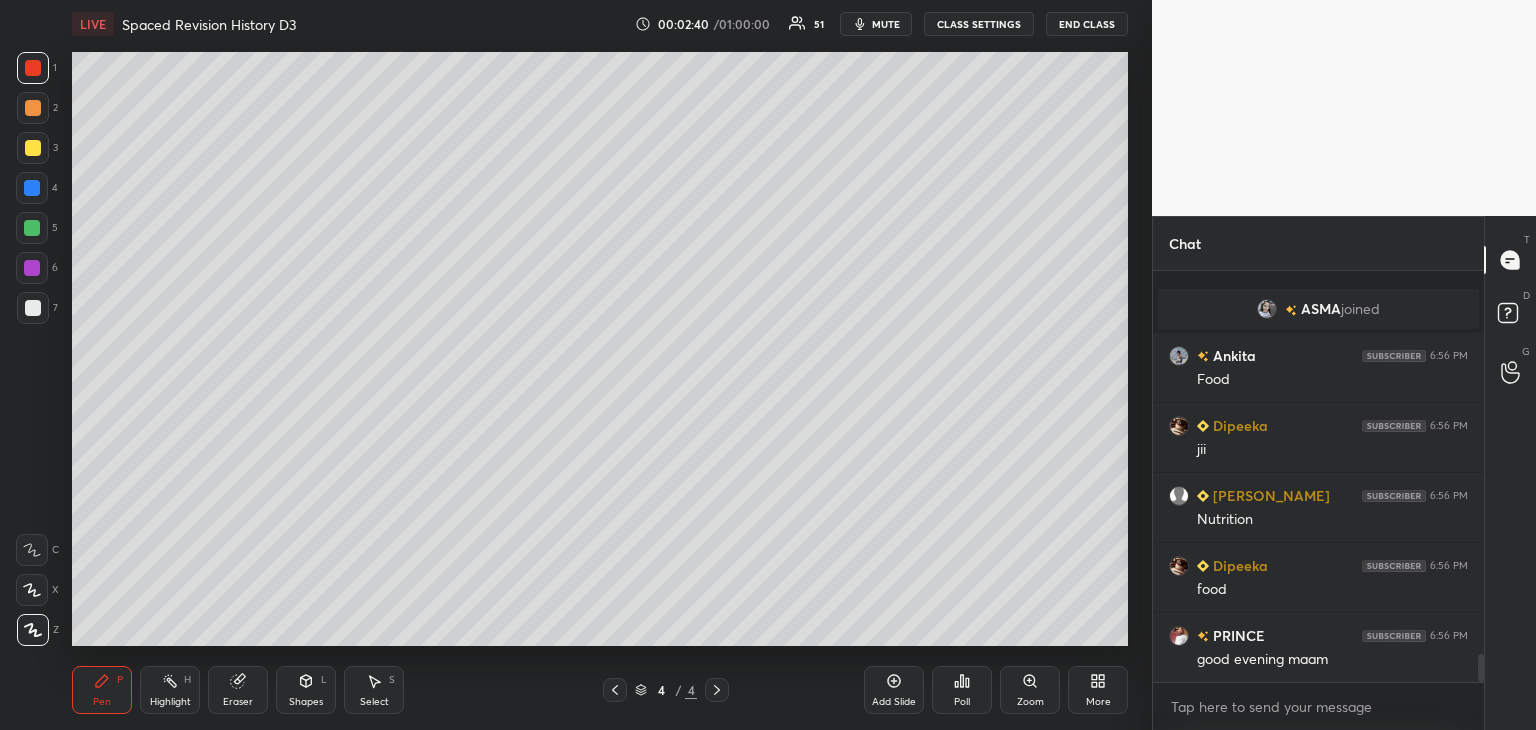 scroll, scrollTop: 5690, scrollLeft: 0, axis: vertical 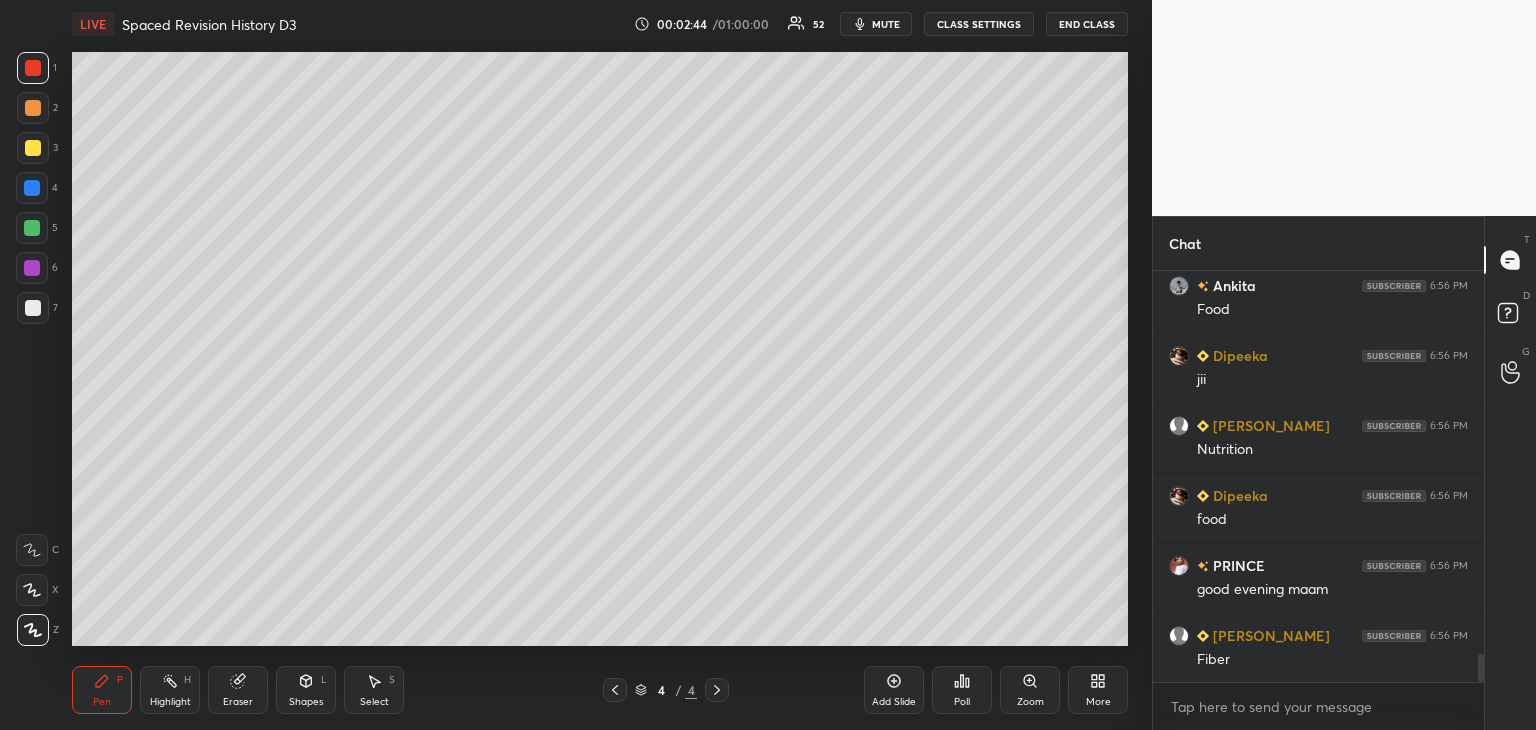 click at bounding box center (32, 188) 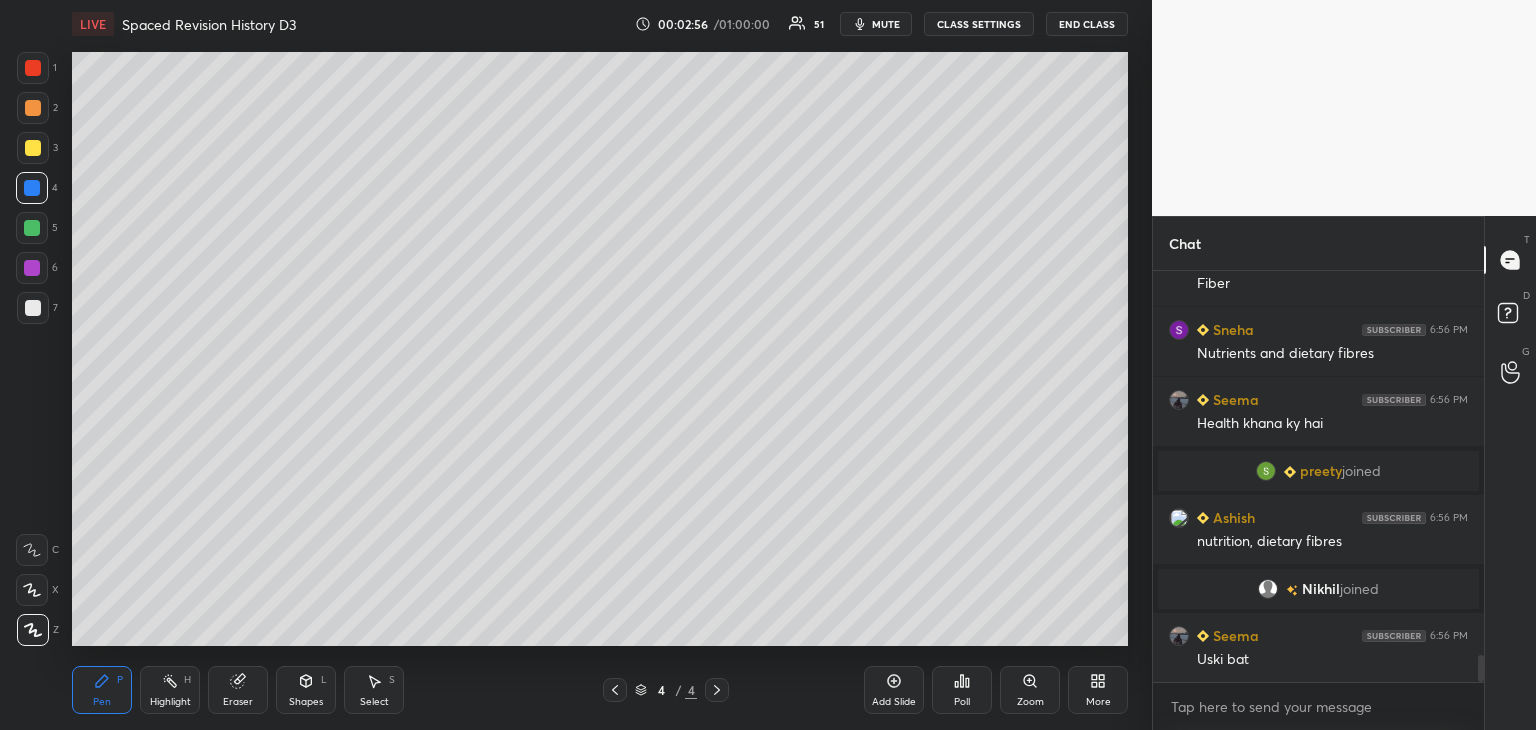 scroll, scrollTop: 5942, scrollLeft: 0, axis: vertical 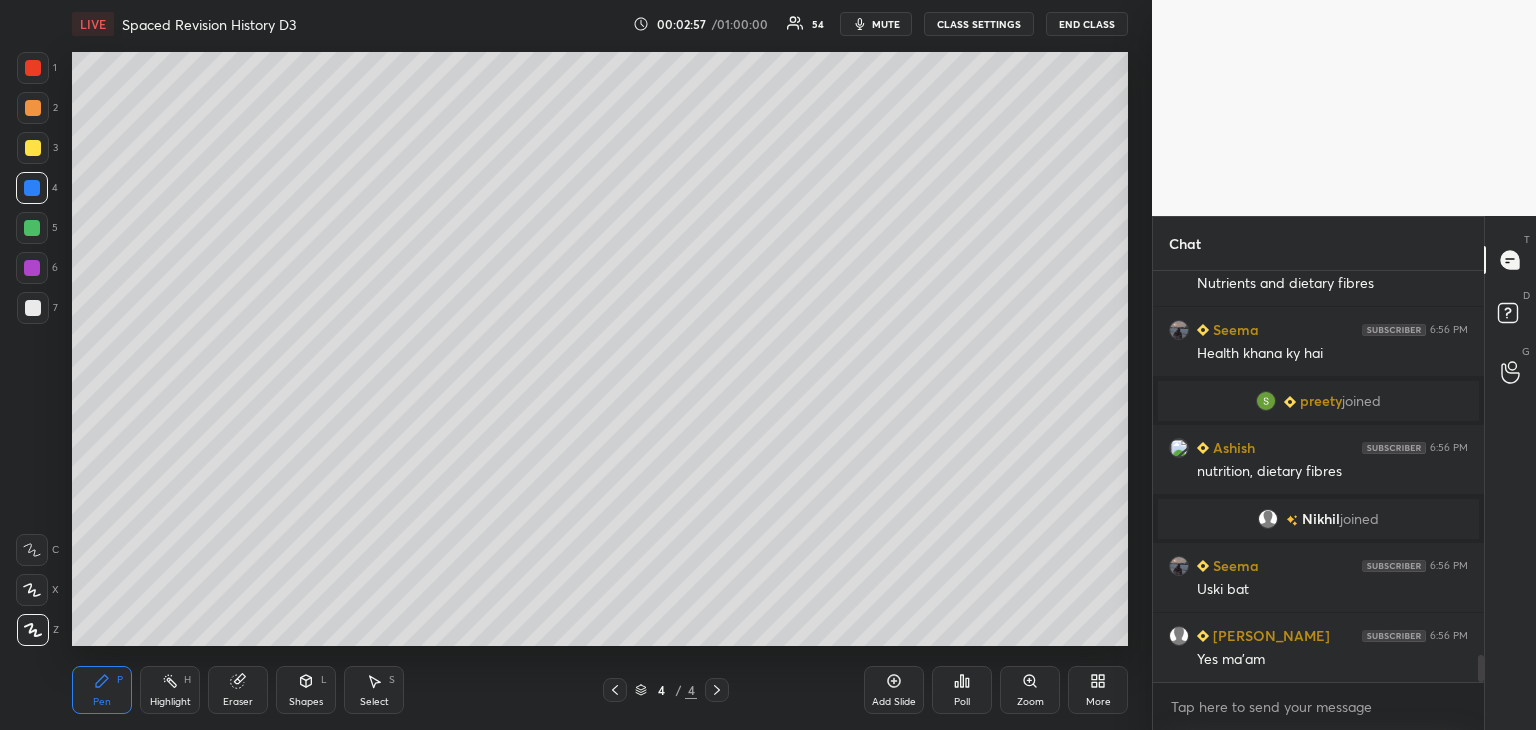 click at bounding box center [33, 308] 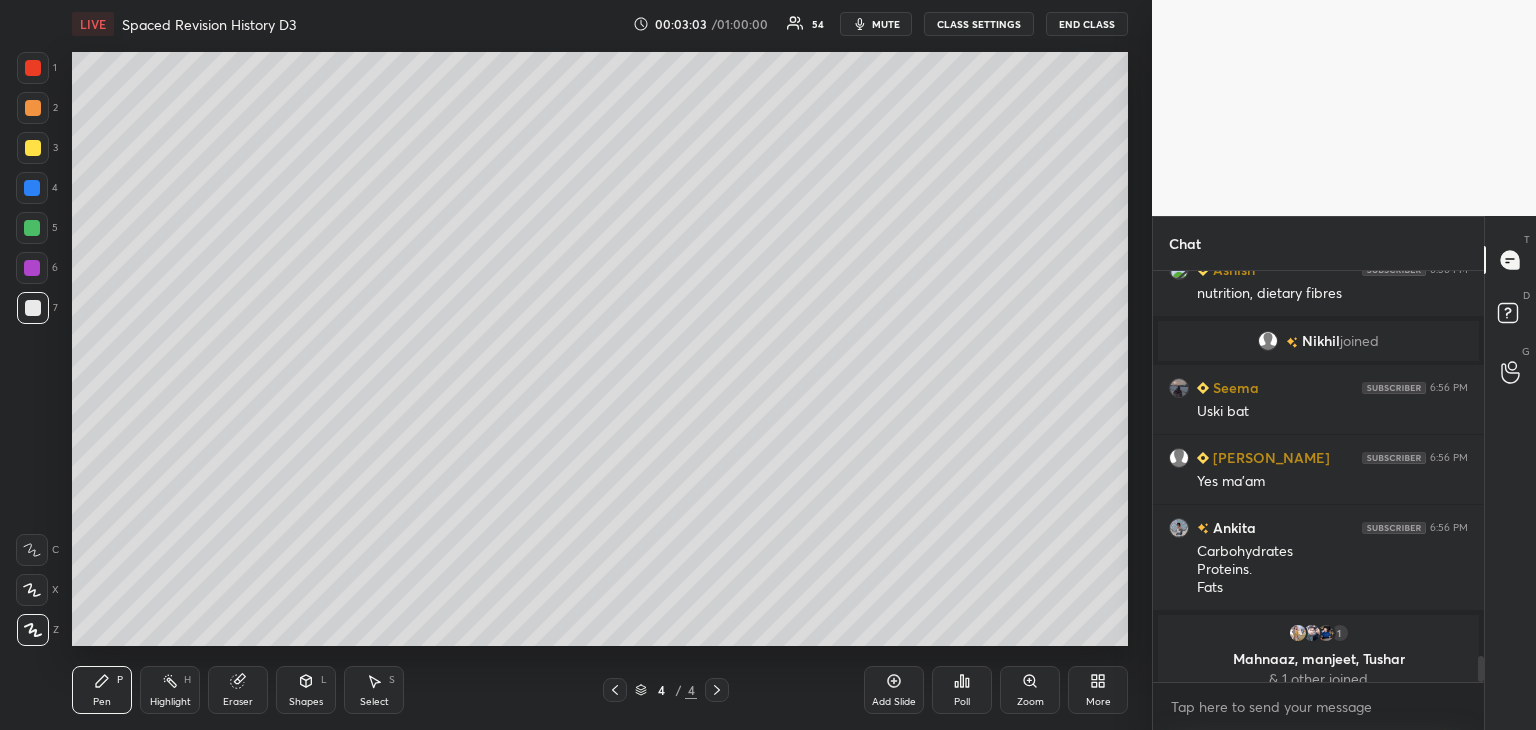 scroll, scrollTop: 6136, scrollLeft: 0, axis: vertical 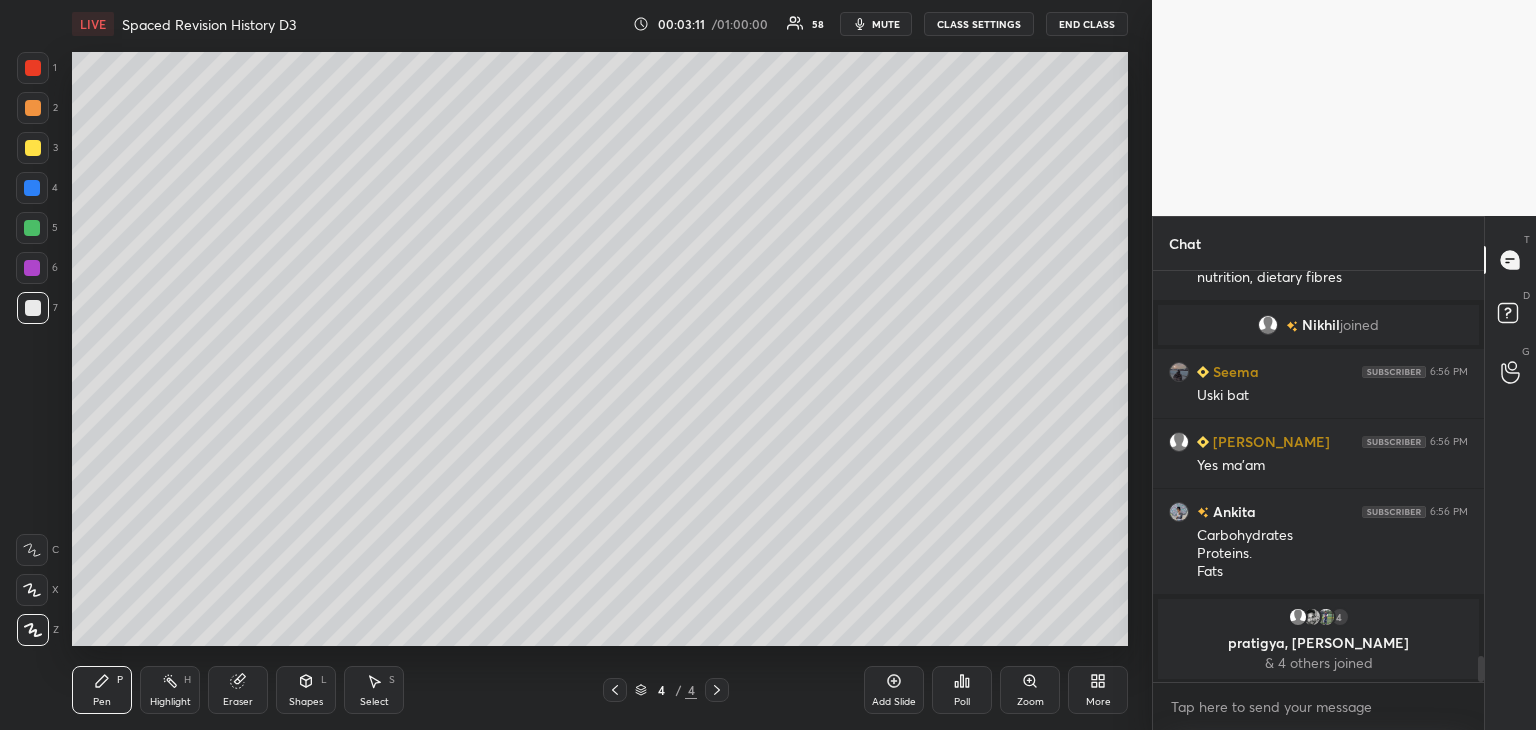 click at bounding box center (33, 148) 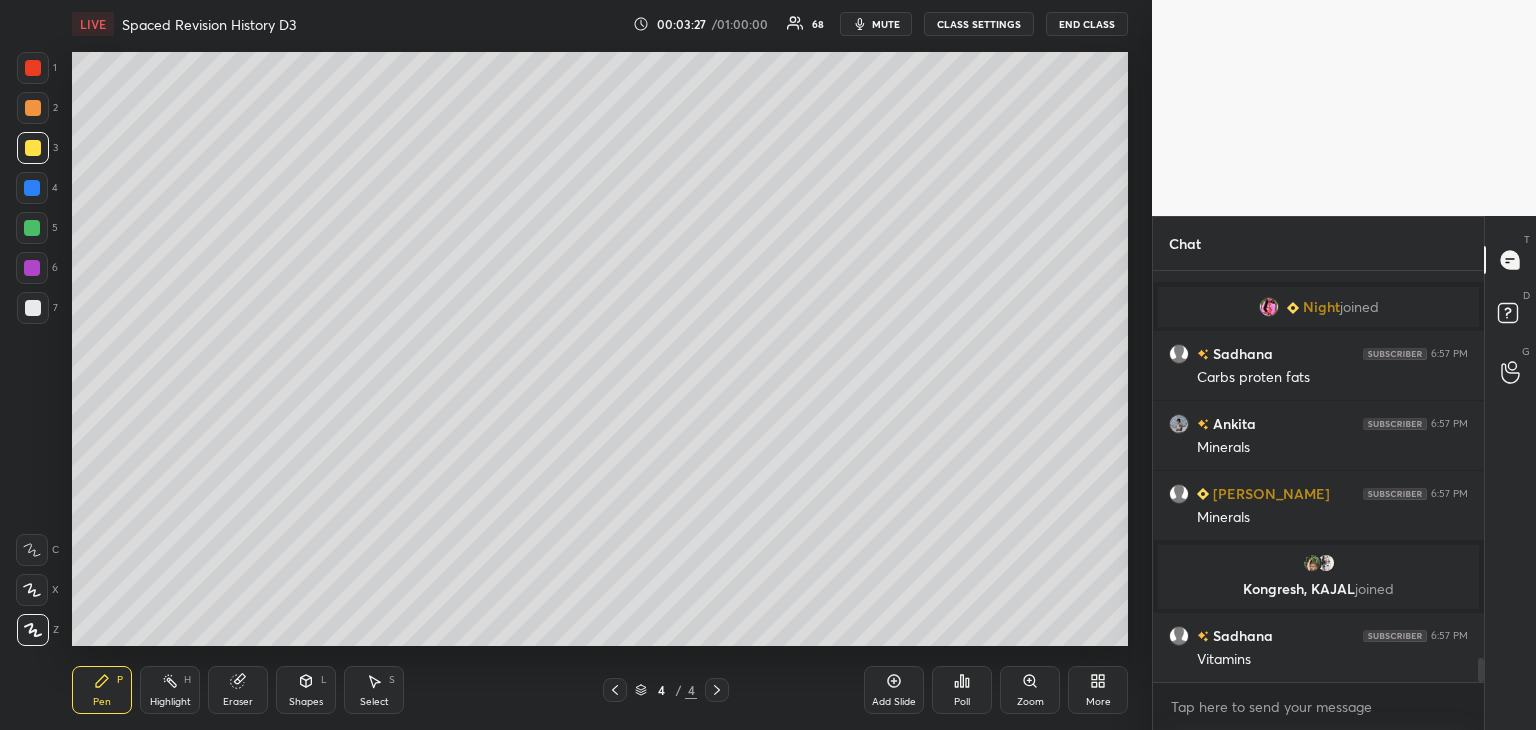 scroll, scrollTop: 6744, scrollLeft: 0, axis: vertical 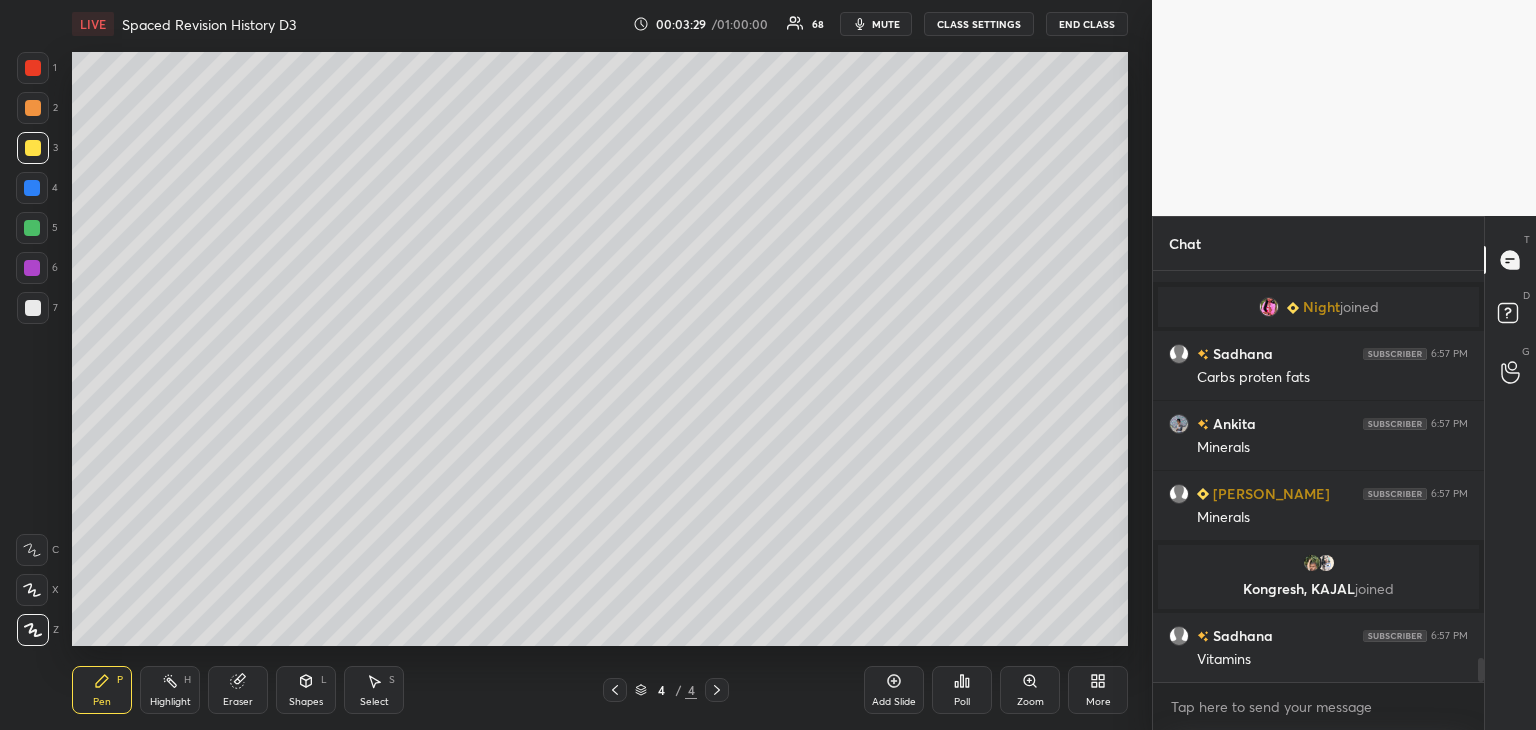 drag, startPoint x: 35, startPoint y: 193, endPoint x: 67, endPoint y: 189, distance: 32.24903 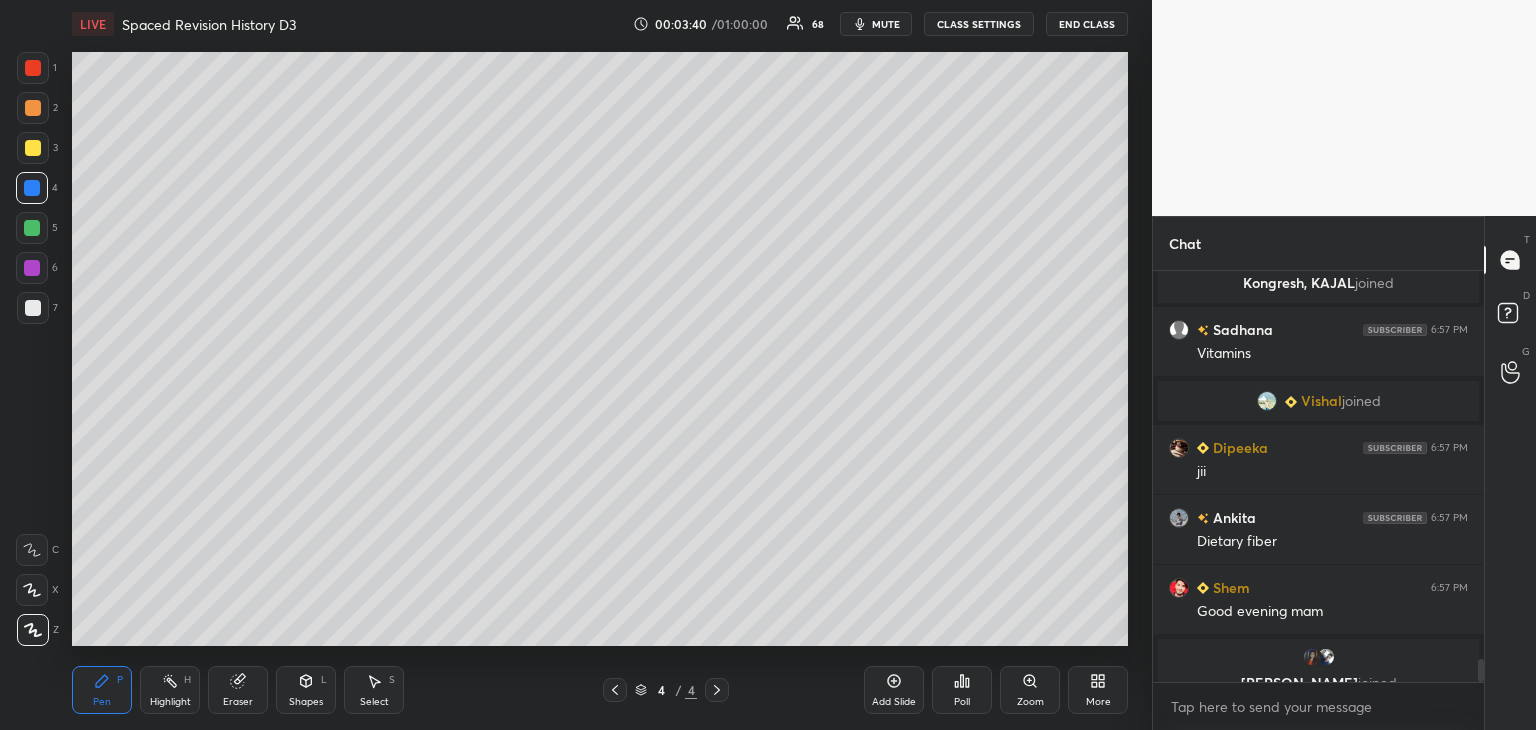 scroll, scrollTop: 7036, scrollLeft: 0, axis: vertical 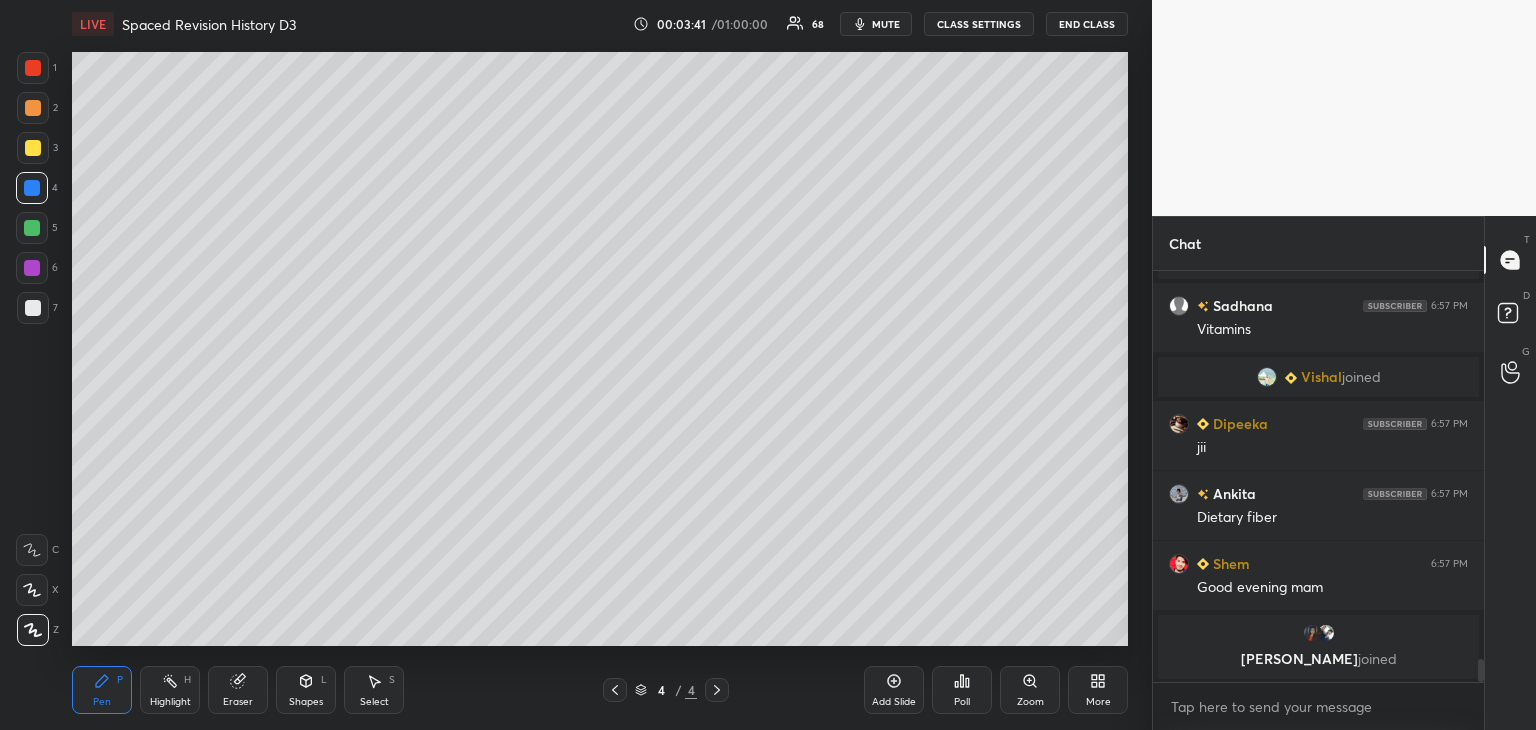 click at bounding box center (33, 148) 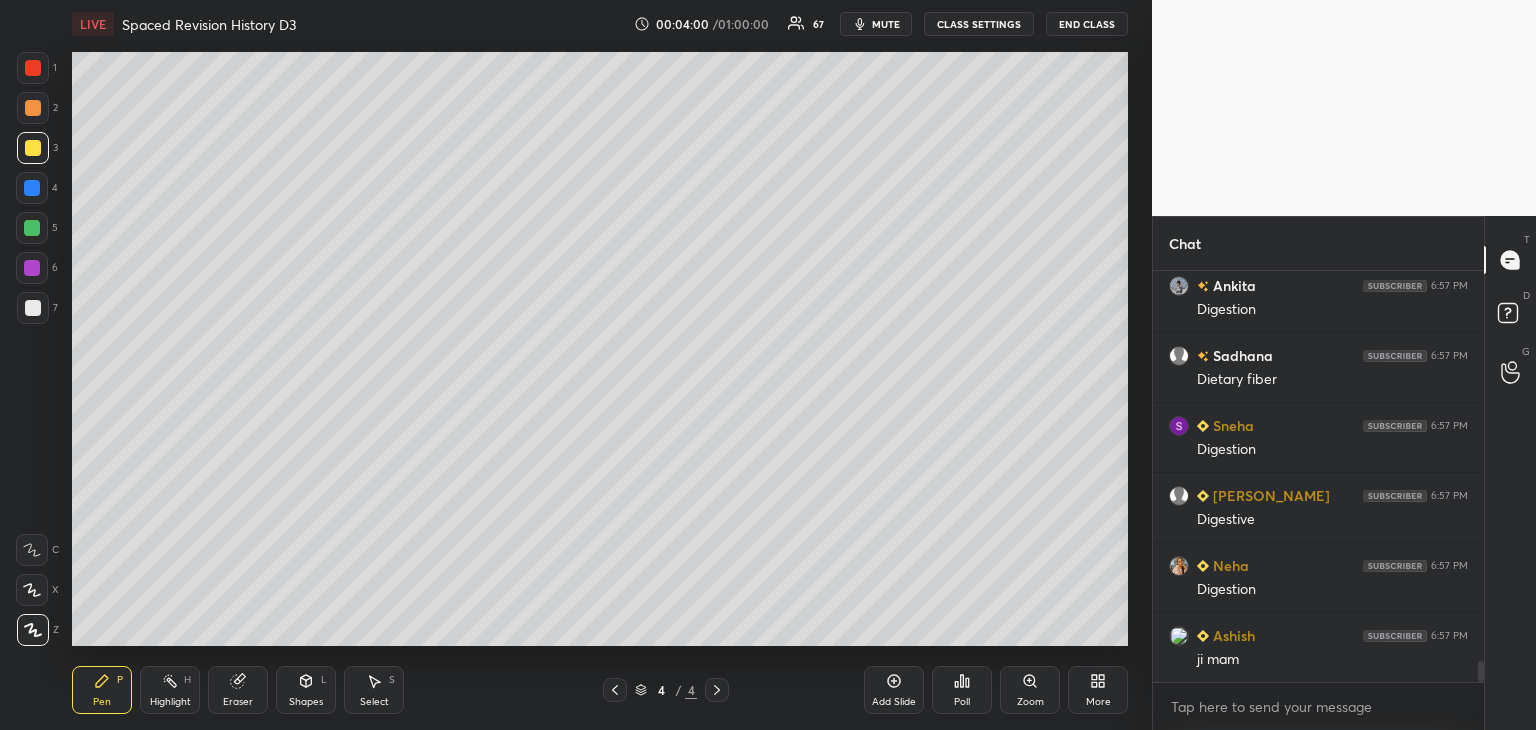 scroll, scrollTop: 7604, scrollLeft: 0, axis: vertical 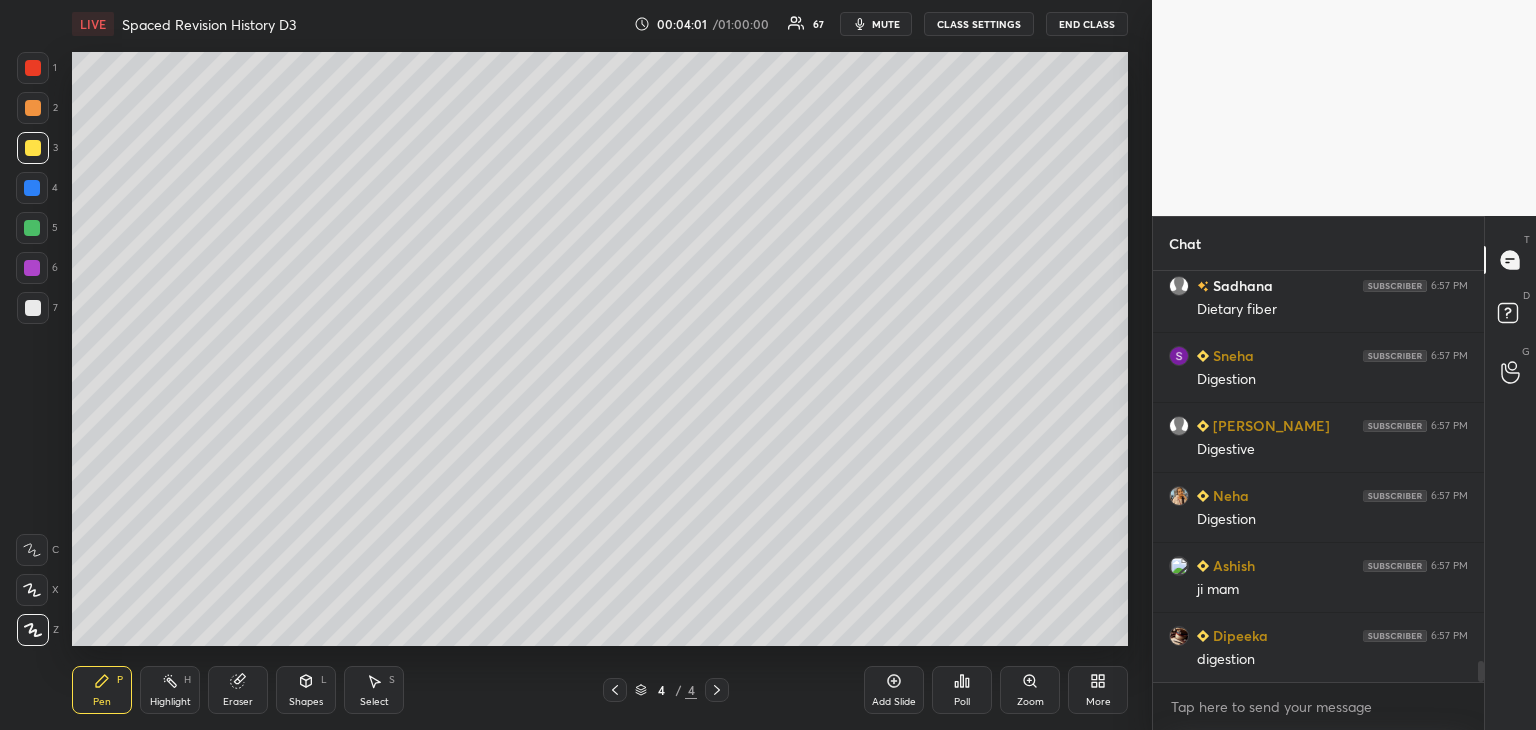 click at bounding box center [32, 228] 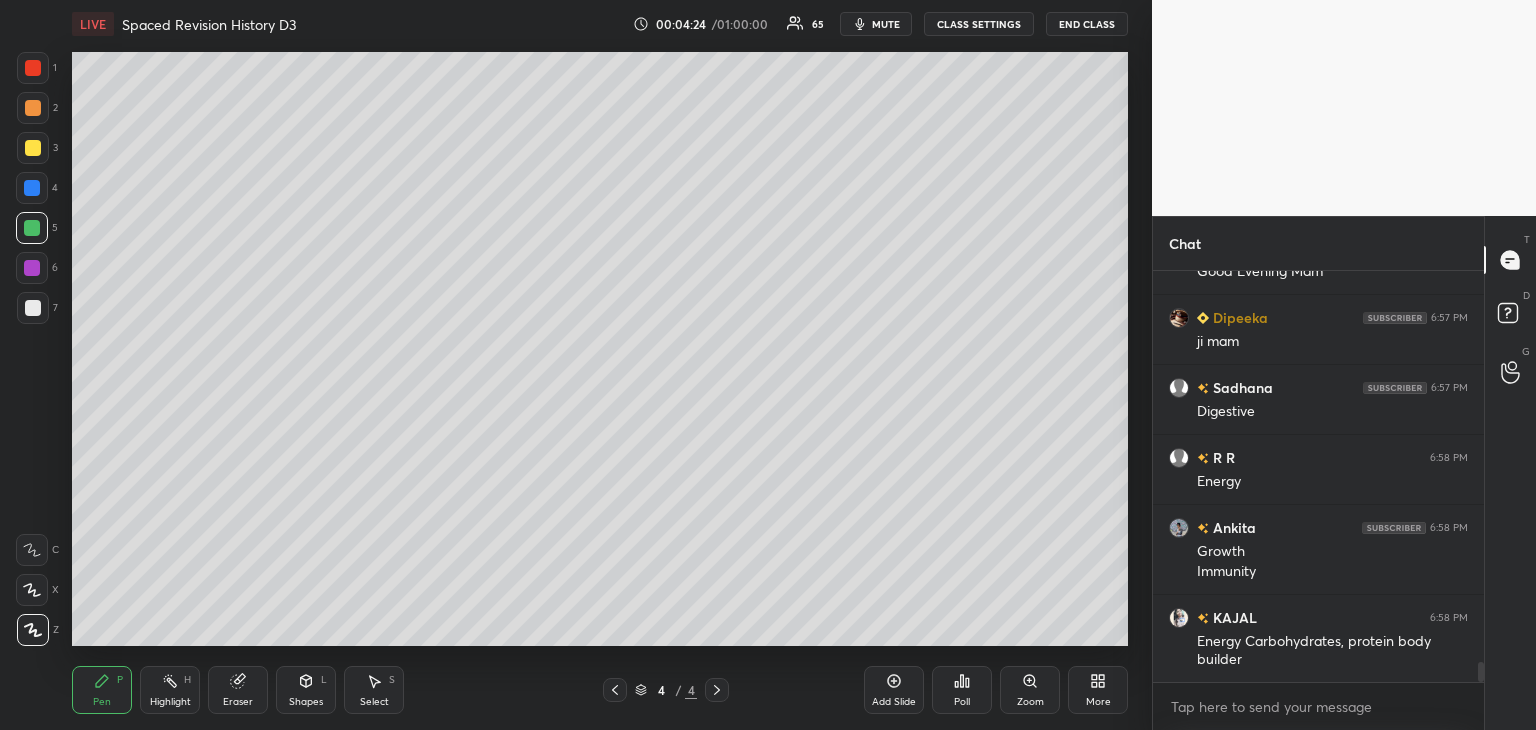 scroll, scrollTop: 7878, scrollLeft: 0, axis: vertical 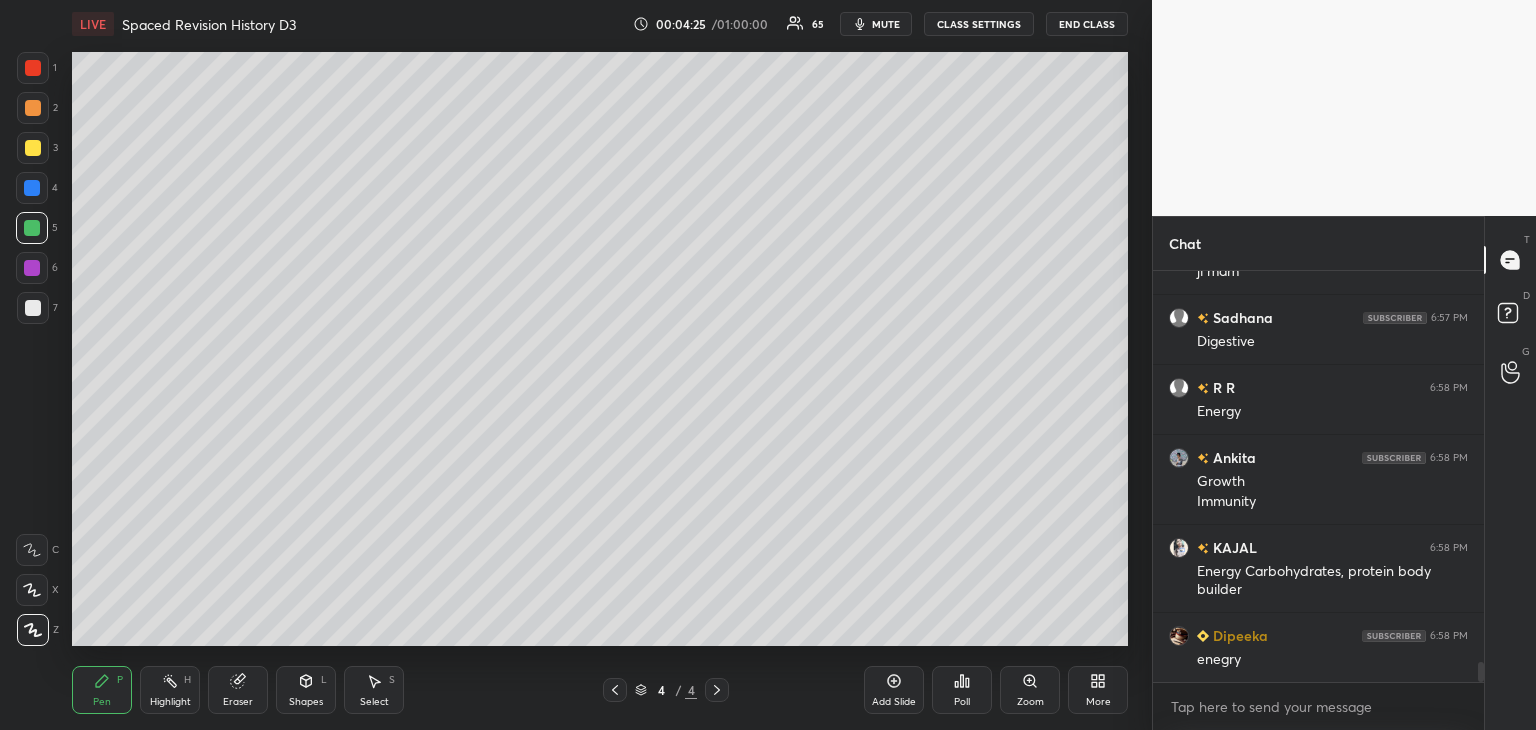 click at bounding box center (32, 268) 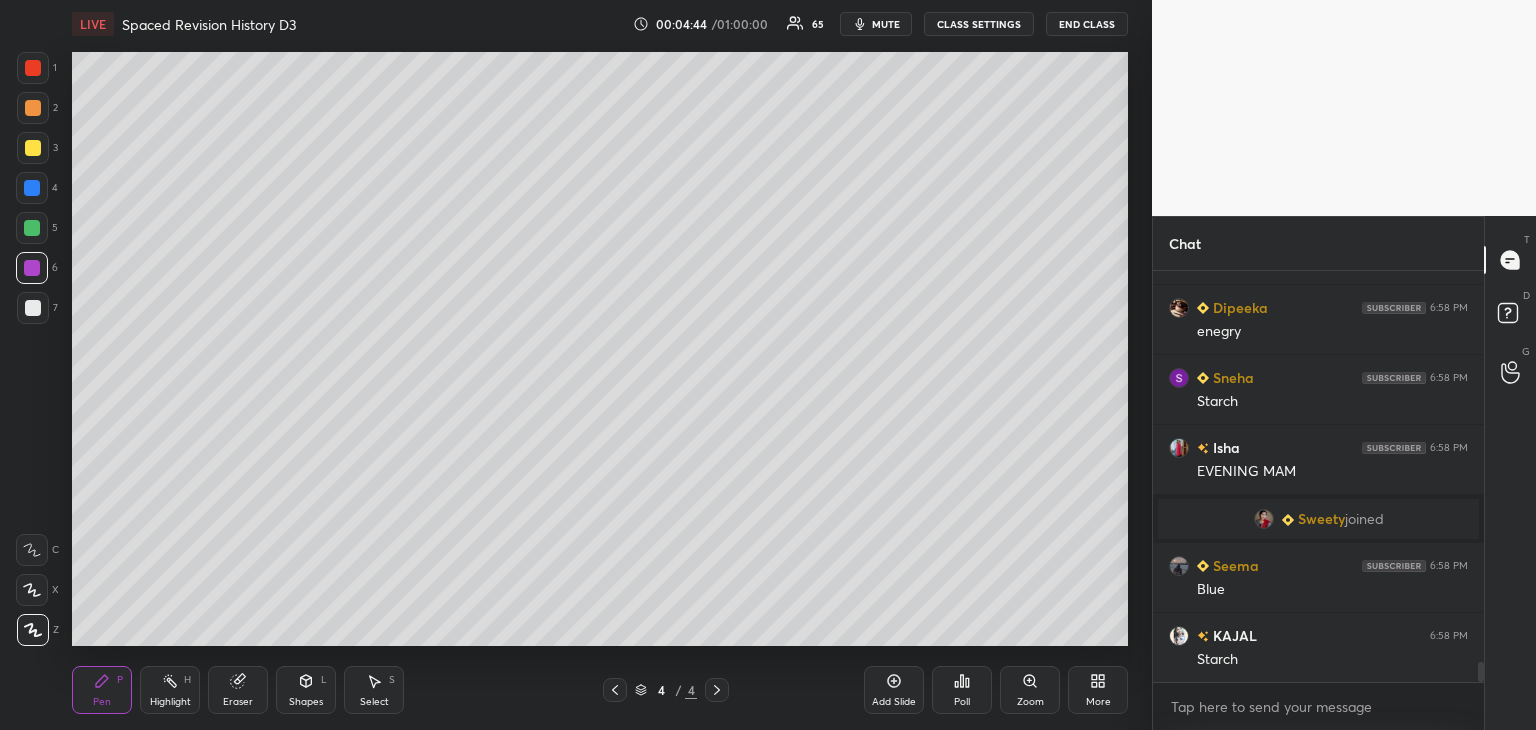 scroll, scrollTop: 8174, scrollLeft: 0, axis: vertical 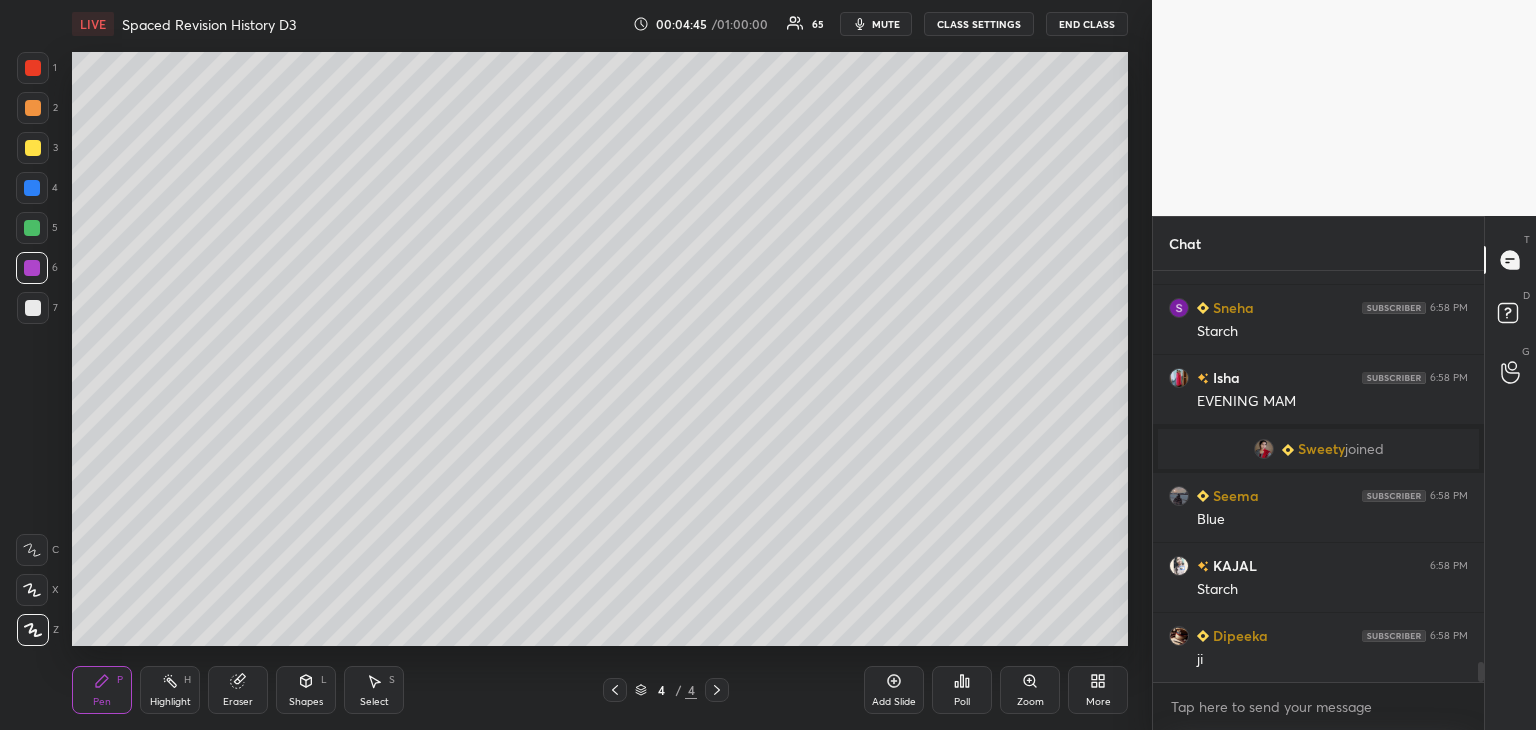 click at bounding box center [32, 188] 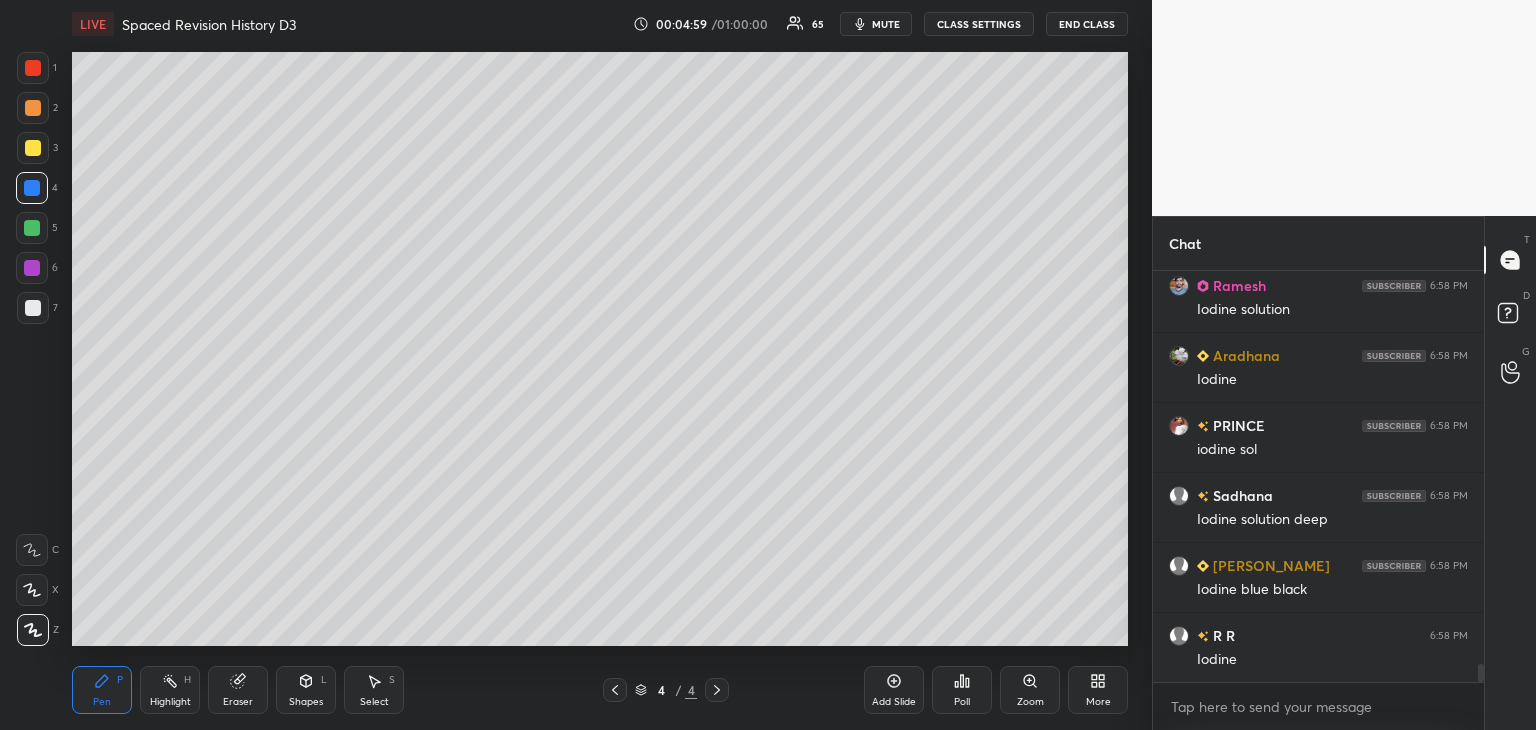 scroll, scrollTop: 9050, scrollLeft: 0, axis: vertical 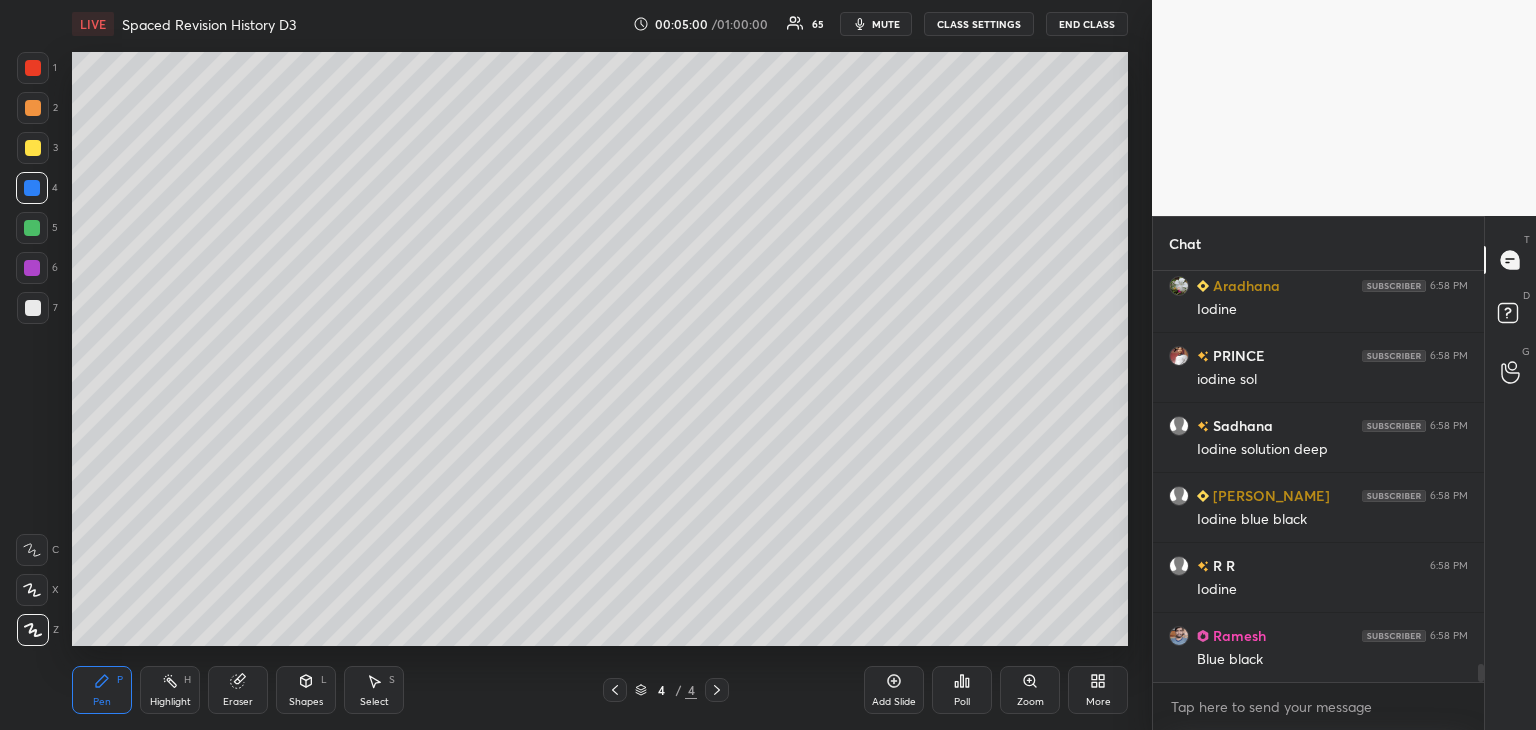 click at bounding box center [32, 268] 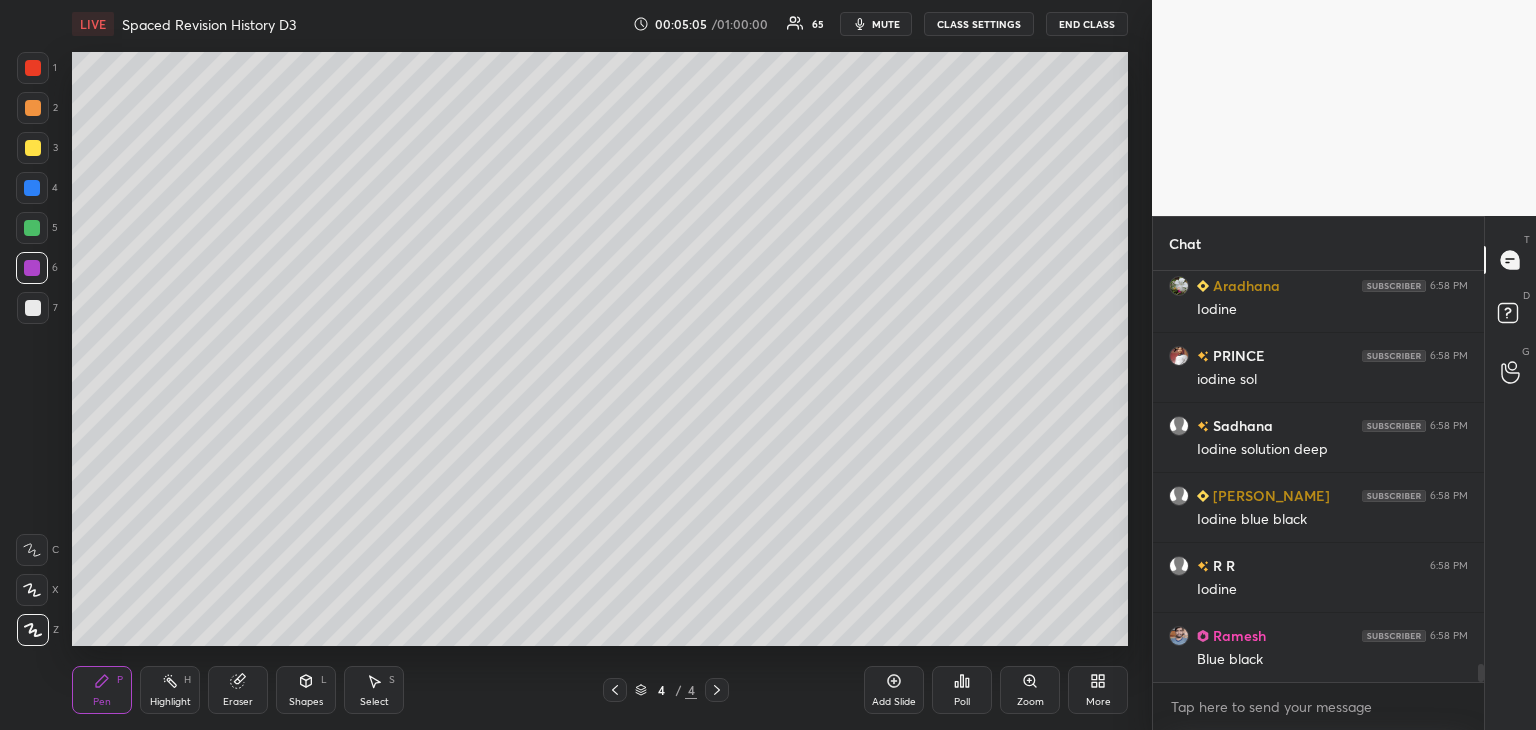 click at bounding box center [32, 228] 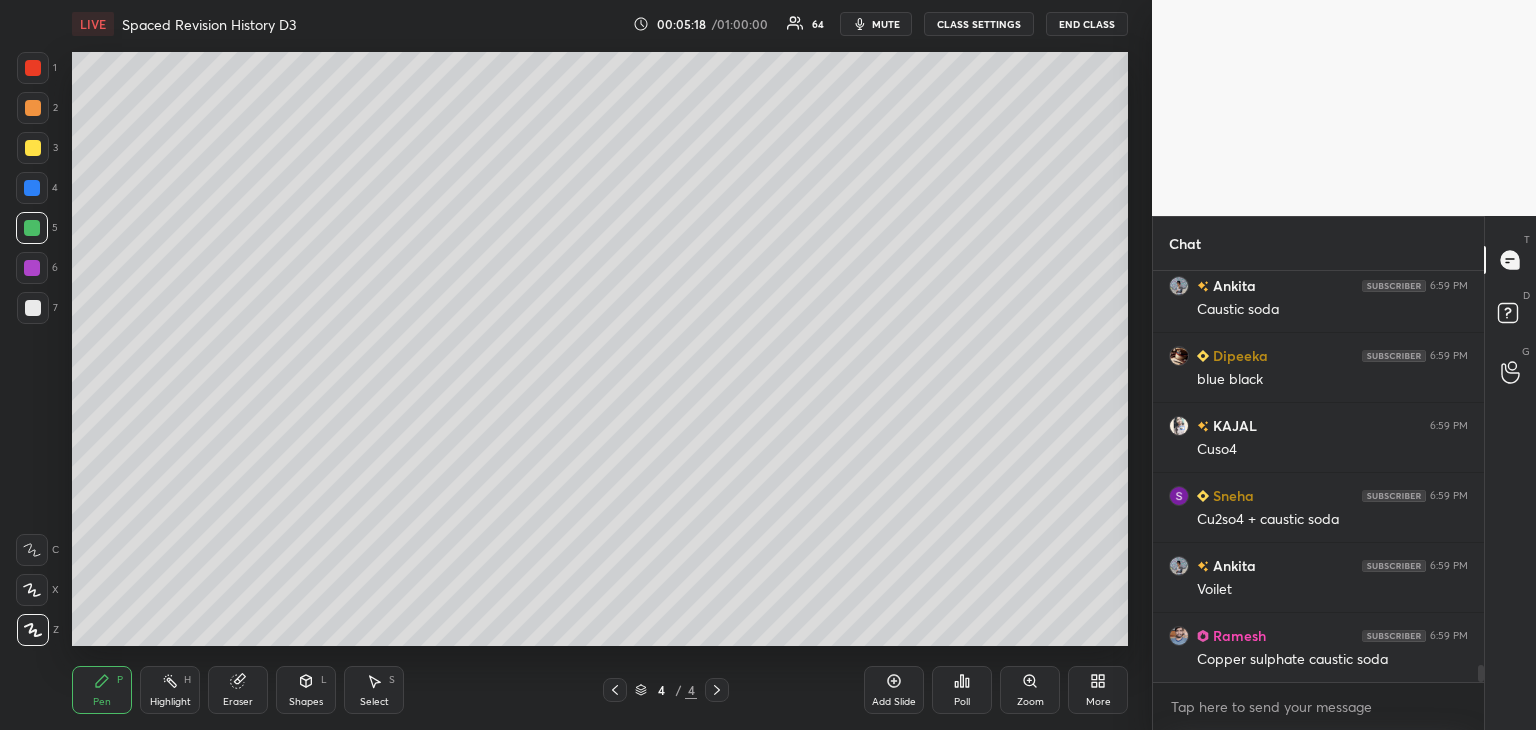 scroll, scrollTop: 9680, scrollLeft: 0, axis: vertical 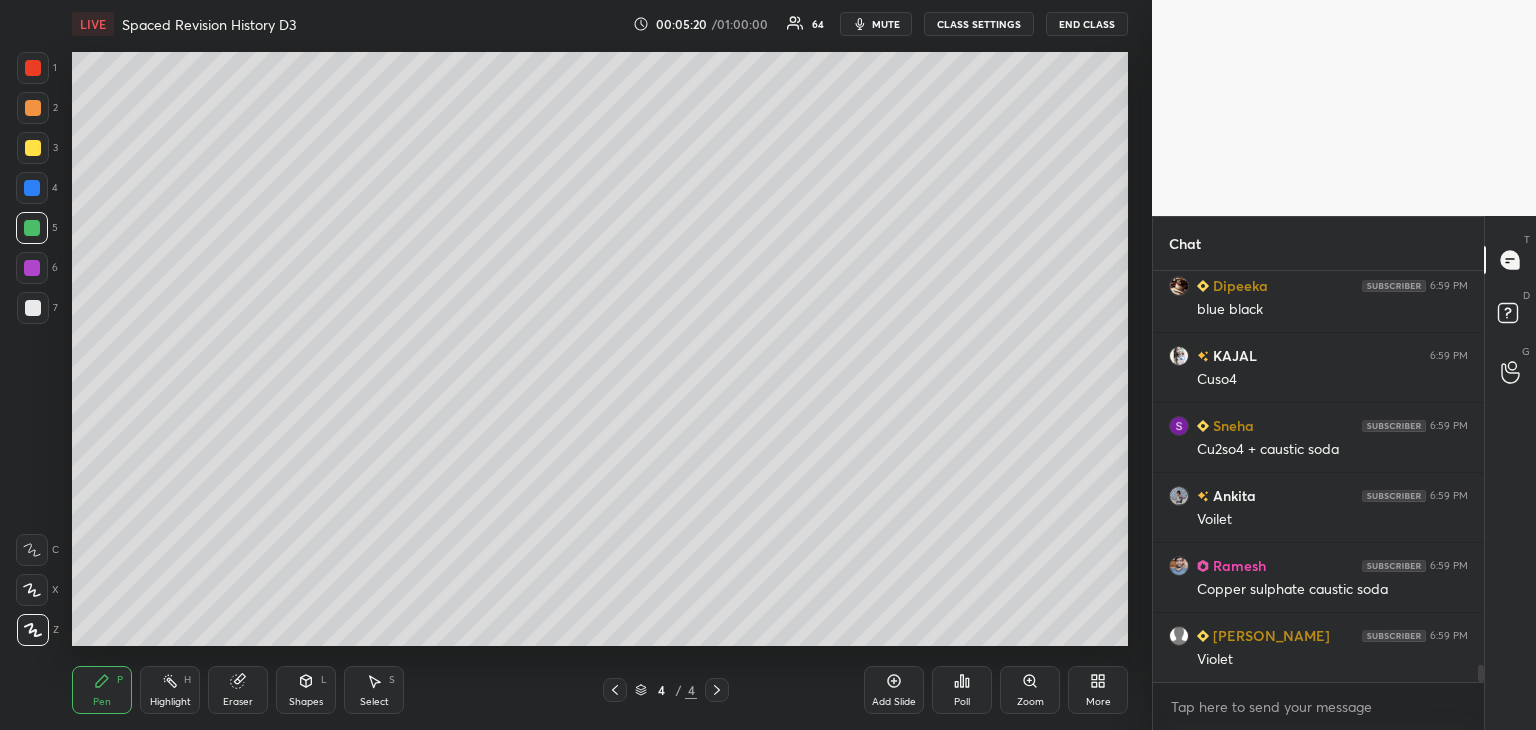 click at bounding box center (32, 268) 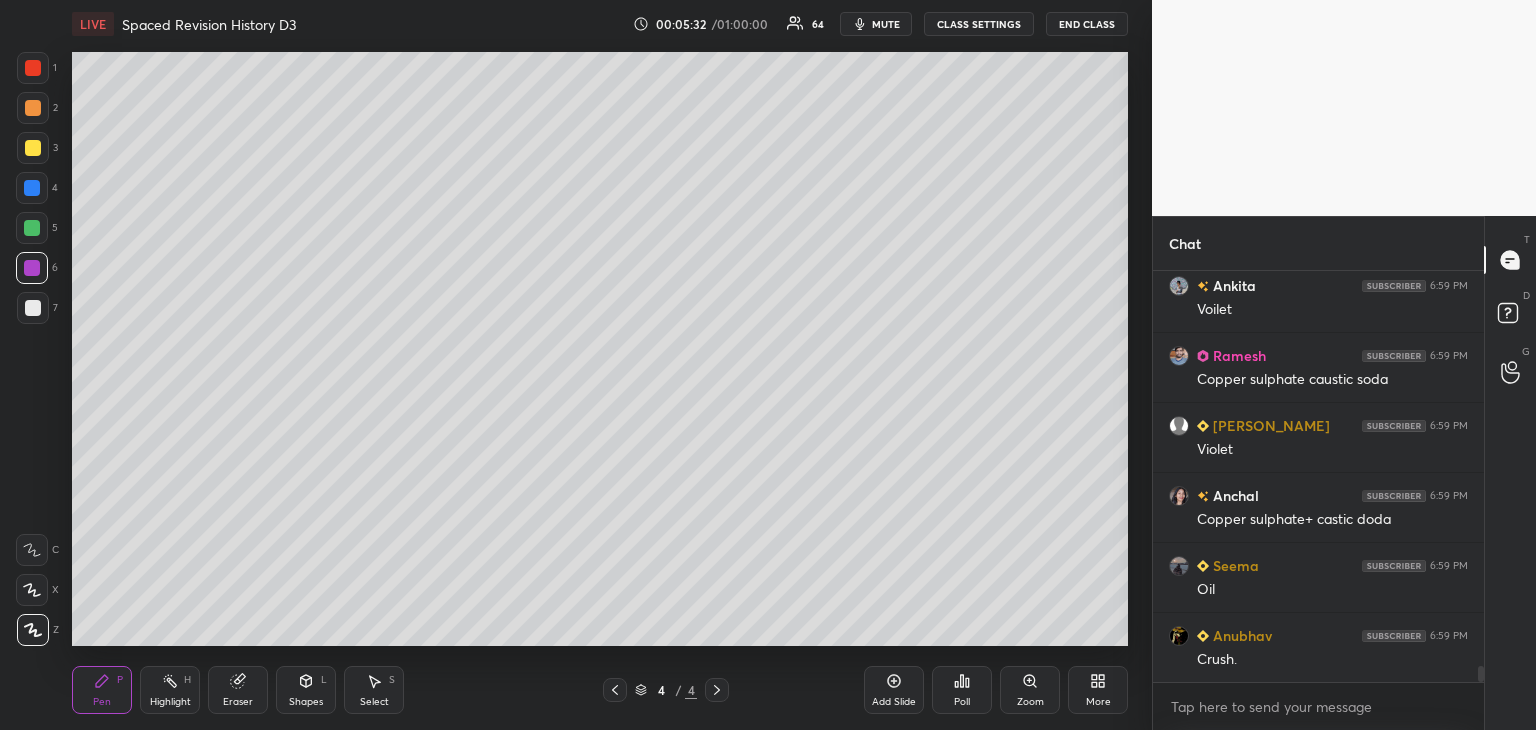 scroll, scrollTop: 9960, scrollLeft: 0, axis: vertical 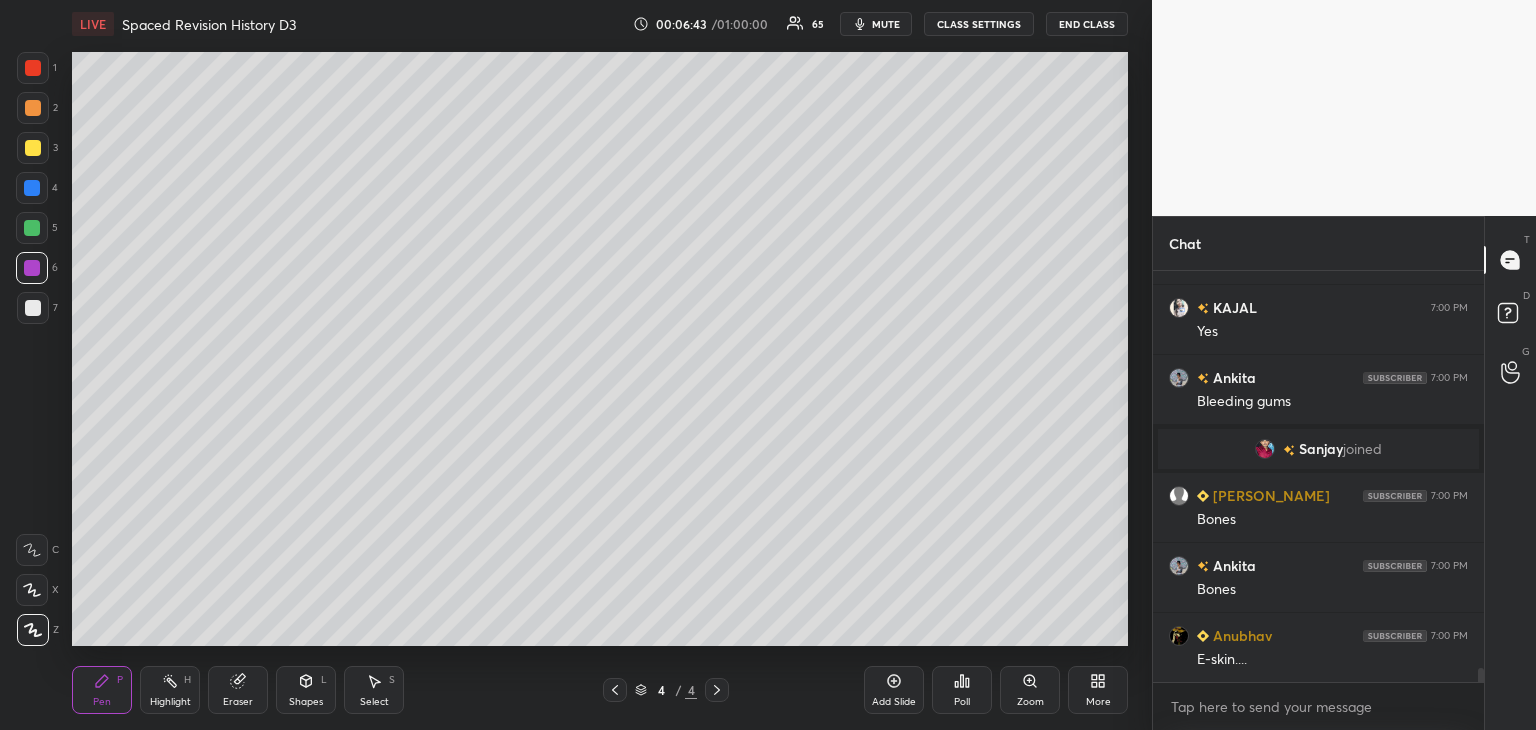 click at bounding box center (32, 188) 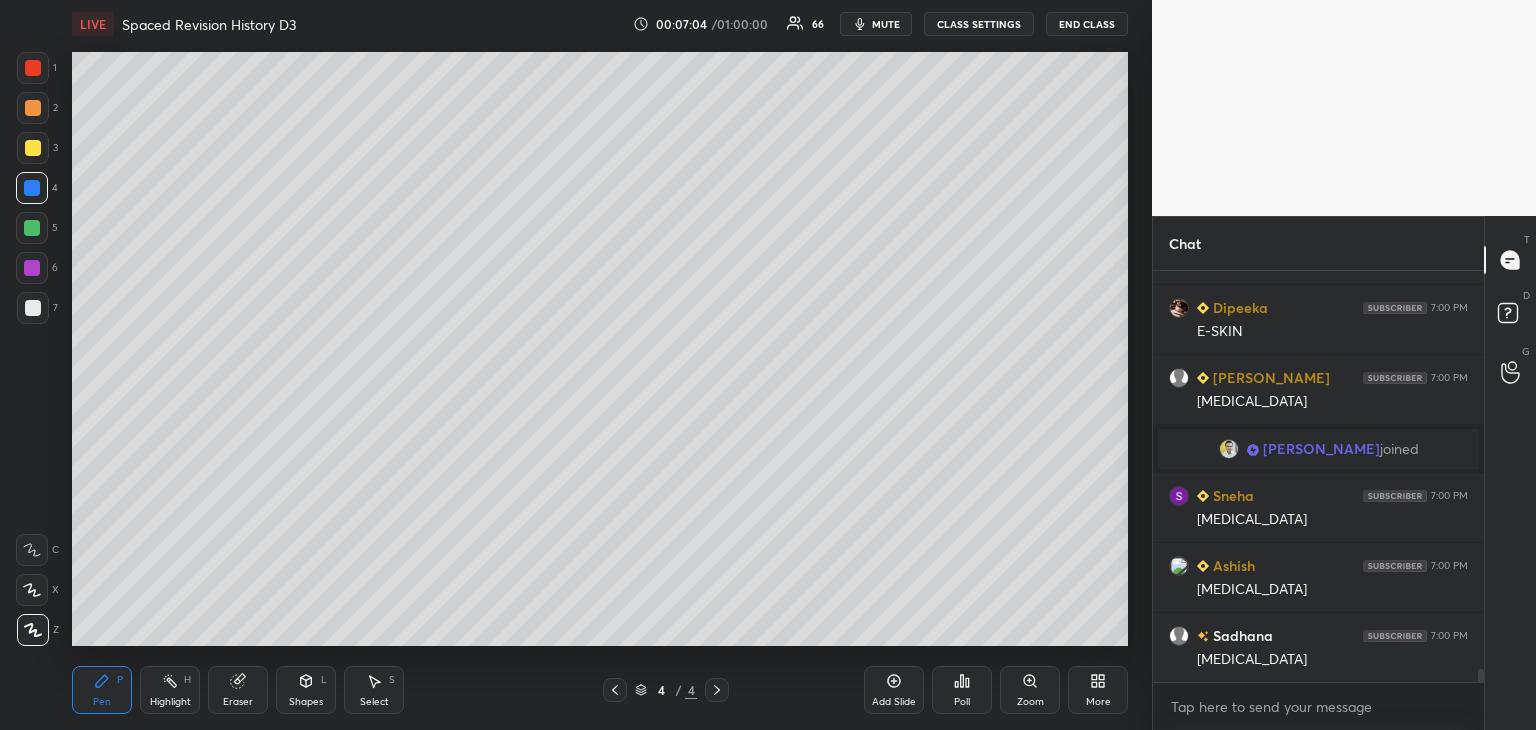 scroll, scrollTop: 12352, scrollLeft: 0, axis: vertical 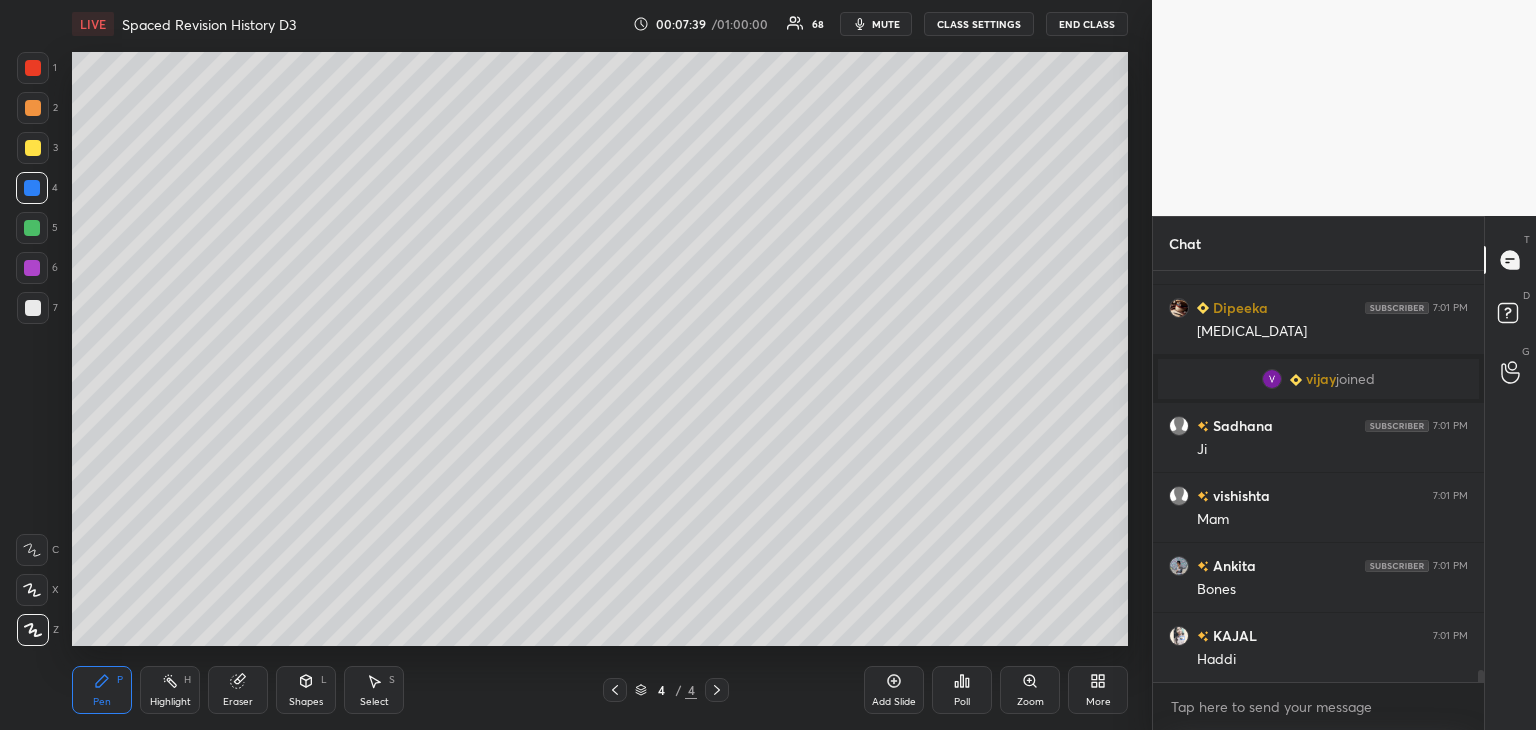 click at bounding box center [32, 228] 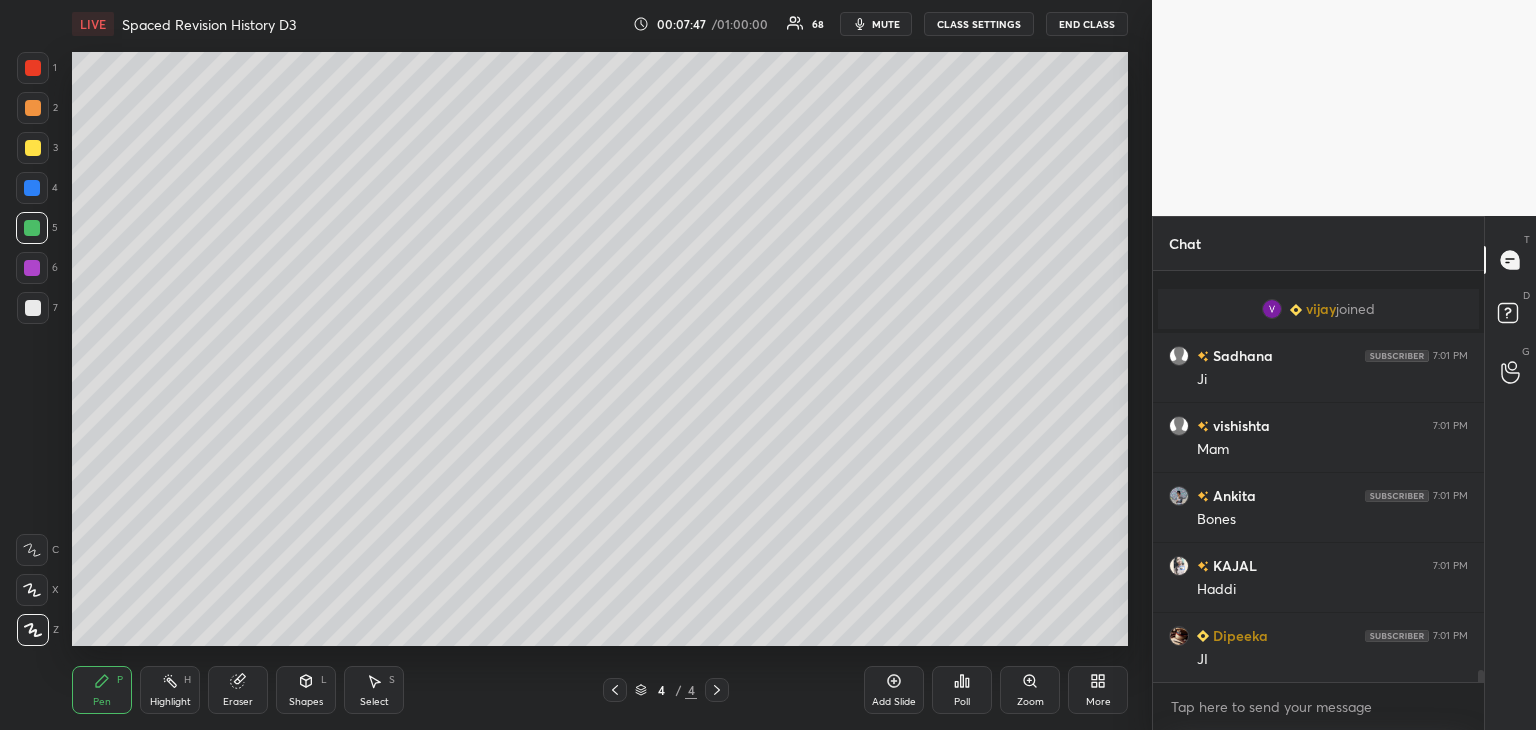 scroll, scrollTop: 13654, scrollLeft: 0, axis: vertical 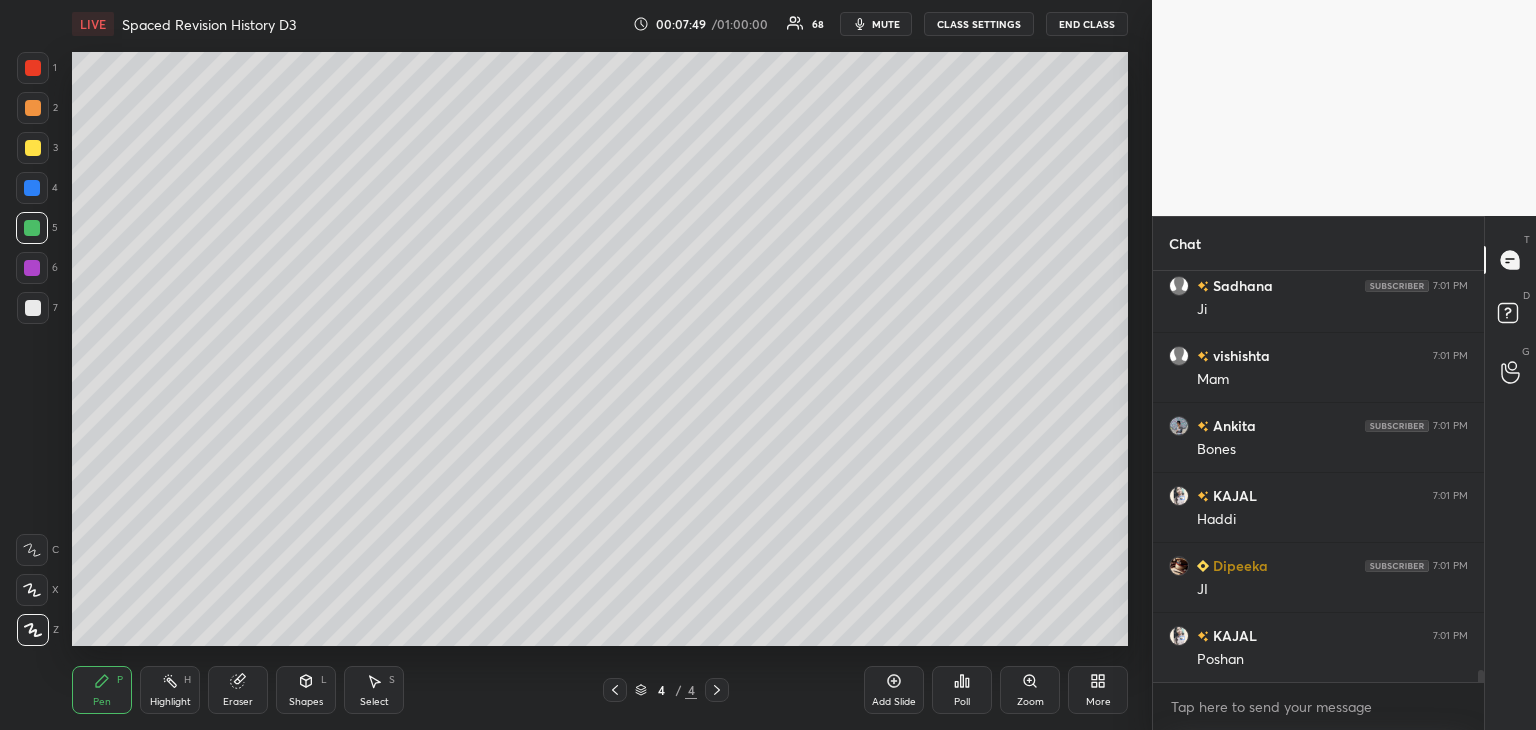 click at bounding box center (32, 268) 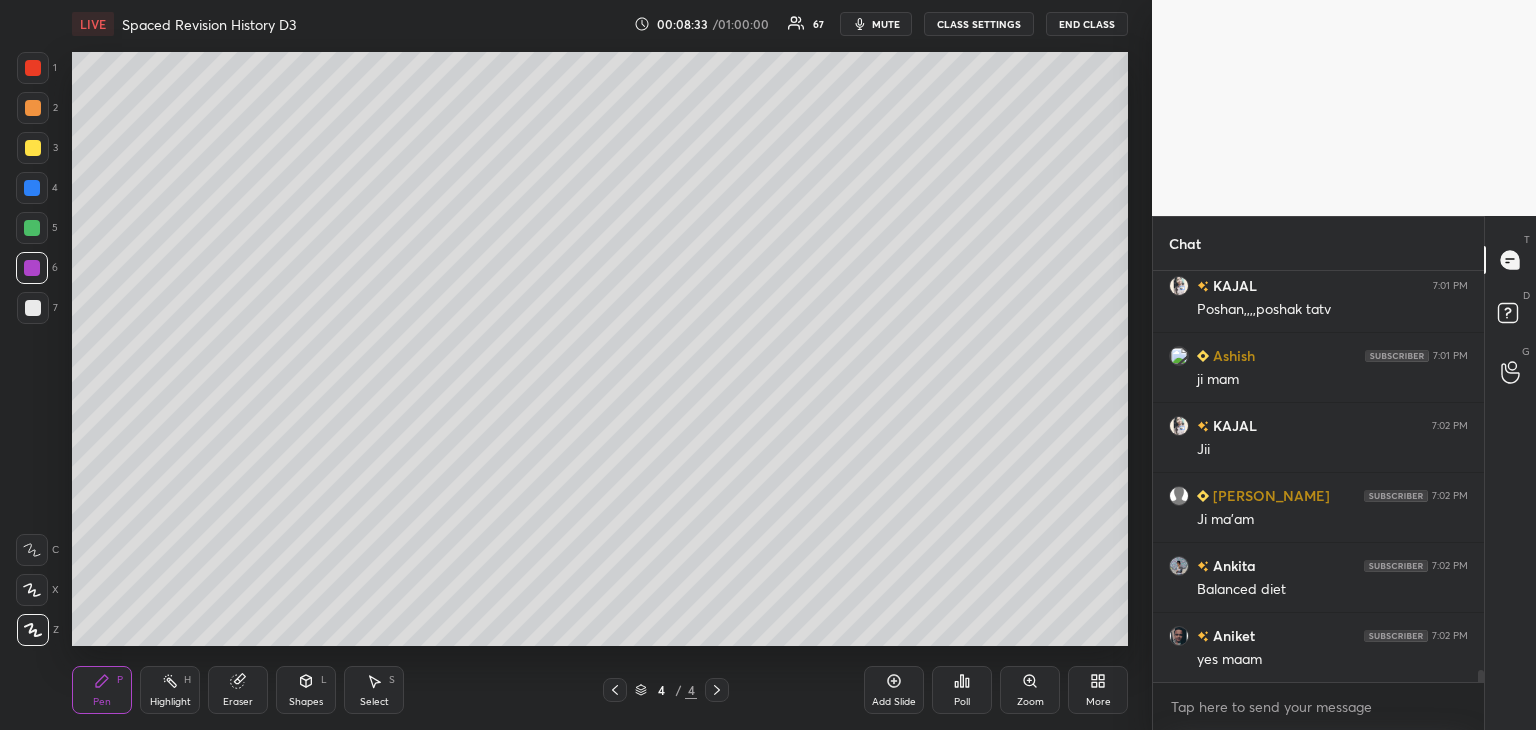 scroll, scrollTop: 14284, scrollLeft: 0, axis: vertical 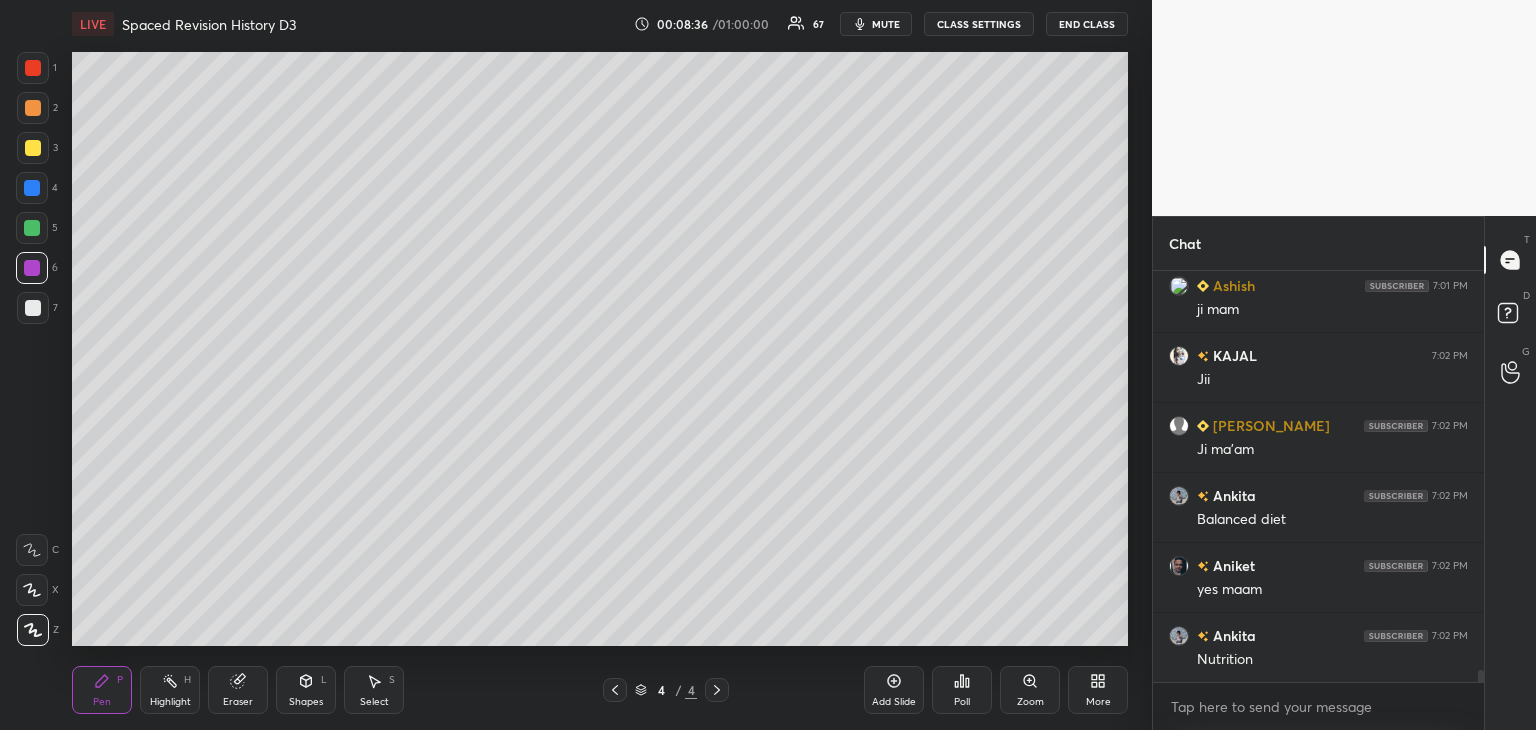click at bounding box center (33, 148) 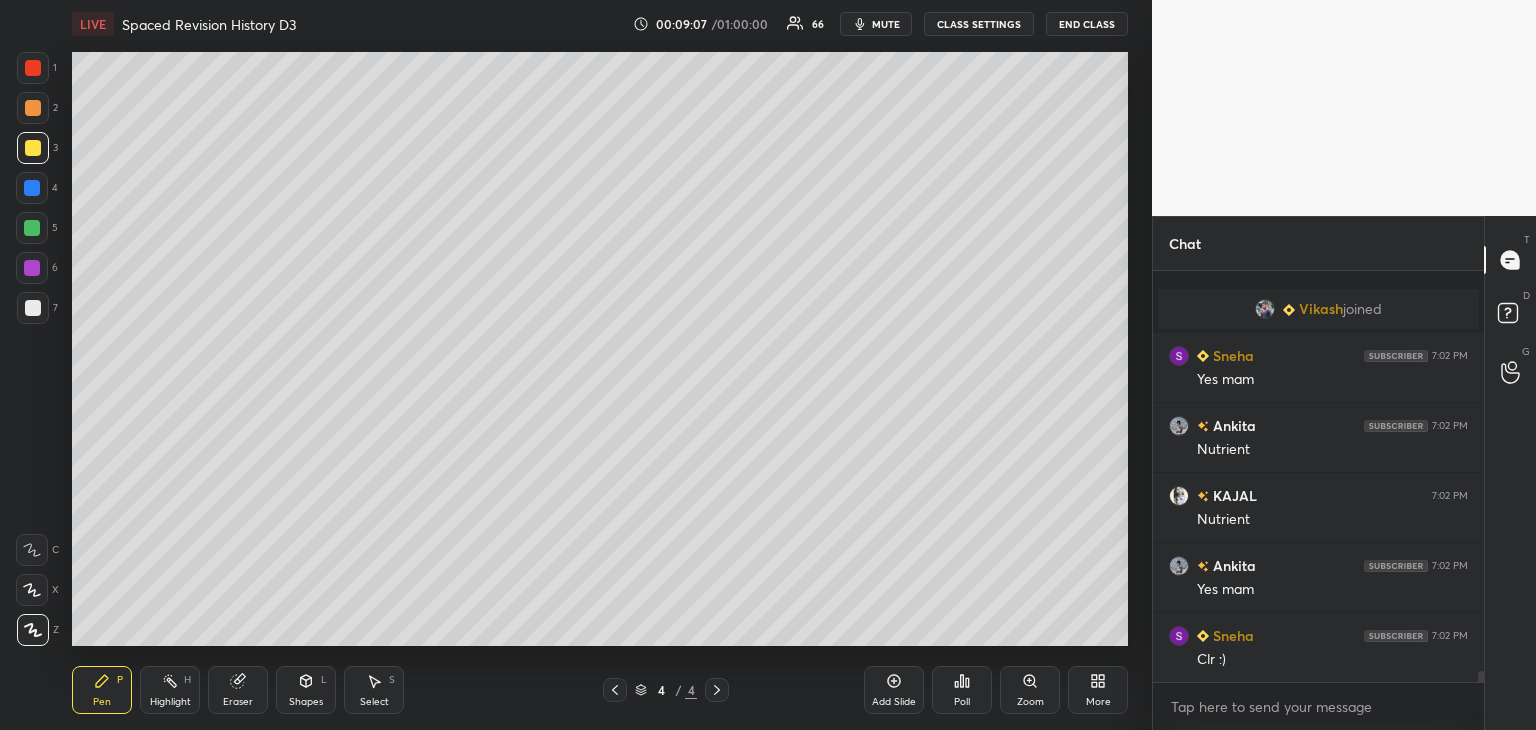 scroll, scrollTop: 14374, scrollLeft: 0, axis: vertical 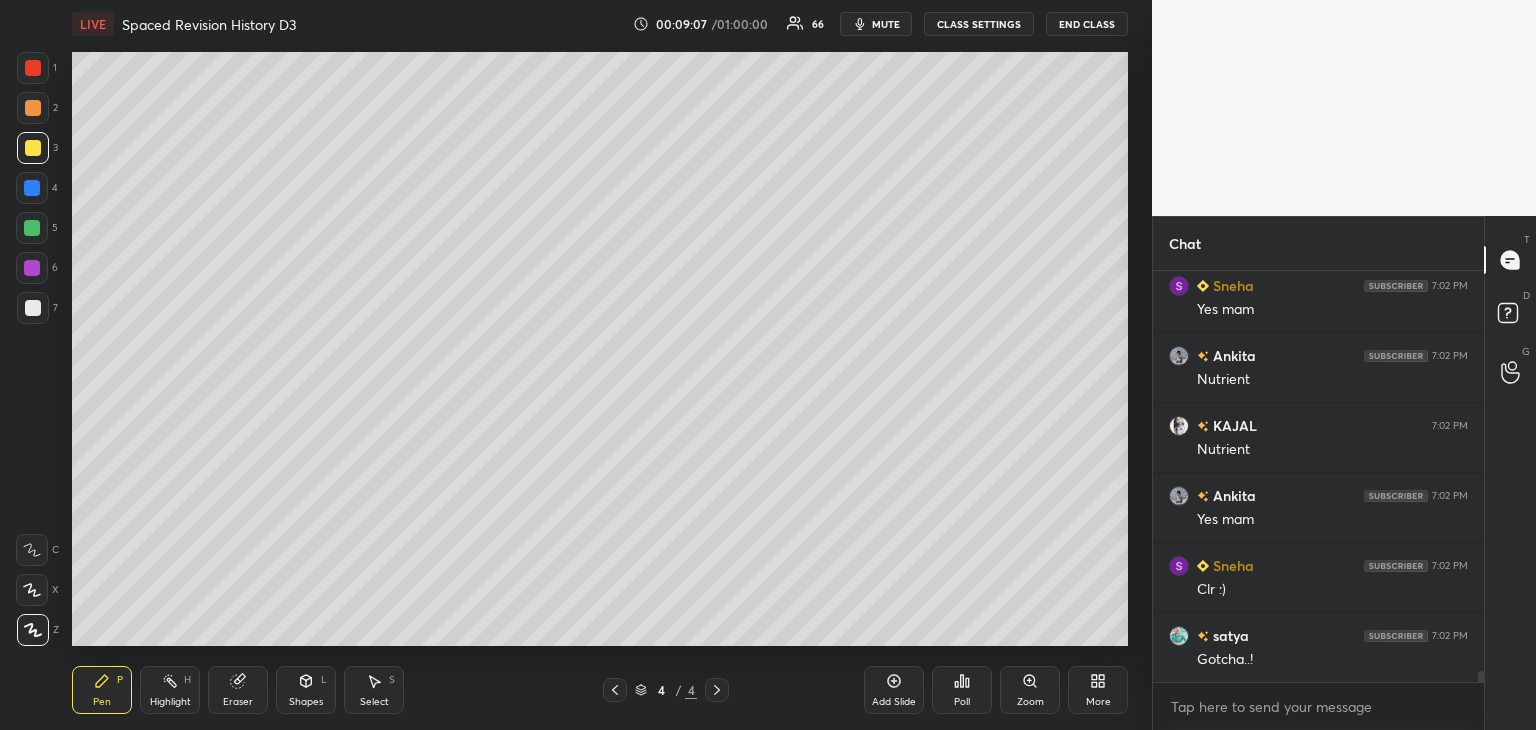 click 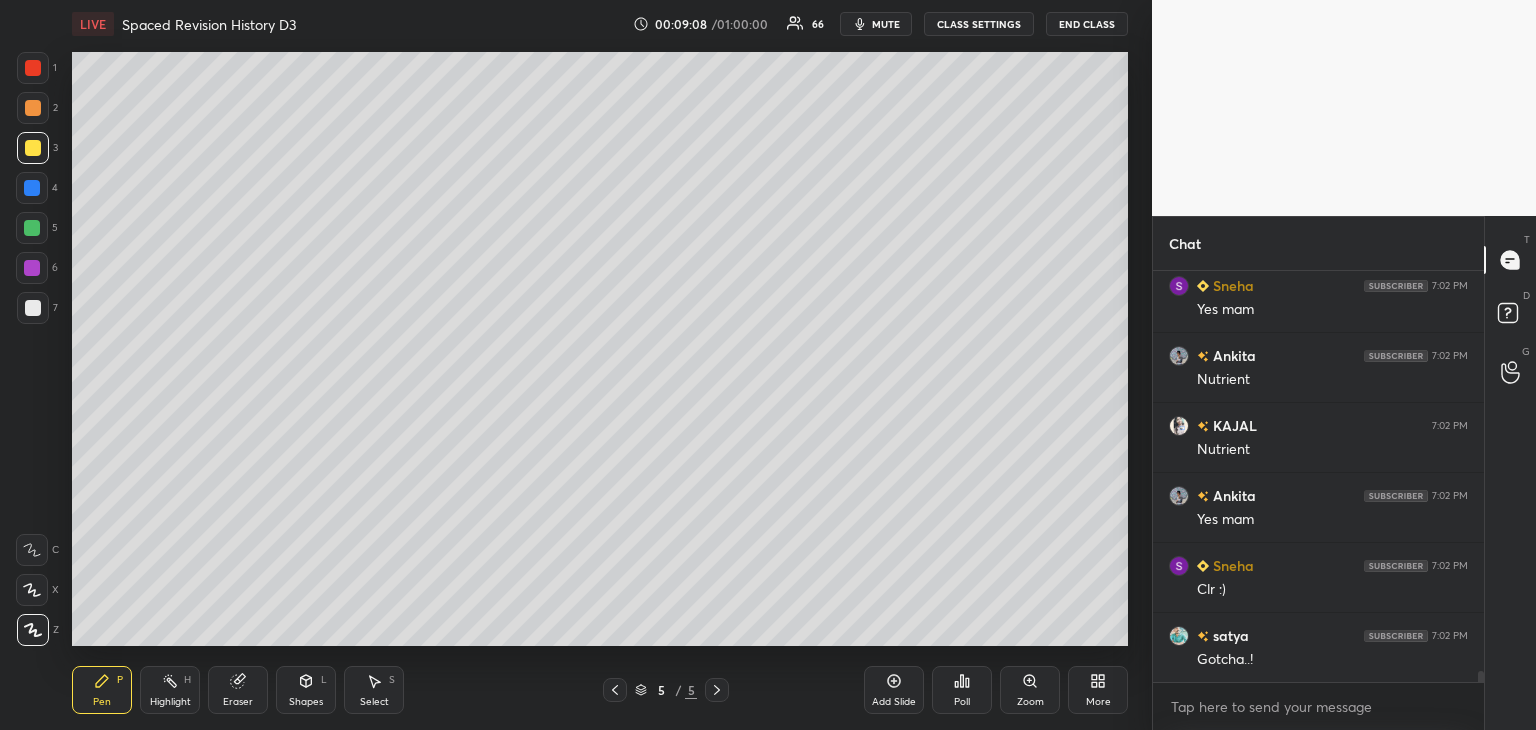 scroll, scrollTop: 14444, scrollLeft: 0, axis: vertical 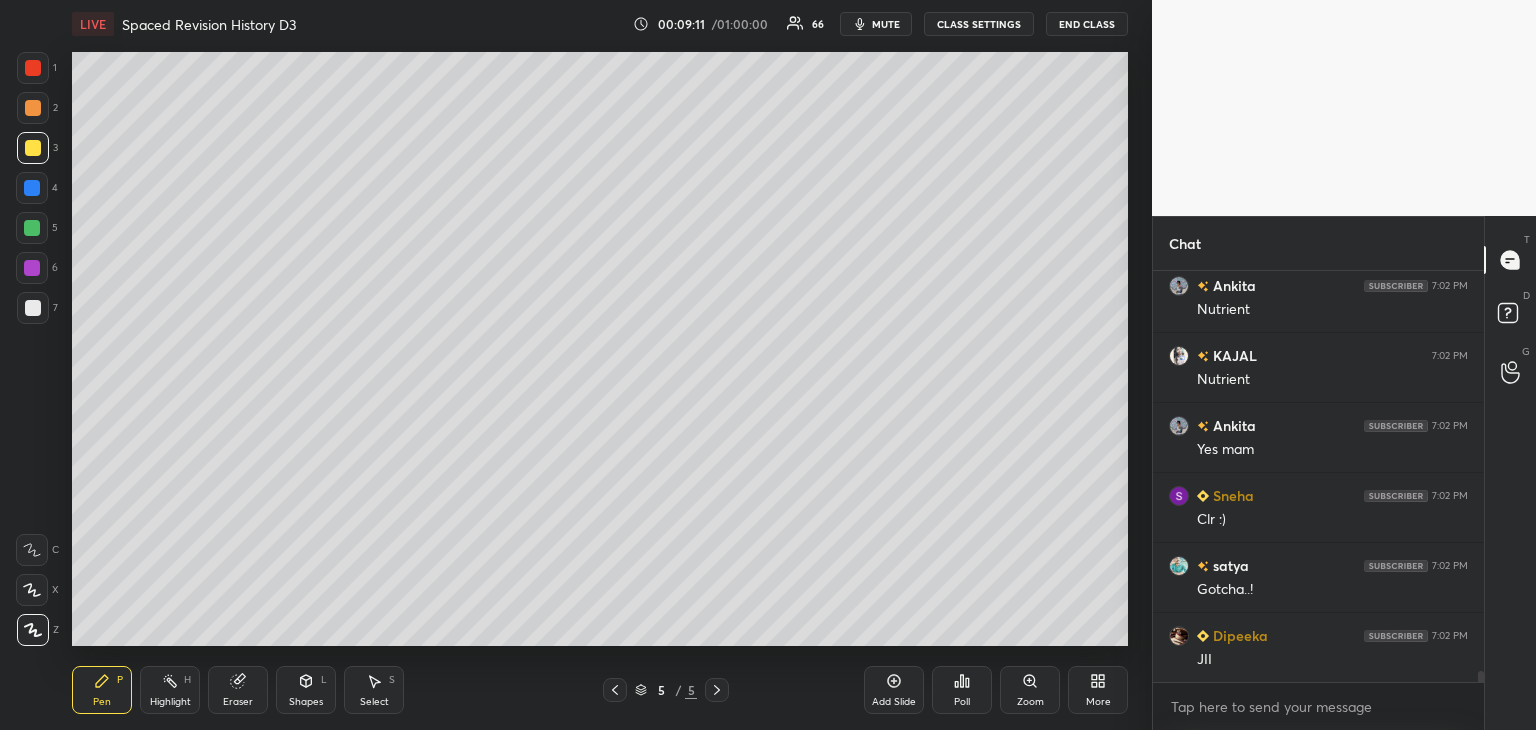 click at bounding box center (33, 148) 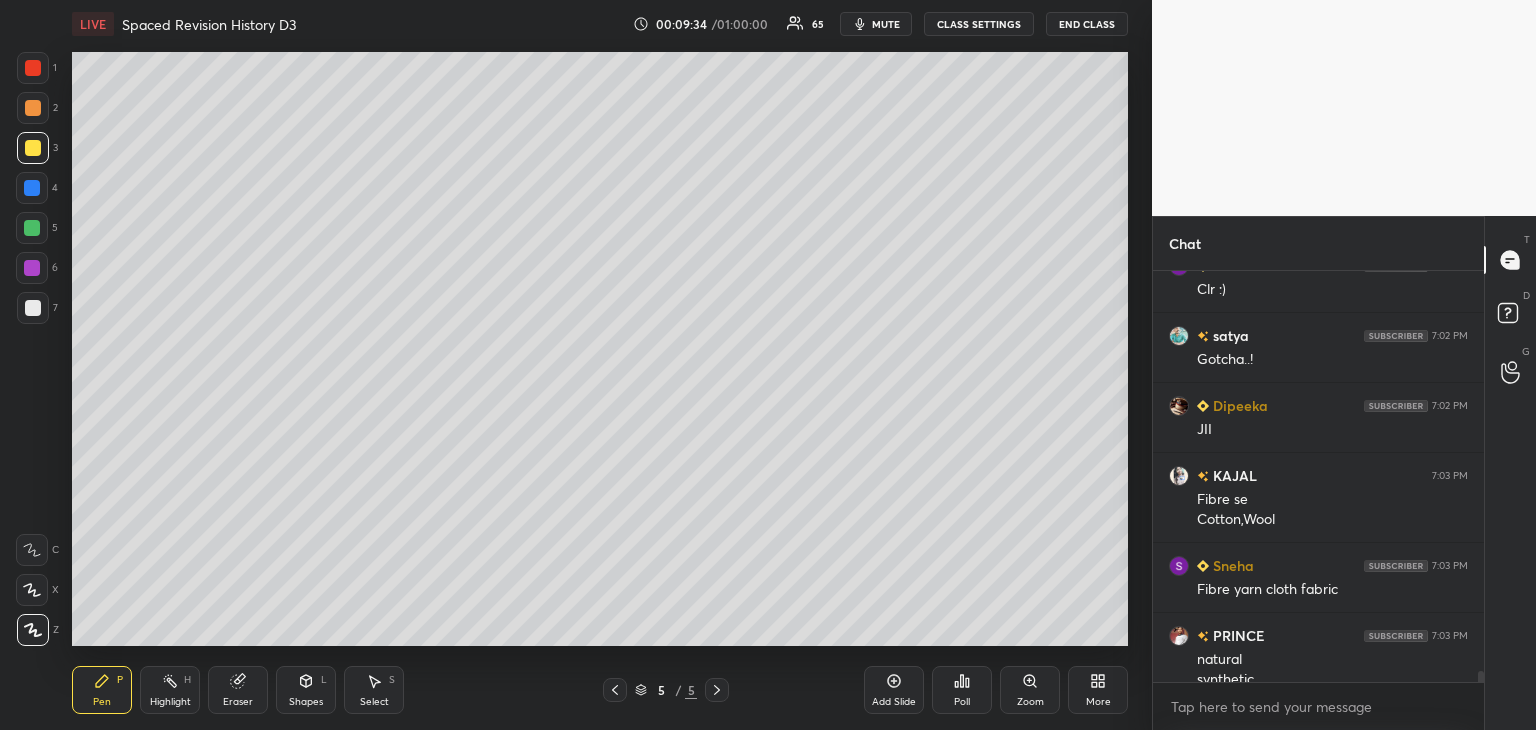 scroll, scrollTop: 14694, scrollLeft: 0, axis: vertical 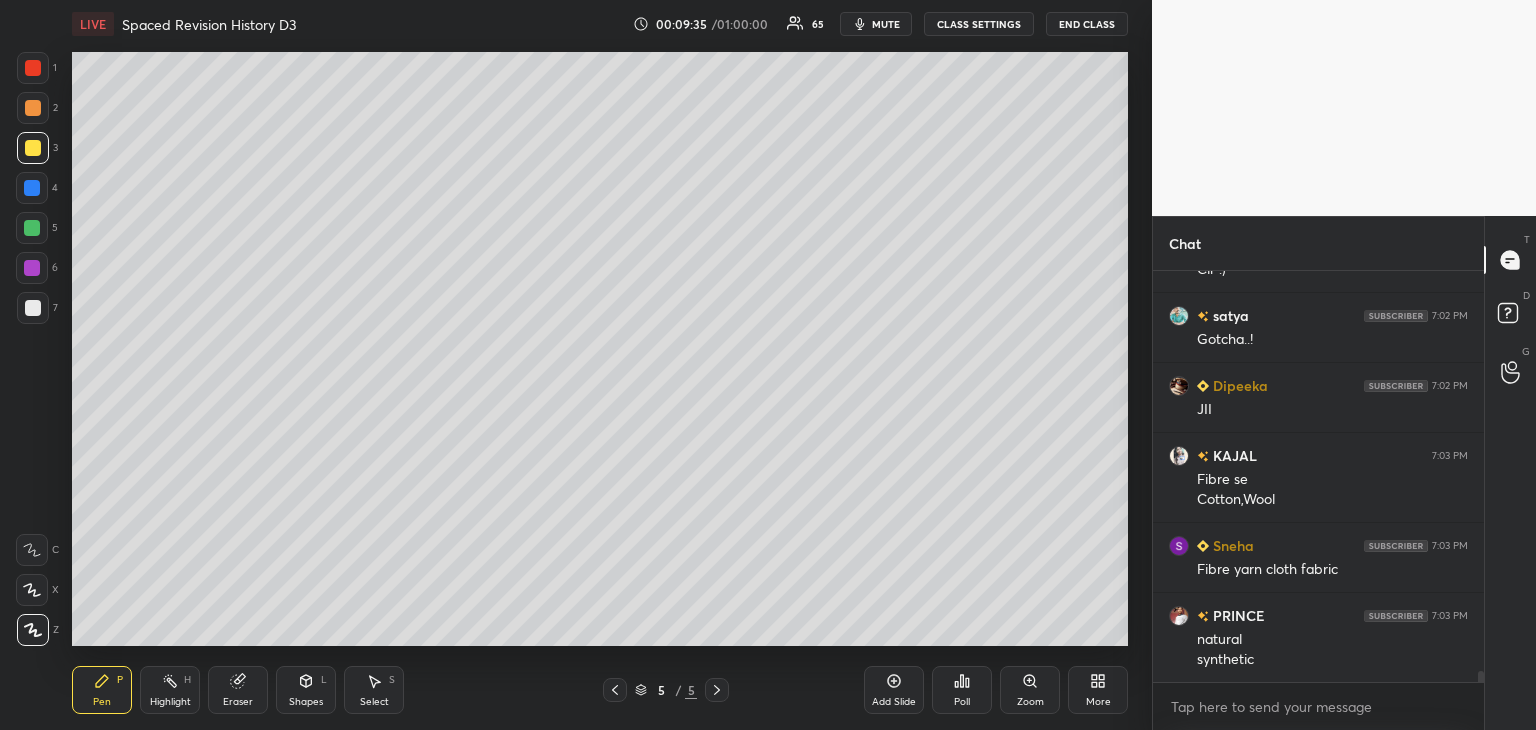 click at bounding box center [32, 188] 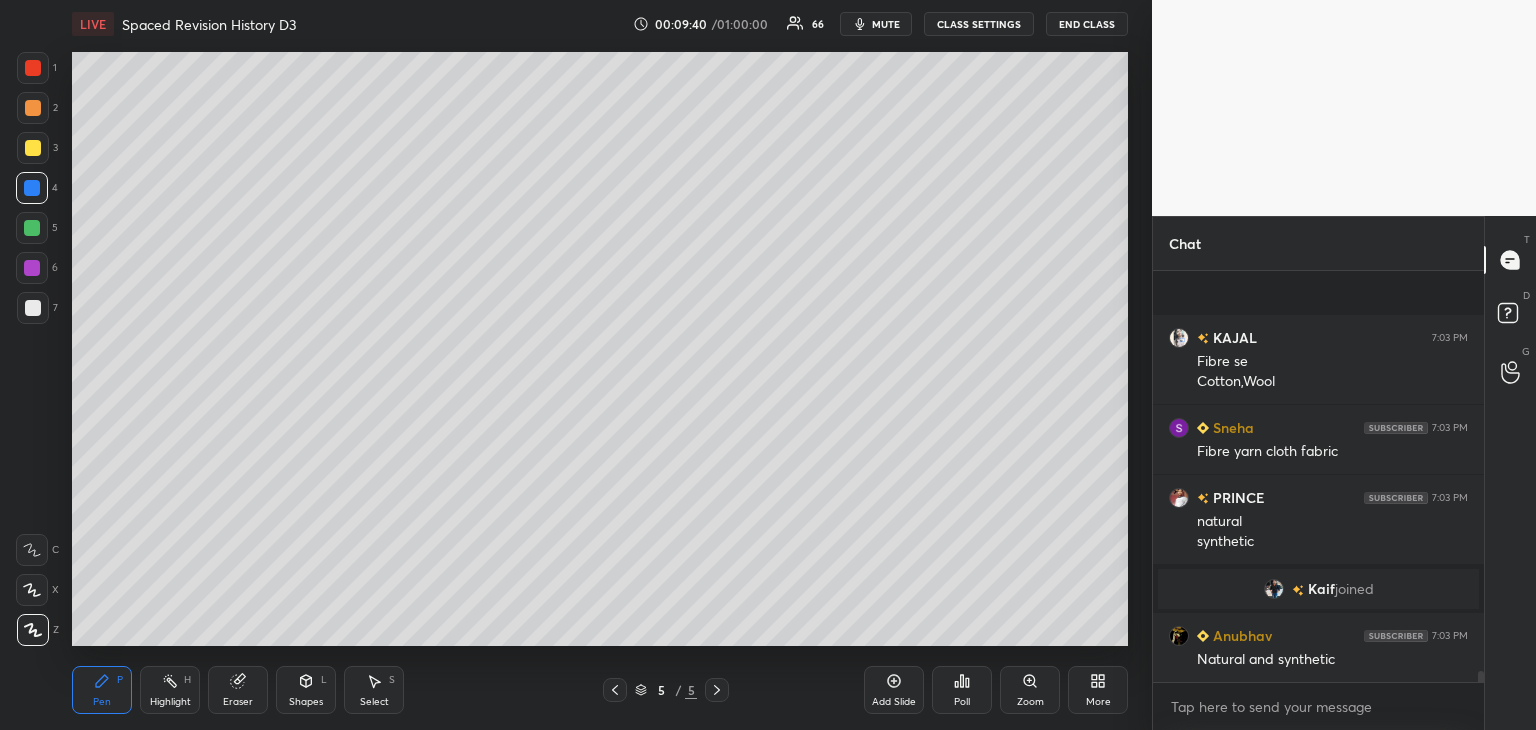 scroll, scrollTop: 14754, scrollLeft: 0, axis: vertical 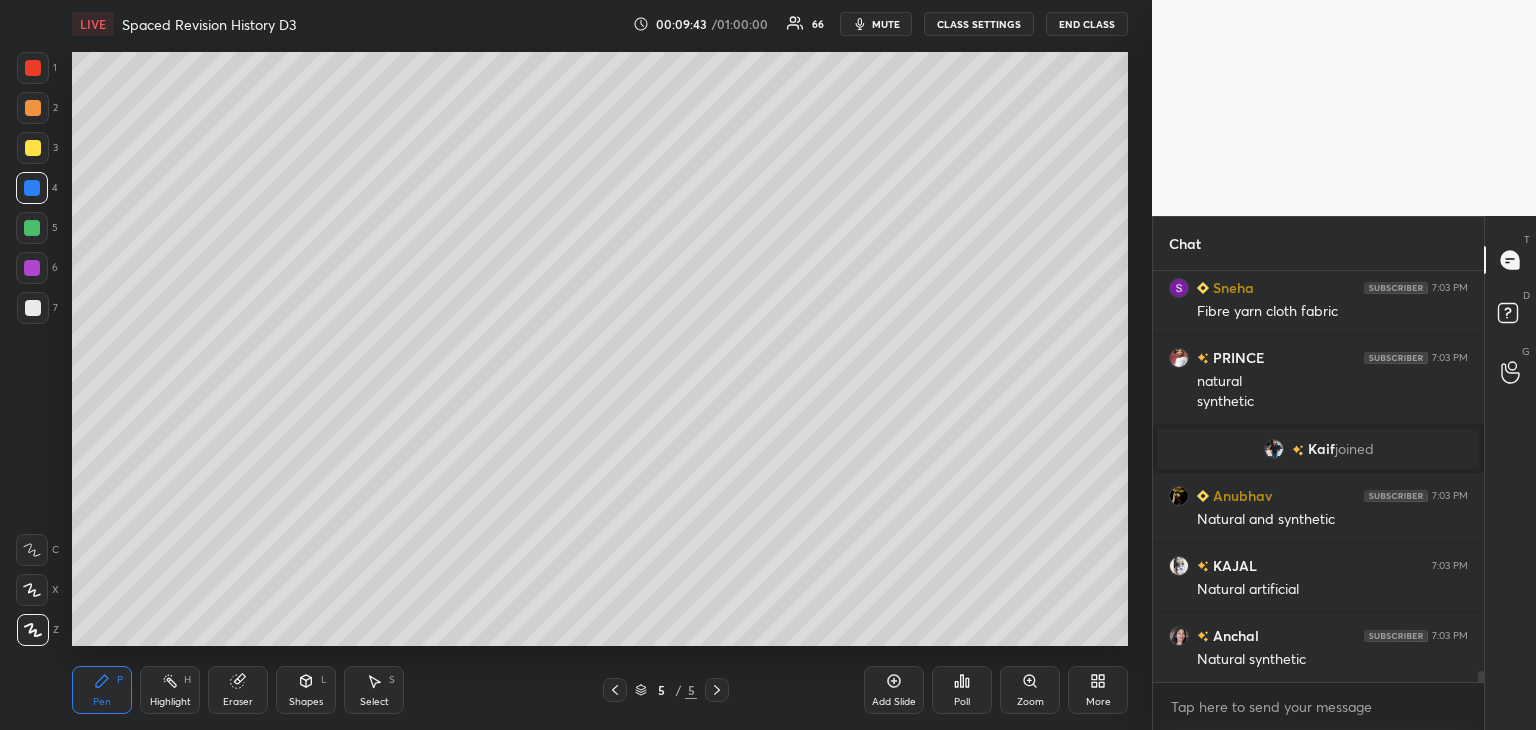 click at bounding box center [33, 308] 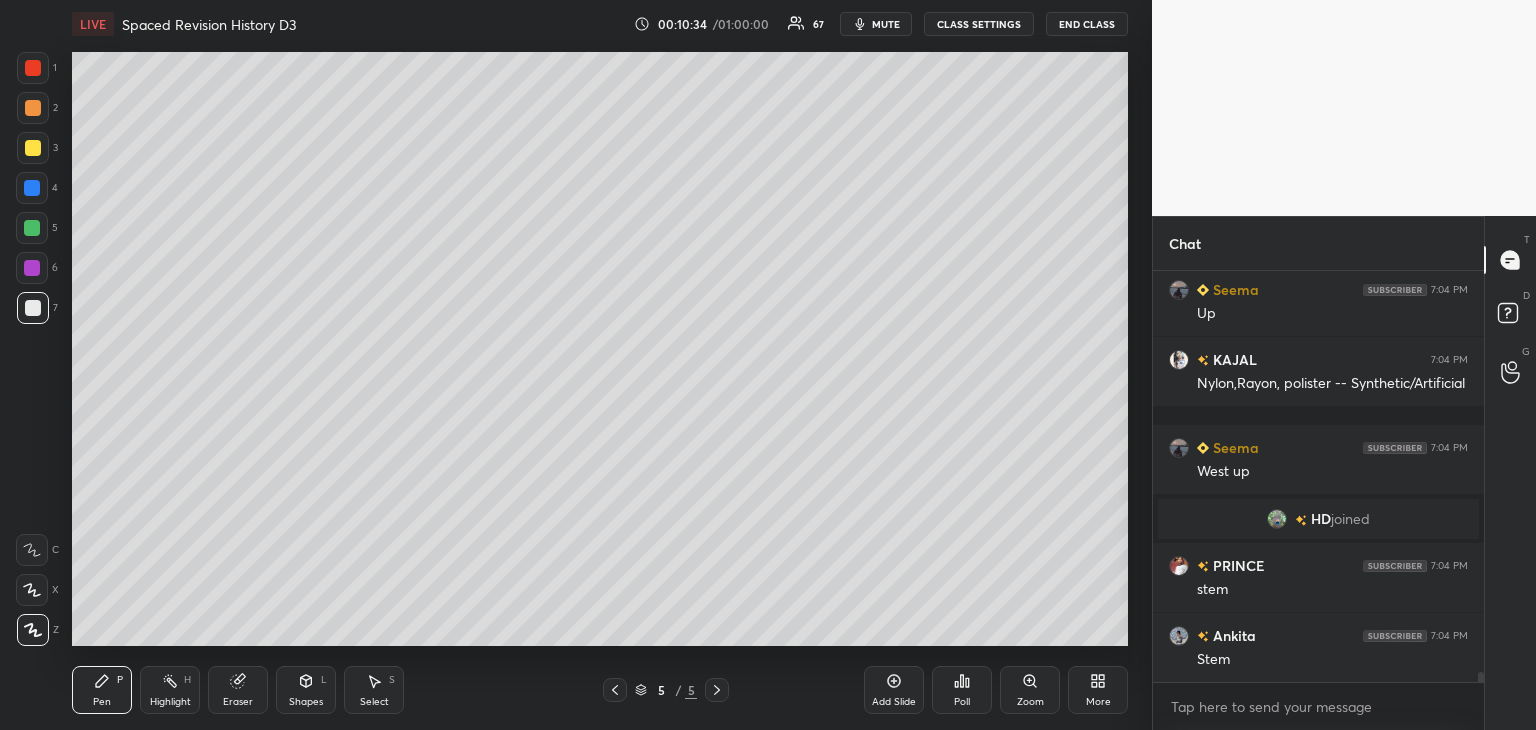 scroll, scrollTop: 16642, scrollLeft: 0, axis: vertical 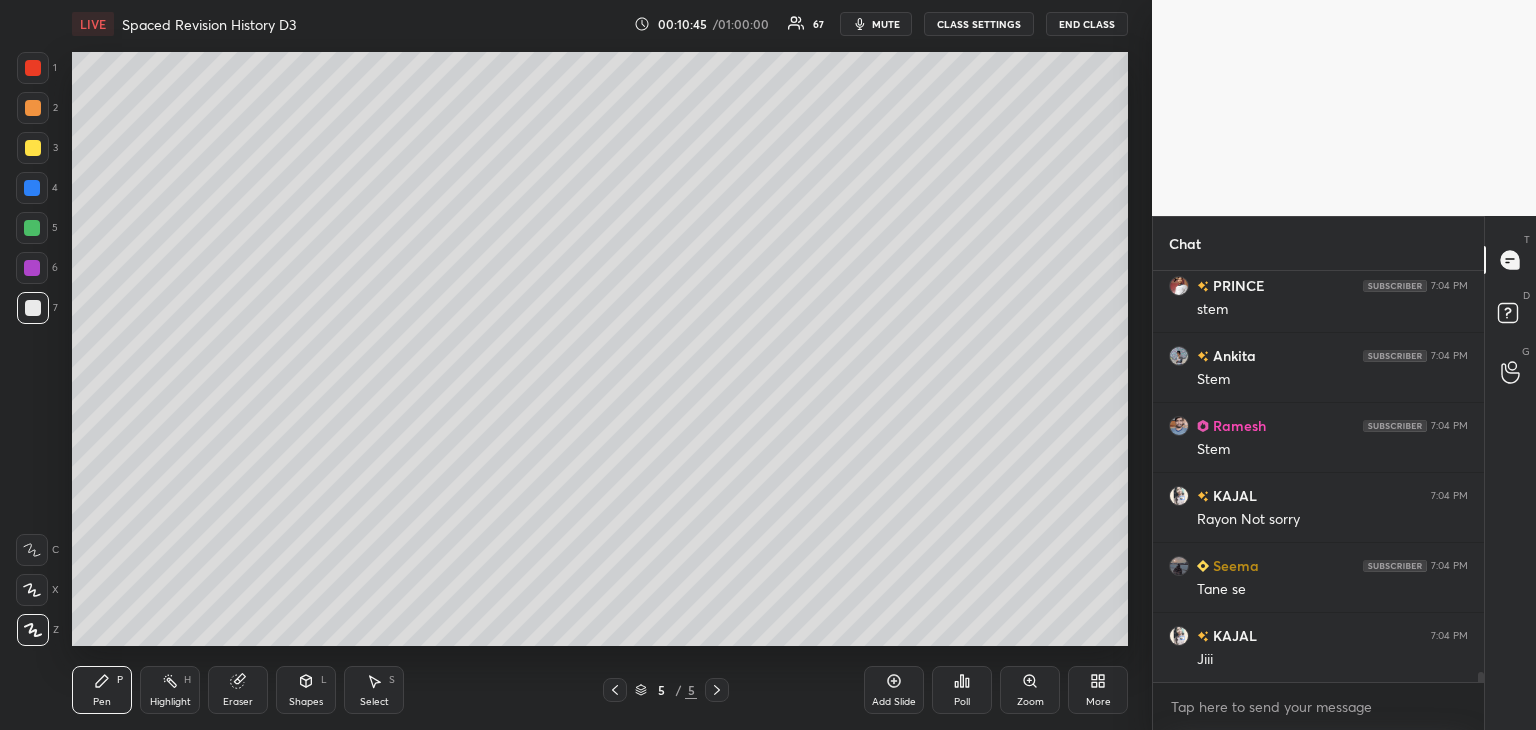 drag, startPoint x: 25, startPoint y: 238, endPoint x: 54, endPoint y: 229, distance: 30.364452 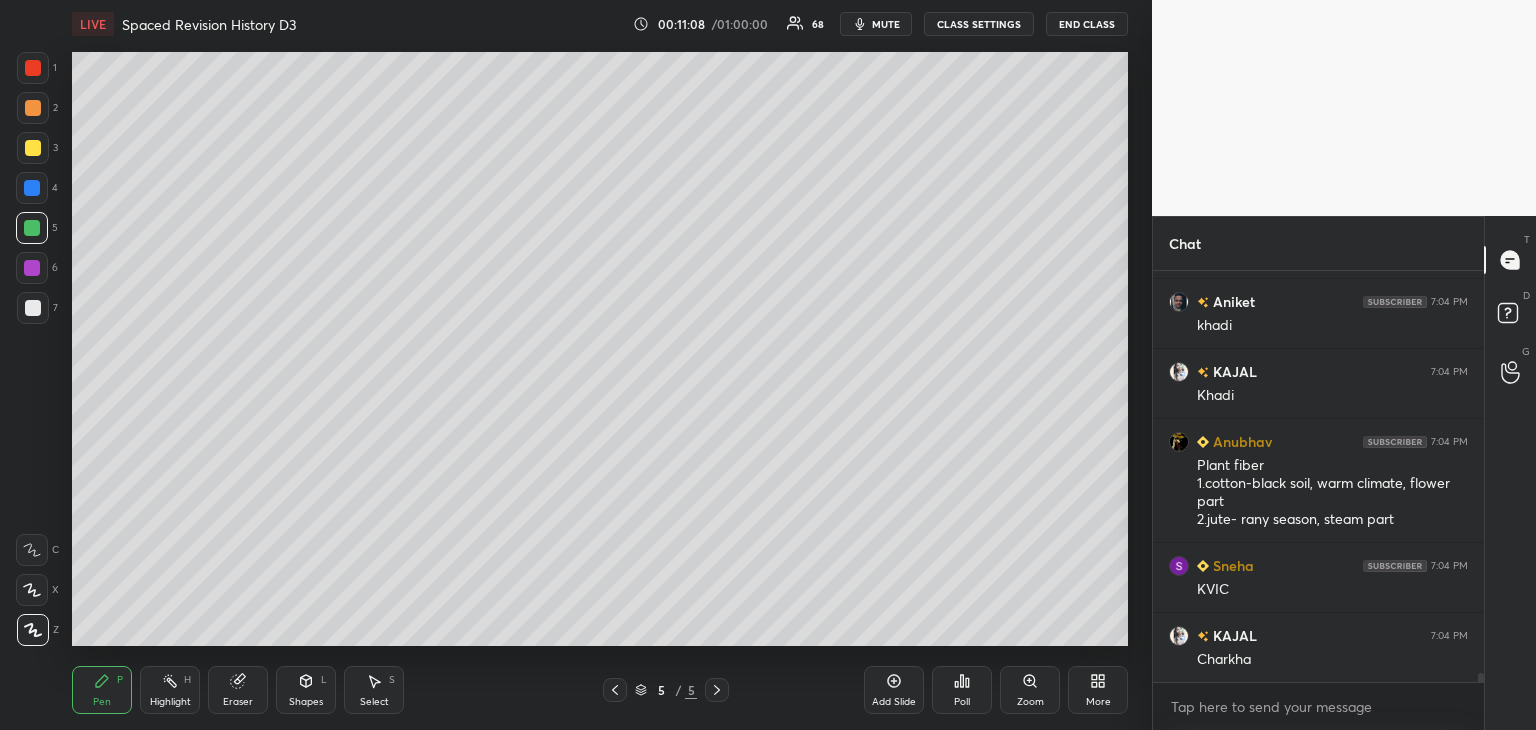 scroll, scrollTop: 17580, scrollLeft: 0, axis: vertical 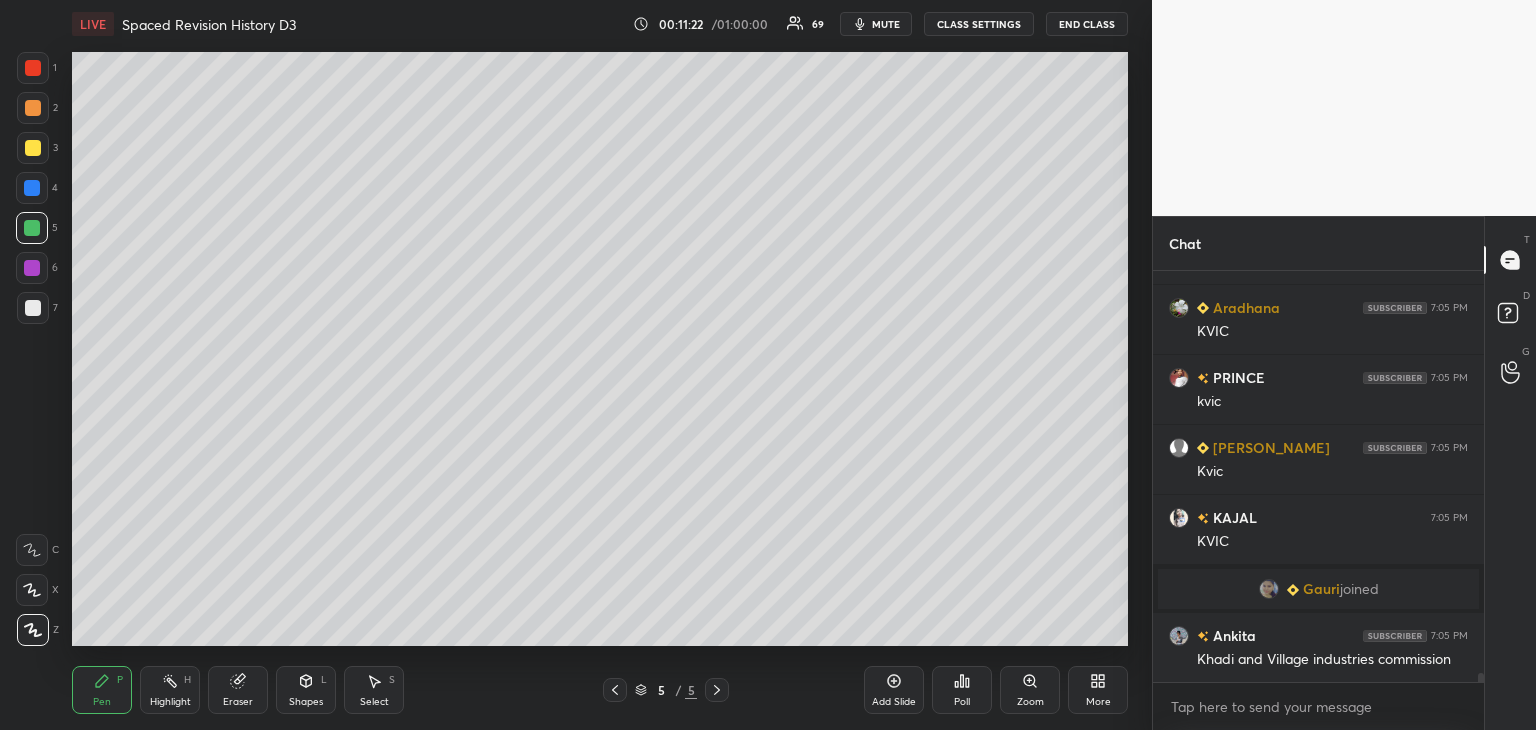 click on "Add Slide" at bounding box center (894, 690) 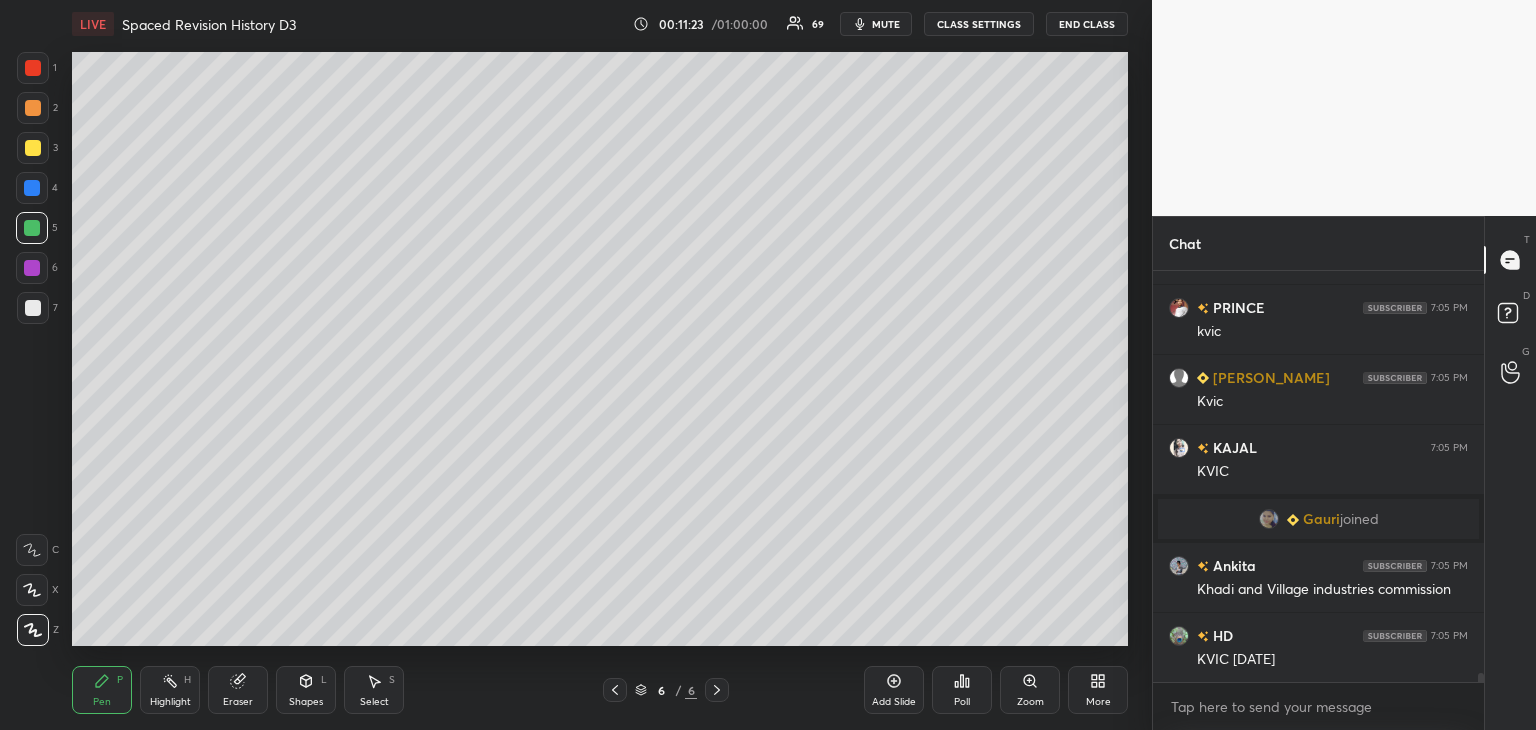 click at bounding box center [33, 308] 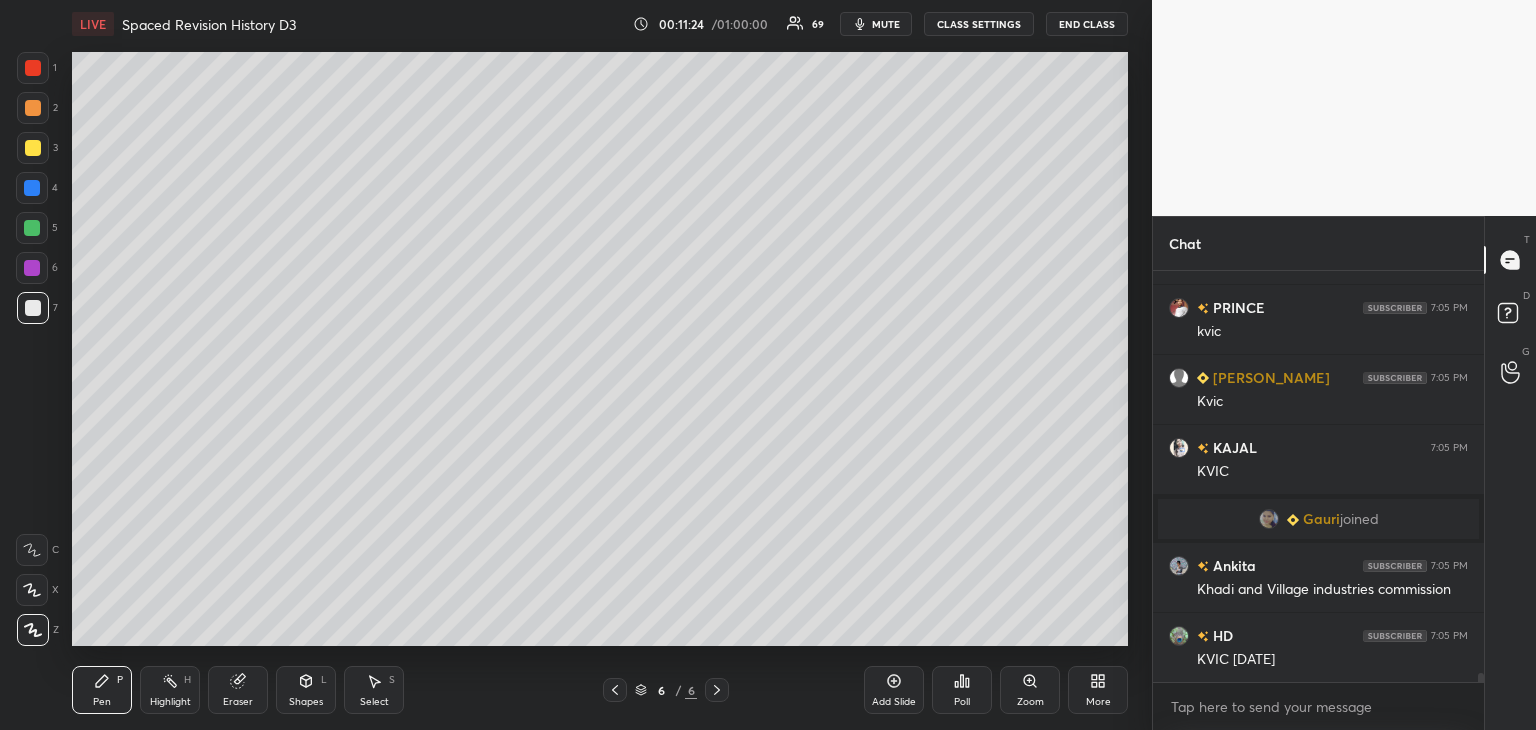 scroll, scrollTop: 17982, scrollLeft: 0, axis: vertical 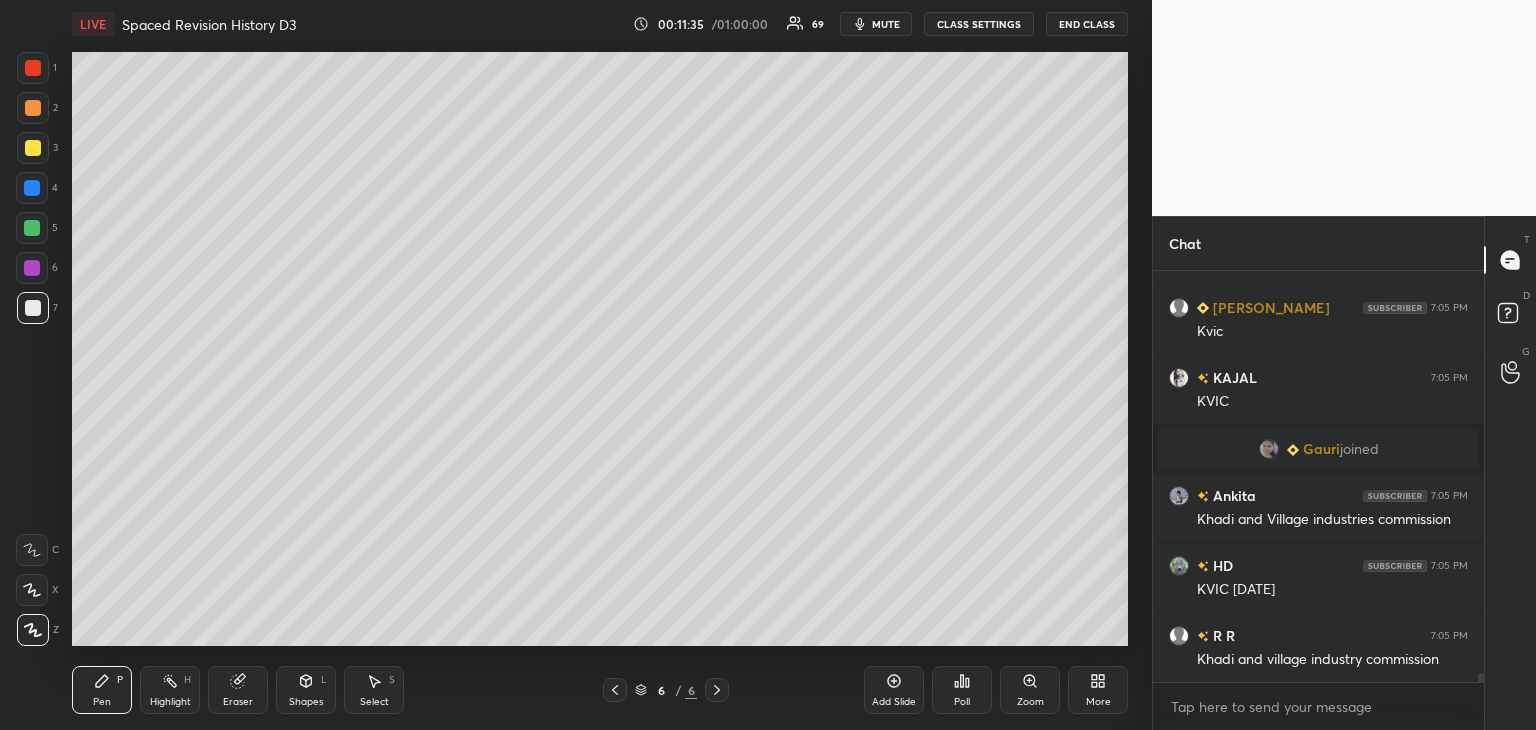 click at bounding box center (32, 188) 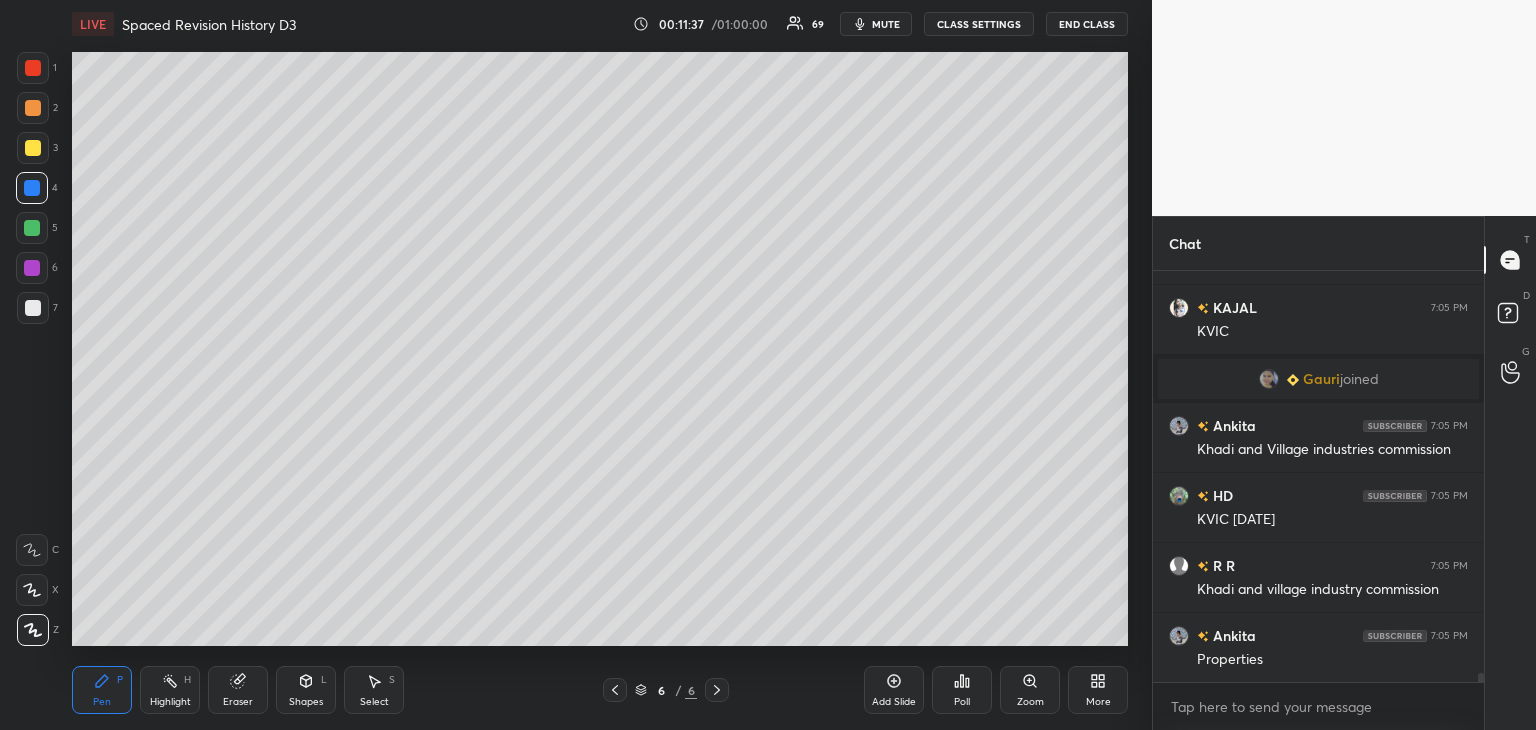 scroll, scrollTop: 18122, scrollLeft: 0, axis: vertical 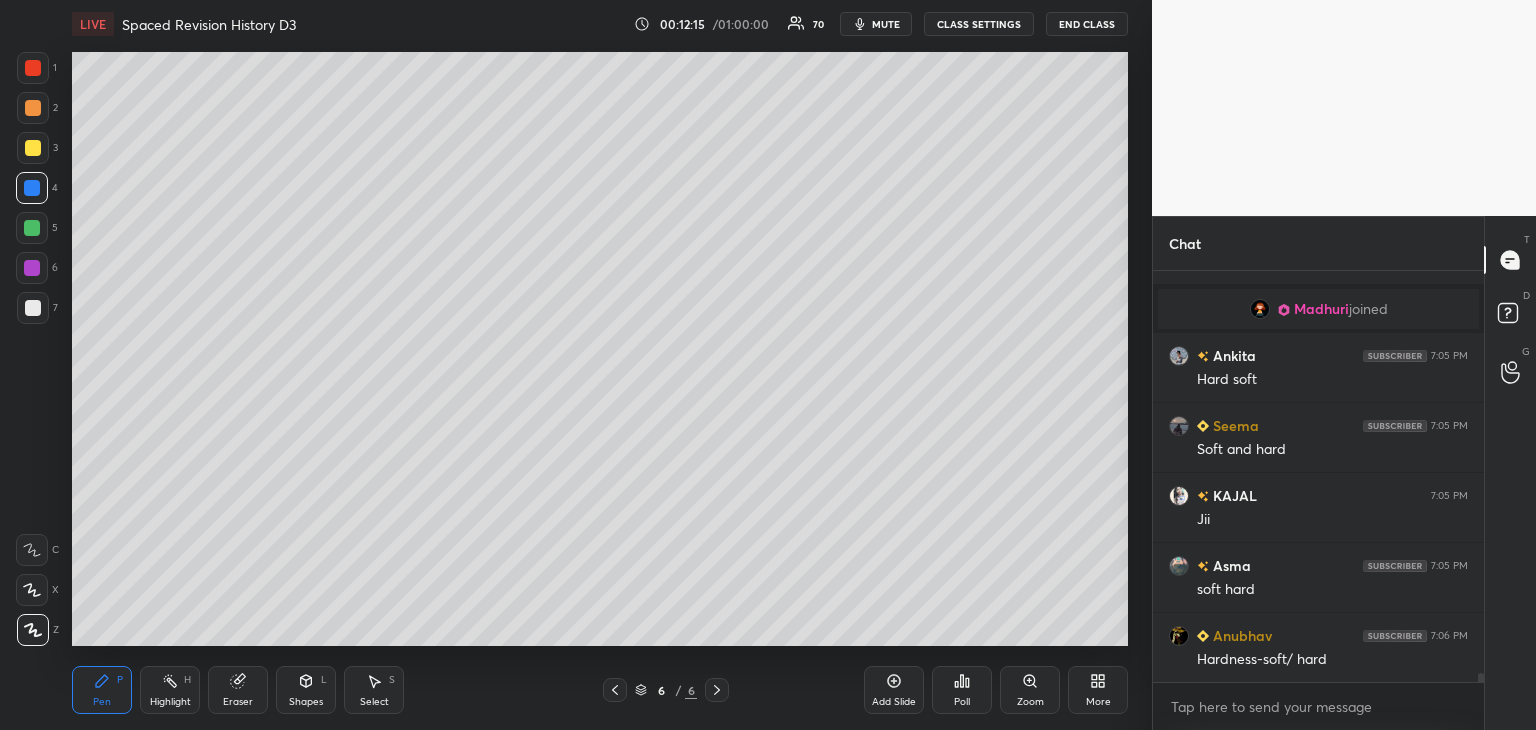 click at bounding box center (33, 308) 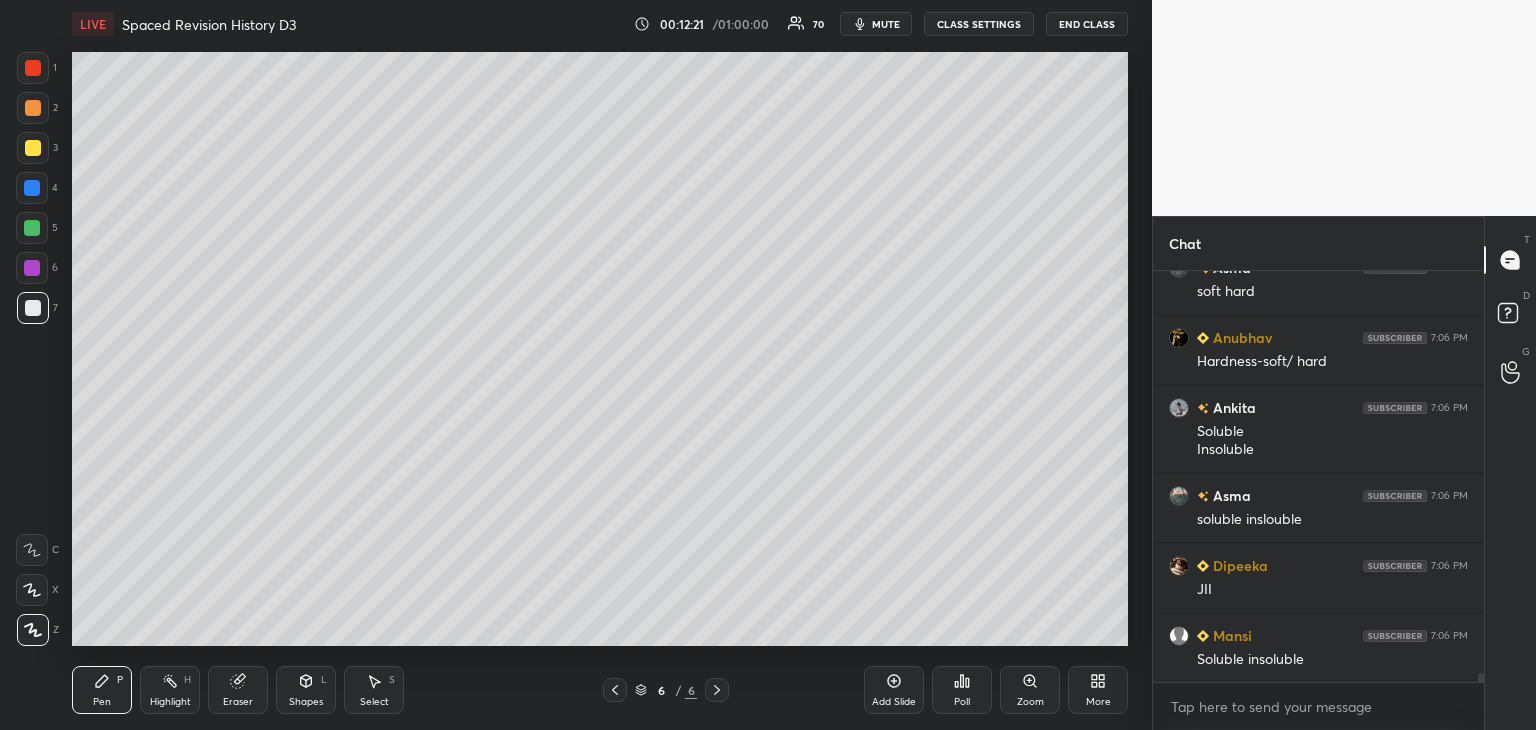 scroll, scrollTop: 19122, scrollLeft: 0, axis: vertical 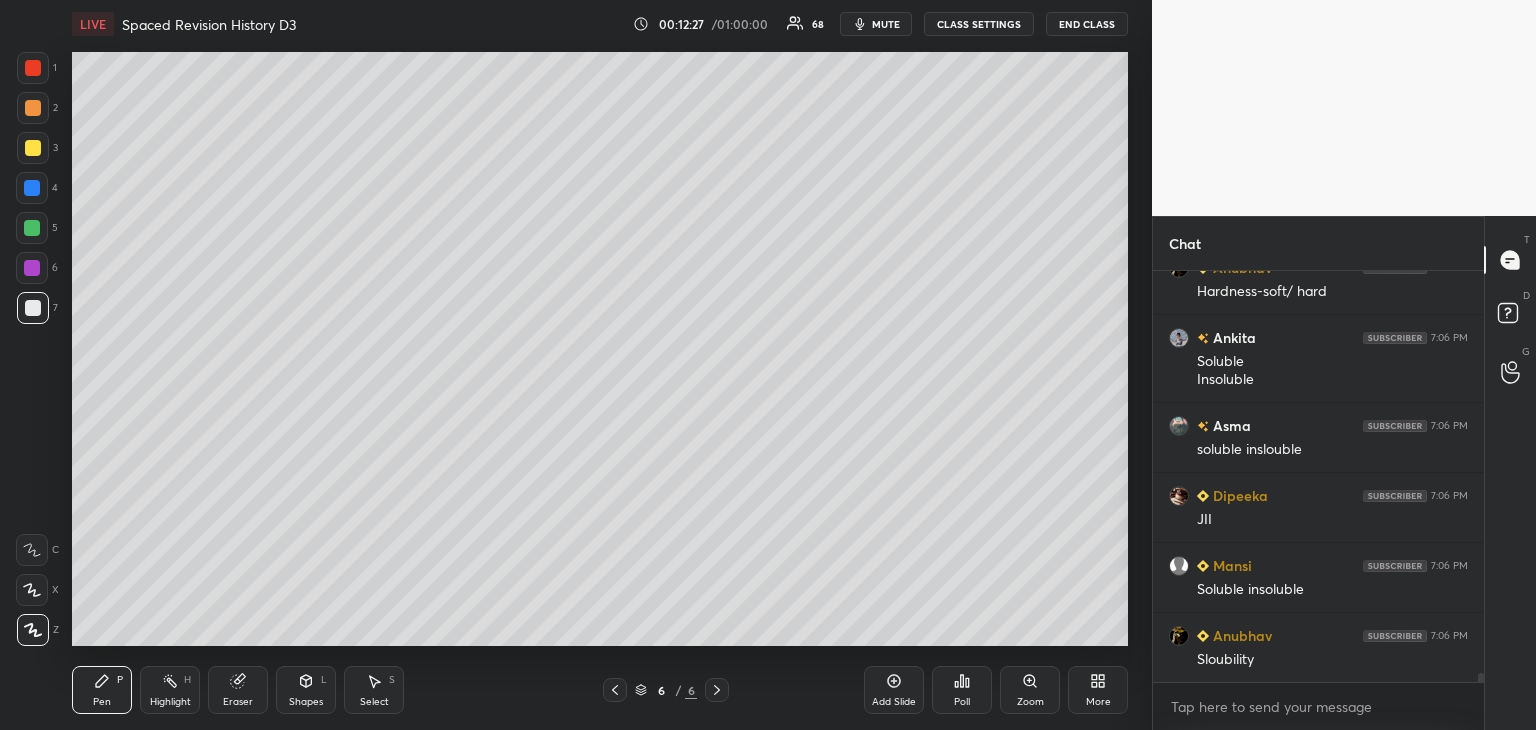 click at bounding box center (33, 148) 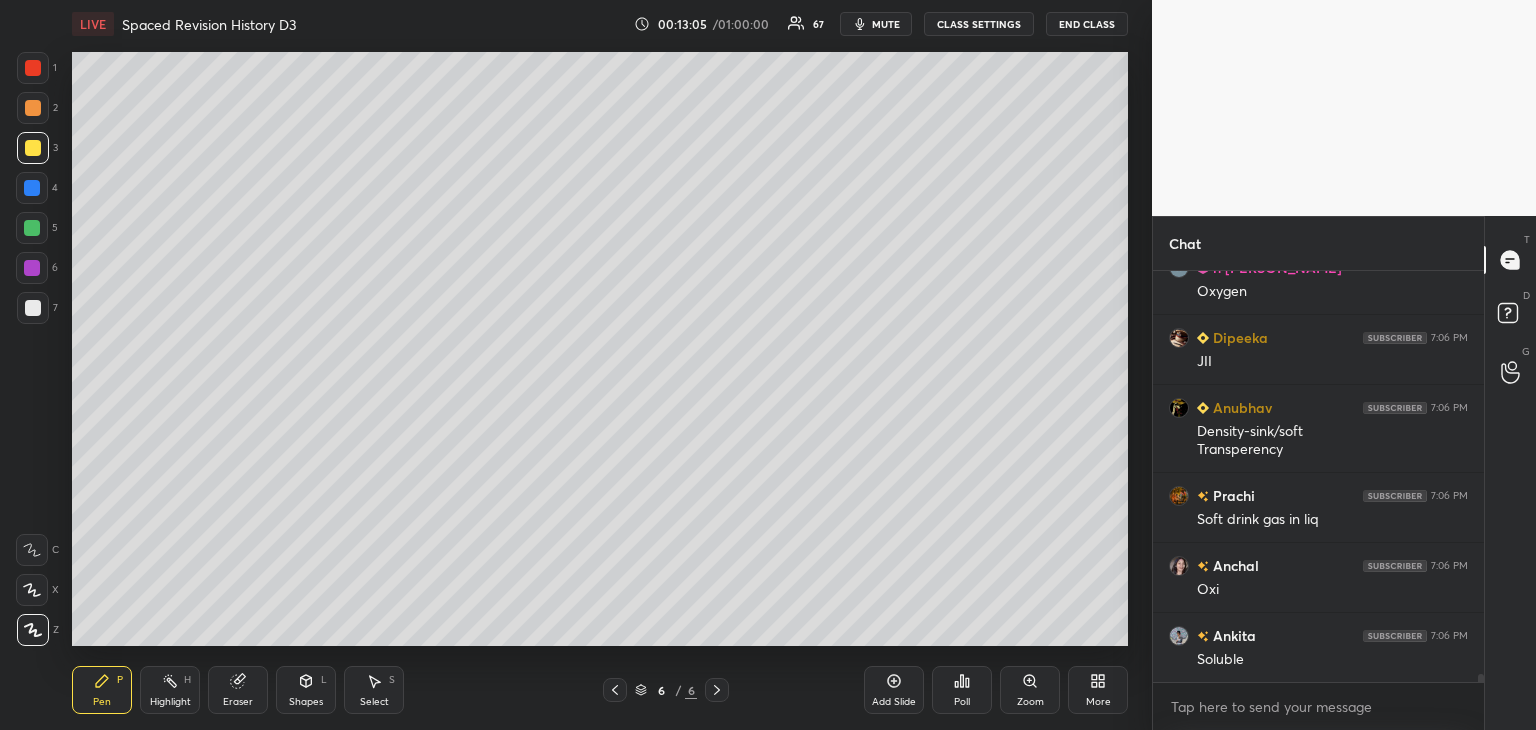 scroll, scrollTop: 20142, scrollLeft: 0, axis: vertical 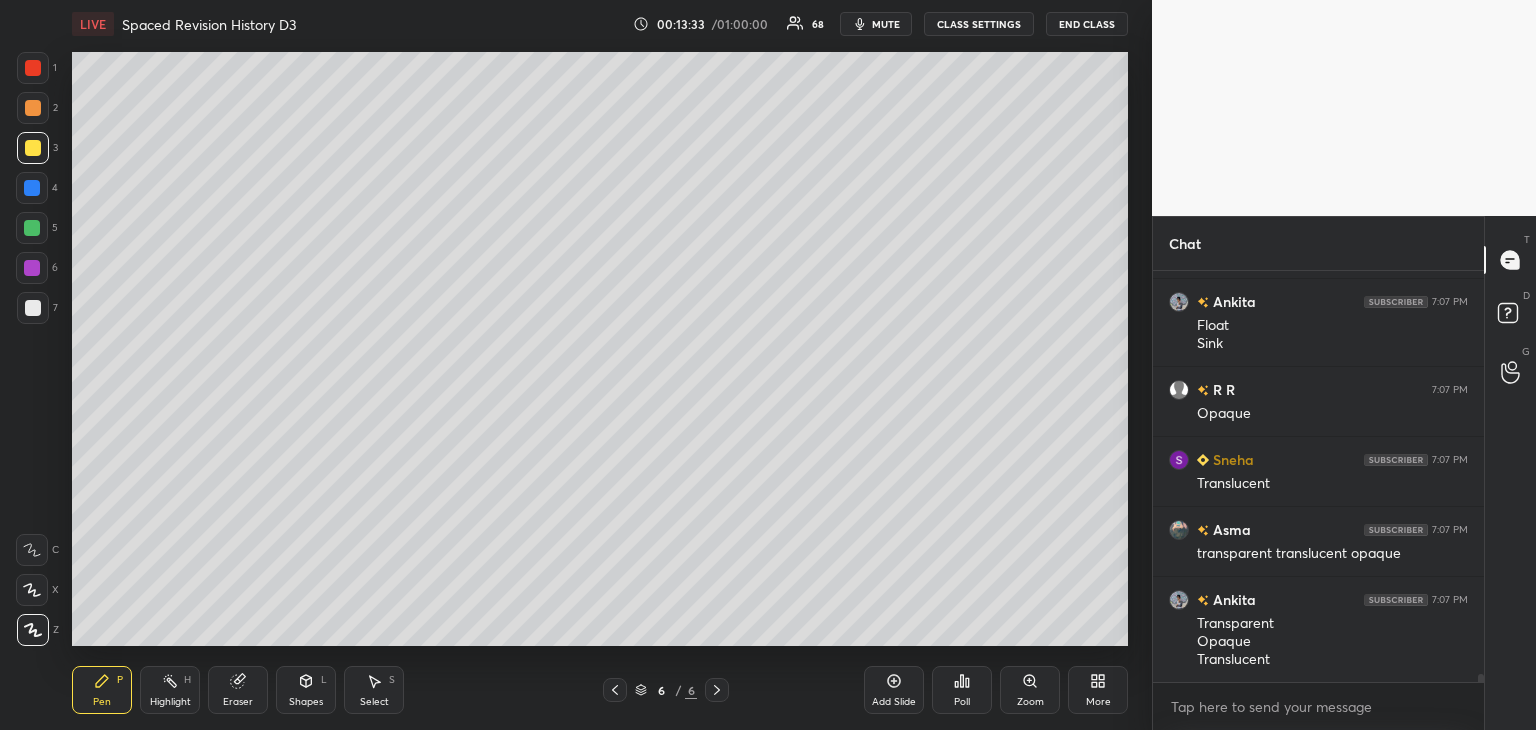 click at bounding box center [33, 108] 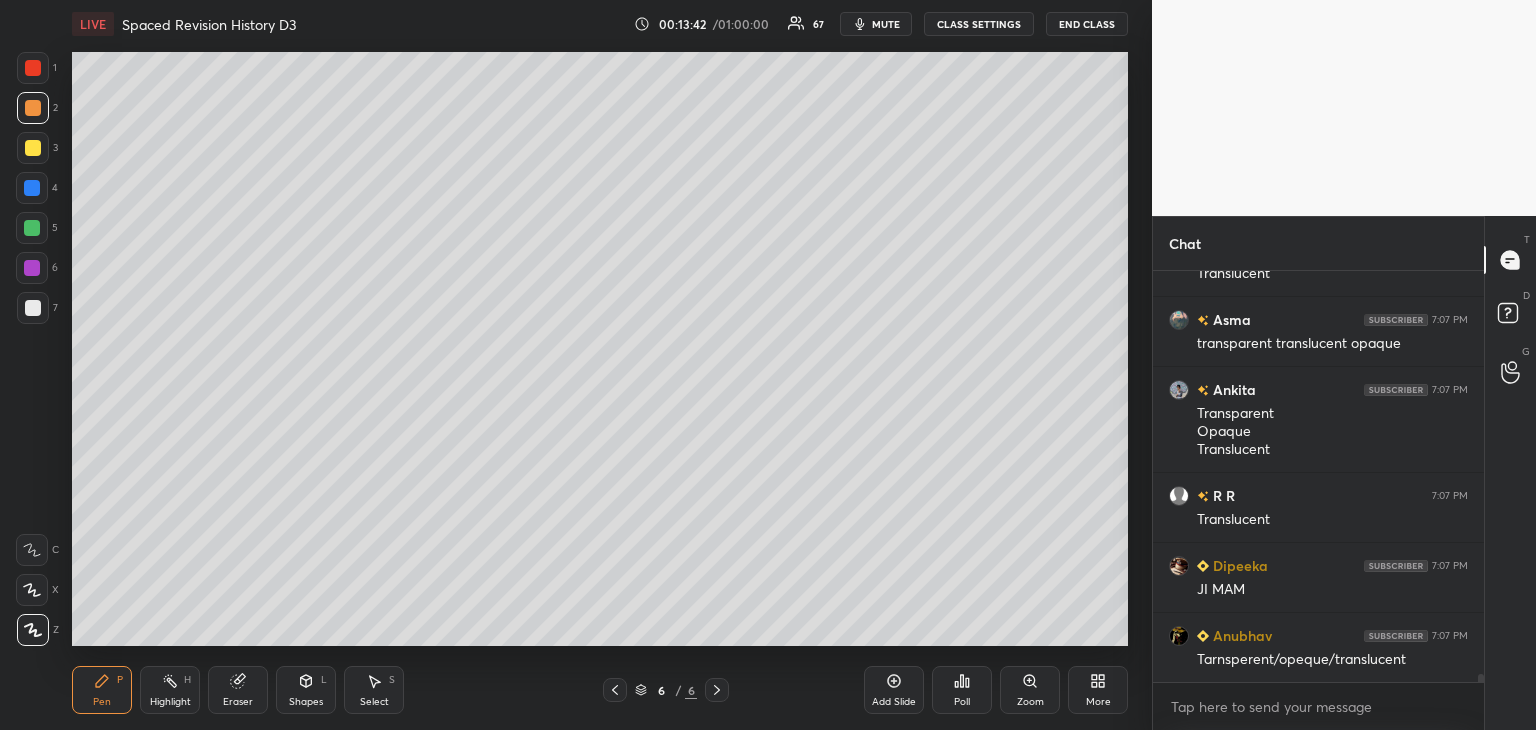 scroll, scrollTop: 20754, scrollLeft: 0, axis: vertical 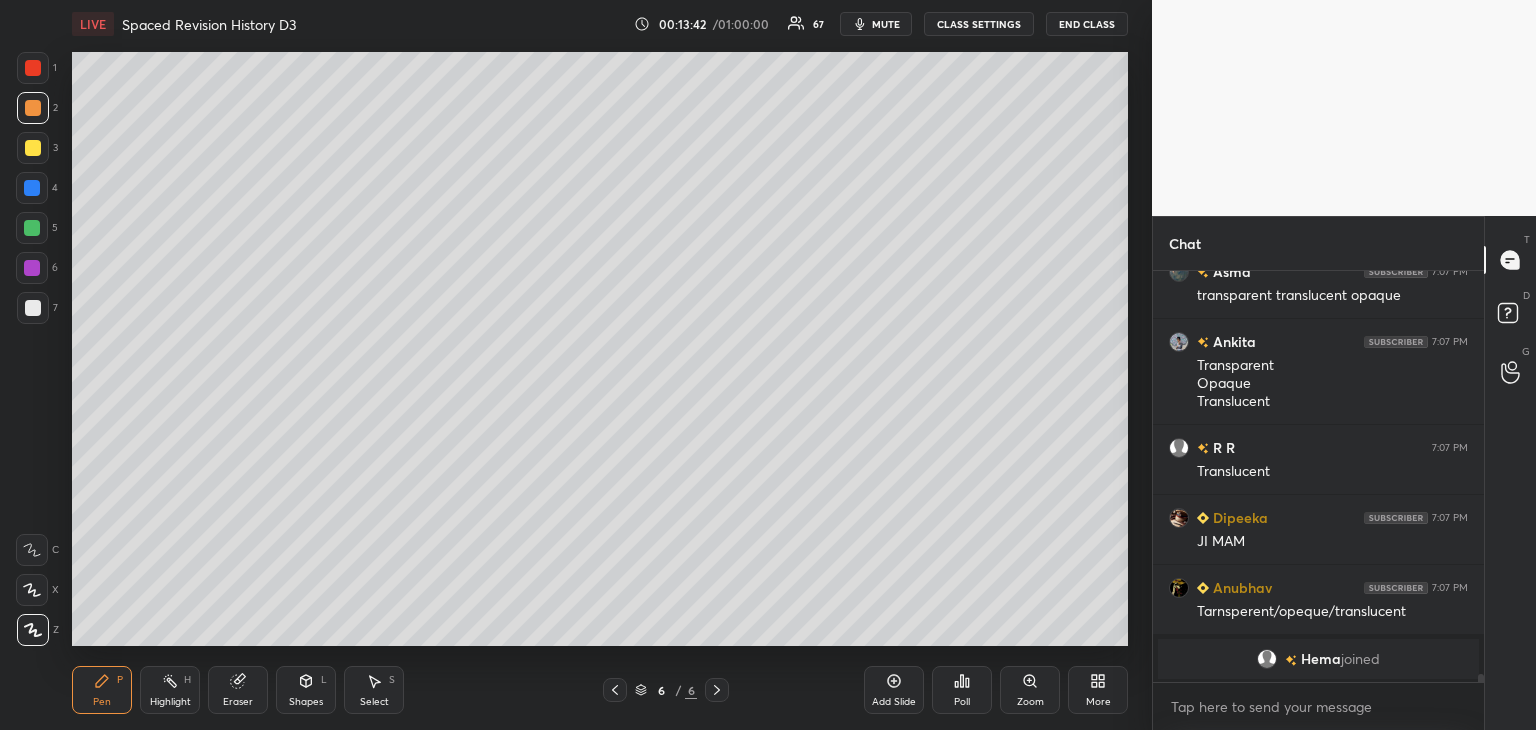 click at bounding box center [33, 308] 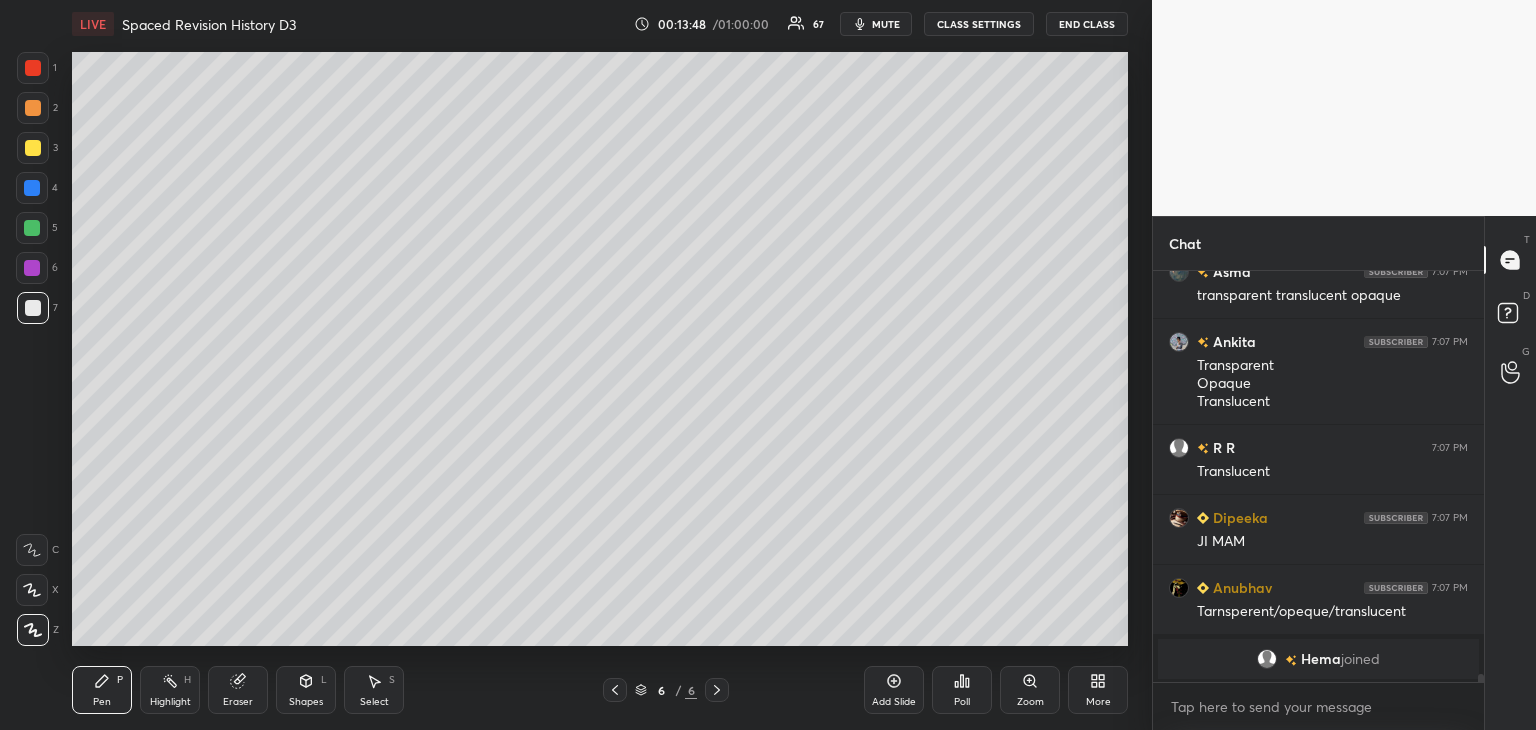 scroll, scrollTop: 20646, scrollLeft: 0, axis: vertical 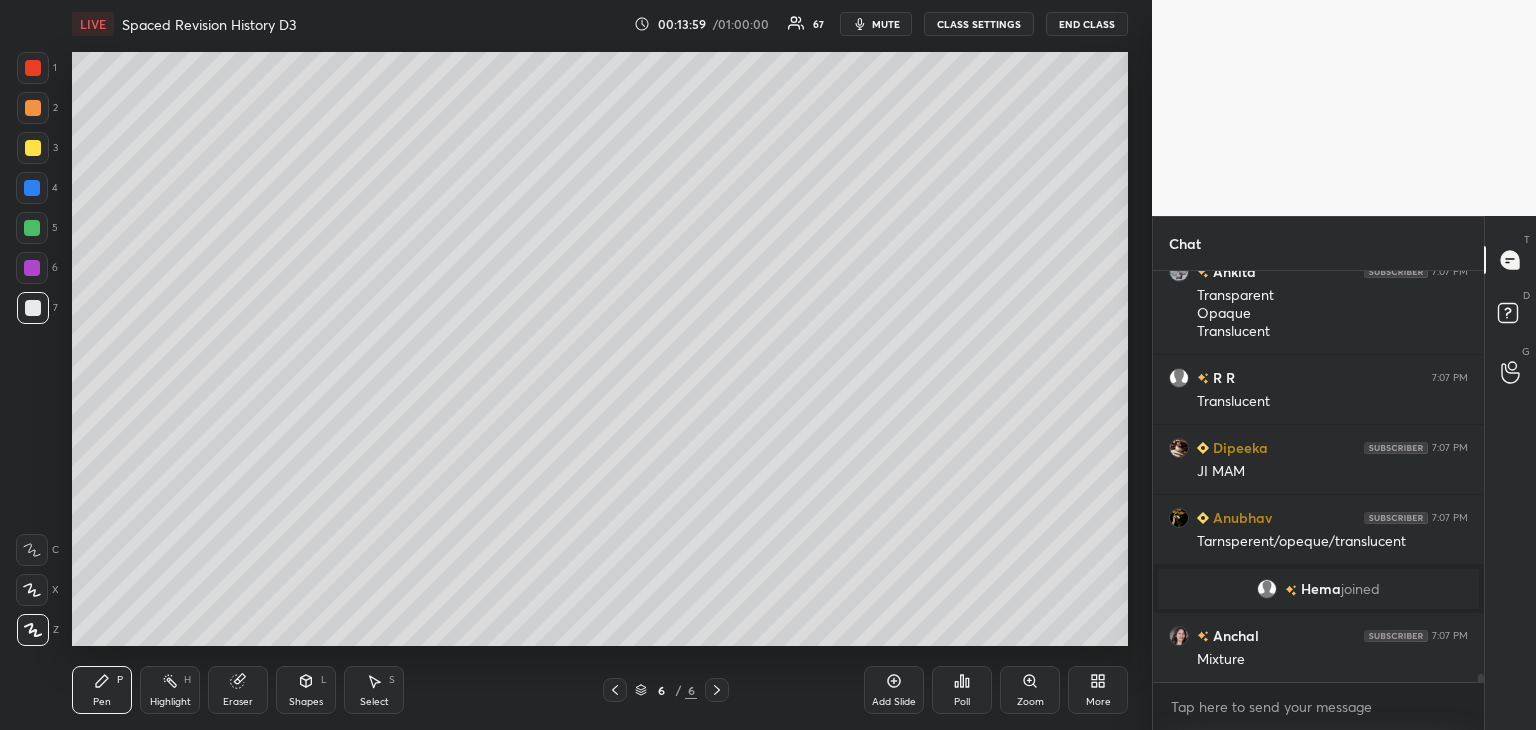 click at bounding box center [32, 228] 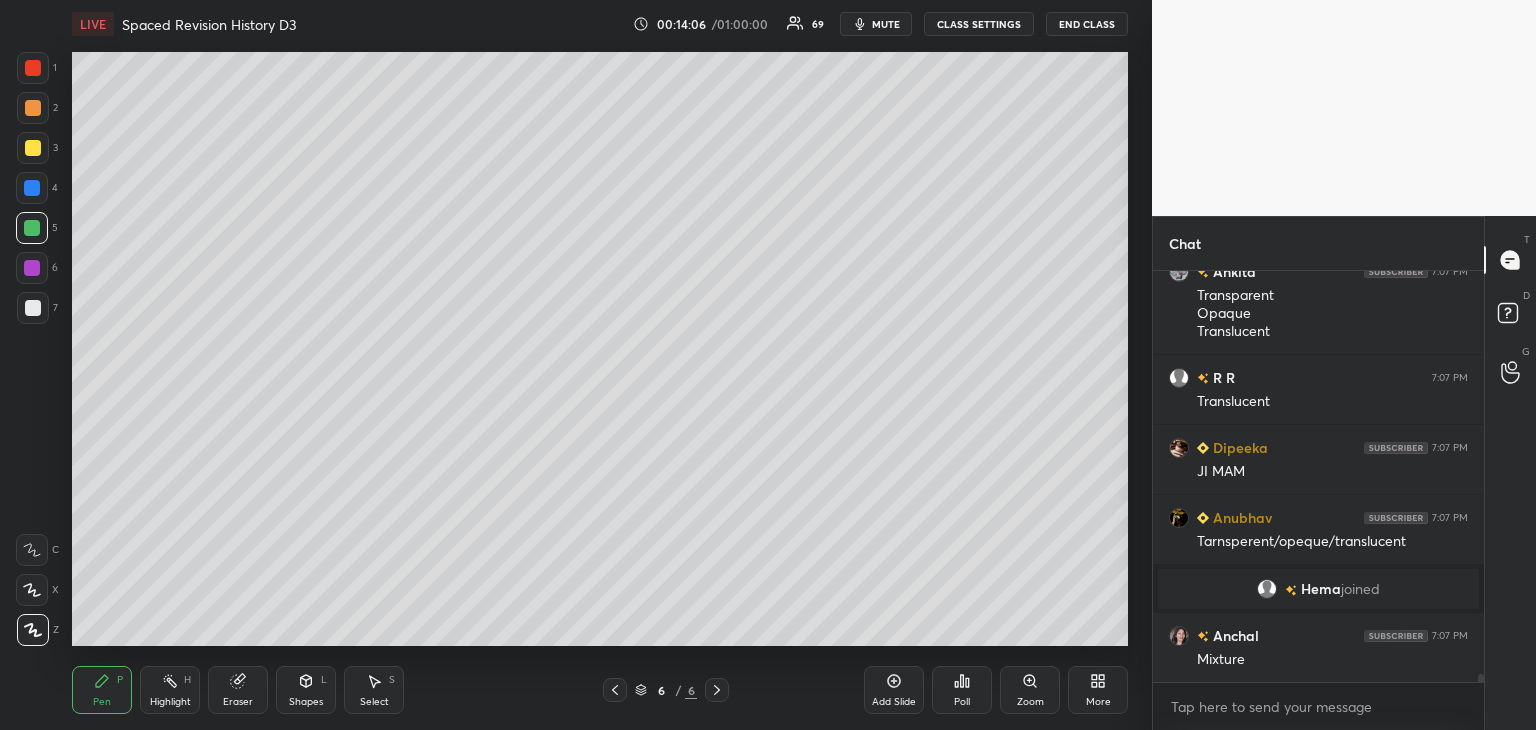 click at bounding box center (33, 108) 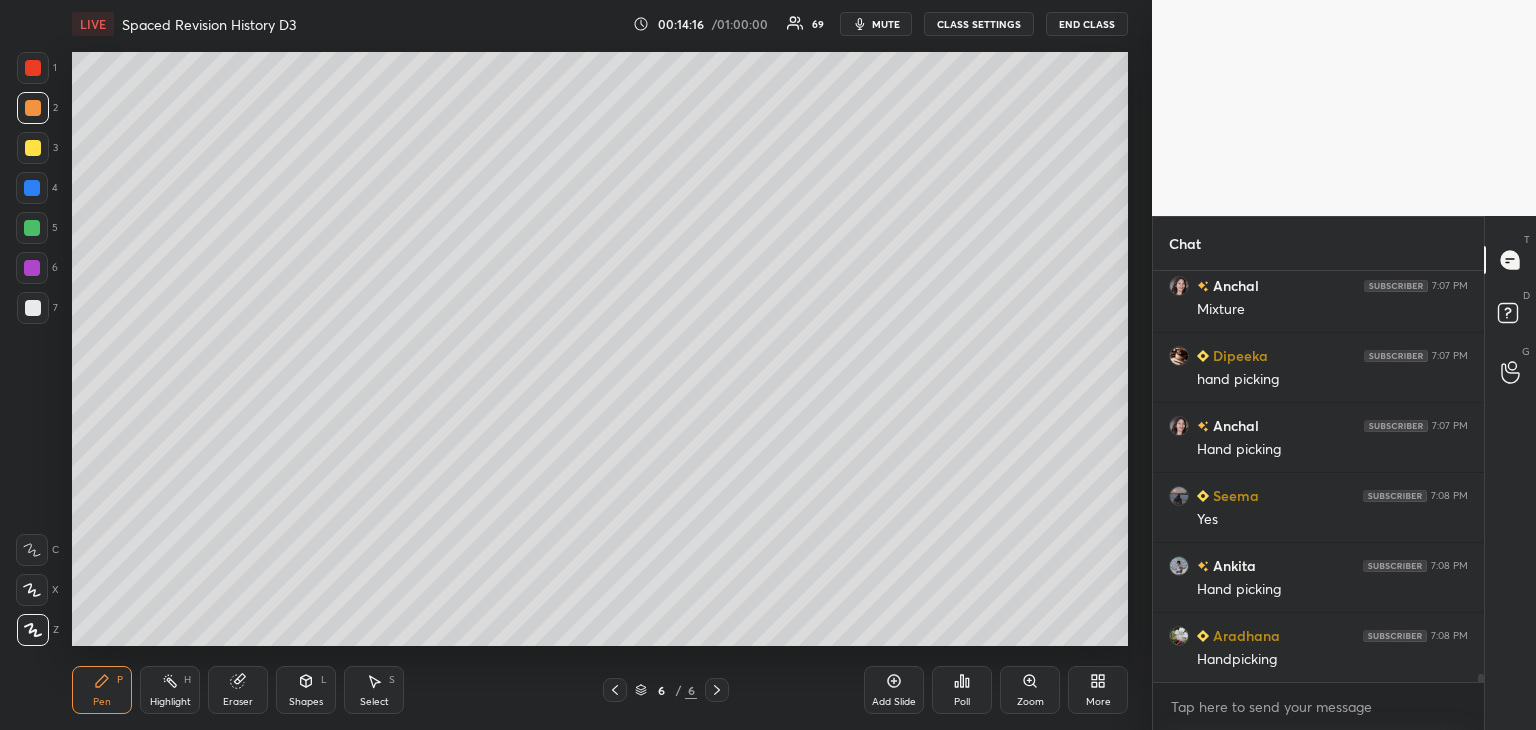 scroll, scrollTop: 21044, scrollLeft: 0, axis: vertical 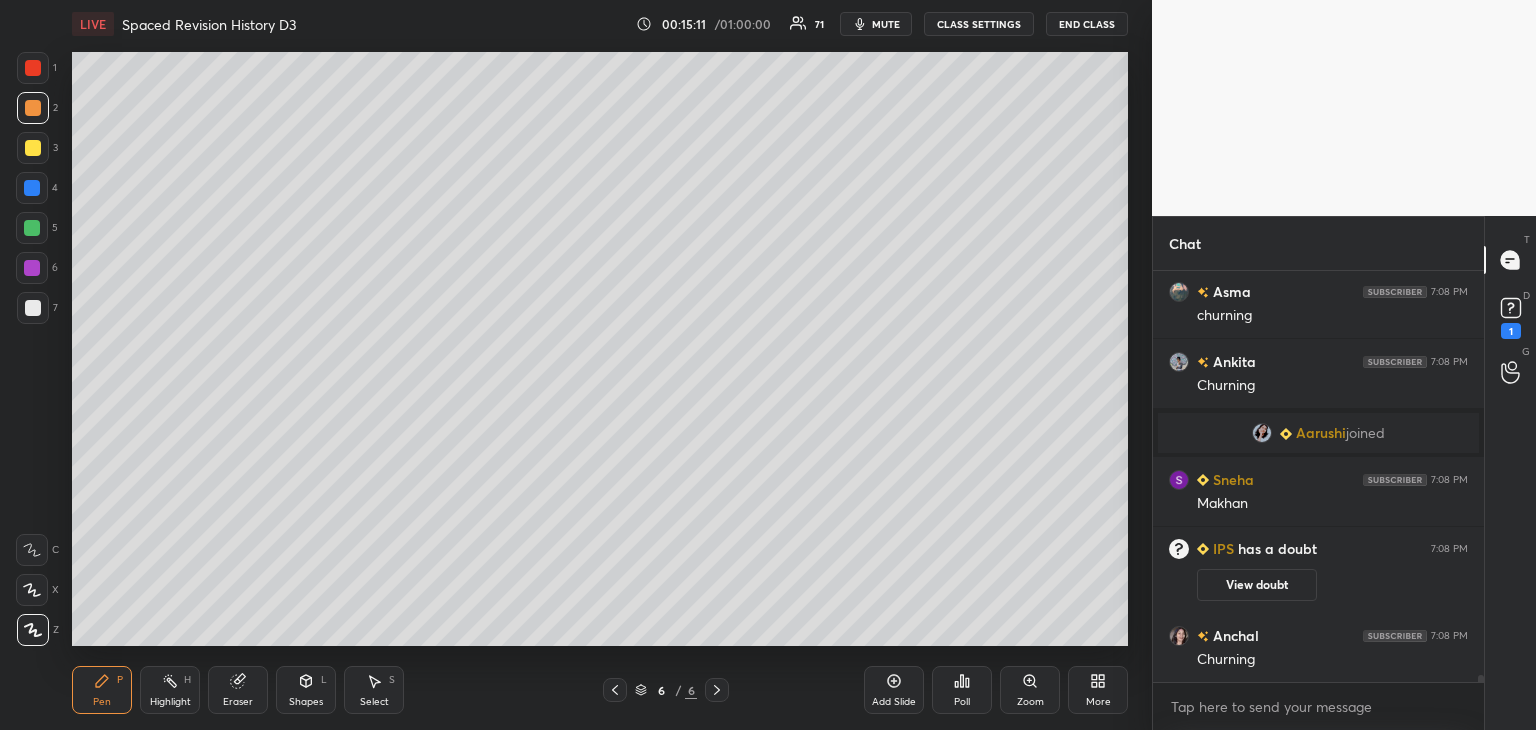click on "Add Slide" at bounding box center (894, 690) 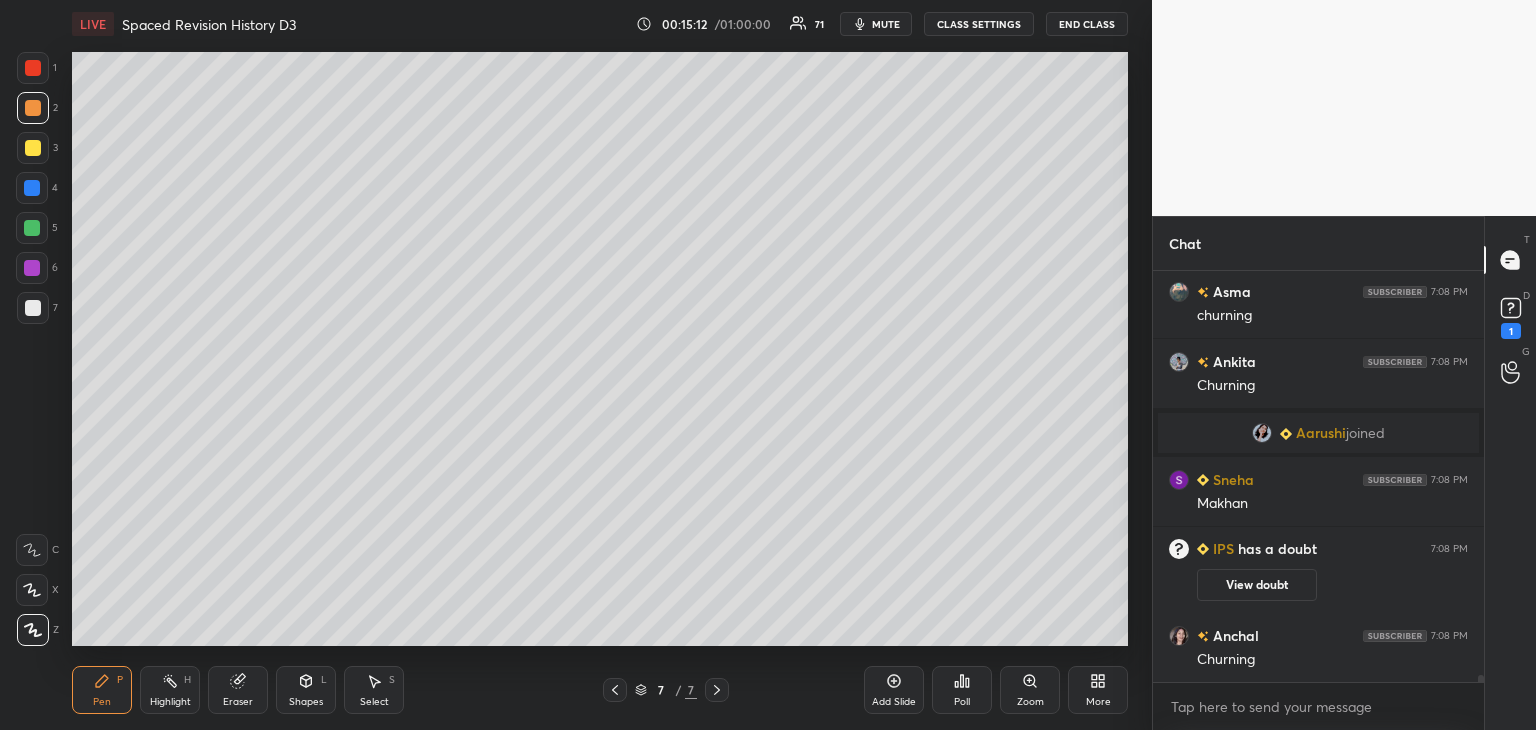click at bounding box center [33, 308] 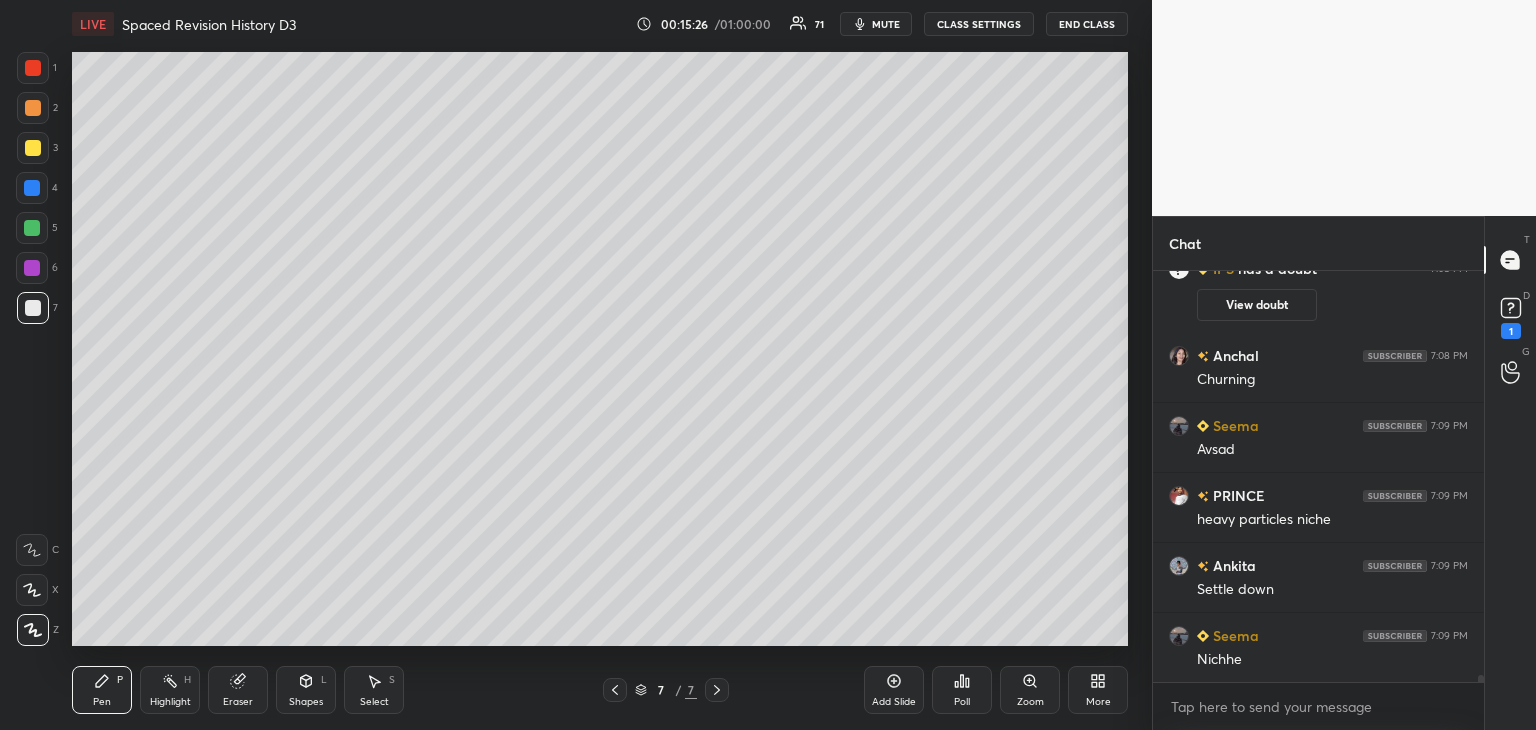scroll, scrollTop: 23262, scrollLeft: 0, axis: vertical 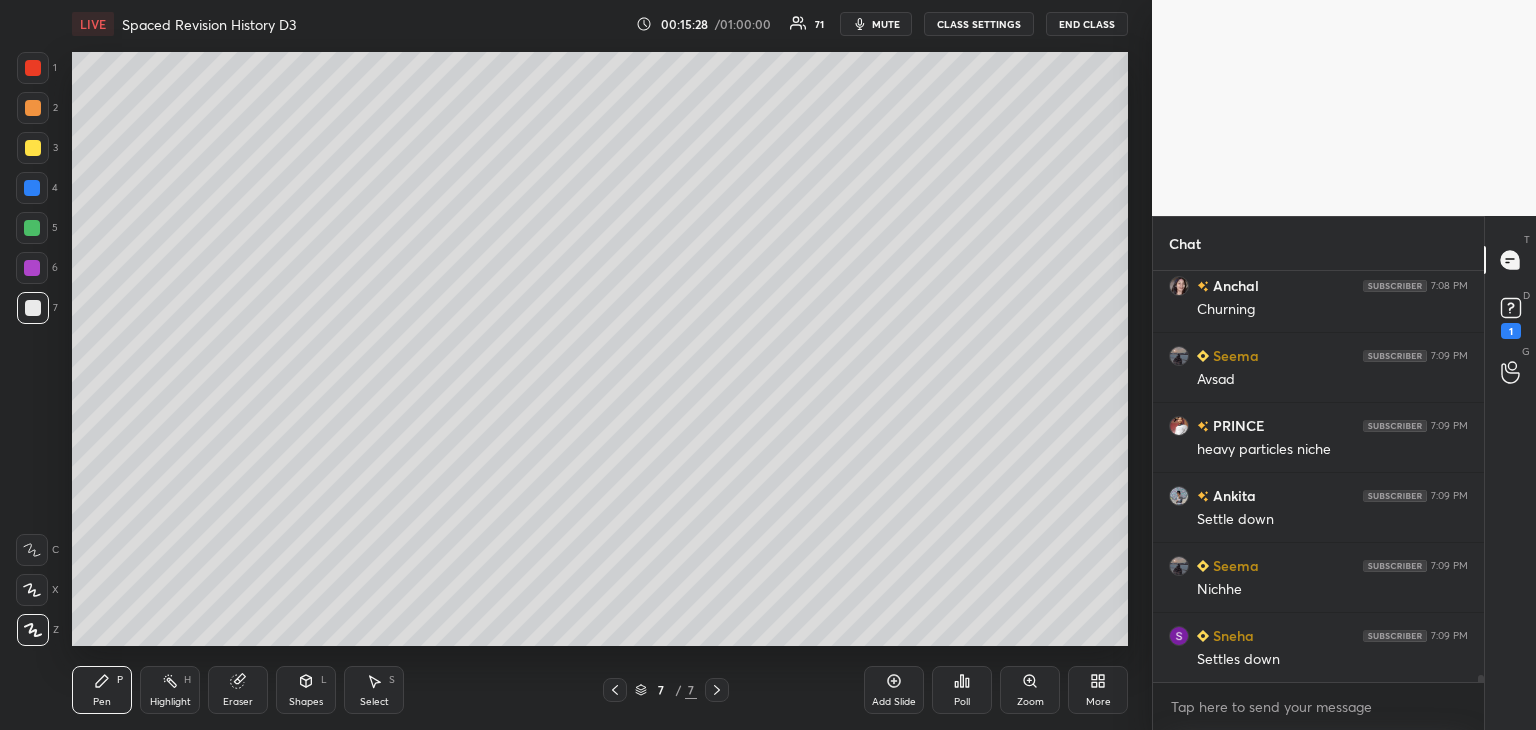 click at bounding box center (33, 148) 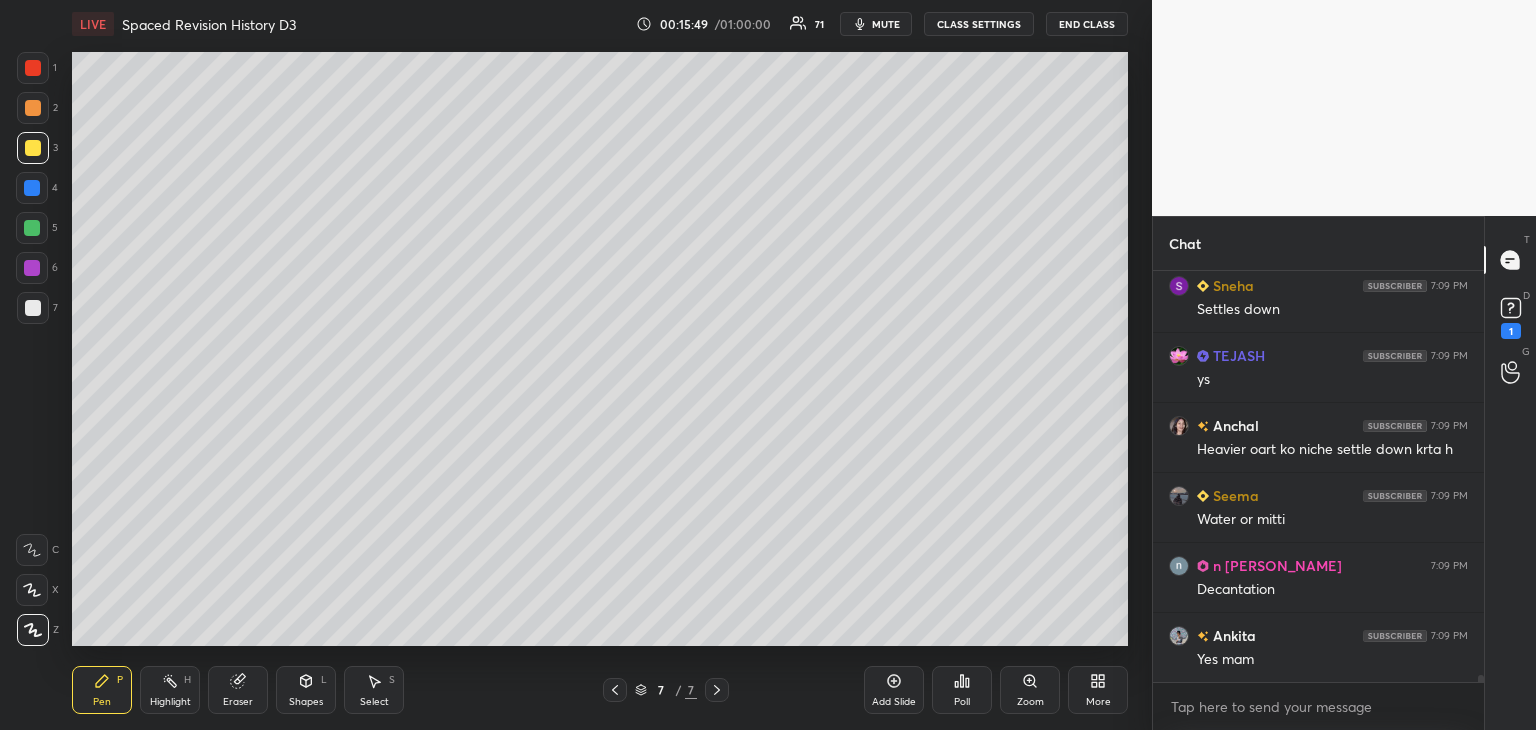 scroll, scrollTop: 23718, scrollLeft: 0, axis: vertical 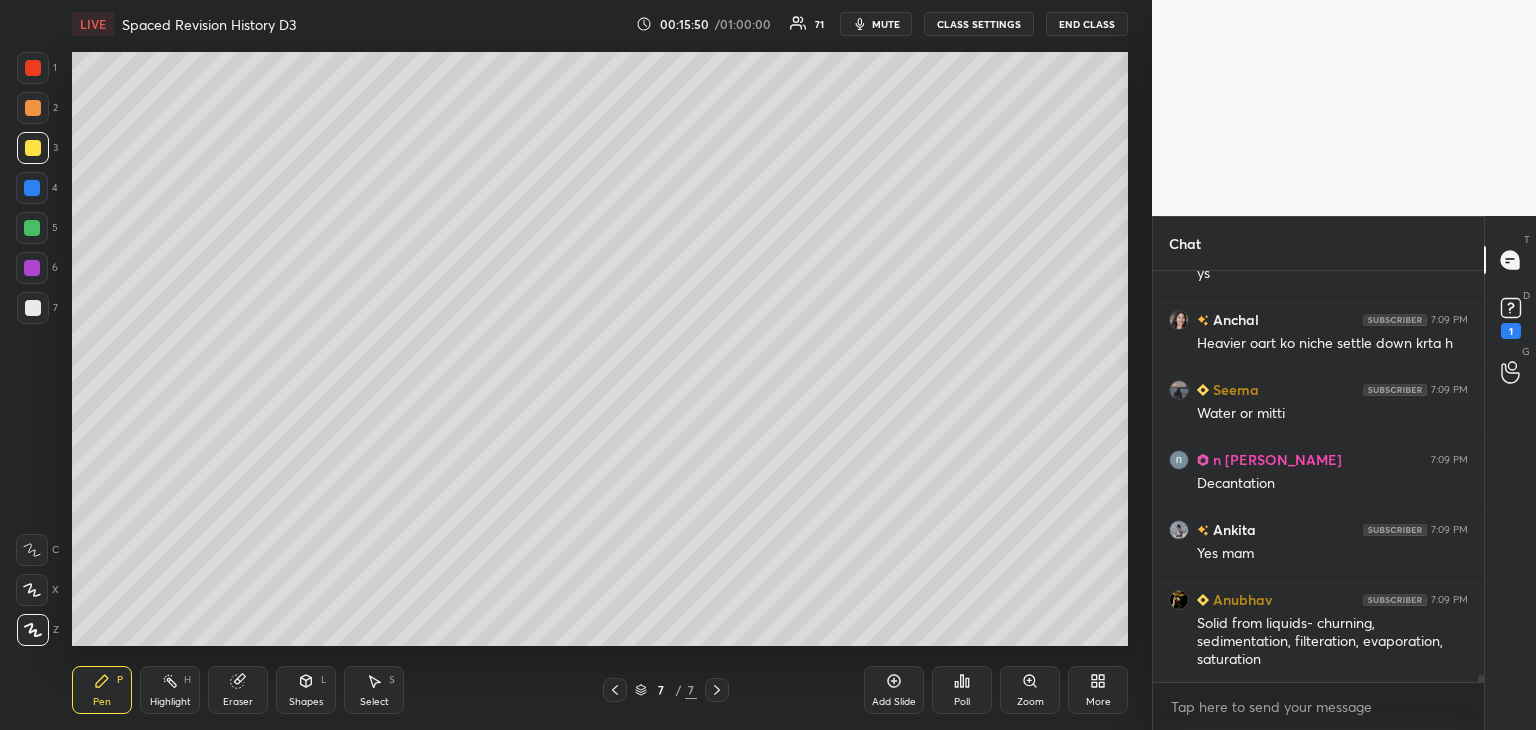 click at bounding box center [33, 68] 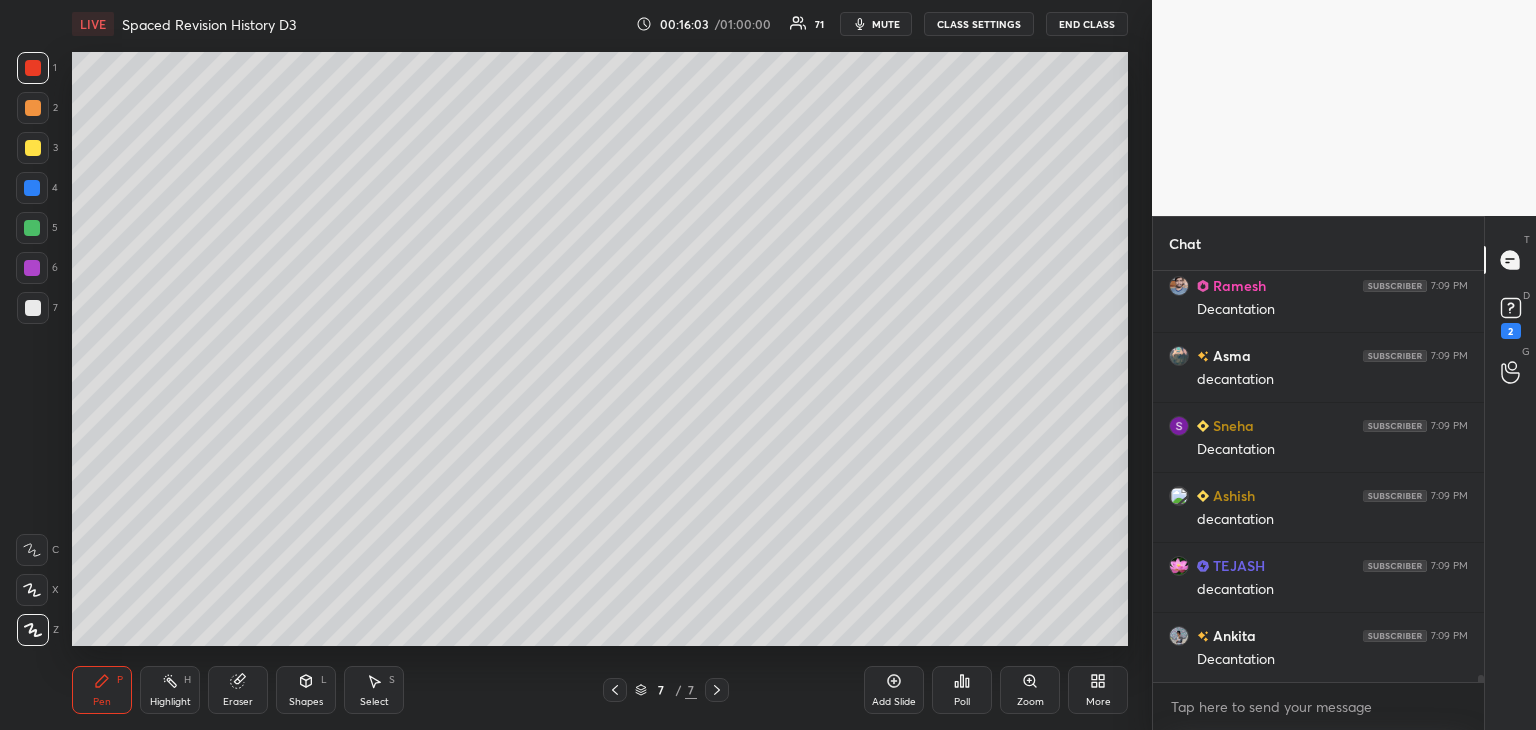 scroll, scrollTop: 24276, scrollLeft: 0, axis: vertical 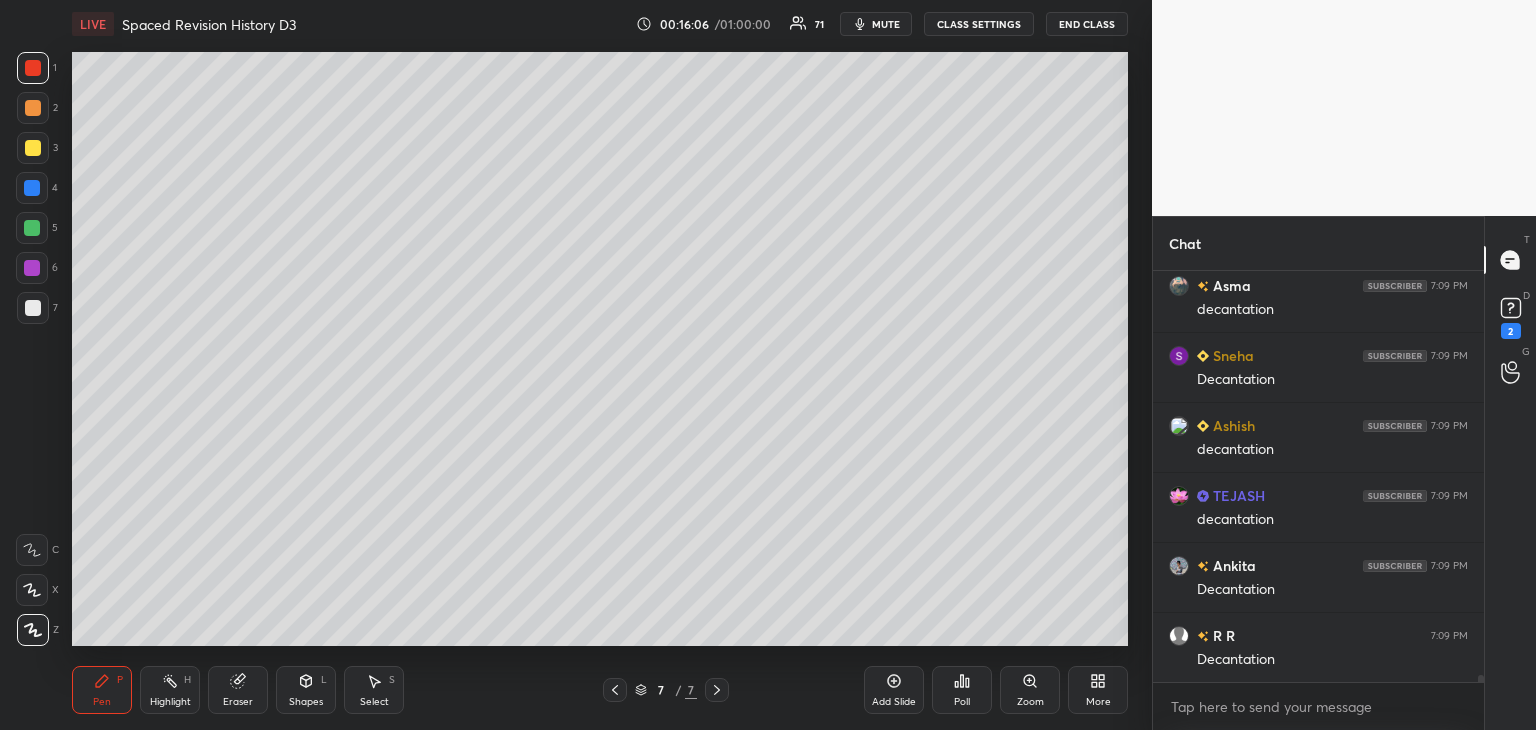click at bounding box center [33, 308] 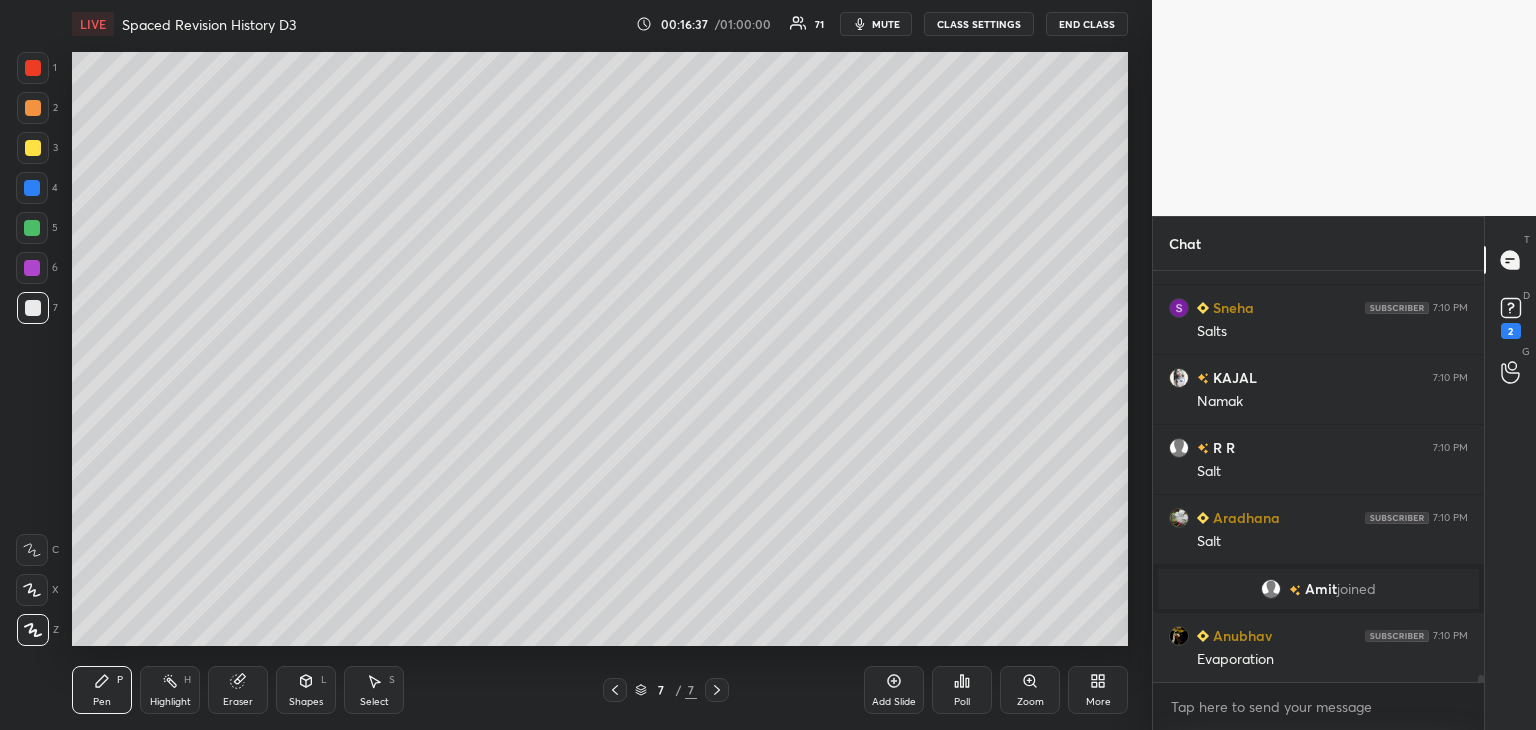 scroll, scrollTop: 25374, scrollLeft: 0, axis: vertical 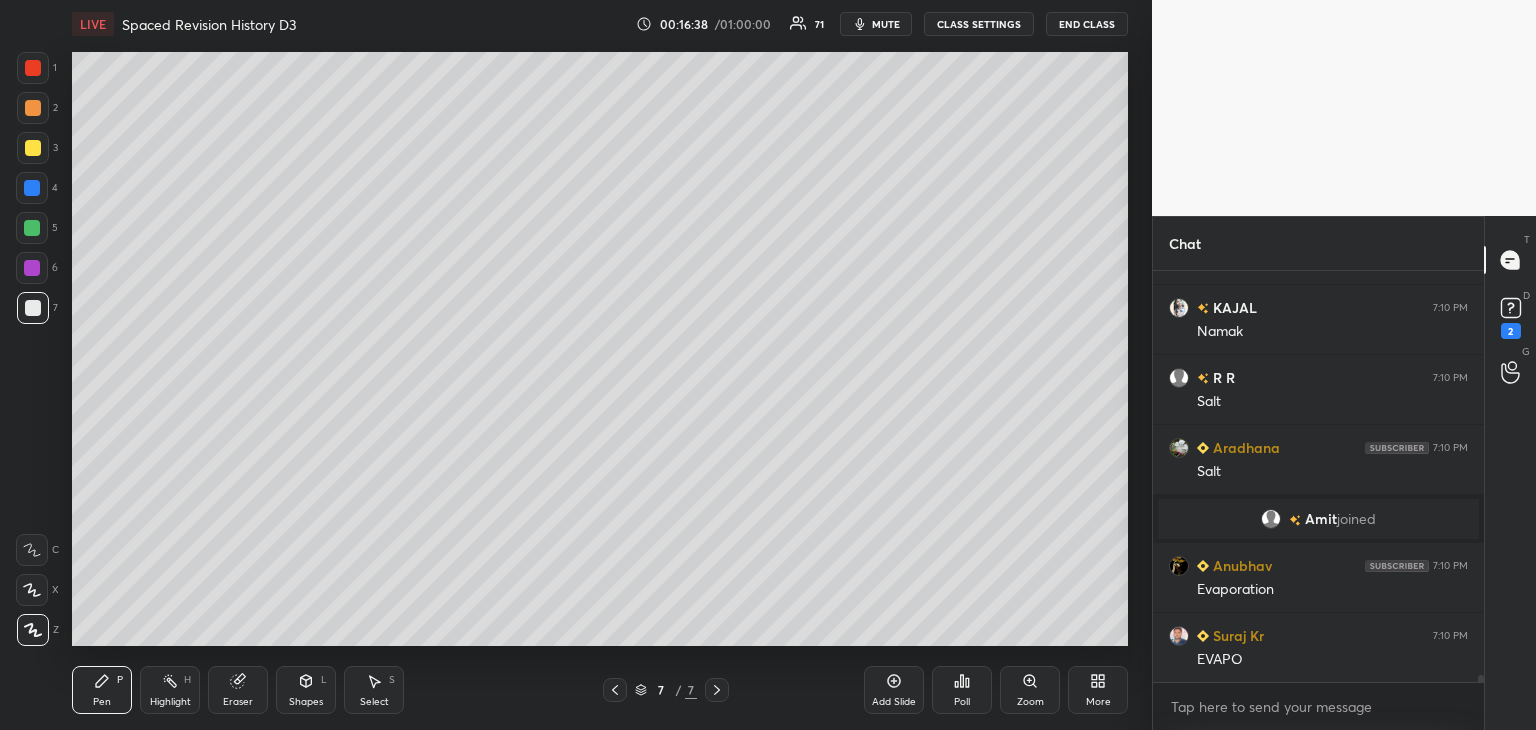 click at bounding box center (33, 148) 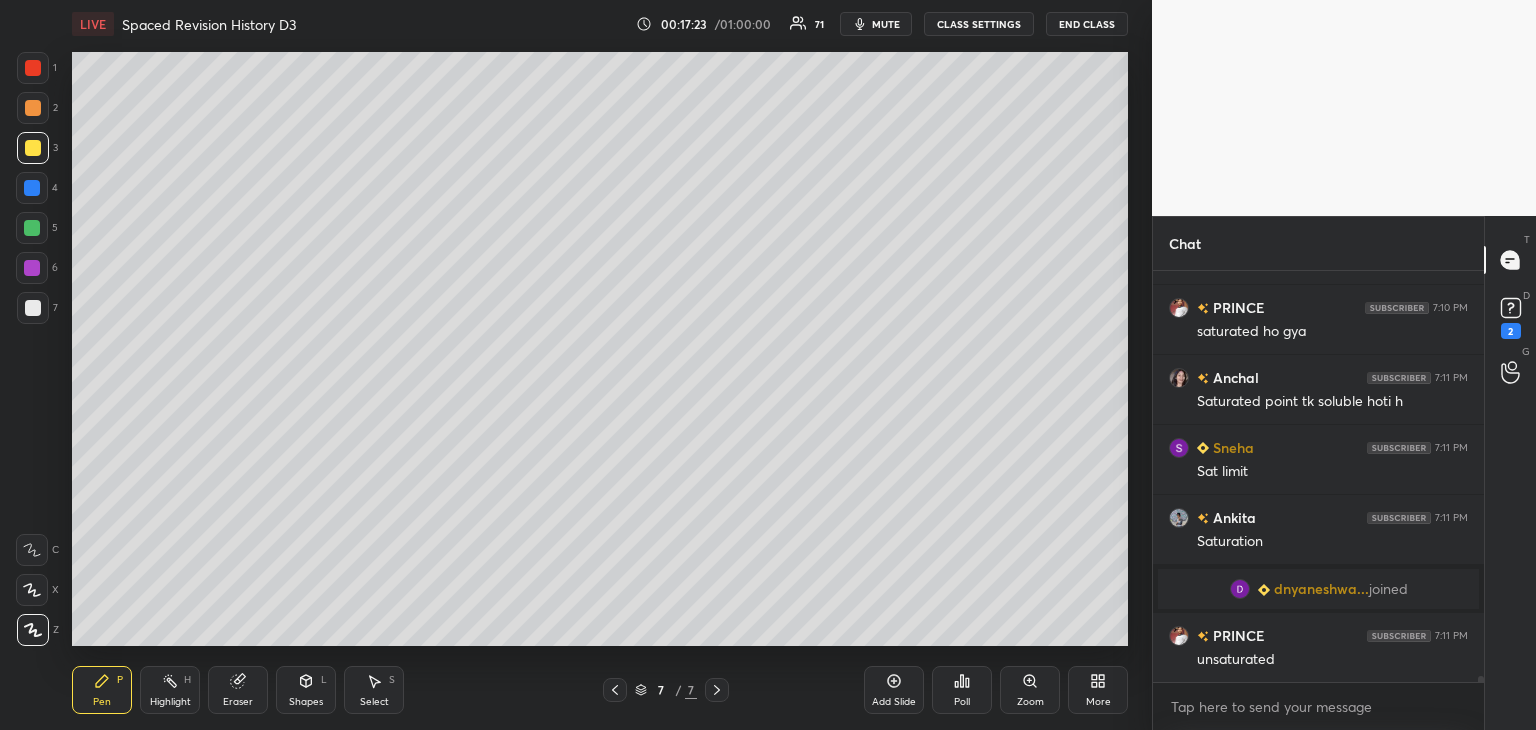 scroll, scrollTop: 25814, scrollLeft: 0, axis: vertical 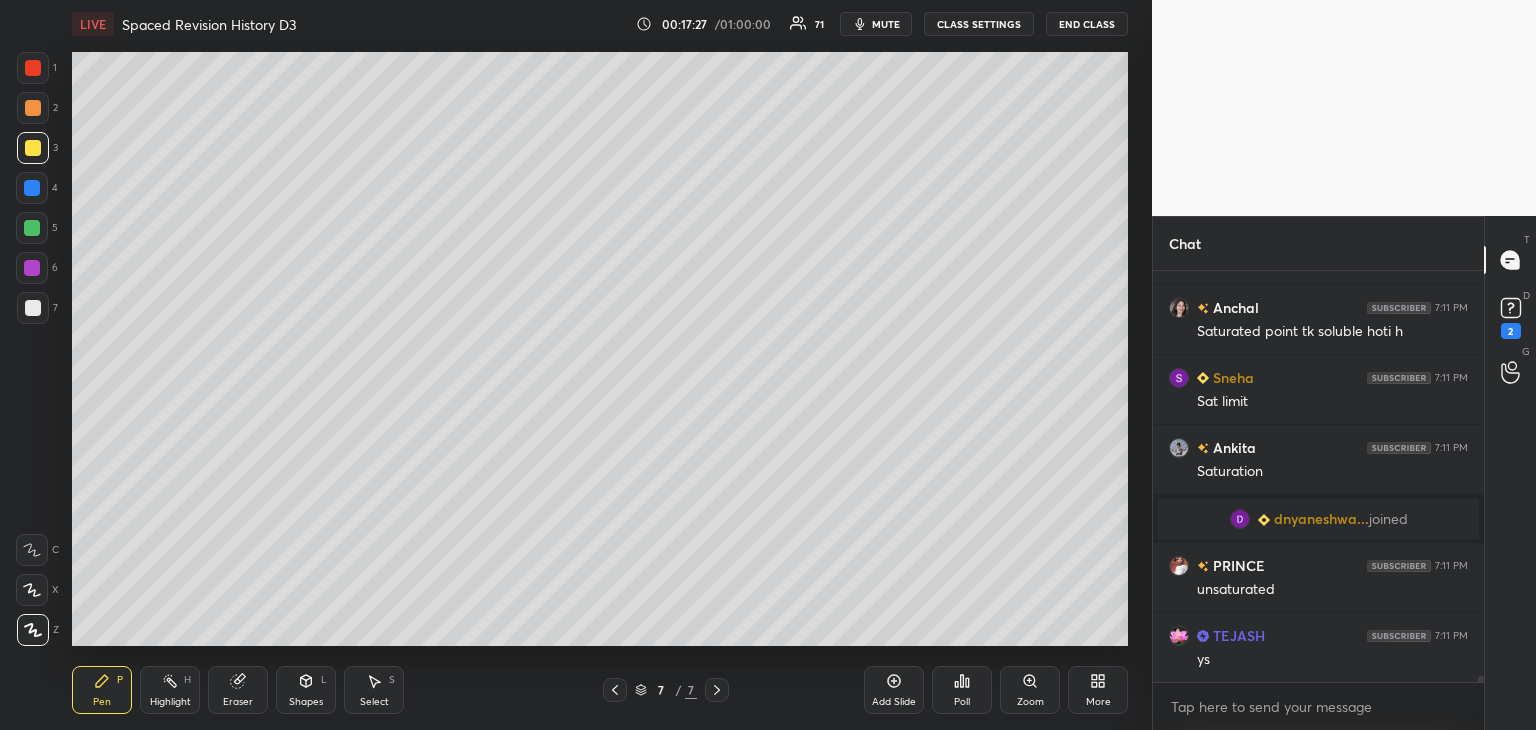 click on "Add Slide" at bounding box center [894, 690] 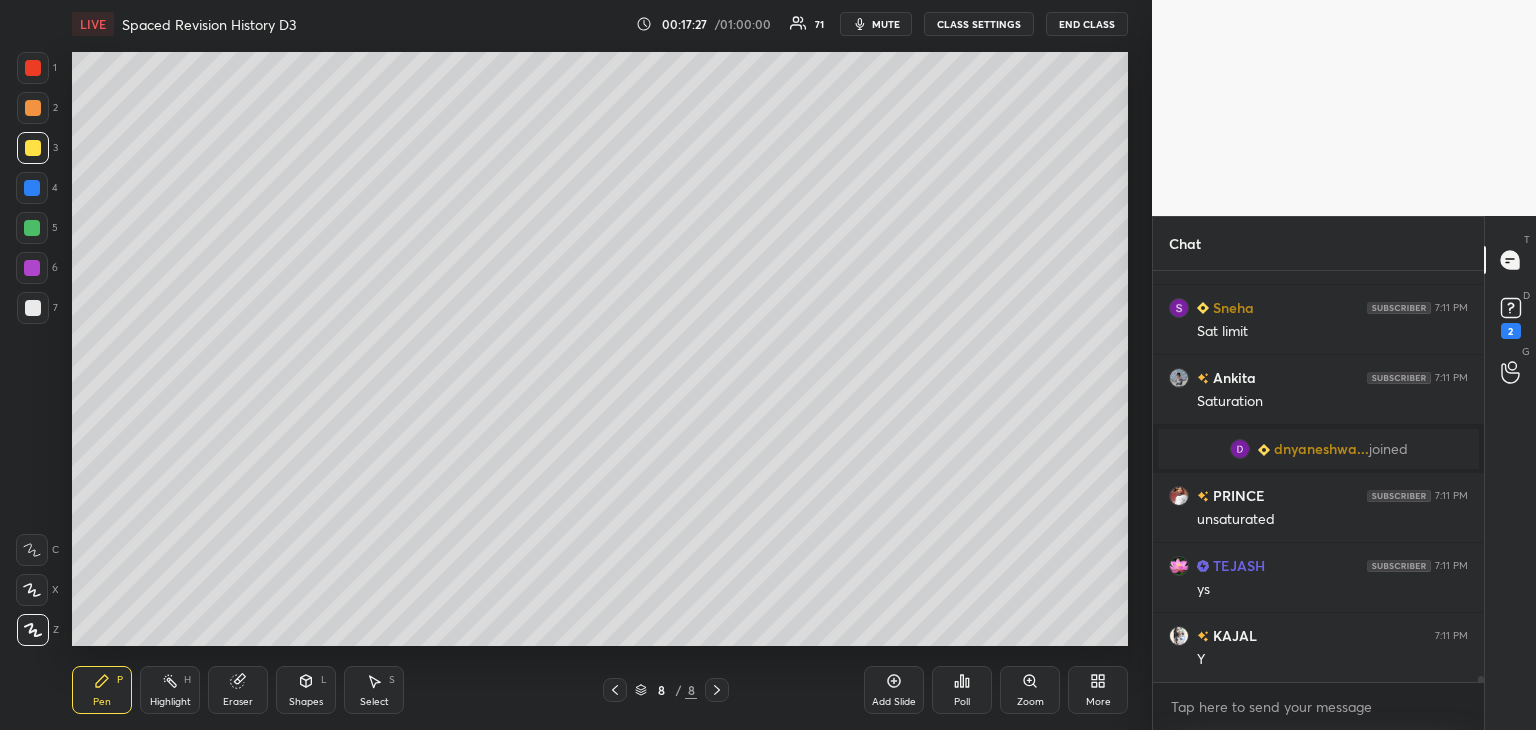 click at bounding box center [33, 308] 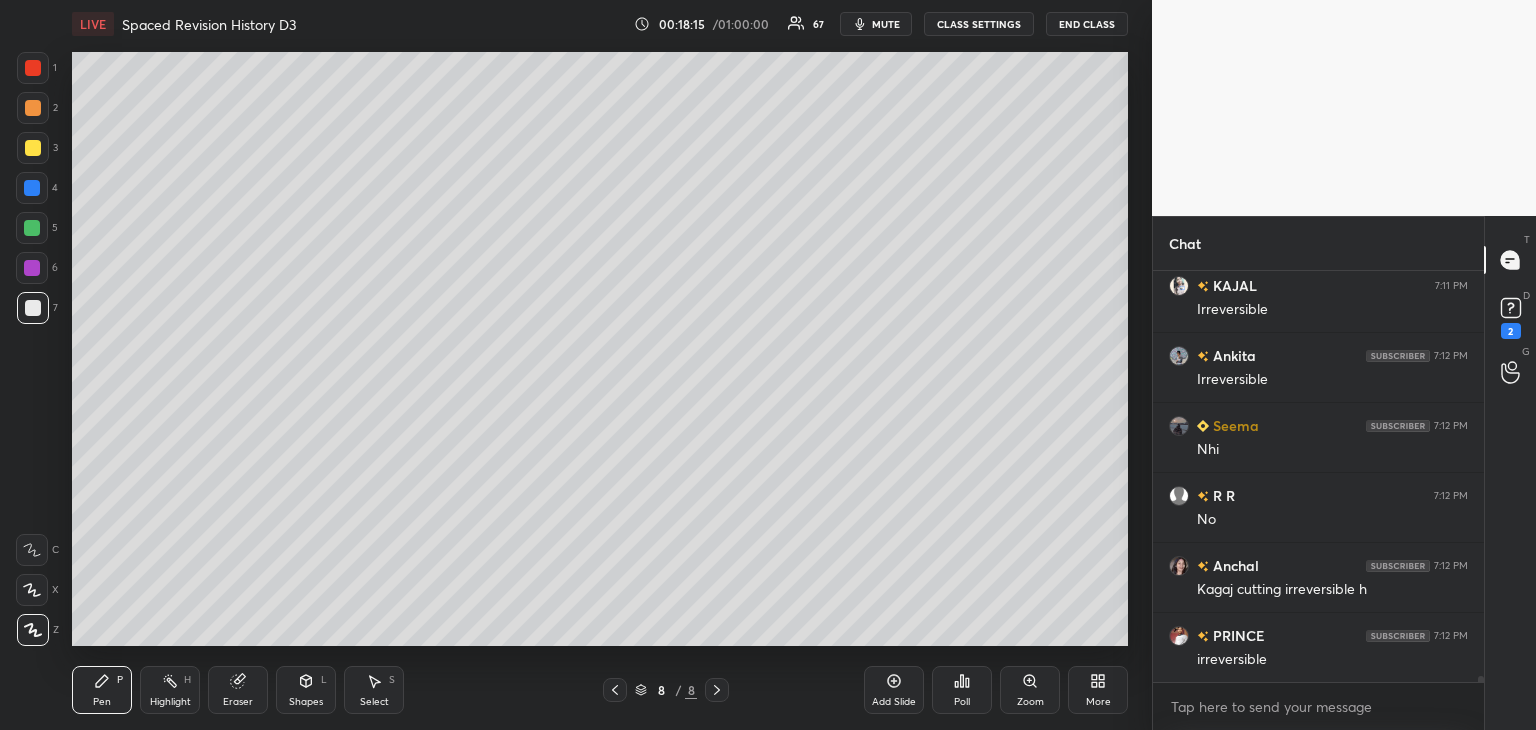 scroll, scrollTop: 27248, scrollLeft: 0, axis: vertical 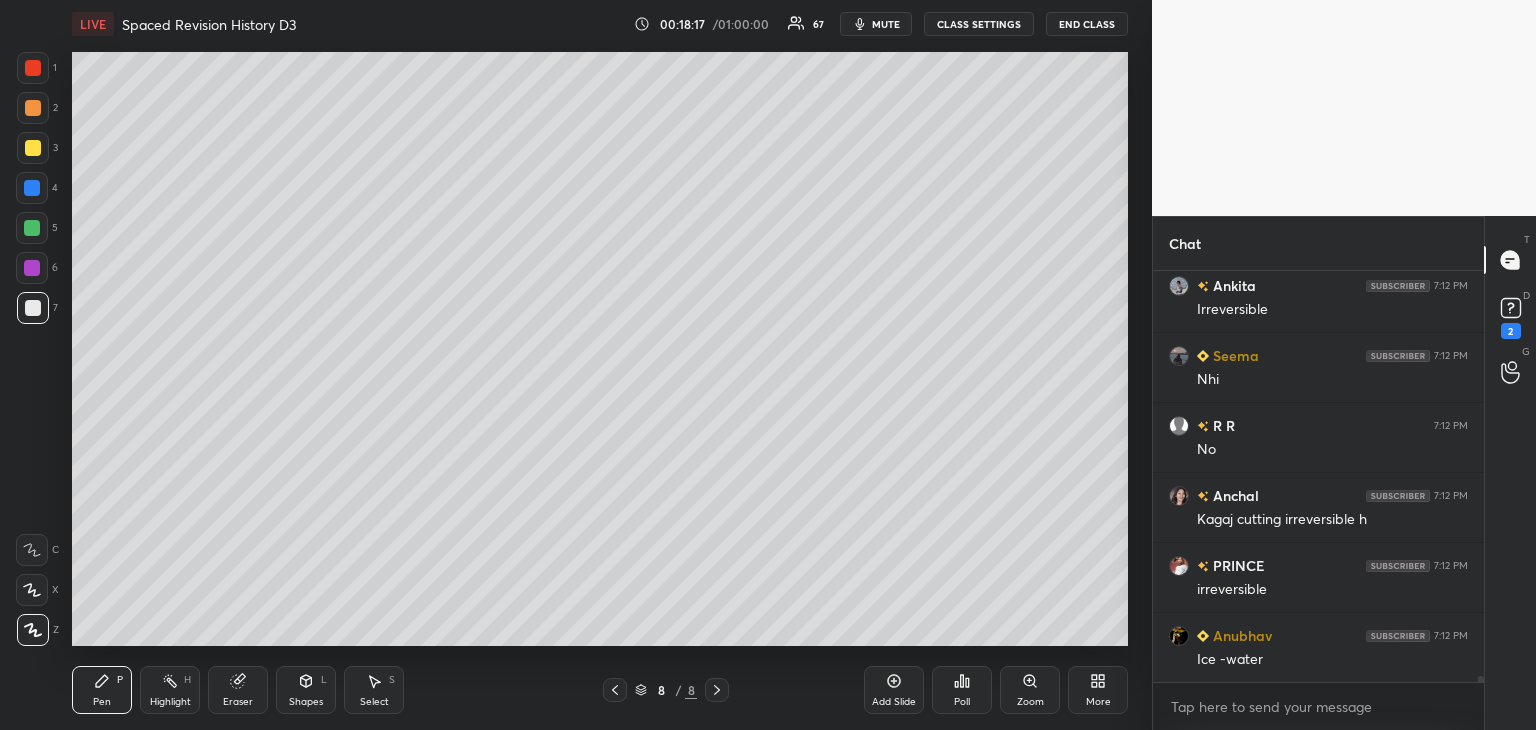 click at bounding box center (32, 188) 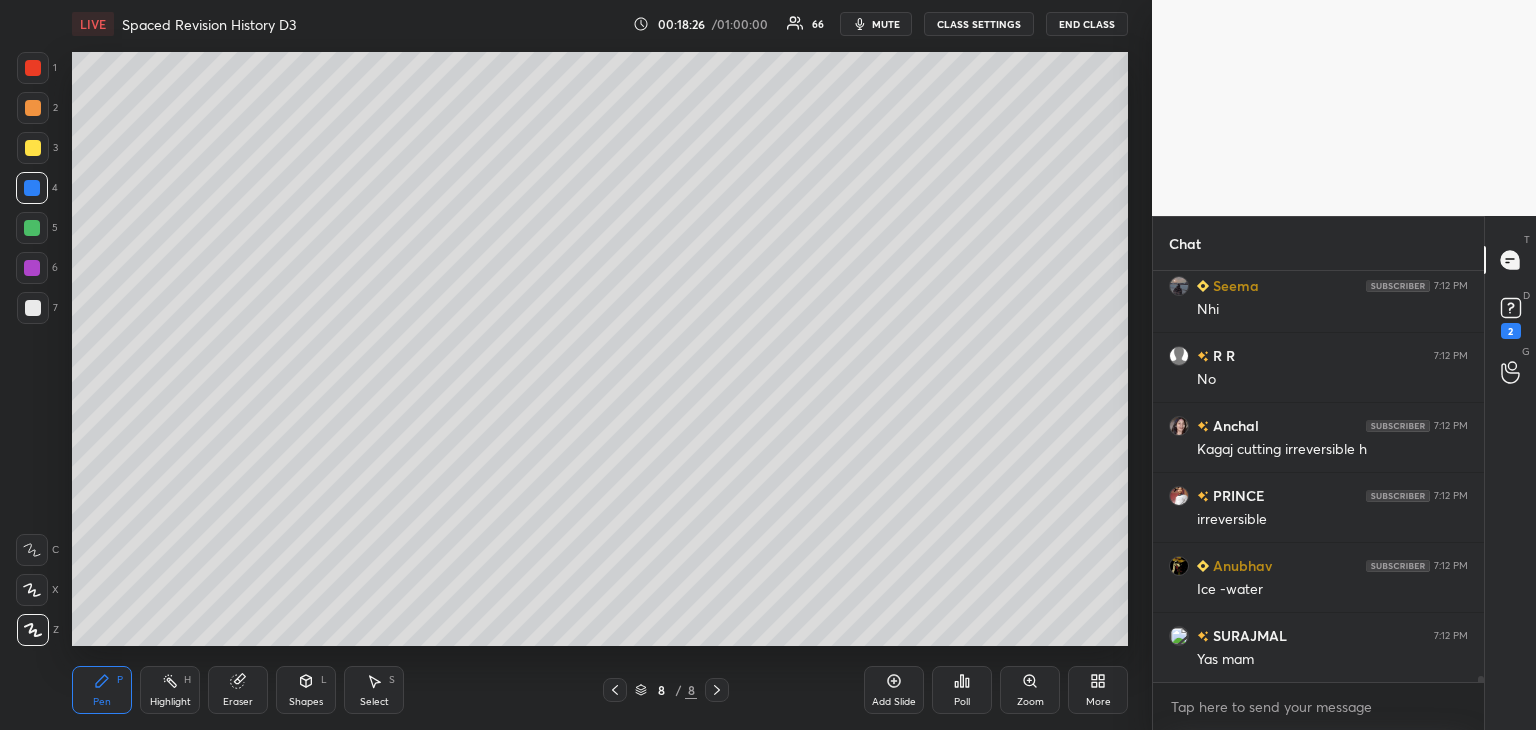 scroll, scrollTop: 27388, scrollLeft: 0, axis: vertical 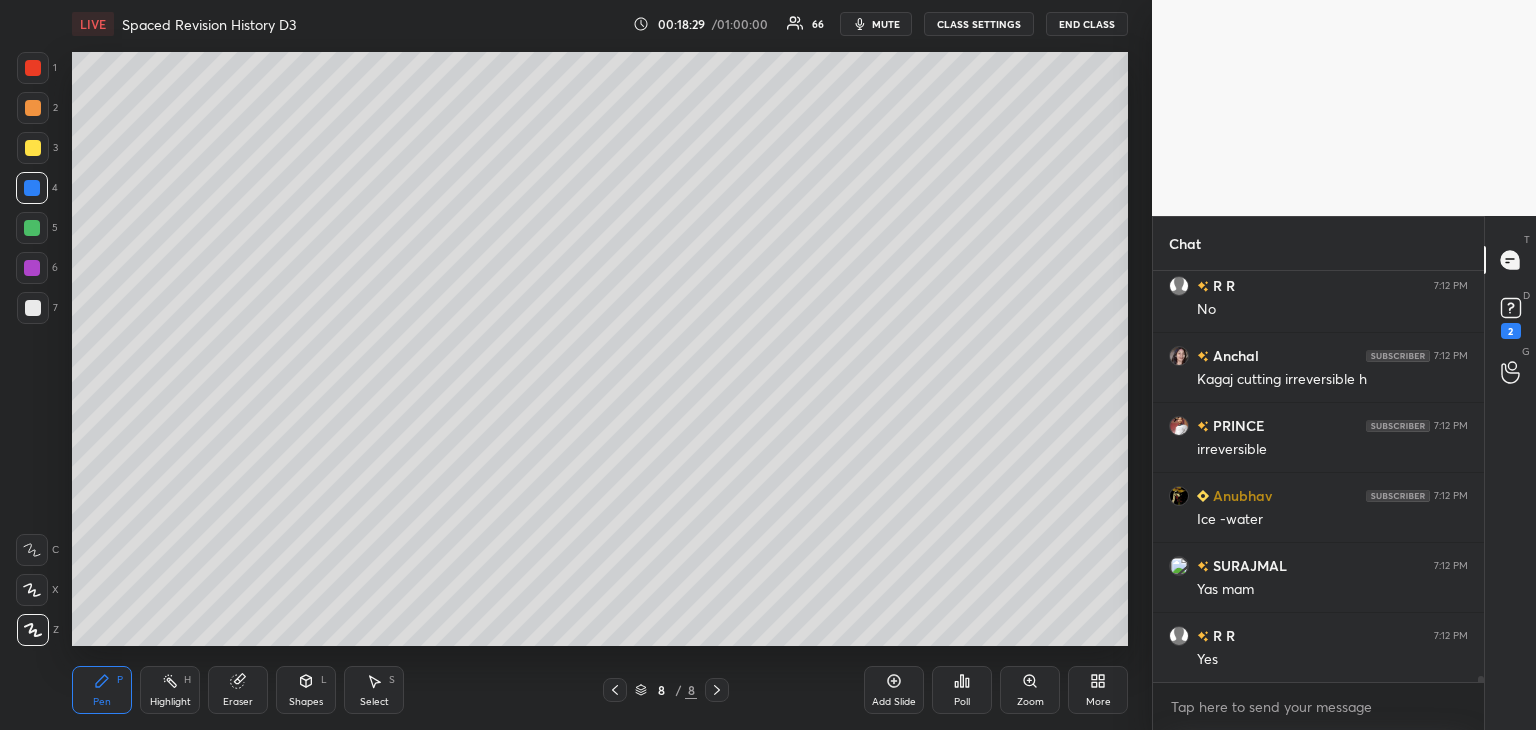 click at bounding box center [32, 228] 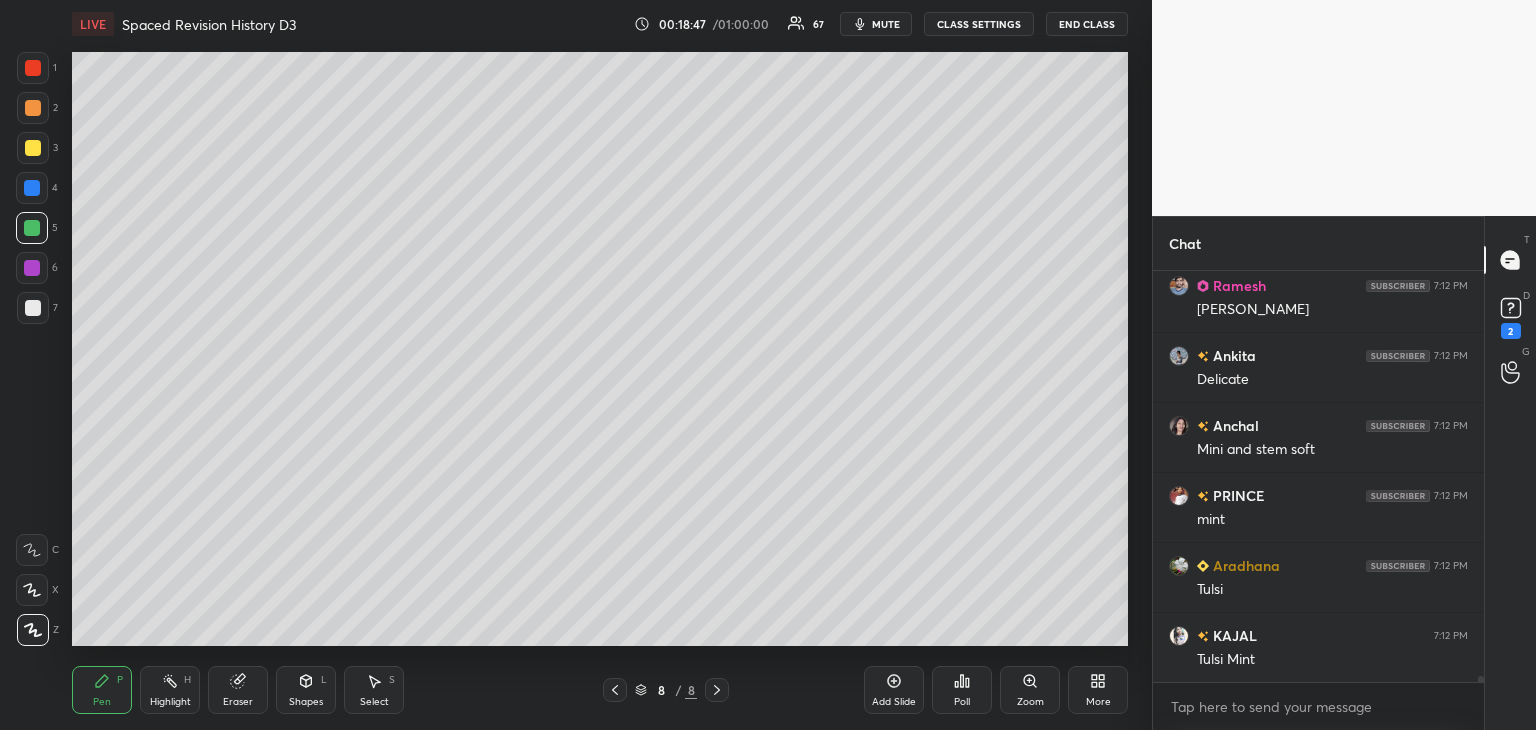 scroll, scrollTop: 28438, scrollLeft: 0, axis: vertical 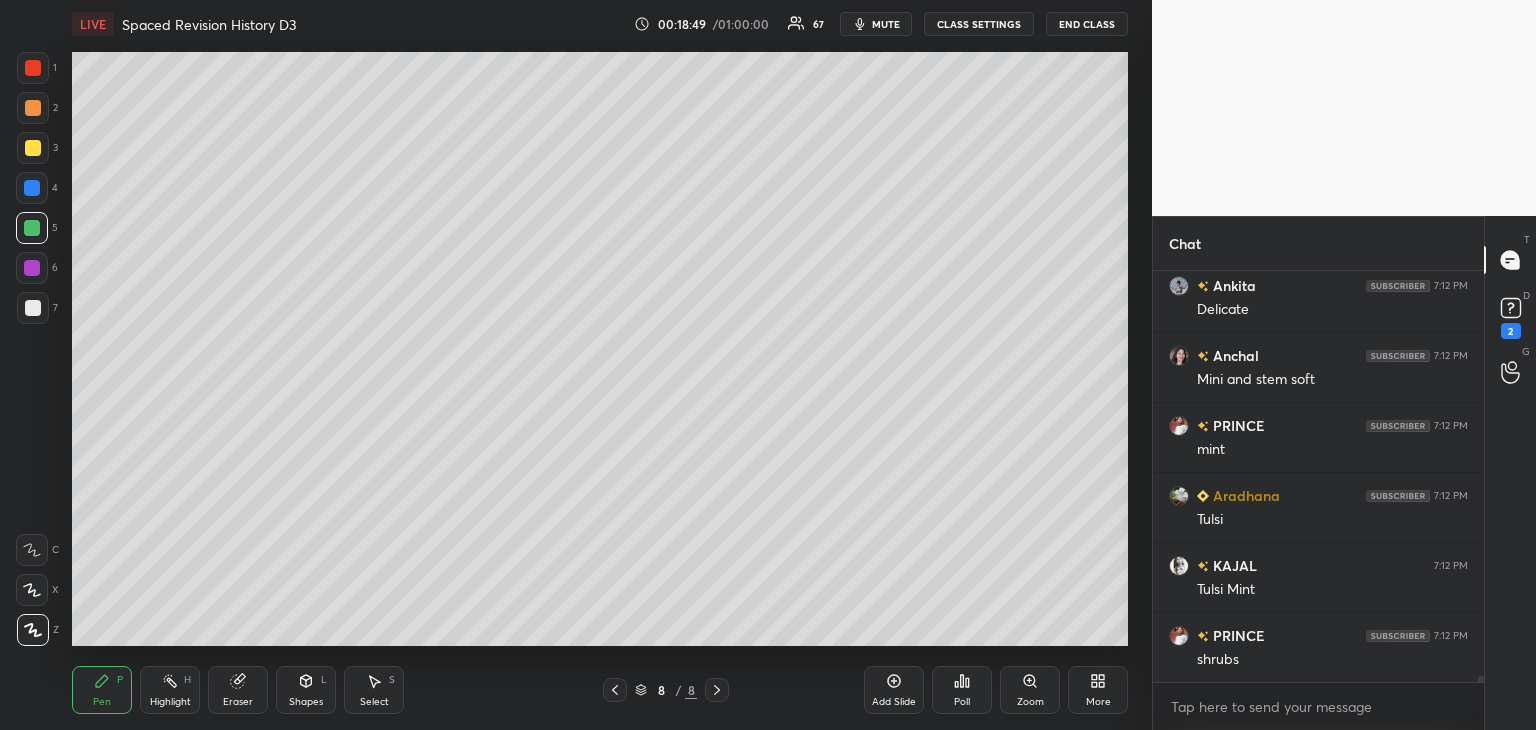 click on "1" at bounding box center [37, 72] 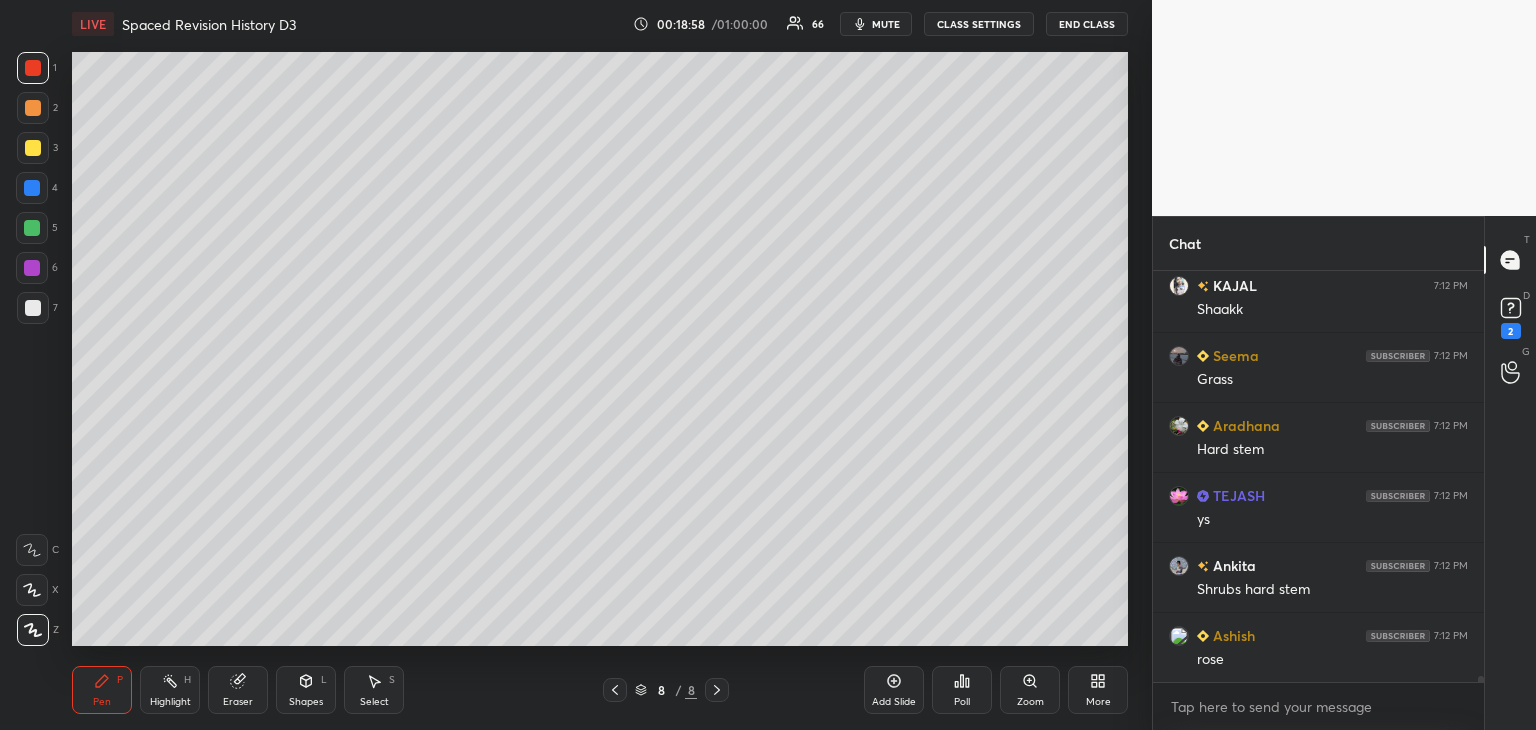 scroll, scrollTop: 28928, scrollLeft: 0, axis: vertical 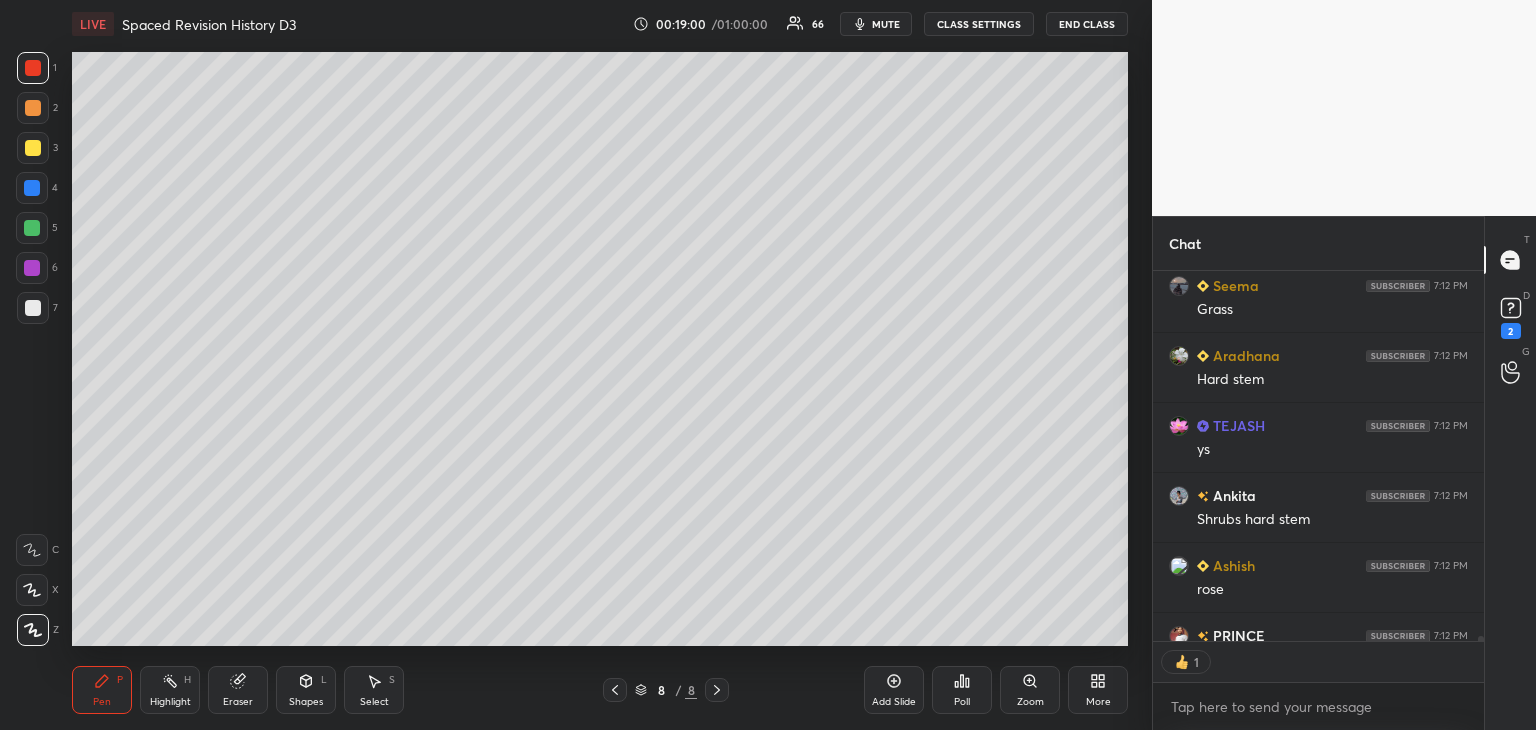 click at bounding box center (32, 188) 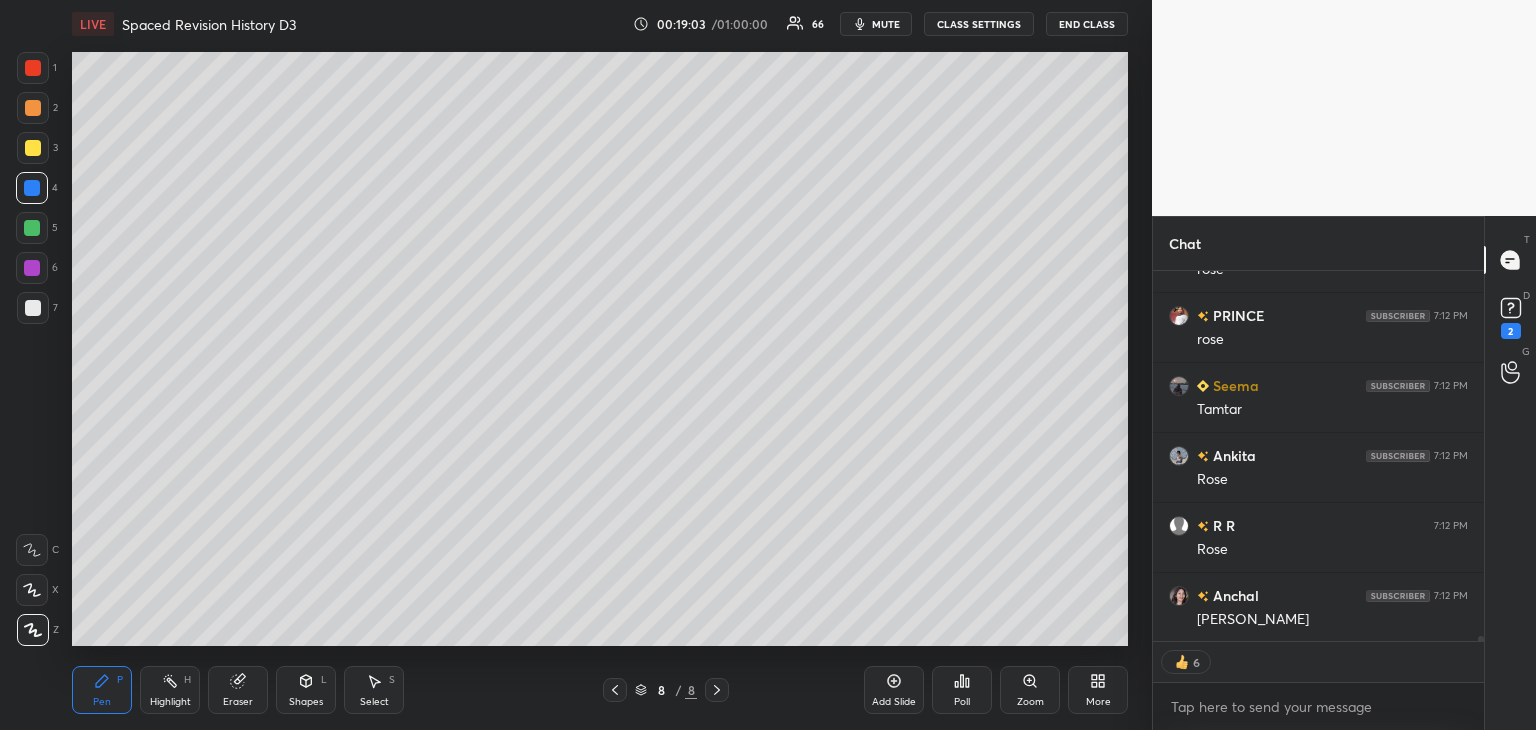 scroll, scrollTop: 29319, scrollLeft: 0, axis: vertical 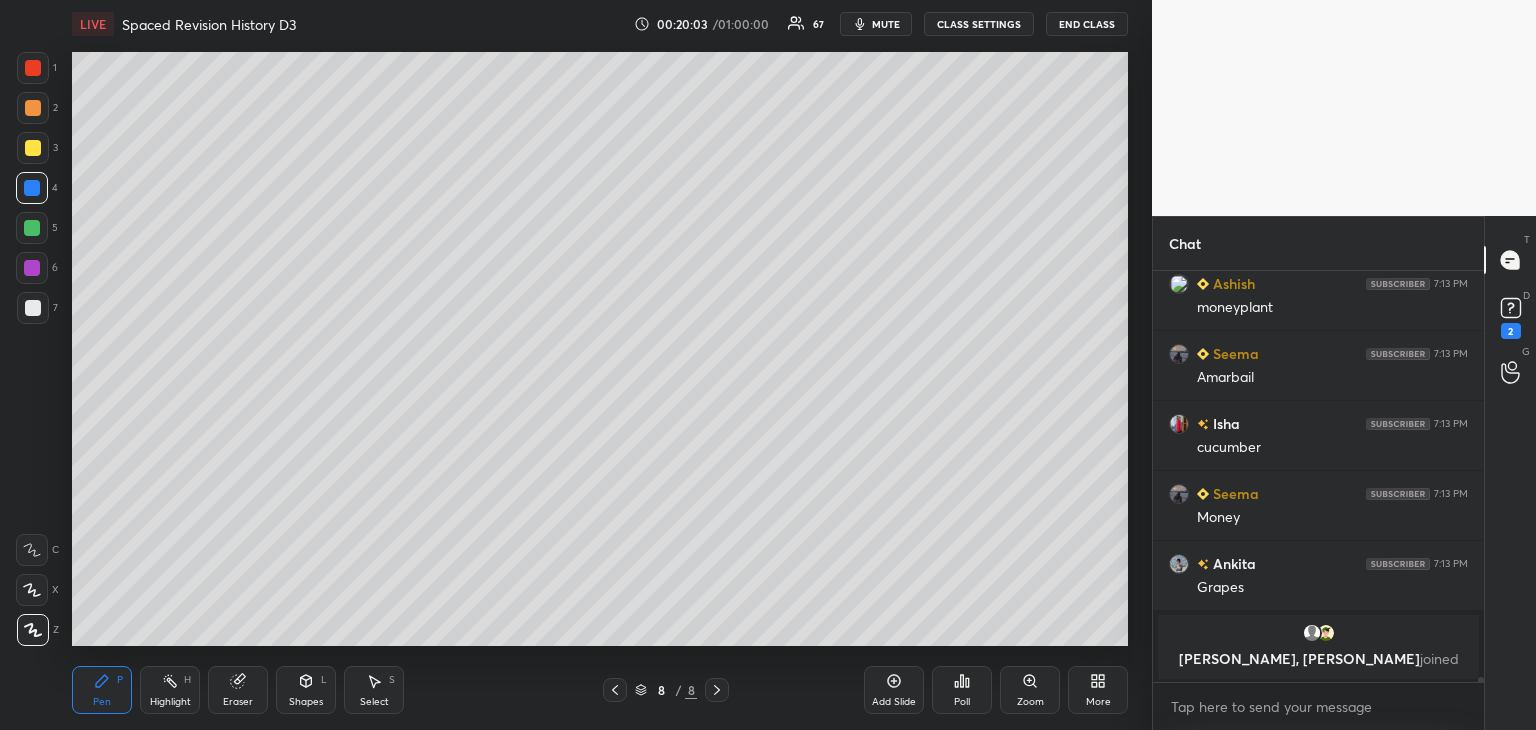 click 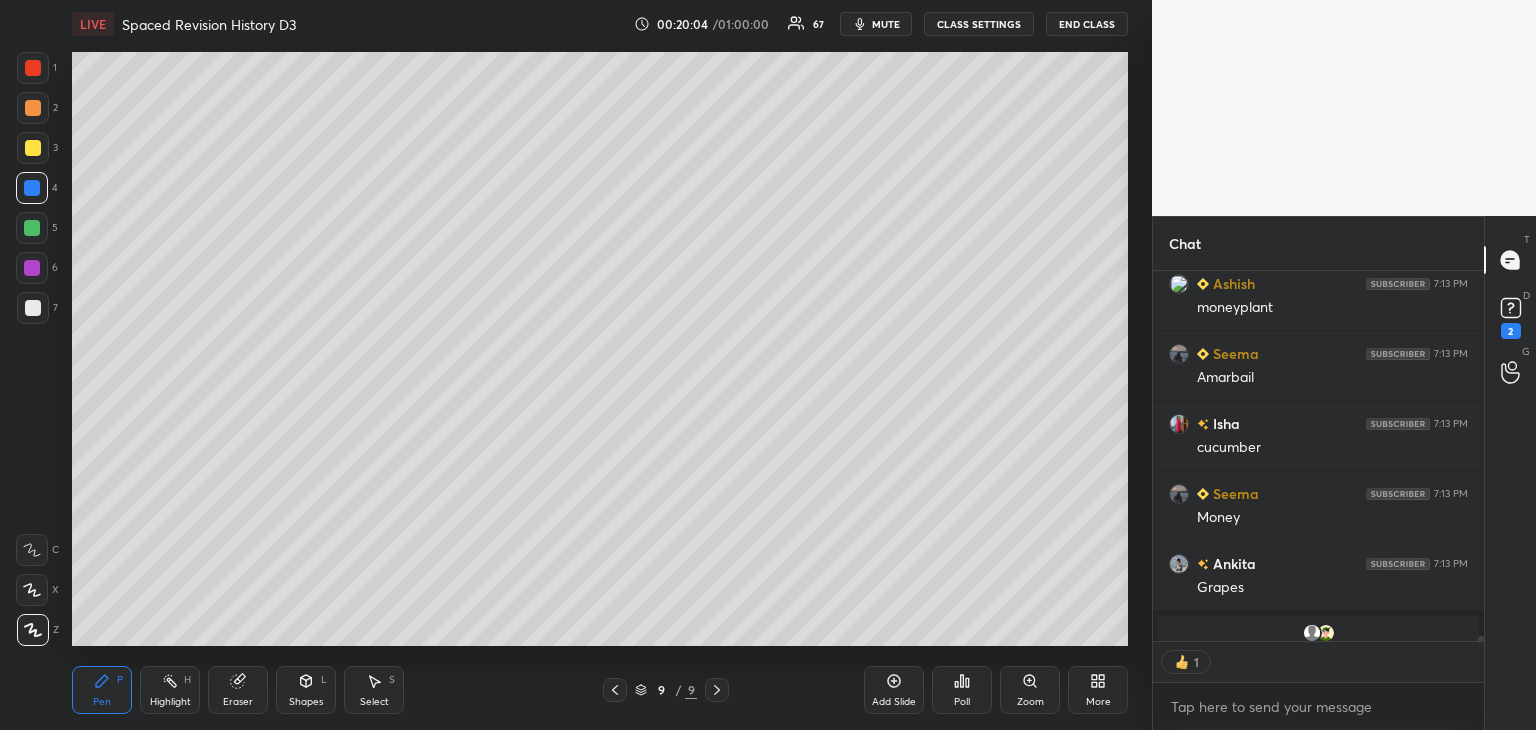 click at bounding box center (33, 68) 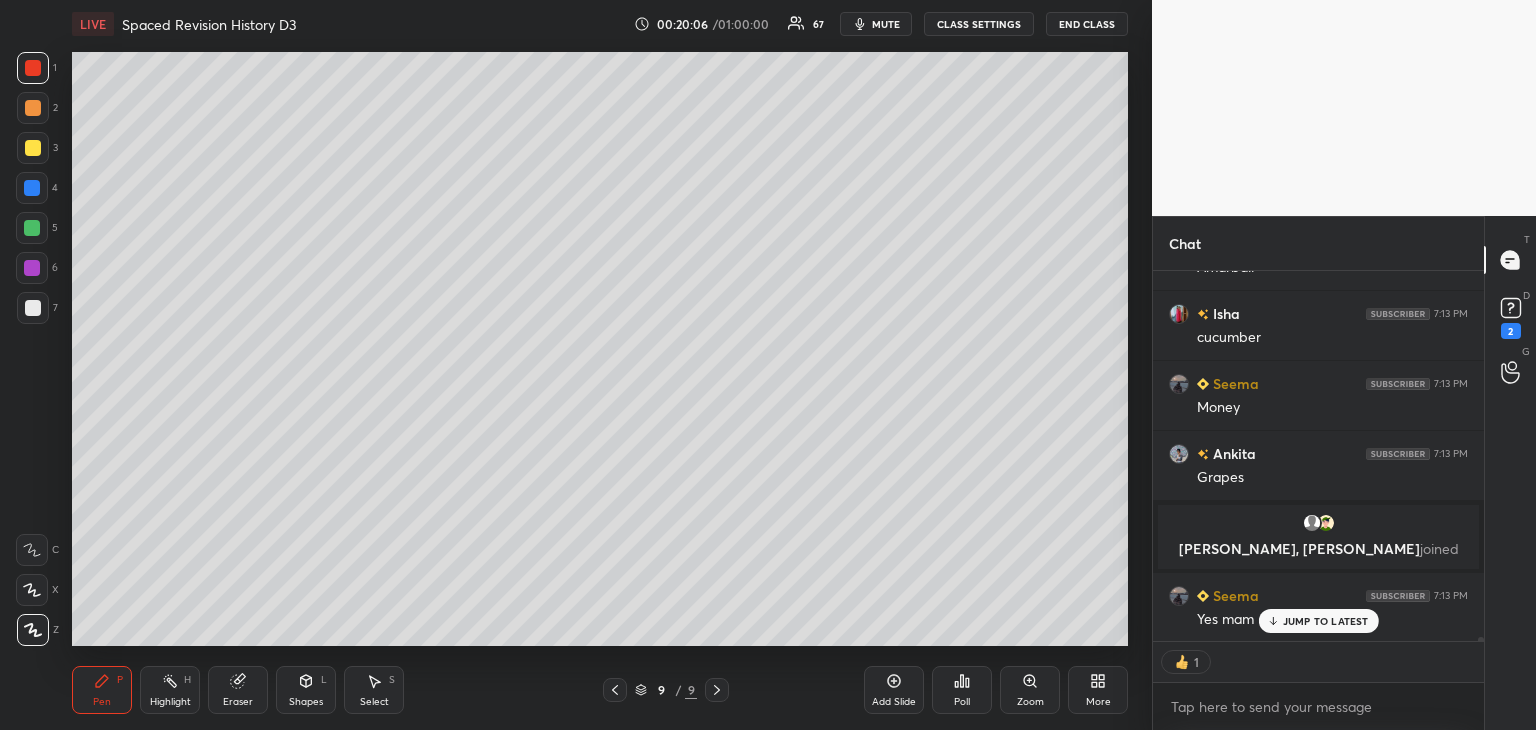 click at bounding box center [33, 108] 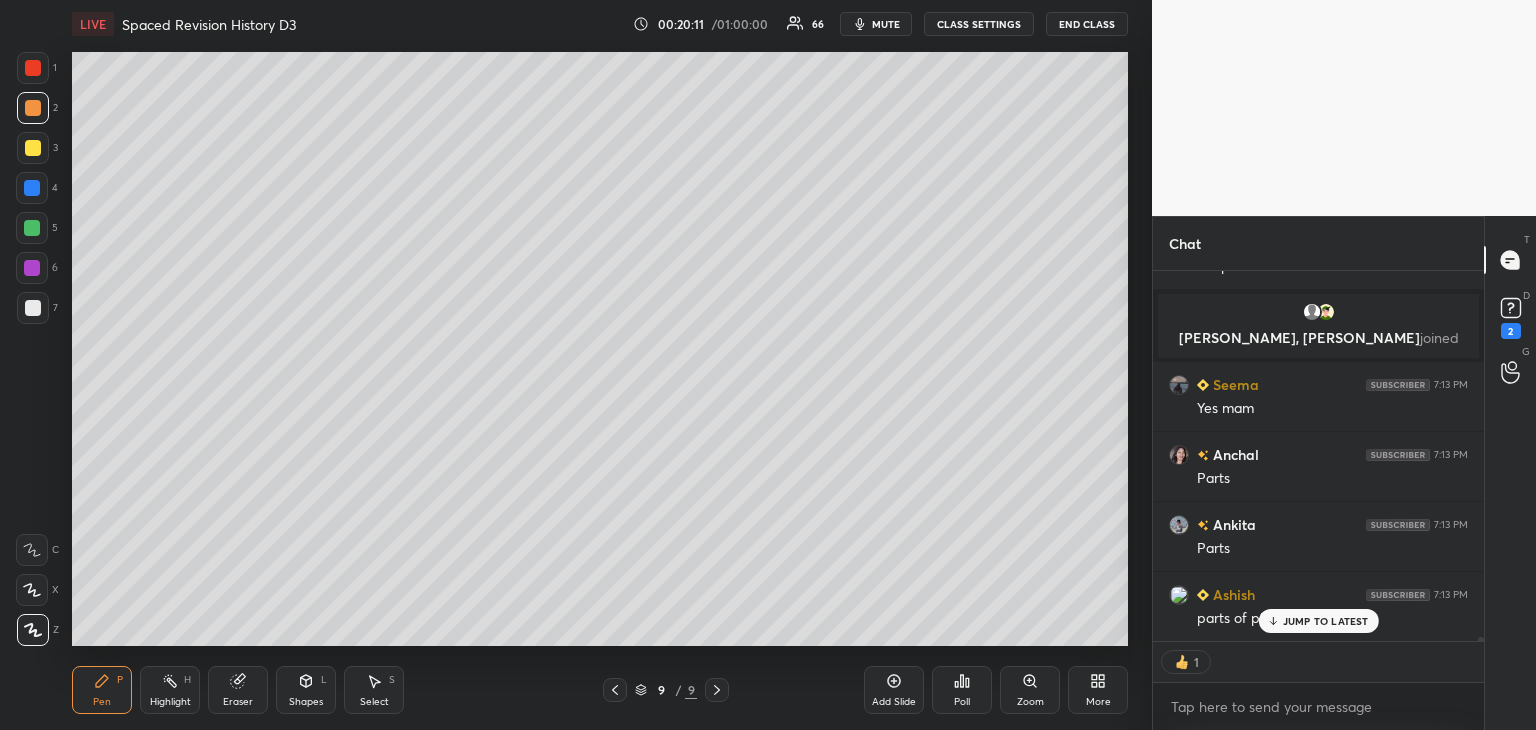 scroll, scrollTop: 30720, scrollLeft: 0, axis: vertical 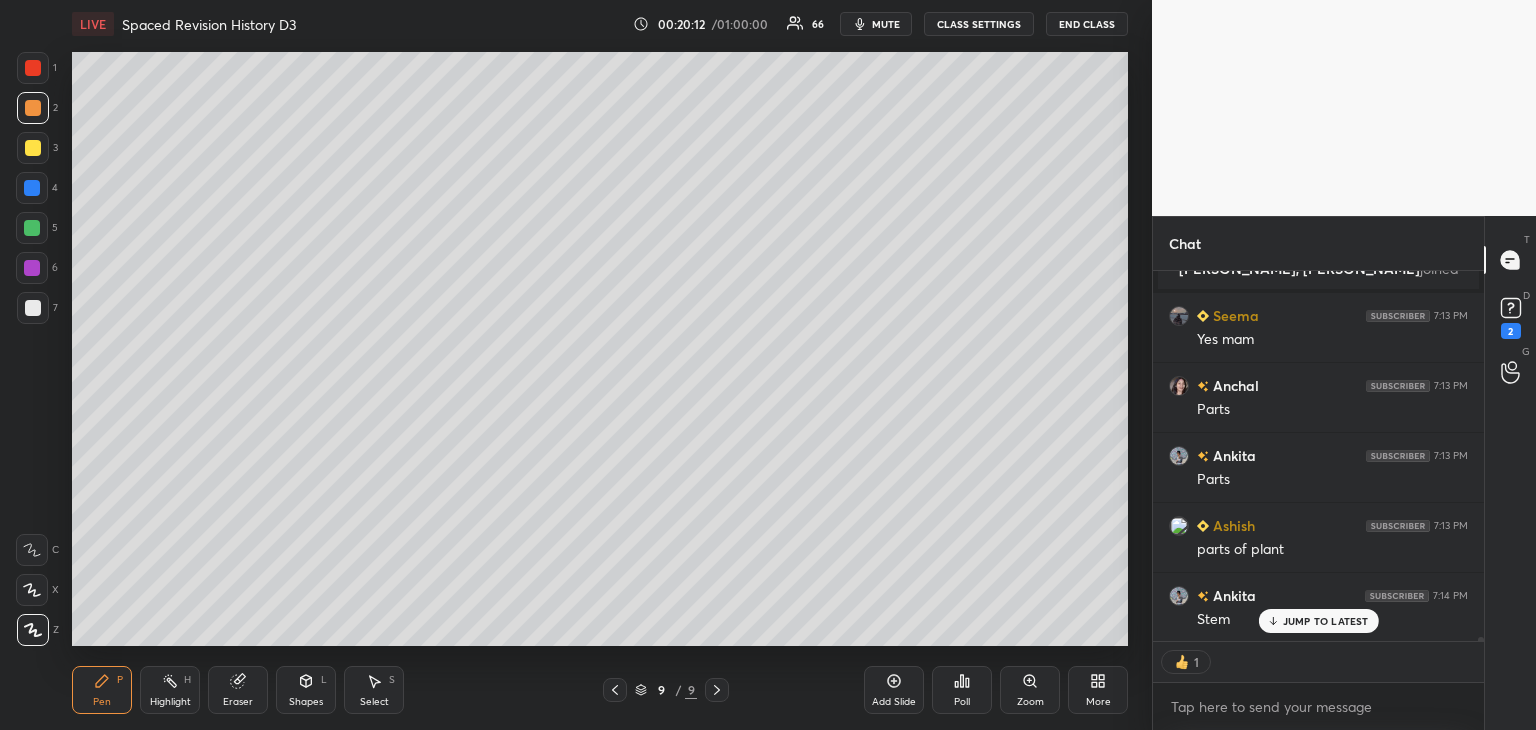 click at bounding box center [33, 308] 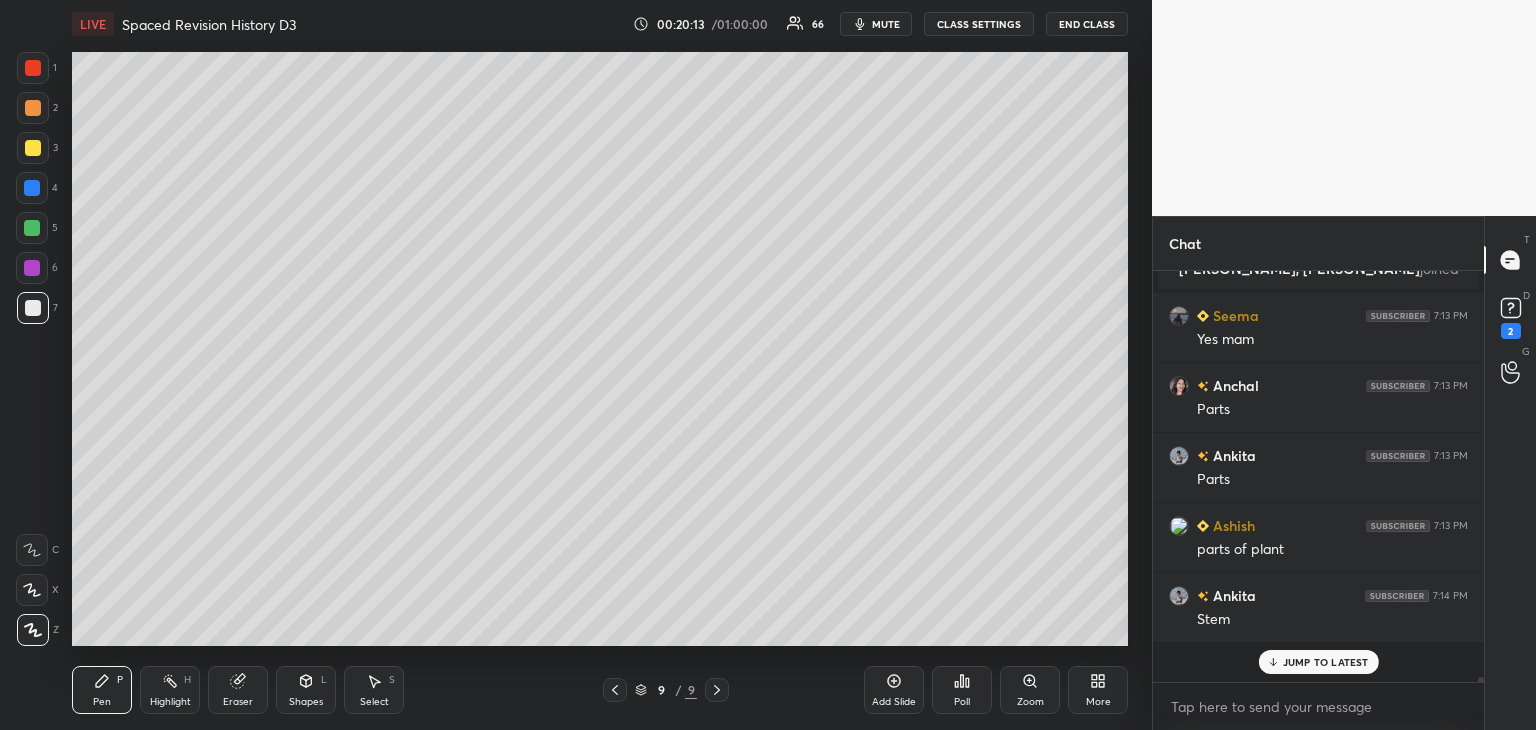 scroll, scrollTop: 6, scrollLeft: 6, axis: both 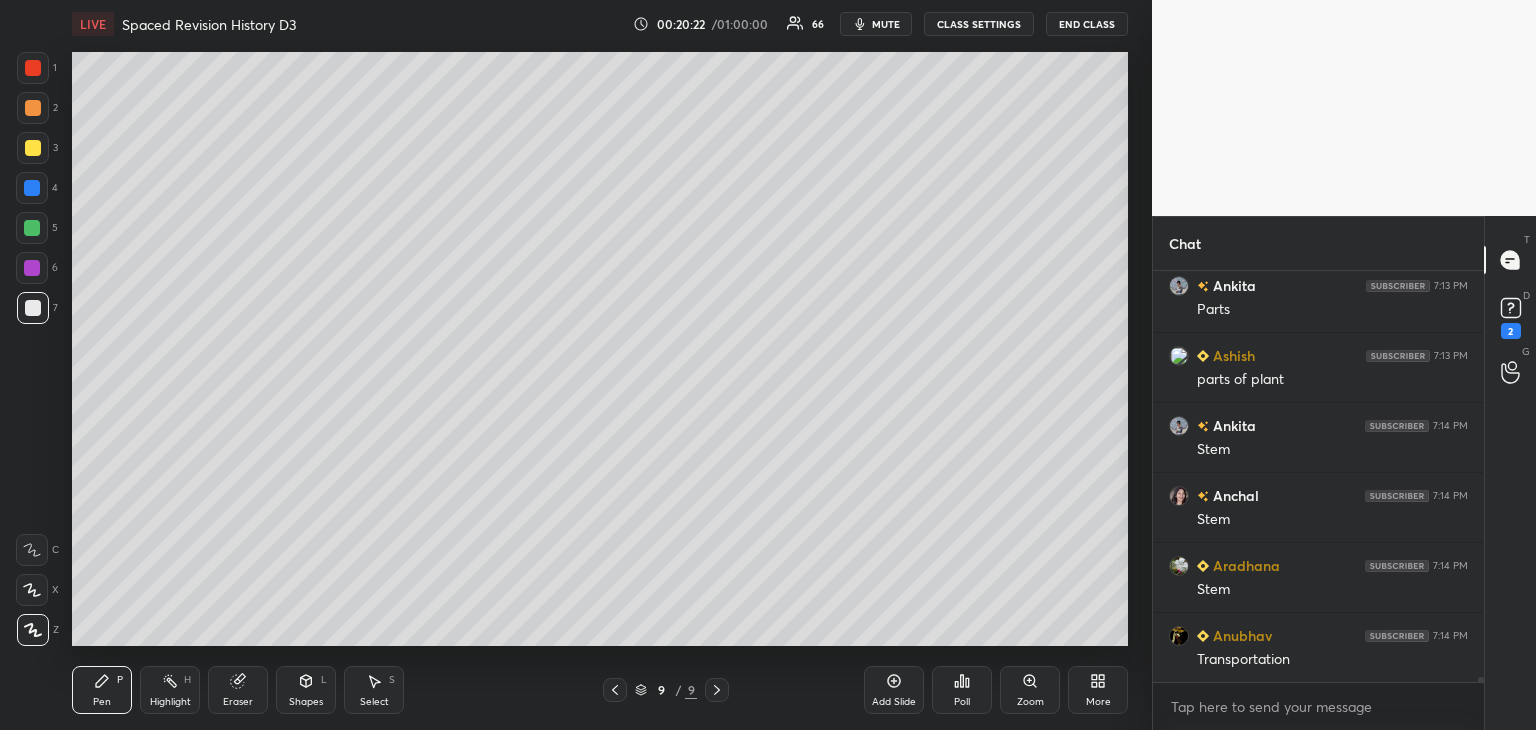 click at bounding box center (32, 228) 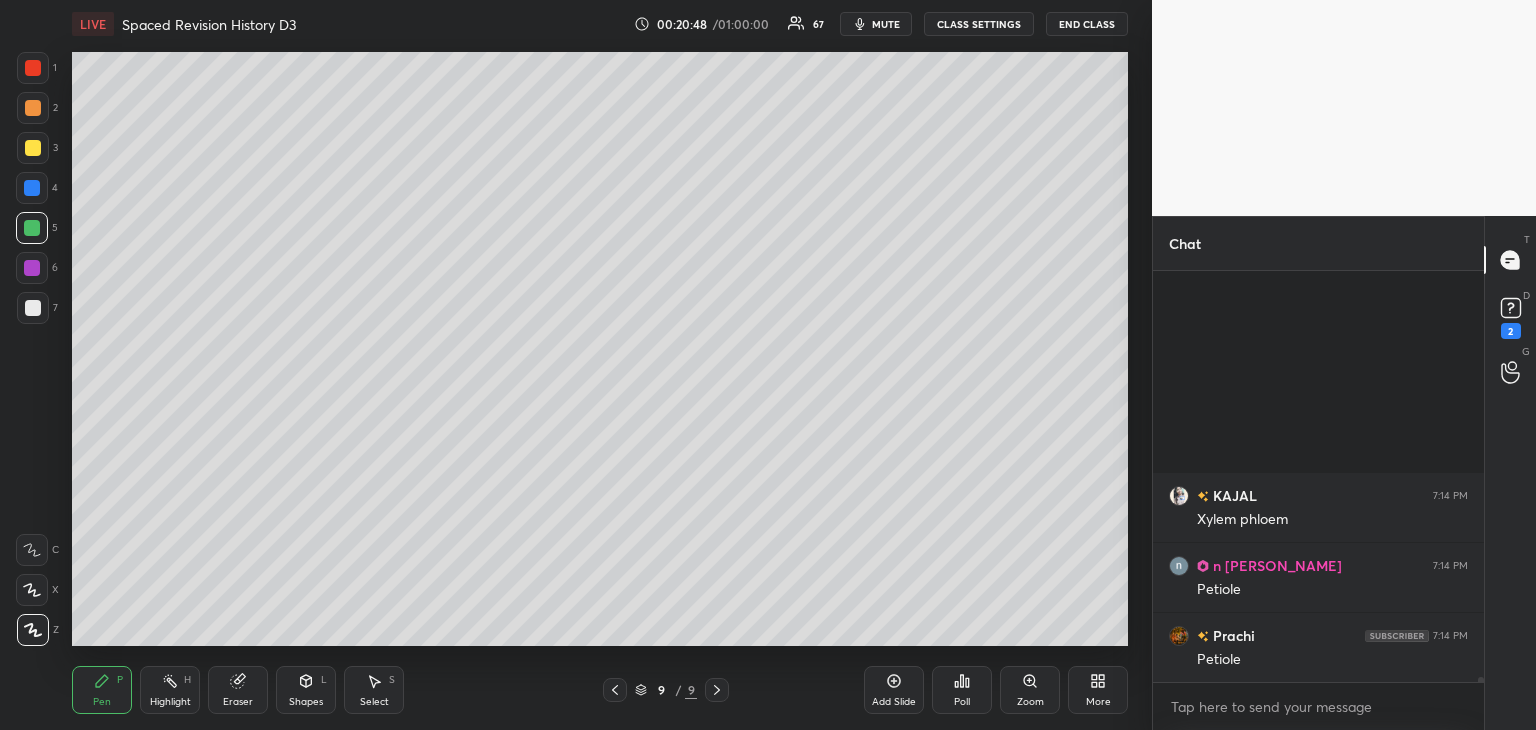 scroll, scrollTop: 31538, scrollLeft: 0, axis: vertical 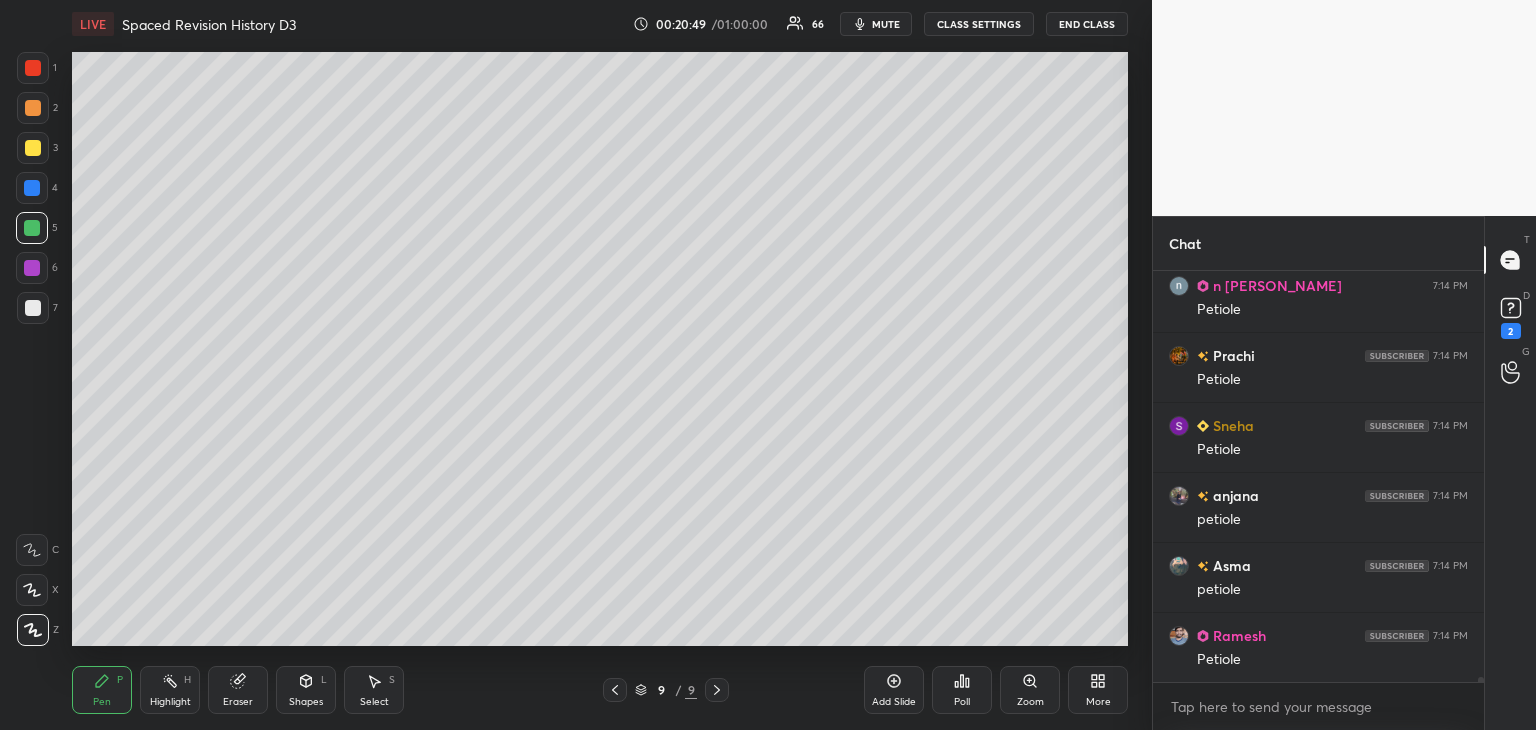 click at bounding box center [32, 268] 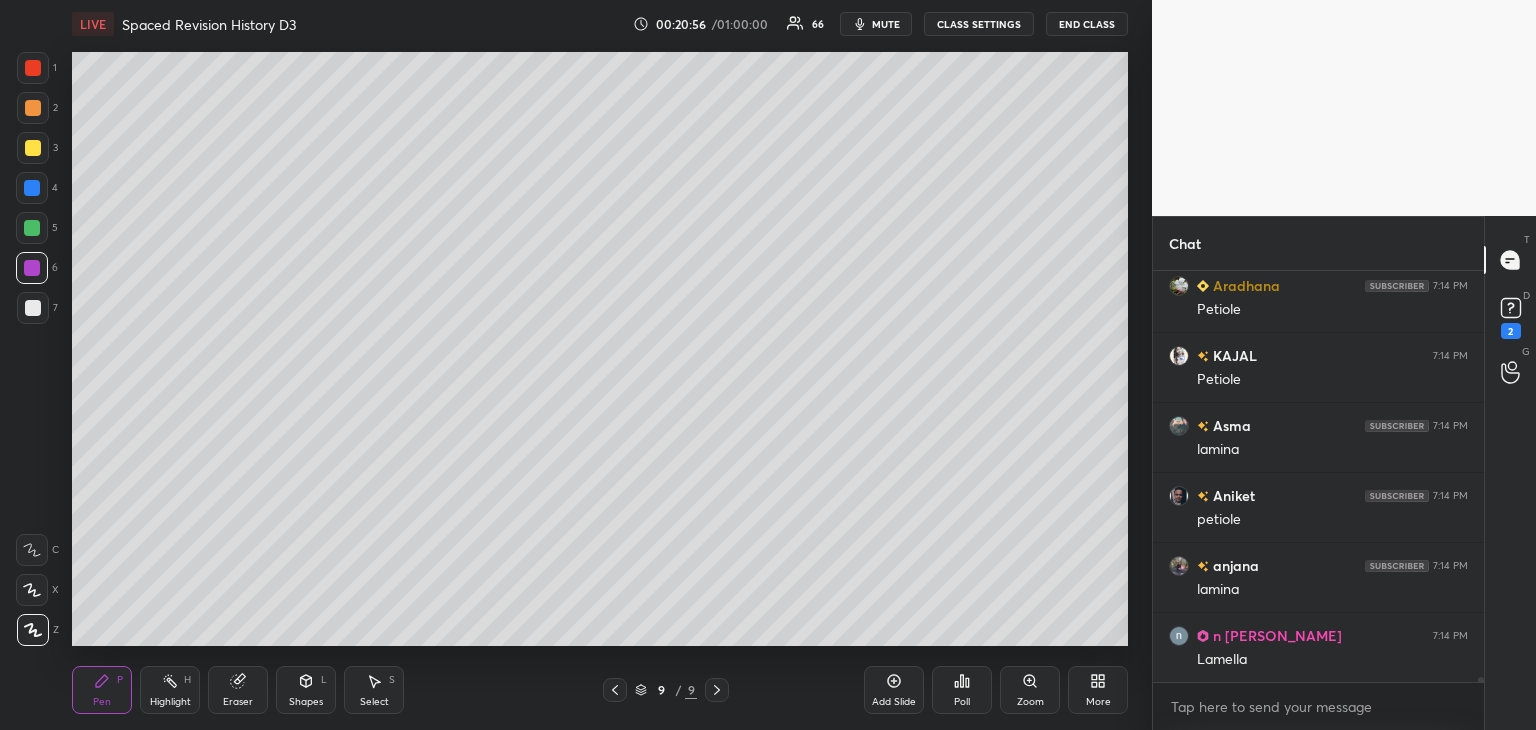 scroll, scrollTop: 32308, scrollLeft: 0, axis: vertical 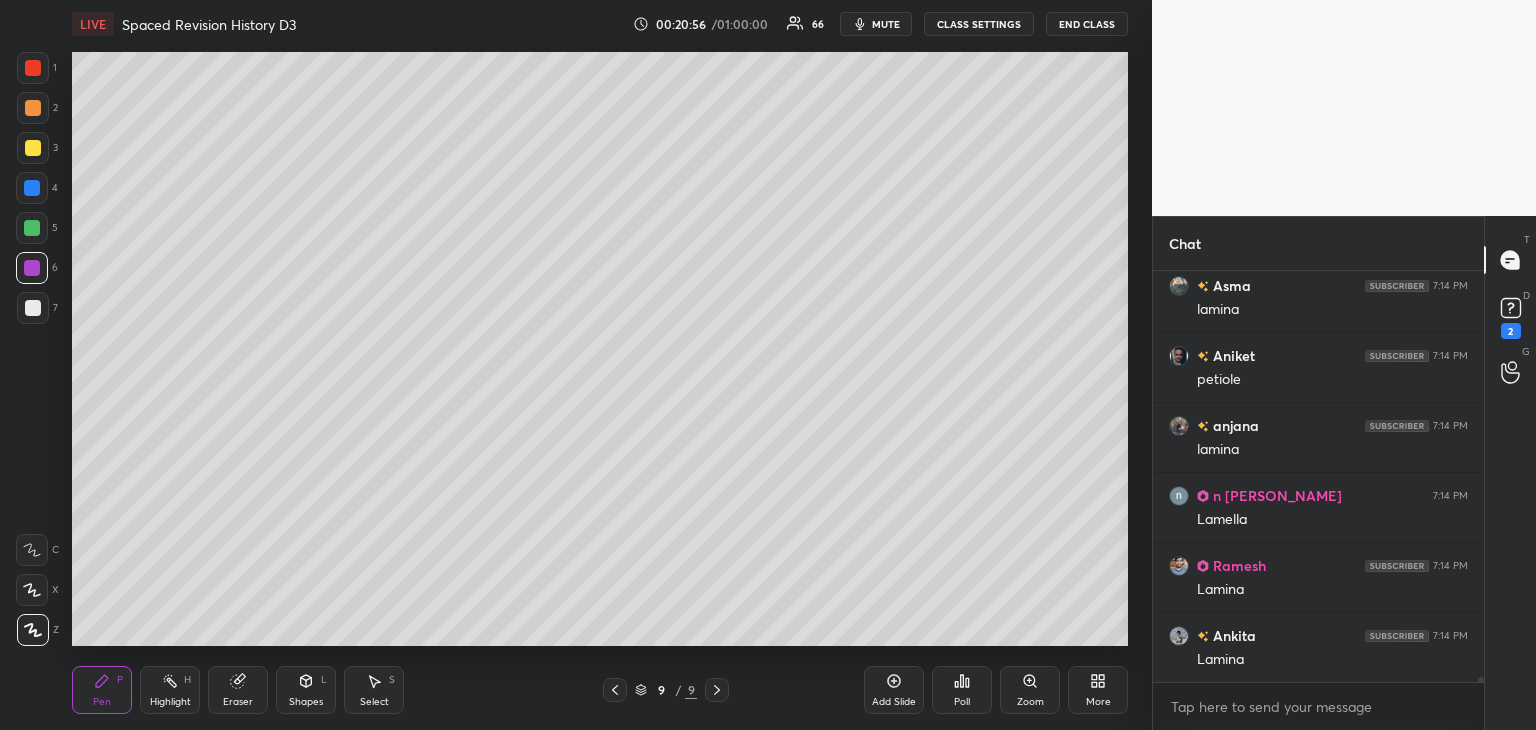 drag, startPoint x: 36, startPoint y: 228, endPoint x: 57, endPoint y: 227, distance: 21.023796 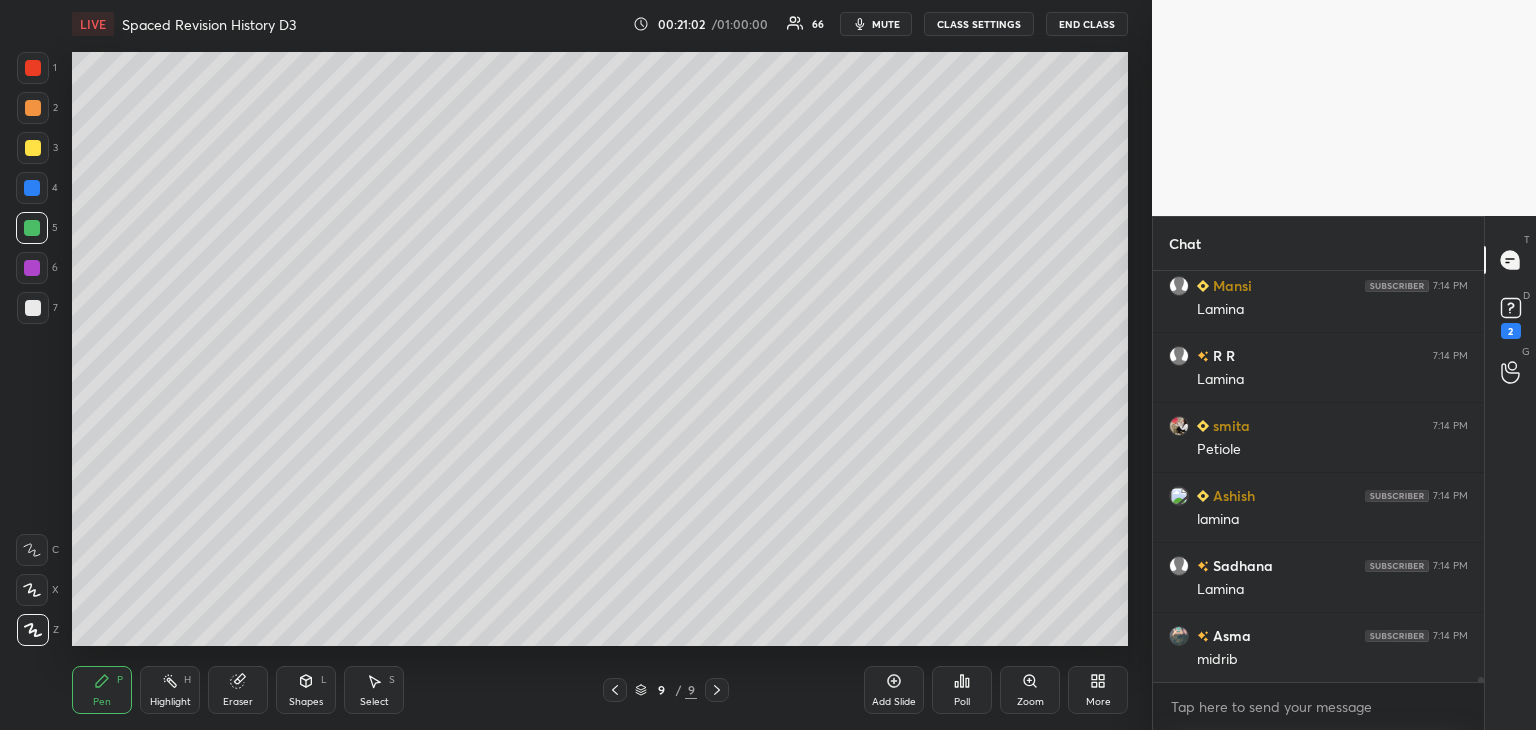 scroll, scrollTop: 33218, scrollLeft: 0, axis: vertical 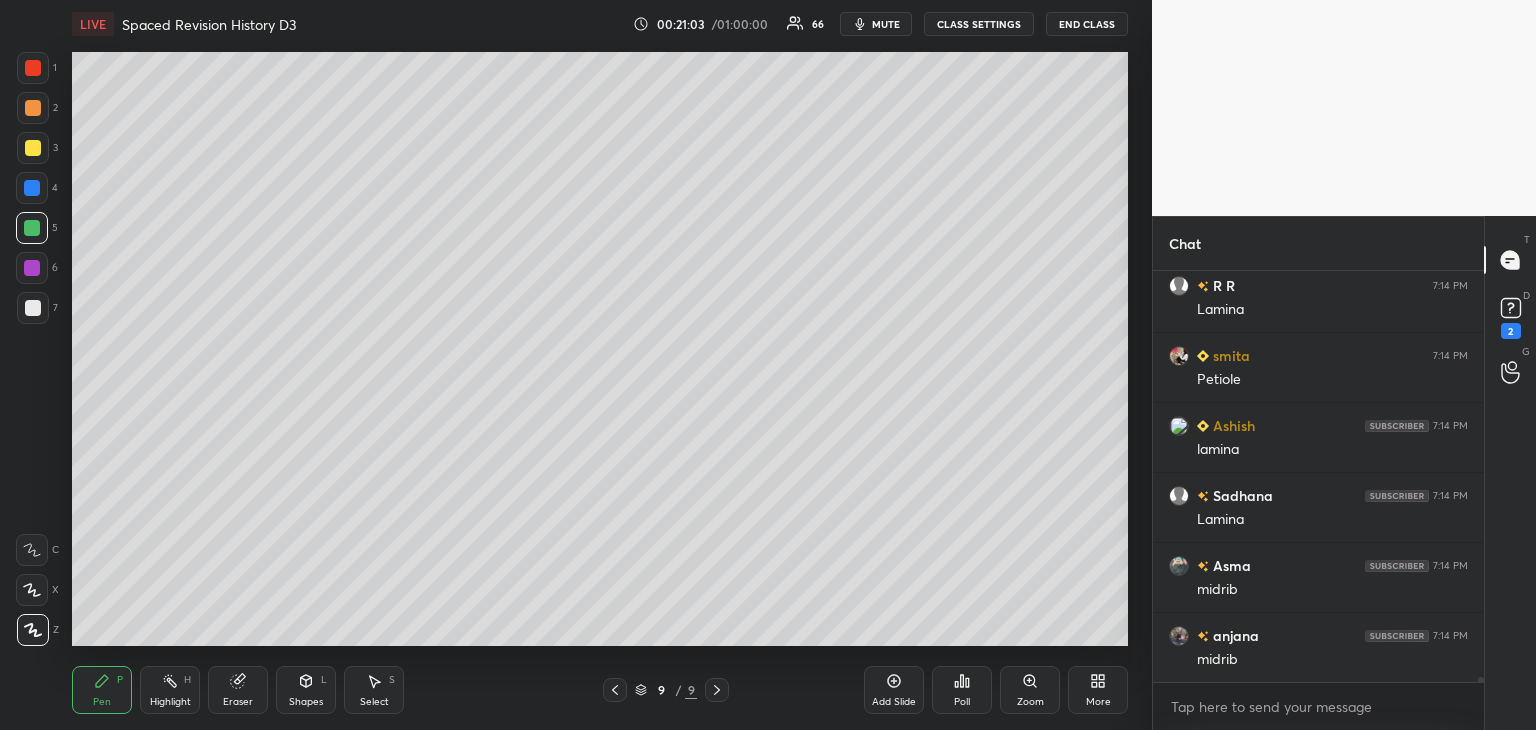 click at bounding box center [32, 268] 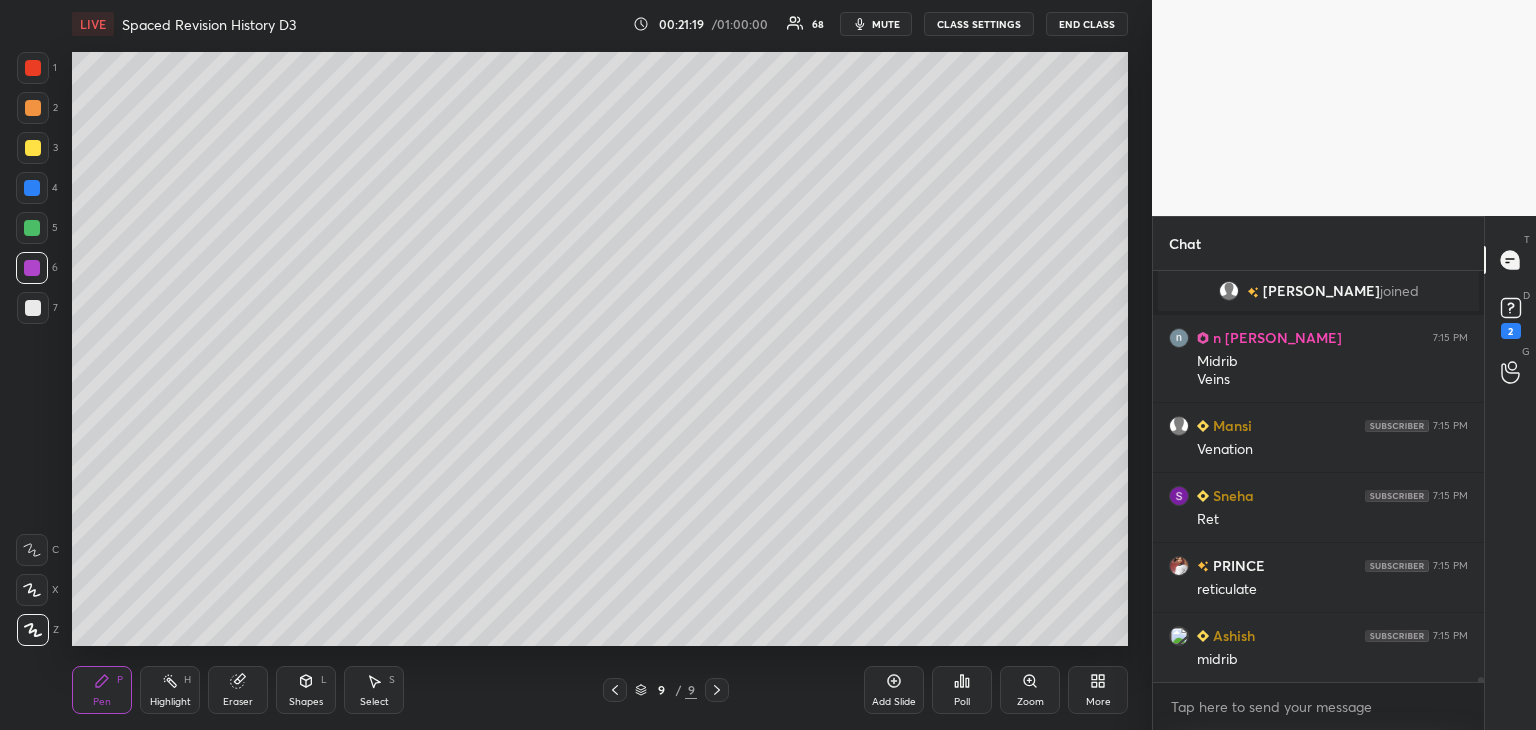 scroll, scrollTop: 33614, scrollLeft: 0, axis: vertical 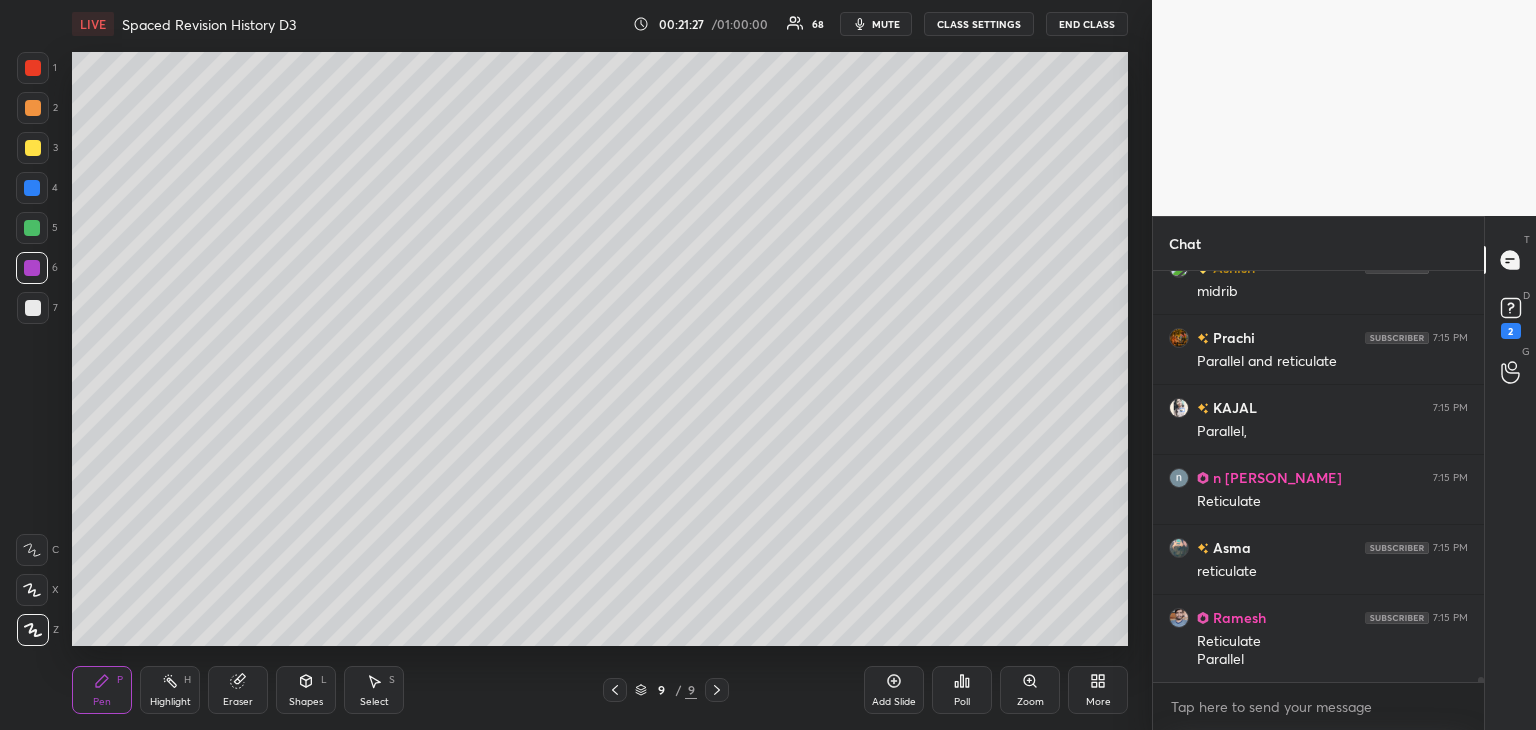 click at bounding box center (32, 228) 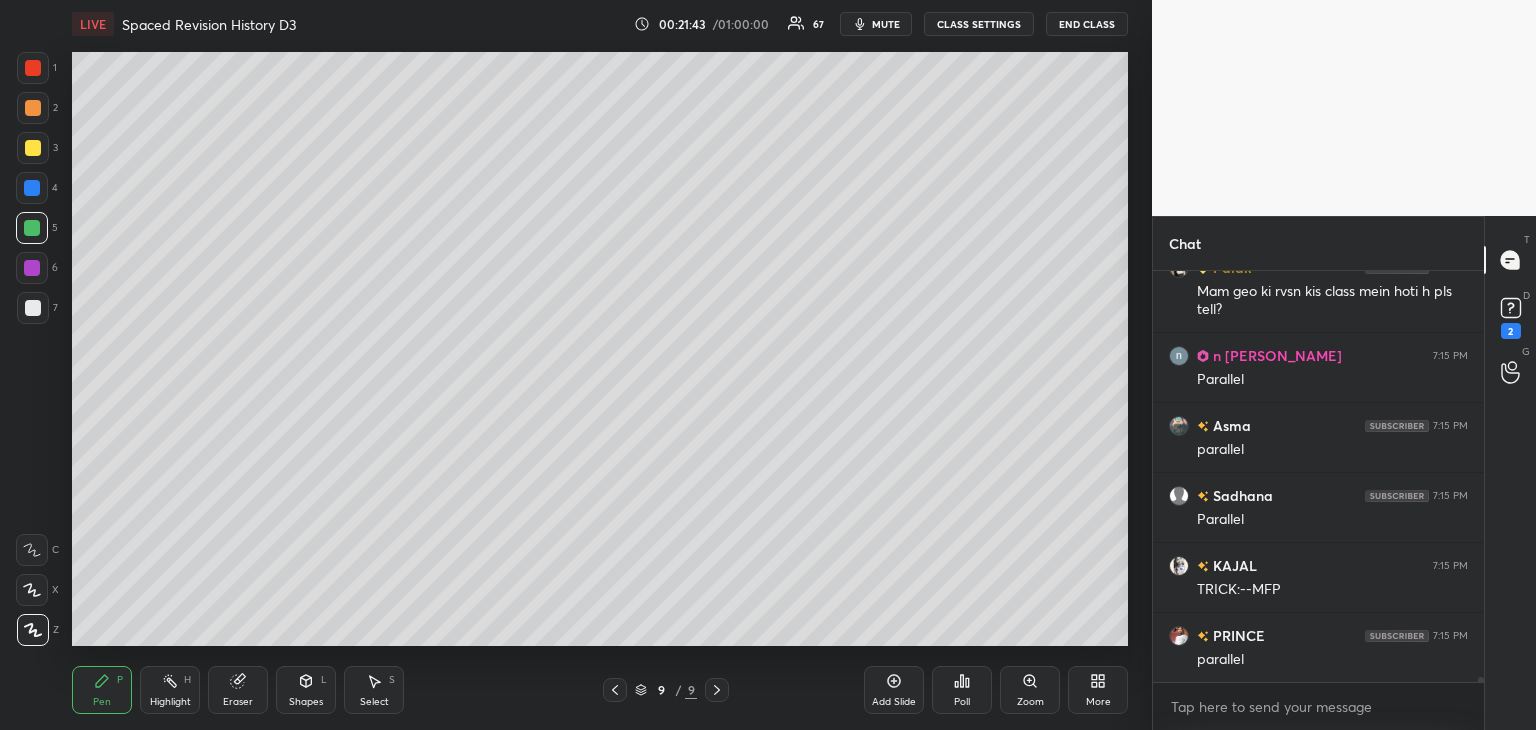 click at bounding box center [32, 188] 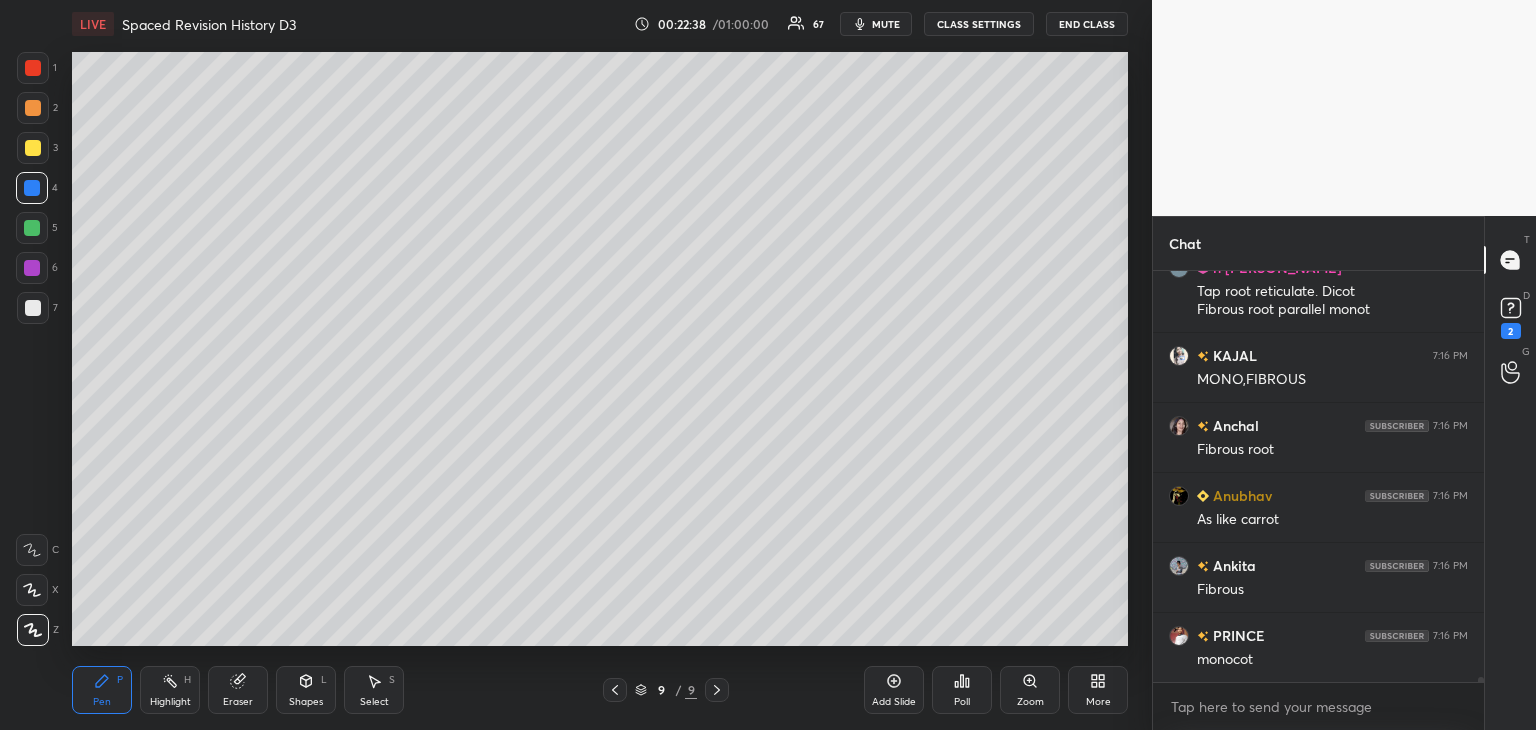 scroll, scrollTop: 36924, scrollLeft: 0, axis: vertical 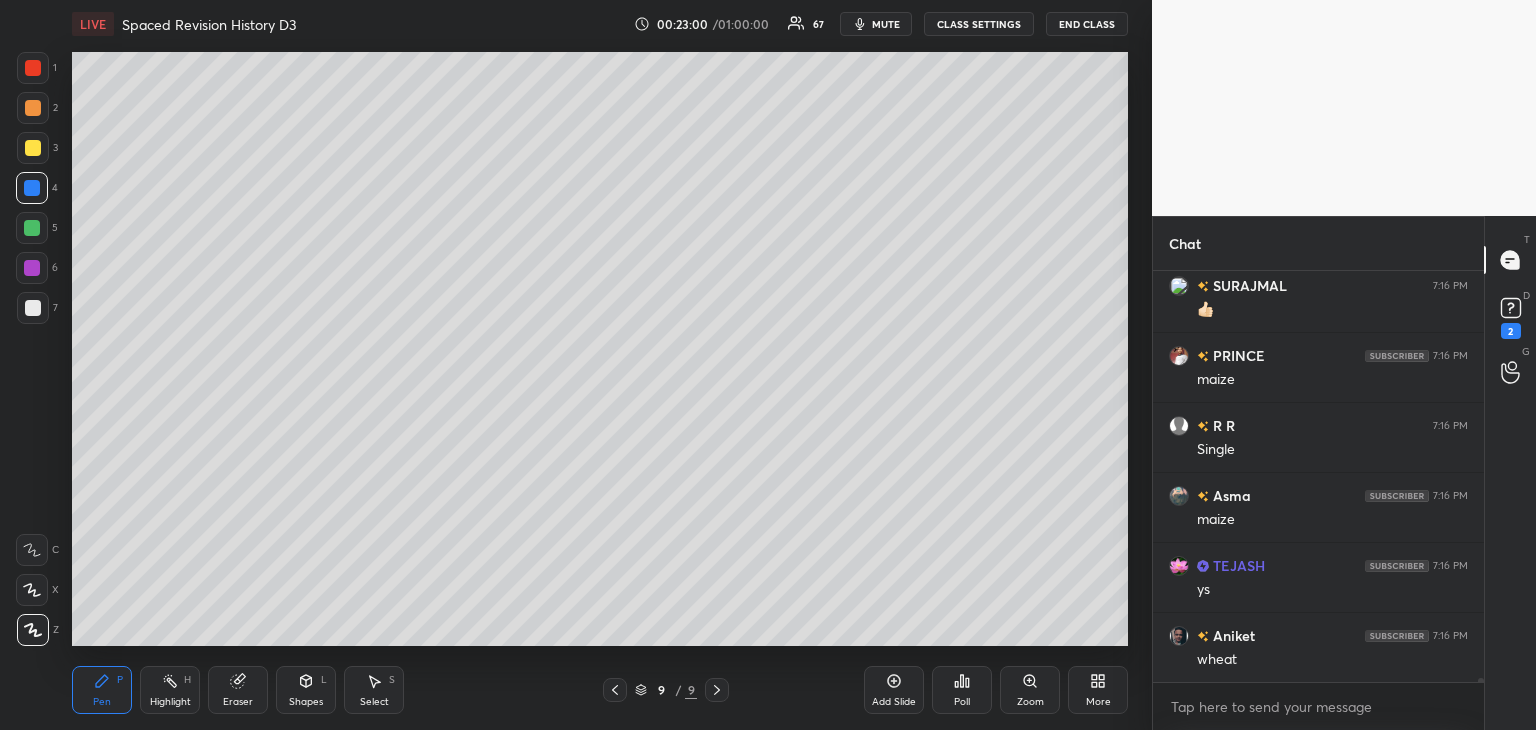 click 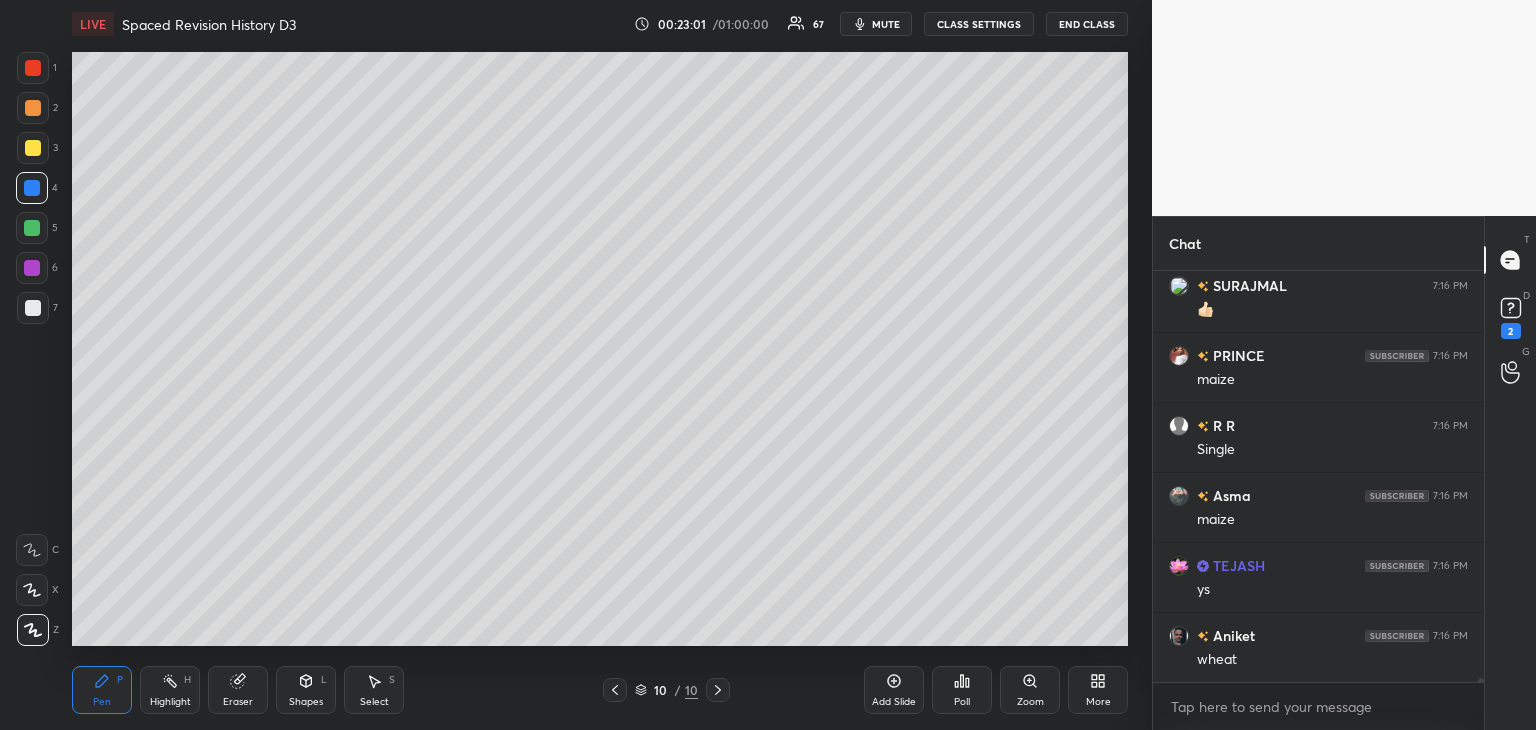 scroll, scrollTop: 39444, scrollLeft: 0, axis: vertical 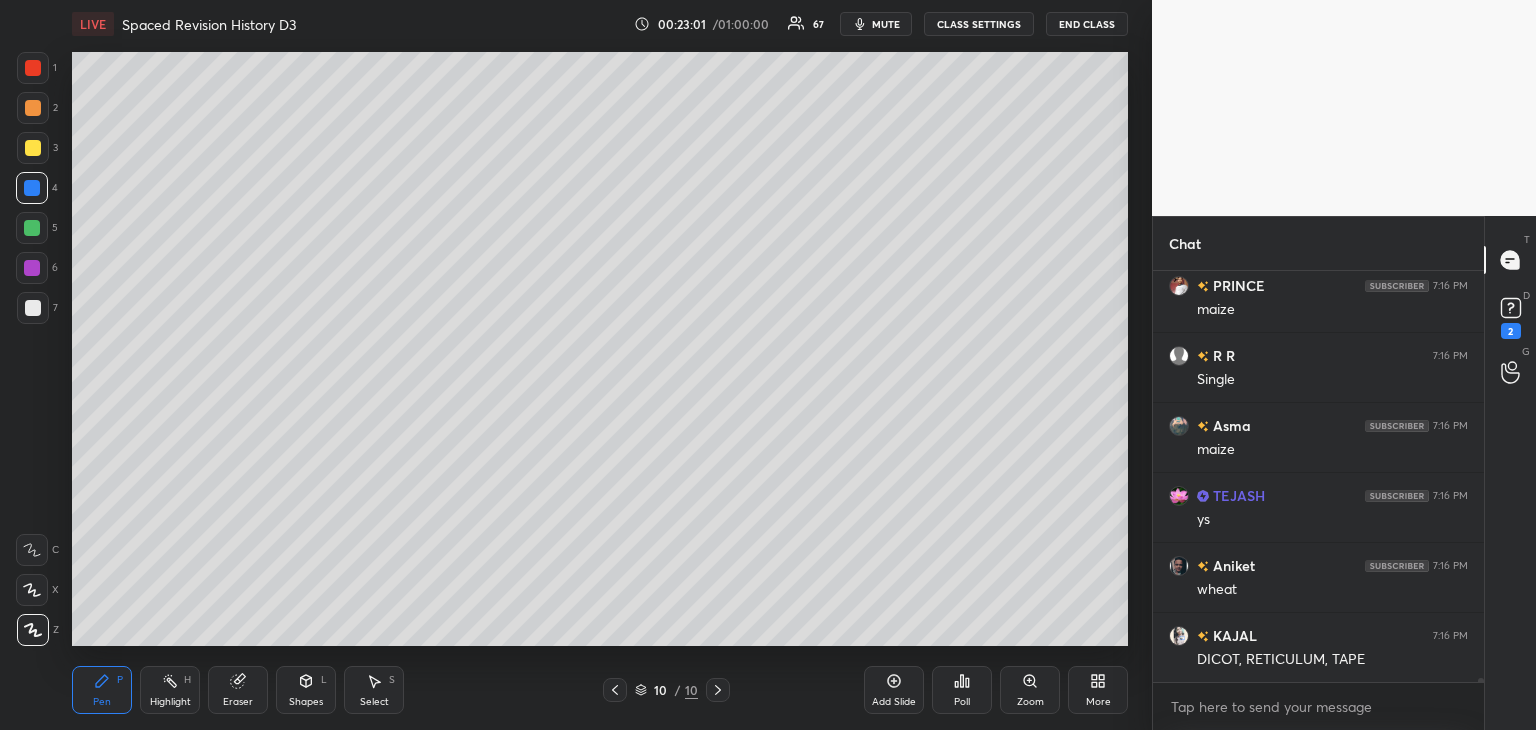 click at bounding box center [33, 308] 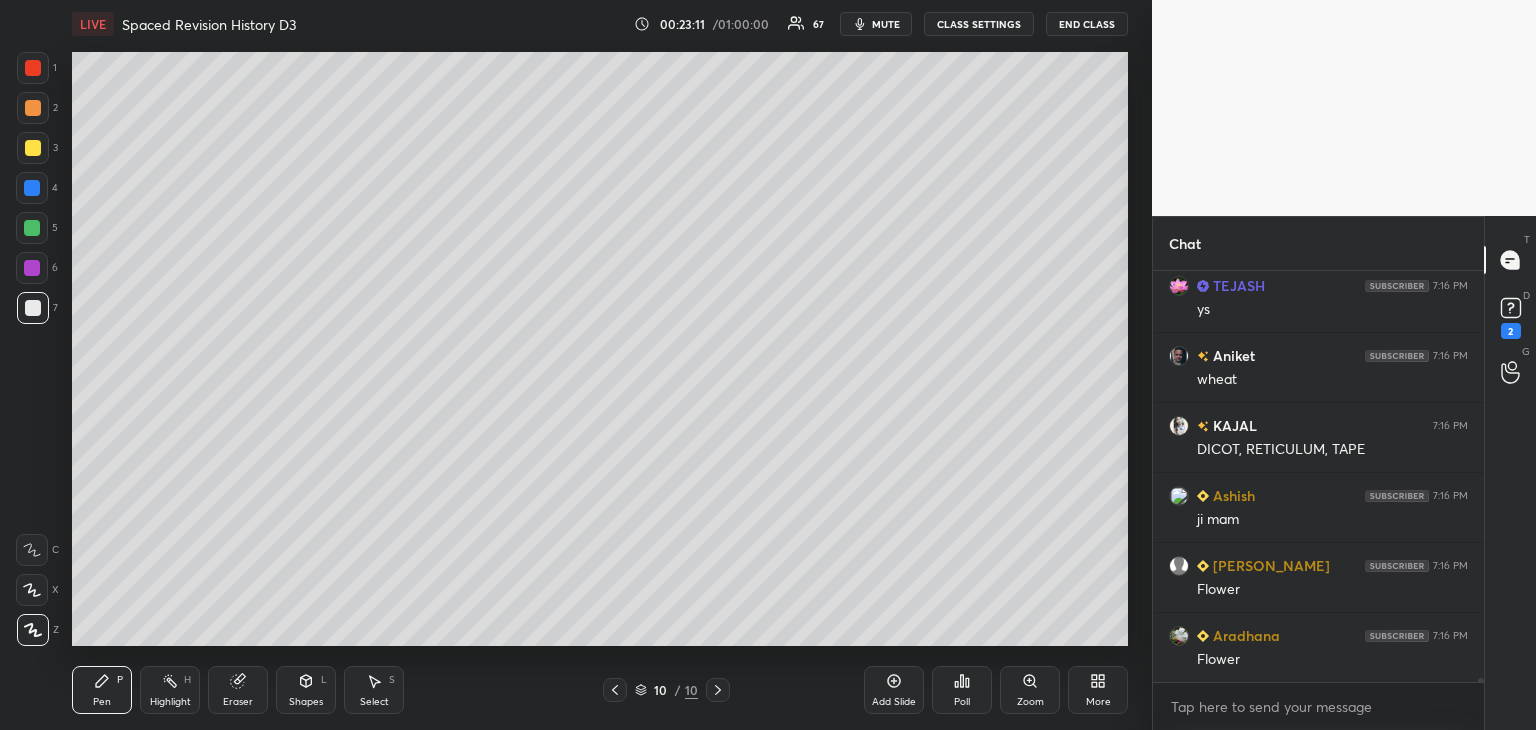scroll, scrollTop: 39724, scrollLeft: 0, axis: vertical 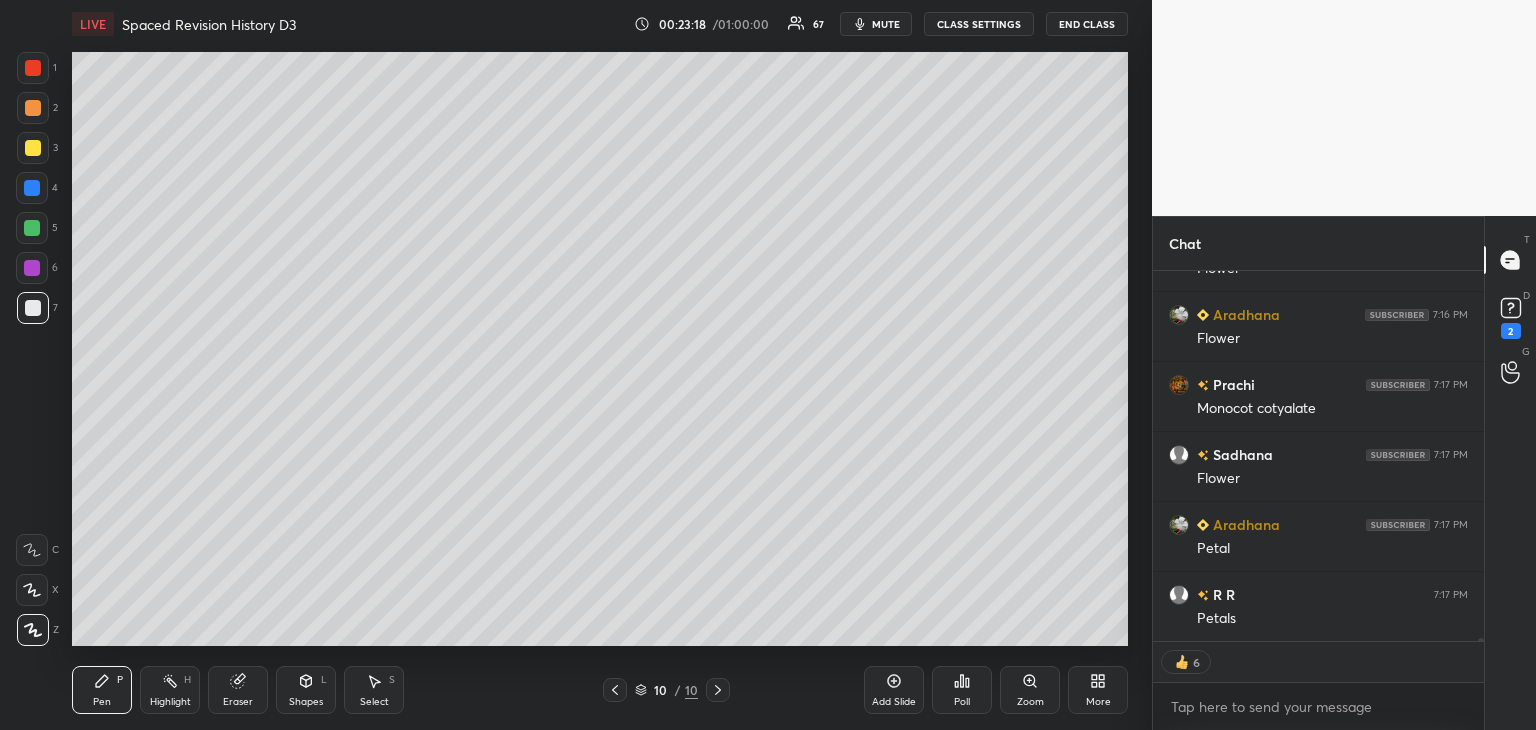 click at bounding box center [32, 228] 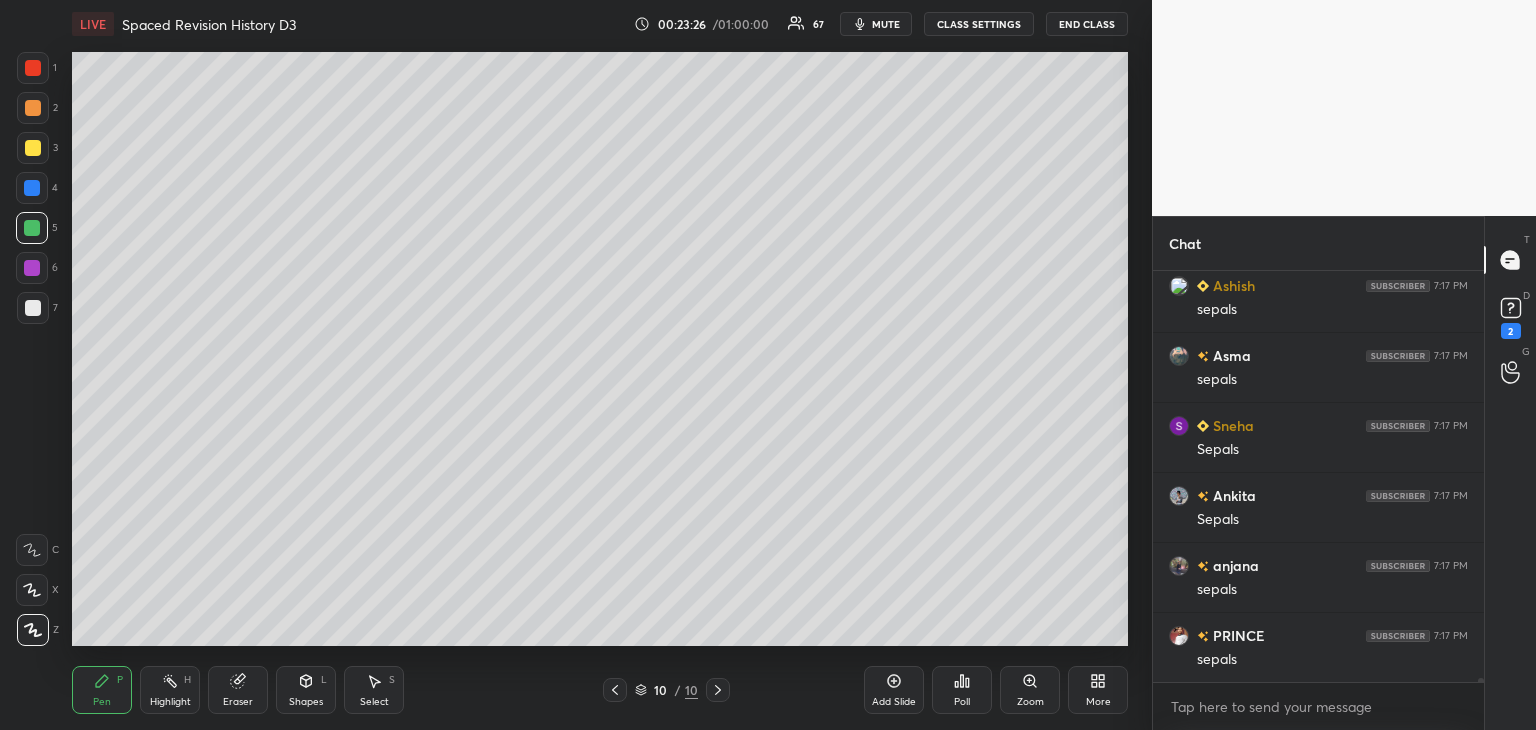 click at bounding box center (33, 148) 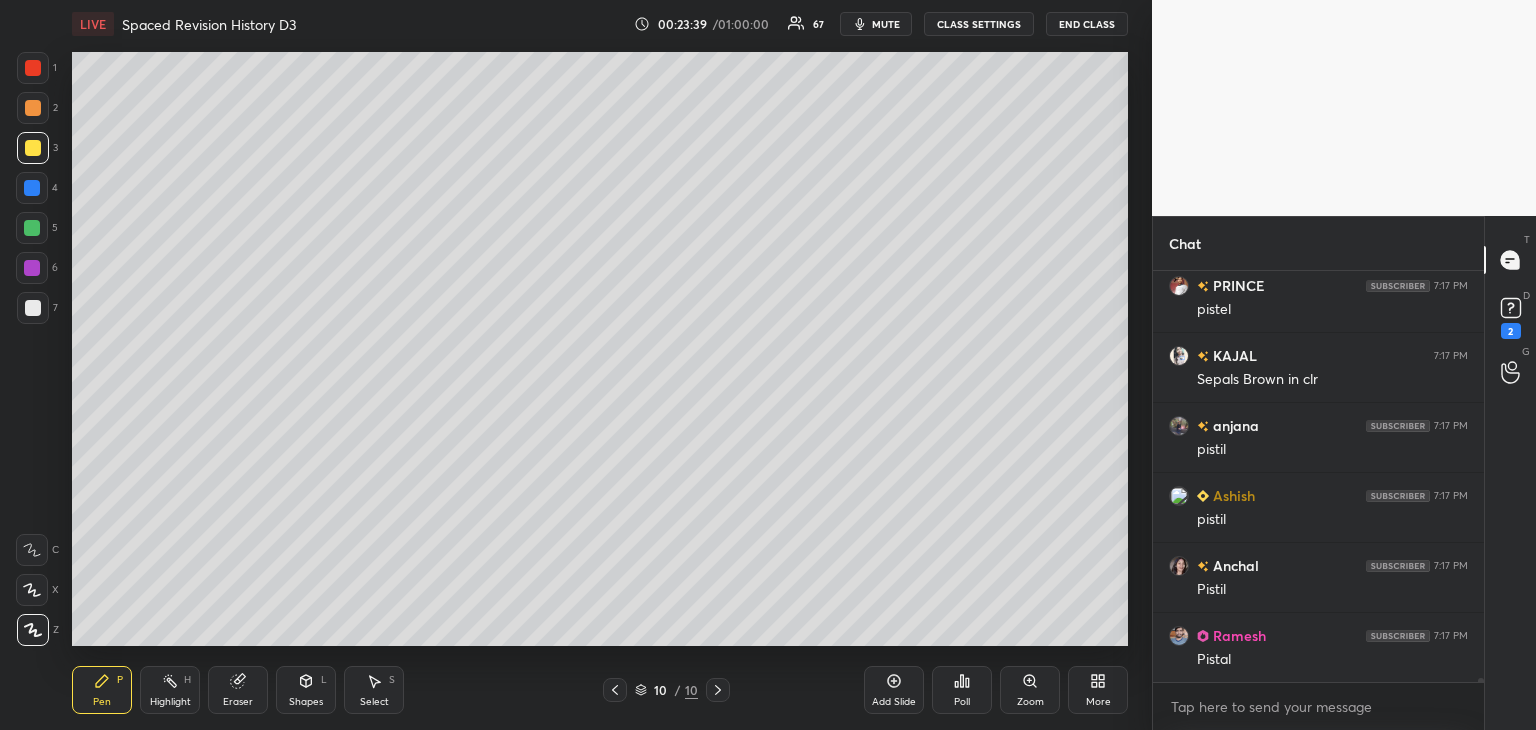 click at bounding box center [32, 228] 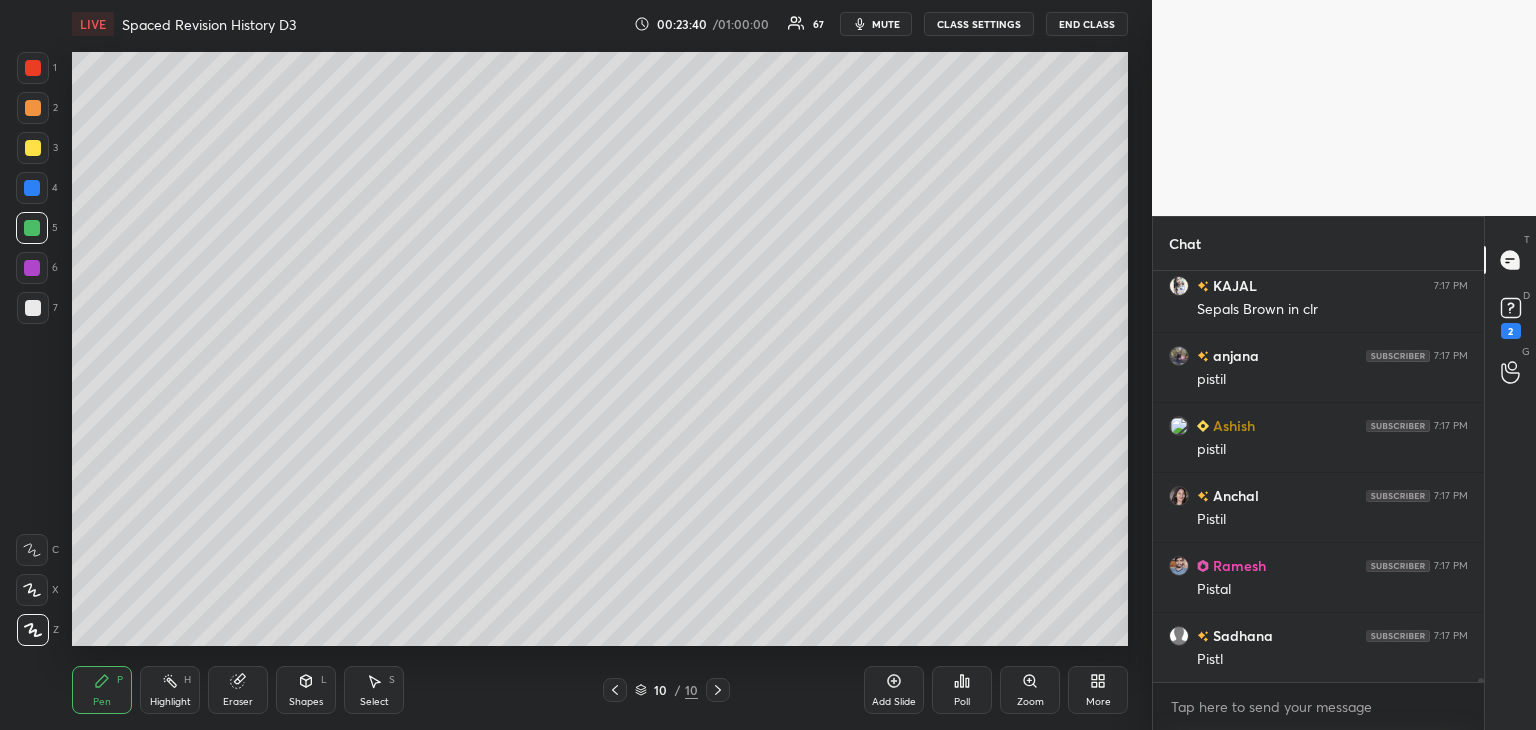 click at bounding box center [33, 148] 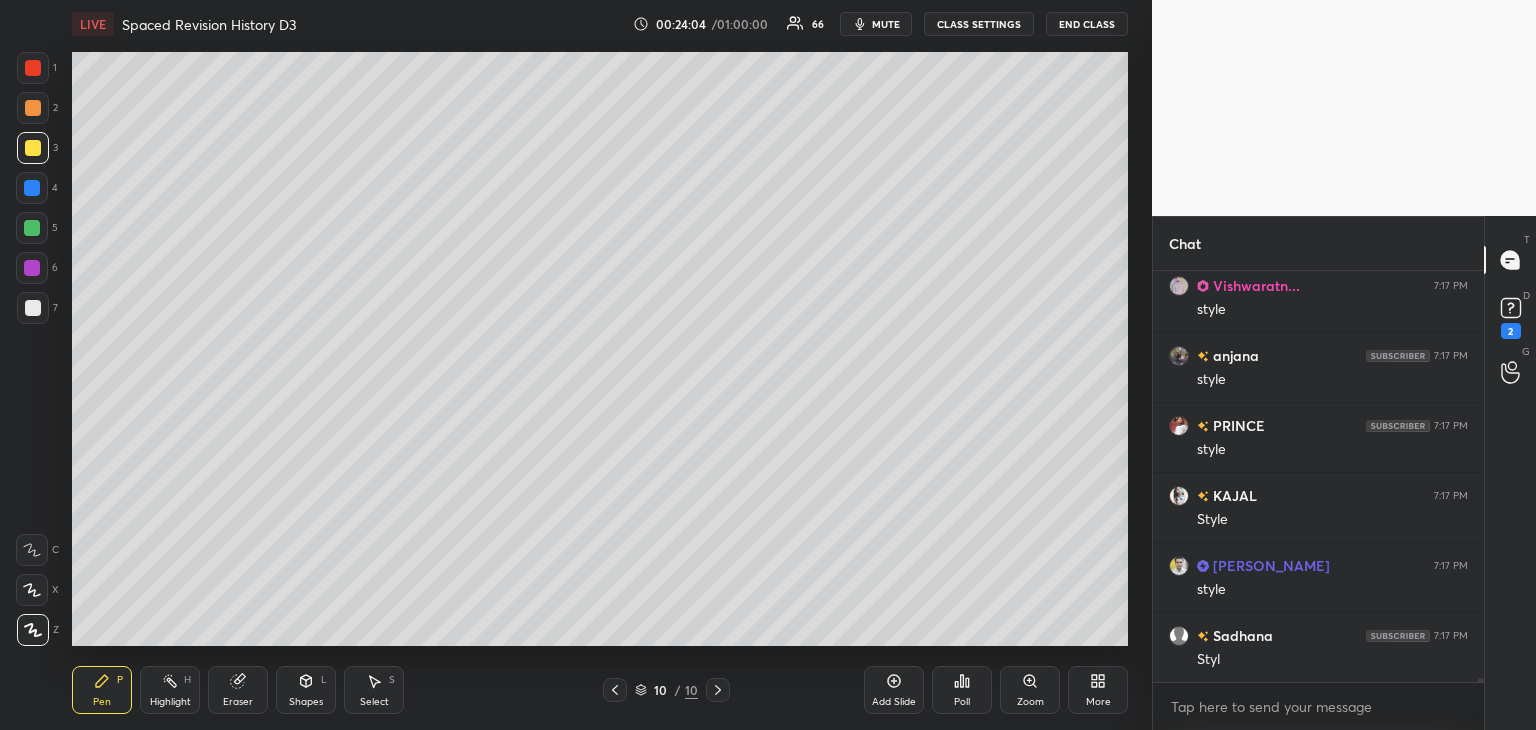 drag, startPoint x: 8, startPoint y: 193, endPoint x: 29, endPoint y: 193, distance: 21 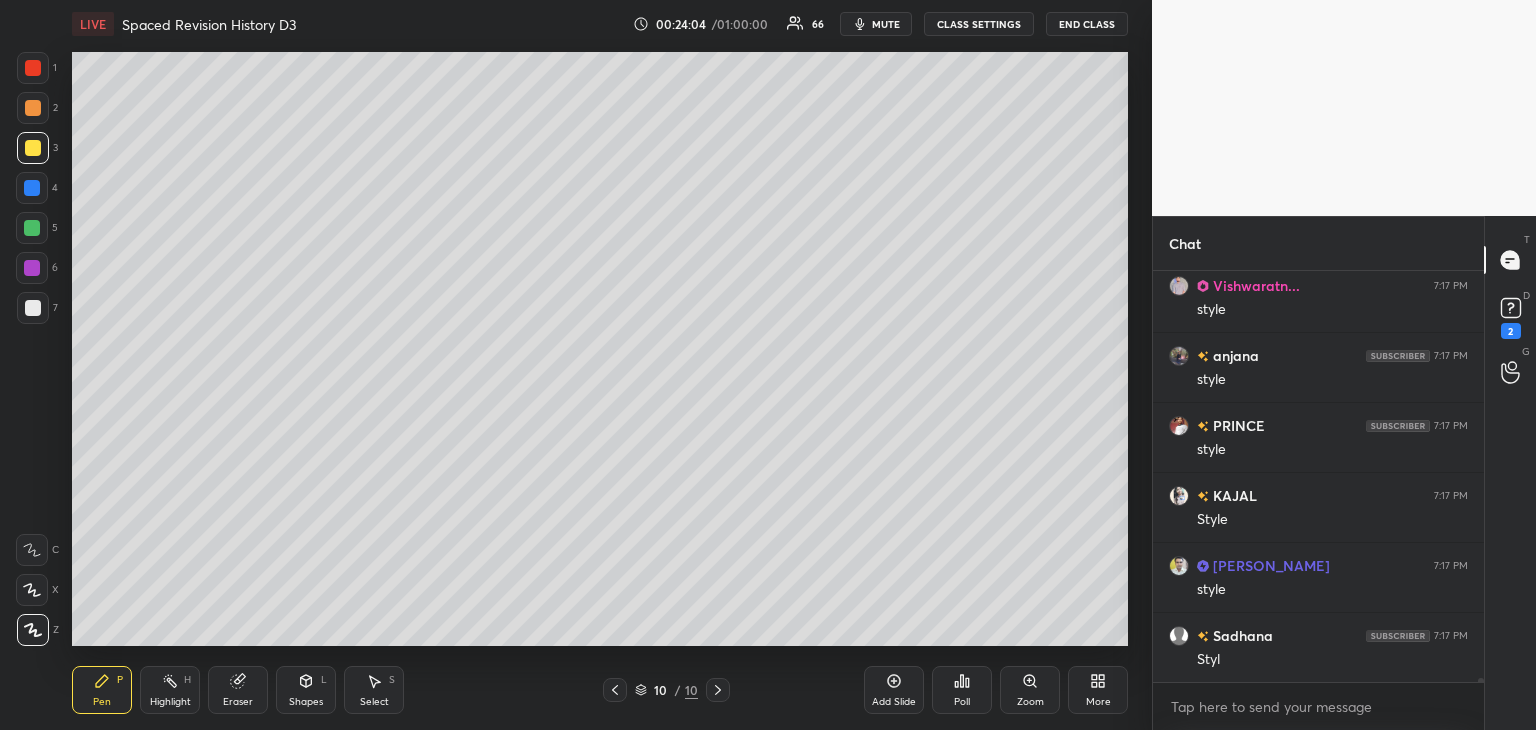 click on "1 2 3 4 5 6 7 C X Z C X Z E E Erase all   H H" at bounding box center [32, 349] 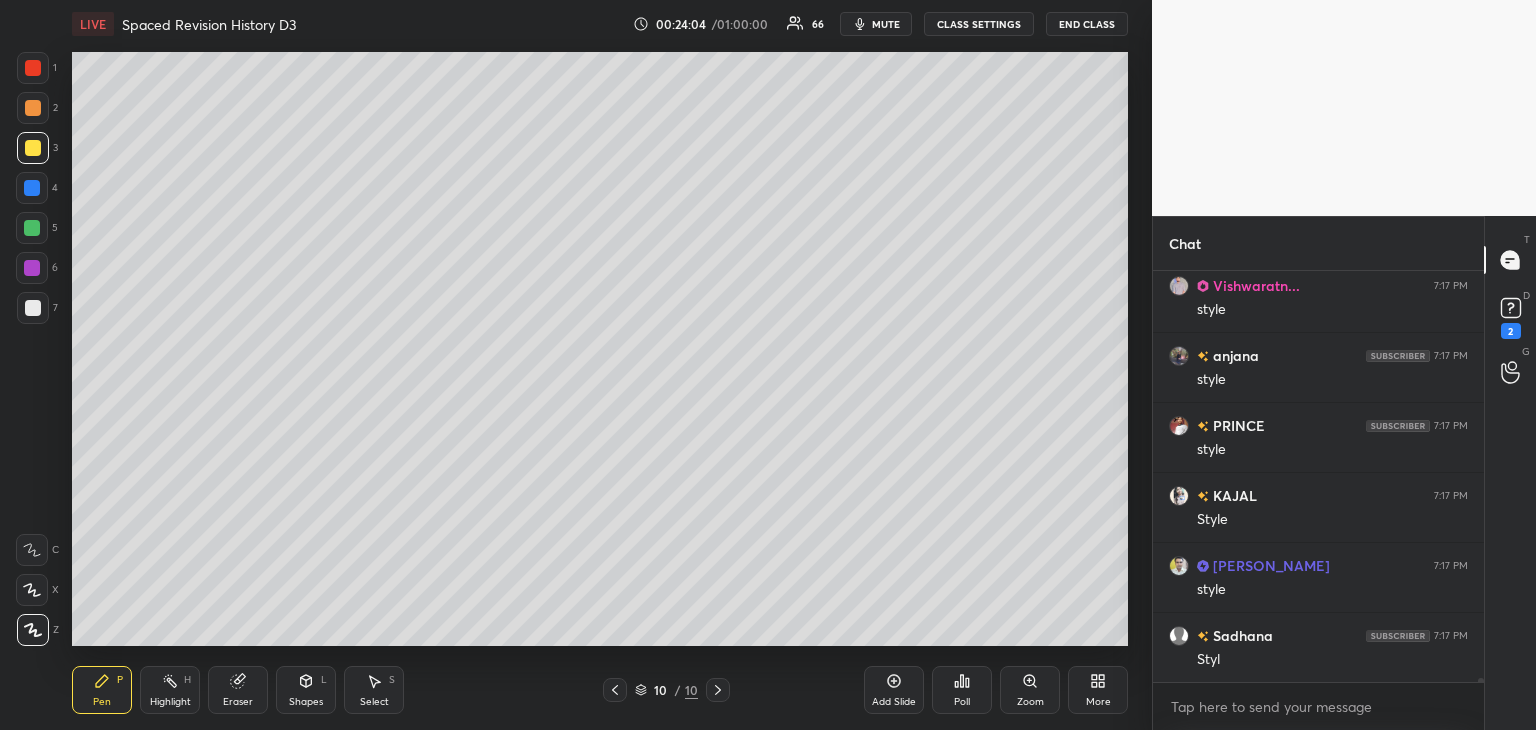 click at bounding box center (32, 188) 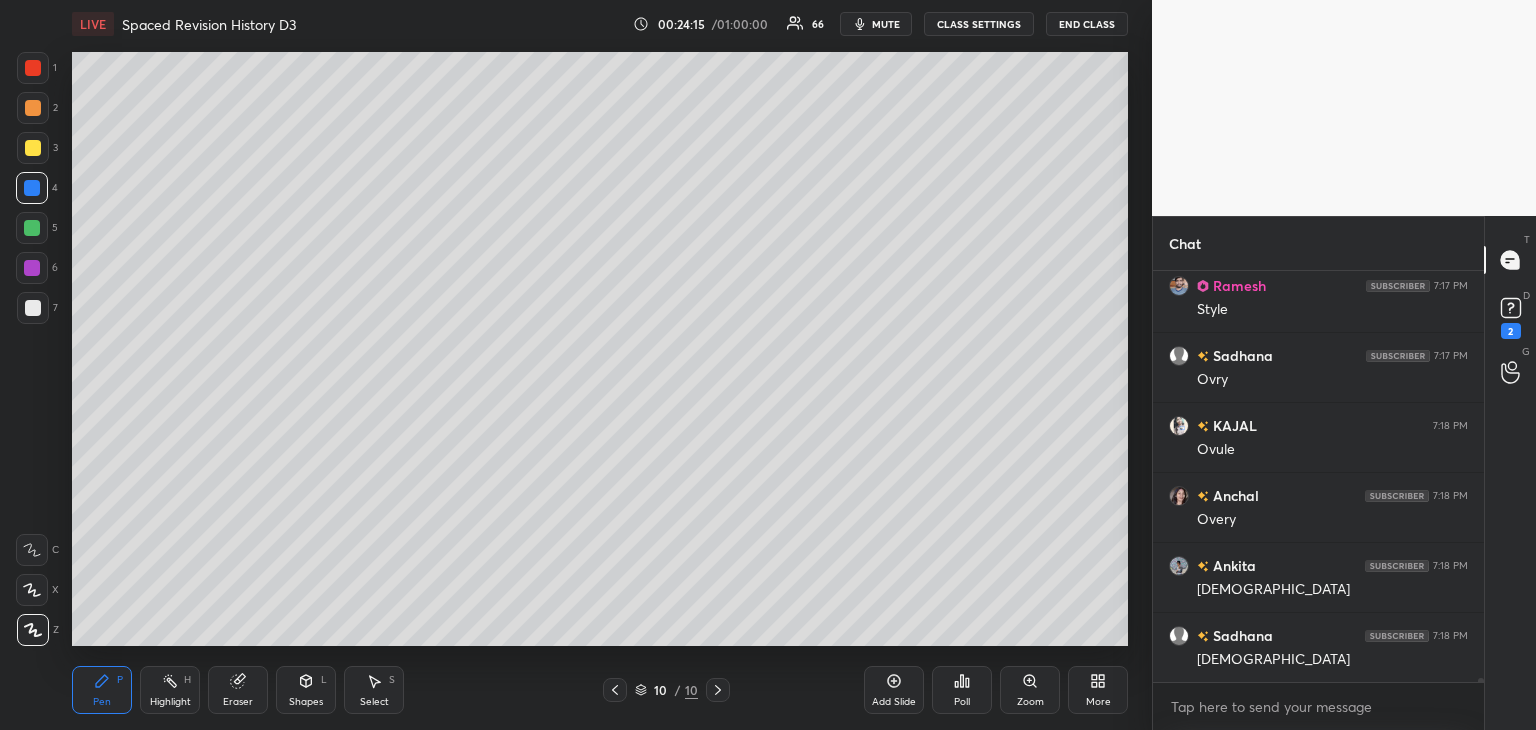 click on "Setting up your live class Poll for   secs No correct answer Start poll" at bounding box center (600, 349) 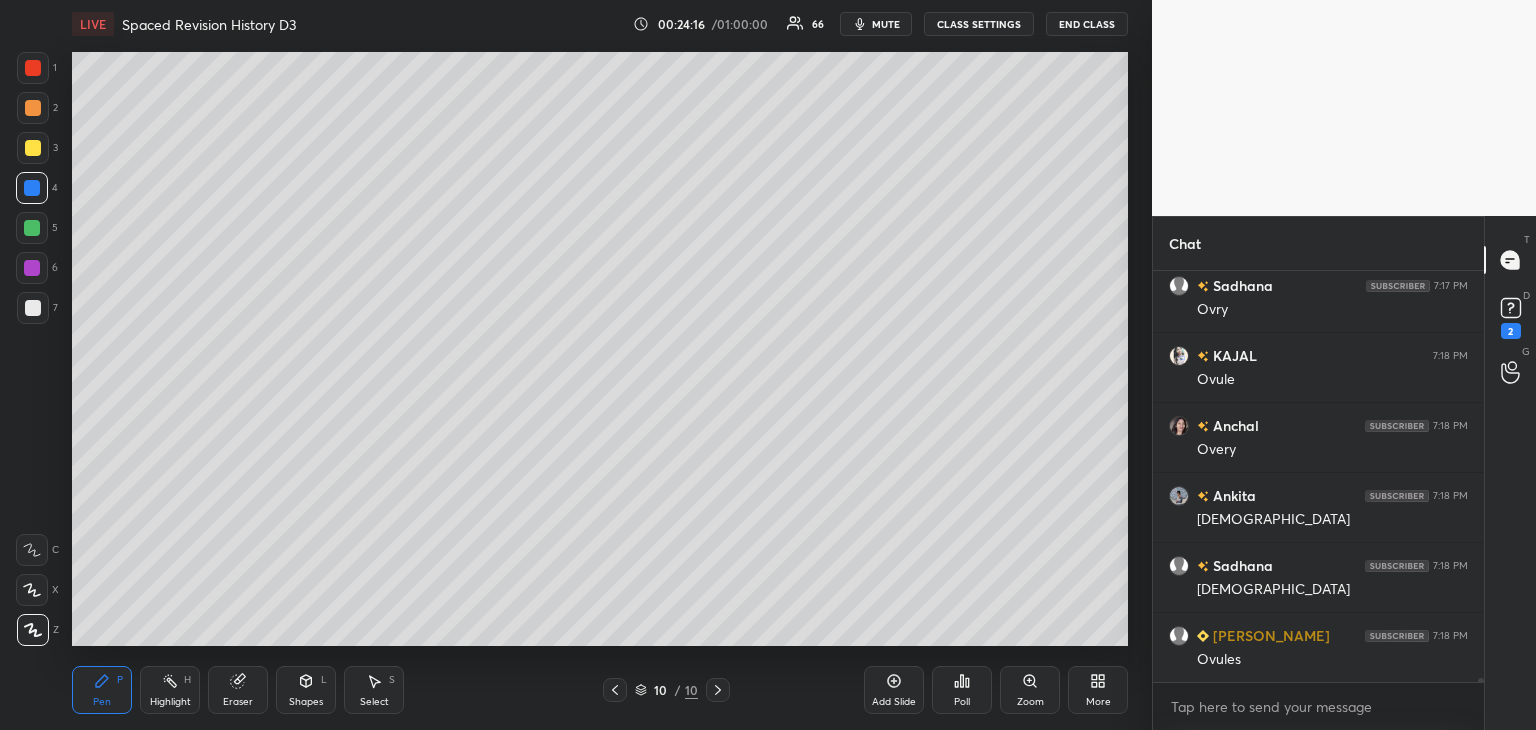 click at bounding box center [33, 308] 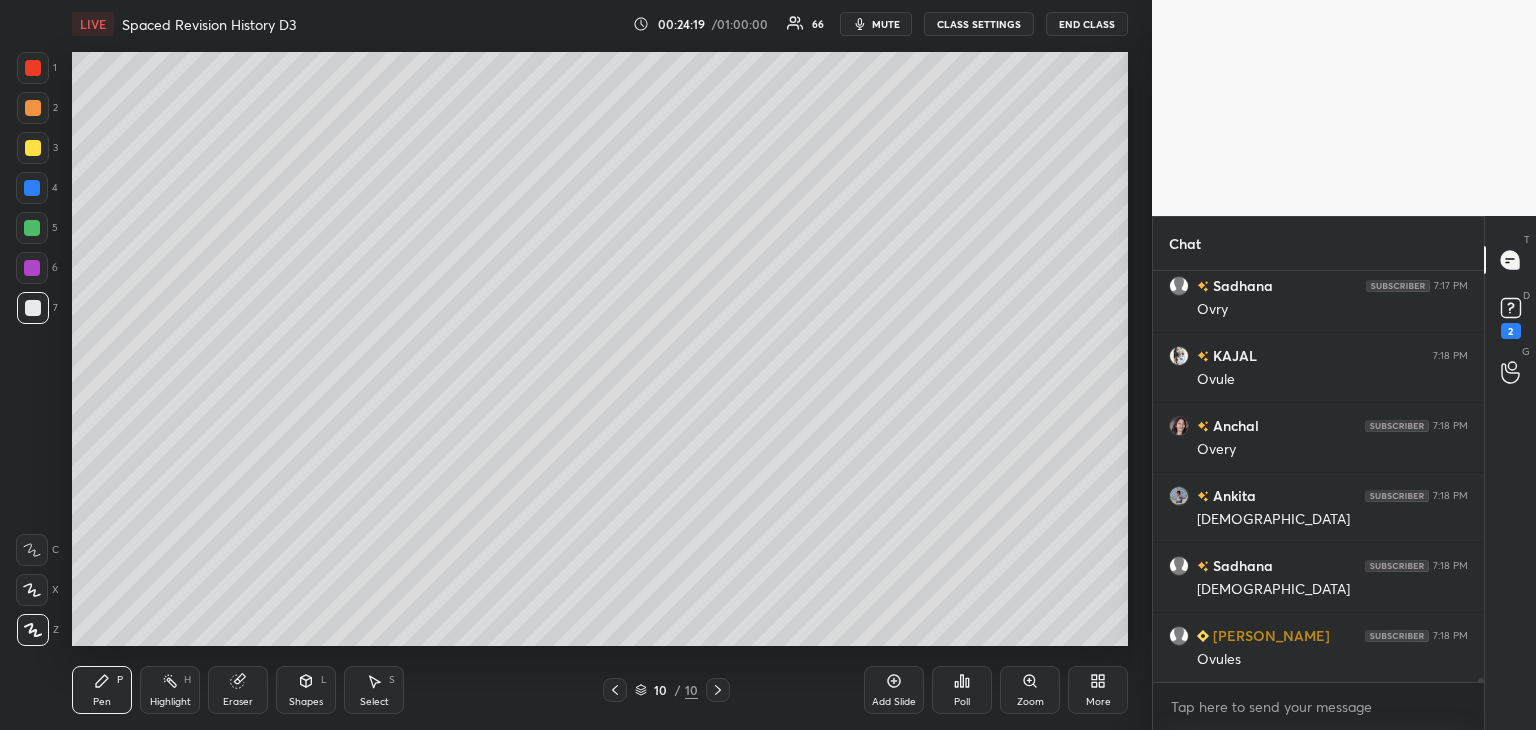 click at bounding box center [32, 228] 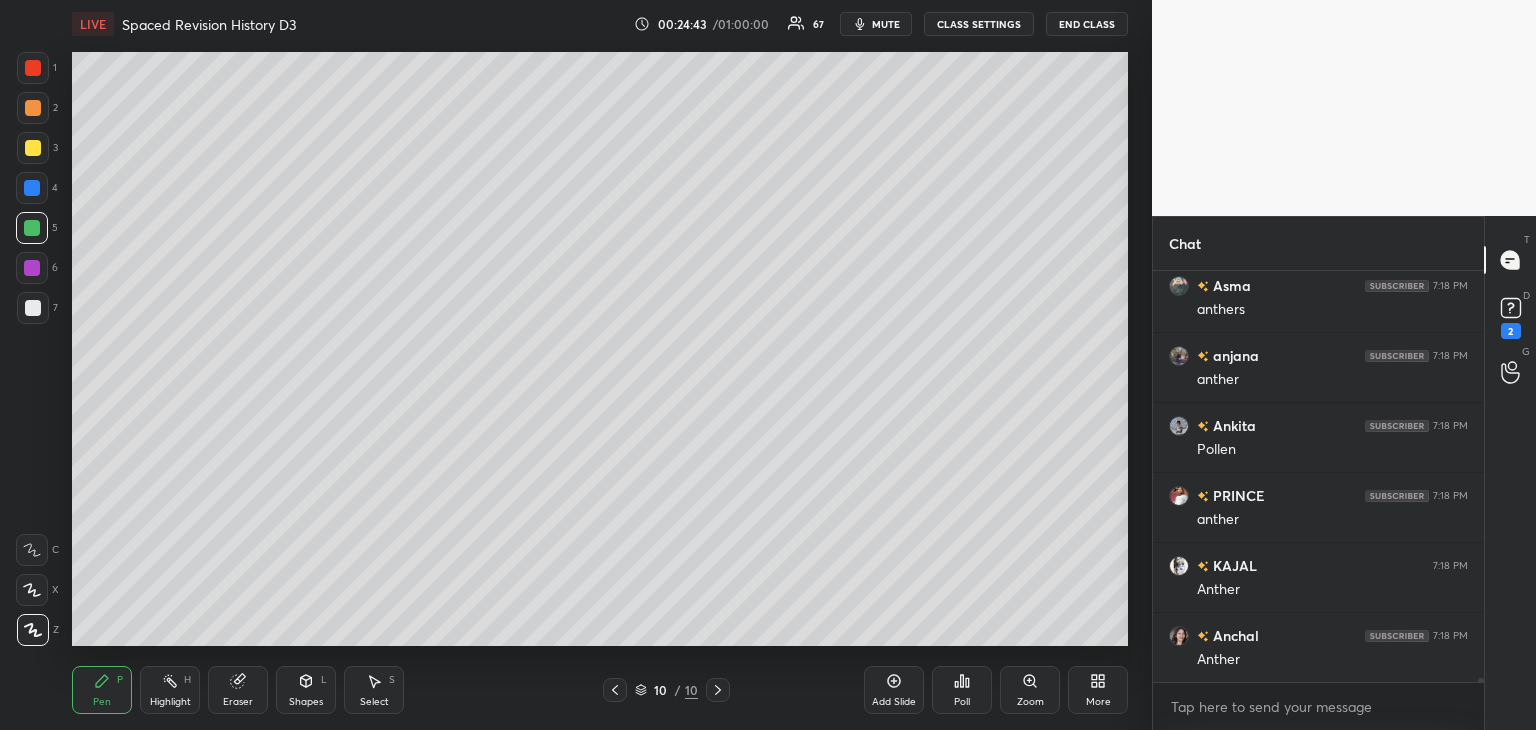 scroll, scrollTop: 42984, scrollLeft: 0, axis: vertical 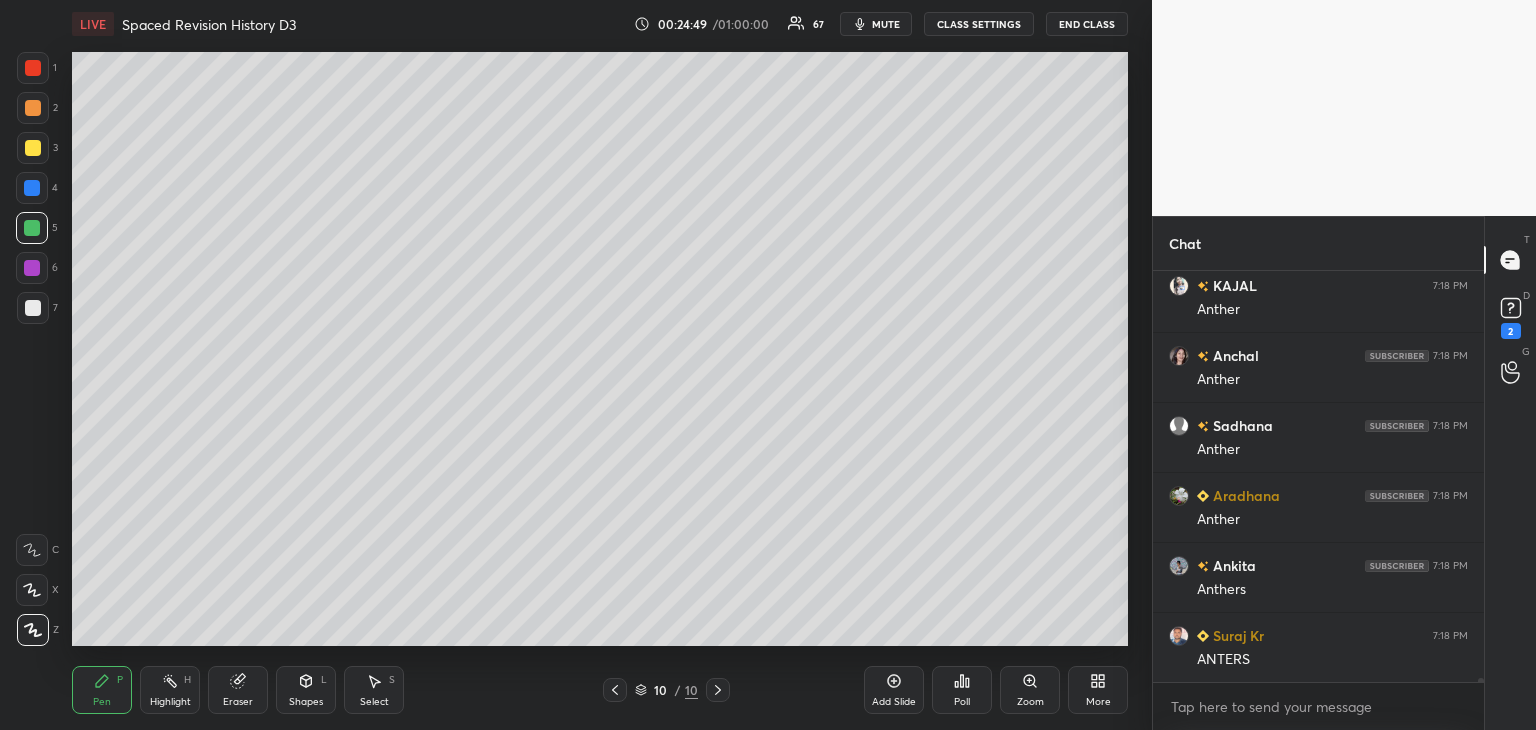 click at bounding box center [33, 148] 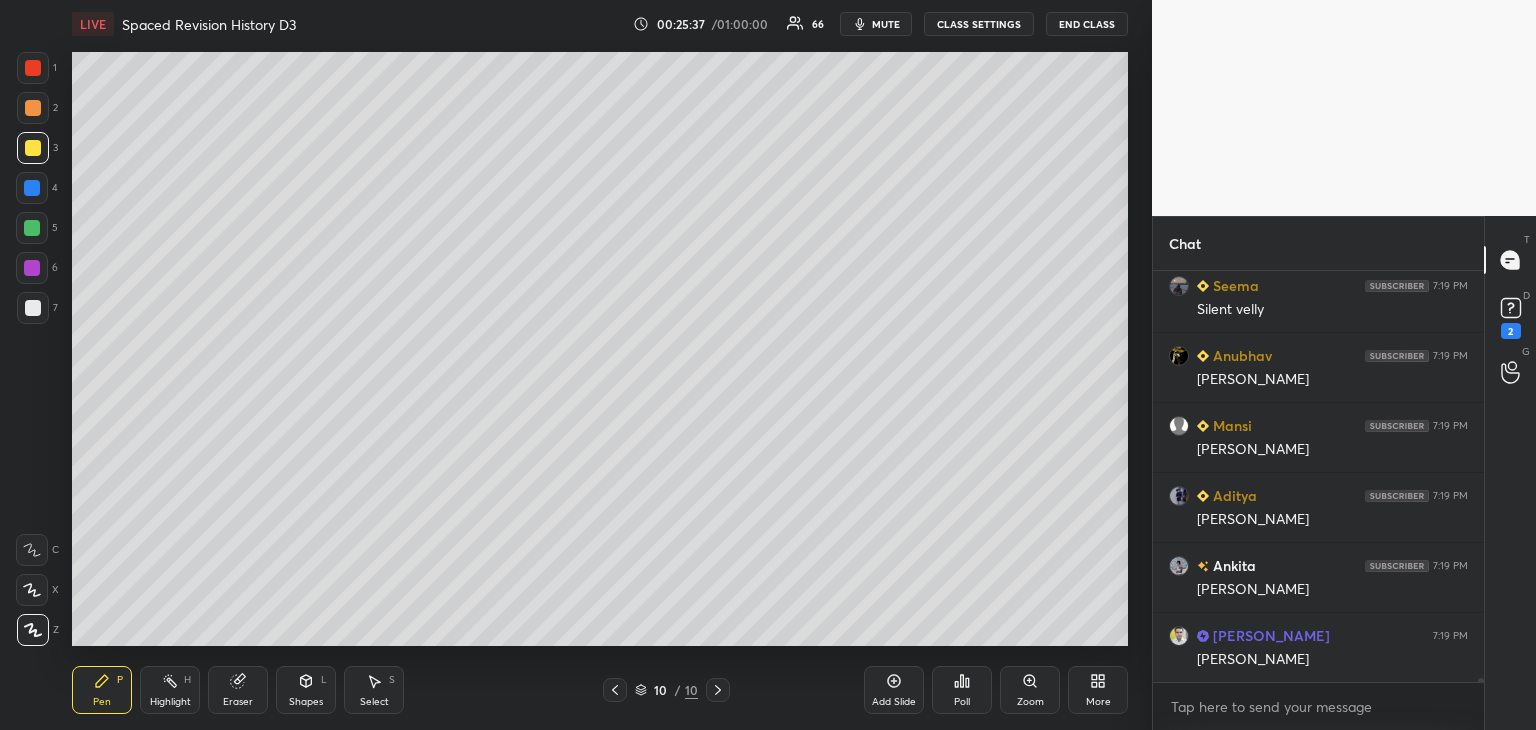 scroll, scrollTop: 45454, scrollLeft: 0, axis: vertical 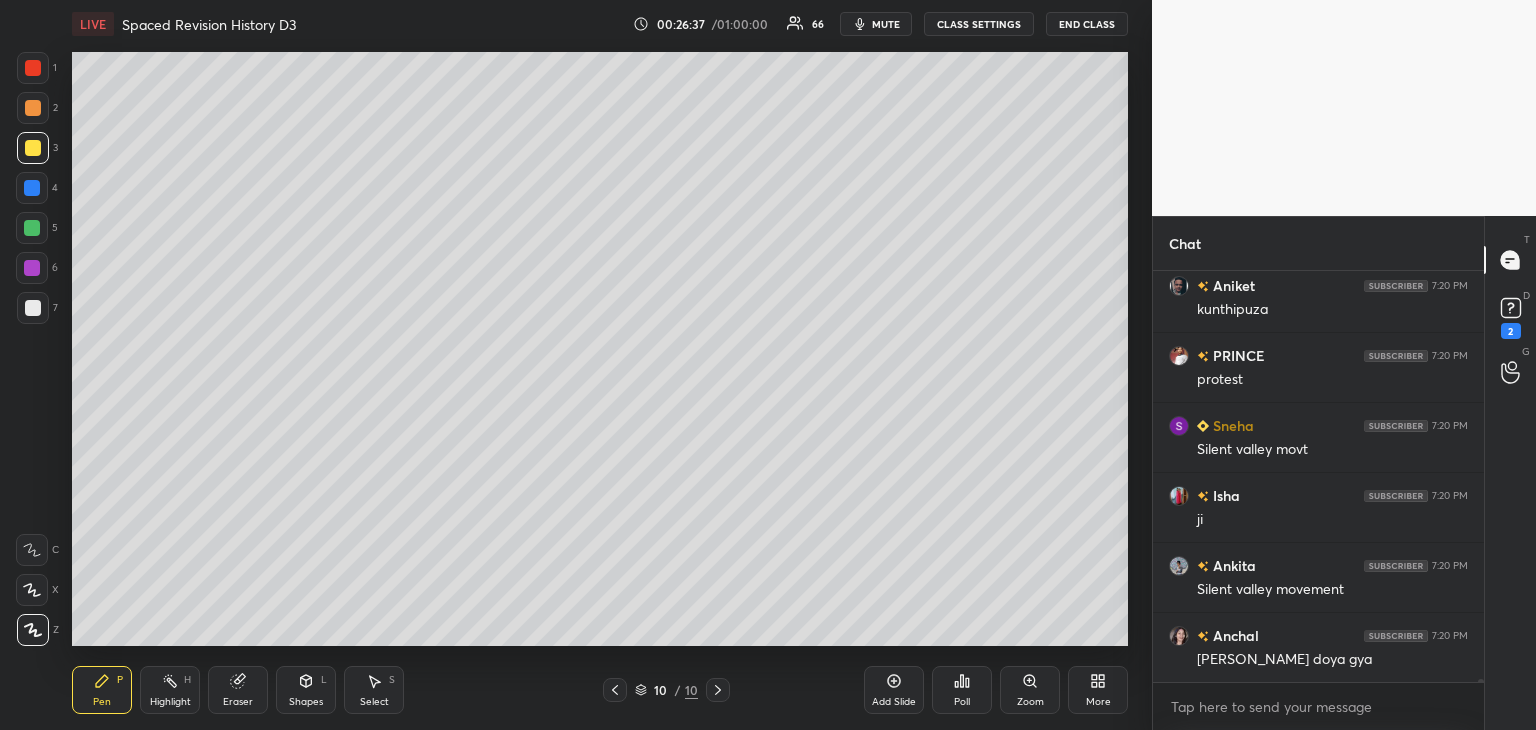 click on "1 2 3 4 5 6 7 C X Z C X Z E E Erase all   H H" at bounding box center [32, 349] 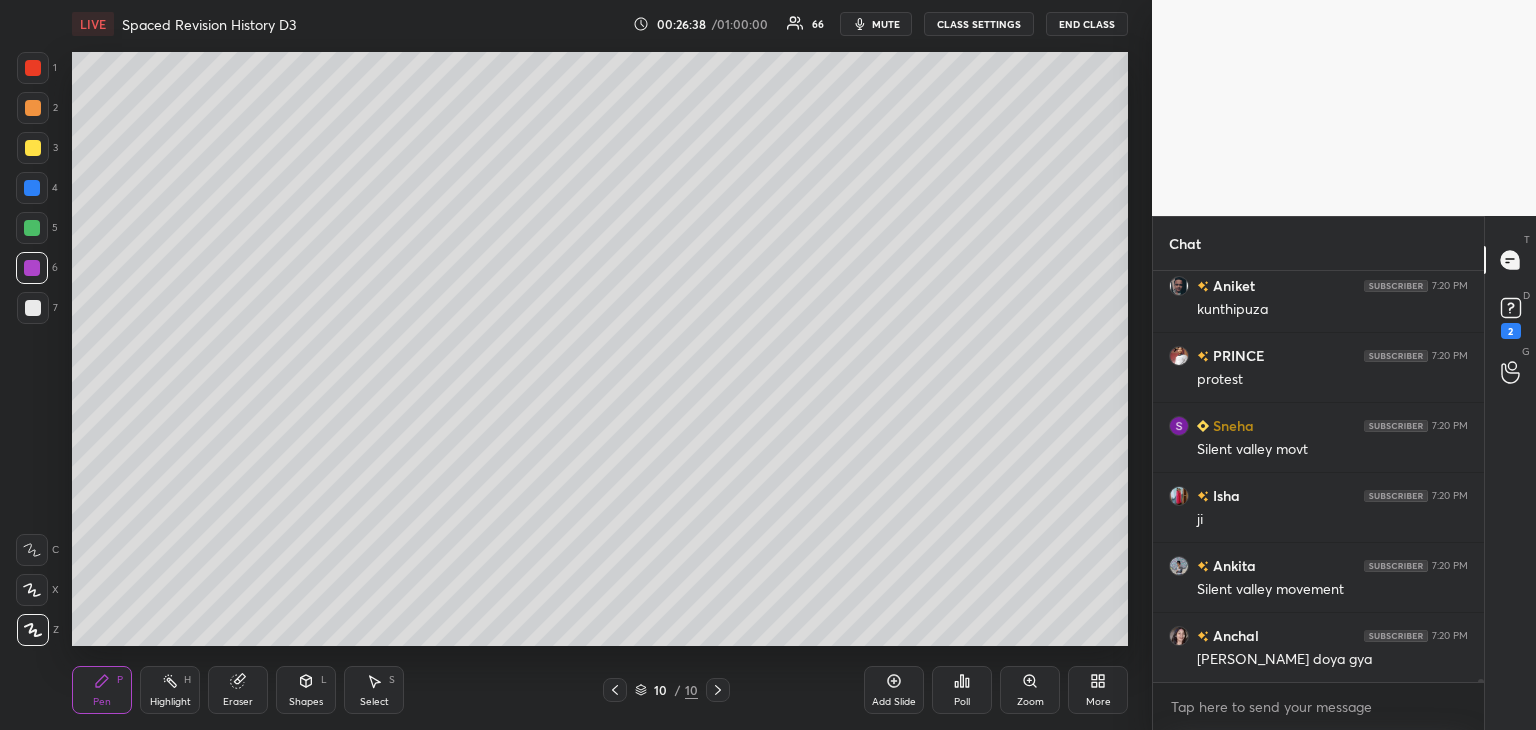 scroll, scrollTop: 48112, scrollLeft: 0, axis: vertical 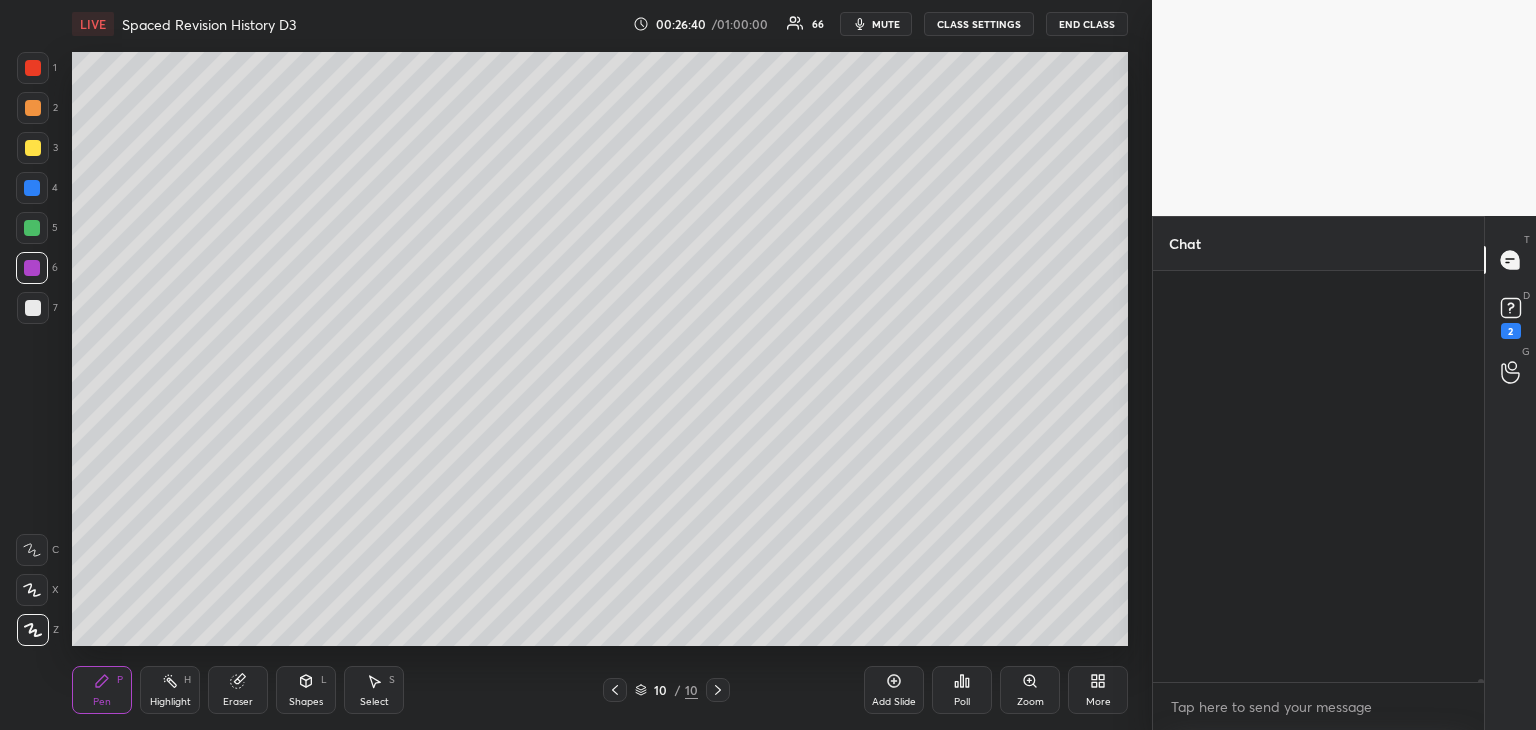 click 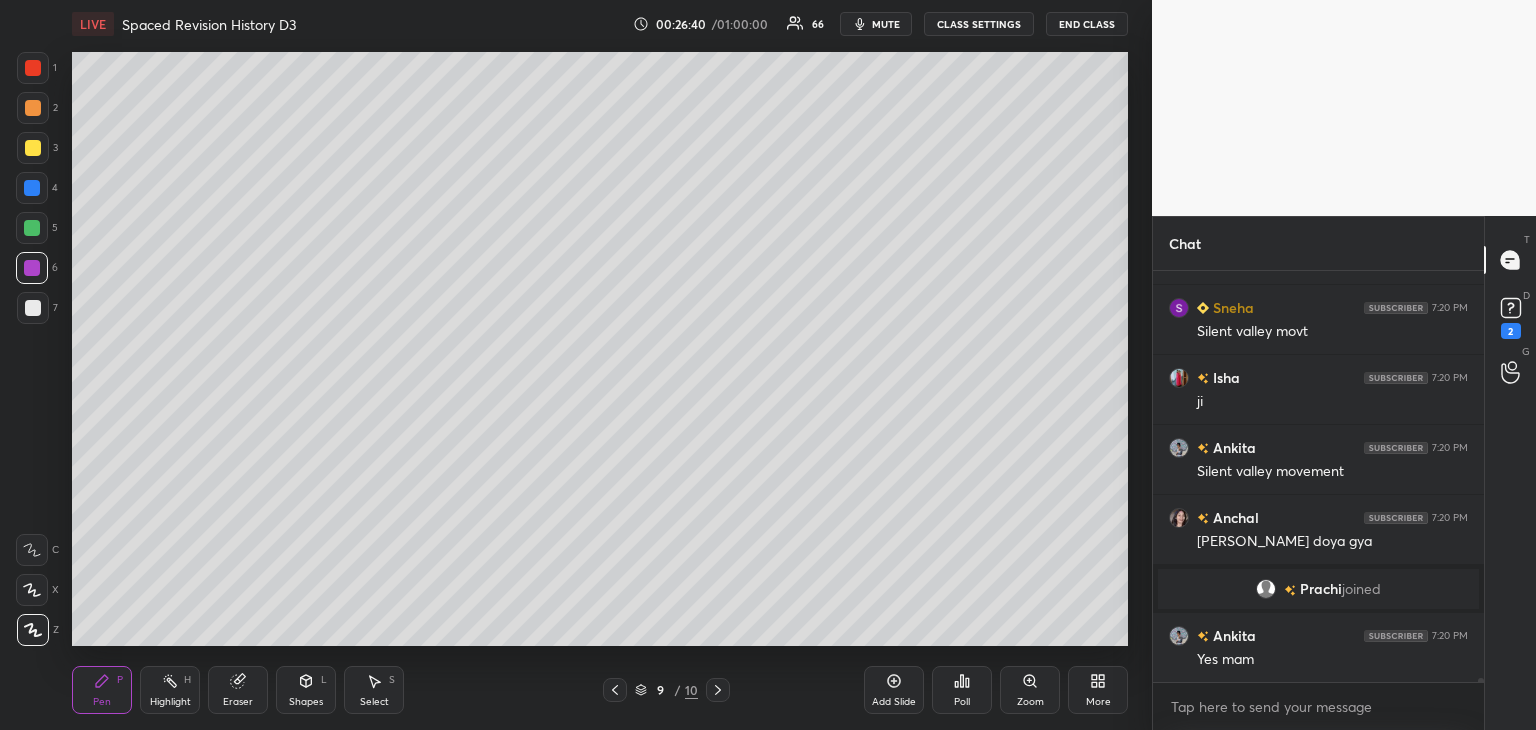 click 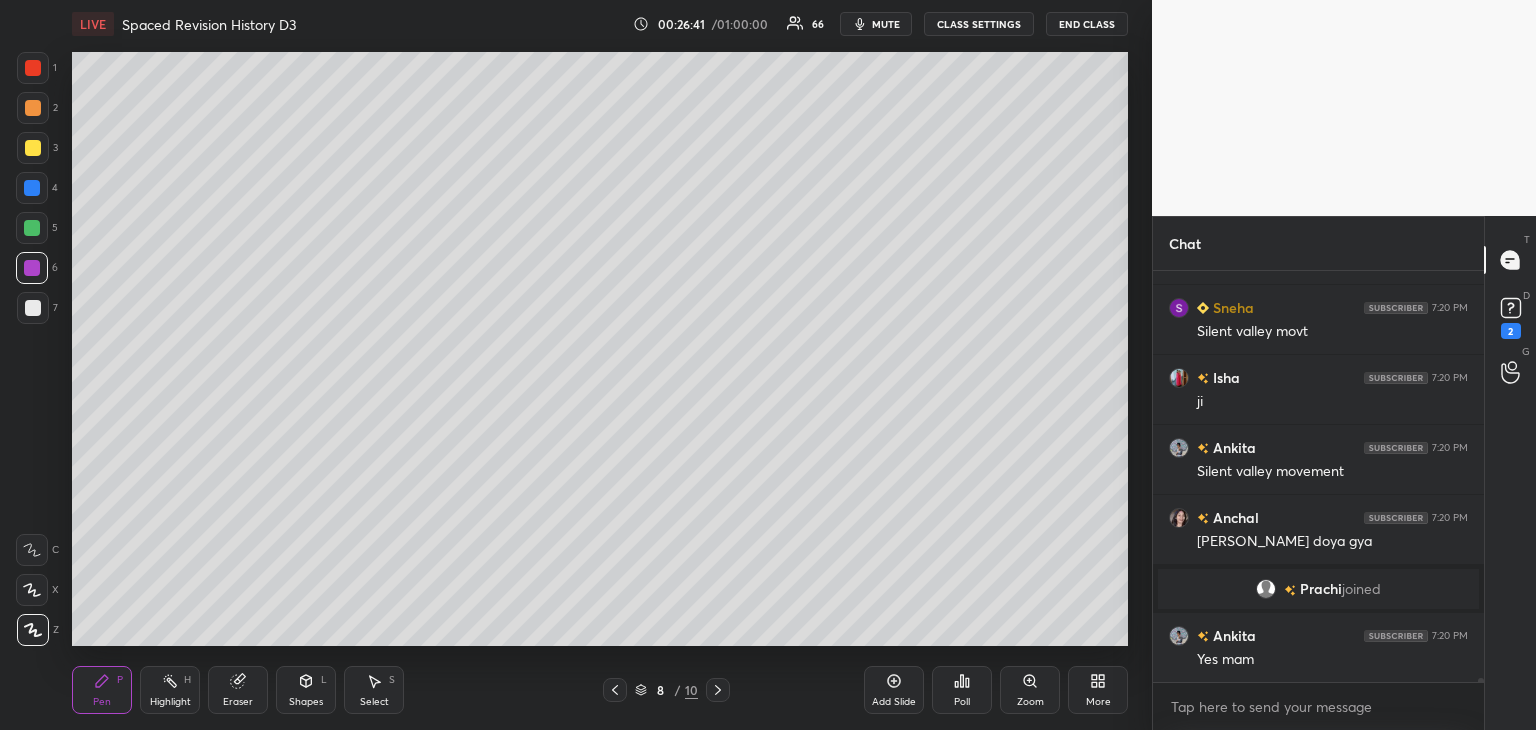 click 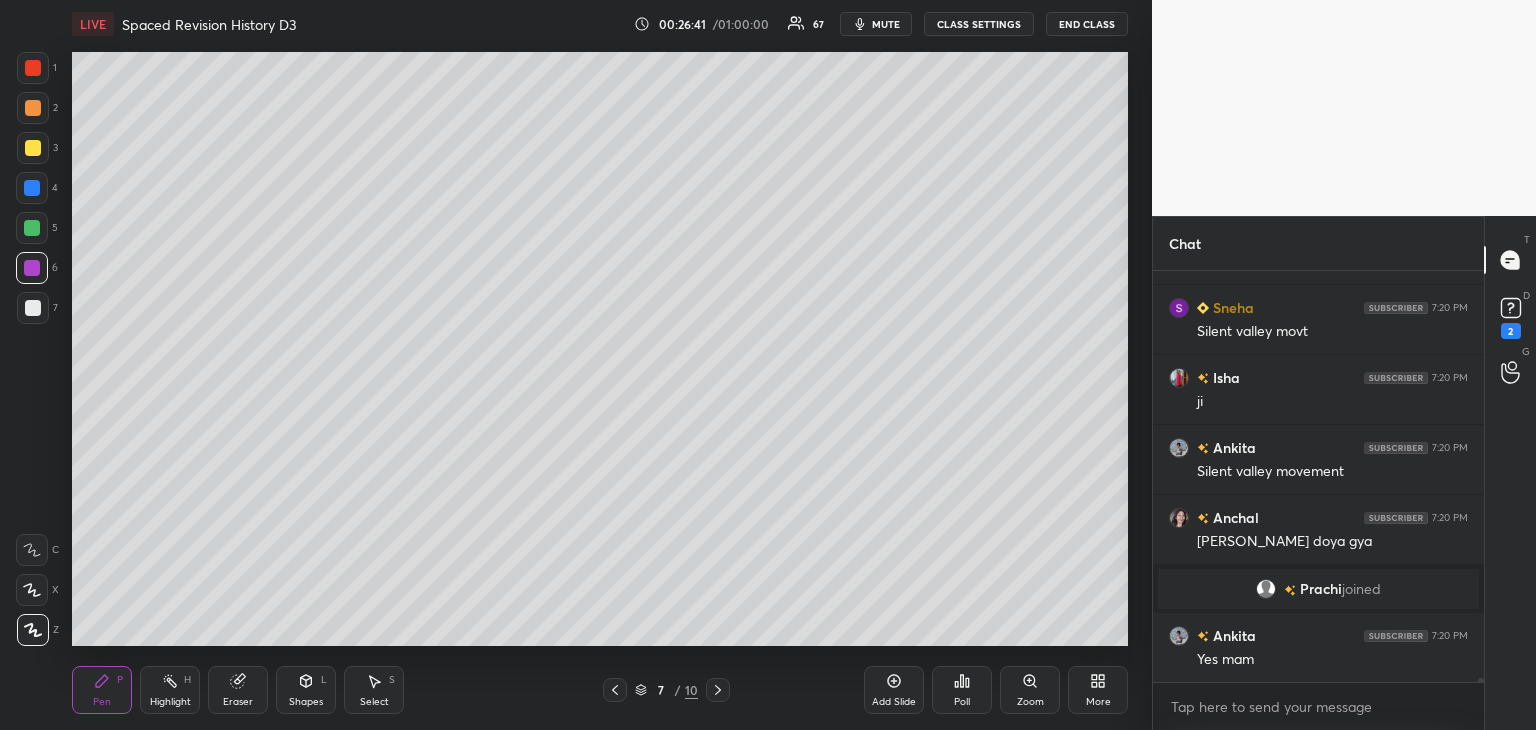 click 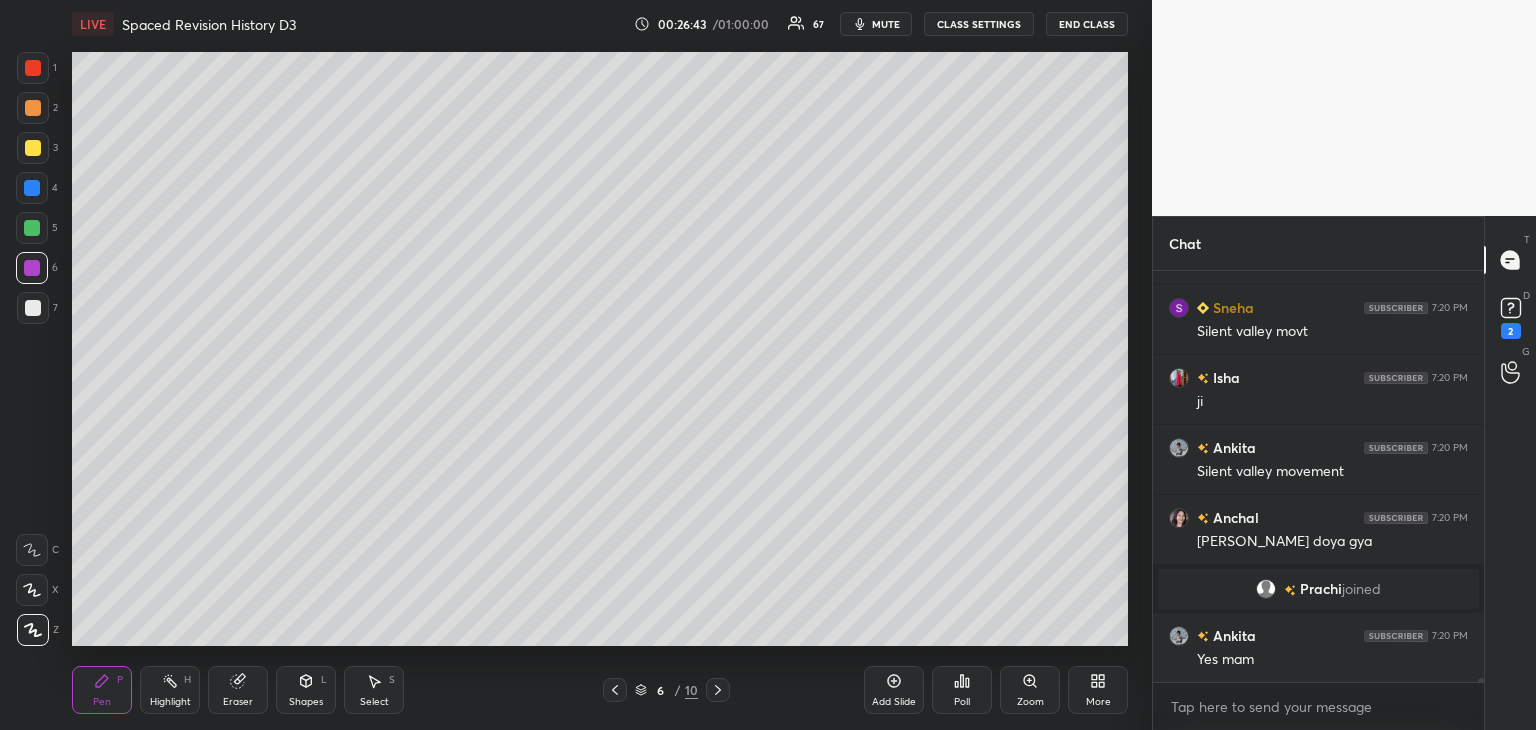 click 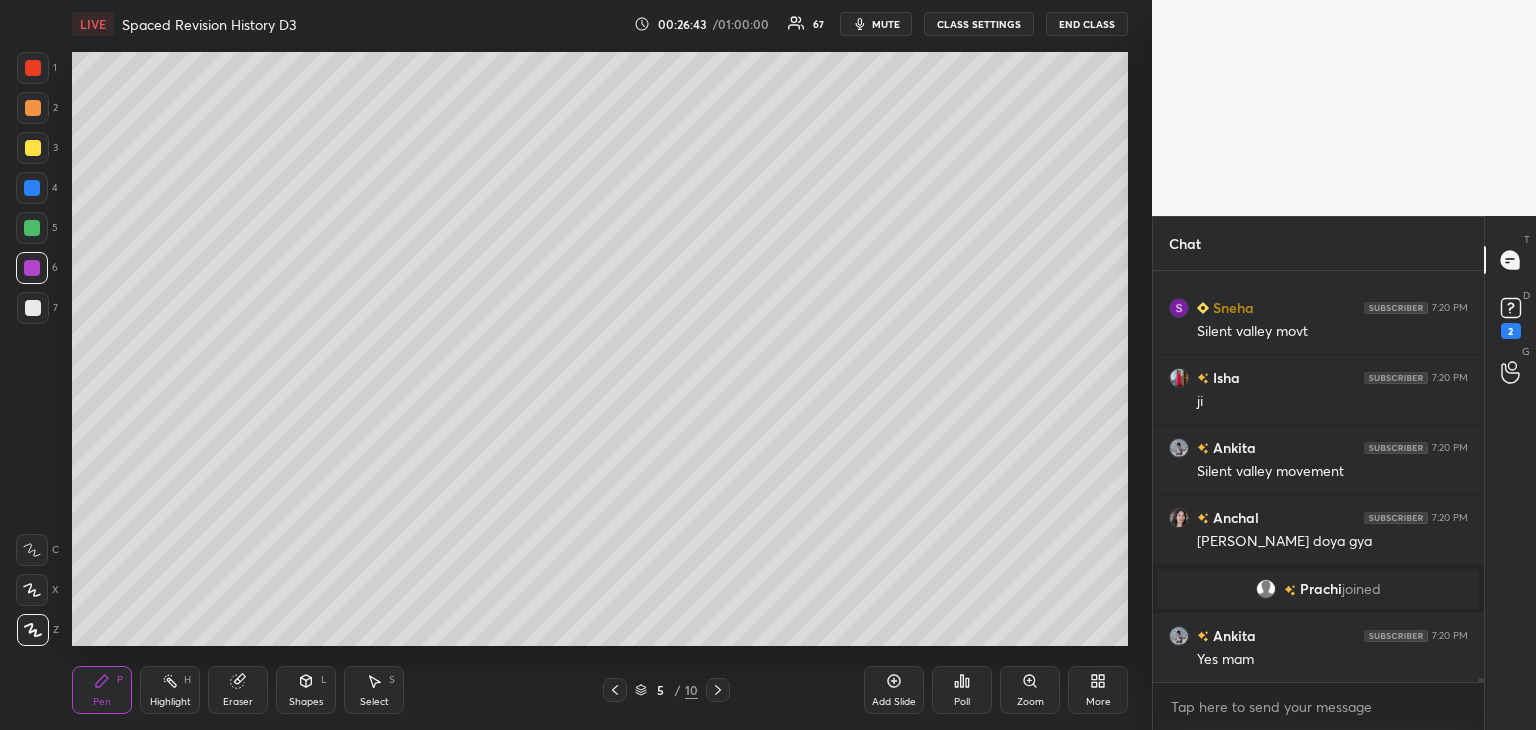 scroll, scrollTop: 45472, scrollLeft: 0, axis: vertical 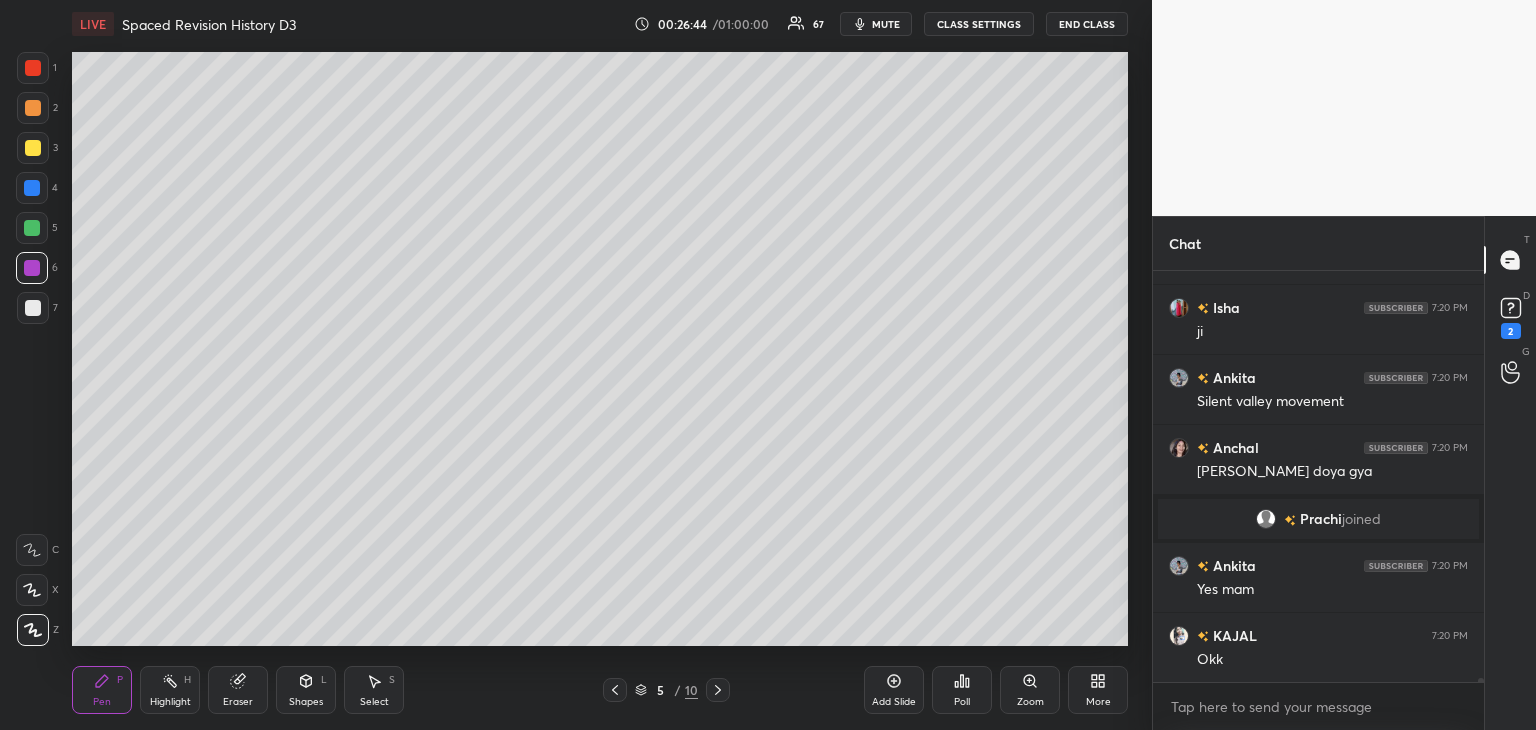 click 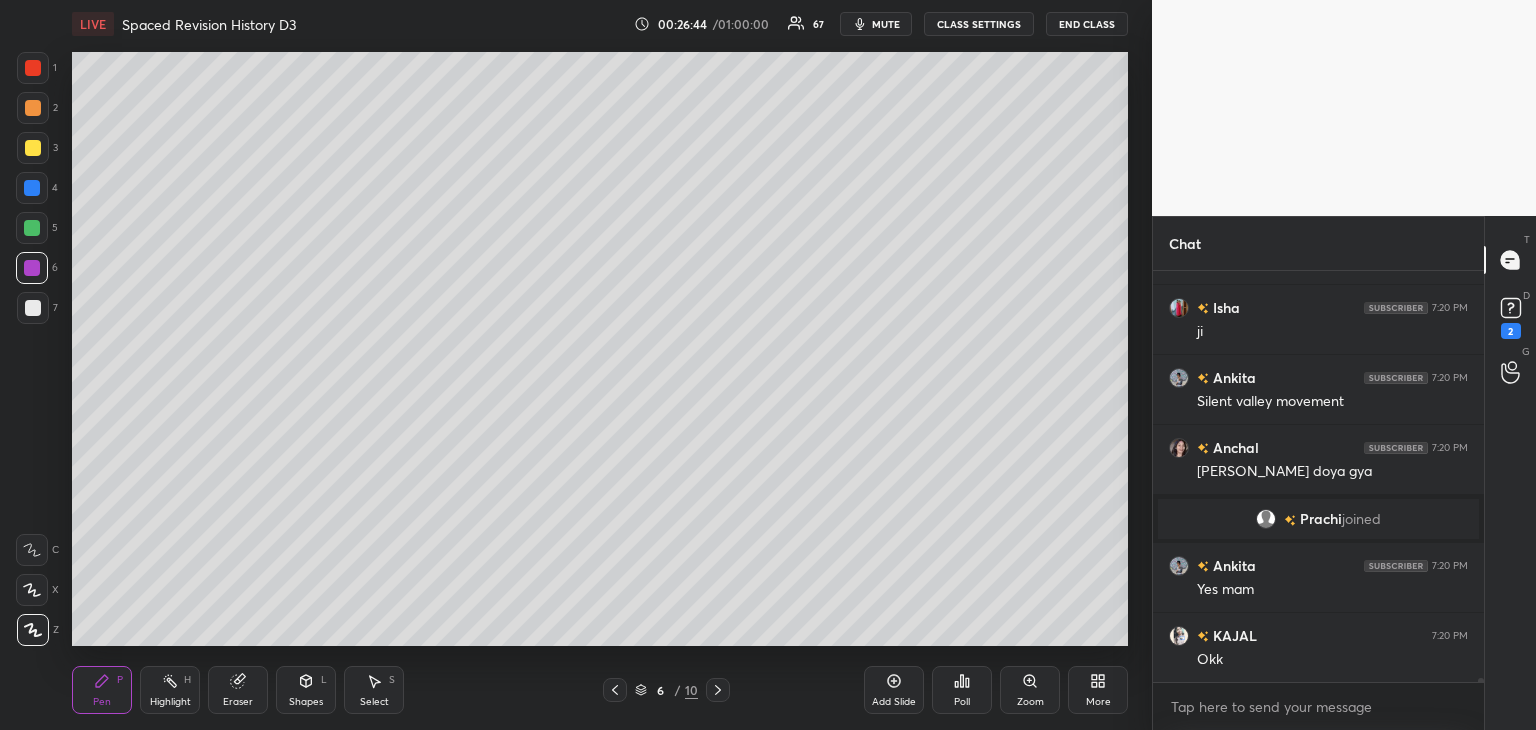 click 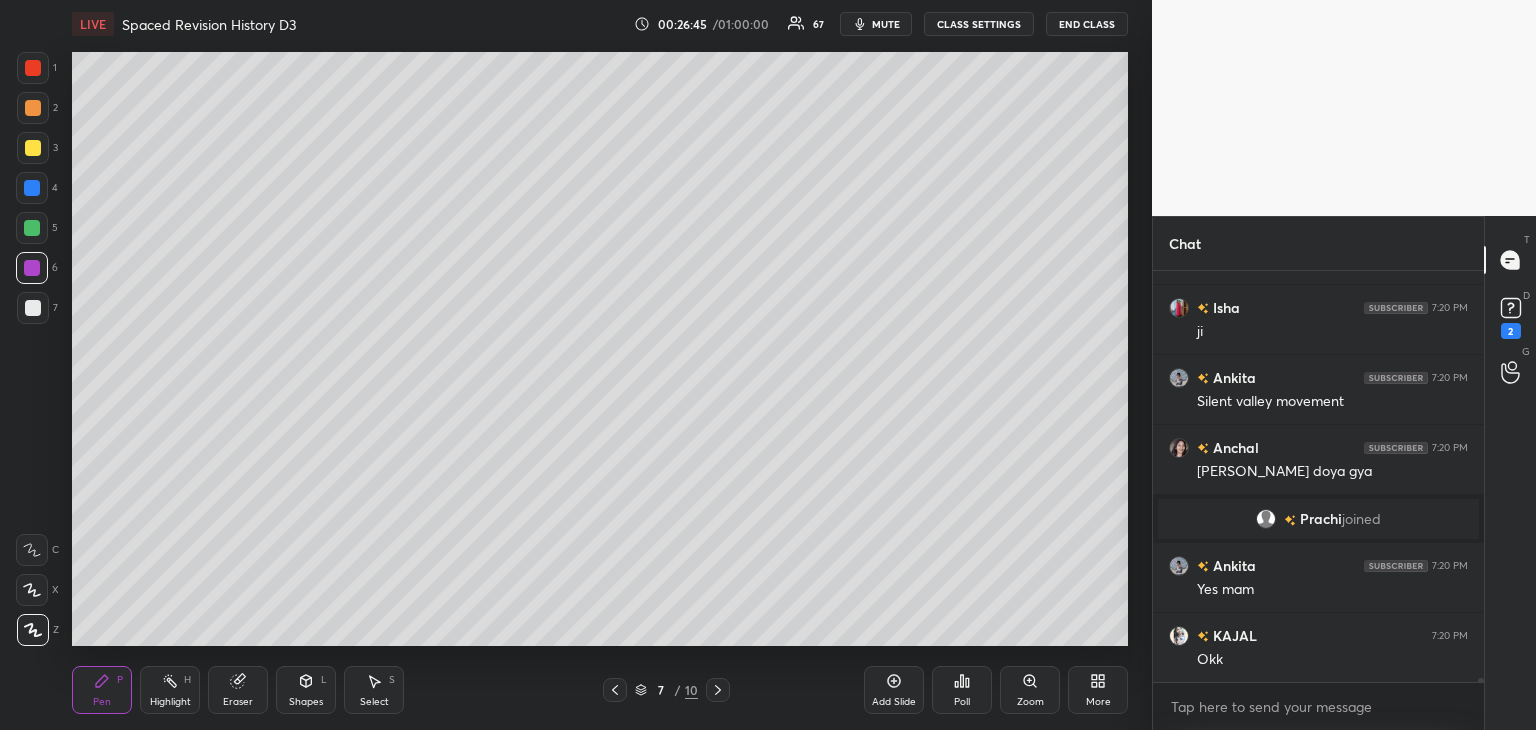 scroll, scrollTop: 45542, scrollLeft: 0, axis: vertical 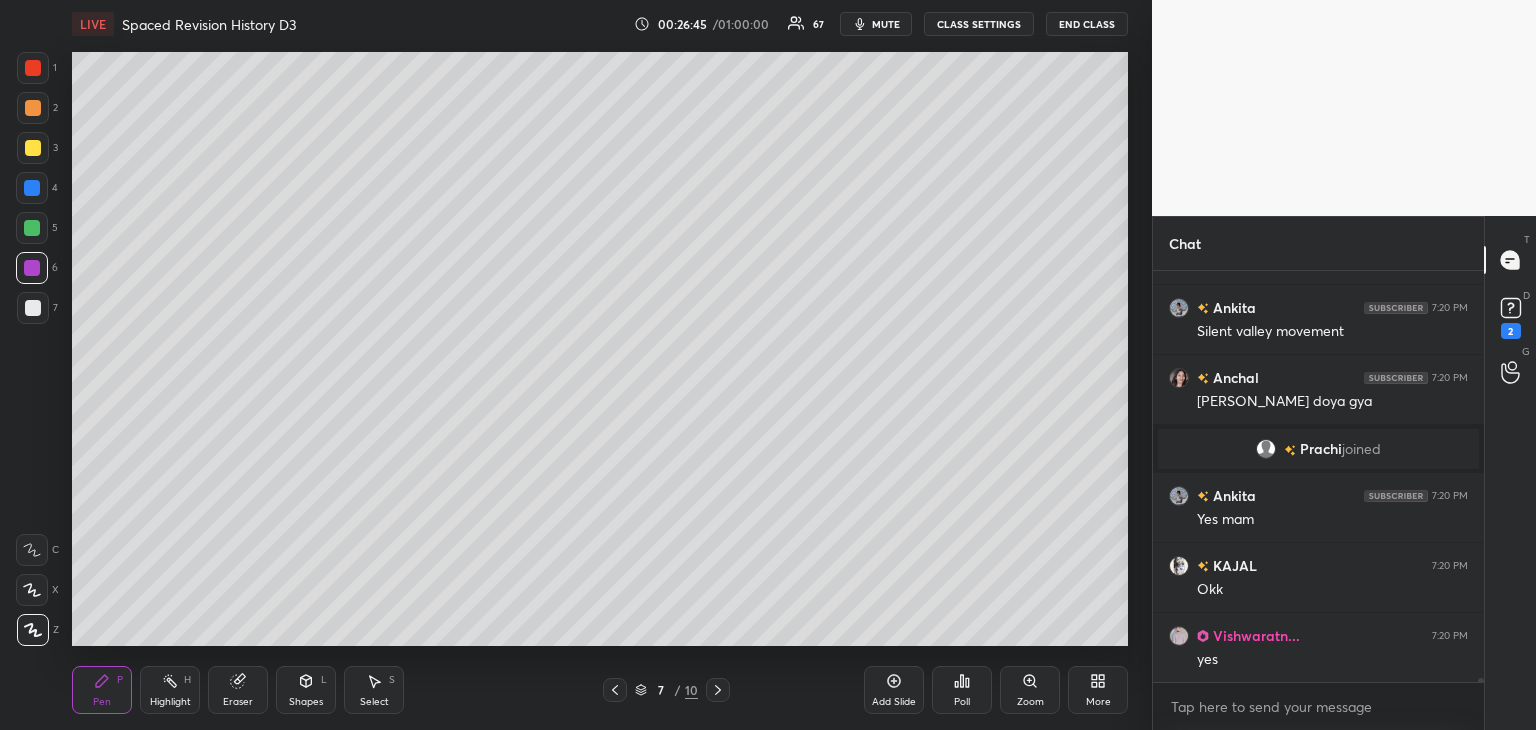 click 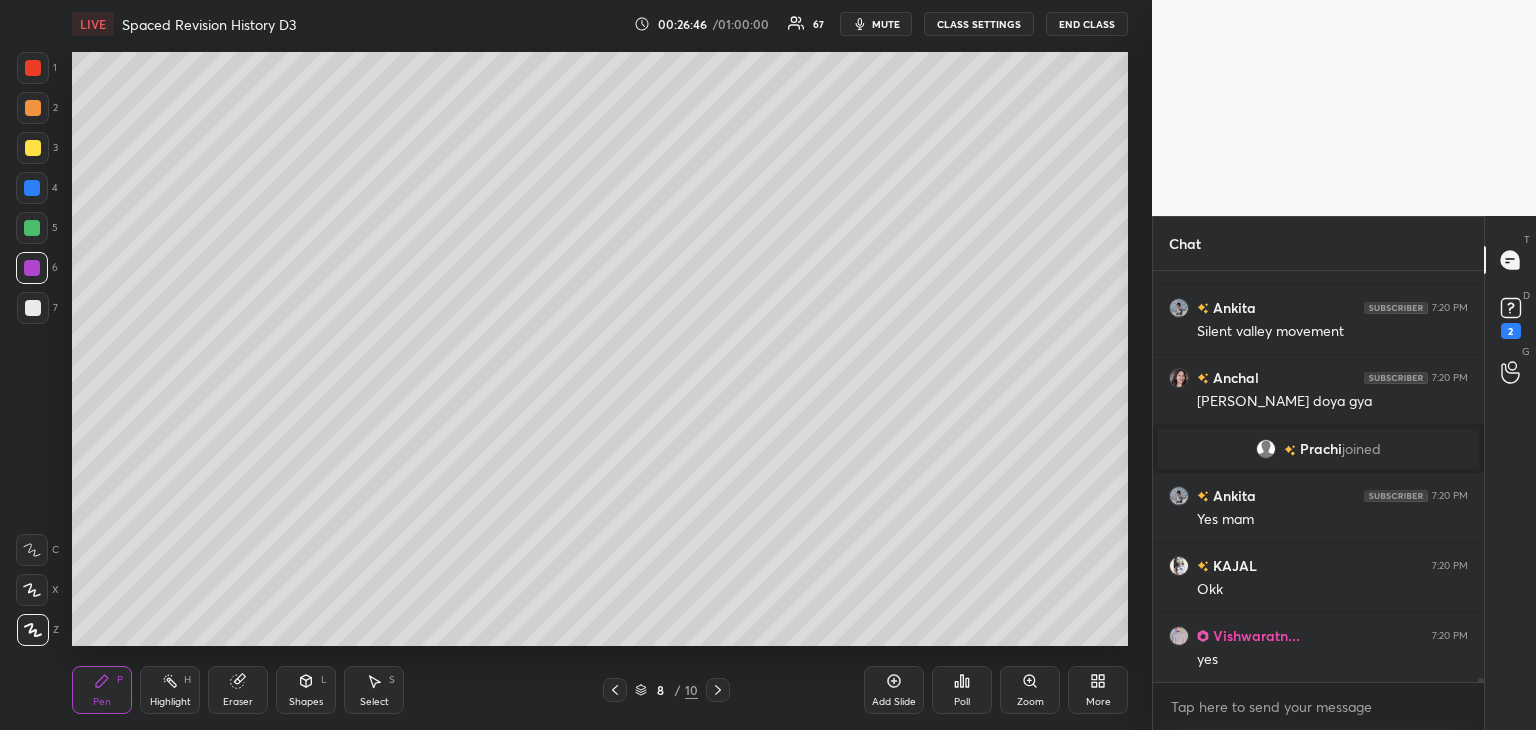 click 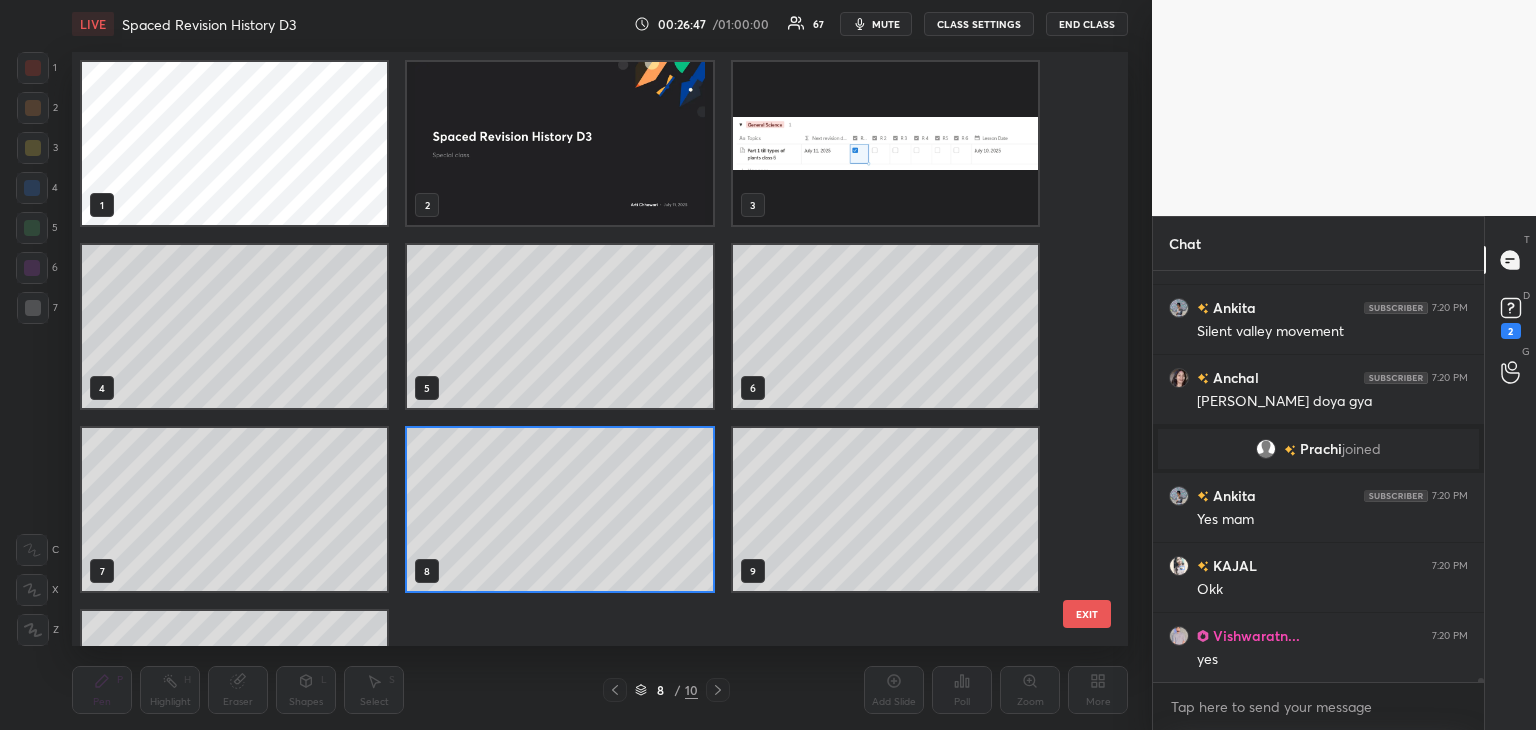 scroll, scrollTop: 6, scrollLeft: 10, axis: both 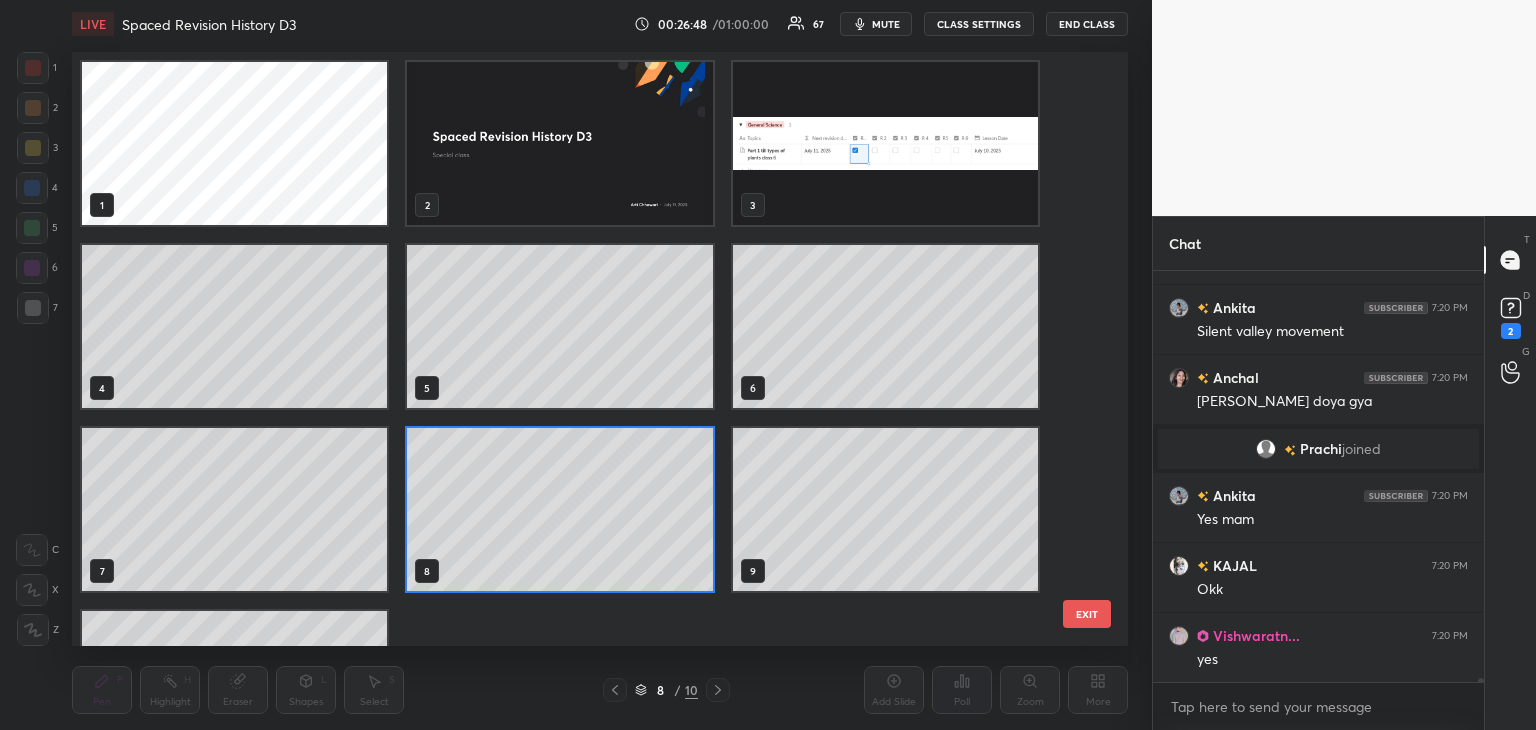 click at bounding box center (885, 143) 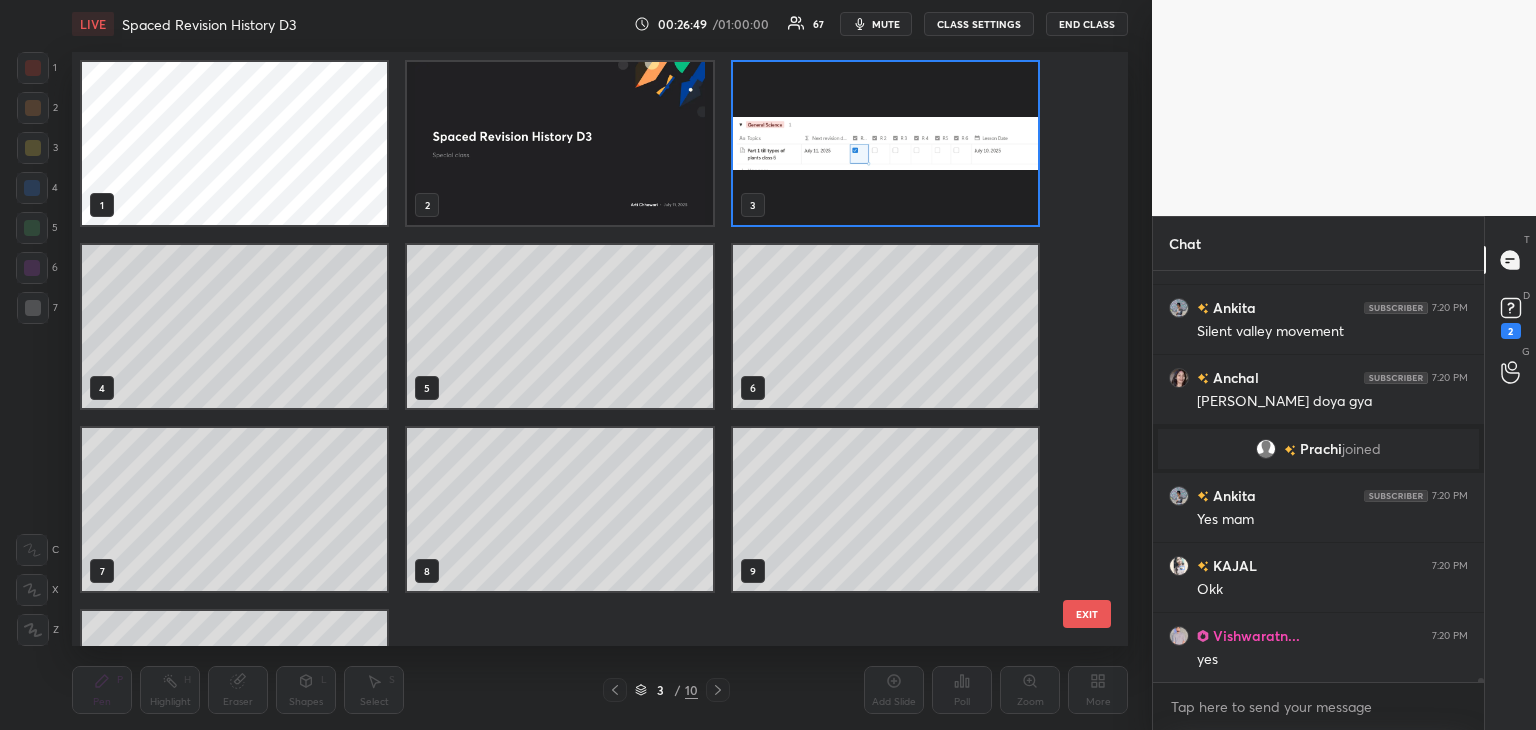scroll, scrollTop: 45612, scrollLeft: 0, axis: vertical 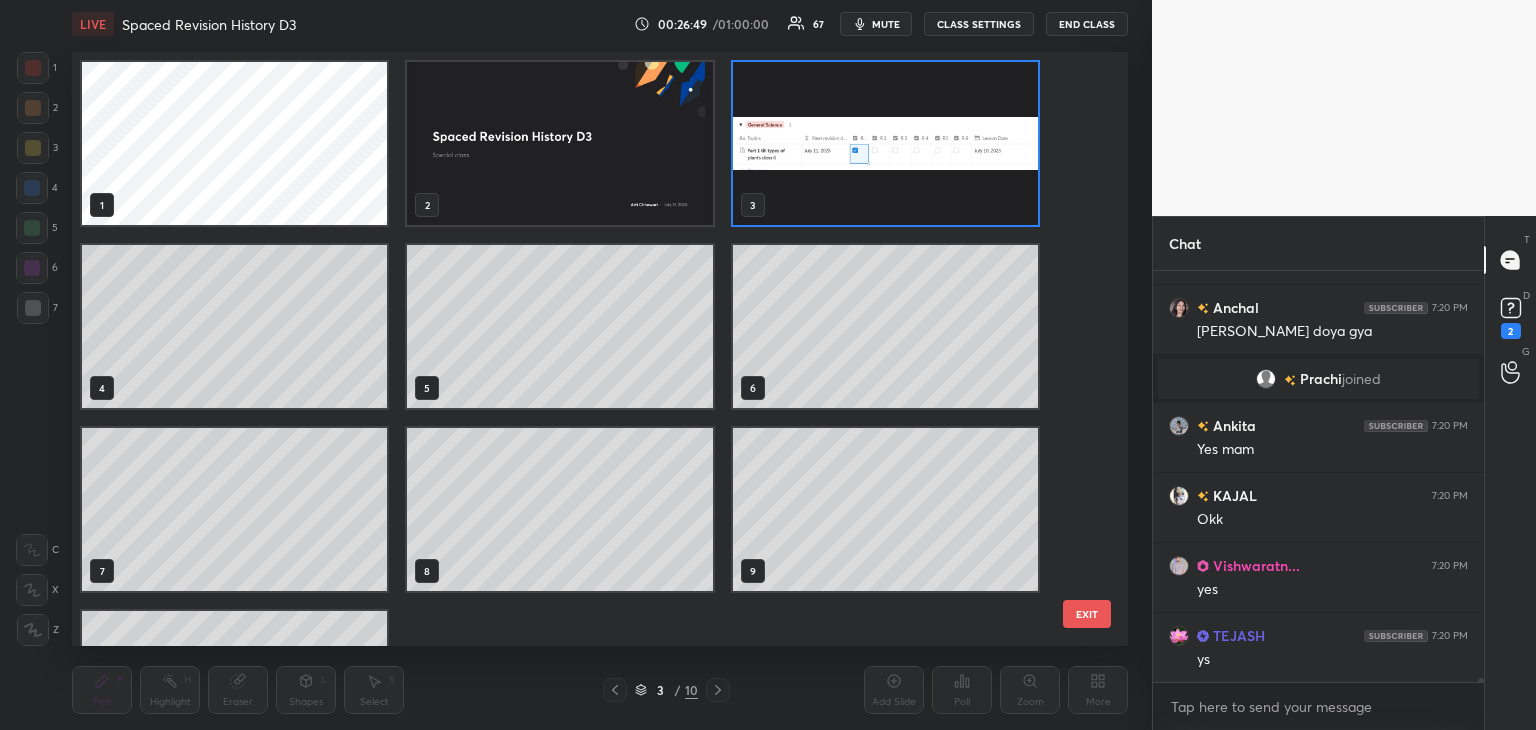 click 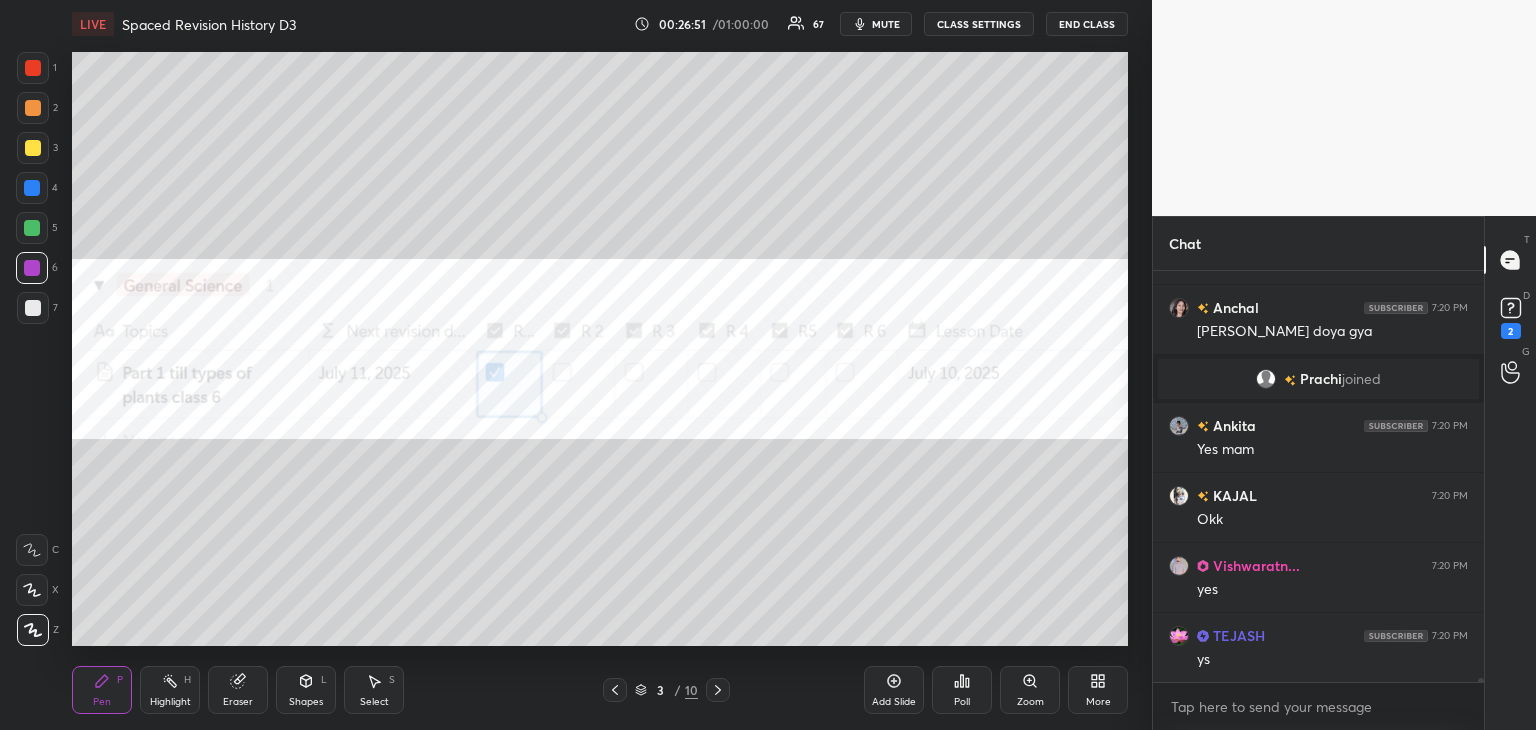 click at bounding box center (32, 188) 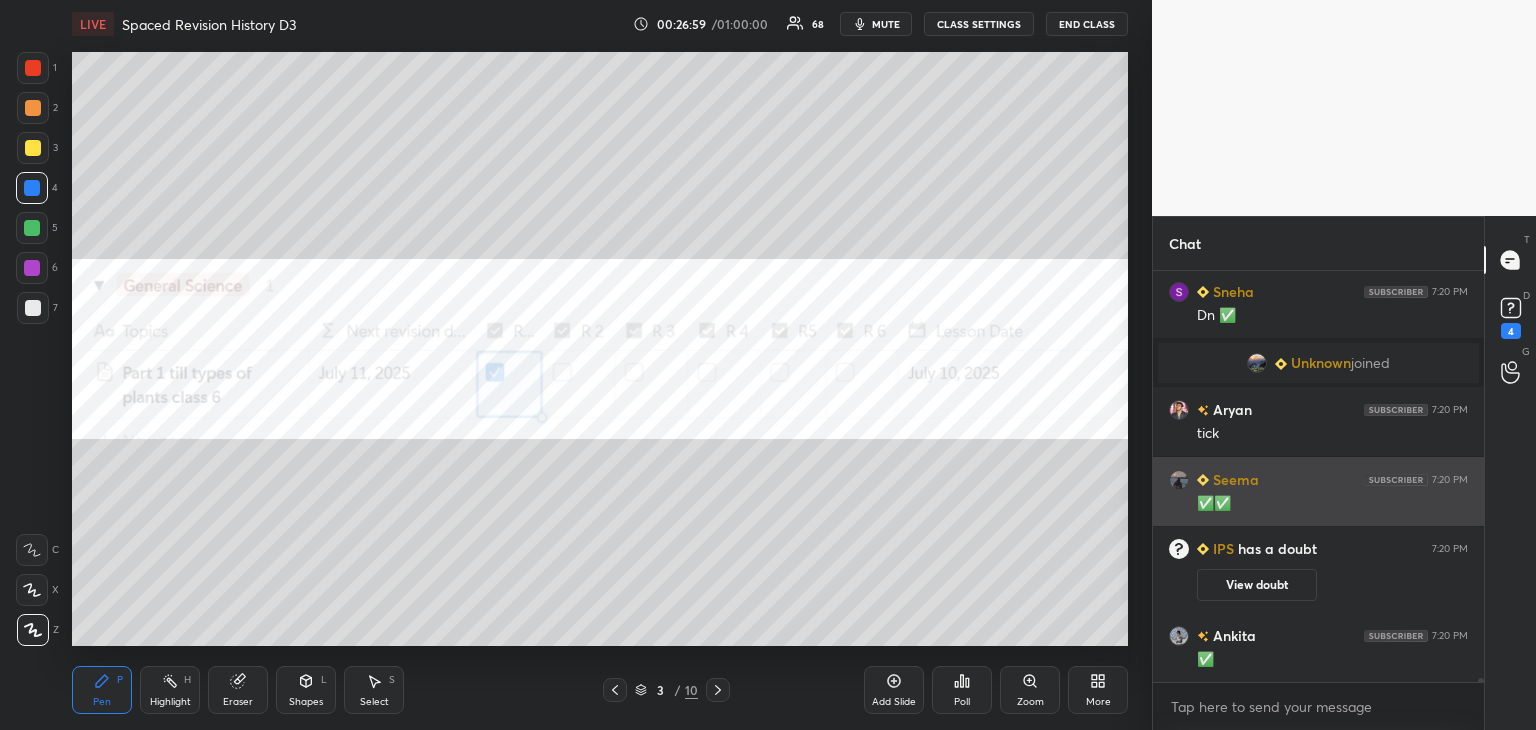 scroll, scrollTop: 45976, scrollLeft: 0, axis: vertical 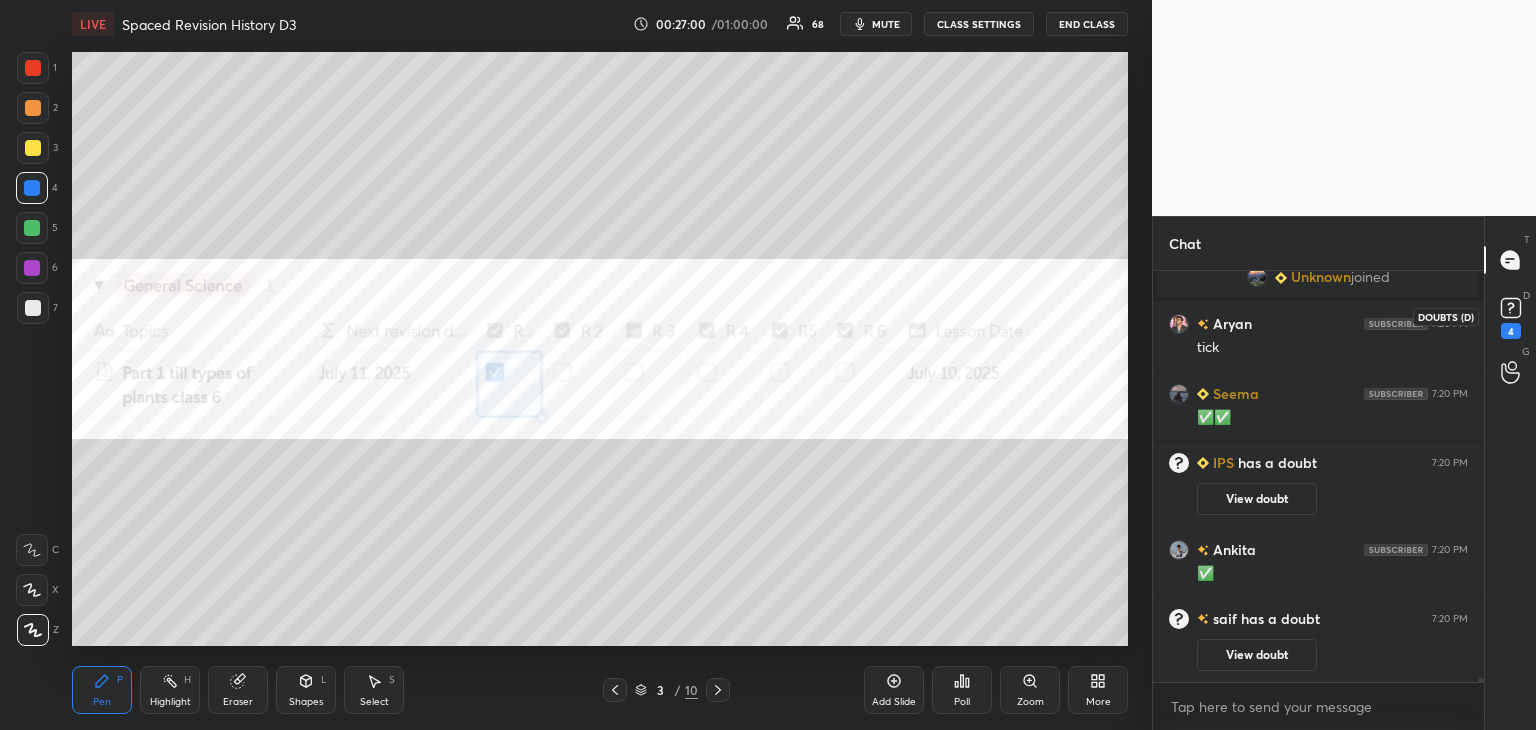 click 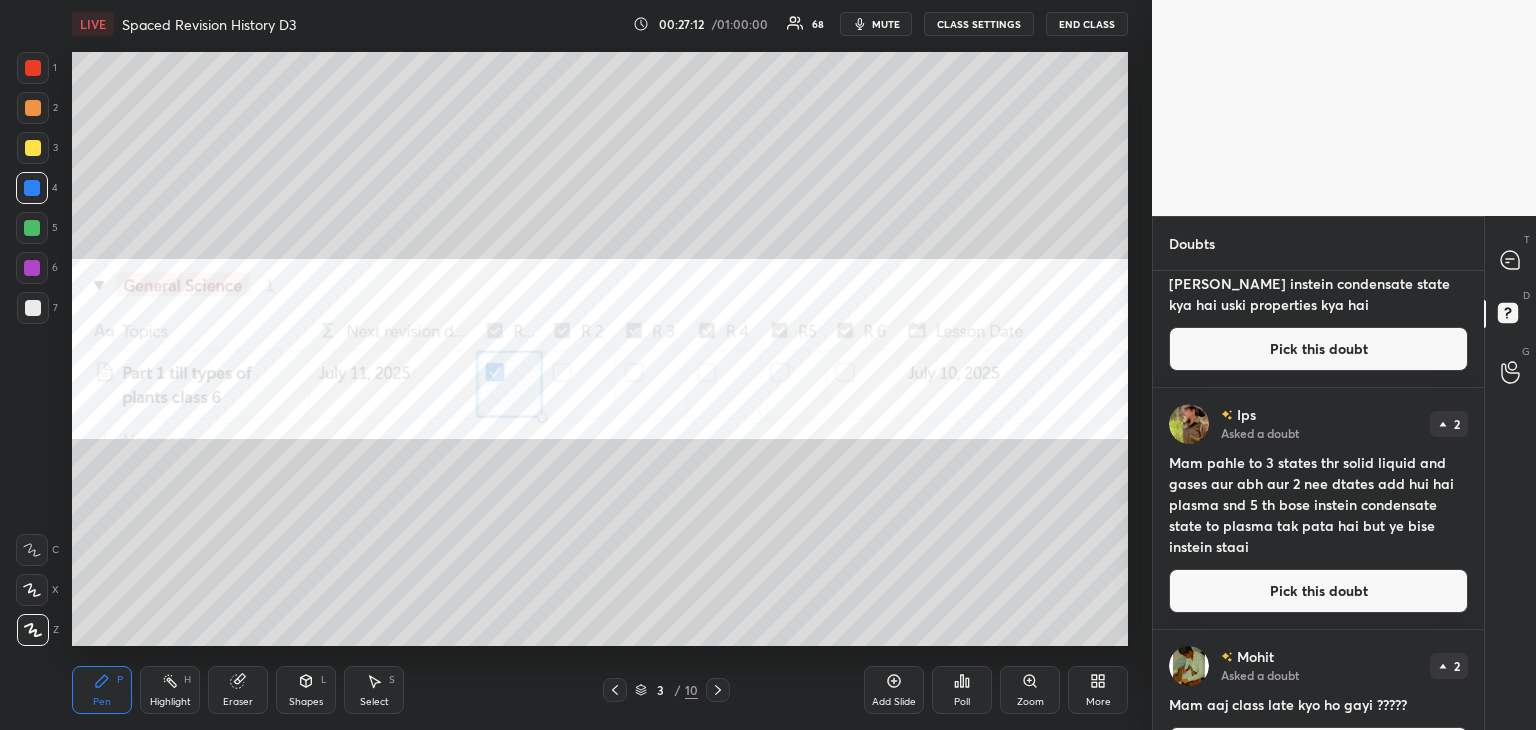 scroll, scrollTop: 0, scrollLeft: 0, axis: both 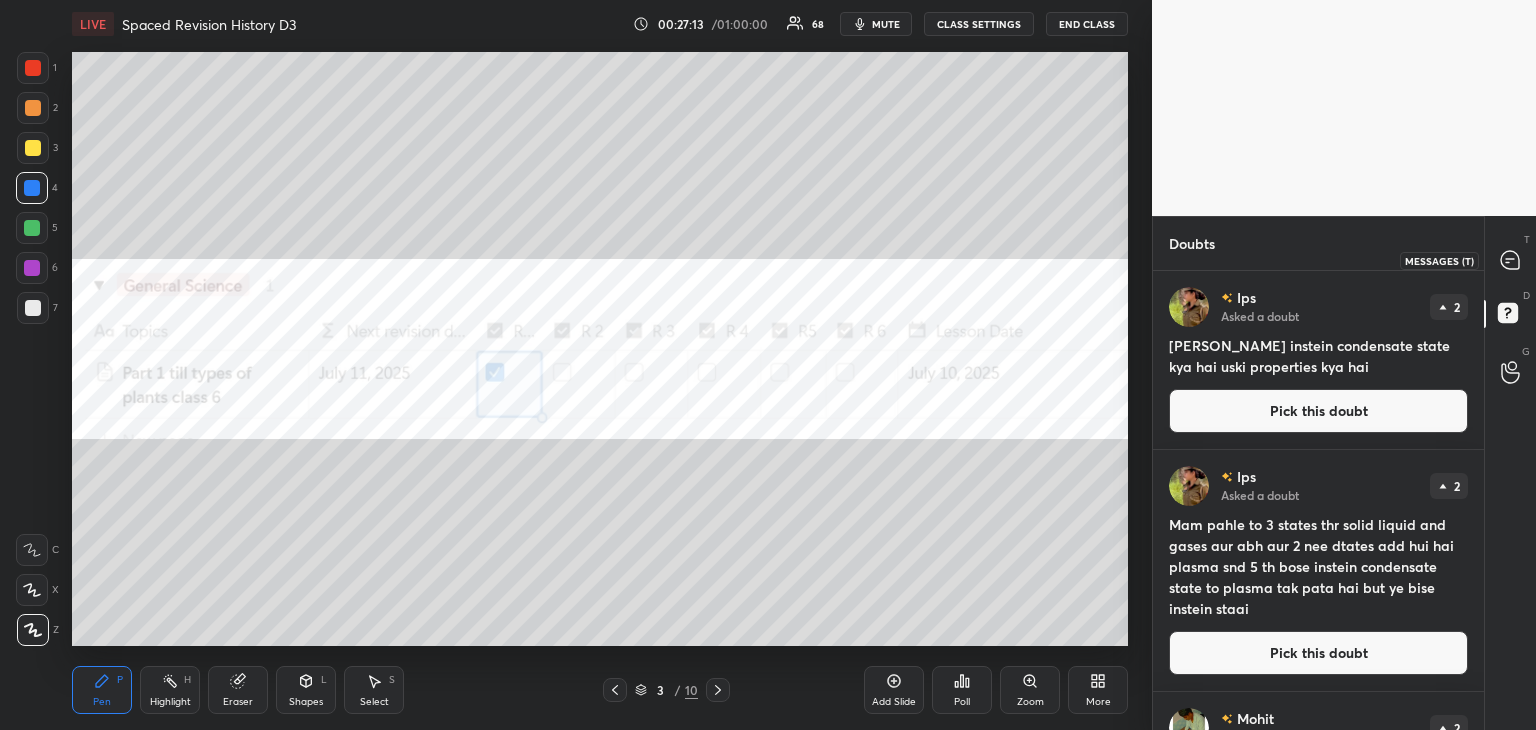 click 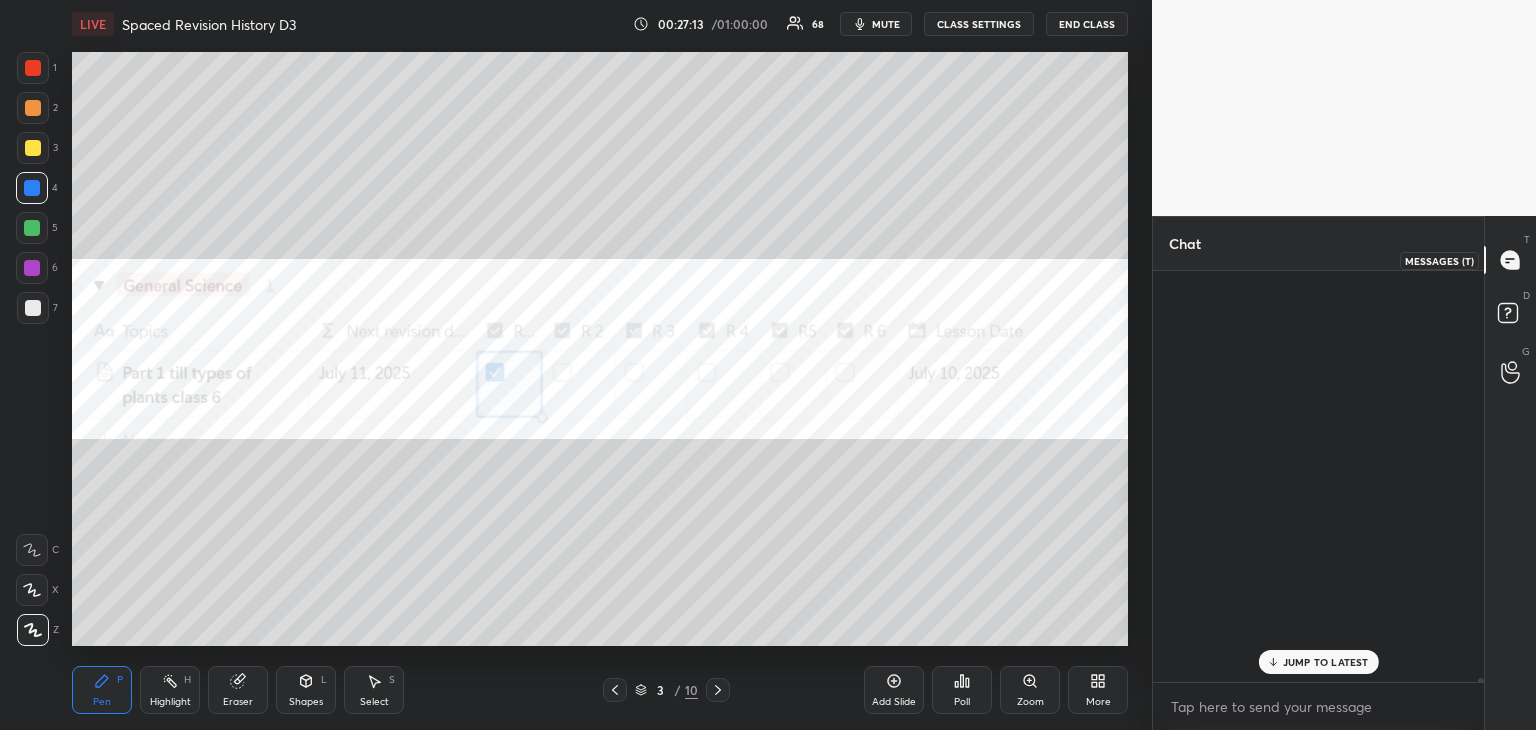 scroll, scrollTop: 46210, scrollLeft: 0, axis: vertical 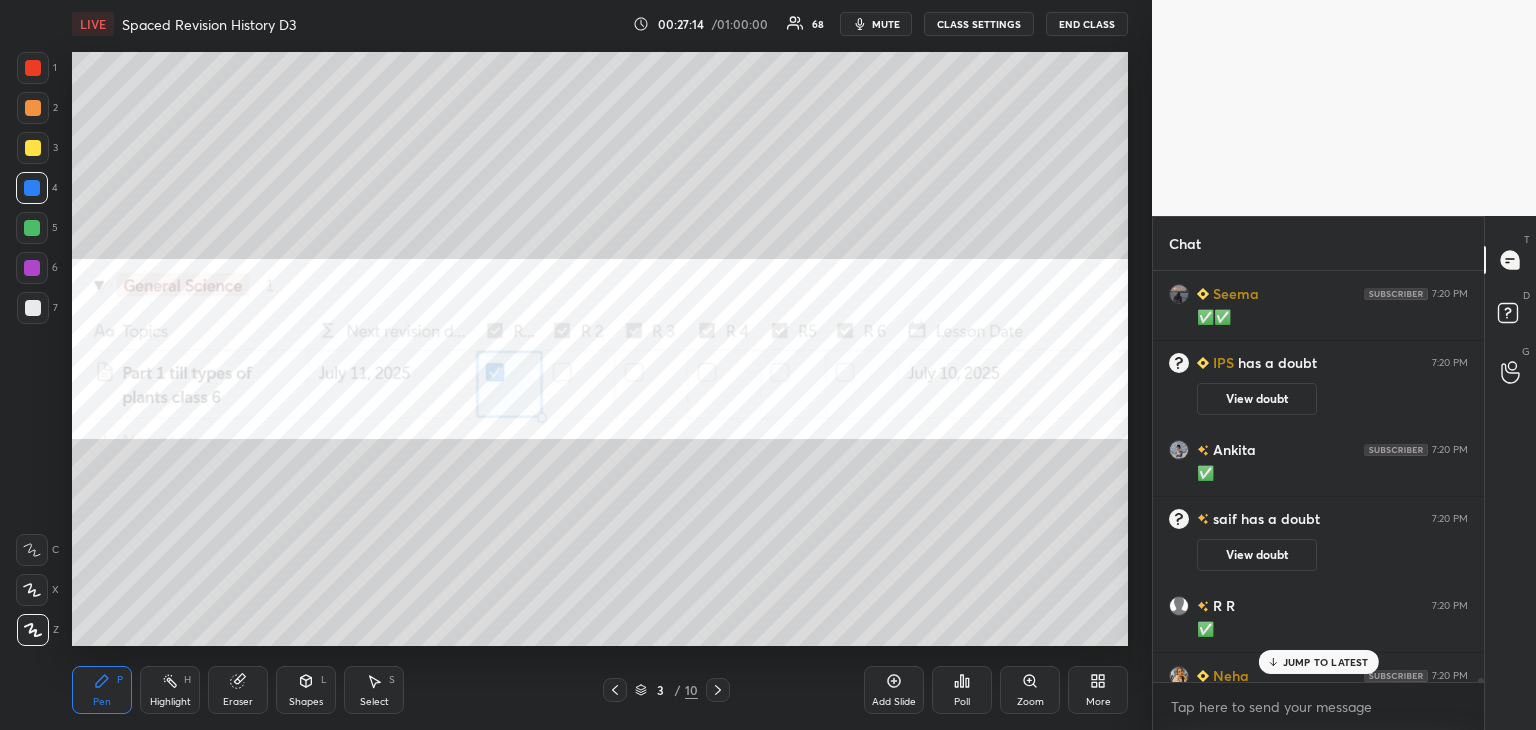 click on "JUMP TO LATEST" at bounding box center (1326, 662) 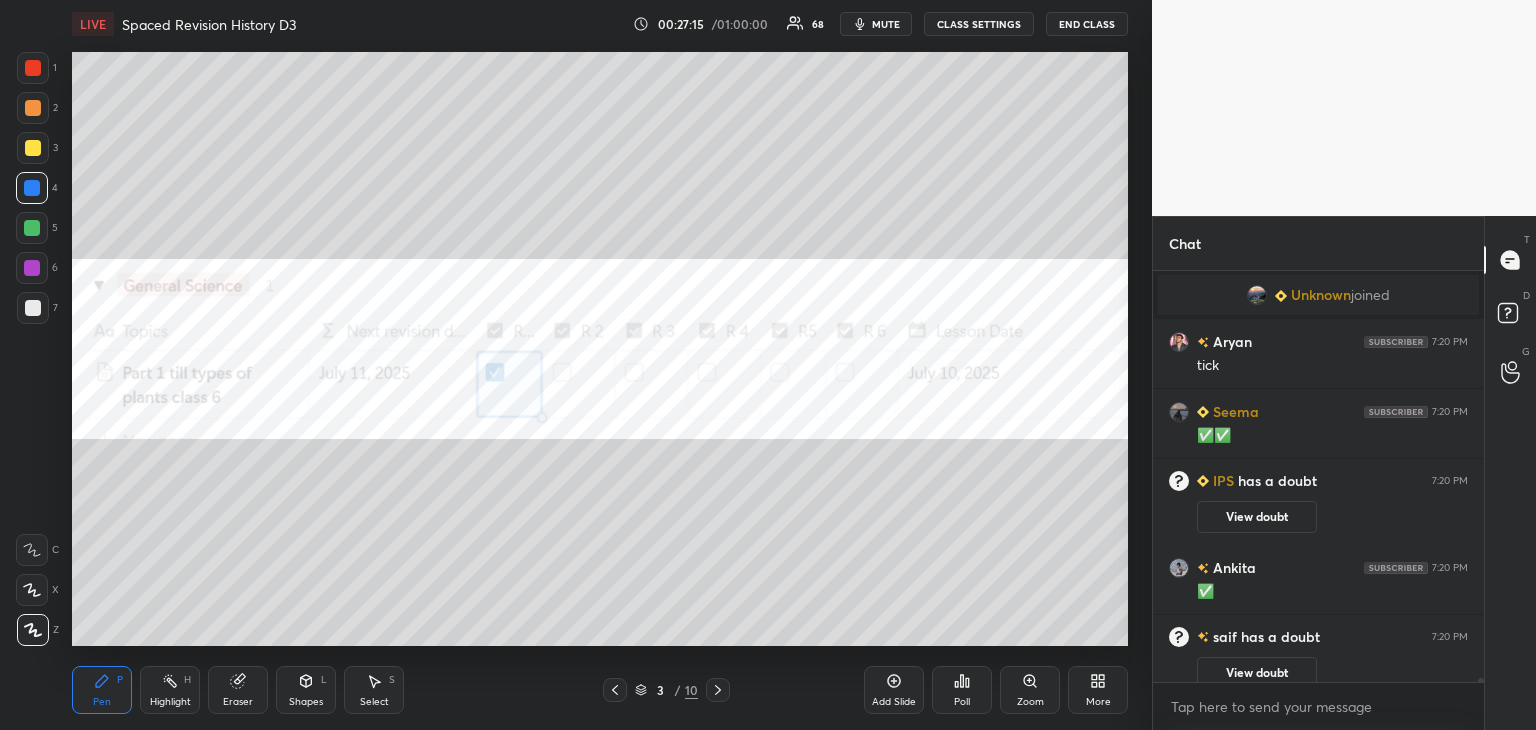 scroll, scrollTop: 46456, scrollLeft: 0, axis: vertical 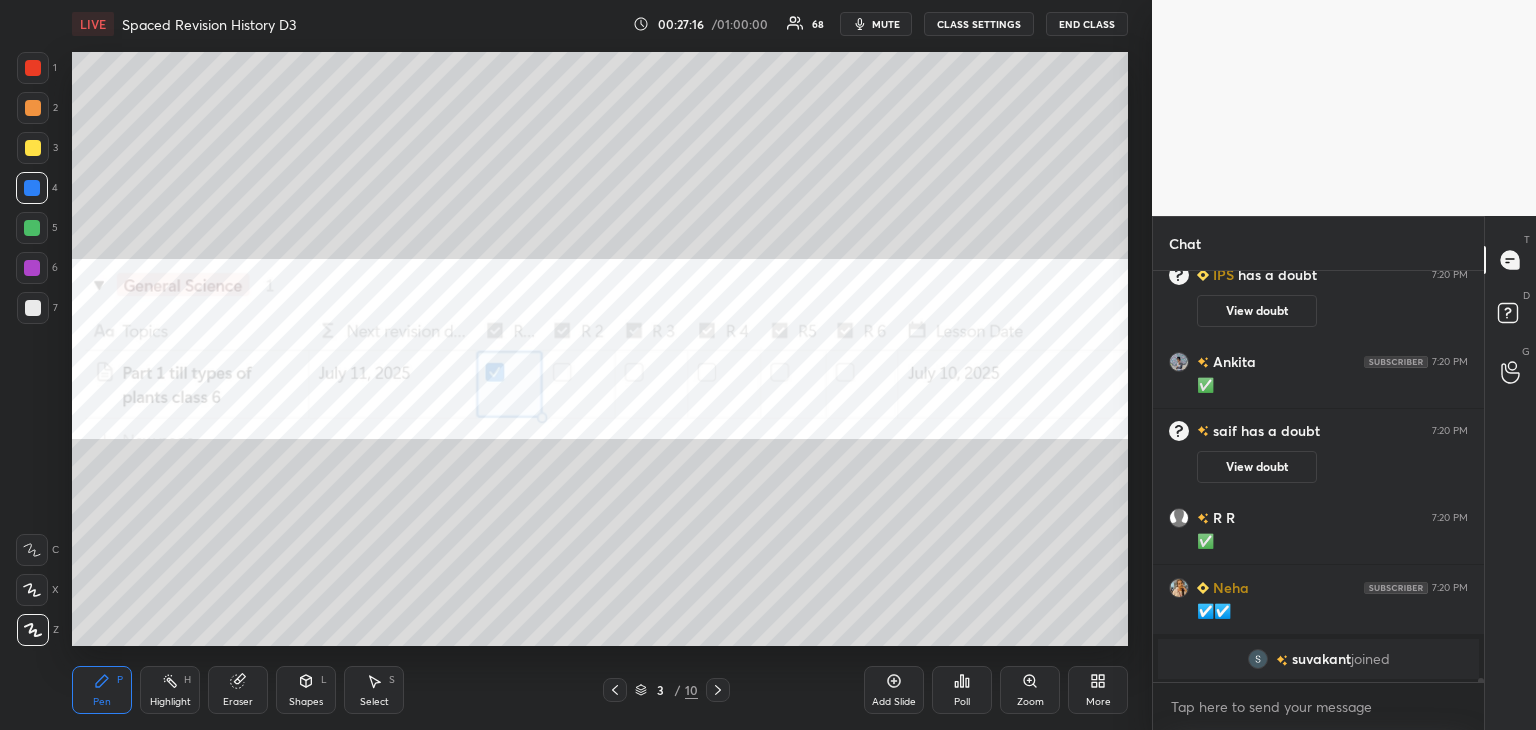 click on "Seema 7:20 PM ✅✅ IPS   has a doubt 7:20 PM View doubt [PERSON_NAME] 7:20 PM ✅ [PERSON_NAME]   has a doubt 7:20 PM View doubt R R 7:20 PM ✅ Neha 7:20 PM ☑️☑️ [PERSON_NAME]  joined JUMP TO LATEST Enable hand raising Enable raise hand to speak to learners. Once enabled, chat will be turned off temporarily. Enable x" at bounding box center [1318, 500] 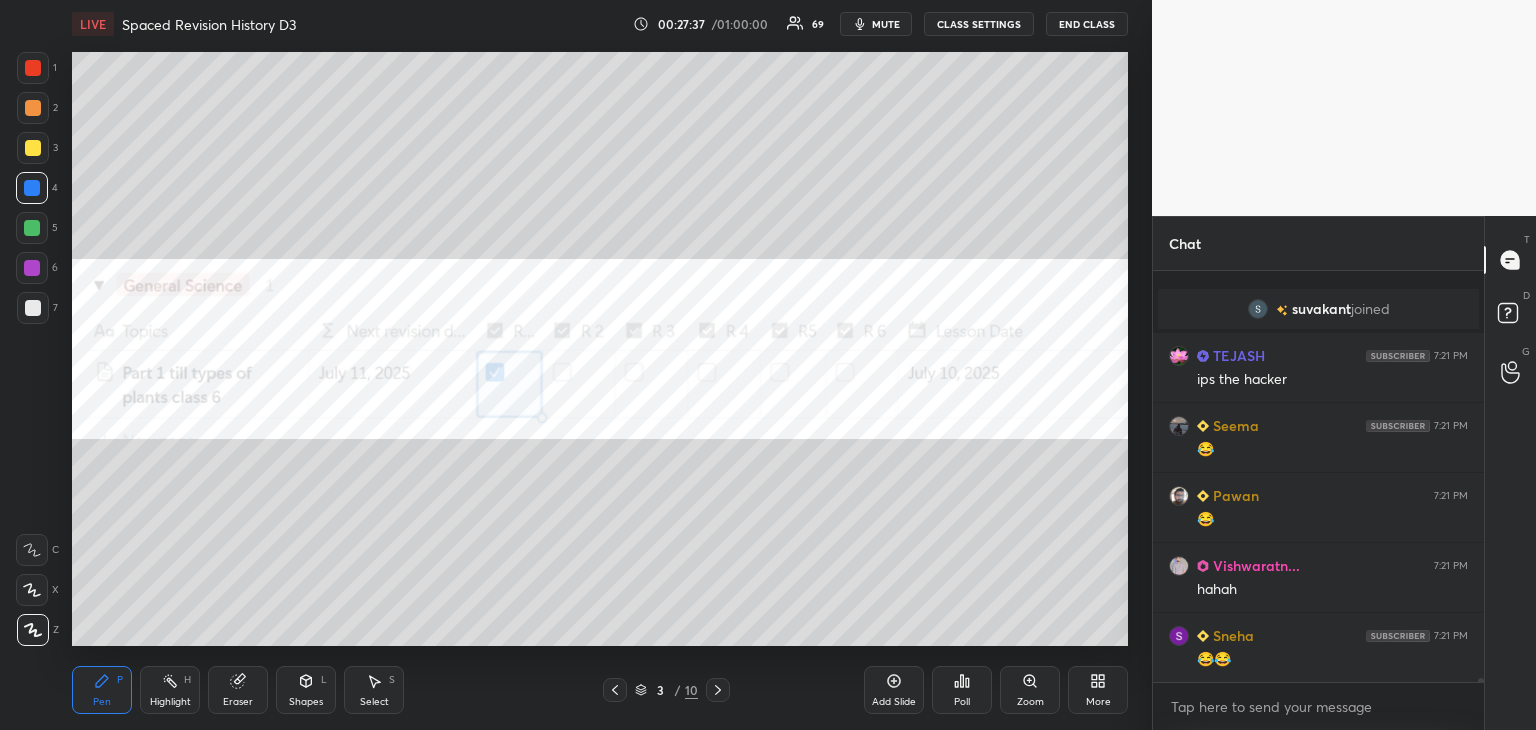 scroll, scrollTop: 46524, scrollLeft: 0, axis: vertical 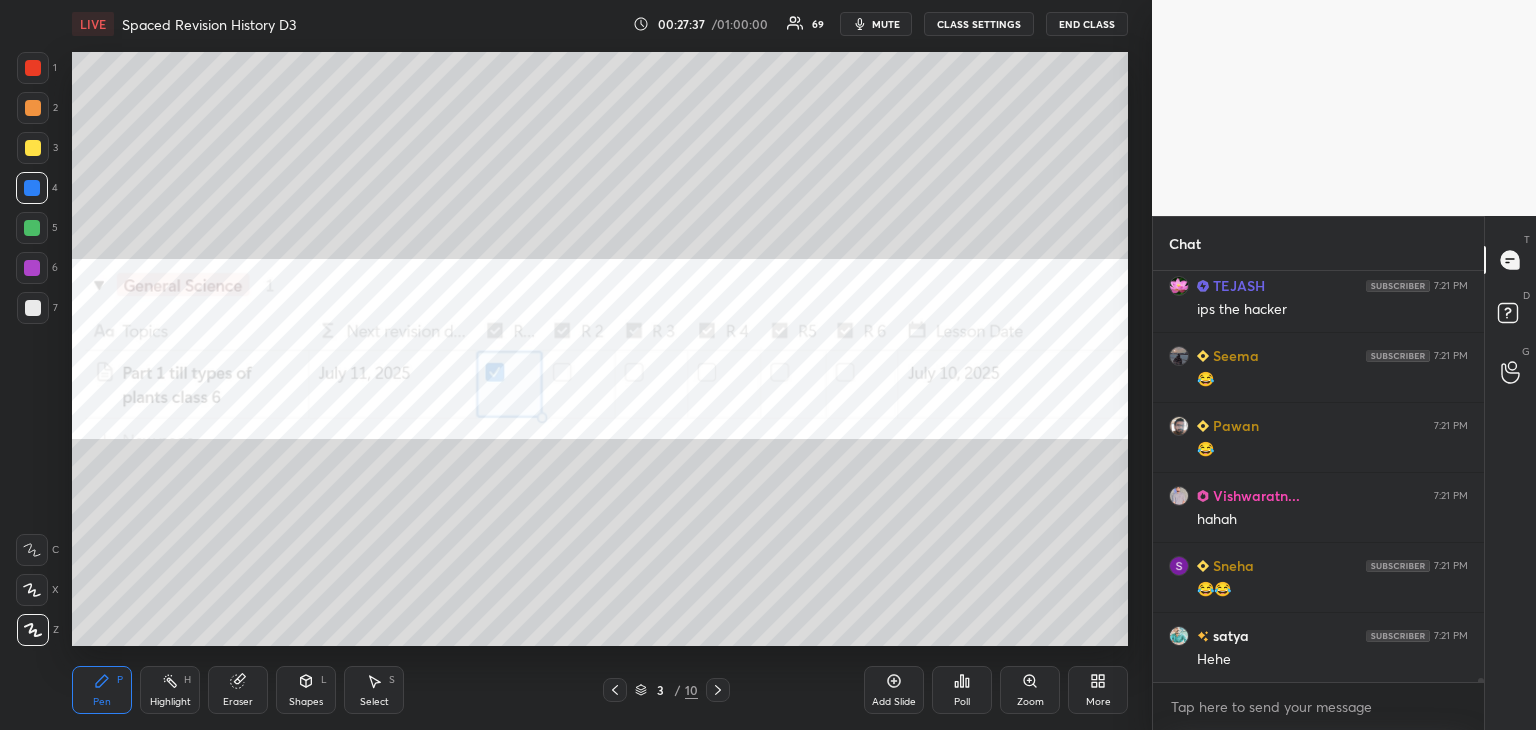 click at bounding box center (32, 268) 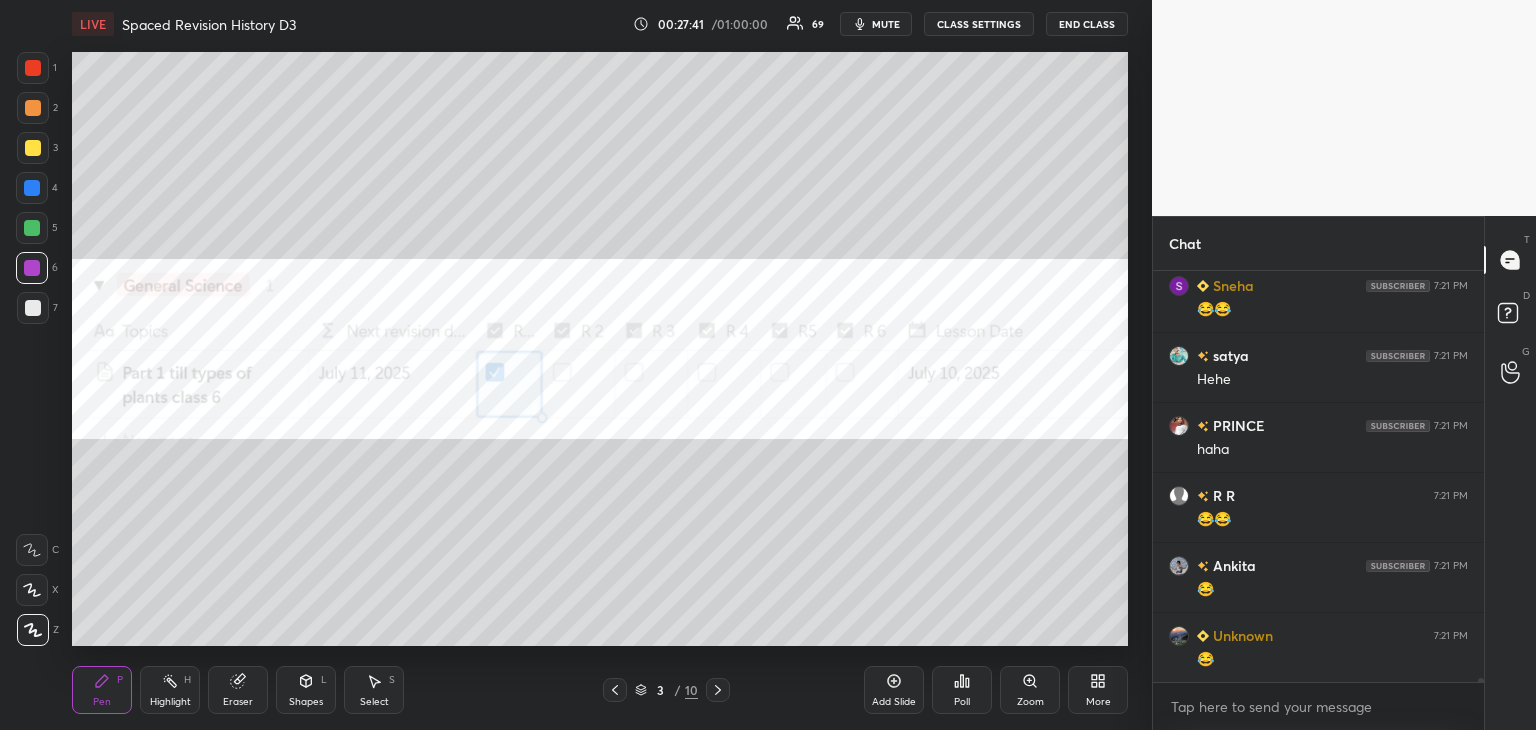scroll, scrollTop: 46874, scrollLeft: 0, axis: vertical 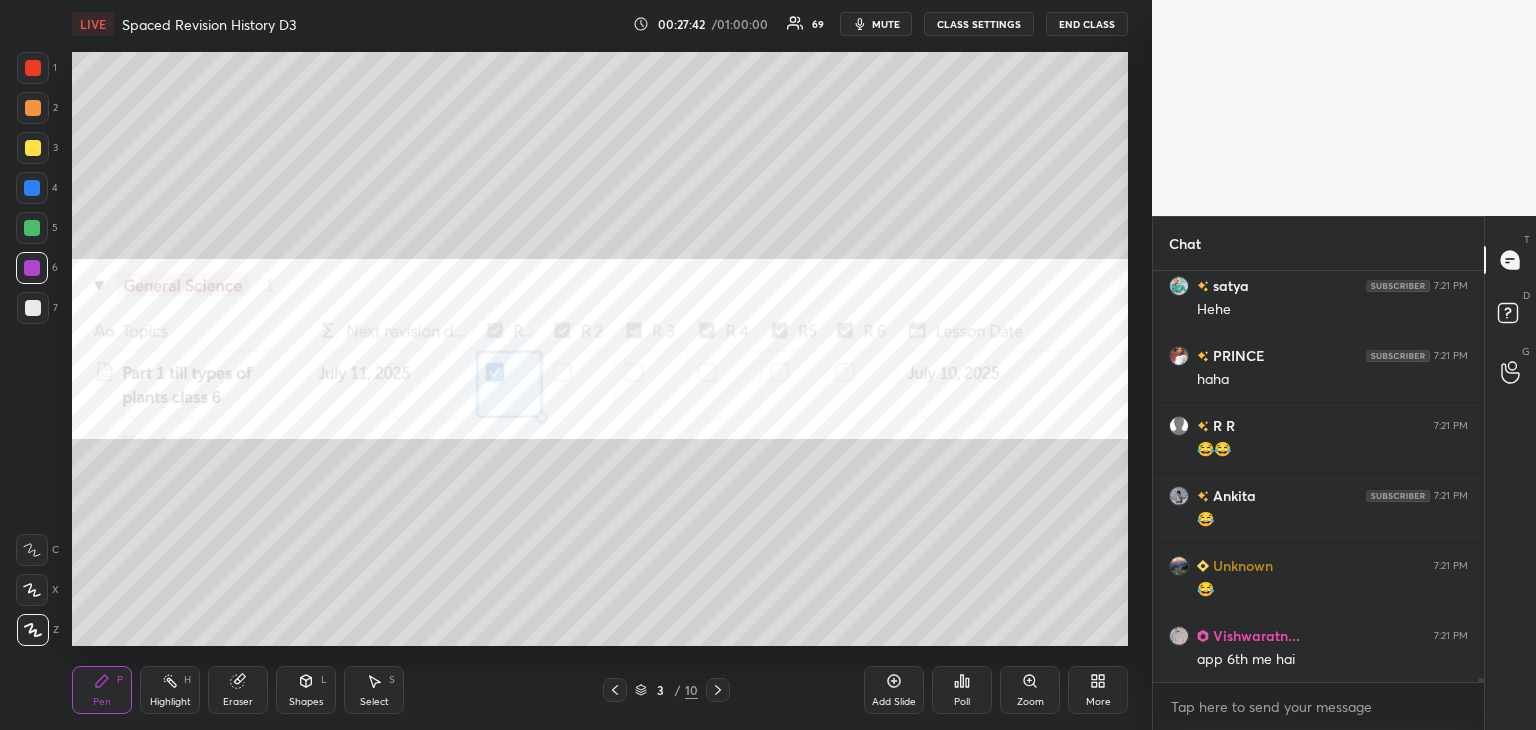 click 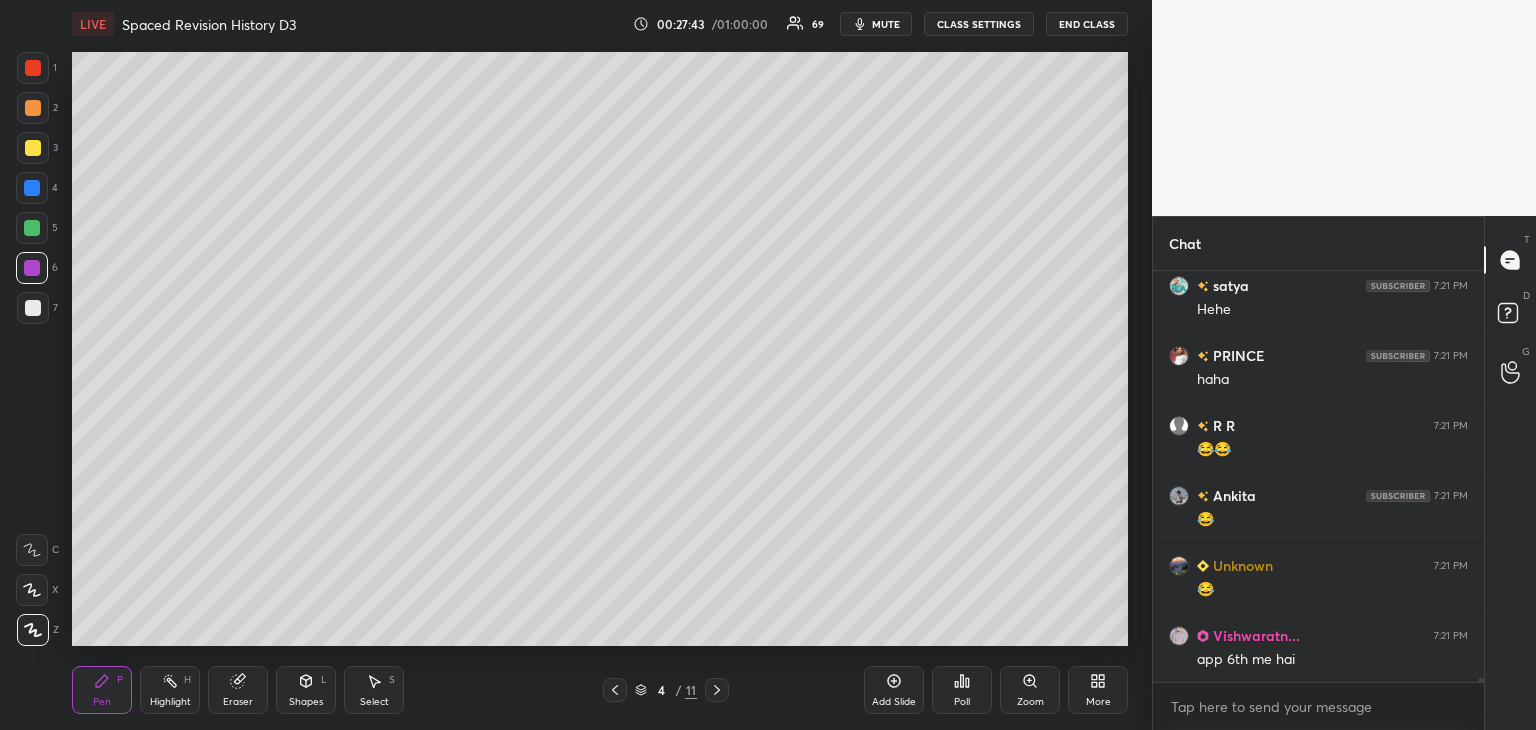 click at bounding box center [33, 308] 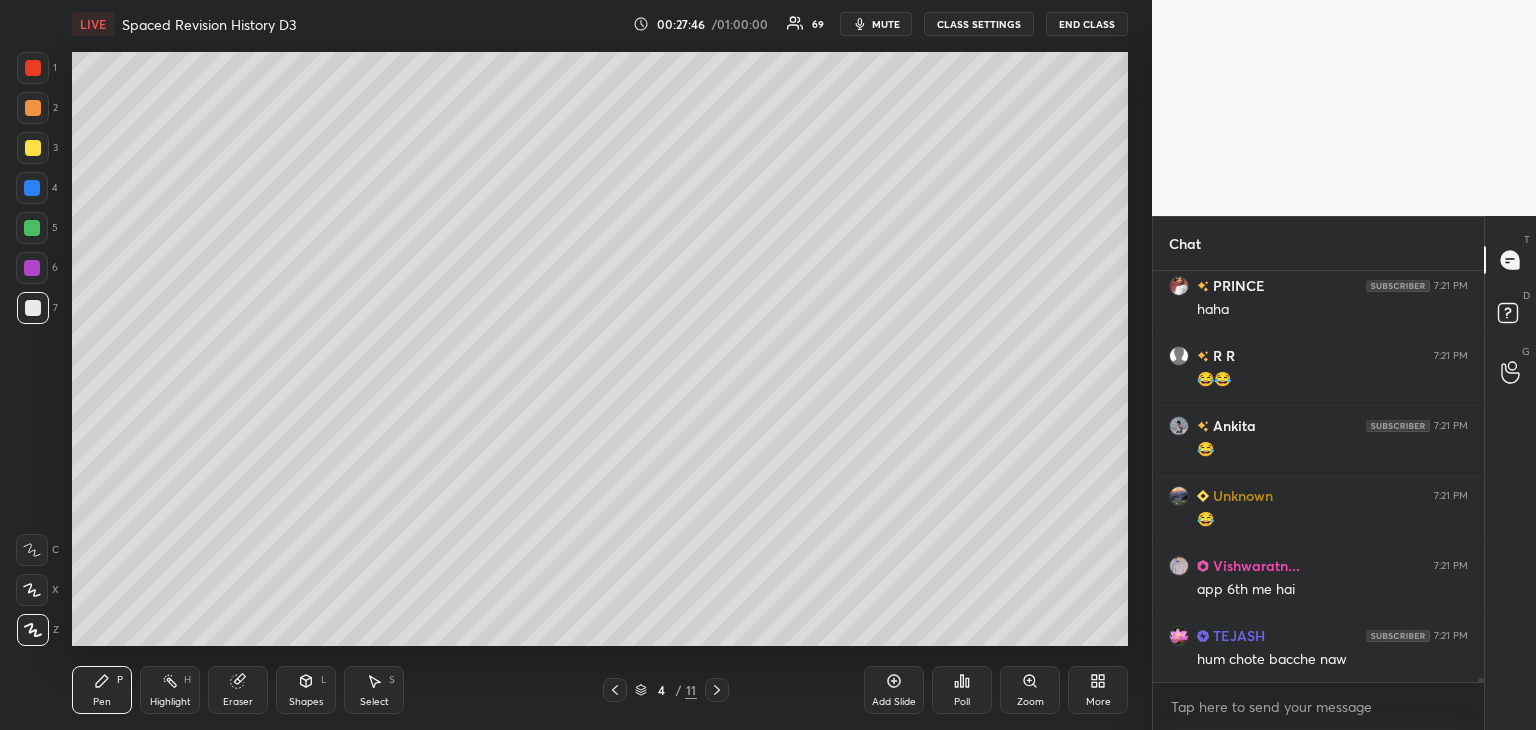 scroll, scrollTop: 47014, scrollLeft: 0, axis: vertical 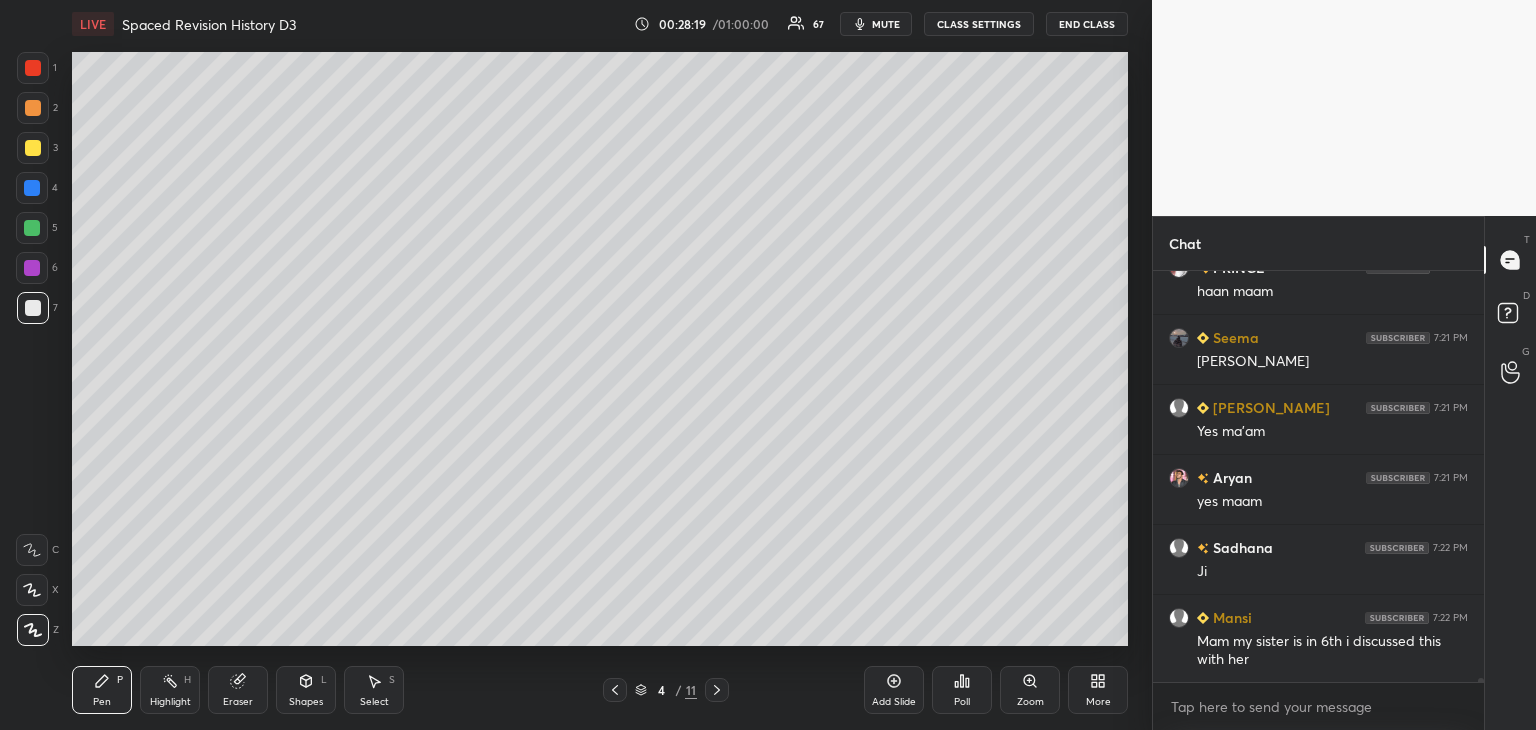 click at bounding box center (33, 108) 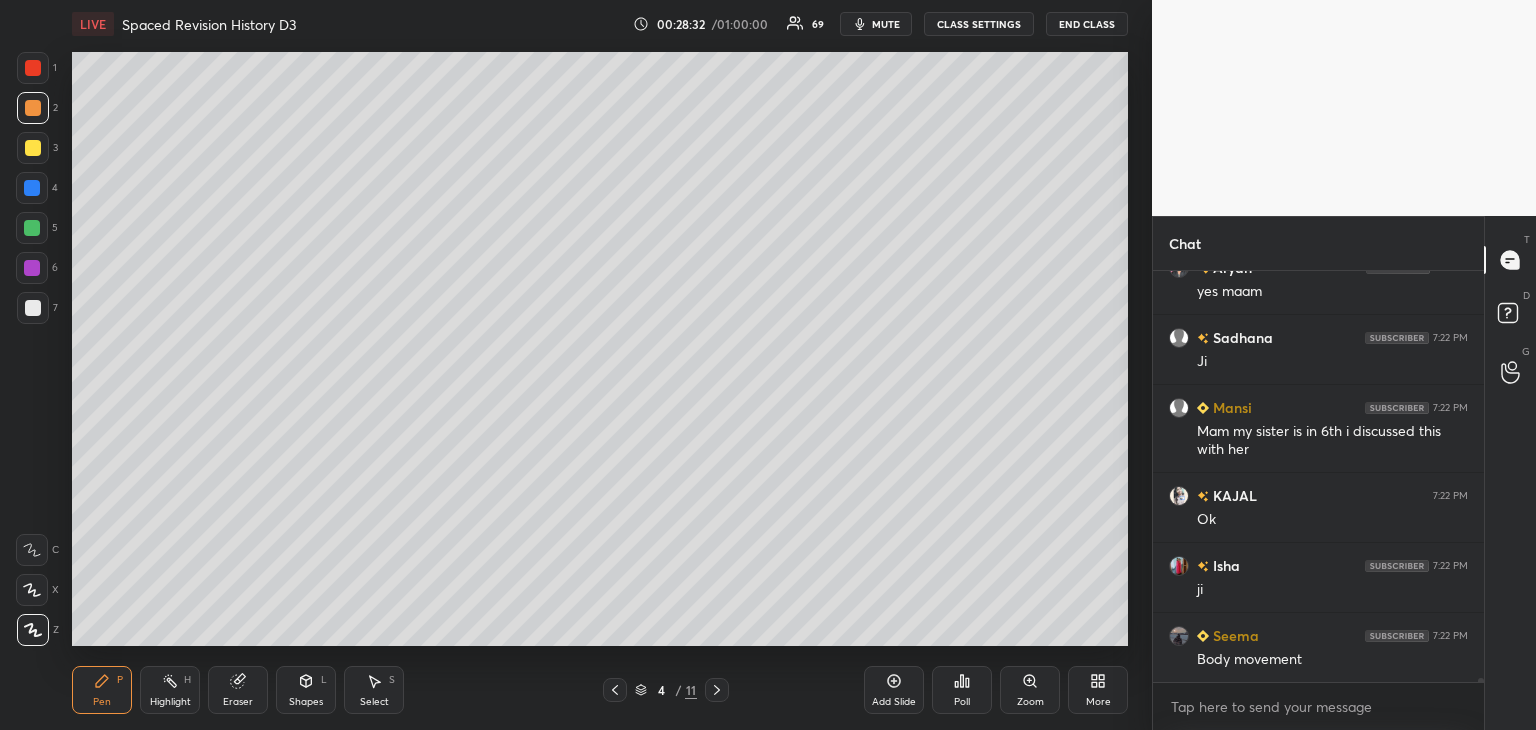 scroll, scrollTop: 47646, scrollLeft: 0, axis: vertical 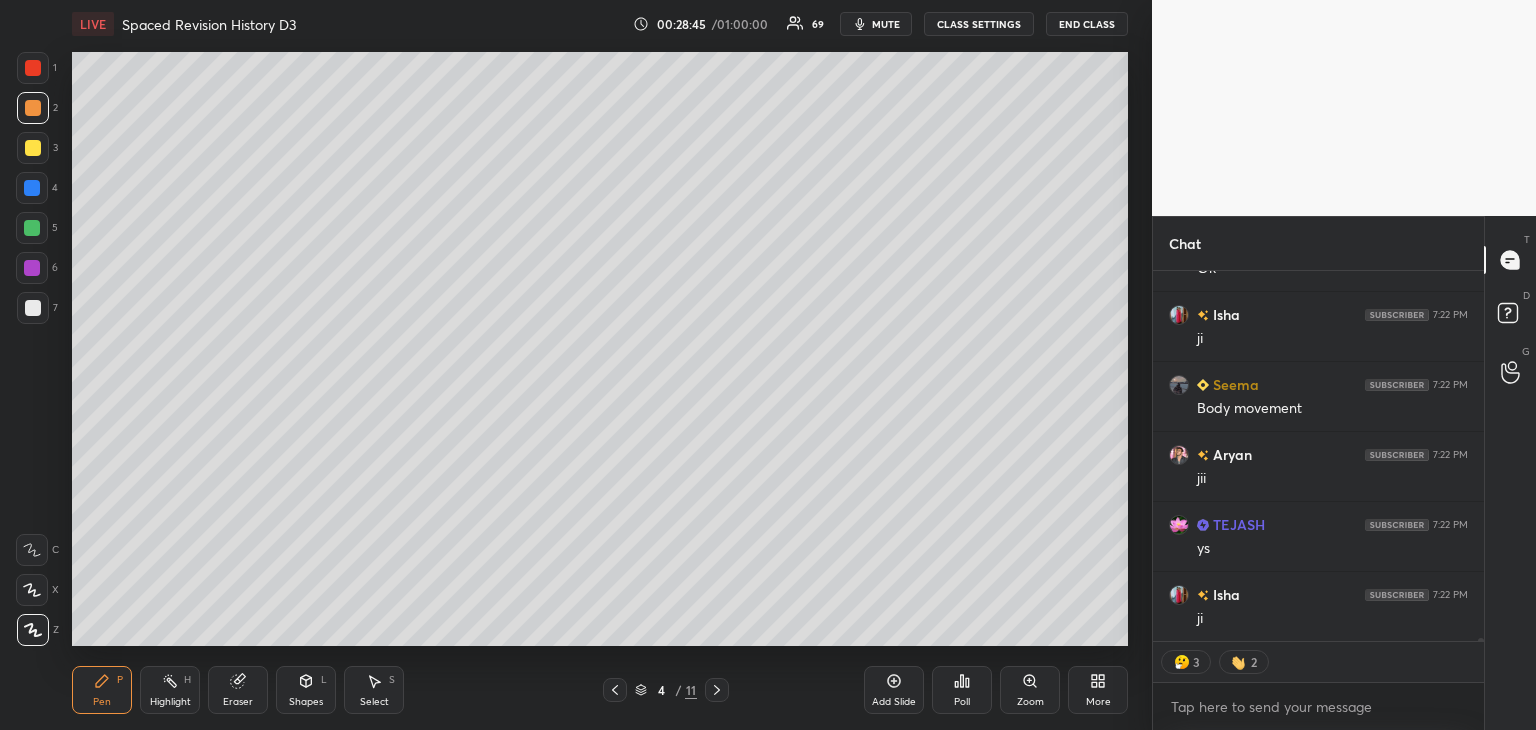 click at bounding box center (32, 188) 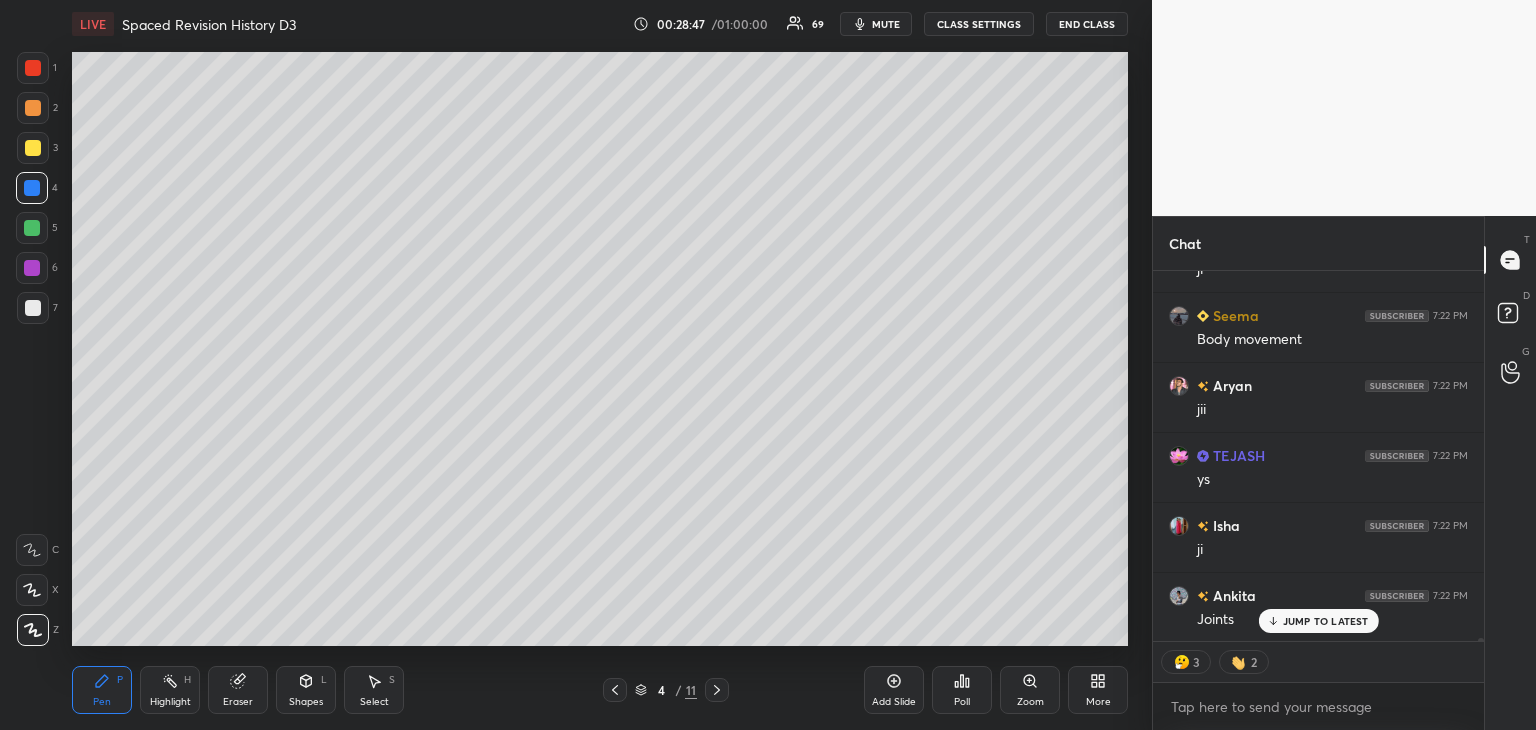 scroll, scrollTop: 47967, scrollLeft: 0, axis: vertical 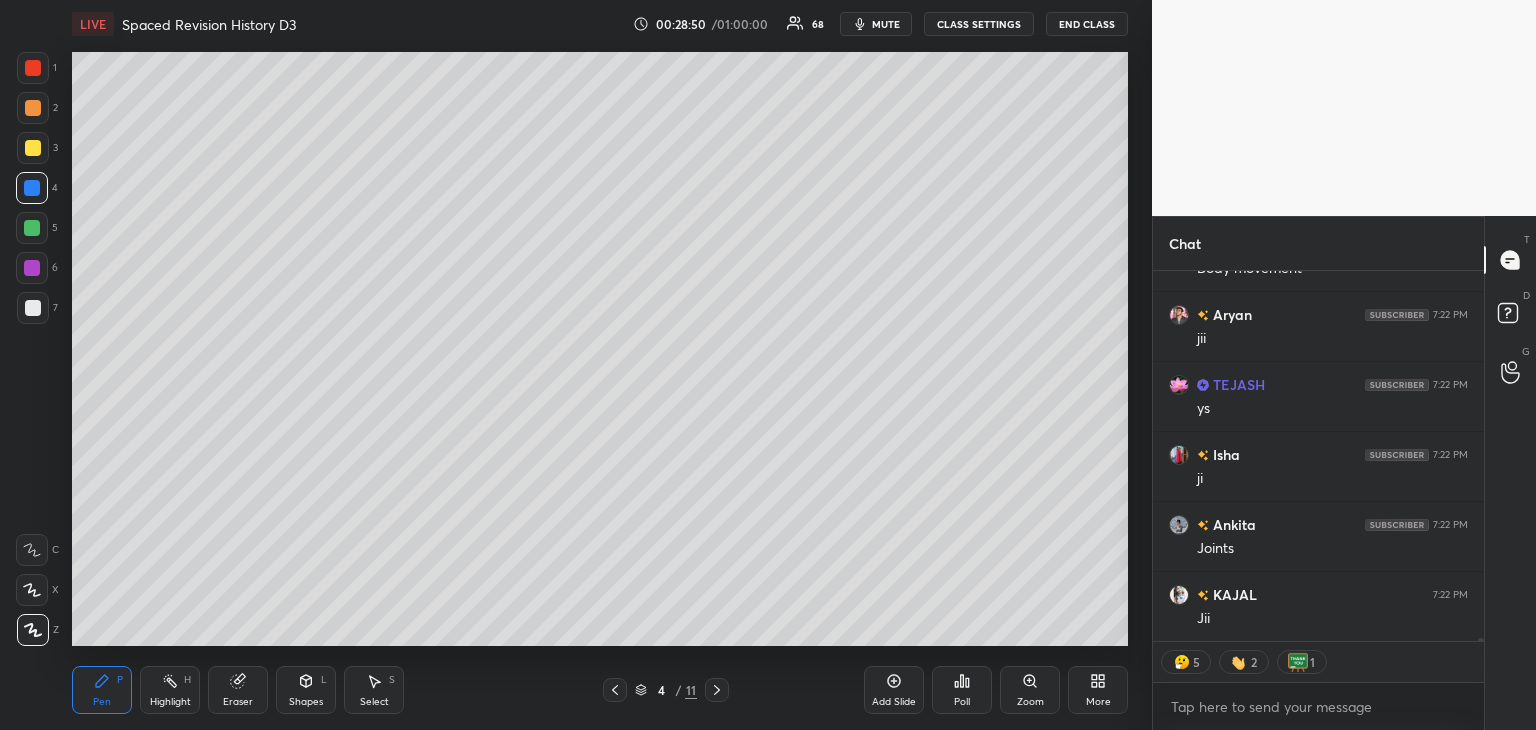 click on "1 2 3 4 5 6 7 C X Z C X Z E E Erase all   H H" at bounding box center (32, 349) 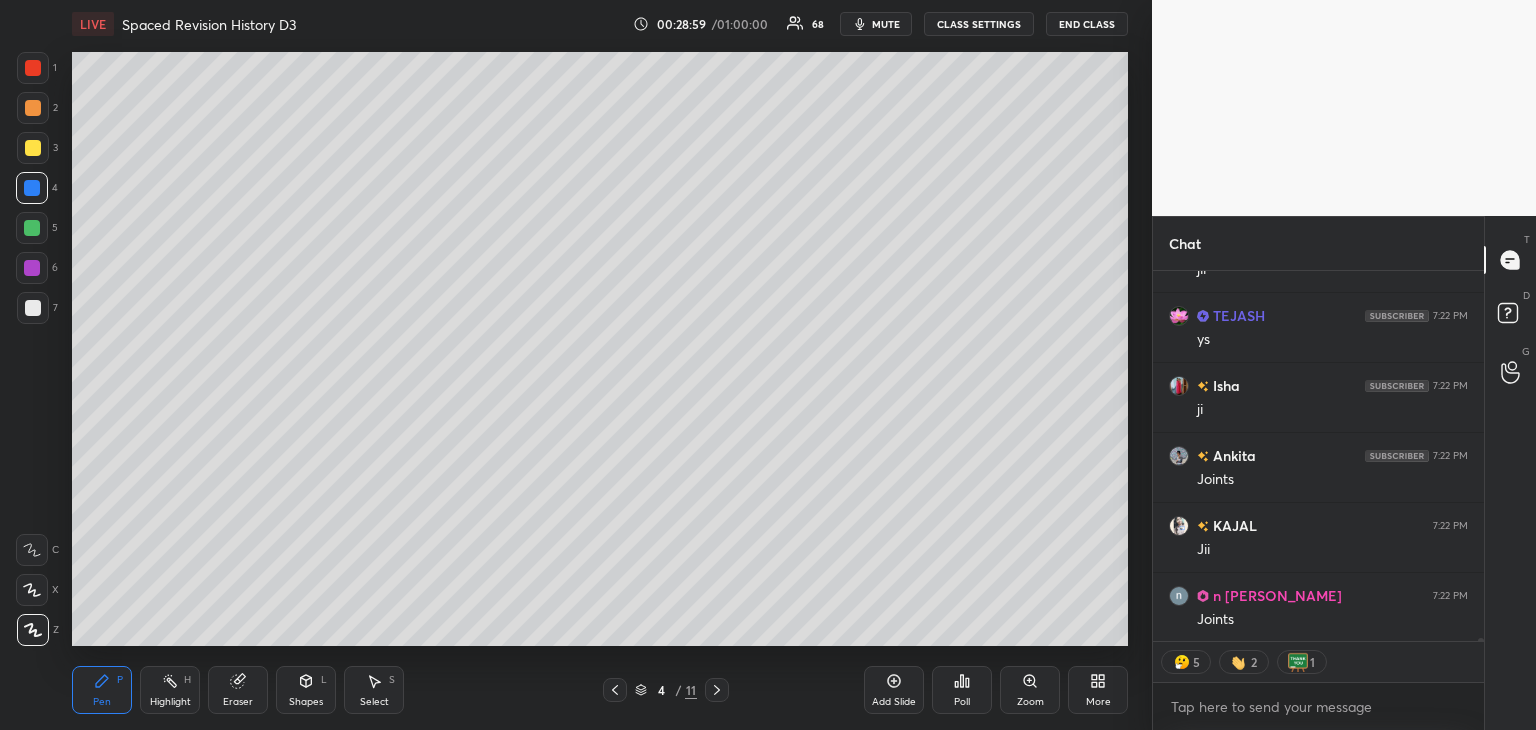 scroll, scrollTop: 48107, scrollLeft: 0, axis: vertical 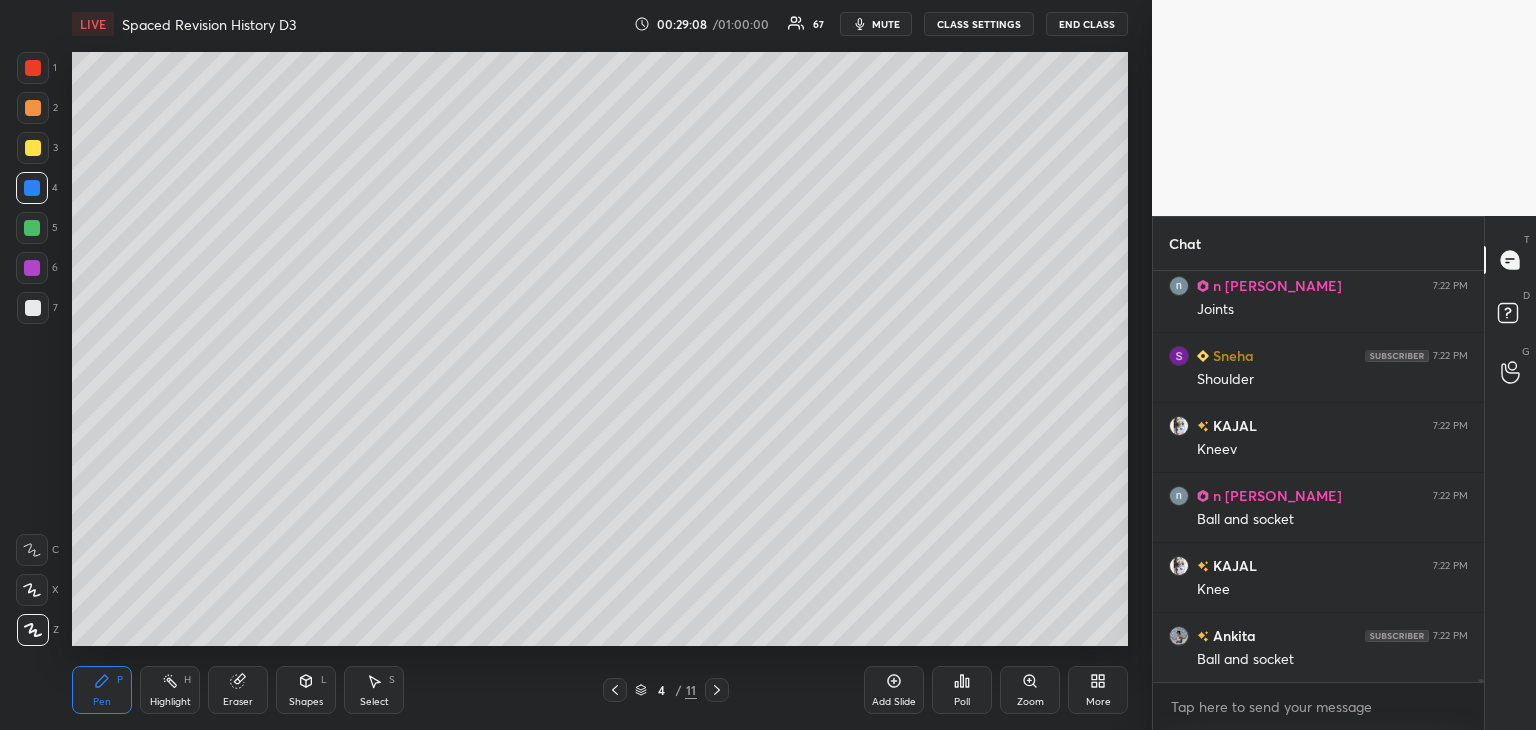 click at bounding box center (33, 68) 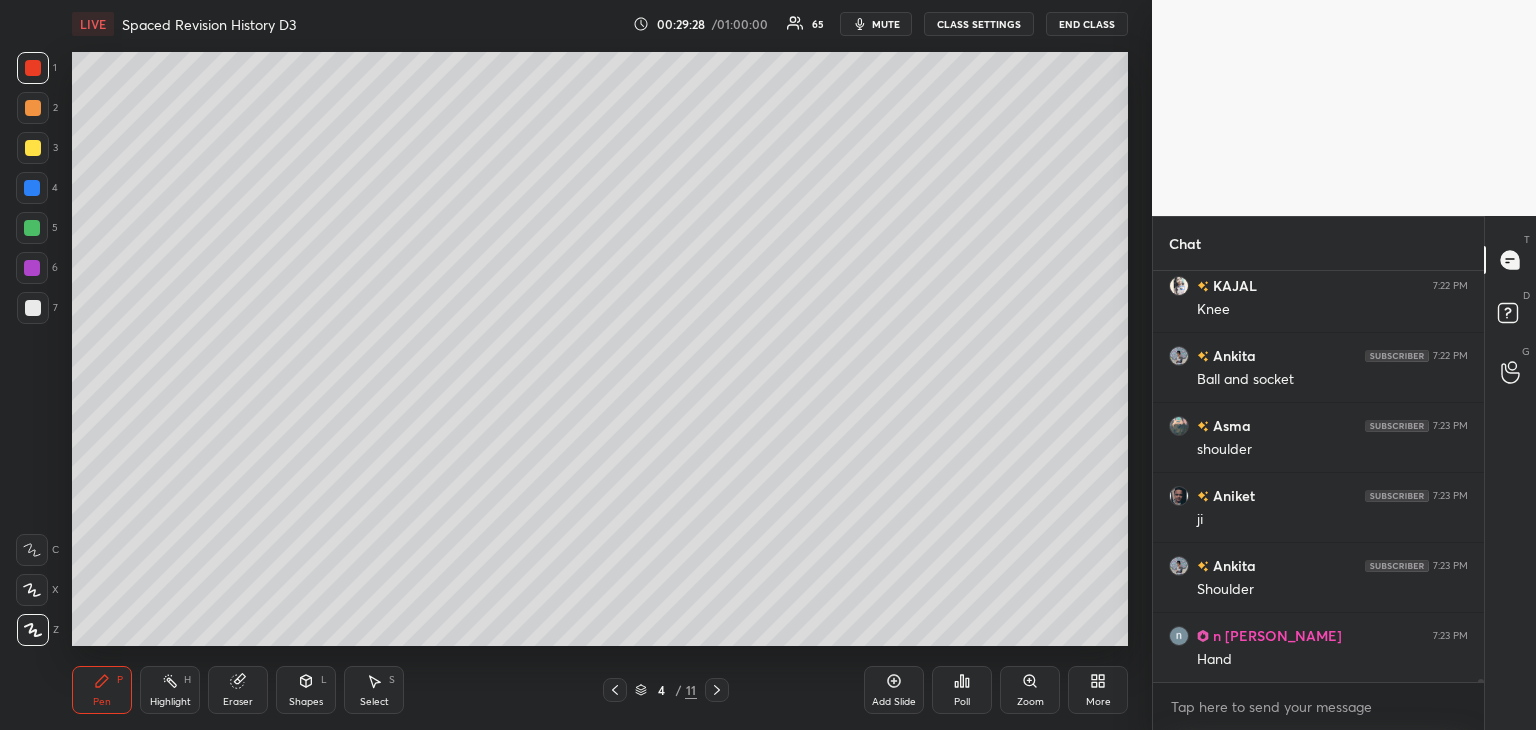scroll, scrollTop: 48696, scrollLeft: 0, axis: vertical 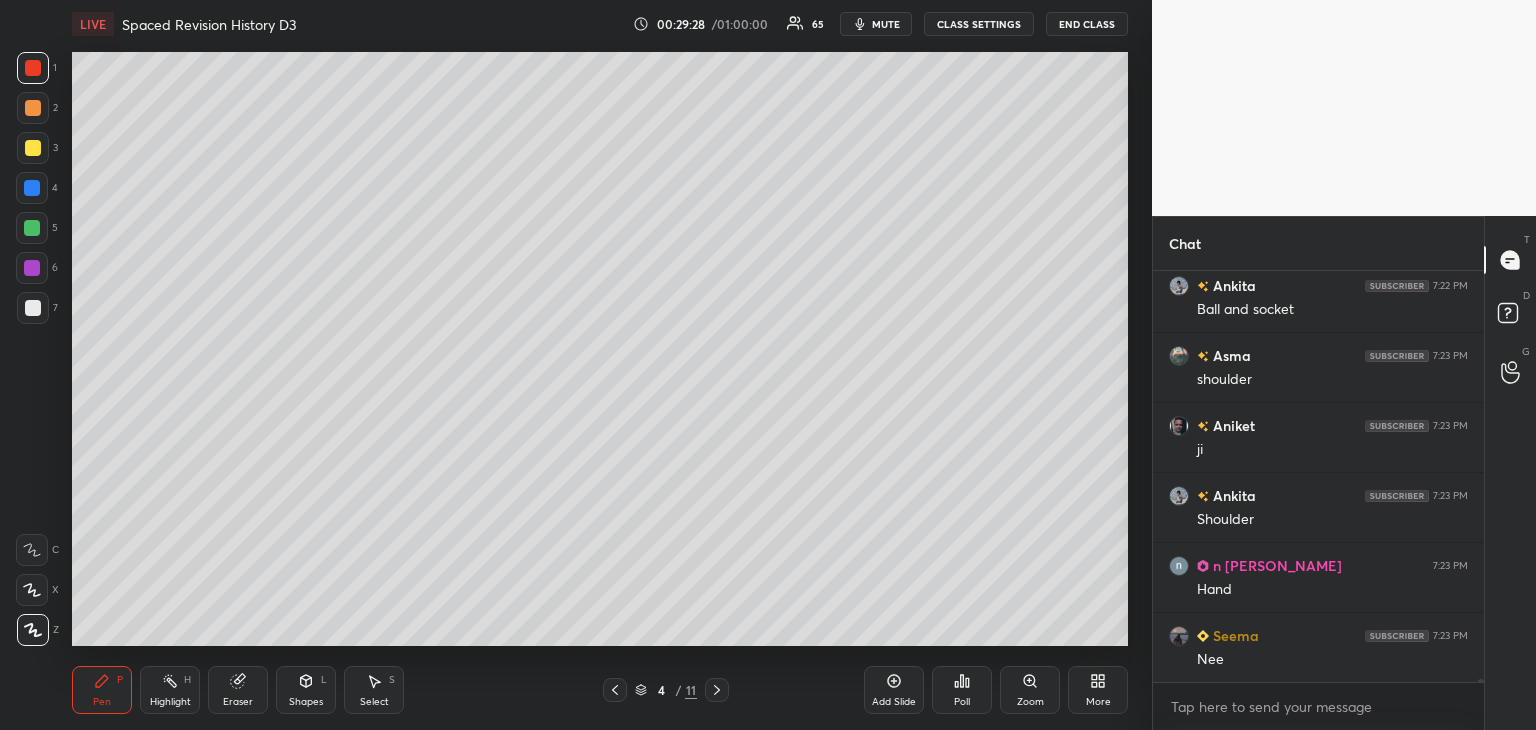 click at bounding box center [33, 308] 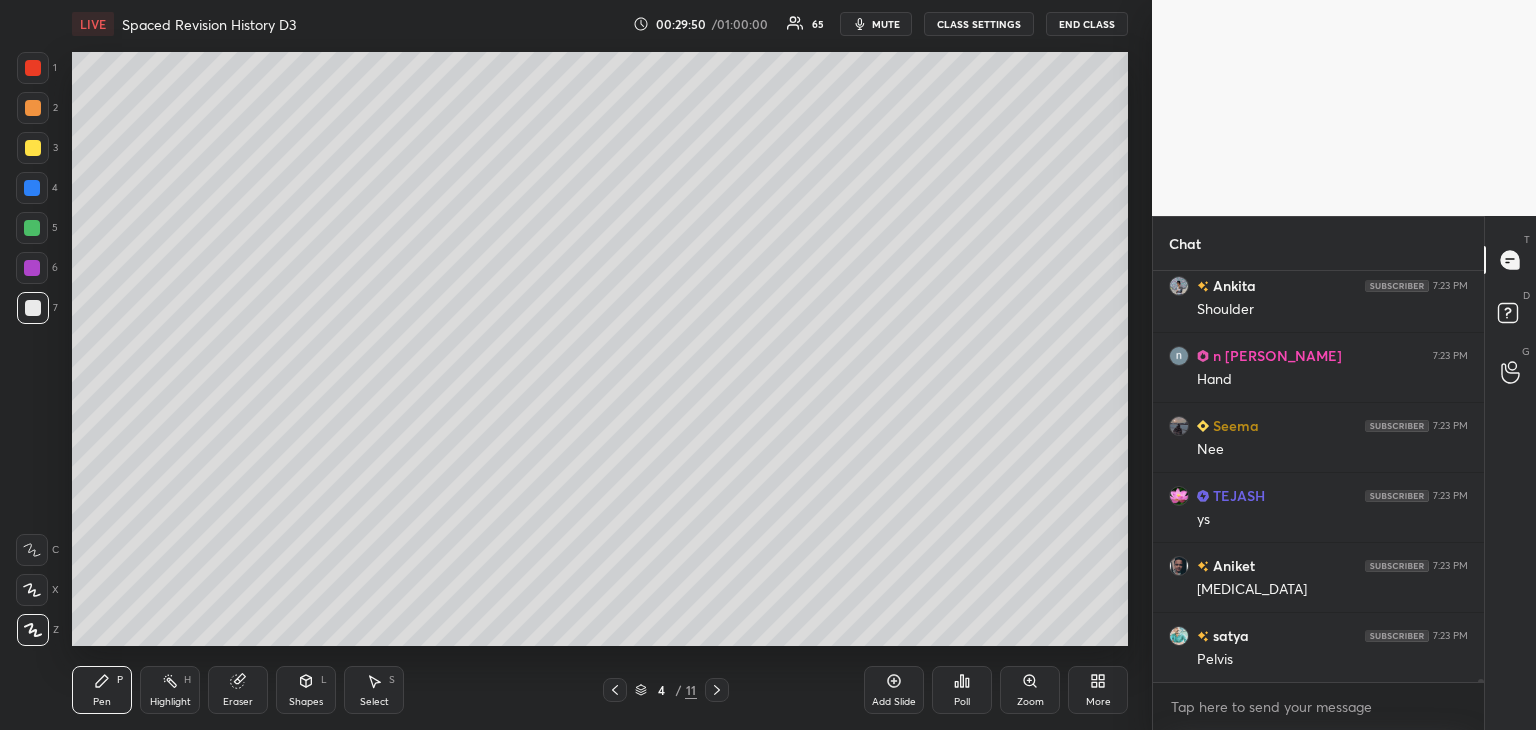 scroll, scrollTop: 48976, scrollLeft: 0, axis: vertical 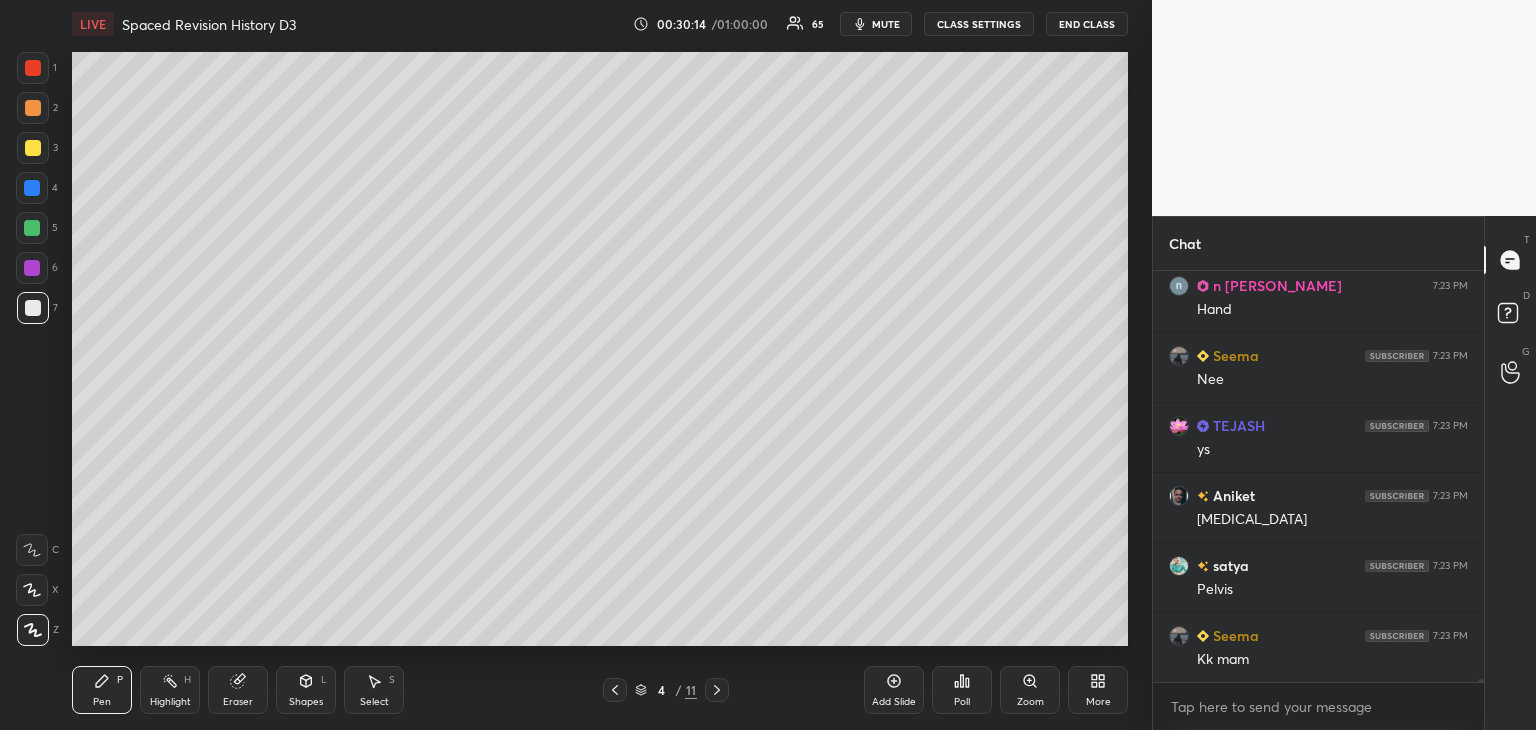click at bounding box center [33, 148] 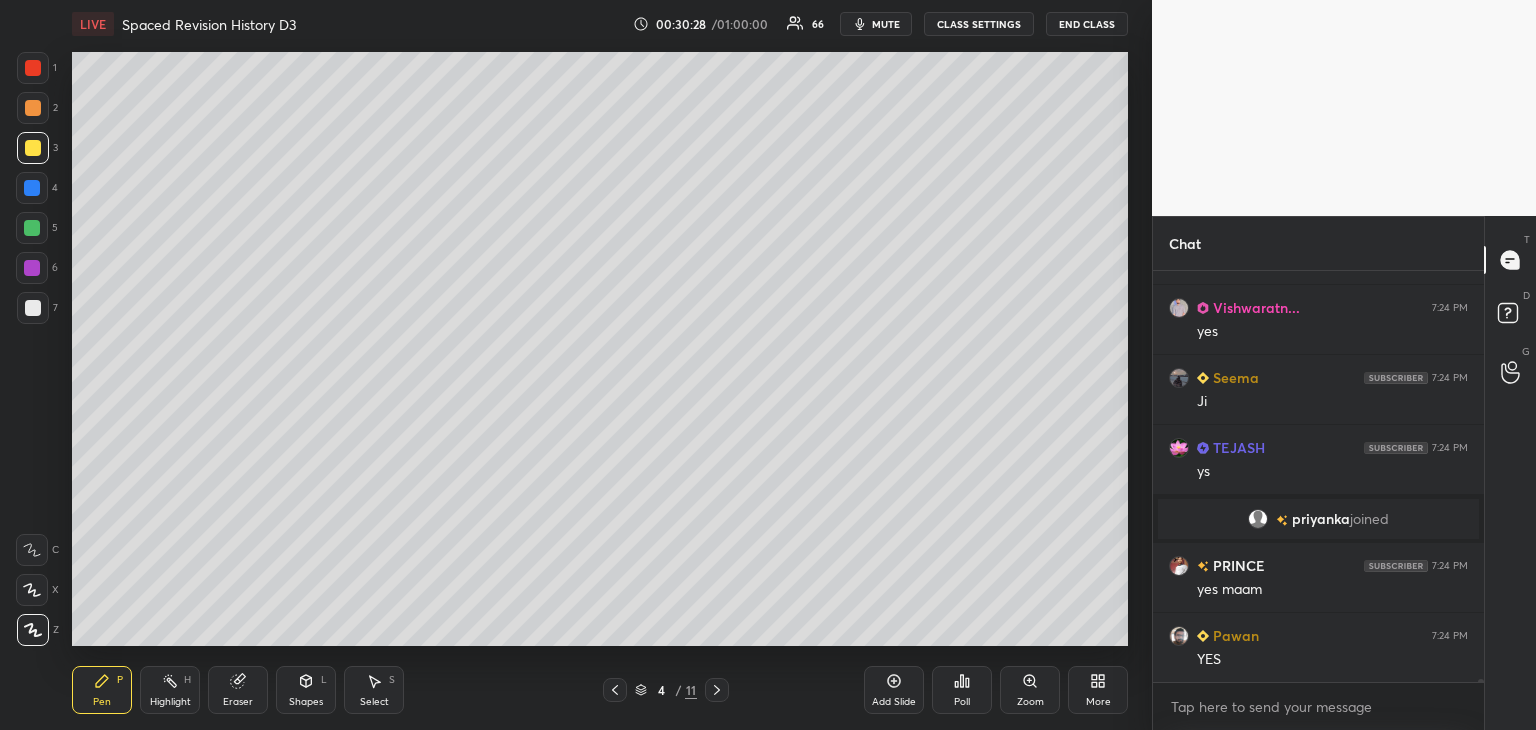 scroll, scrollTop: 49584, scrollLeft: 0, axis: vertical 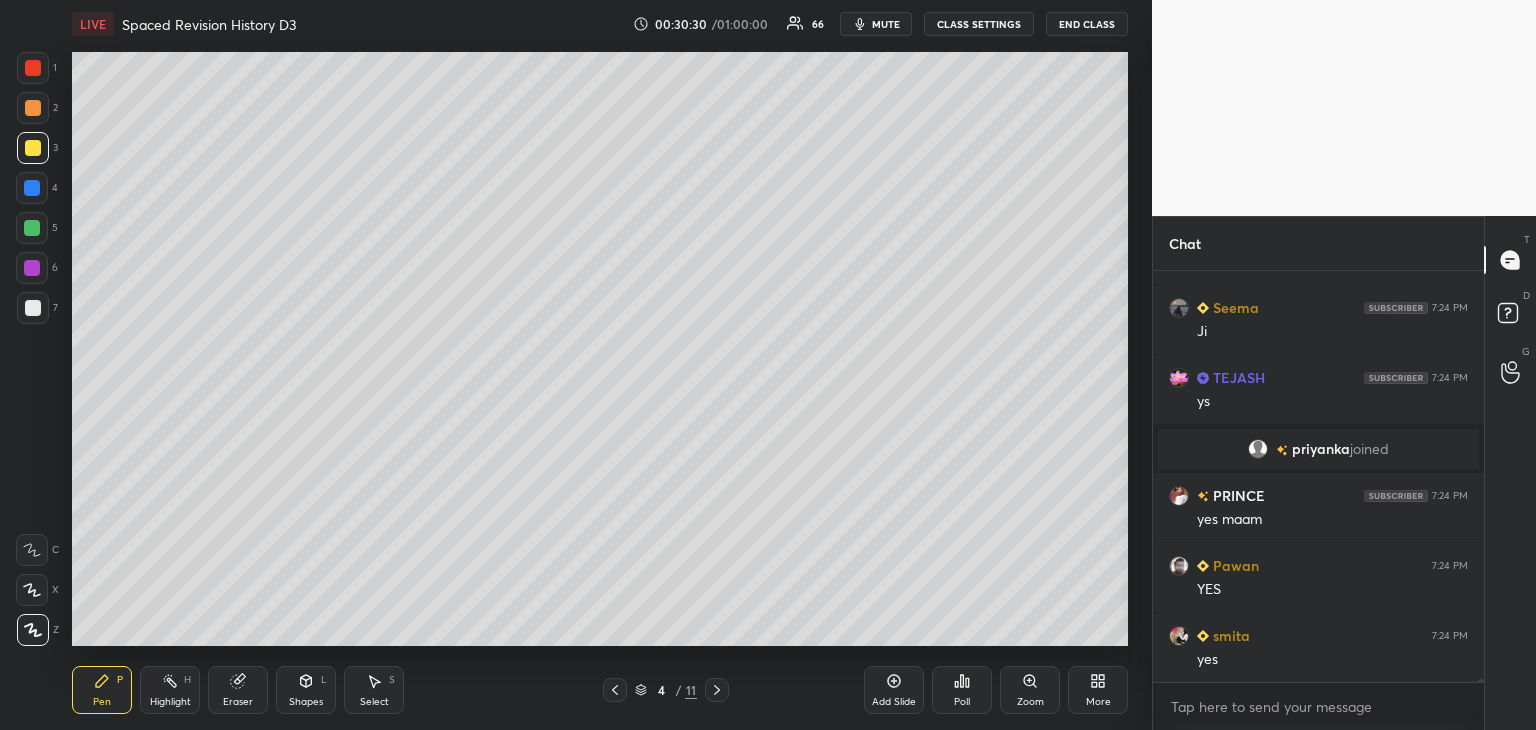 click at bounding box center (32, 188) 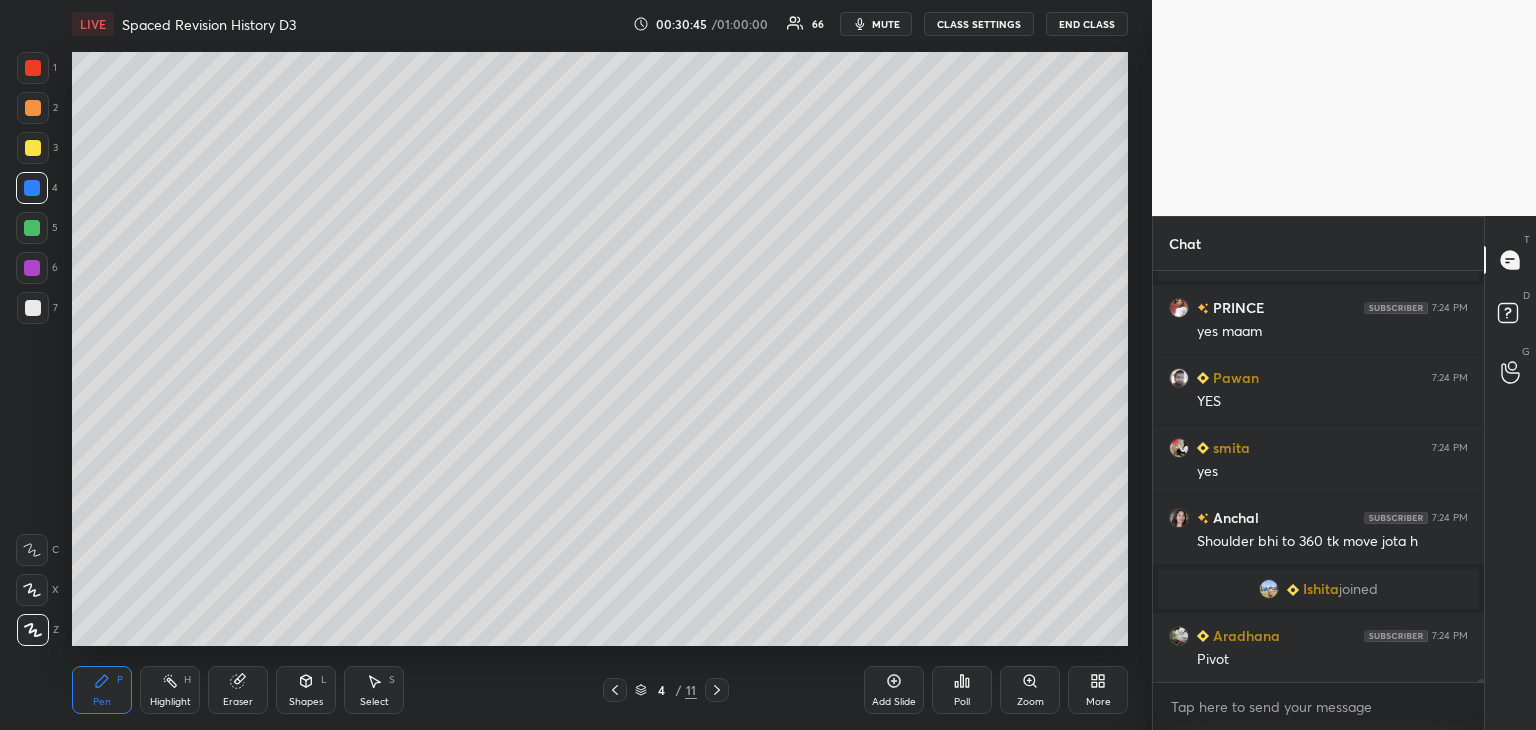 scroll, scrollTop: 49164, scrollLeft: 0, axis: vertical 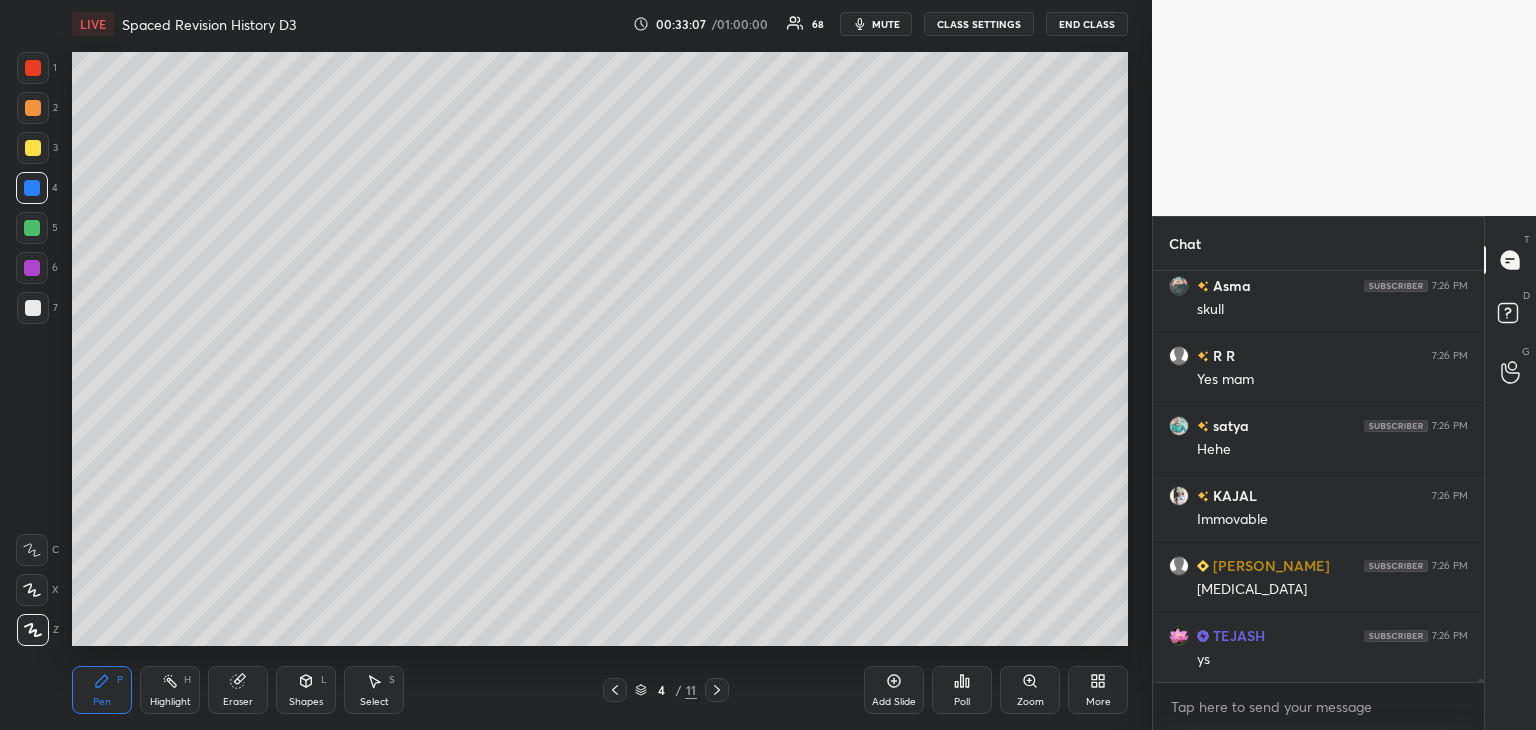 click at bounding box center (33, 68) 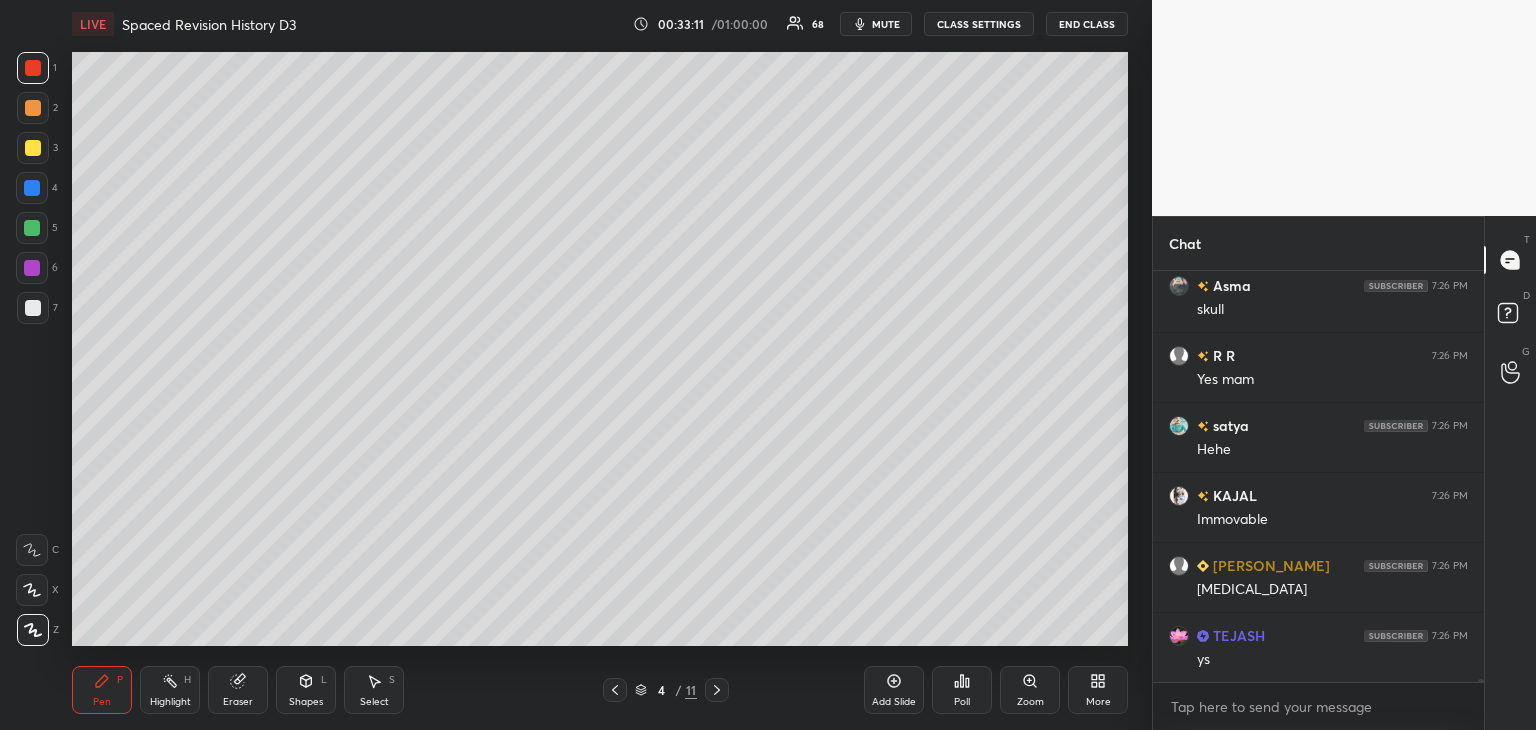scroll, scrollTop: 365, scrollLeft: 325, axis: both 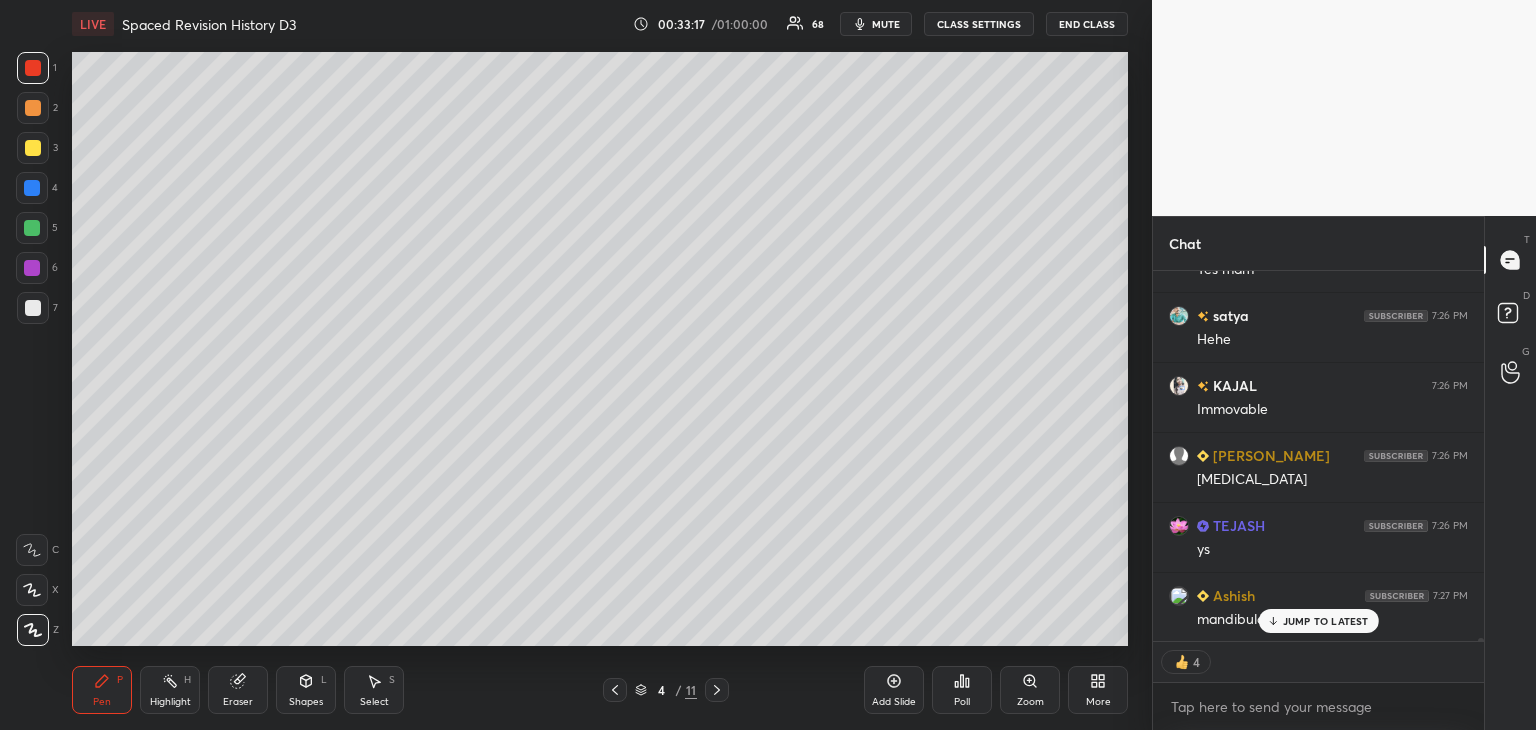 click on "JUMP TO LATEST" at bounding box center [1326, 621] 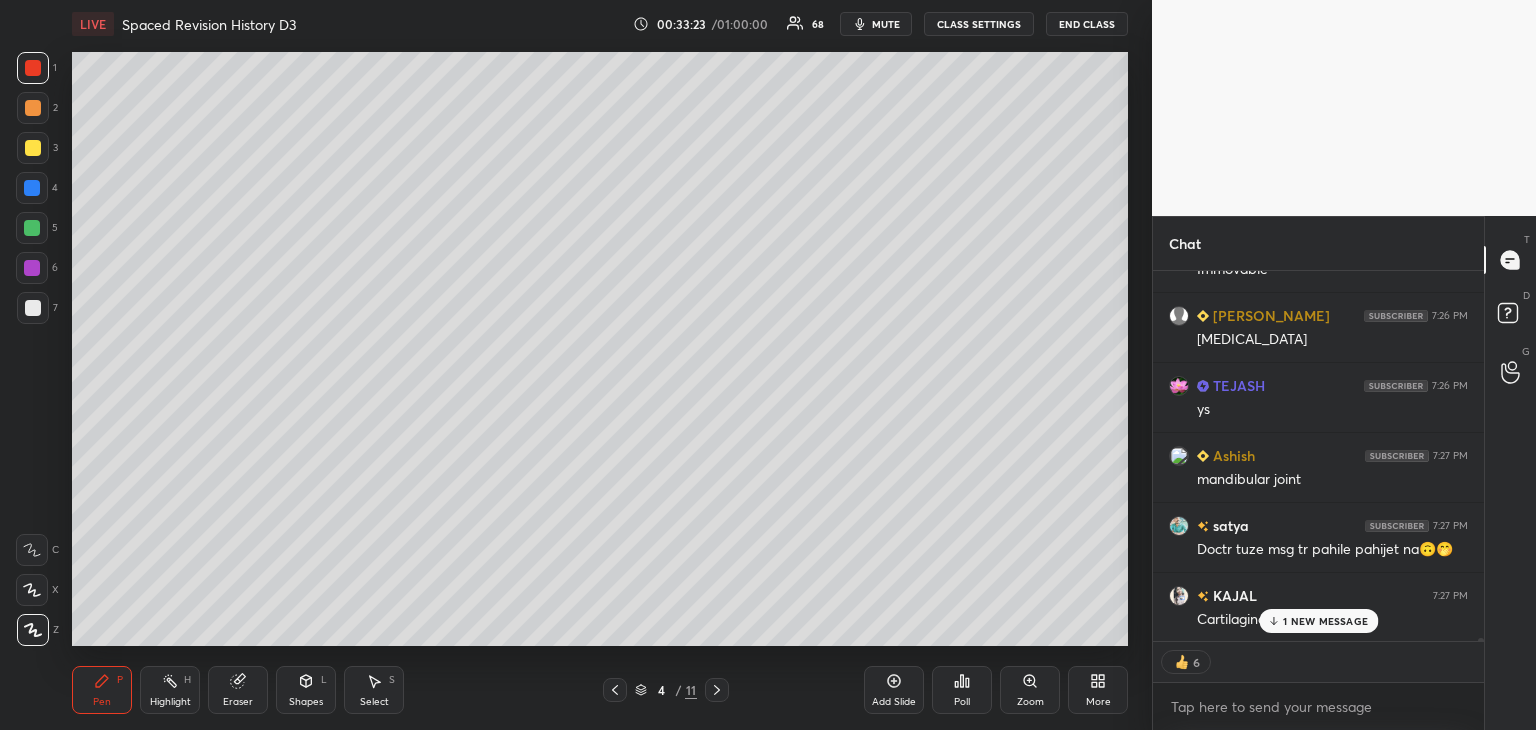 scroll, scrollTop: 52215, scrollLeft: 0, axis: vertical 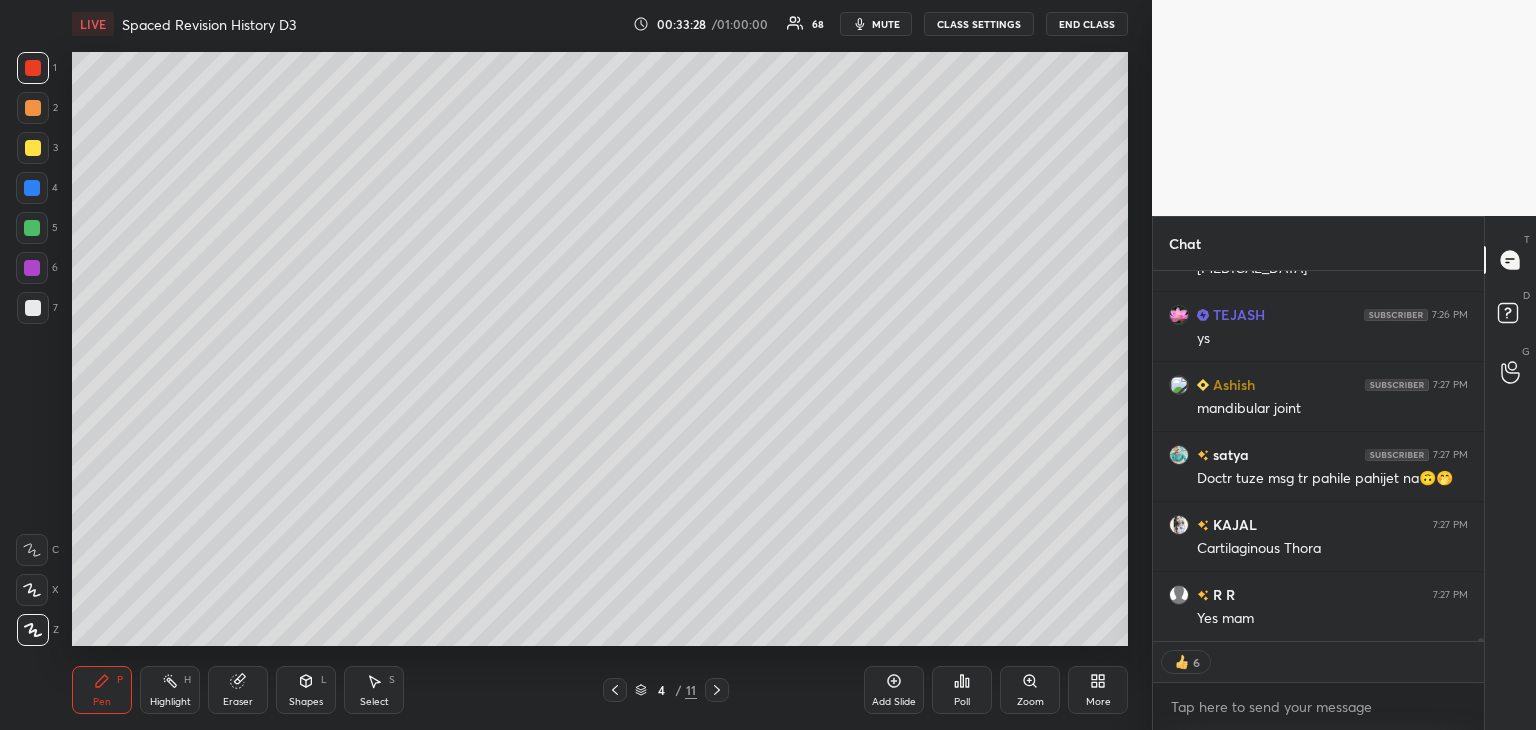 click at bounding box center [32, 228] 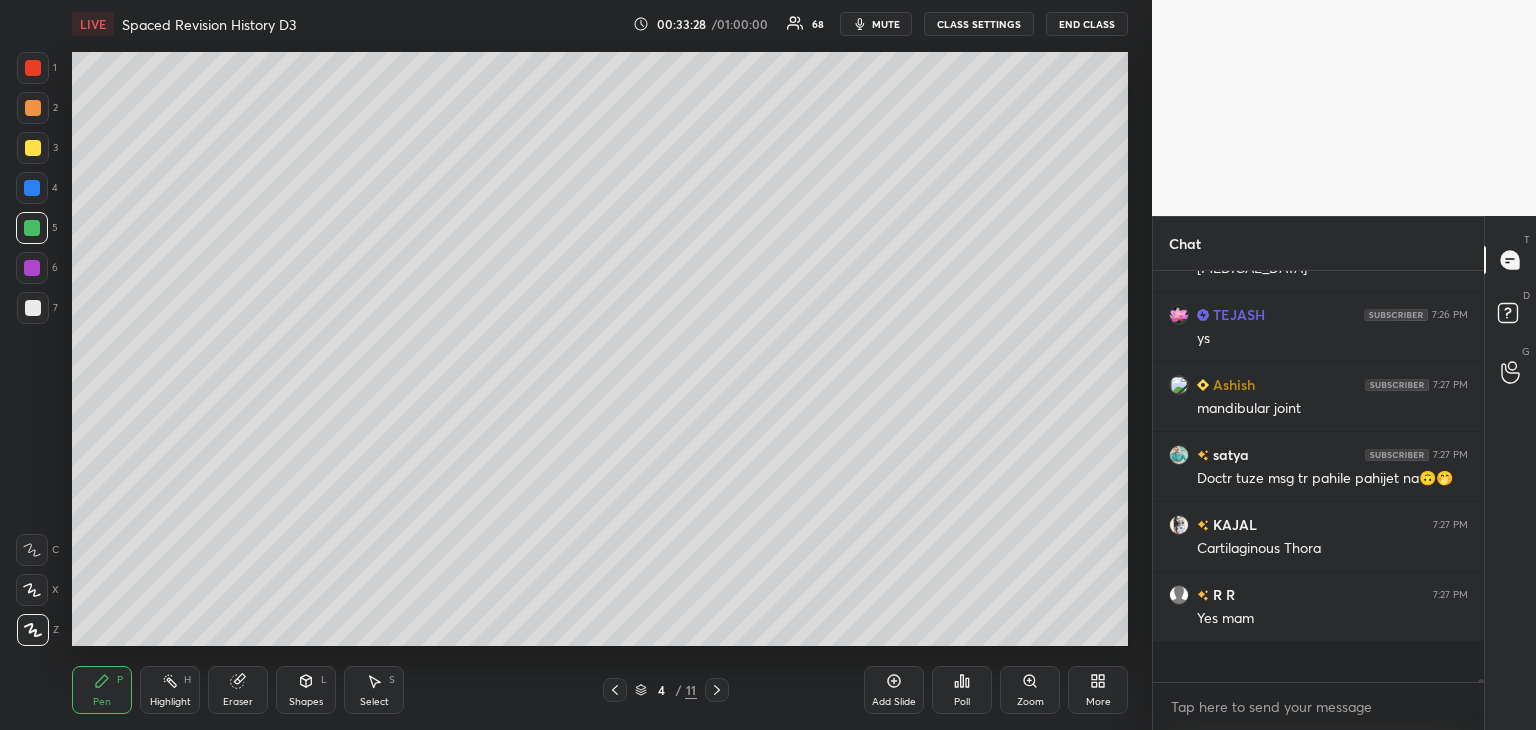scroll, scrollTop: 6, scrollLeft: 6, axis: both 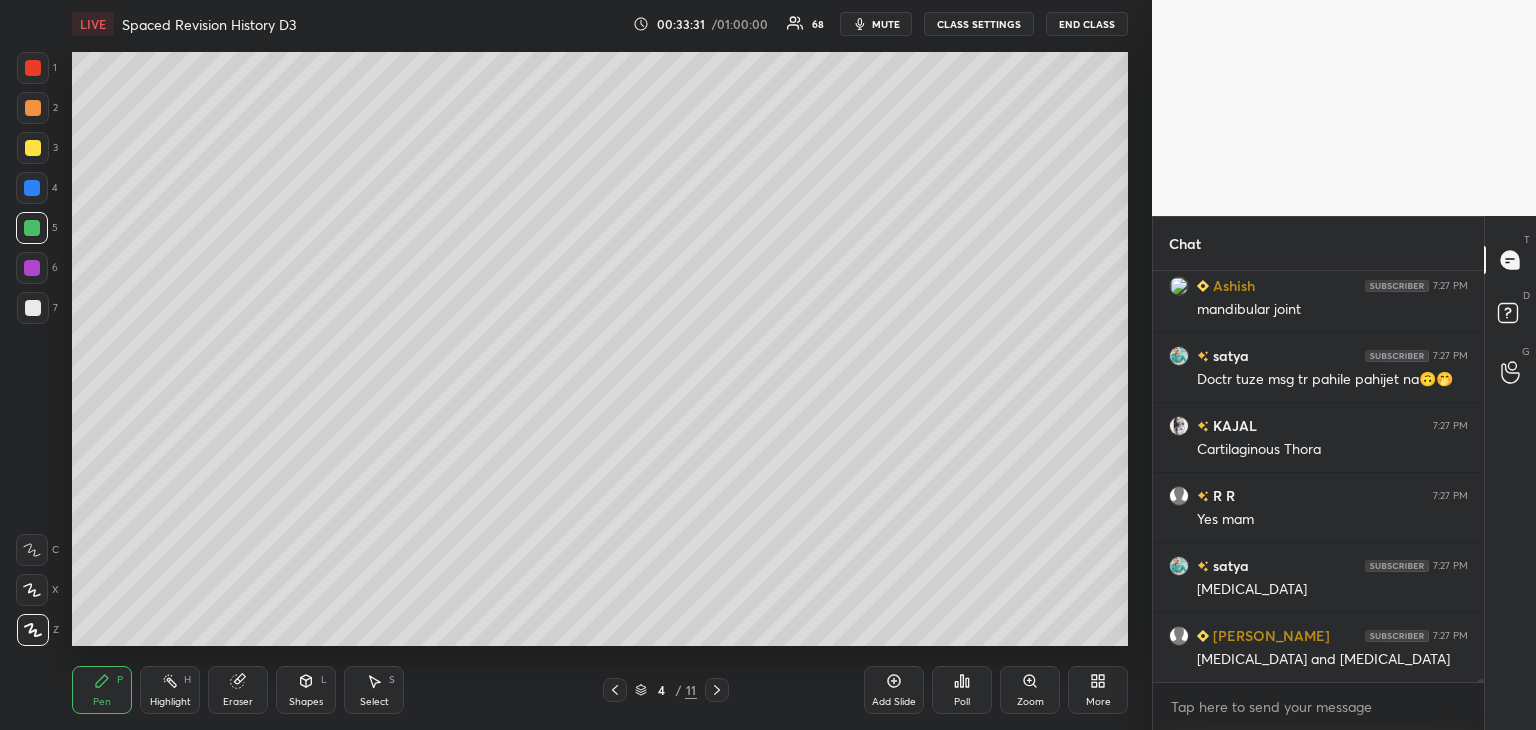 click at bounding box center (32, 228) 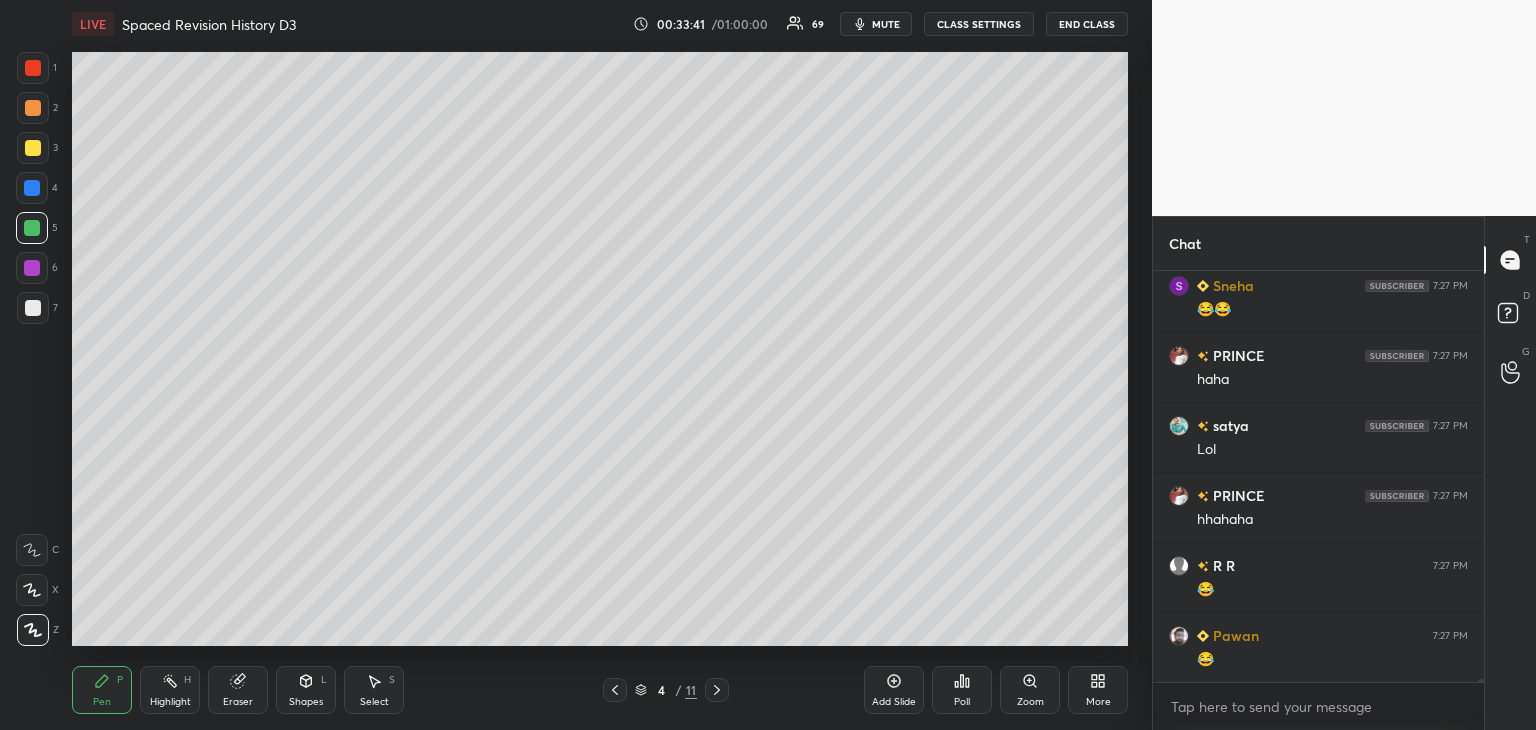 scroll, scrollTop: 51936, scrollLeft: 0, axis: vertical 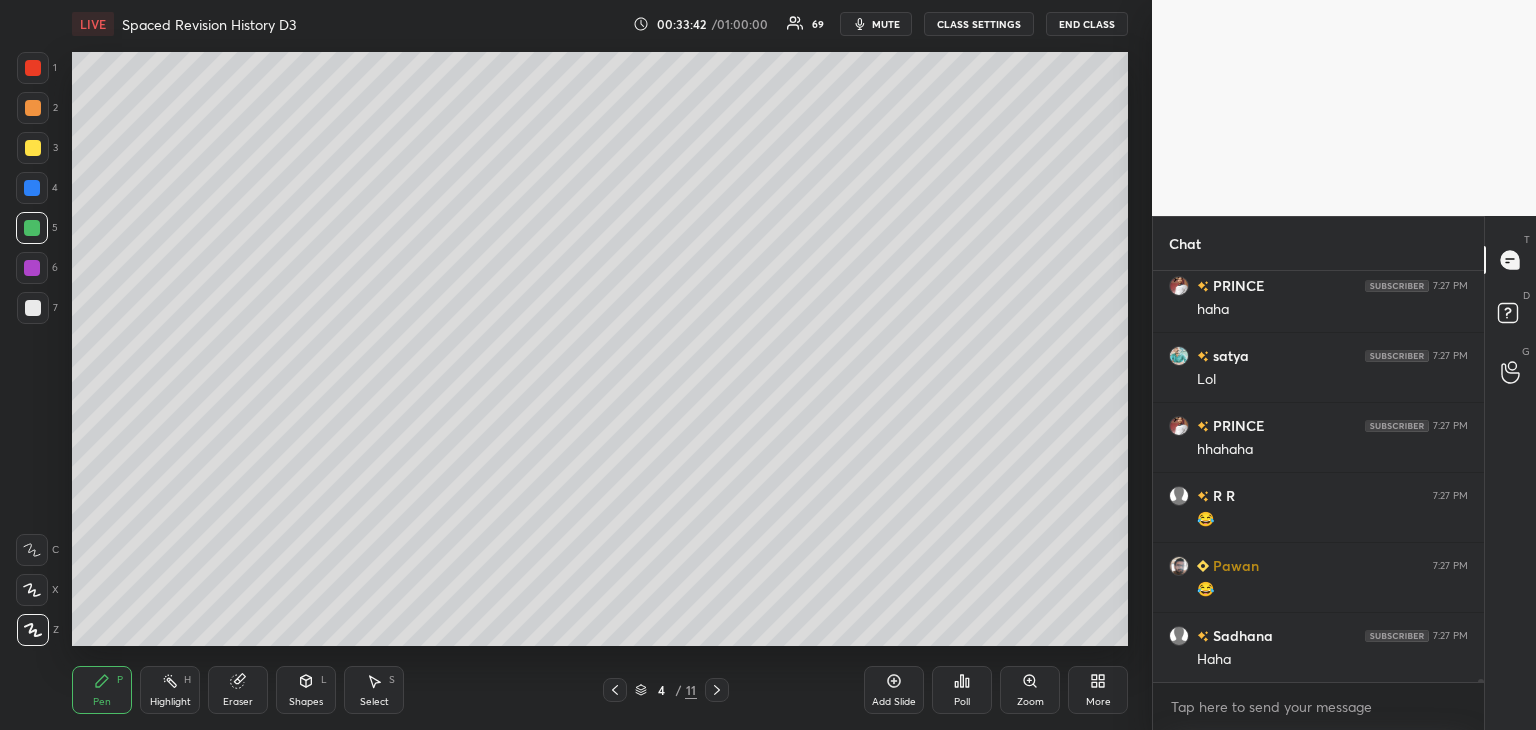 click at bounding box center (33, 308) 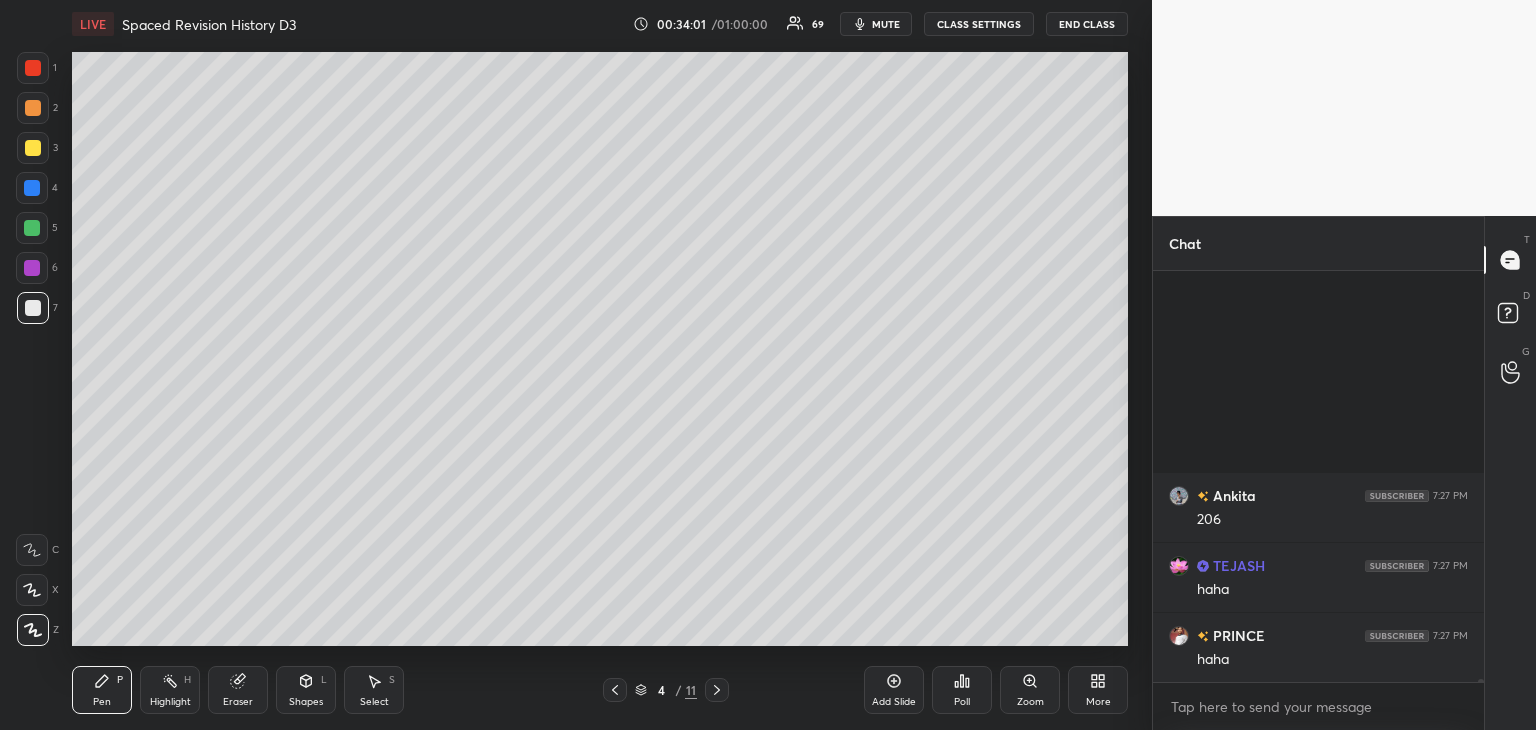 scroll, scrollTop: 52916, scrollLeft: 0, axis: vertical 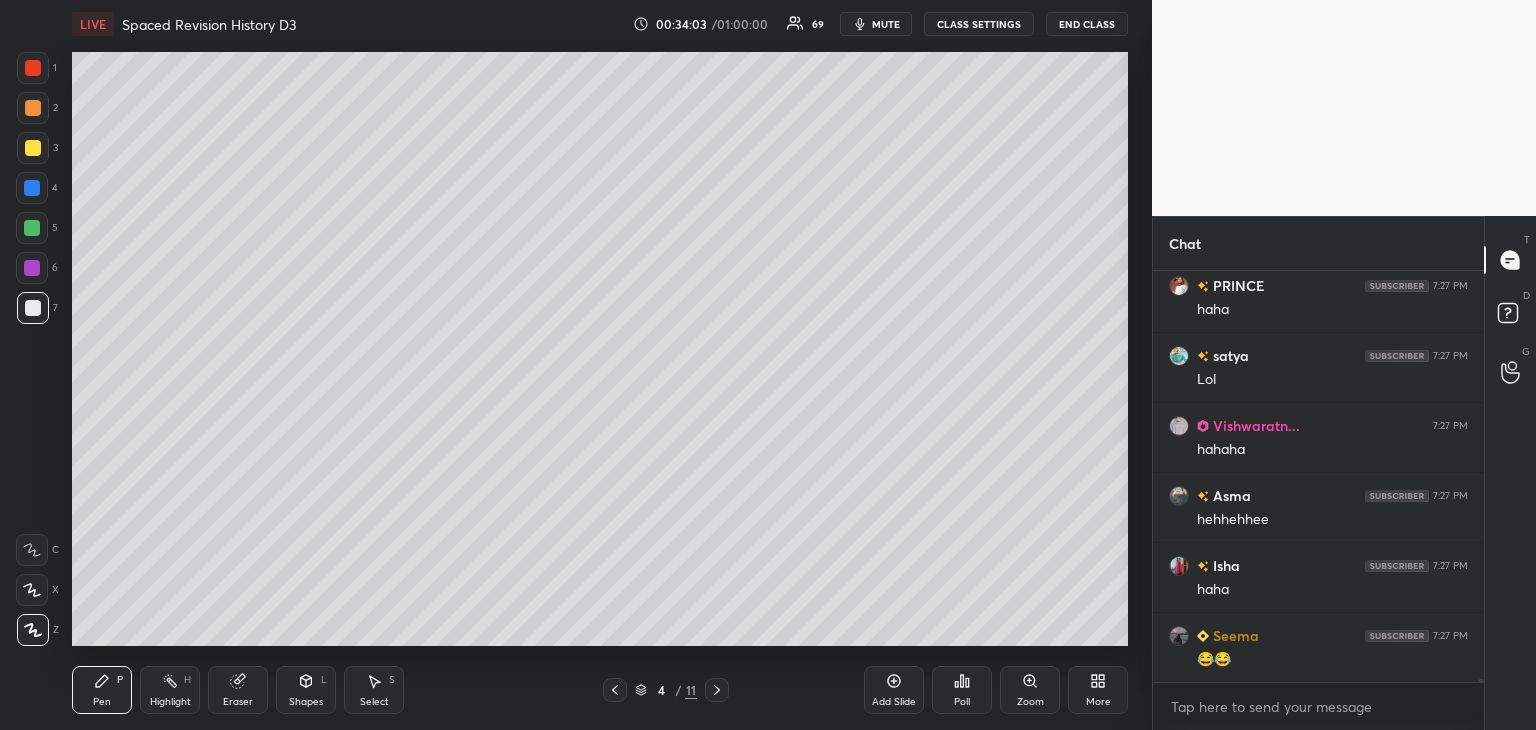 click at bounding box center (33, 308) 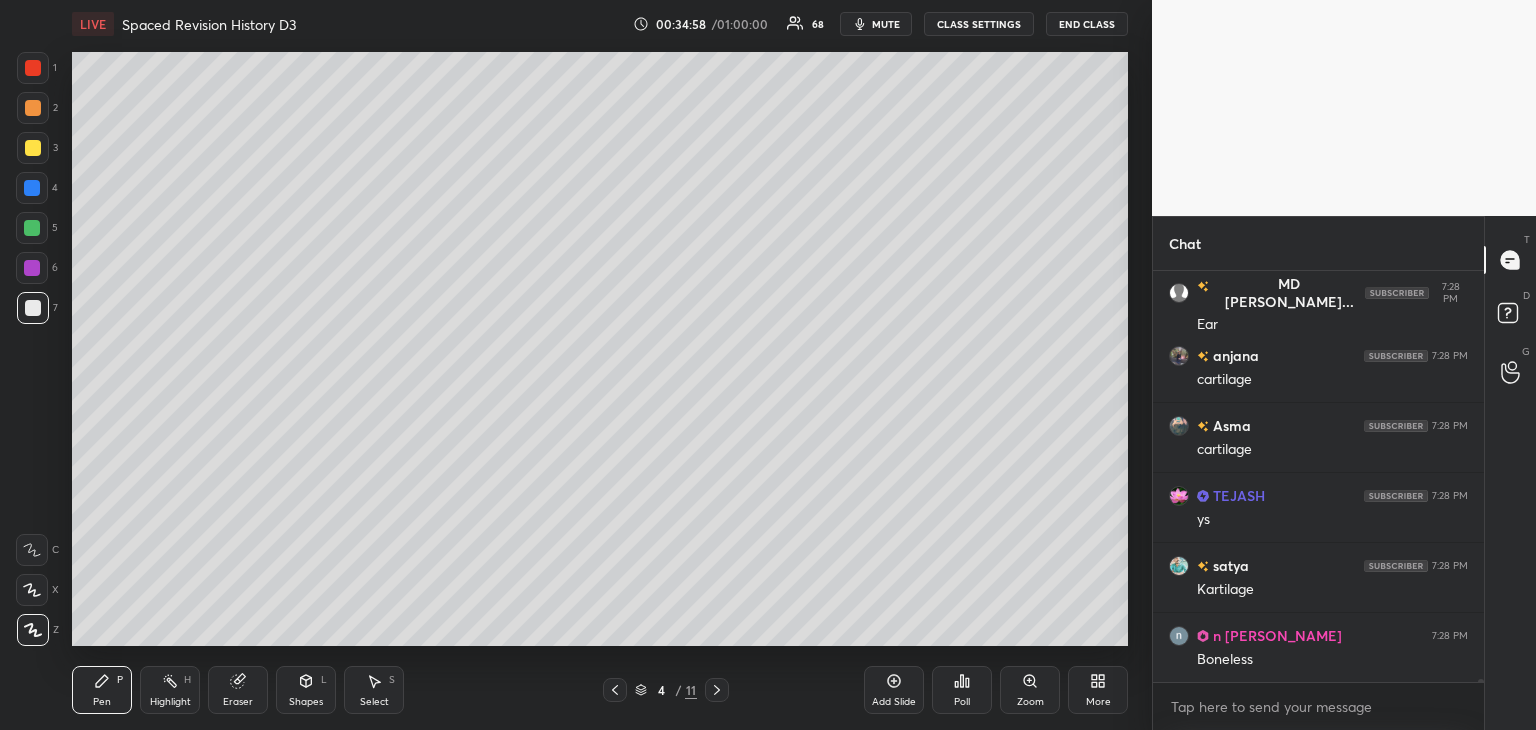 scroll, scrollTop: 54546, scrollLeft: 0, axis: vertical 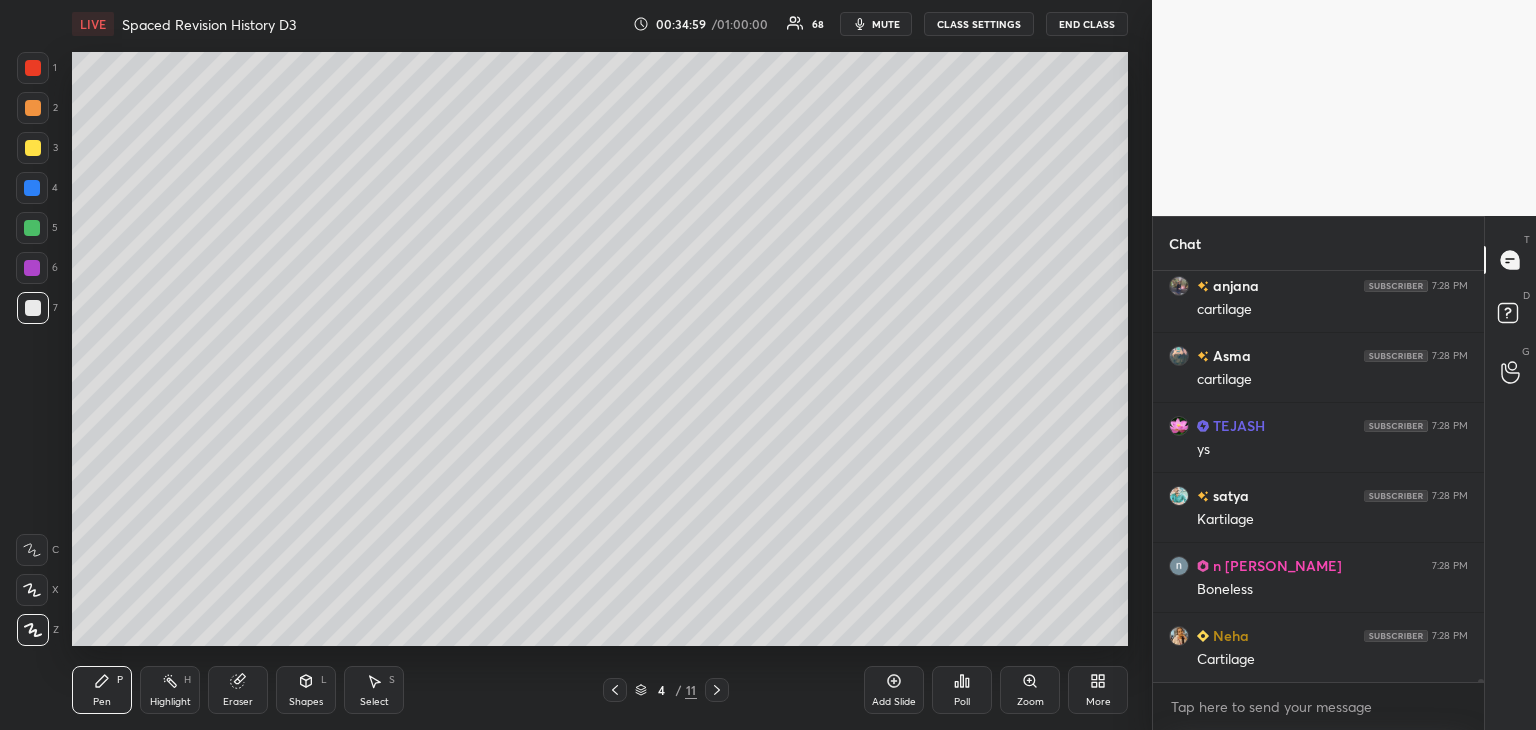 click at bounding box center (33, 308) 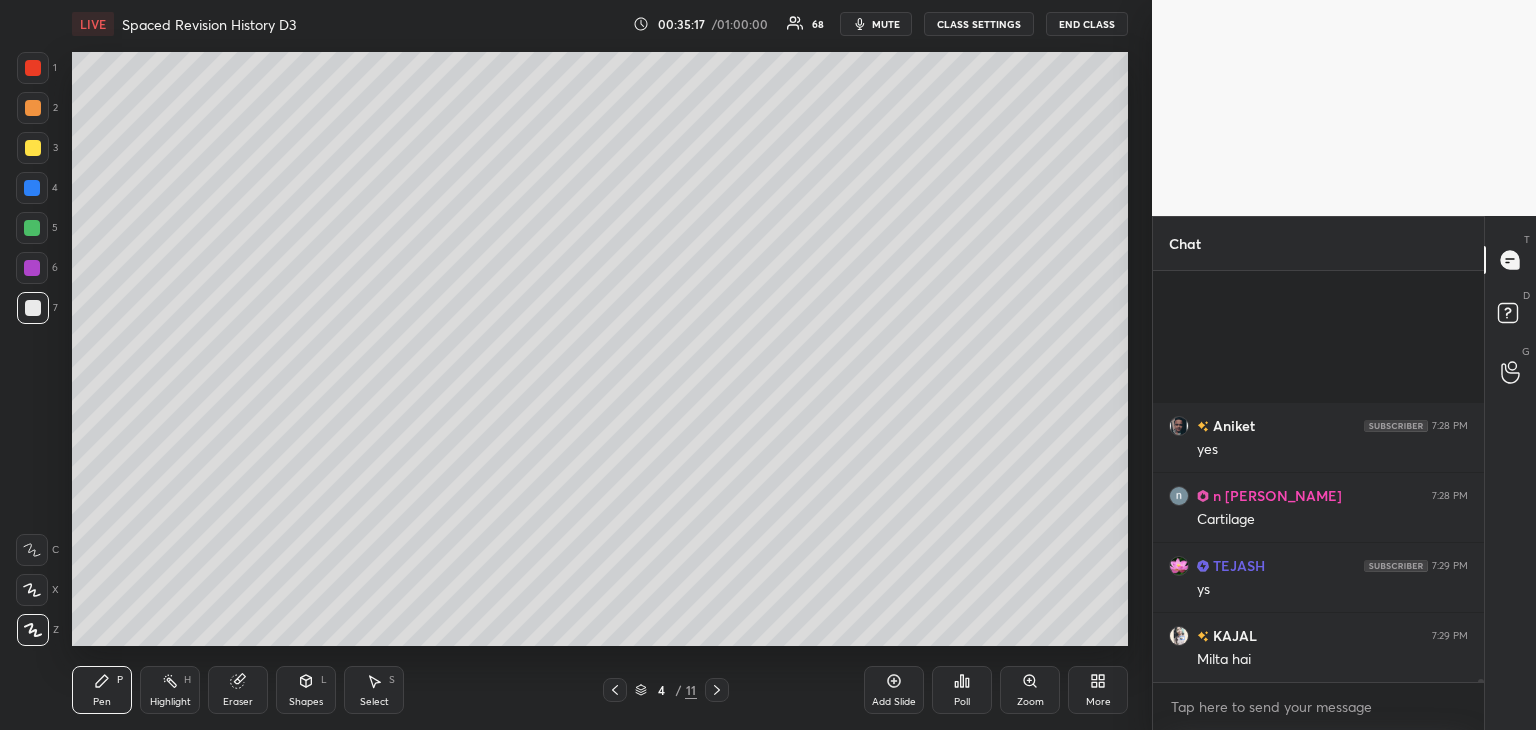 scroll, scrollTop: 55526, scrollLeft: 0, axis: vertical 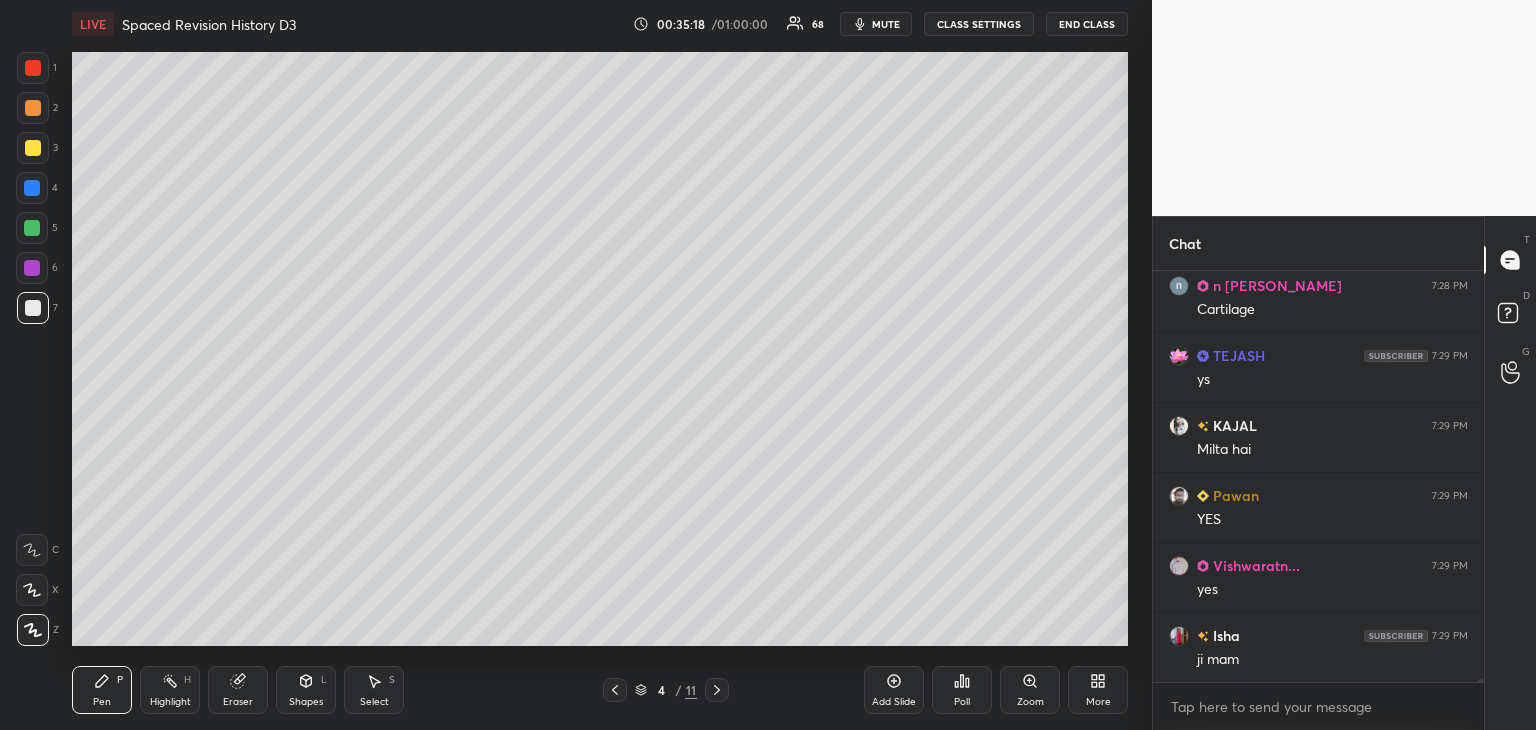 click at bounding box center (32, 228) 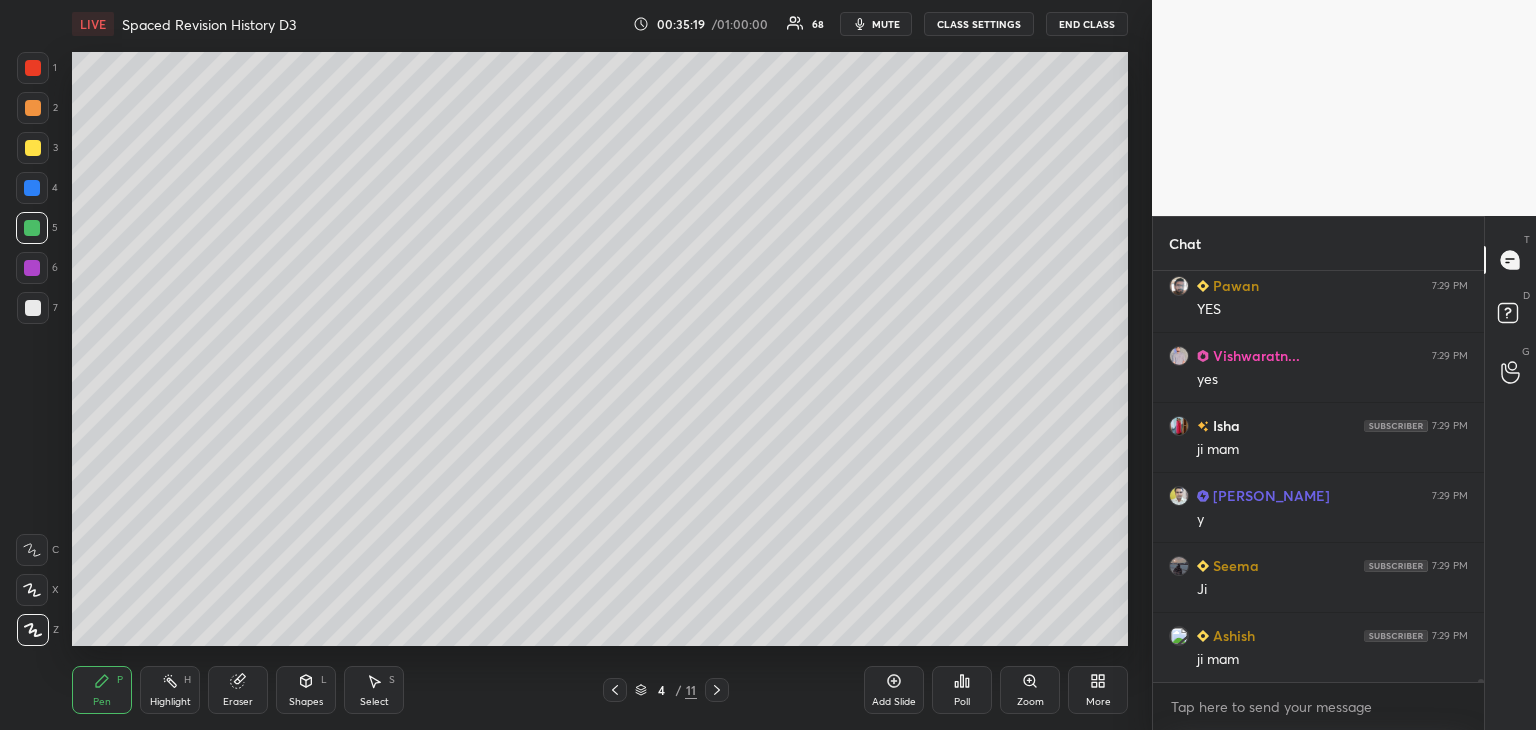 click 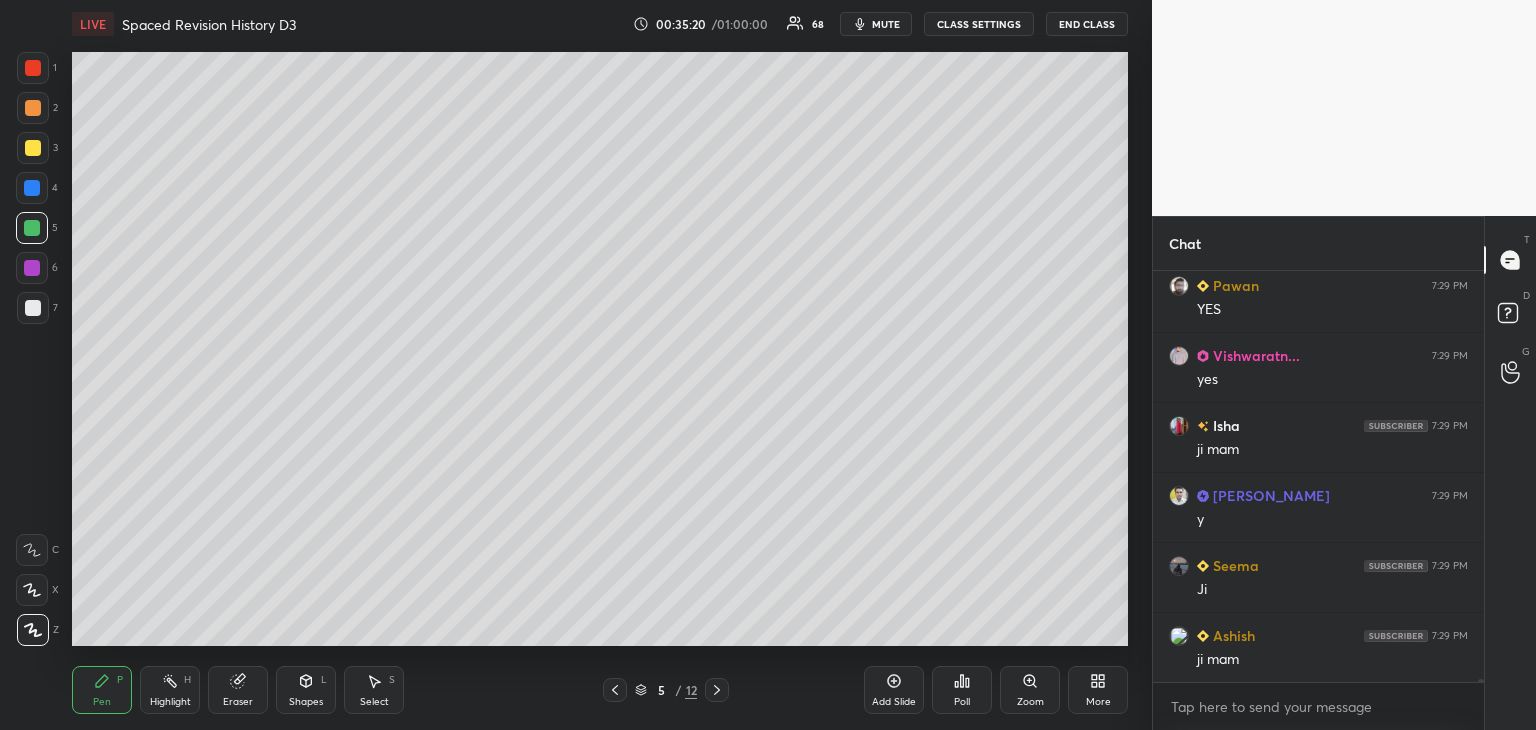 scroll, scrollTop: 55806, scrollLeft: 0, axis: vertical 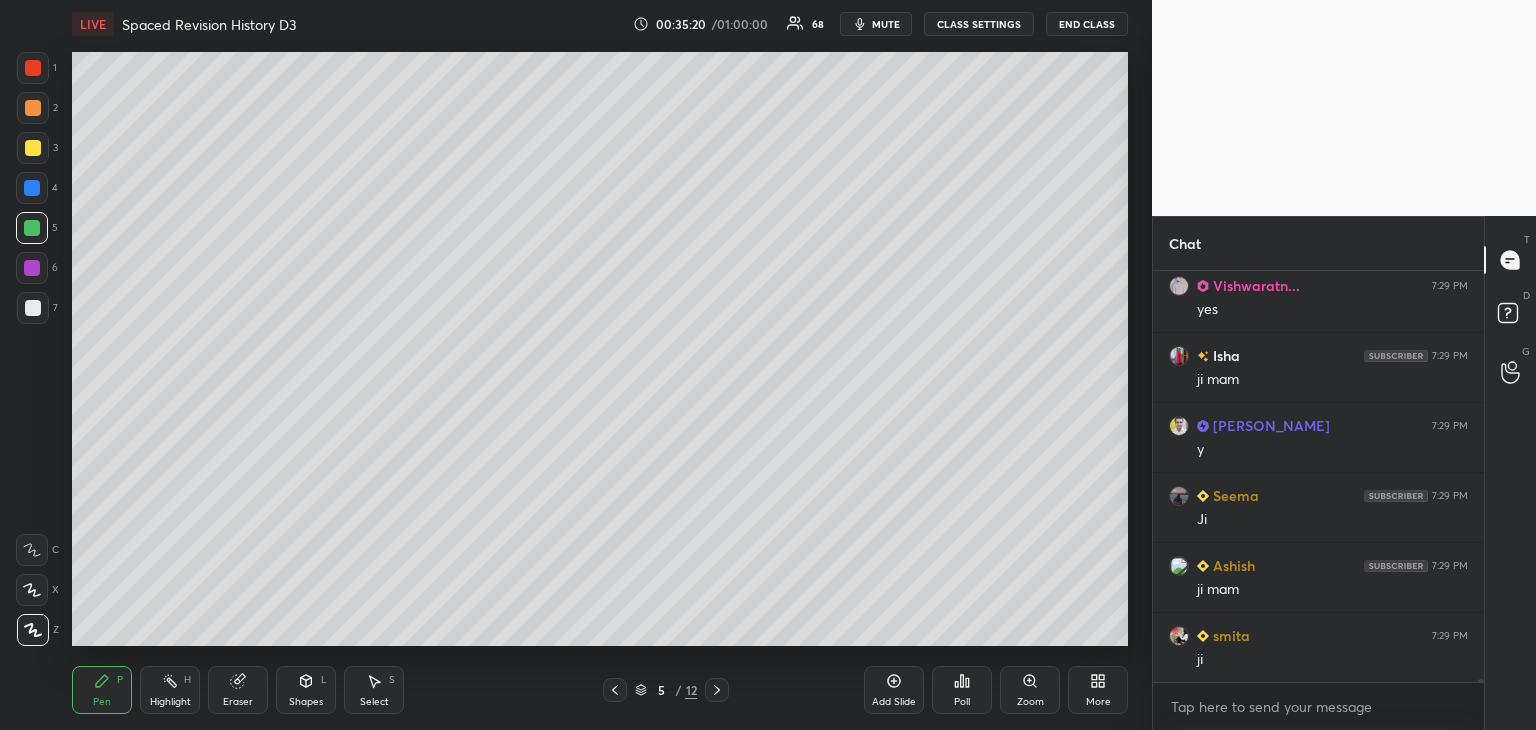 click at bounding box center [33, 308] 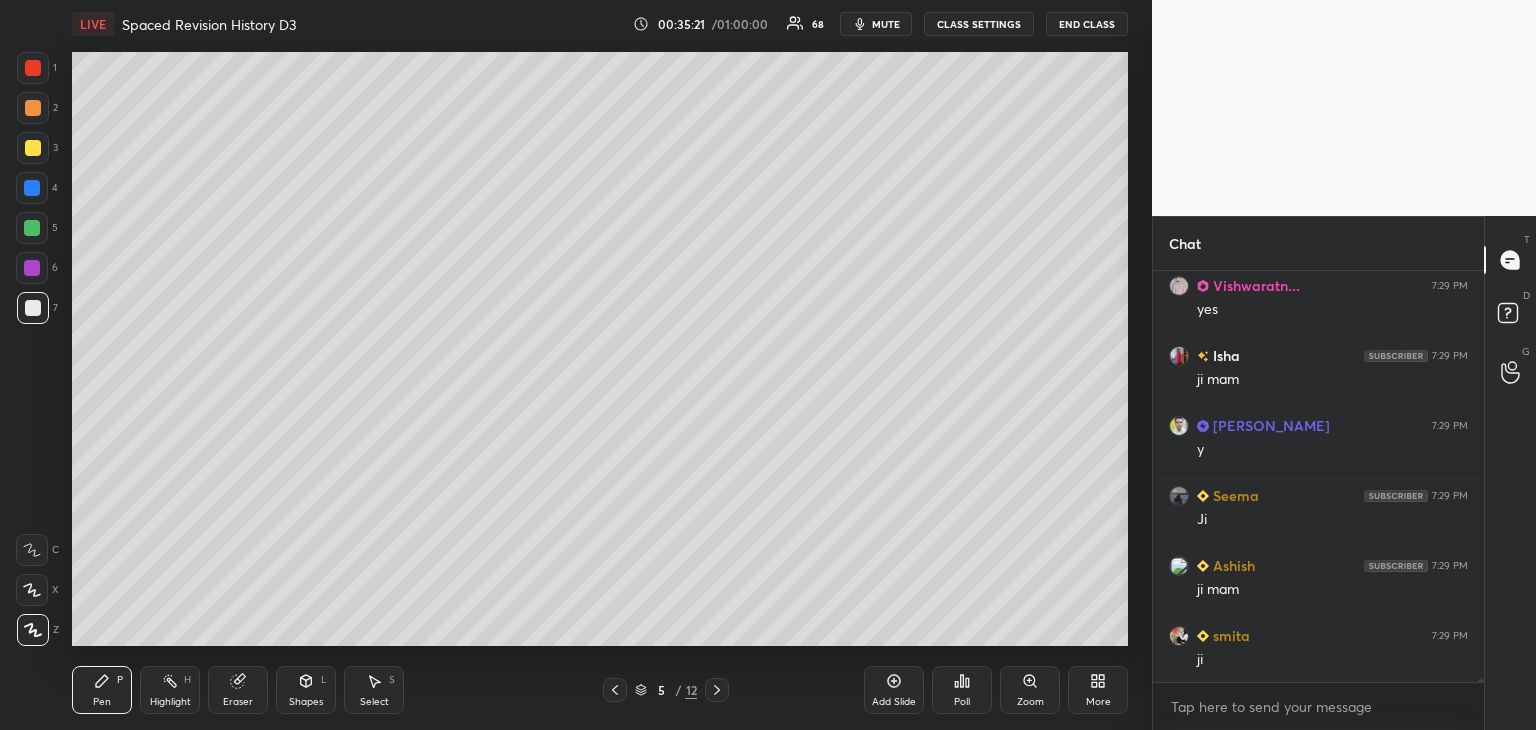 scroll, scrollTop: 55876, scrollLeft: 0, axis: vertical 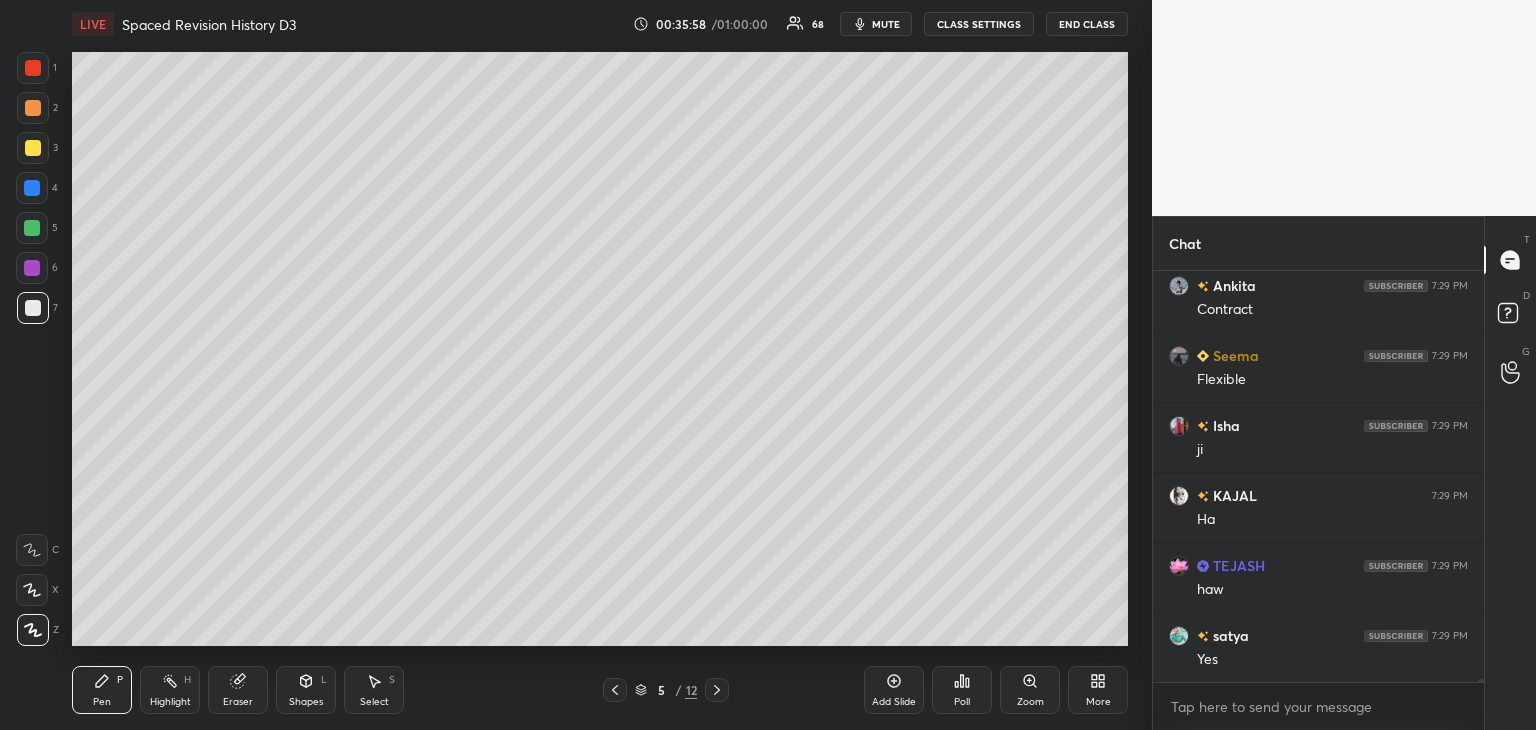 click at bounding box center (32, 188) 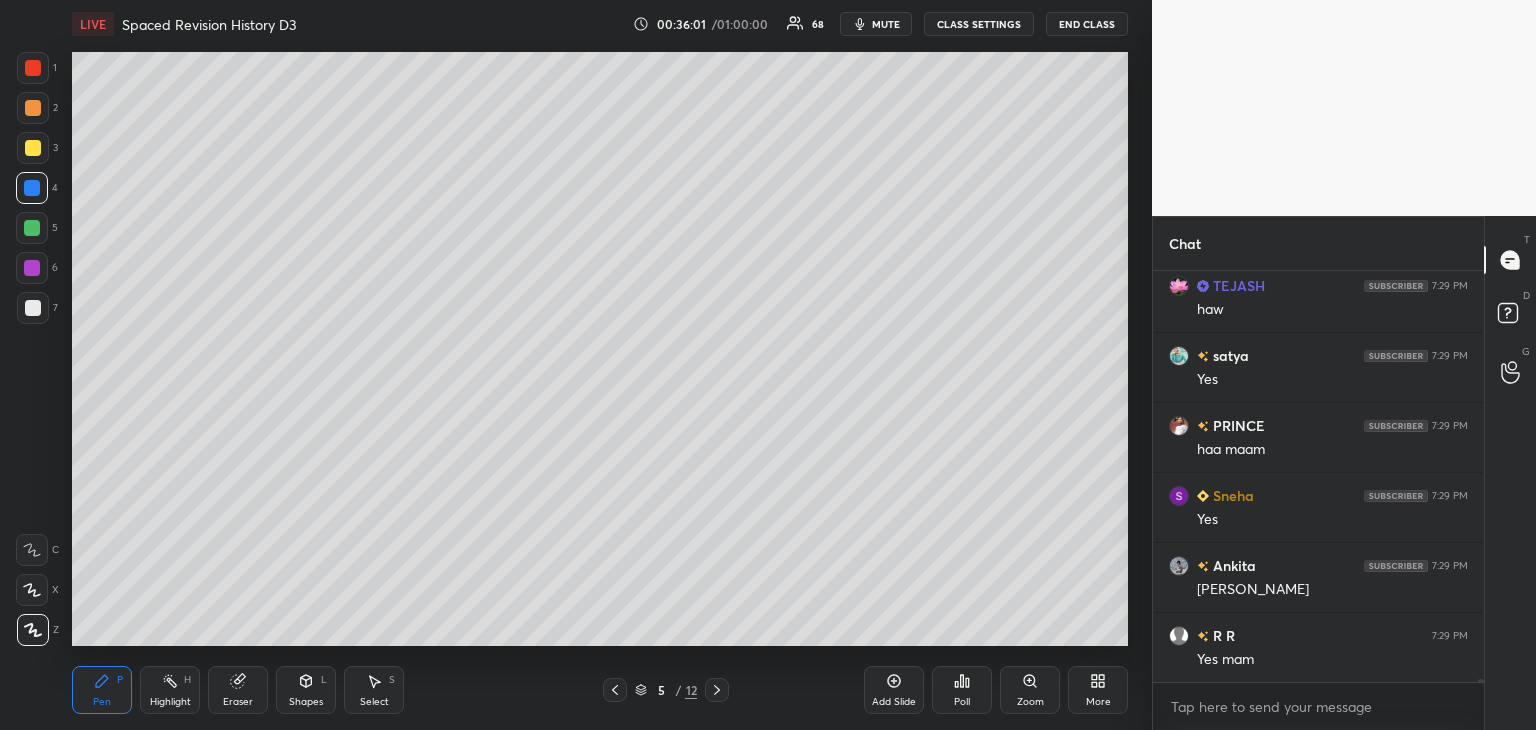 scroll, scrollTop: 56716, scrollLeft: 0, axis: vertical 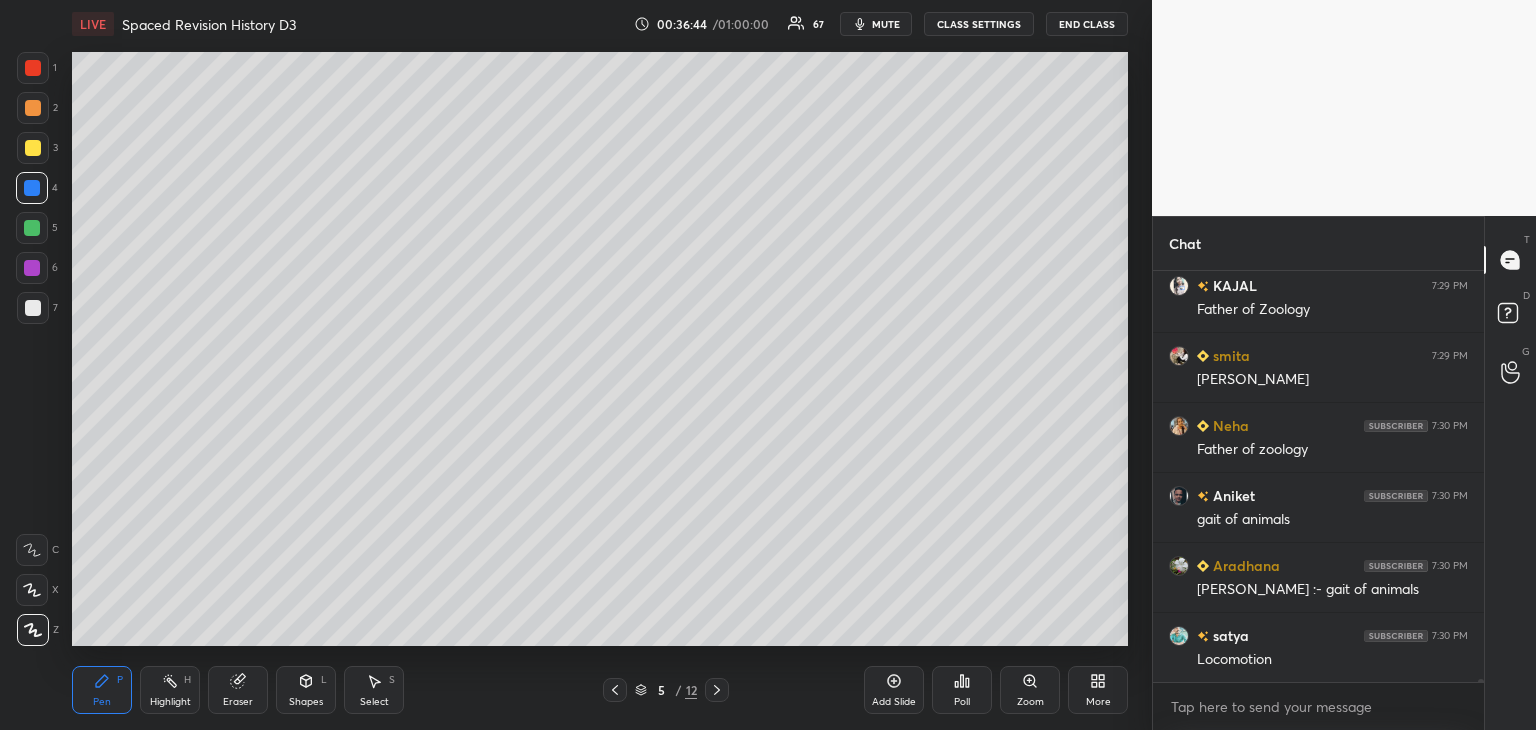 click at bounding box center (32, 268) 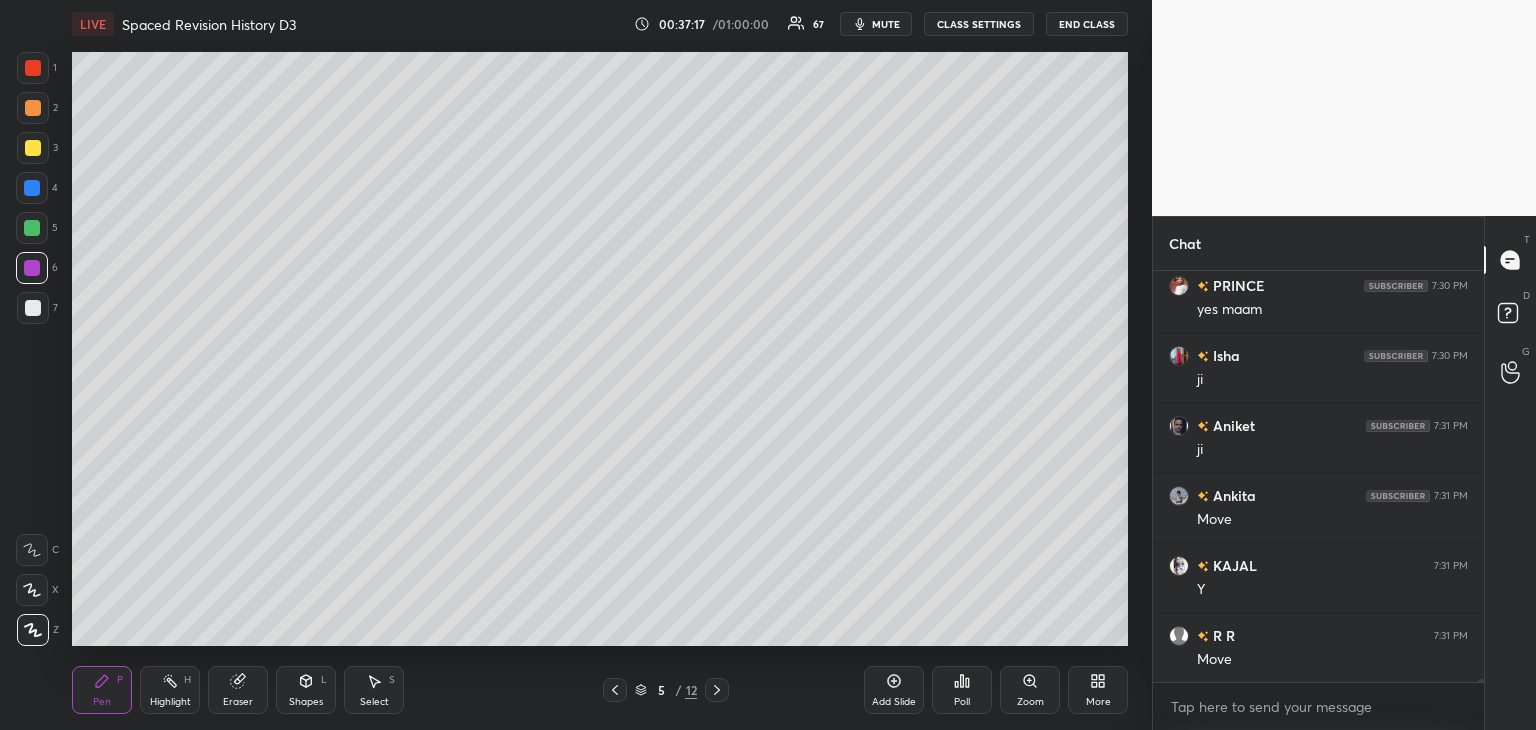 scroll, scrollTop: 57786, scrollLeft: 0, axis: vertical 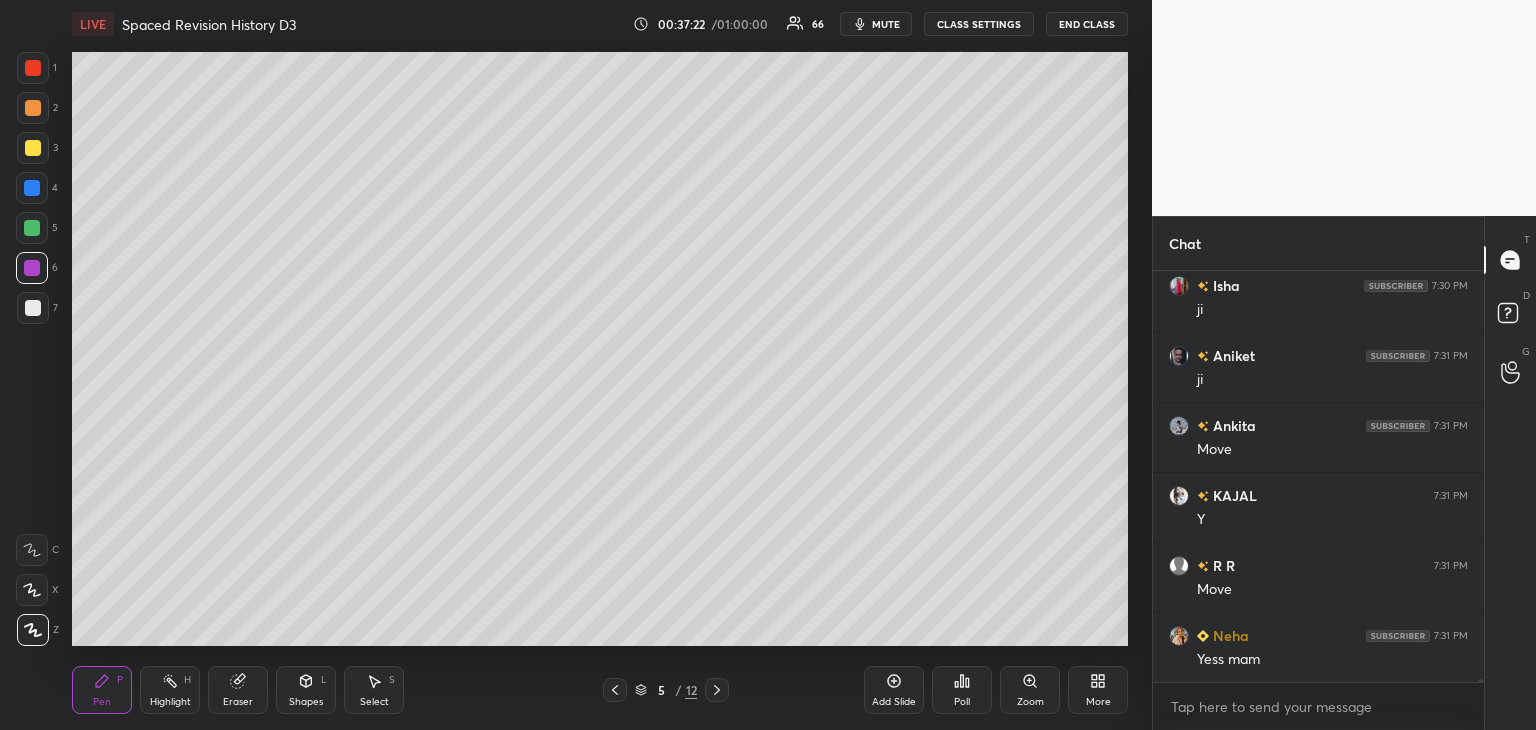click at bounding box center [33, 308] 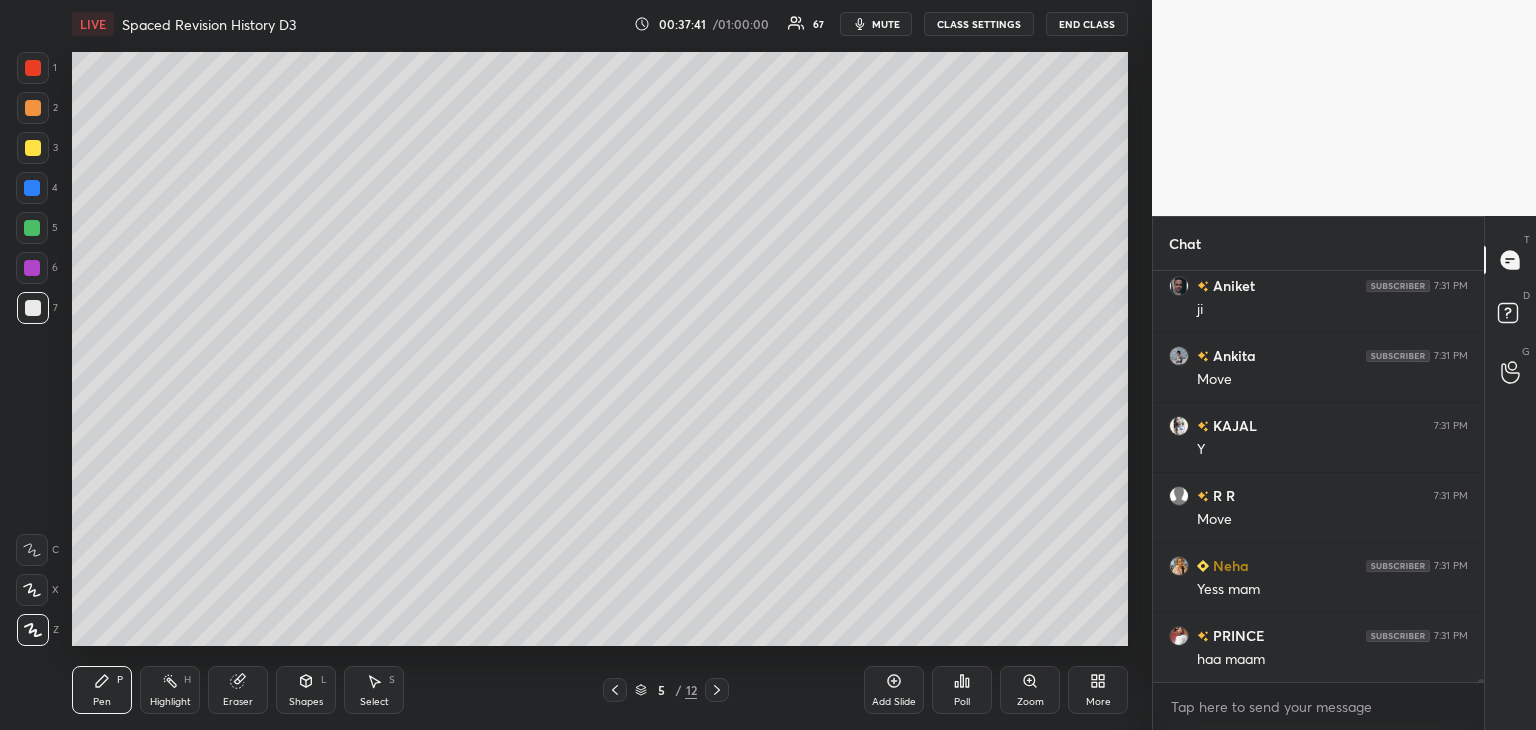 scroll, scrollTop: 57926, scrollLeft: 0, axis: vertical 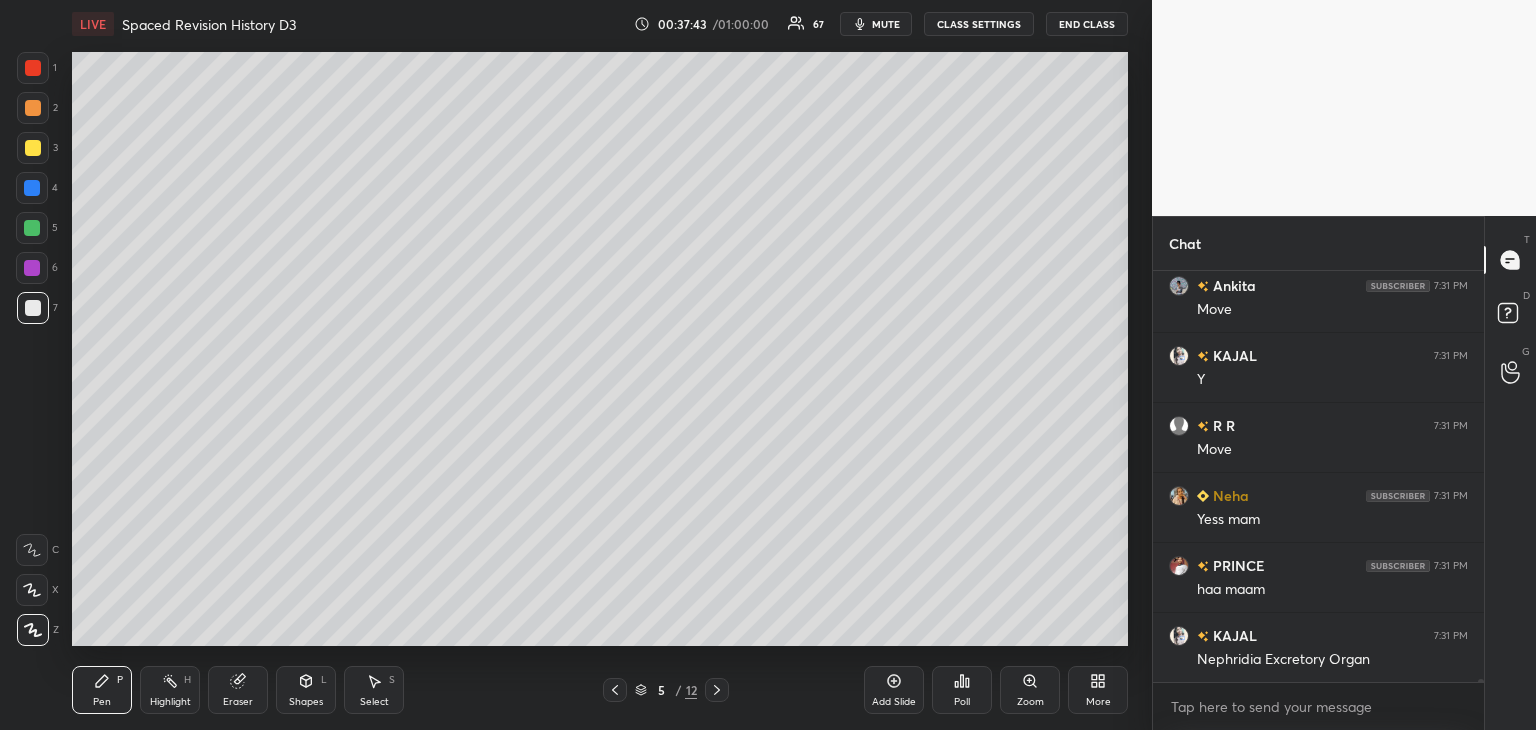 click at bounding box center (32, 188) 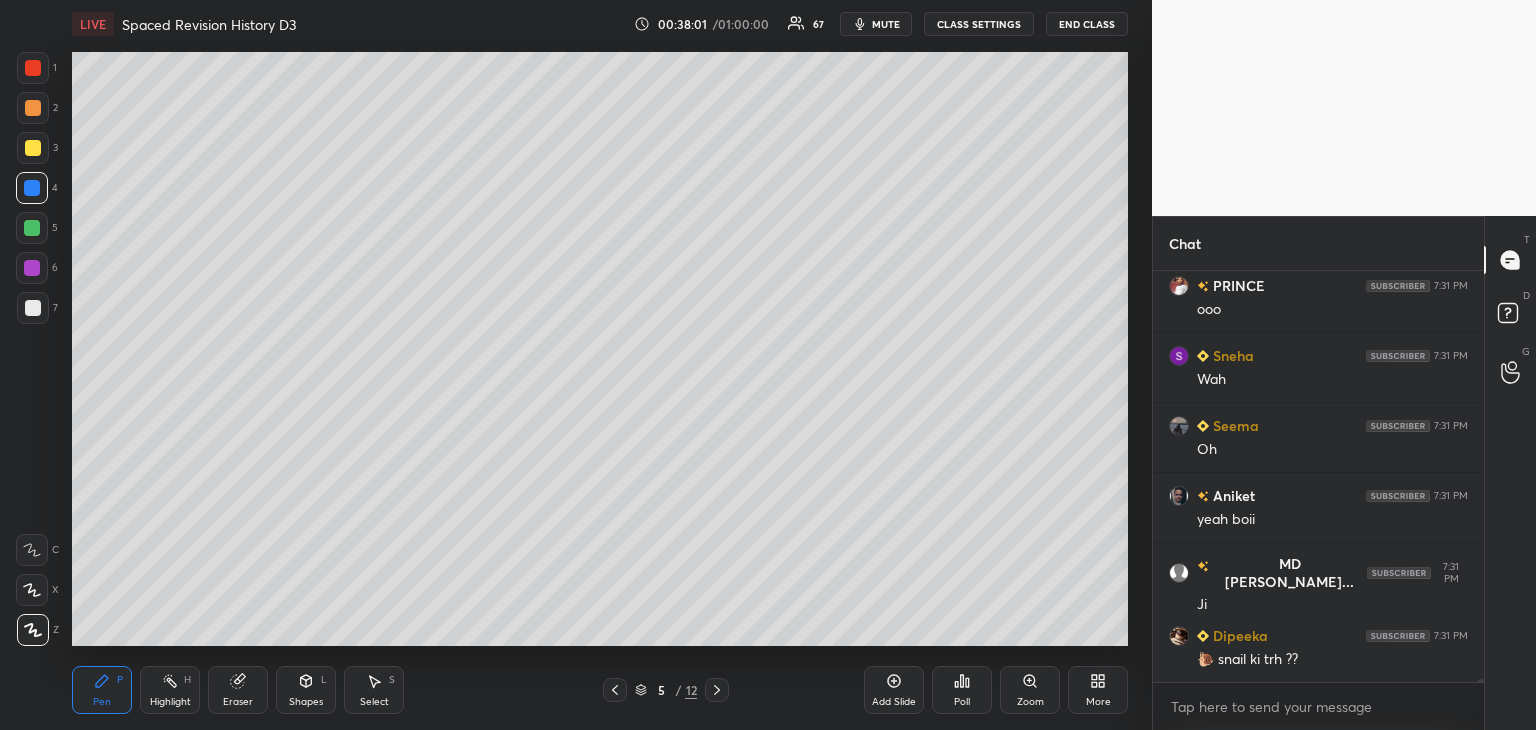 scroll, scrollTop: 58604, scrollLeft: 0, axis: vertical 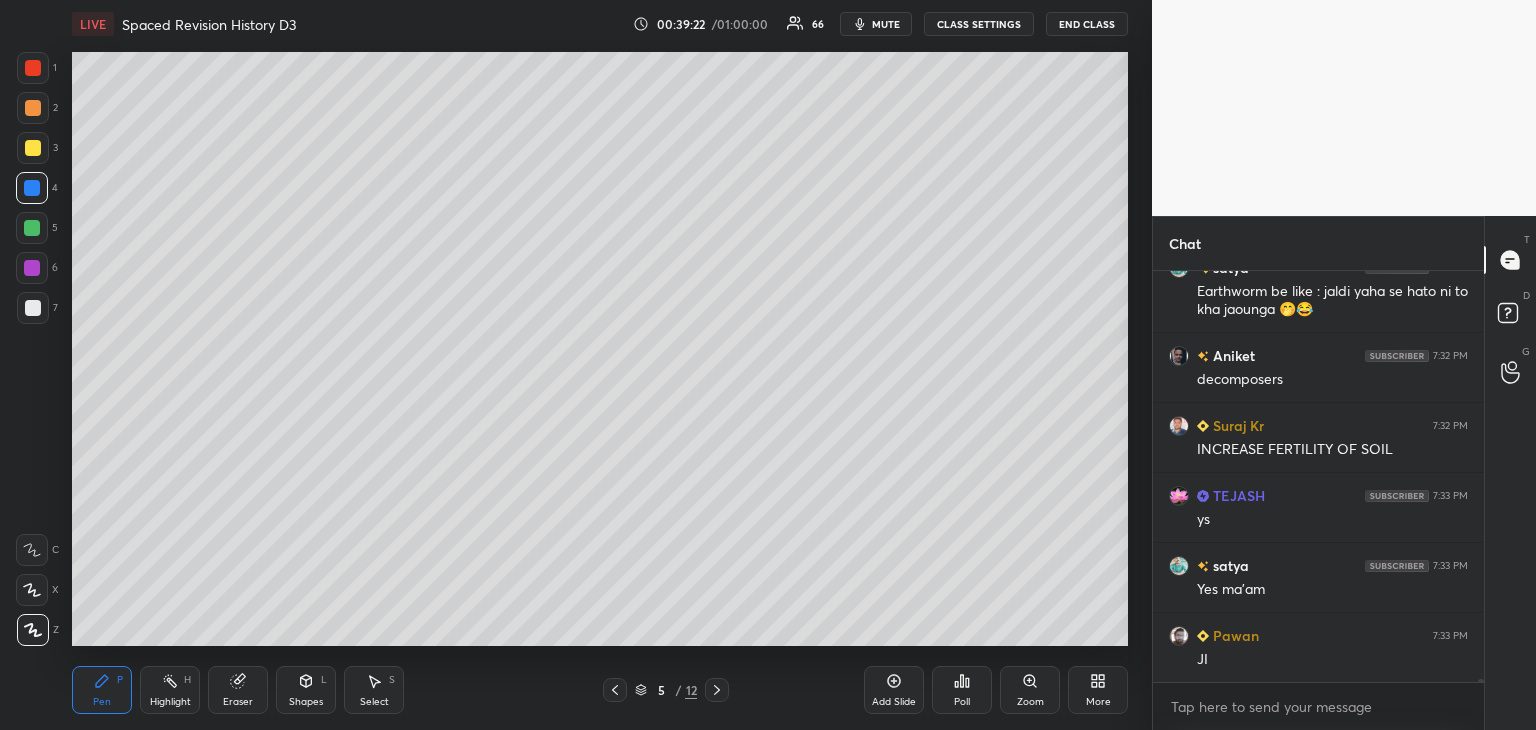 click at bounding box center (33, 308) 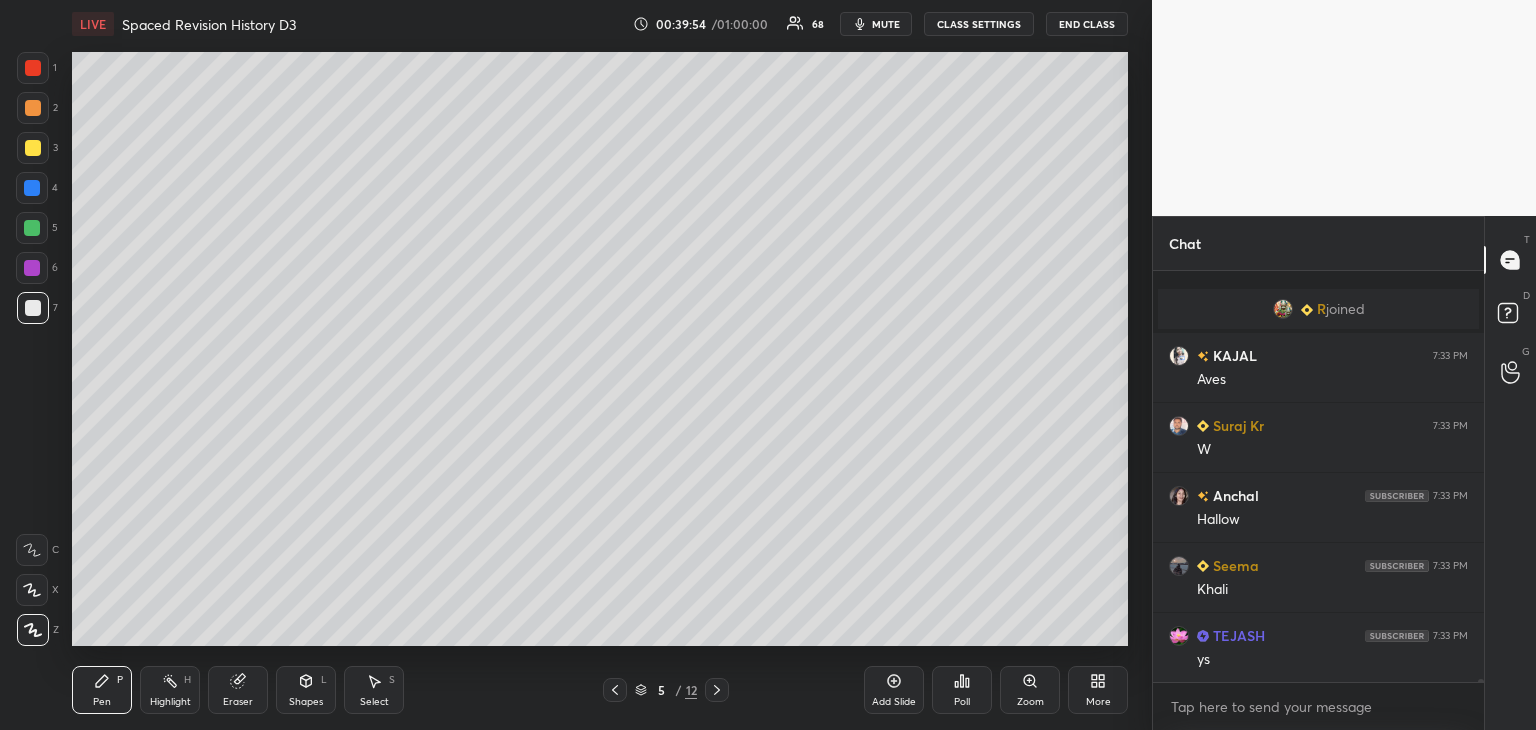 scroll, scrollTop: 58014, scrollLeft: 0, axis: vertical 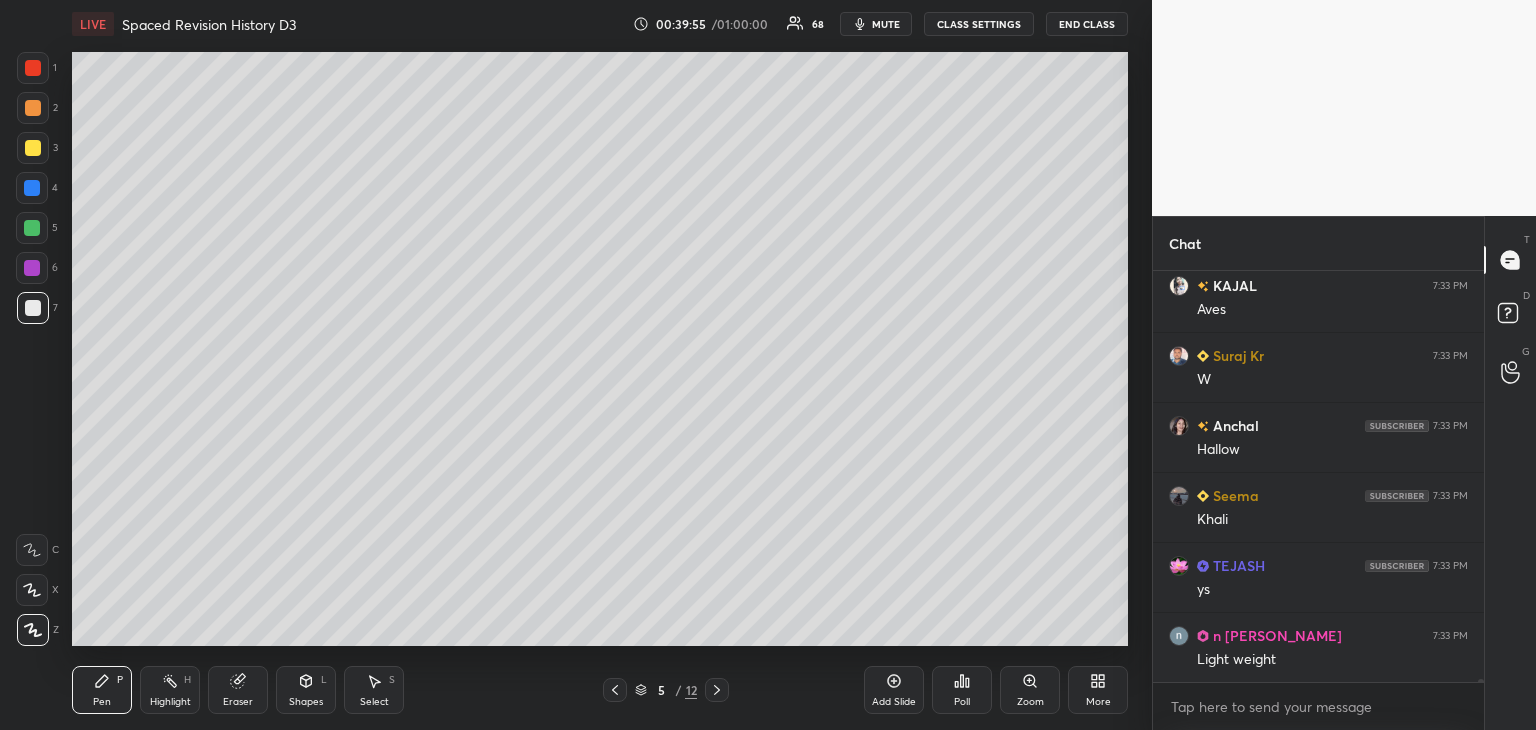 click at bounding box center [33, 148] 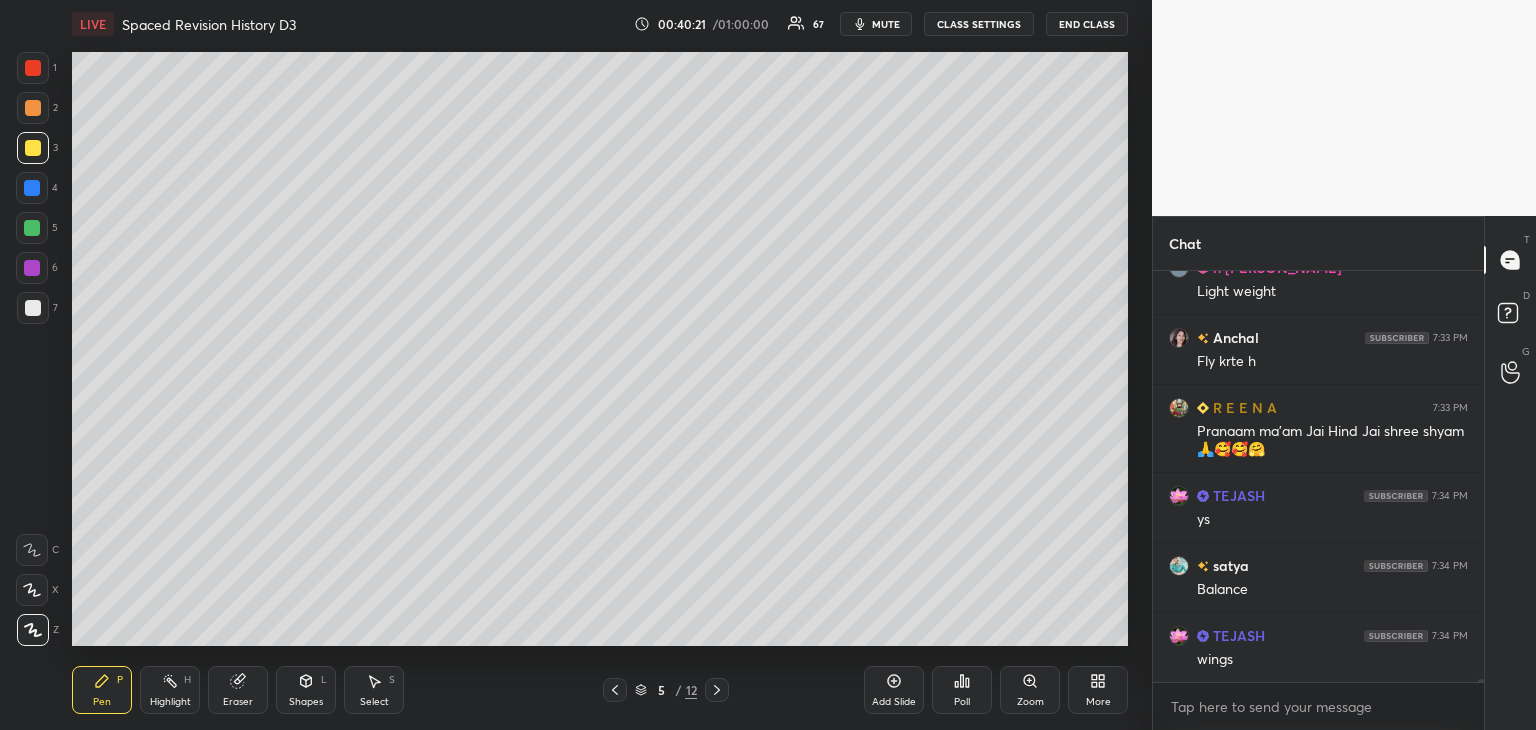 scroll, scrollTop: 58452, scrollLeft: 0, axis: vertical 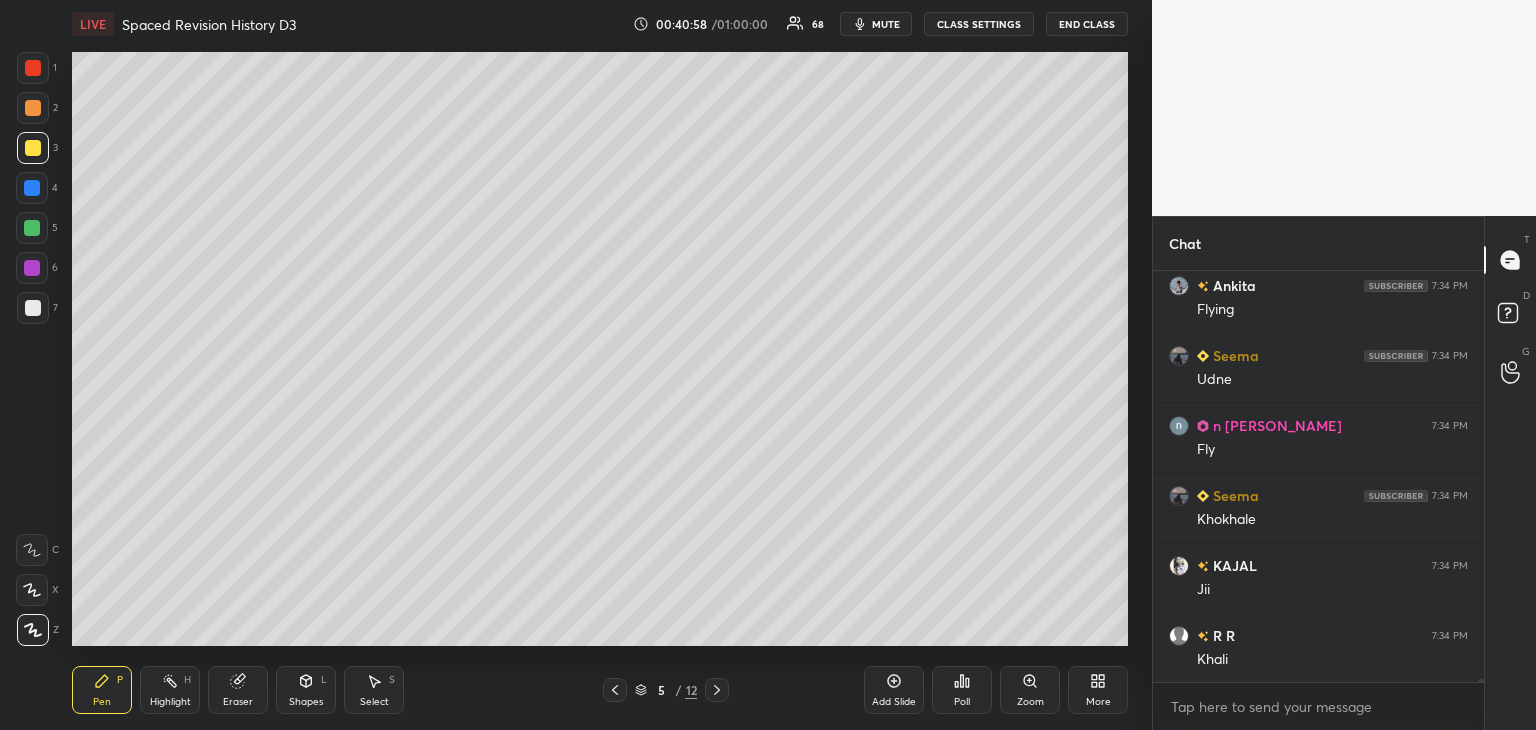 click at bounding box center (32, 268) 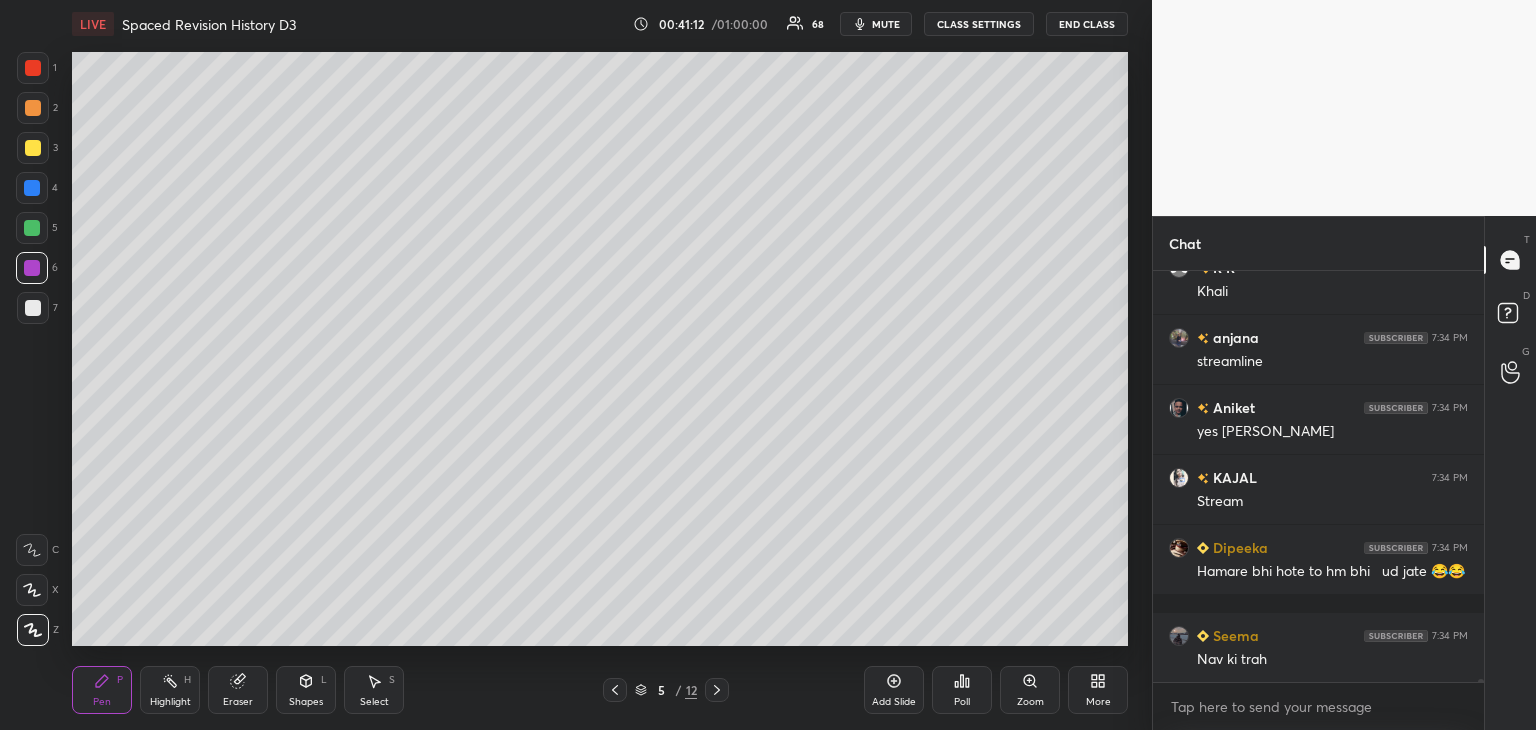 scroll, scrollTop: 59130, scrollLeft: 0, axis: vertical 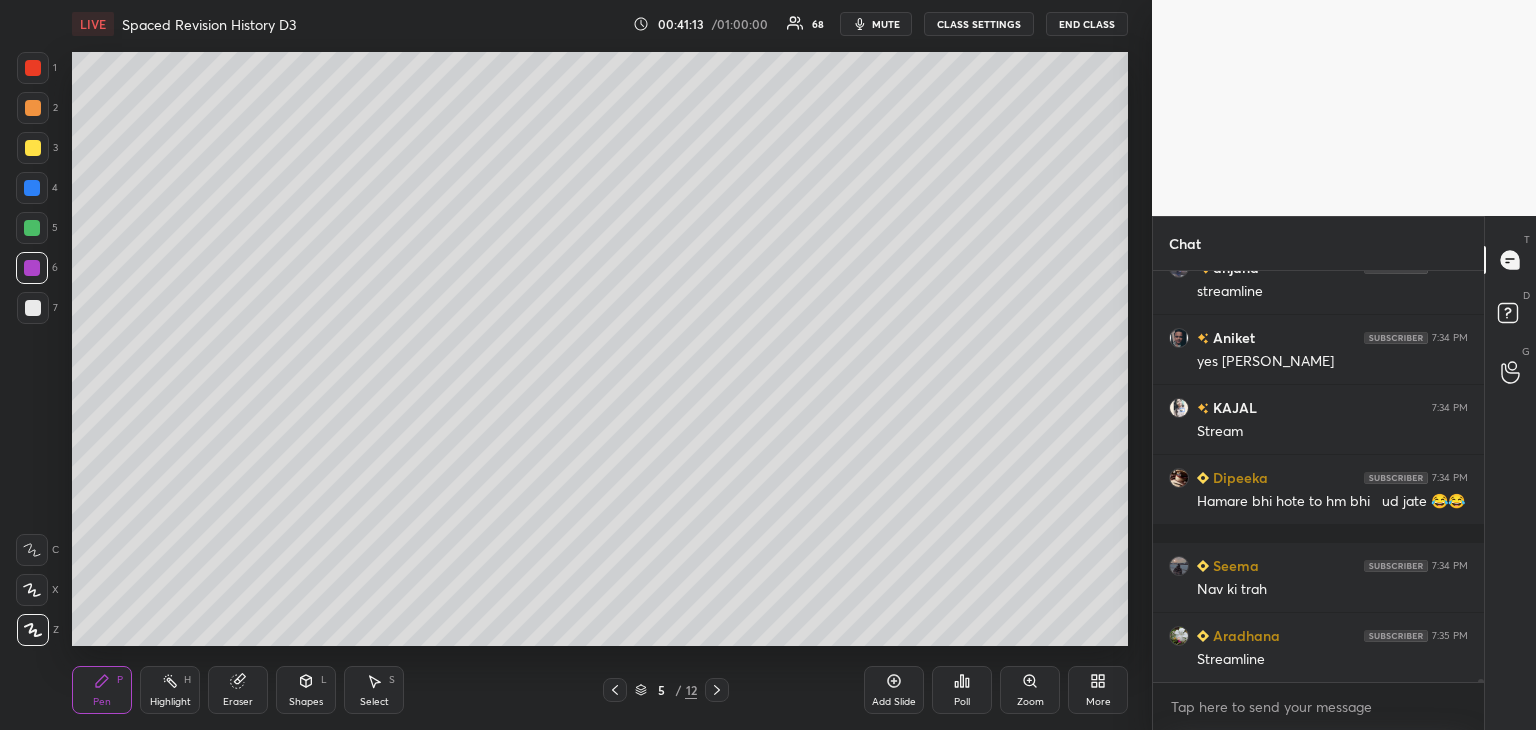 click on "7" at bounding box center [37, 308] 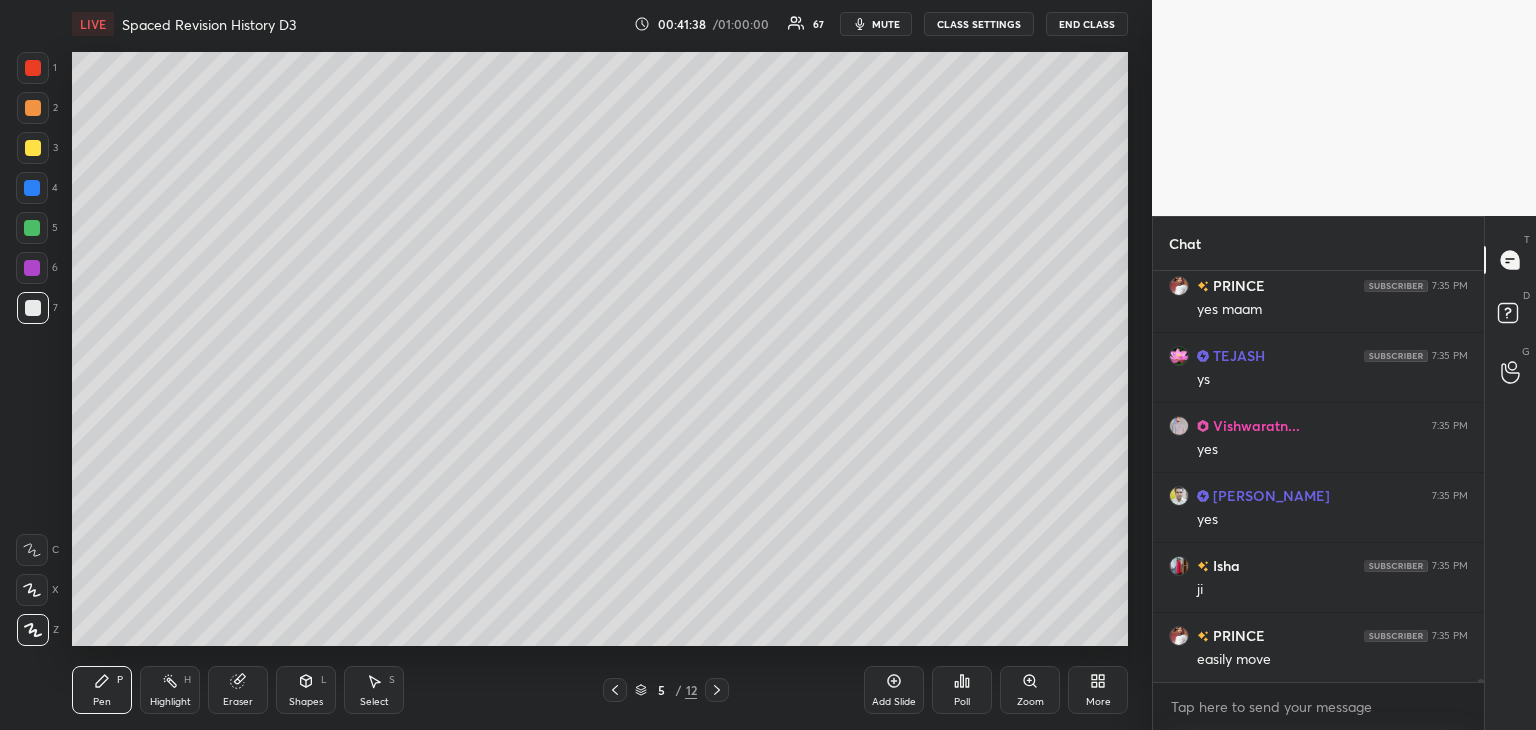 scroll, scrollTop: 59620, scrollLeft: 0, axis: vertical 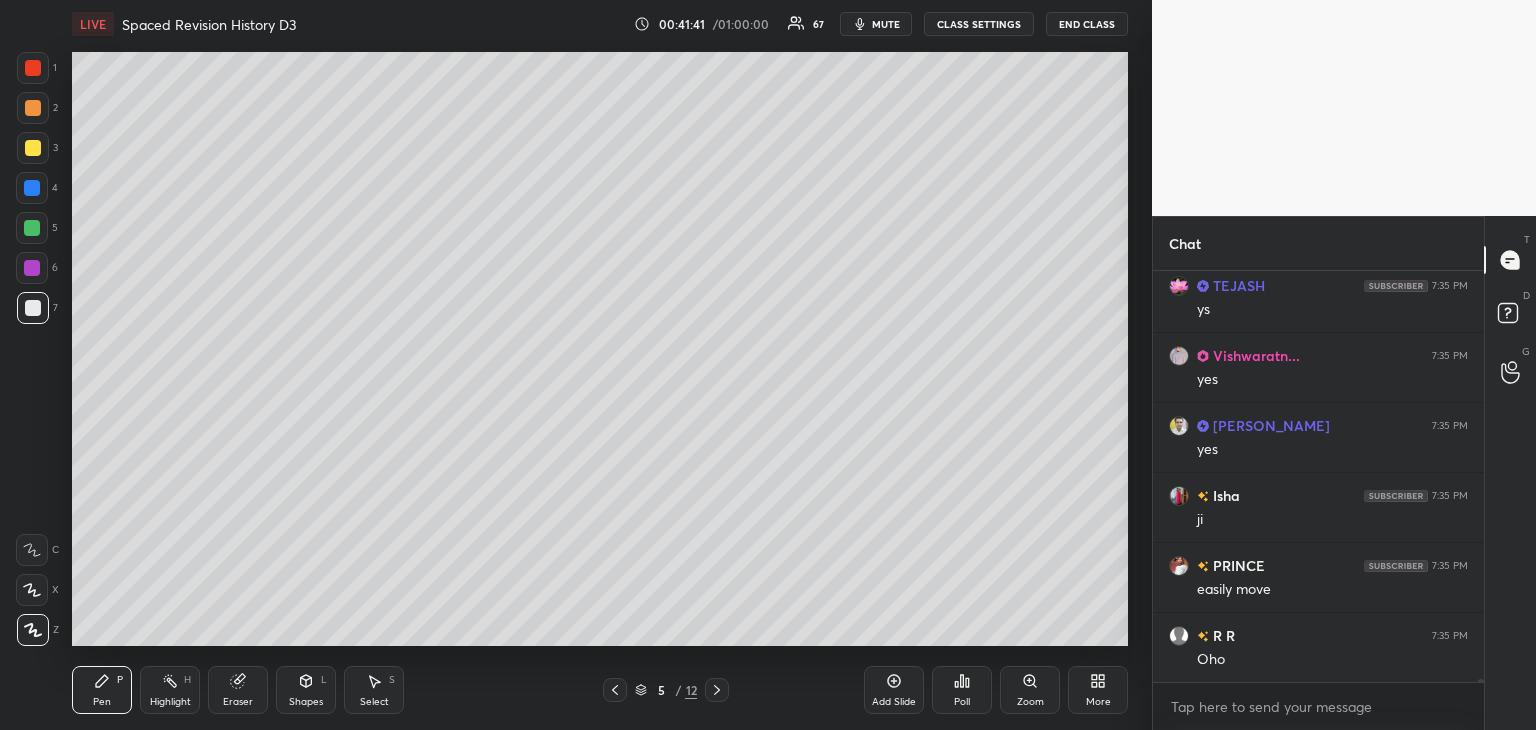 click at bounding box center [32, 228] 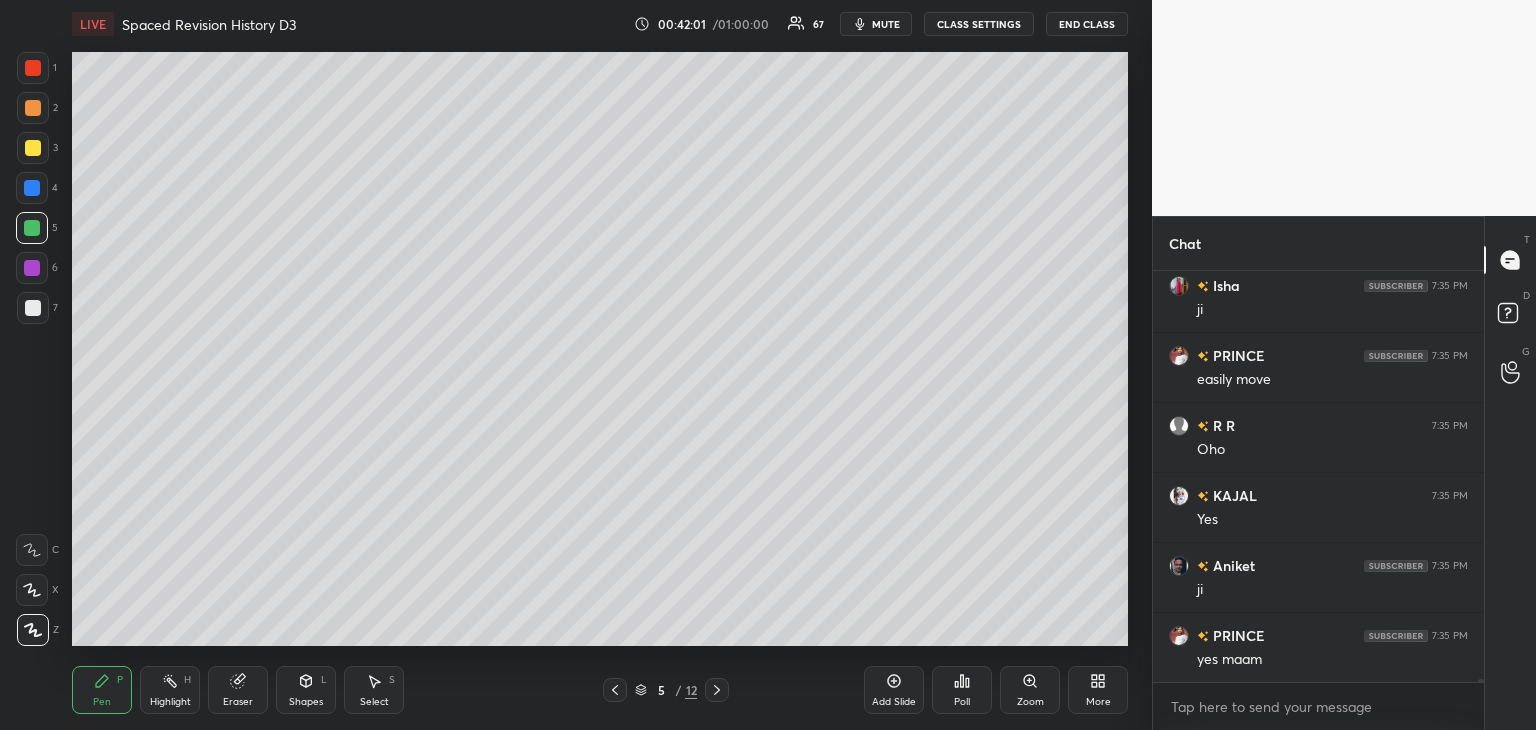 scroll, scrollTop: 59900, scrollLeft: 0, axis: vertical 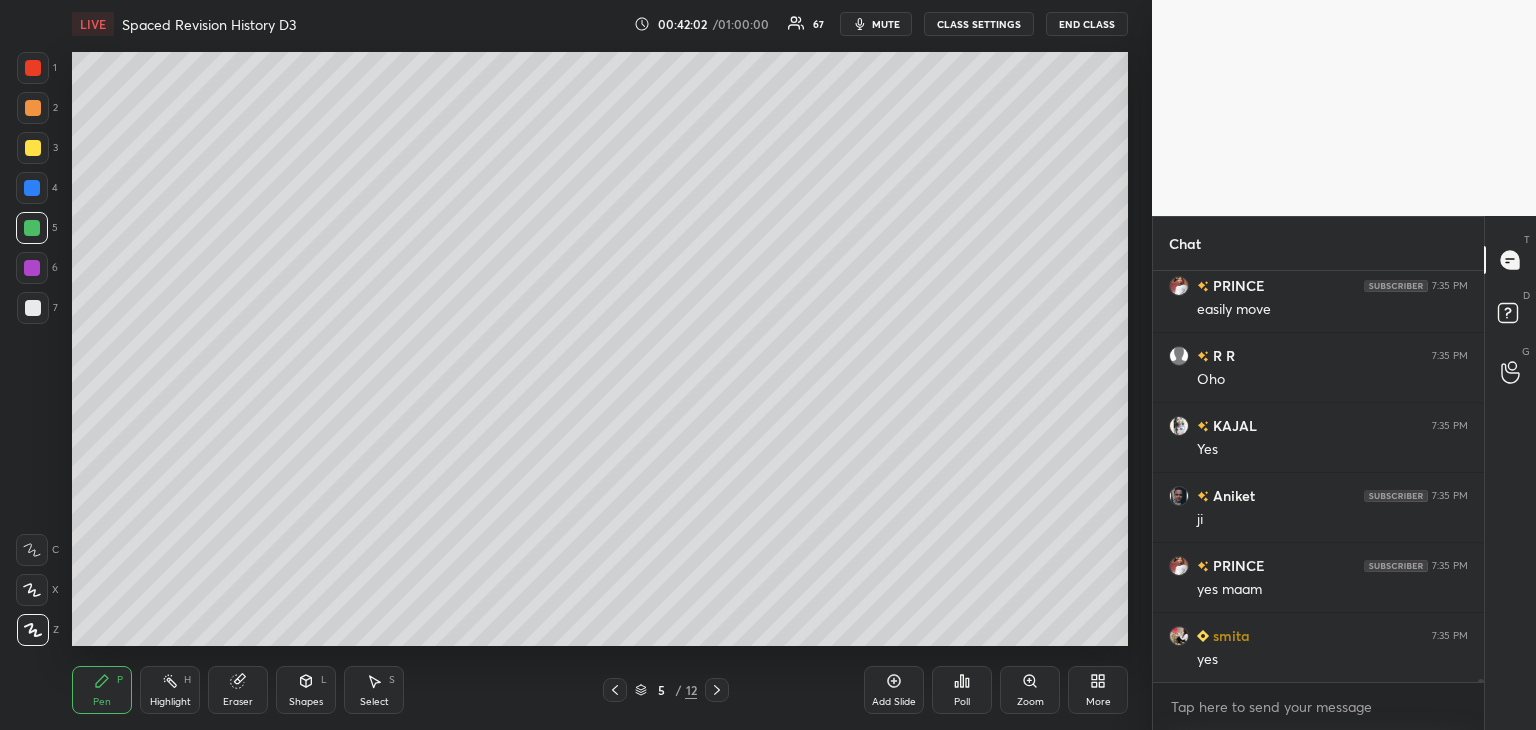 click at bounding box center [33, 308] 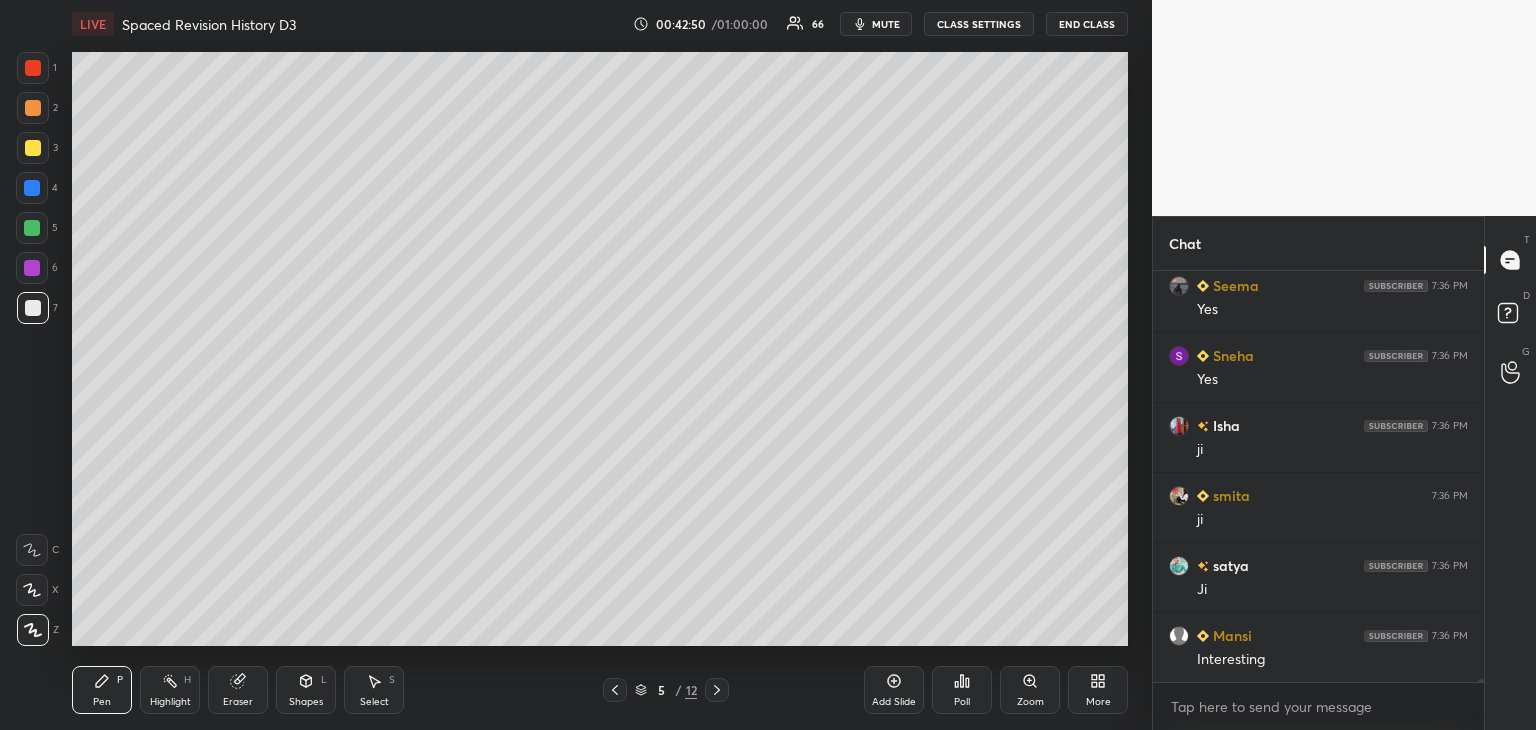 scroll, scrollTop: 60424, scrollLeft: 0, axis: vertical 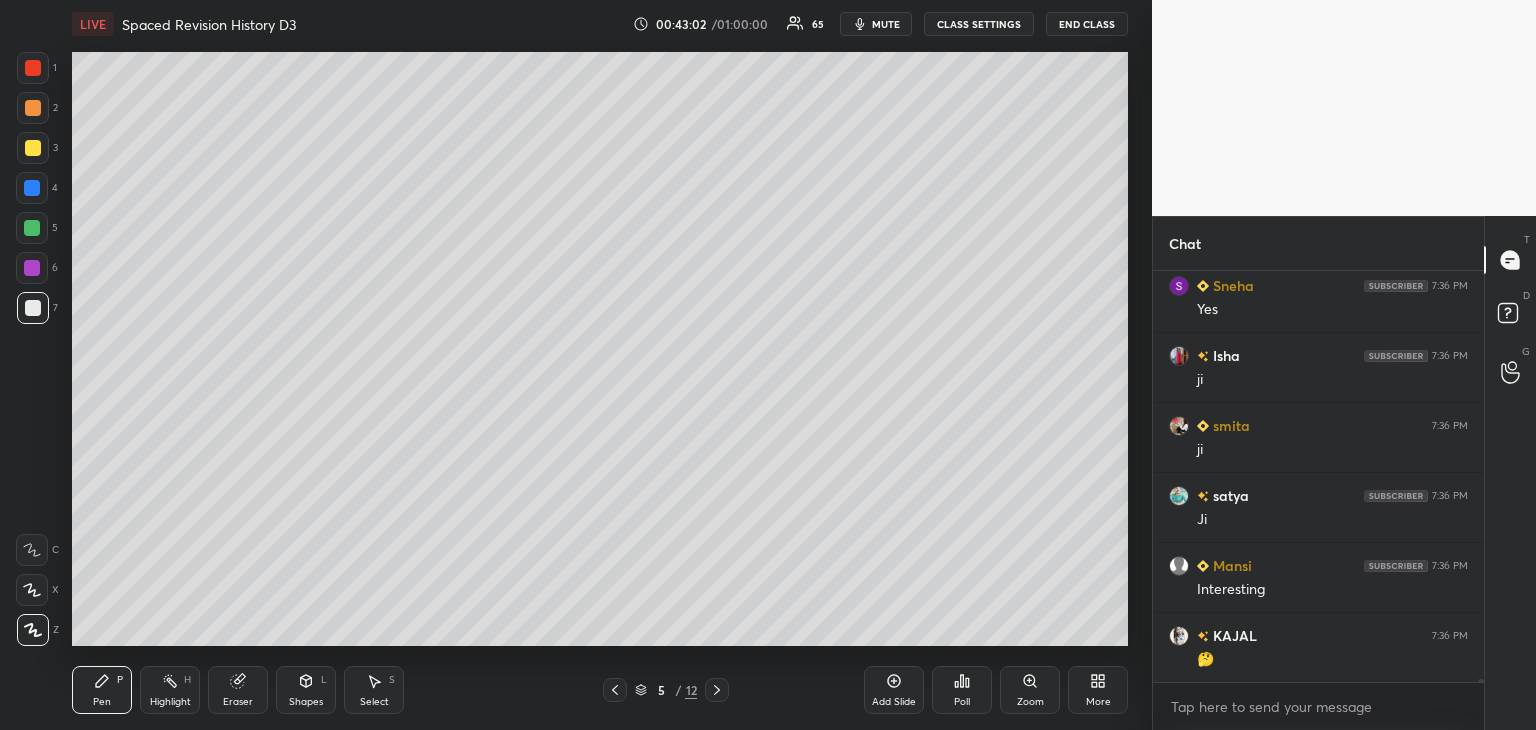 click 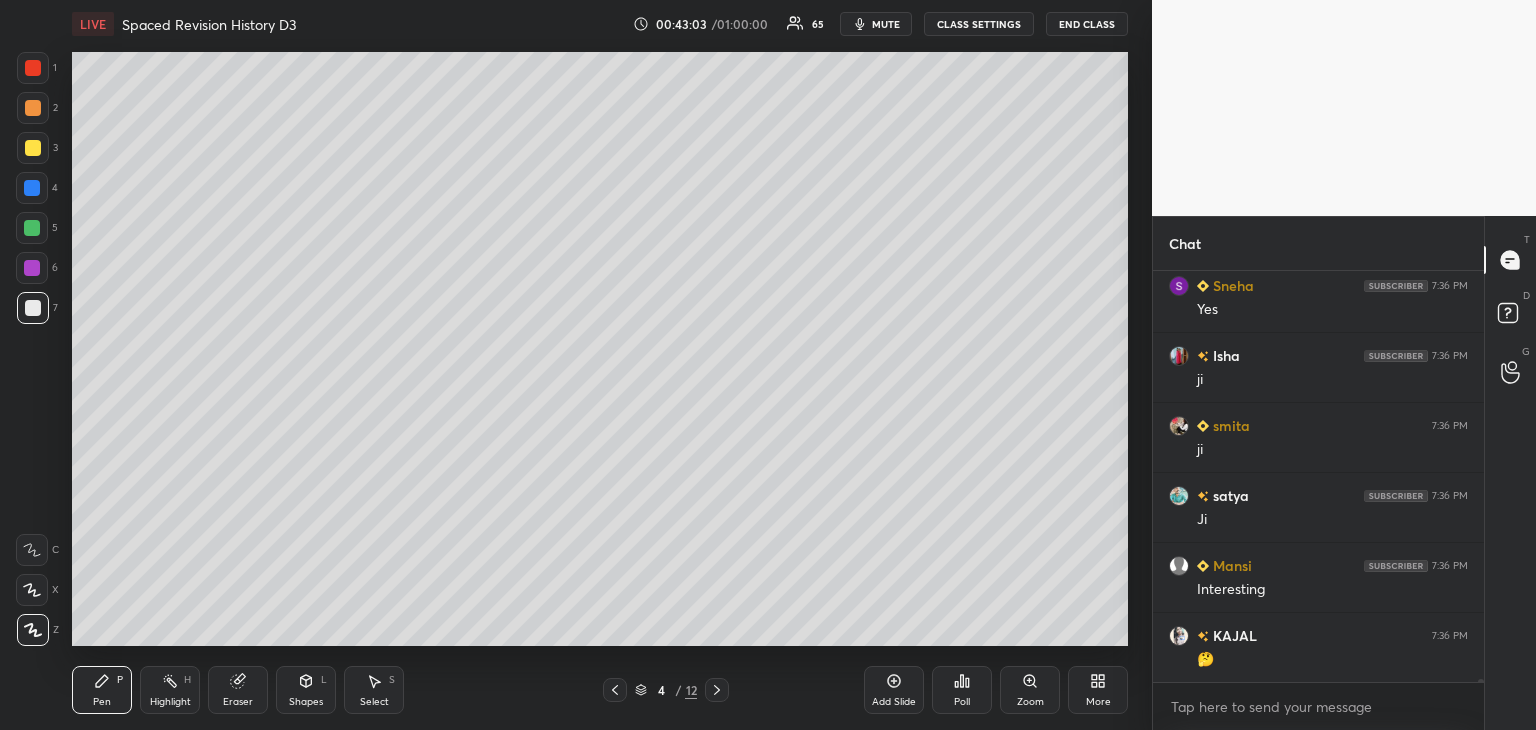 click 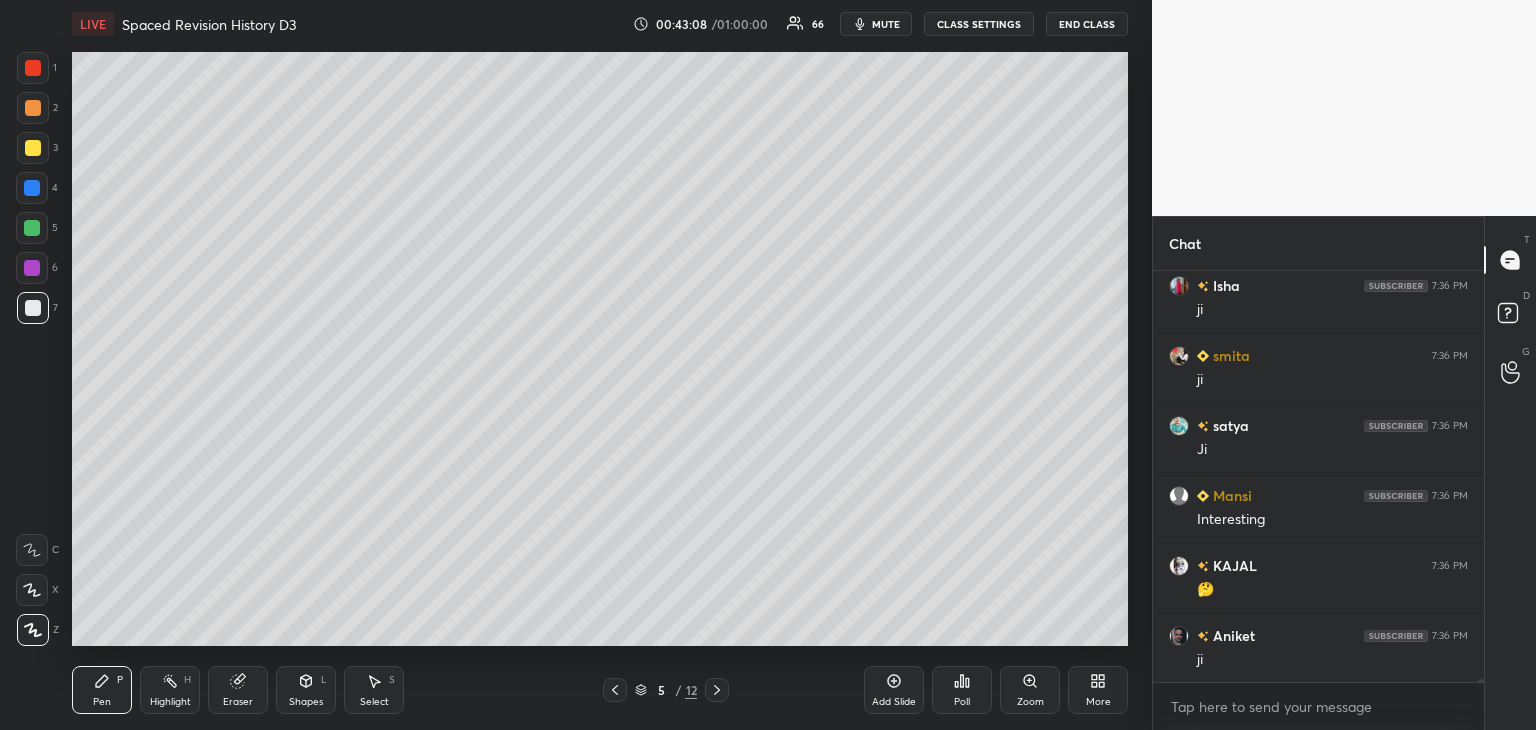 click 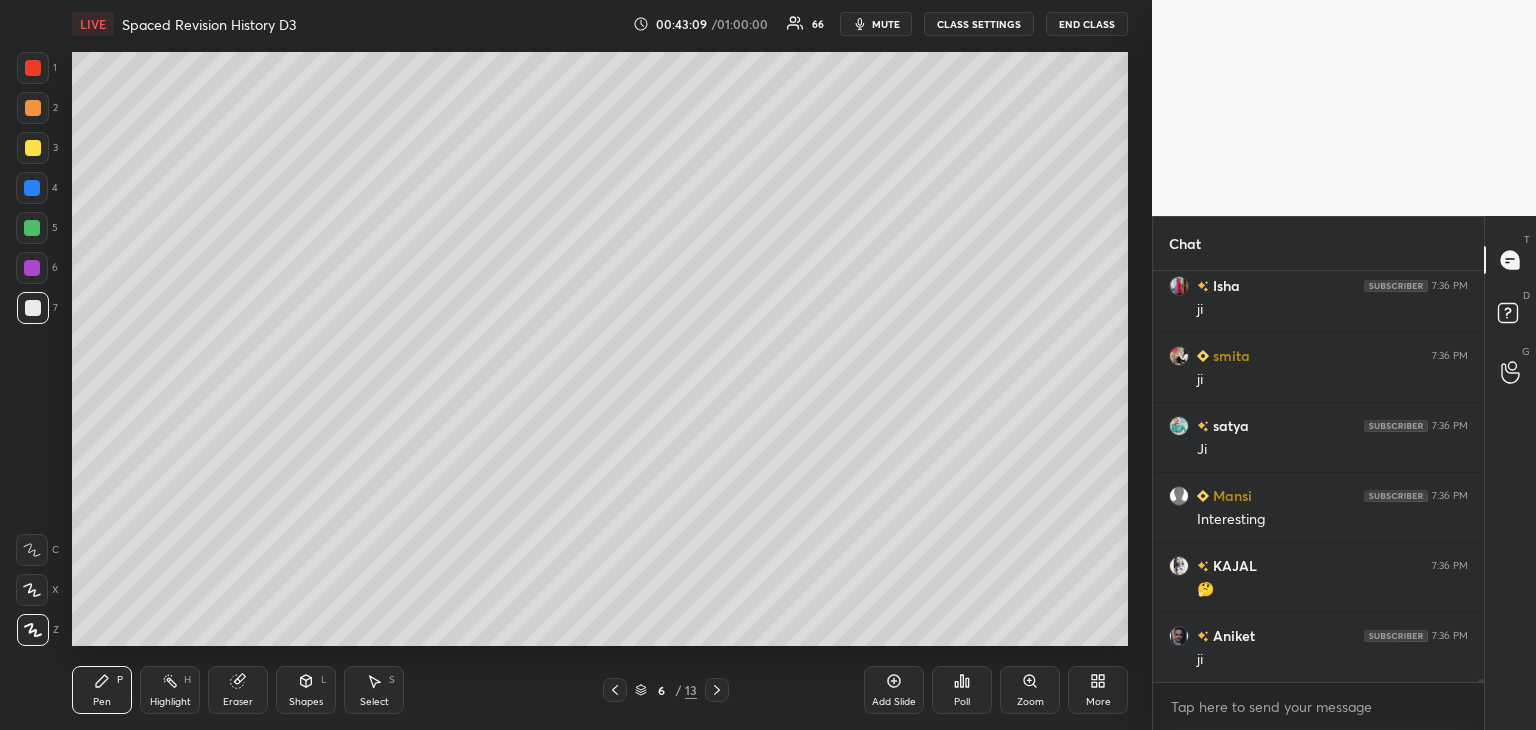 click at bounding box center [33, 308] 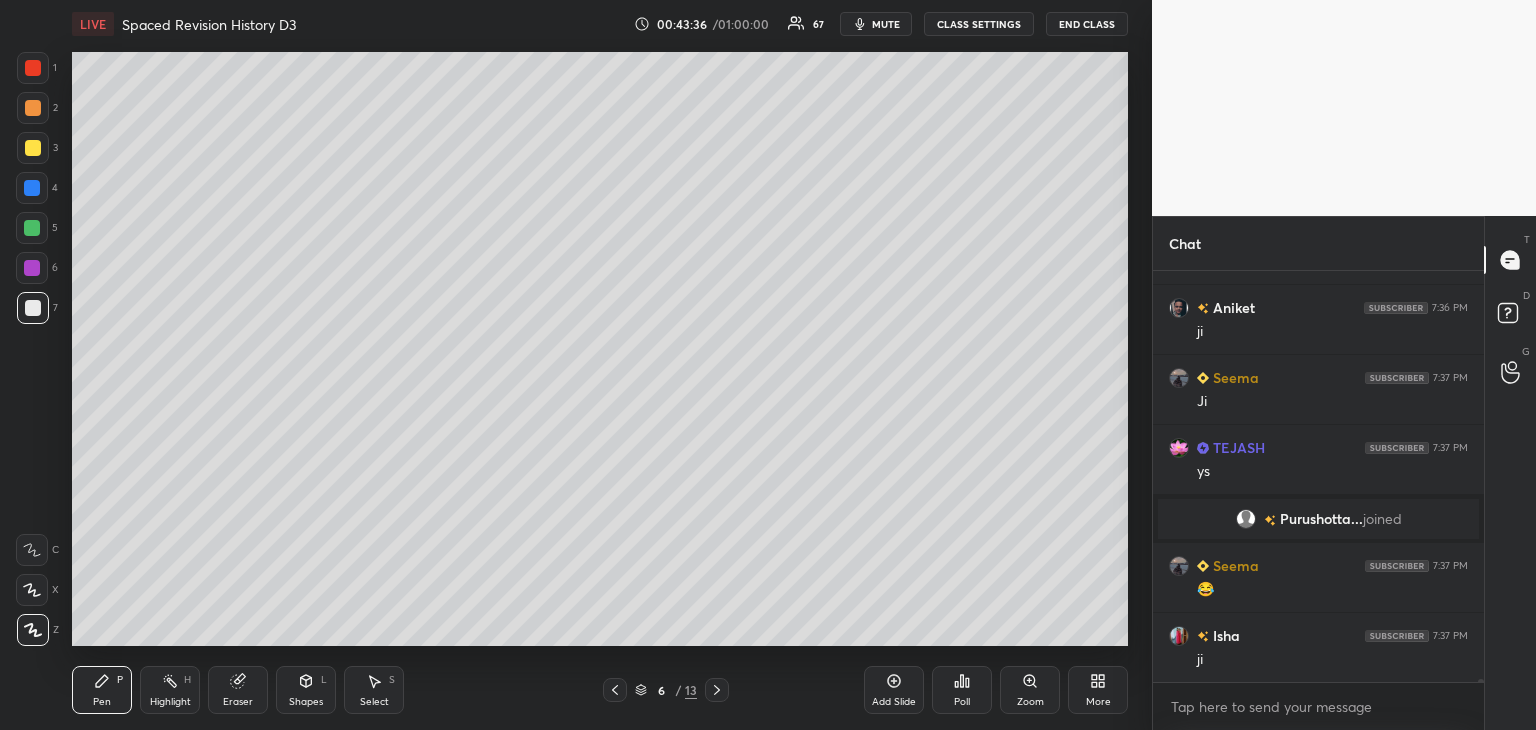 scroll, scrollTop: 60532, scrollLeft: 0, axis: vertical 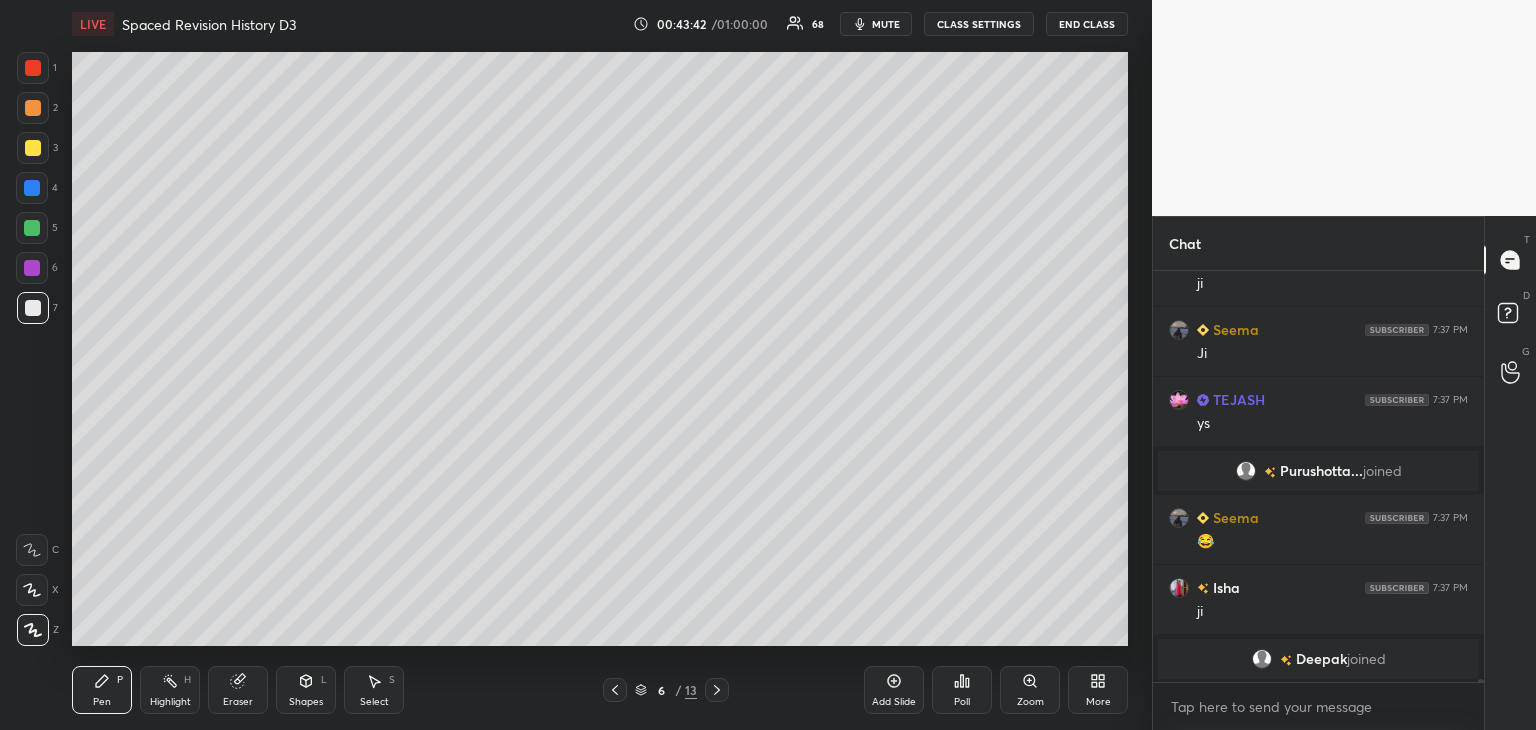 drag, startPoint x: 24, startPoint y: 309, endPoint x: 43, endPoint y: 301, distance: 20.615528 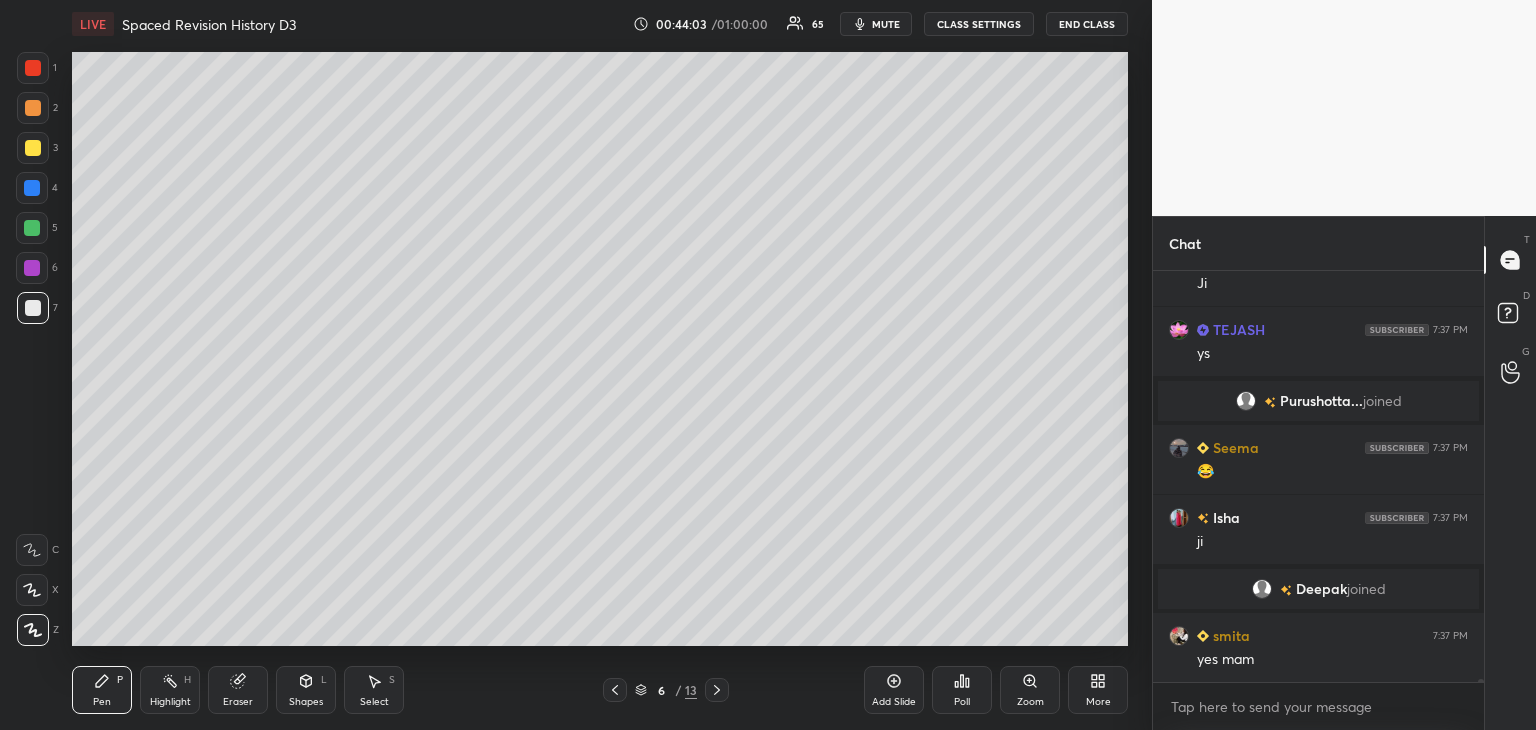 scroll, scrollTop: 60634, scrollLeft: 0, axis: vertical 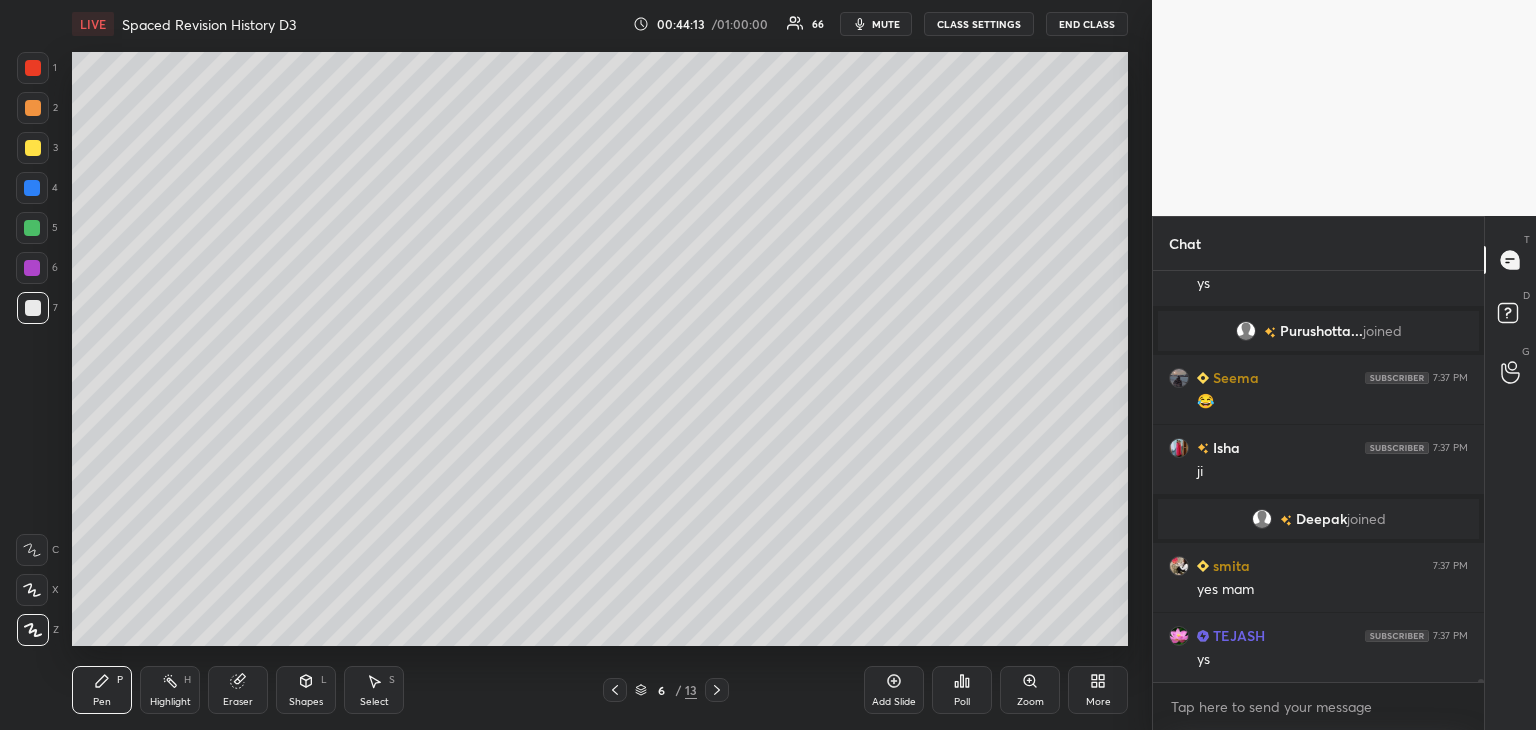click at bounding box center (32, 268) 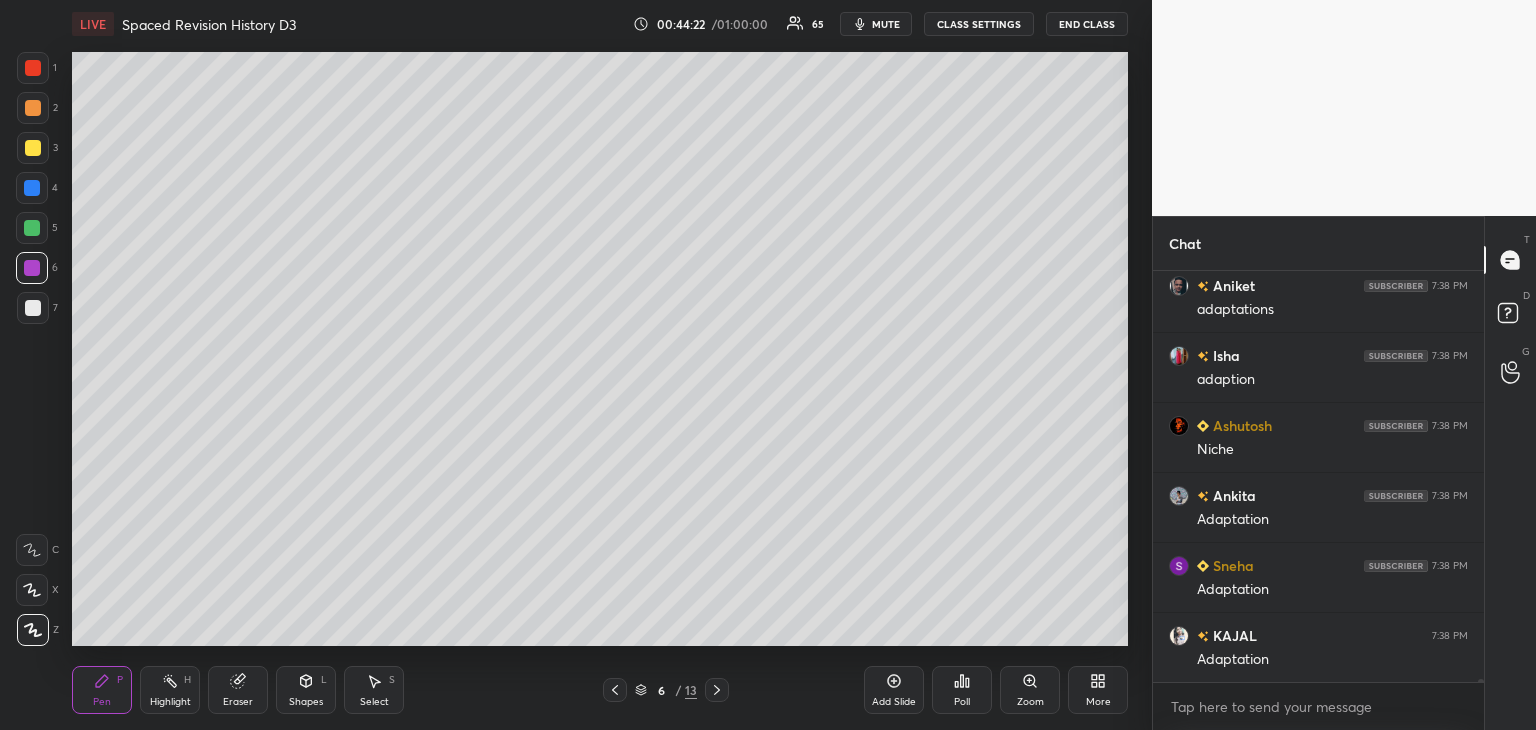 scroll, scrollTop: 61124, scrollLeft: 0, axis: vertical 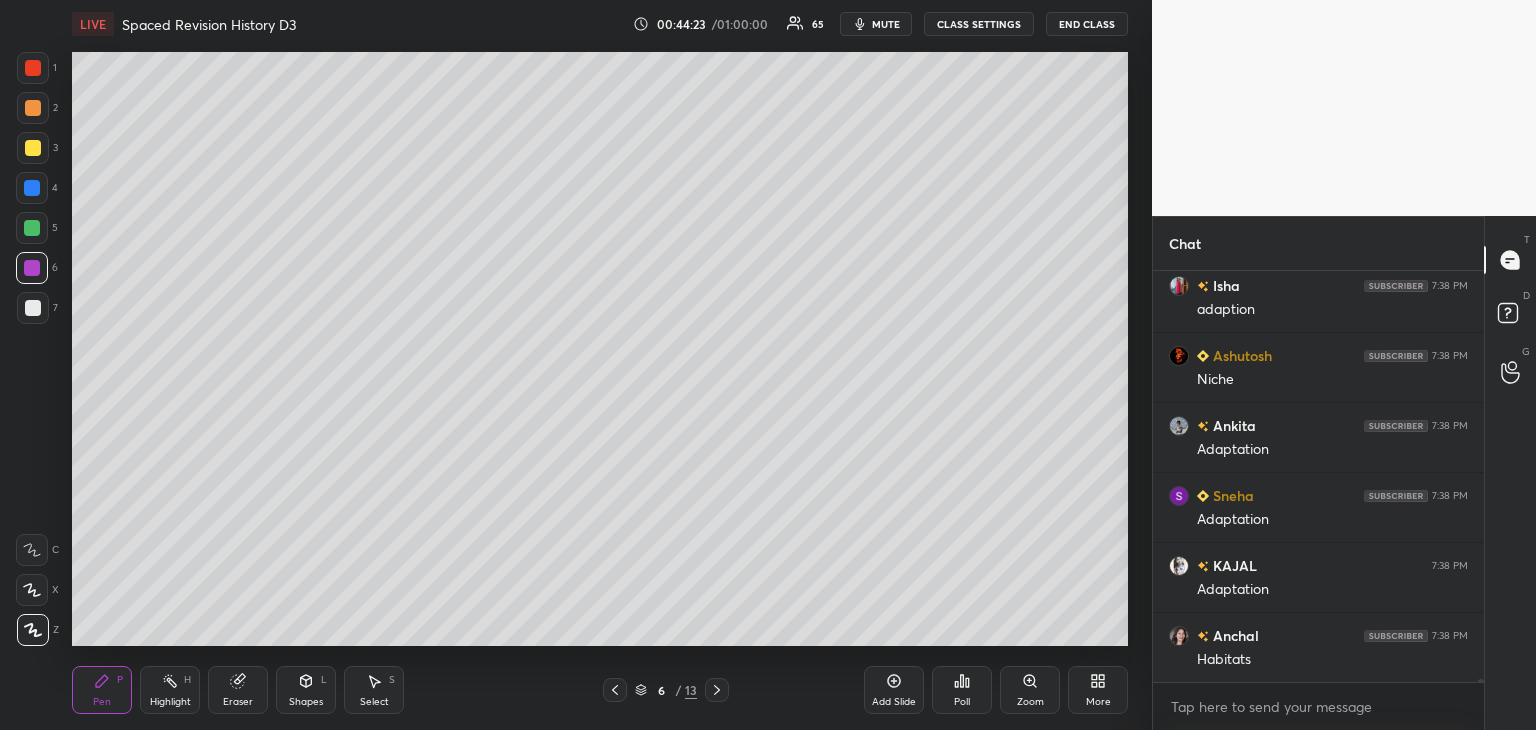 click at bounding box center (33, 108) 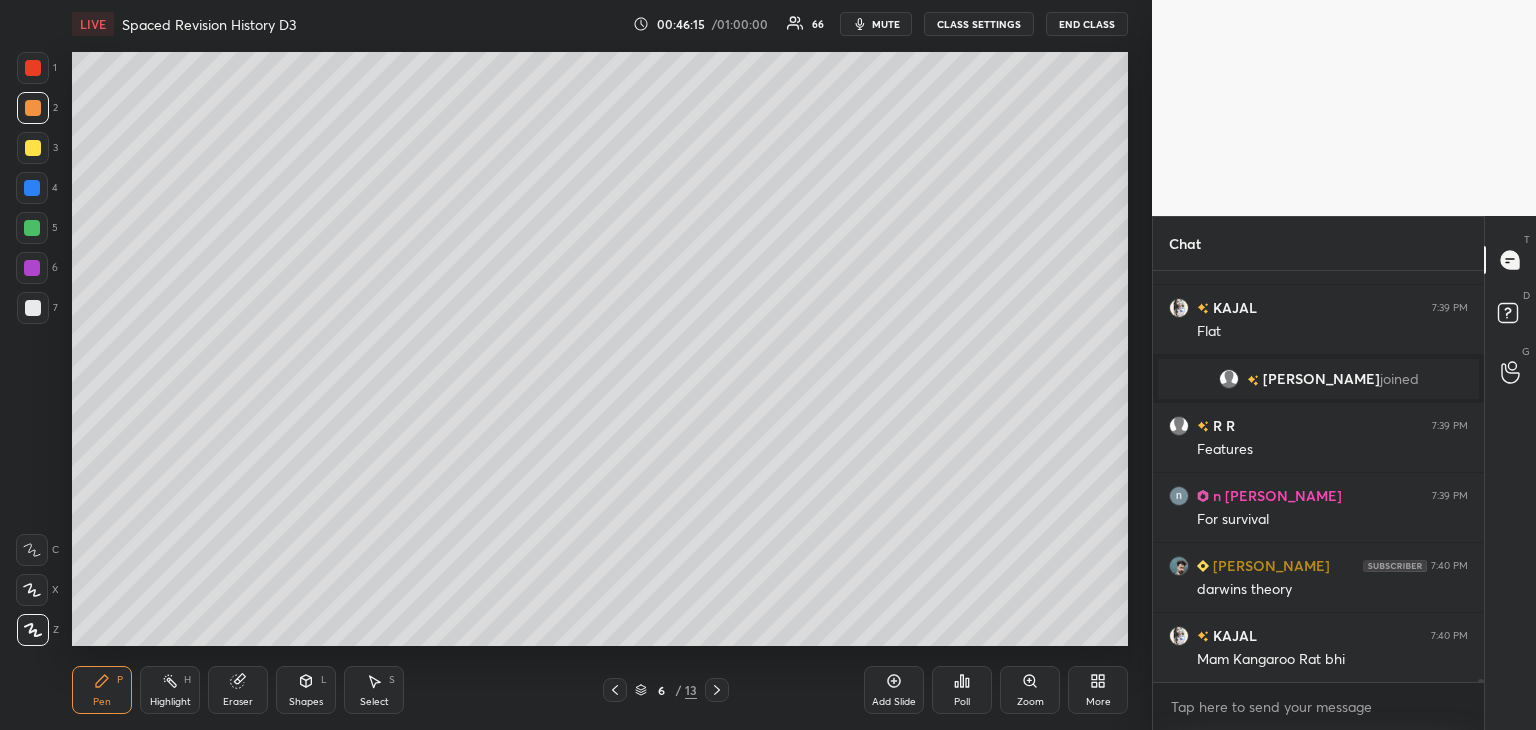 scroll, scrollTop: 62752, scrollLeft: 0, axis: vertical 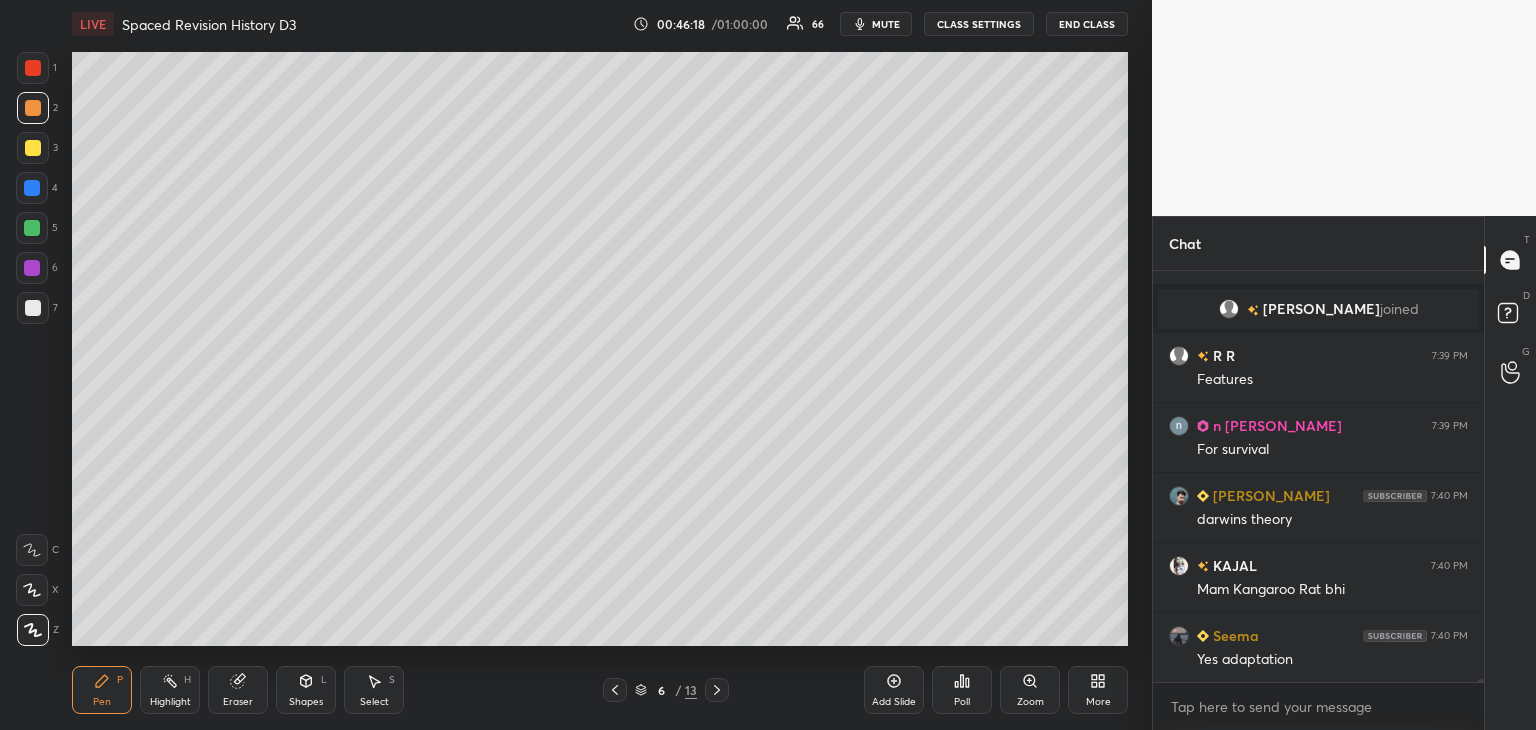 click at bounding box center [33, 308] 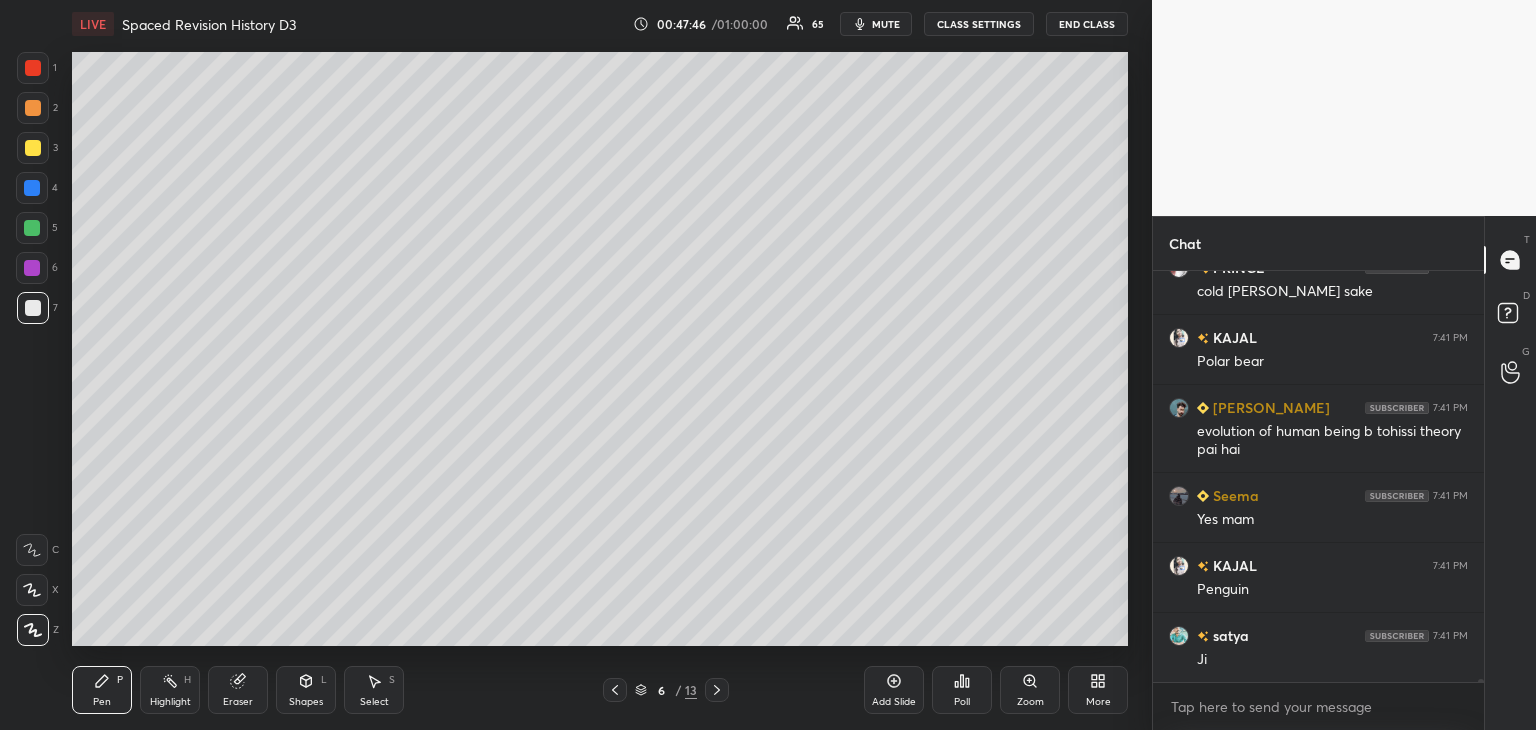 scroll, scrollTop: 64382, scrollLeft: 0, axis: vertical 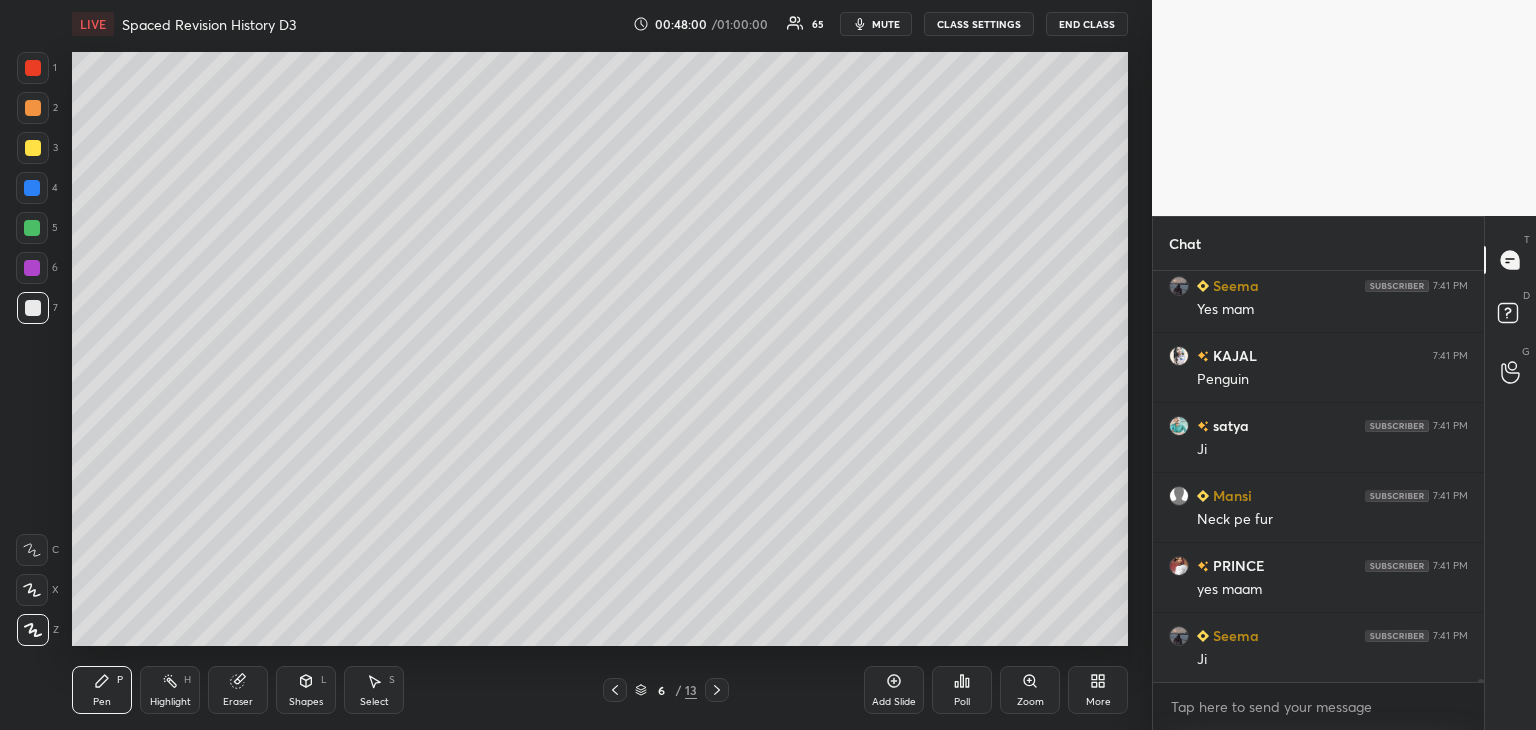 click at bounding box center [33, 308] 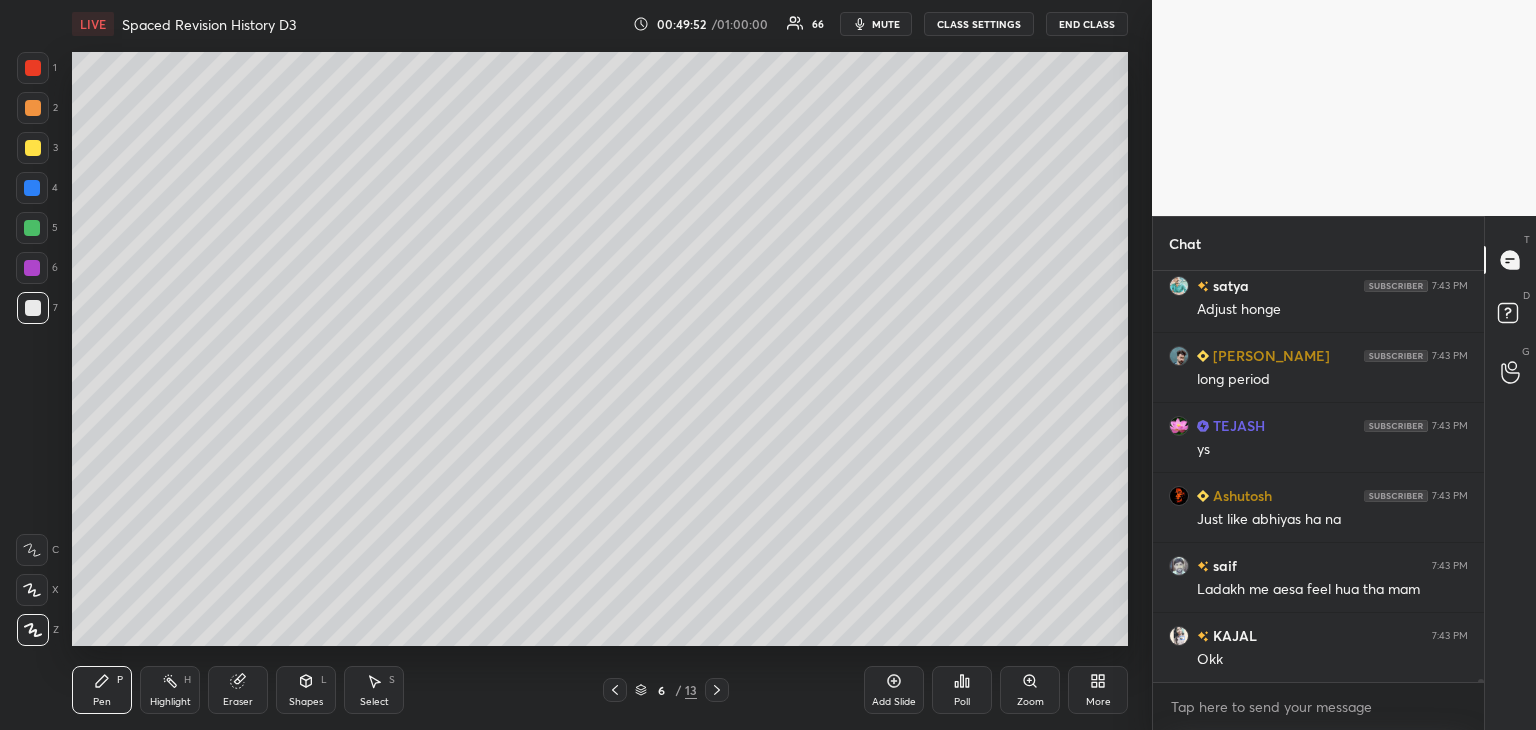 scroll, scrollTop: 65314, scrollLeft: 0, axis: vertical 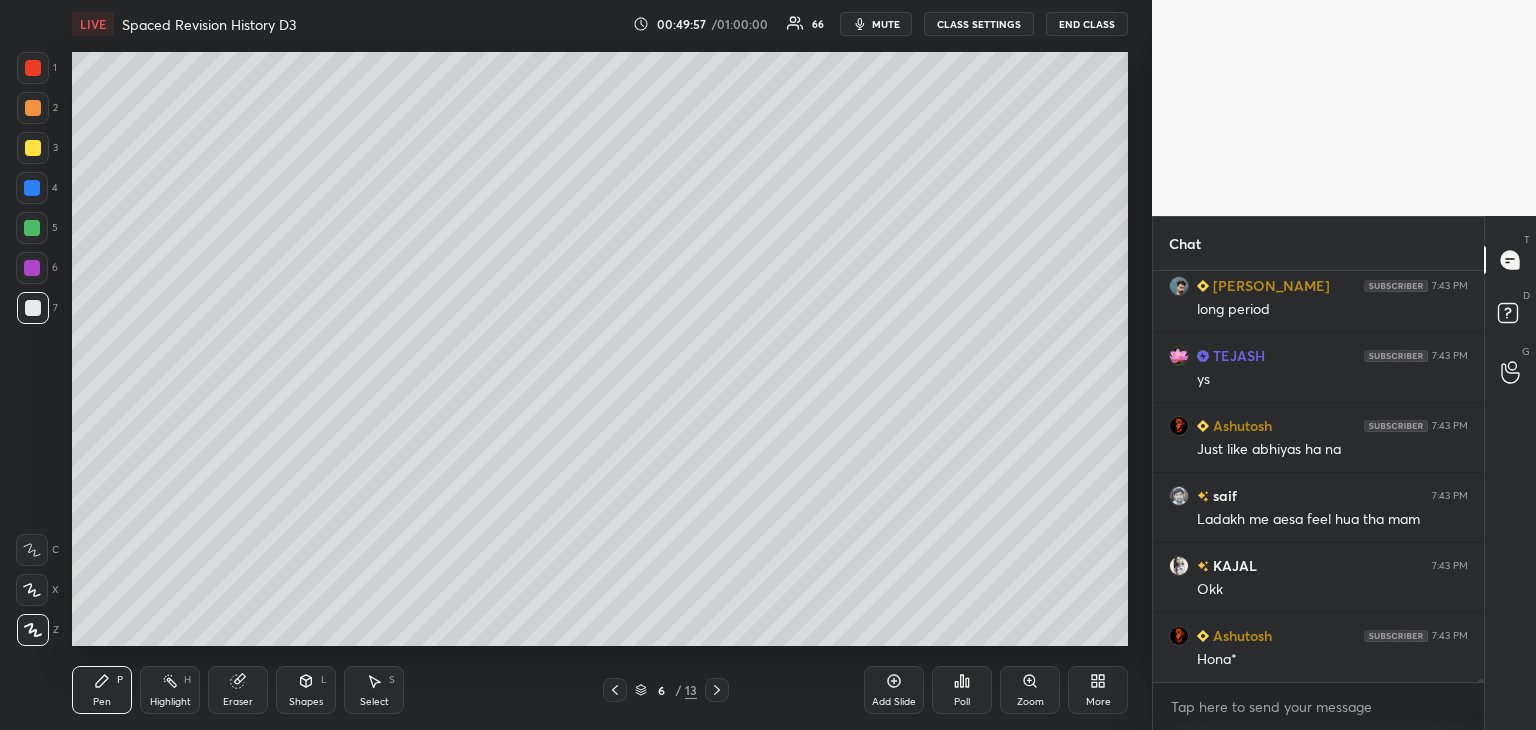 click at bounding box center (33, 148) 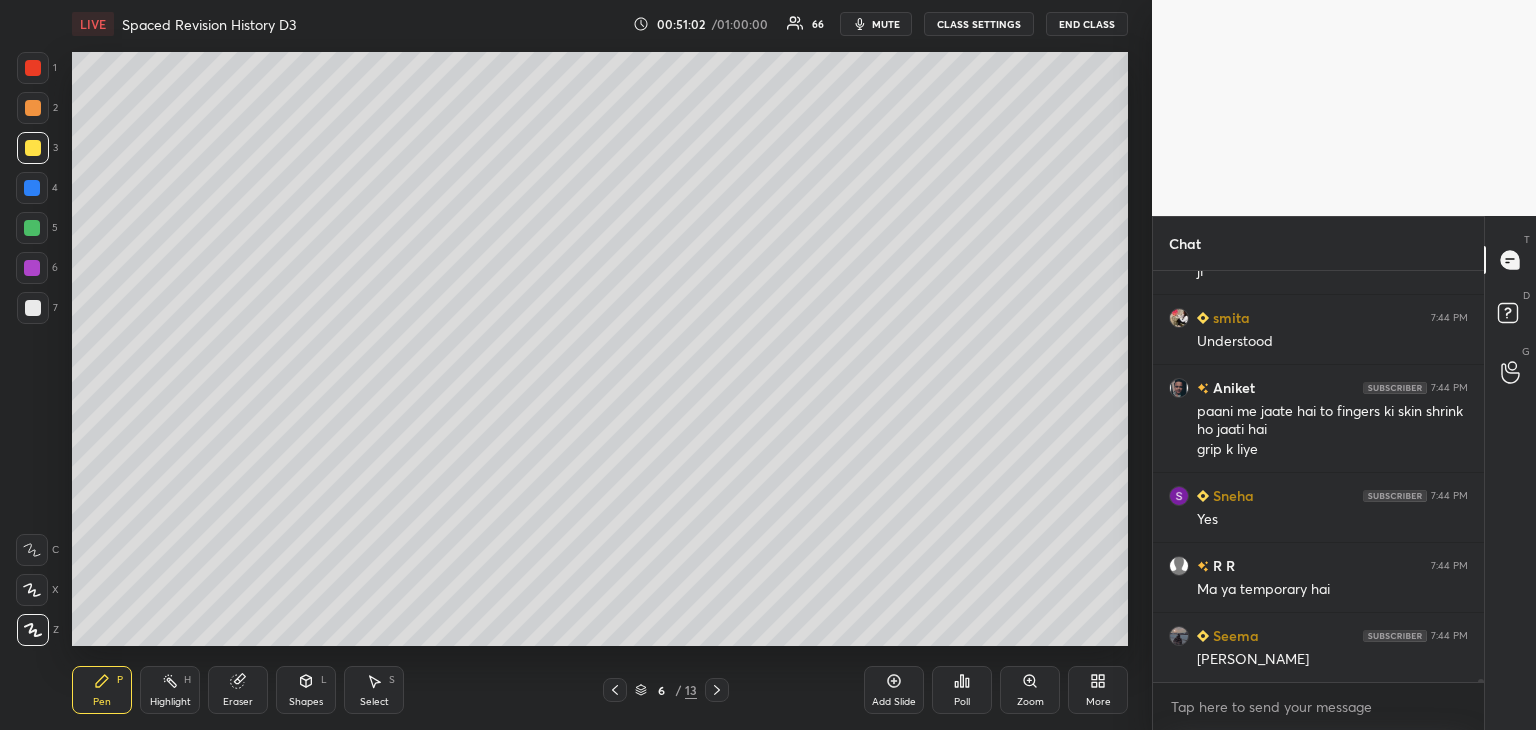 scroll, scrollTop: 66118, scrollLeft: 0, axis: vertical 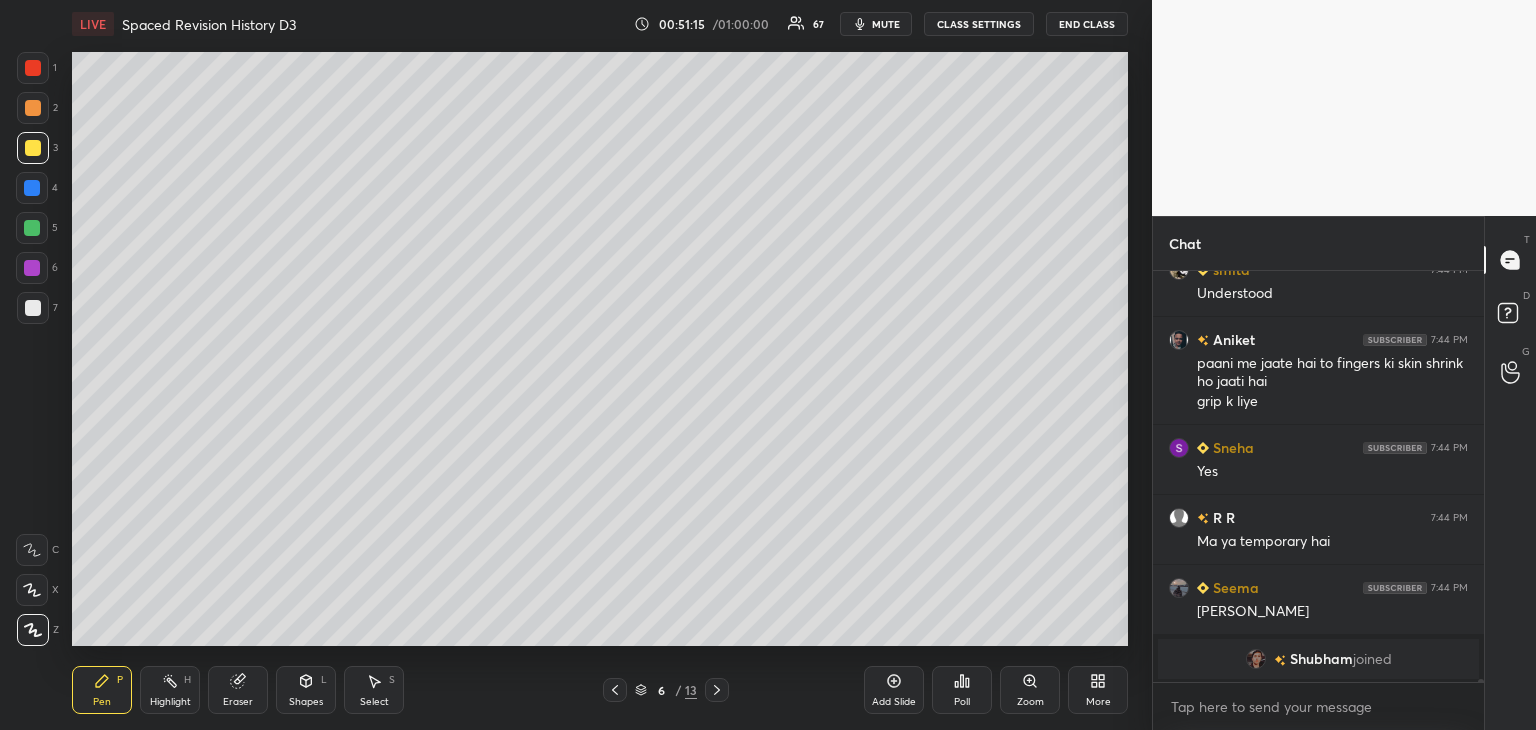 click at bounding box center [33, 148] 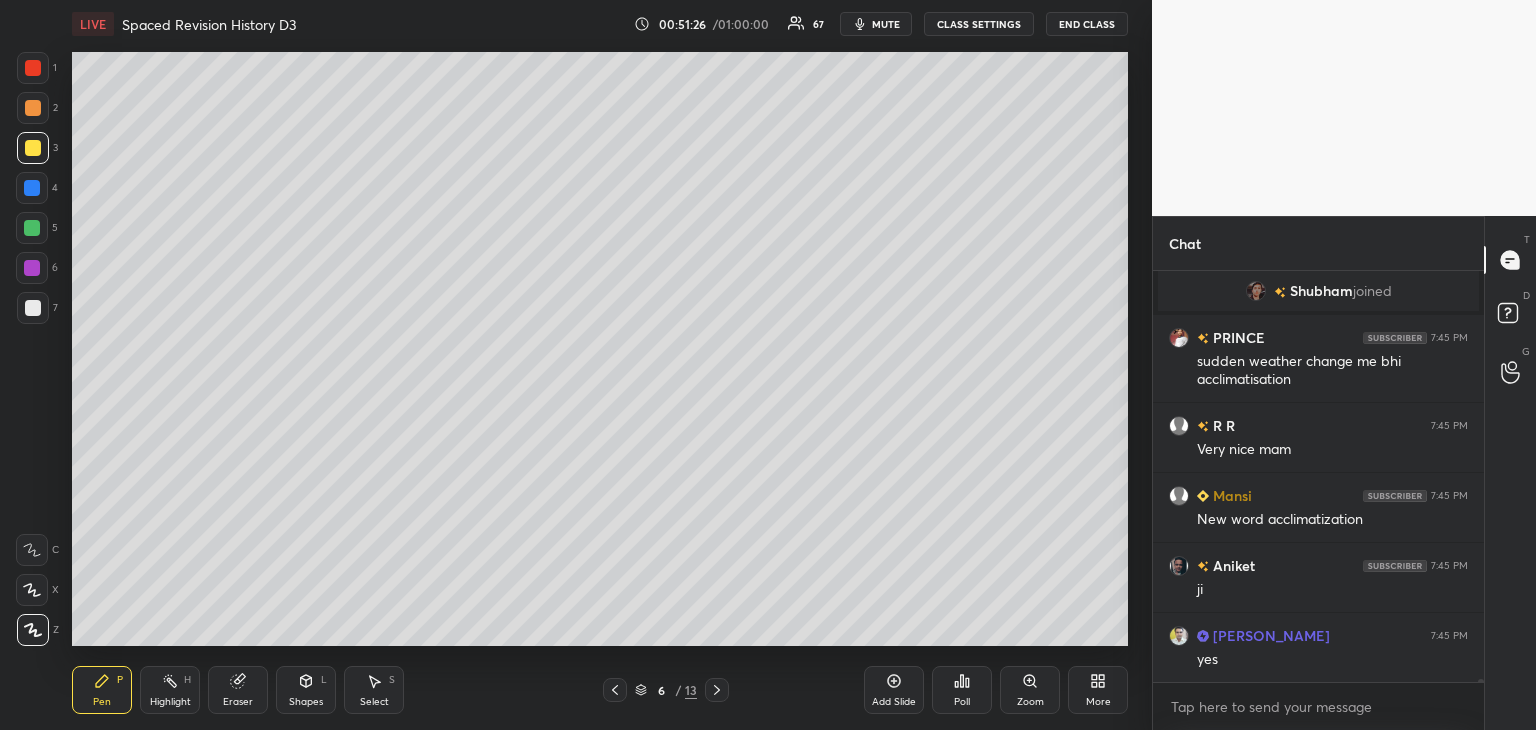 scroll, scrollTop: 66120, scrollLeft: 0, axis: vertical 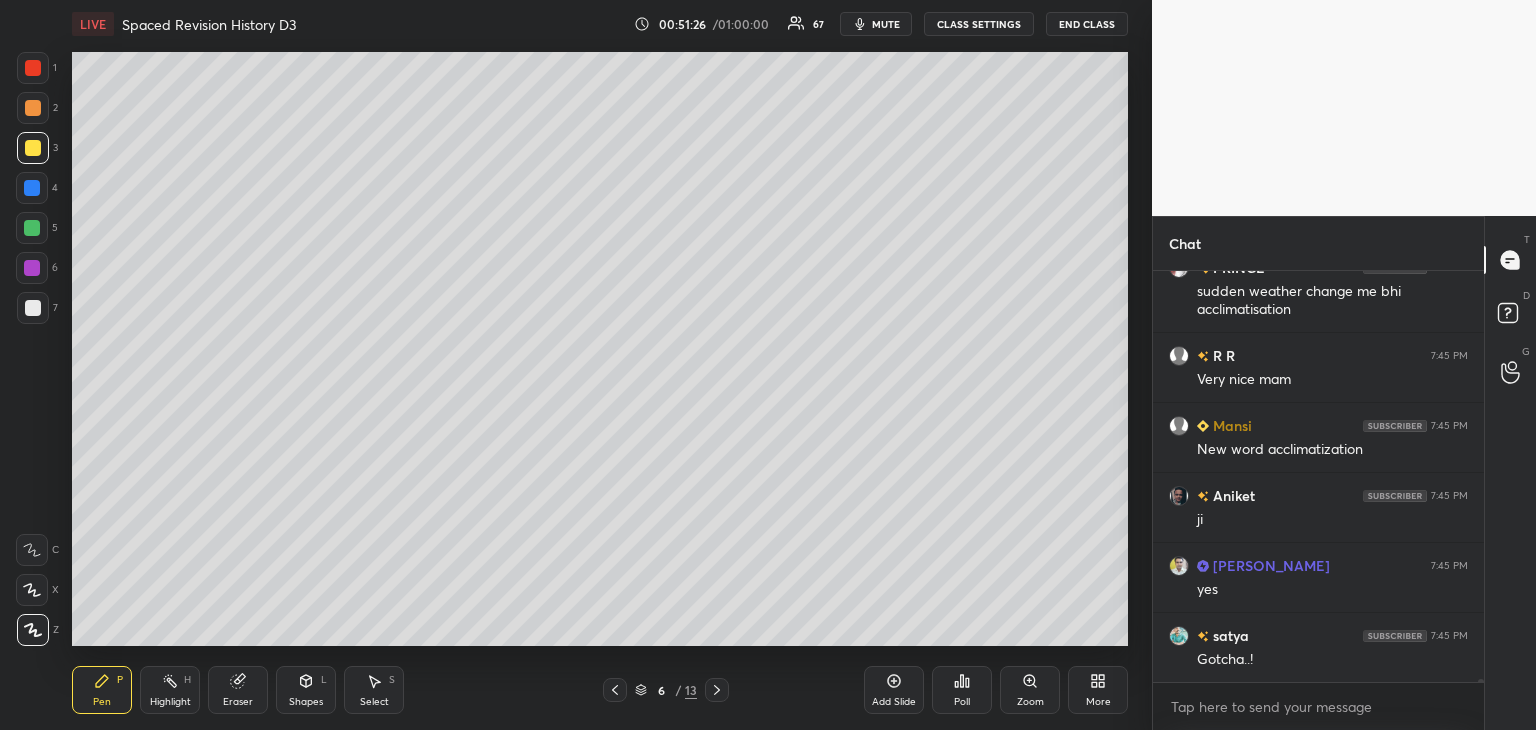 click at bounding box center (33, 68) 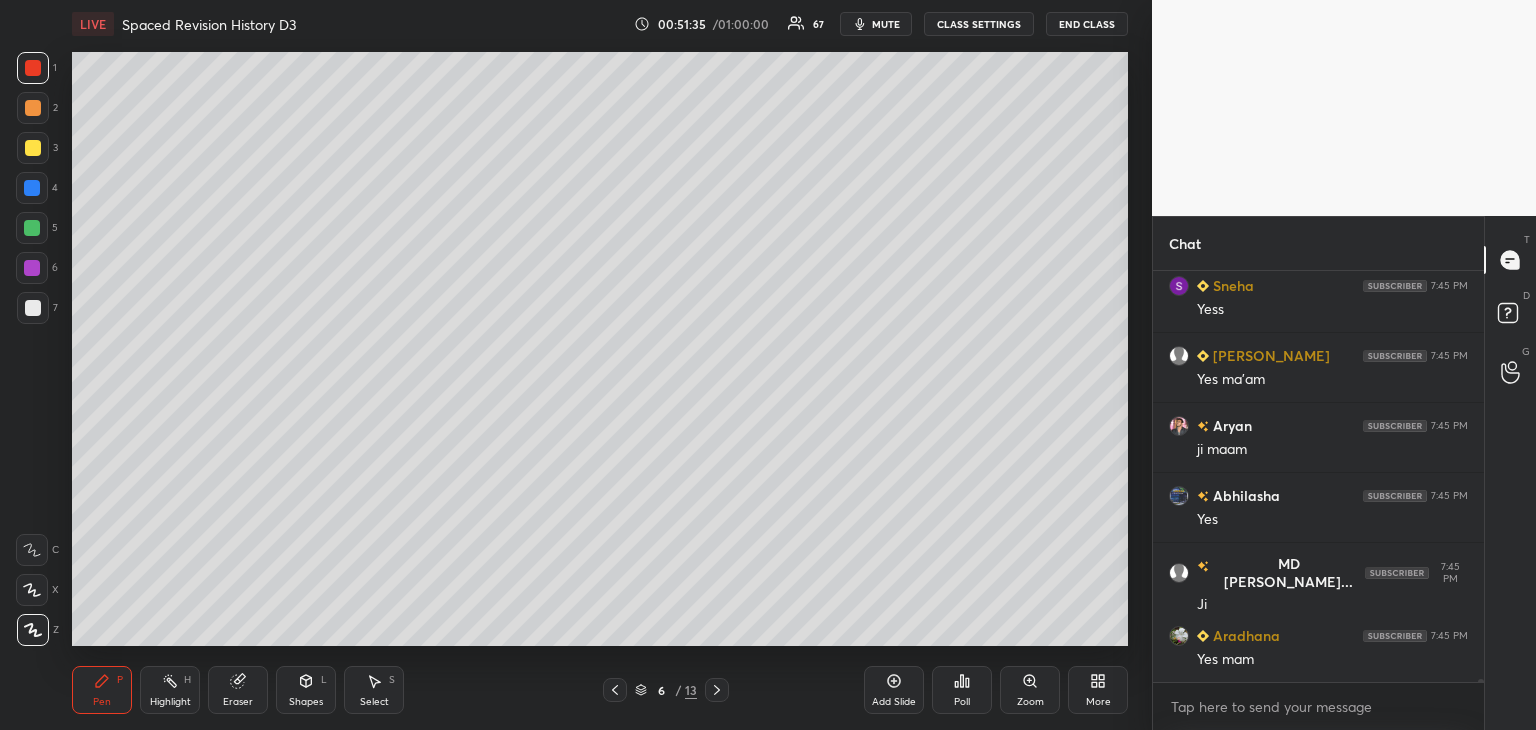 scroll, scrollTop: 67030, scrollLeft: 0, axis: vertical 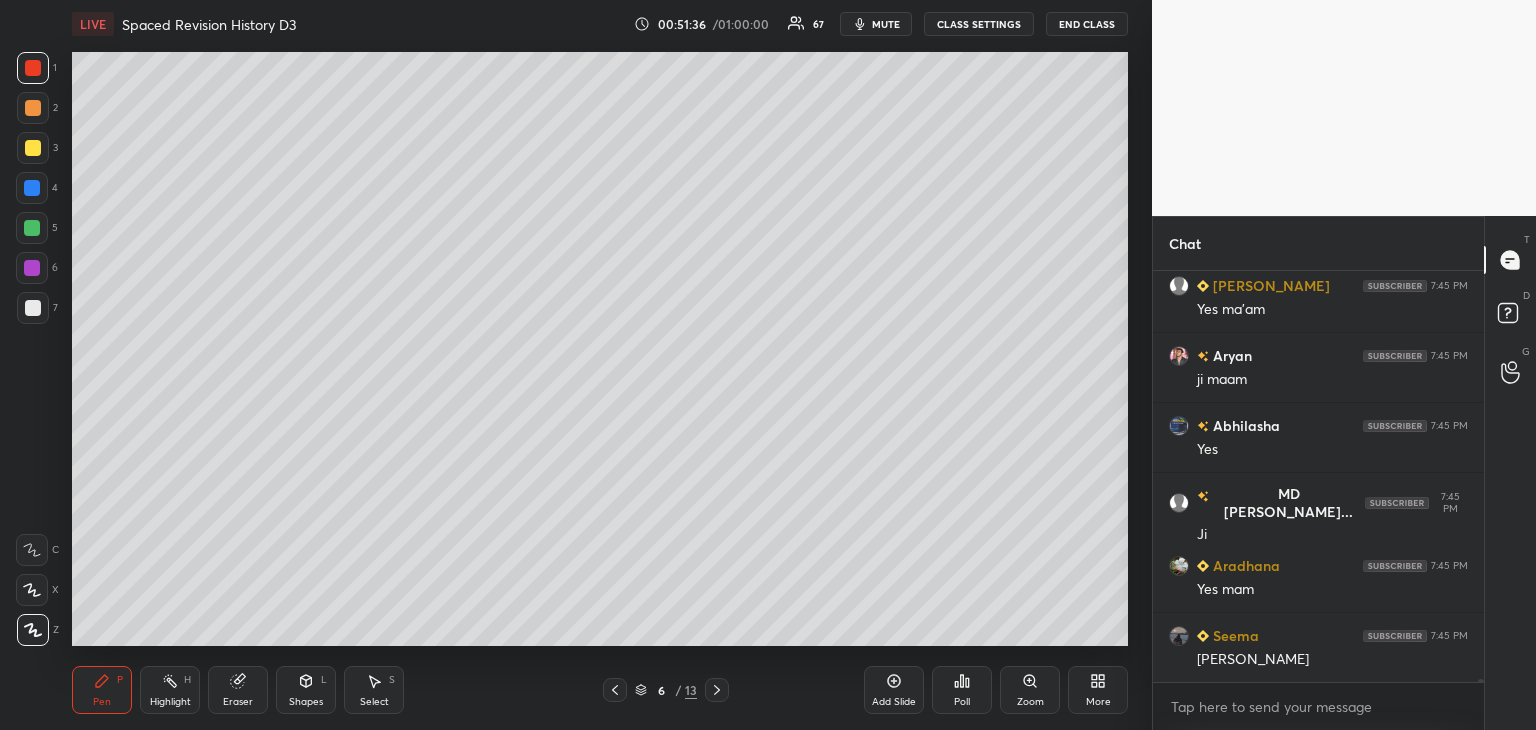 click on "Add Slide" at bounding box center [894, 690] 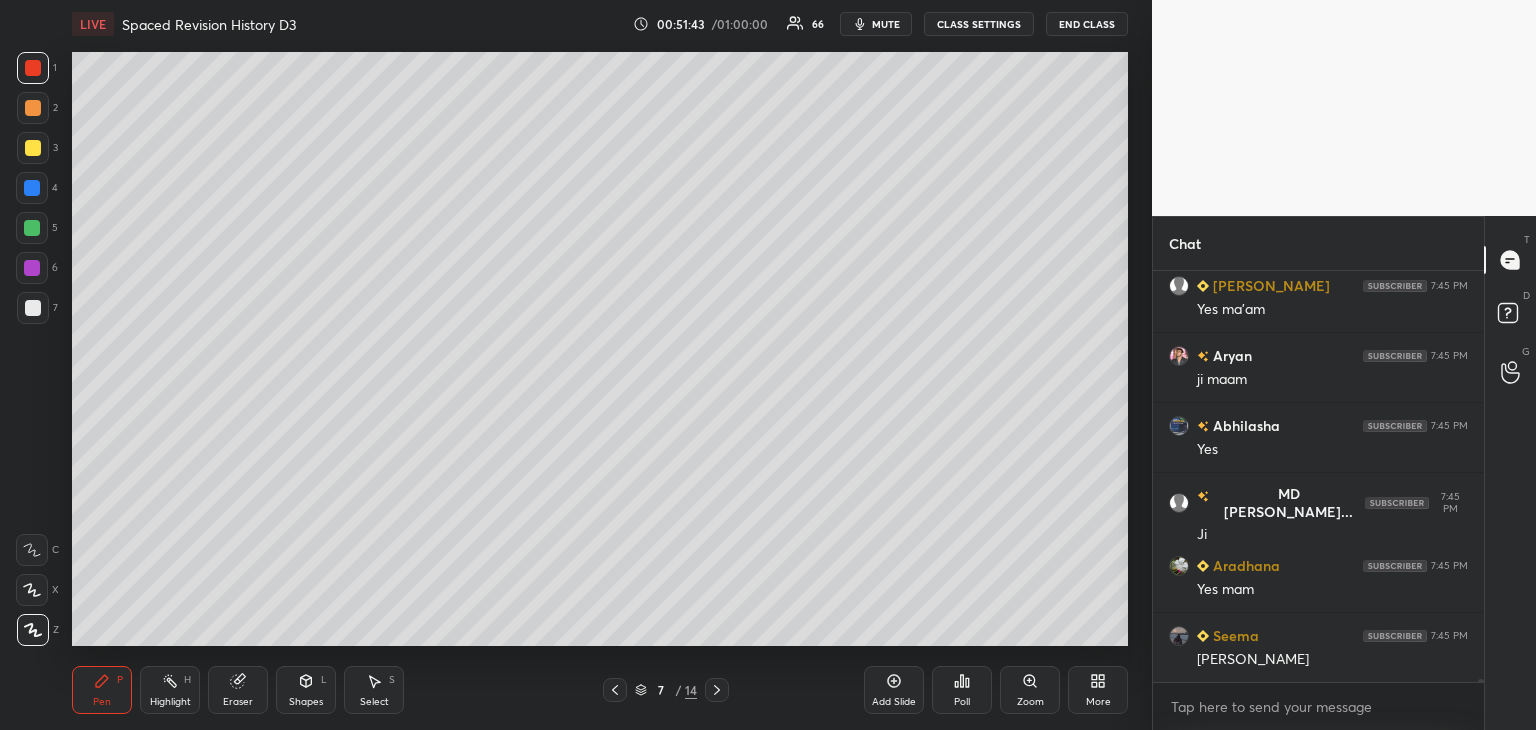 click at bounding box center (33, 148) 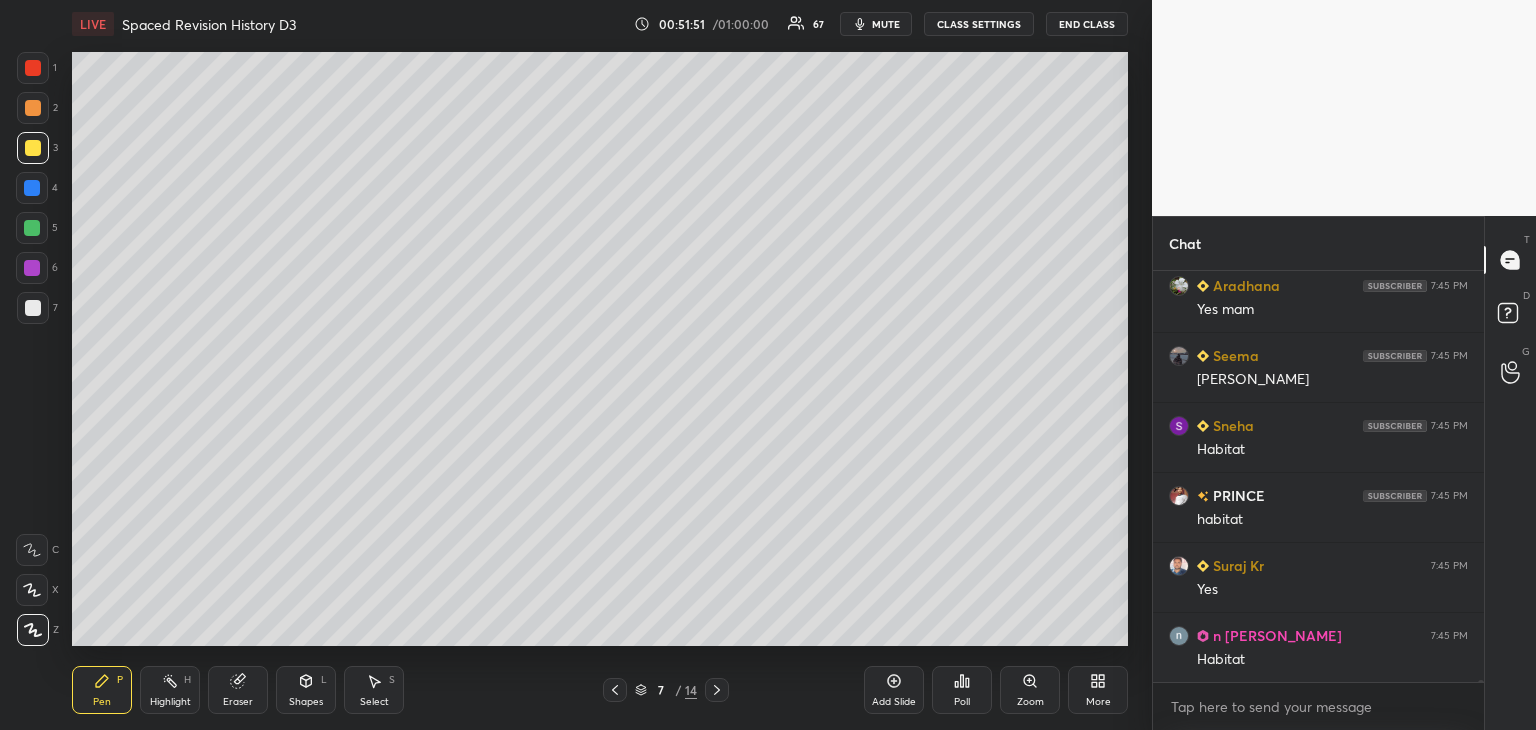 scroll, scrollTop: 67380, scrollLeft: 0, axis: vertical 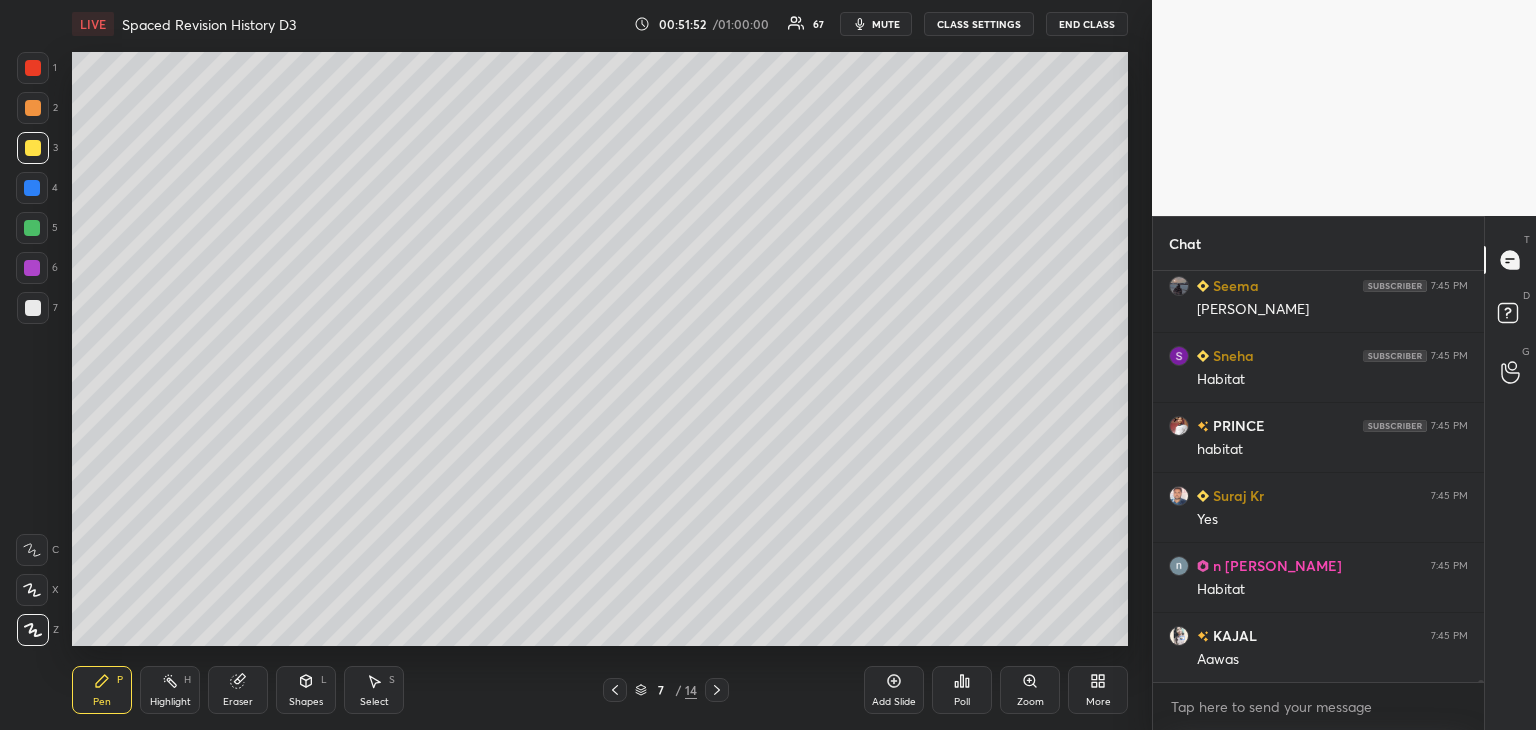 drag, startPoint x: 35, startPoint y: 312, endPoint x: 40, endPoint y: 295, distance: 17.720045 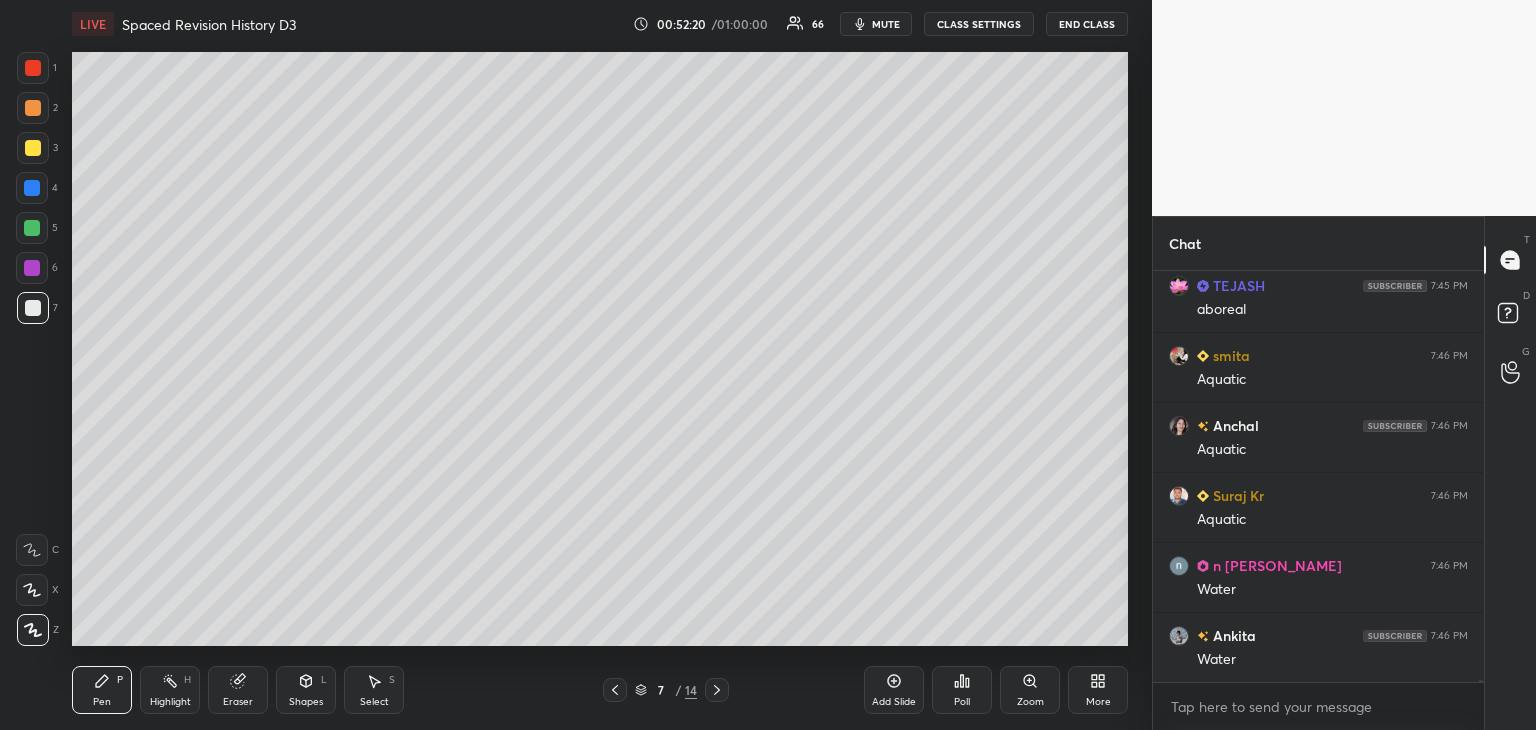scroll, scrollTop: 68016, scrollLeft: 0, axis: vertical 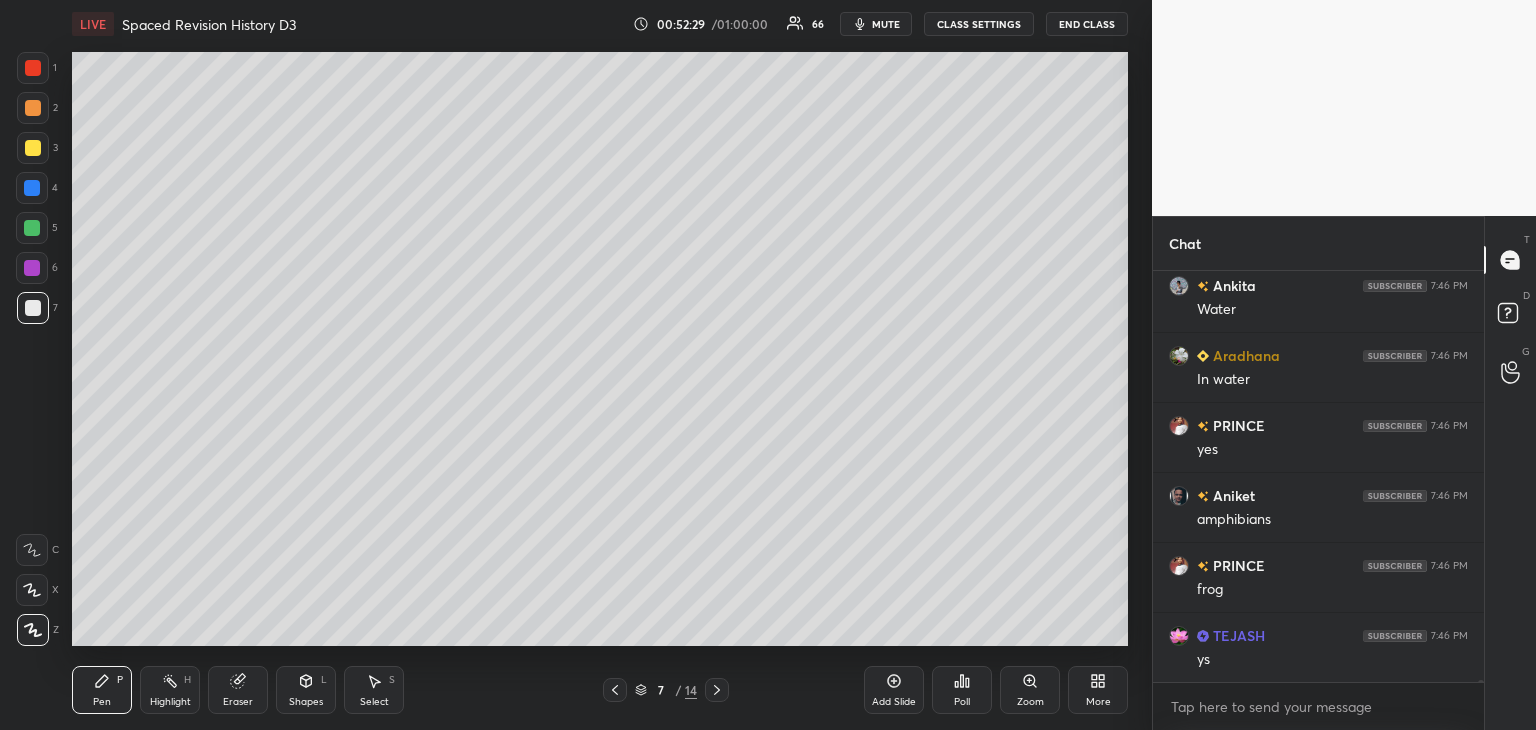click at bounding box center (33, 108) 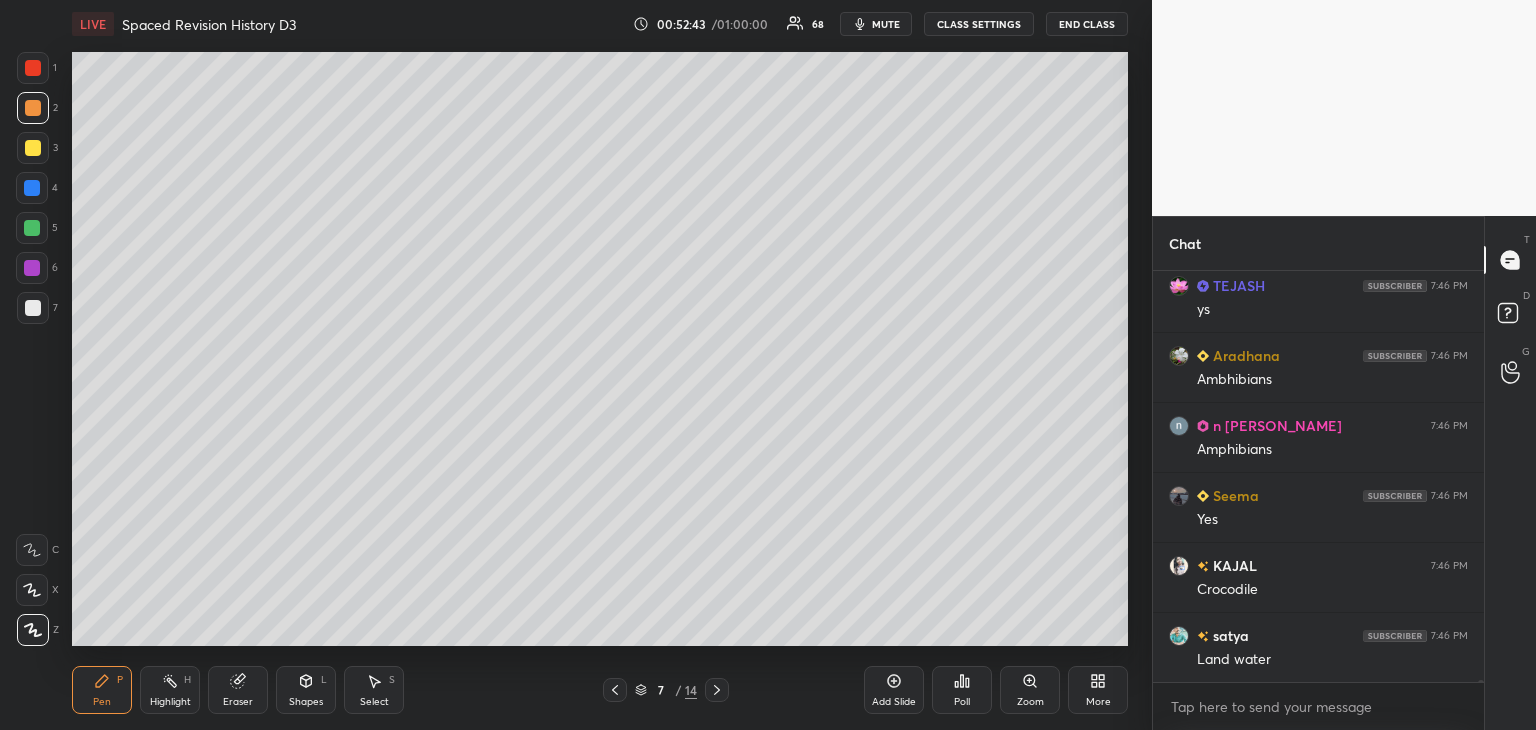 scroll, scrollTop: 68716, scrollLeft: 0, axis: vertical 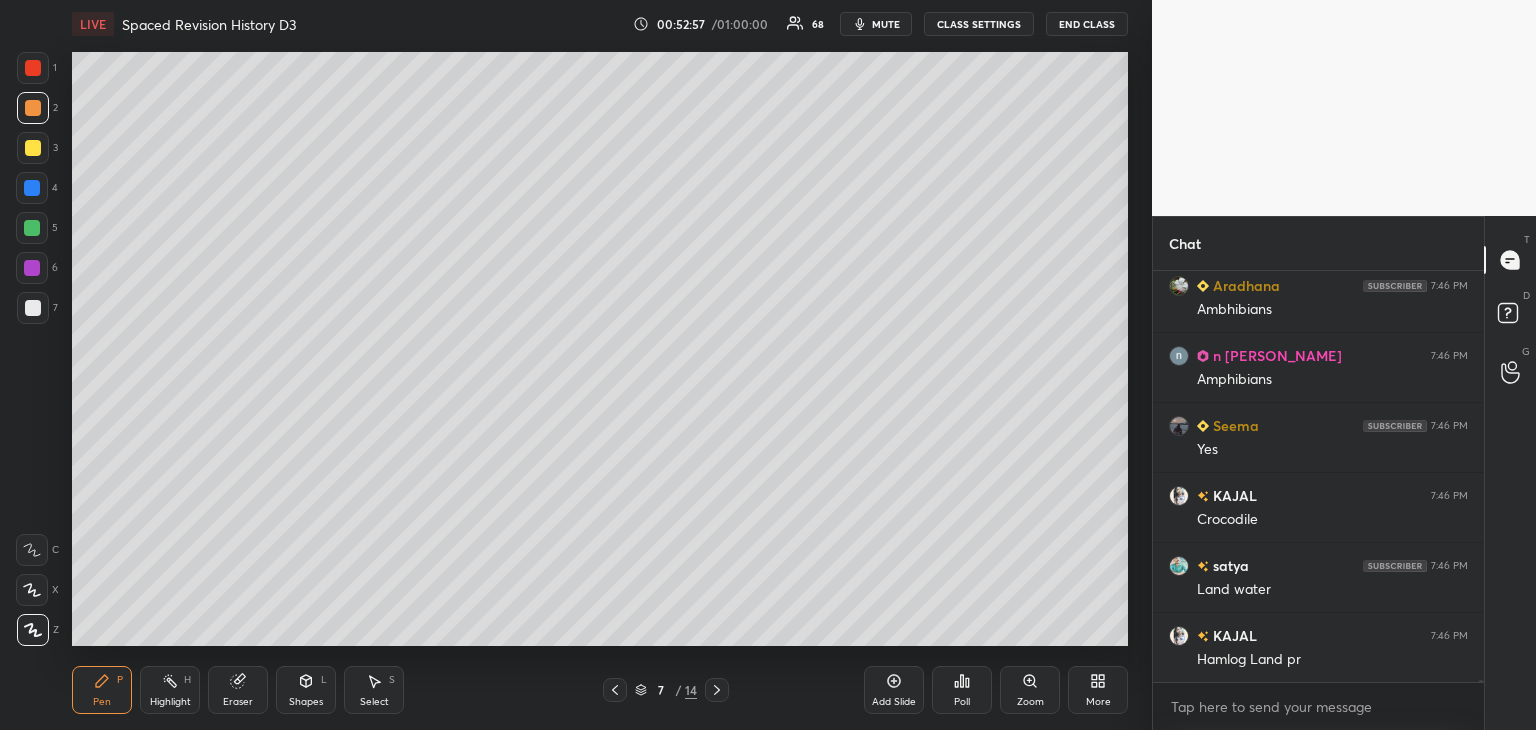 click at bounding box center (33, 308) 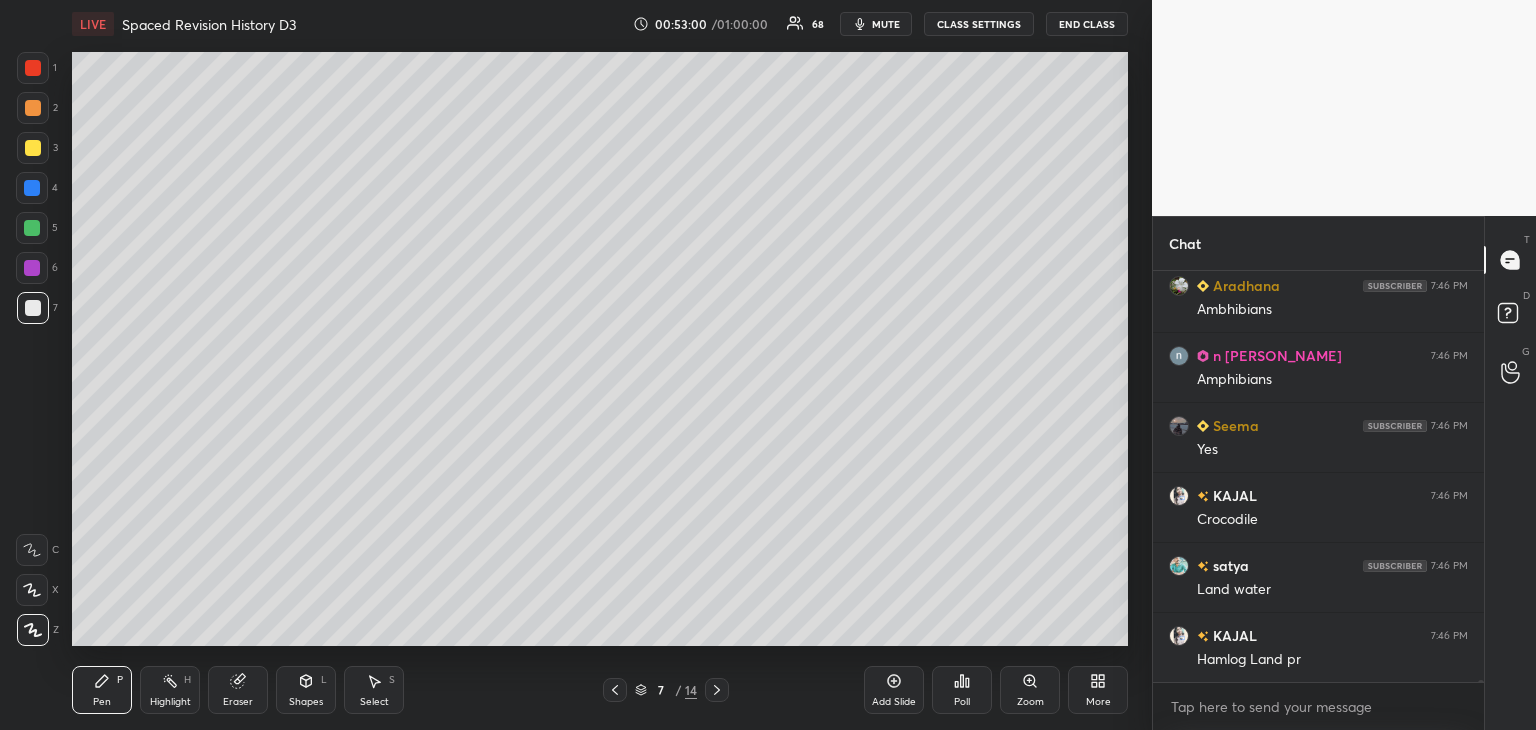 scroll, scrollTop: 68786, scrollLeft: 0, axis: vertical 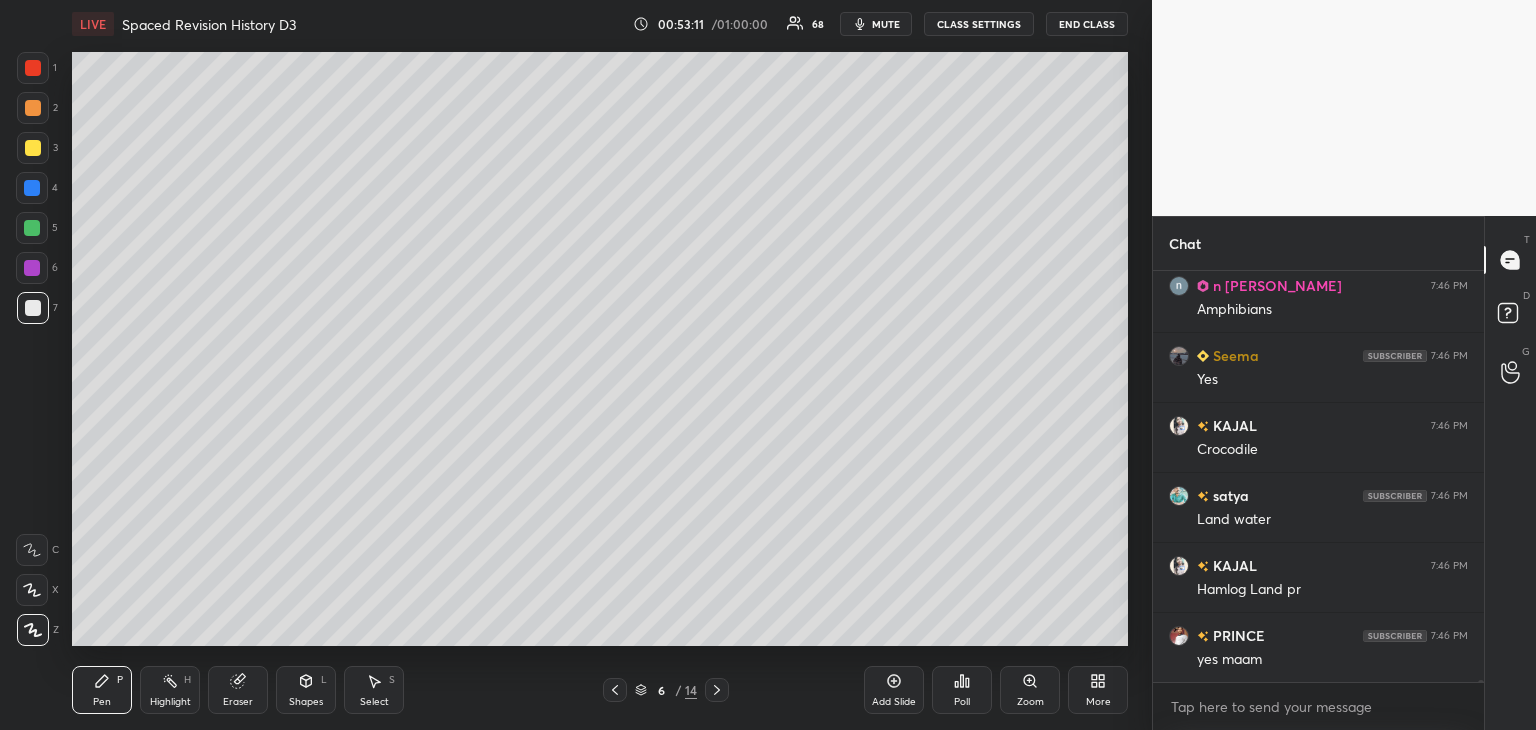 click on "Add Slide" at bounding box center [894, 690] 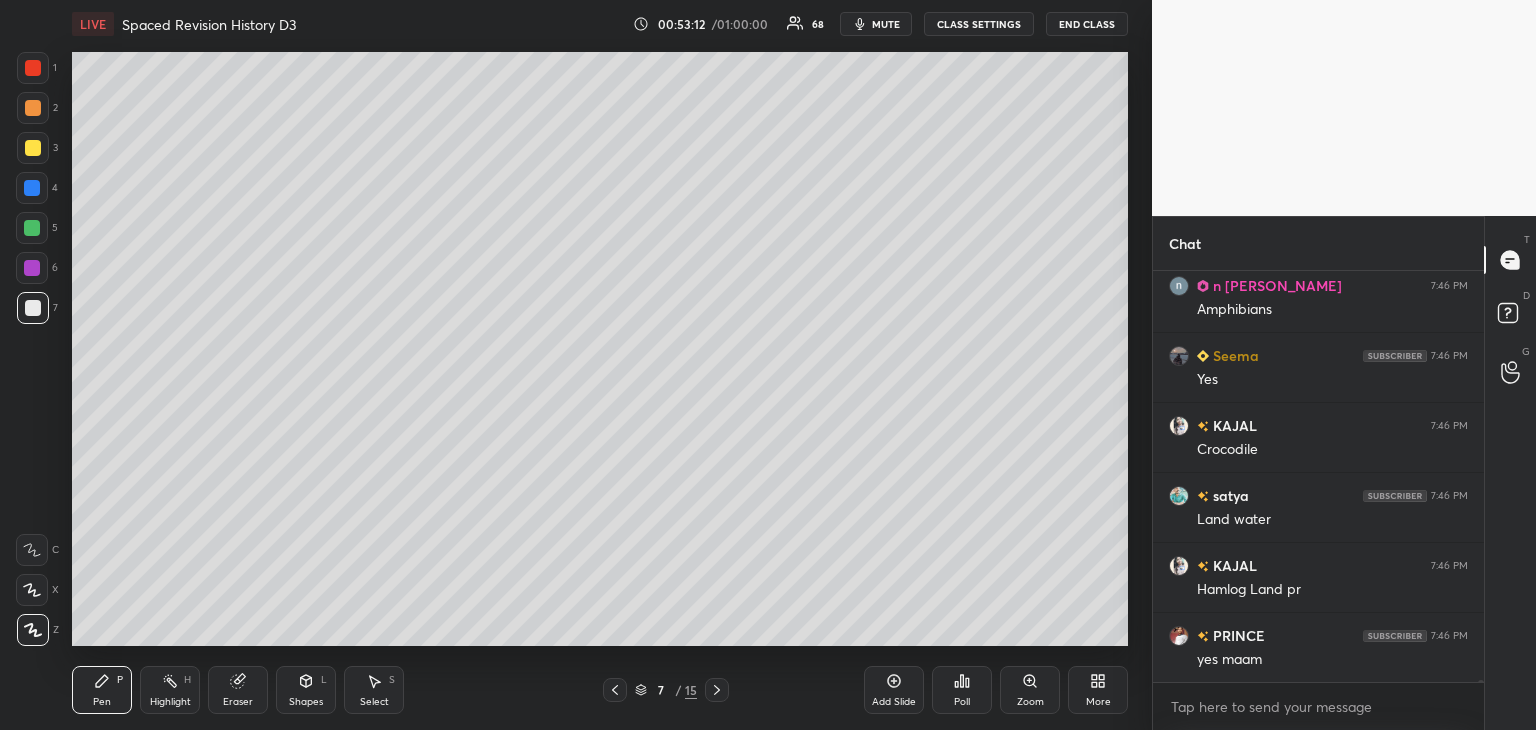 click at bounding box center [33, 308] 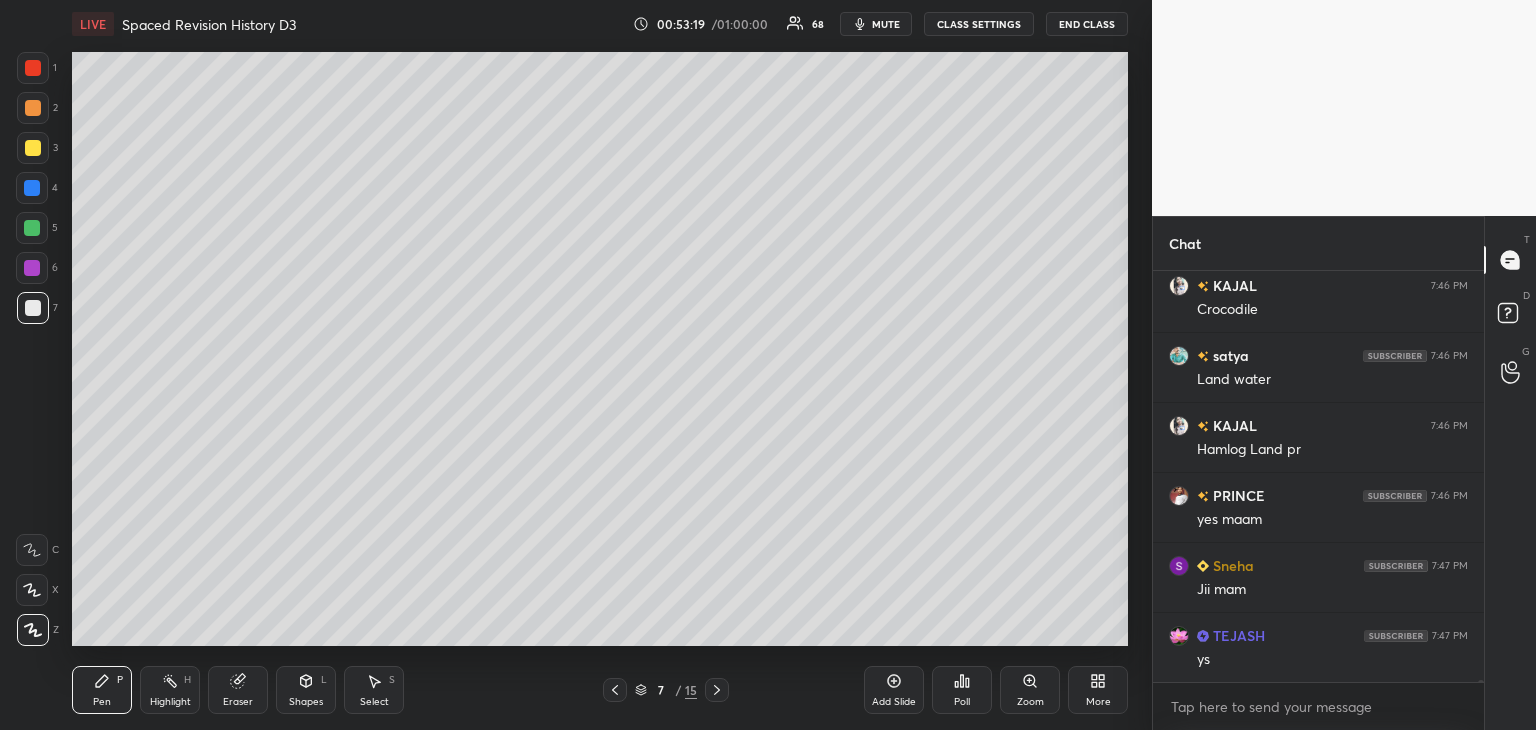scroll, scrollTop: 68996, scrollLeft: 0, axis: vertical 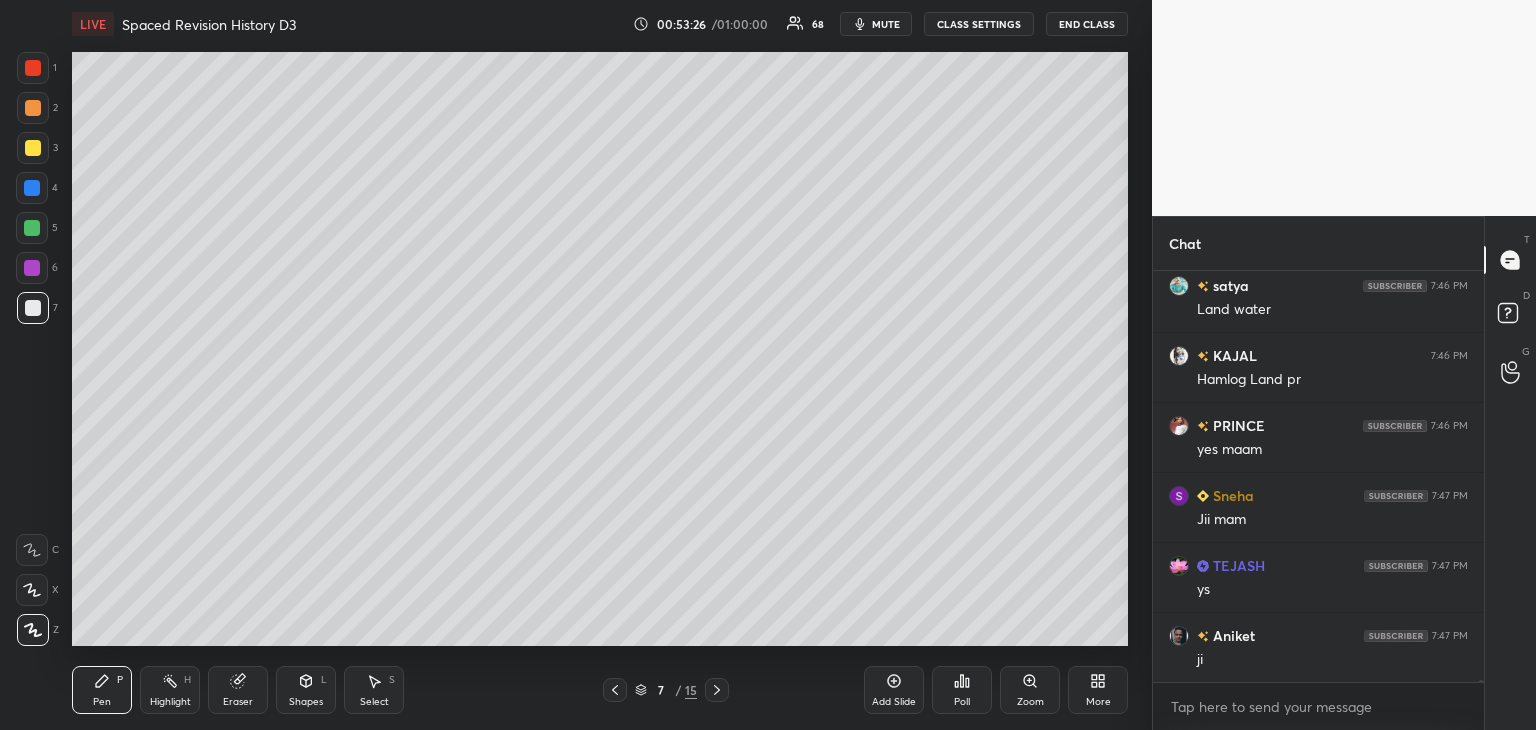 click at bounding box center (33, 148) 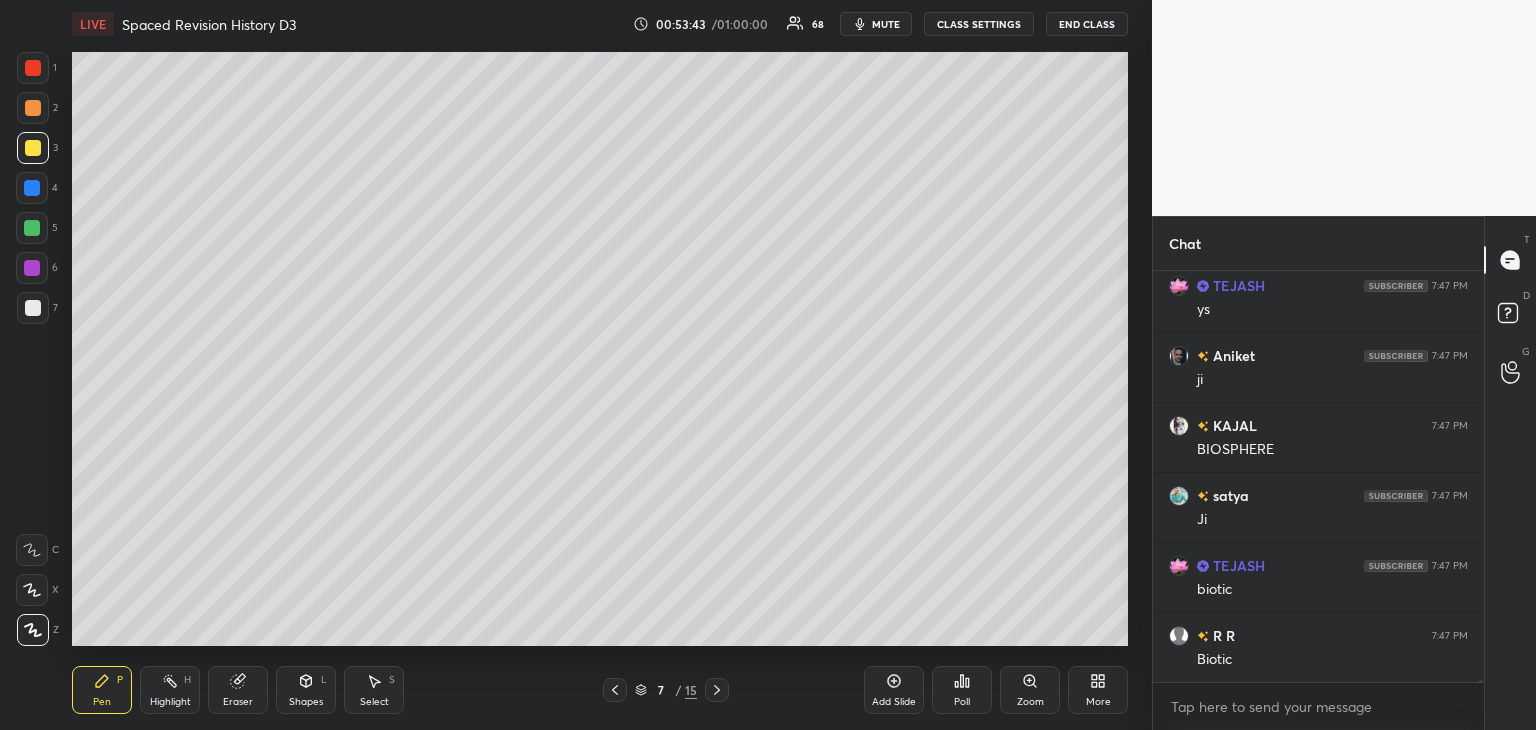 scroll, scrollTop: 69346, scrollLeft: 0, axis: vertical 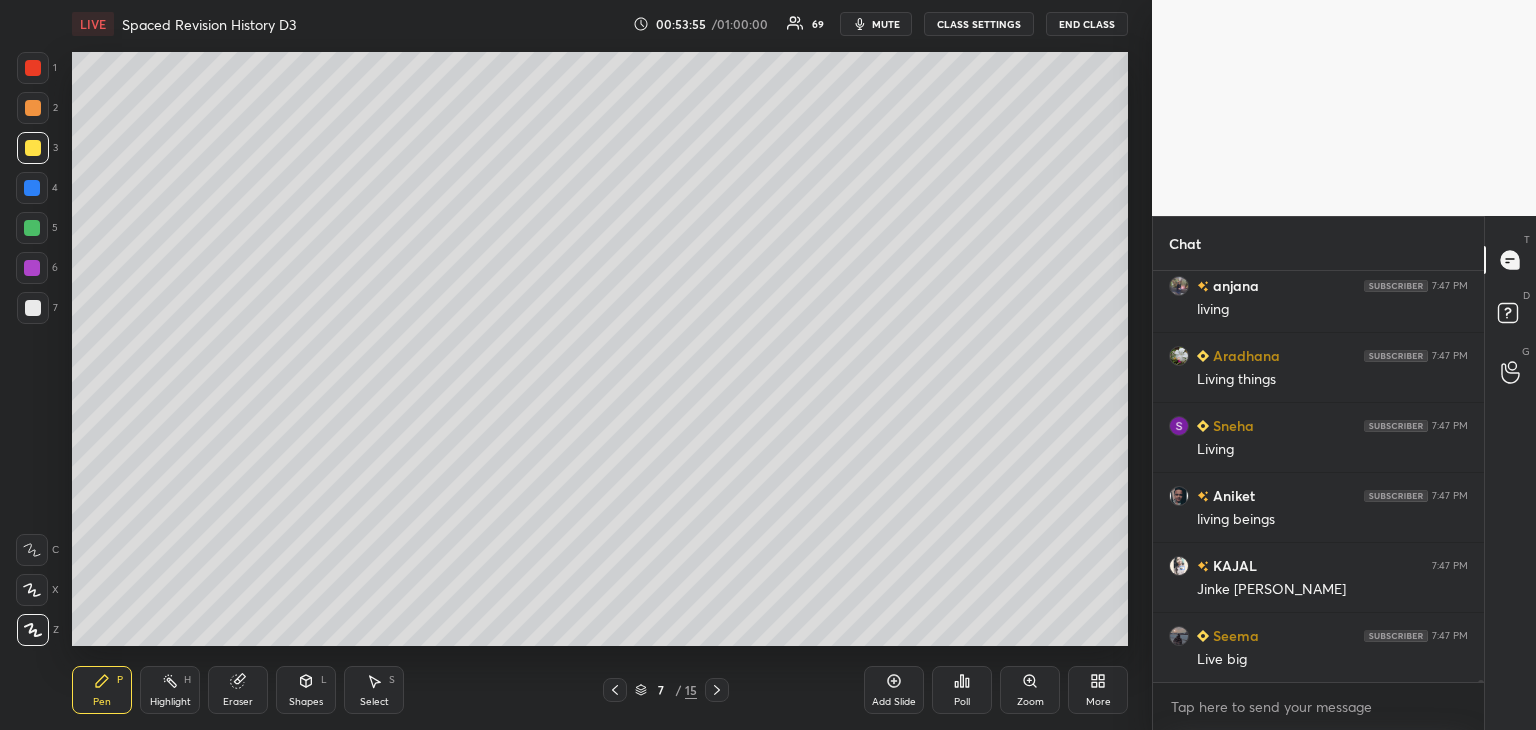 click at bounding box center [32, 188] 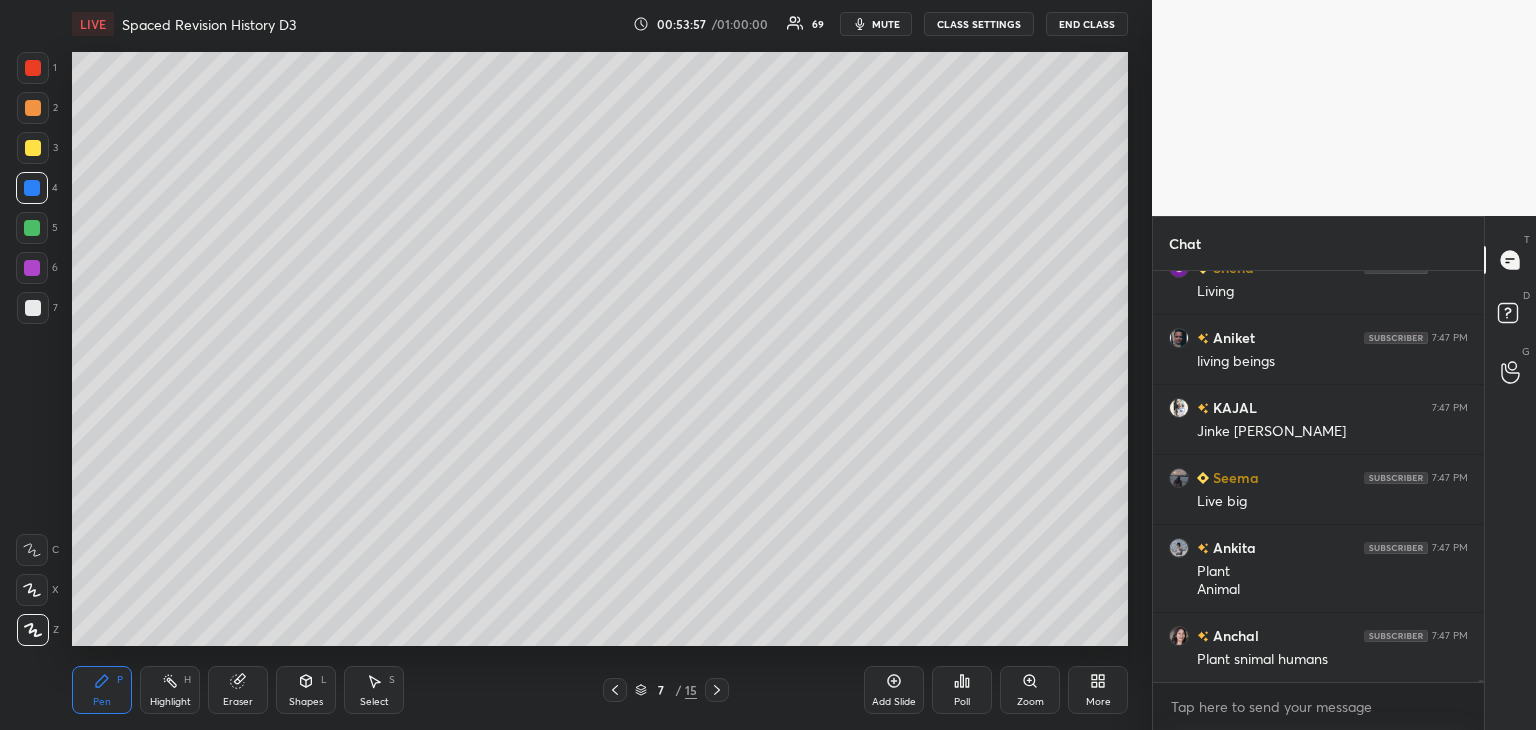 scroll, scrollTop: 70502, scrollLeft: 0, axis: vertical 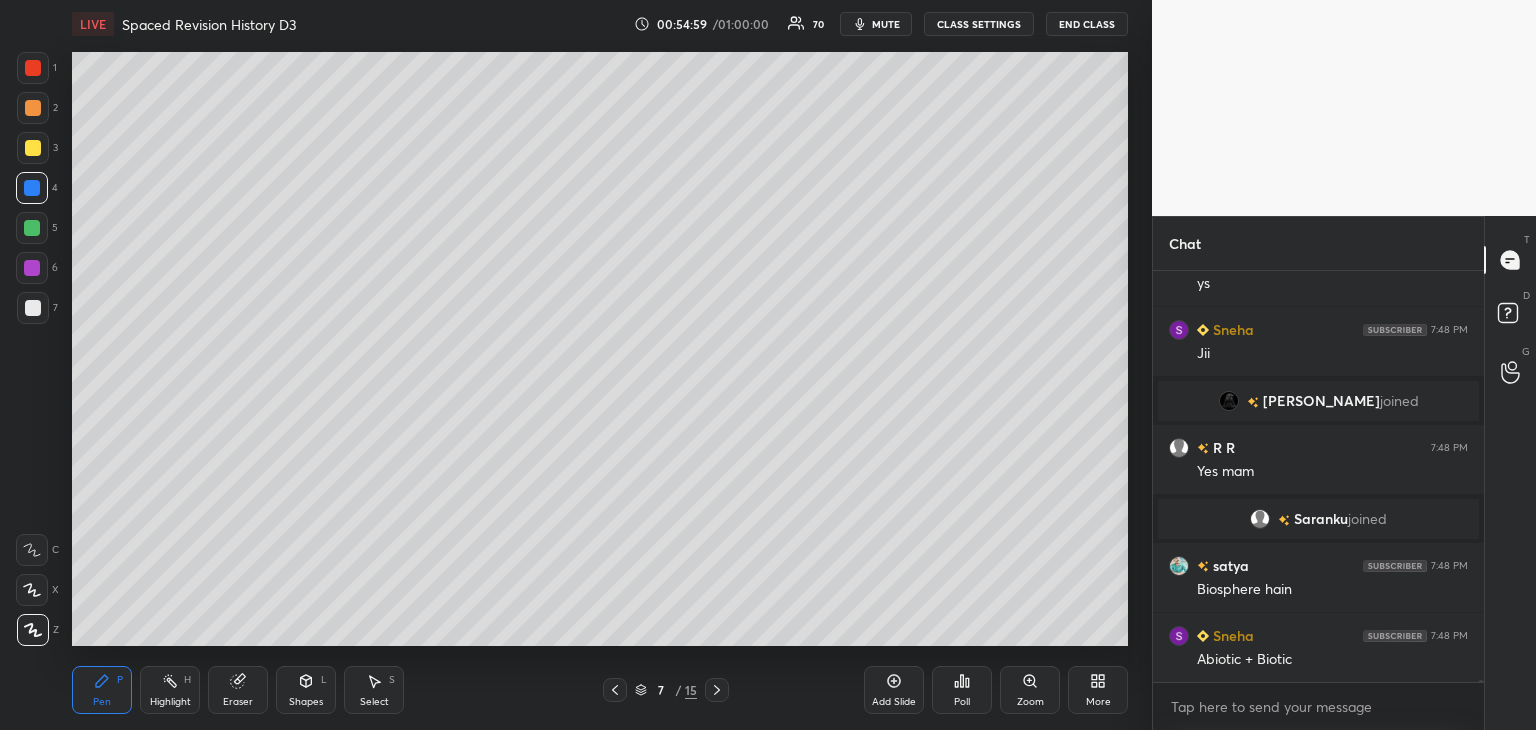 click at bounding box center [33, 108] 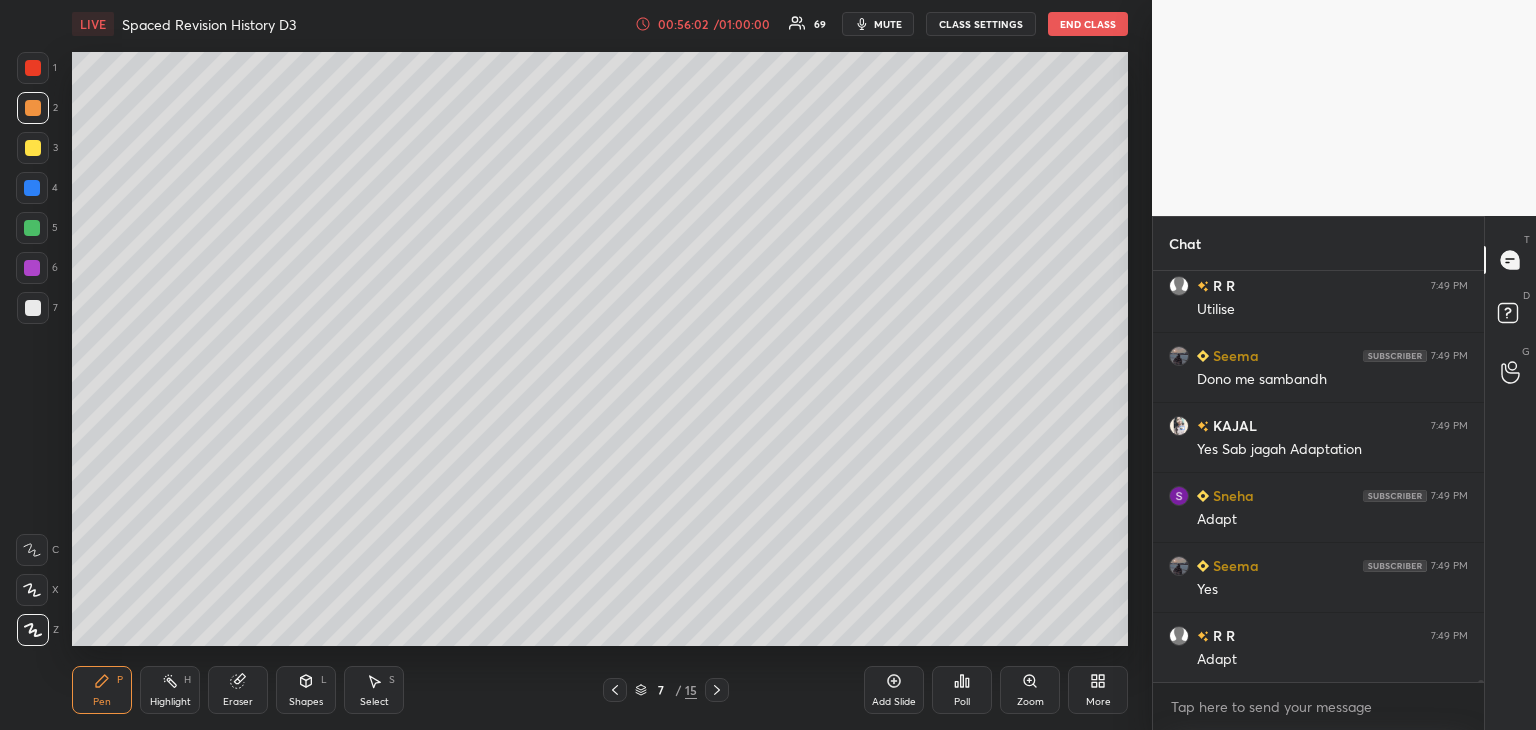 scroll, scrollTop: 71562, scrollLeft: 0, axis: vertical 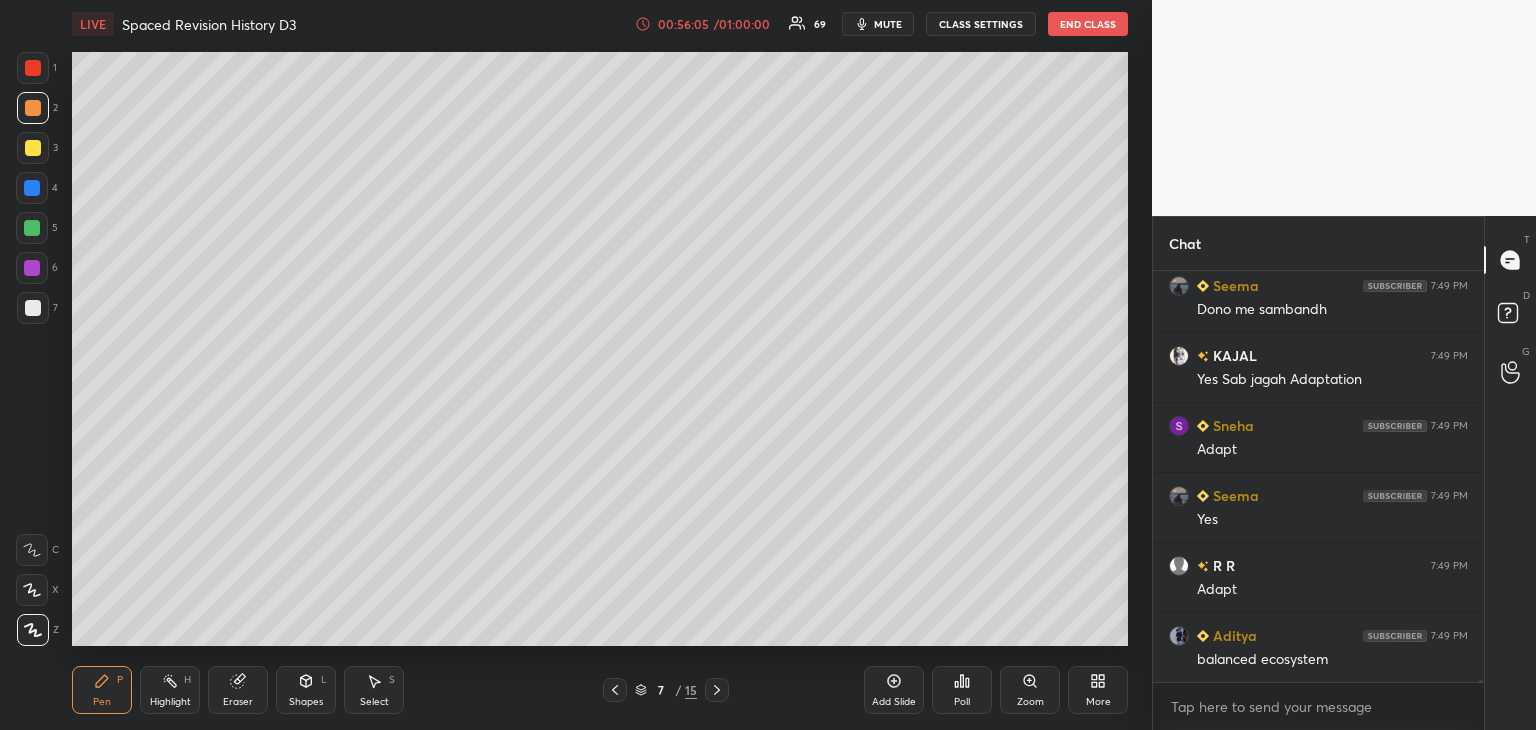 click at bounding box center [32, 228] 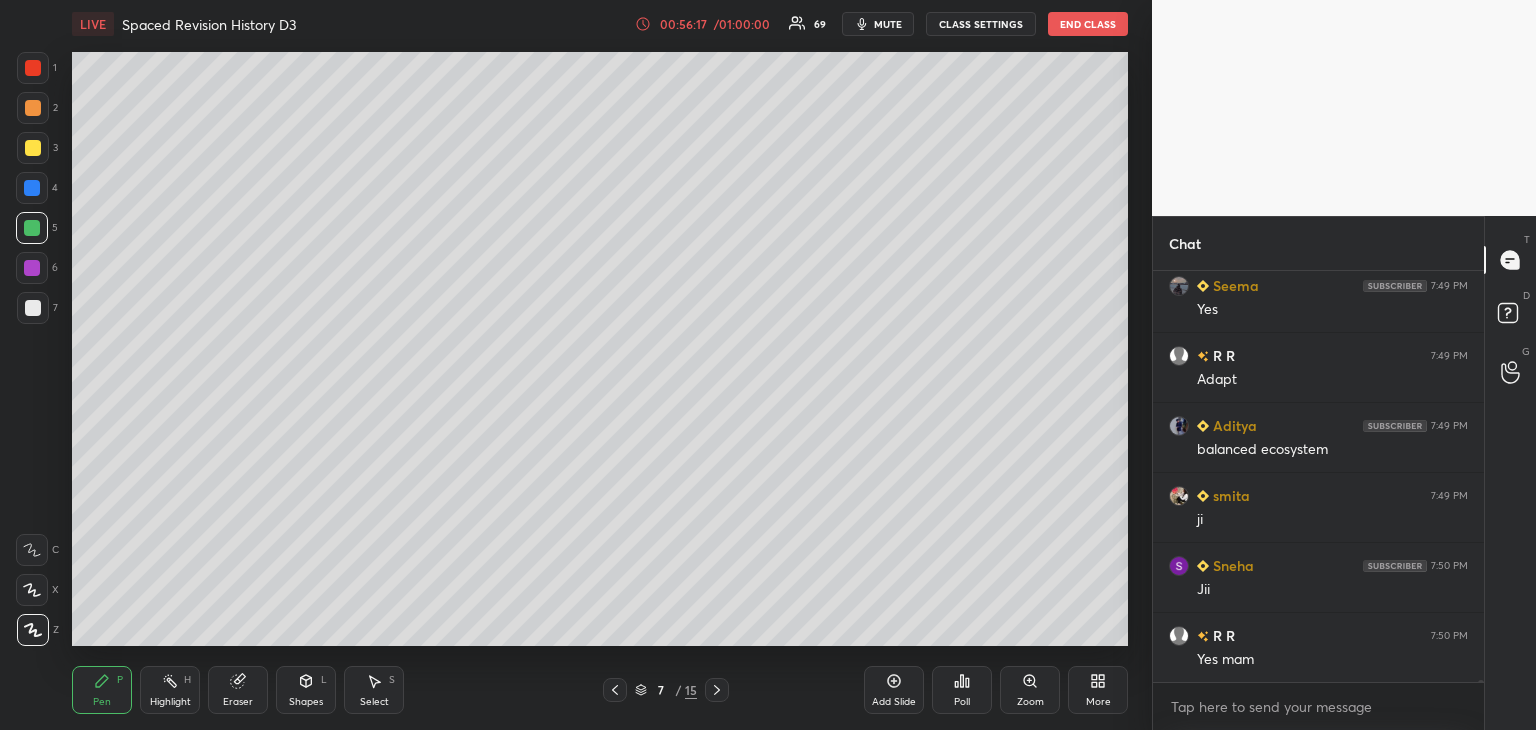 scroll, scrollTop: 71842, scrollLeft: 0, axis: vertical 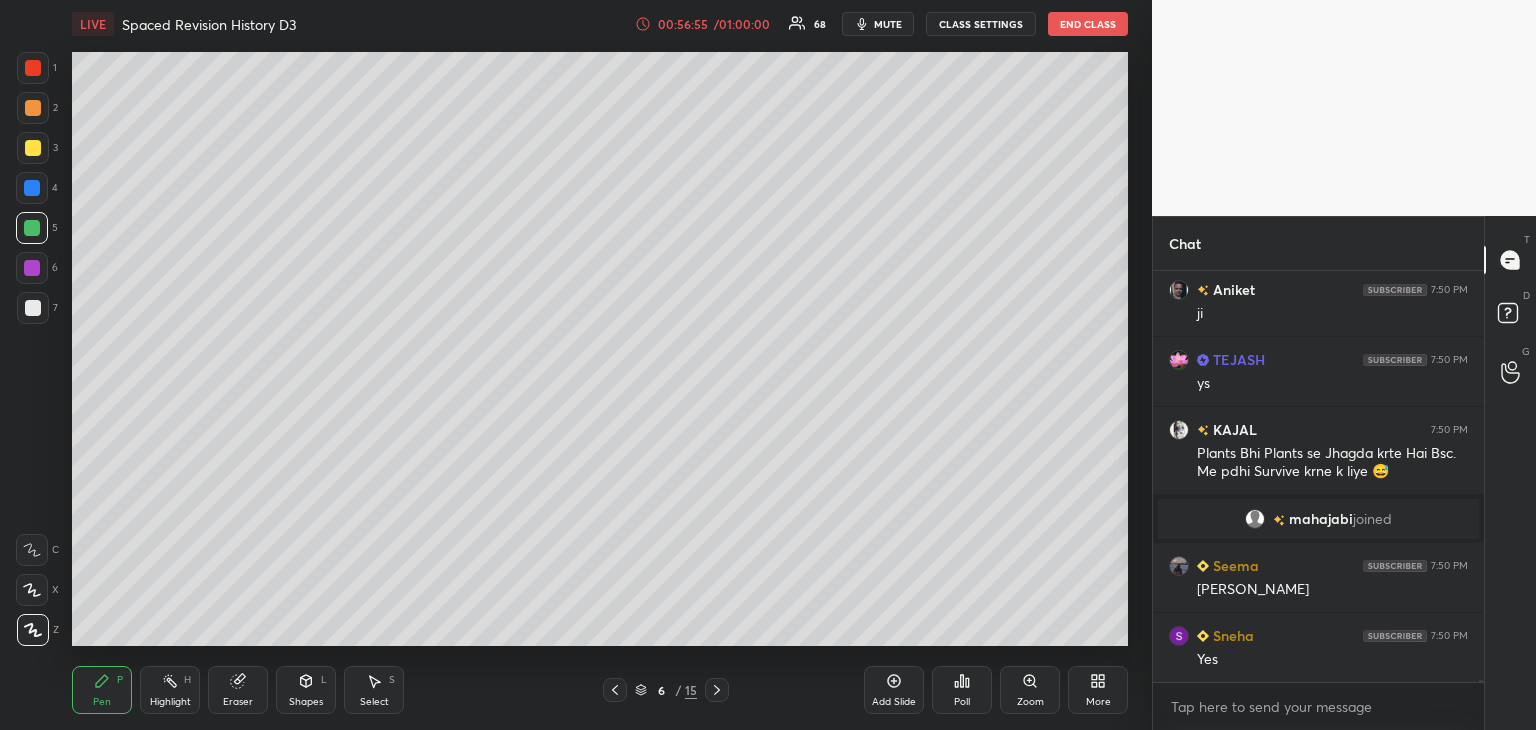 click 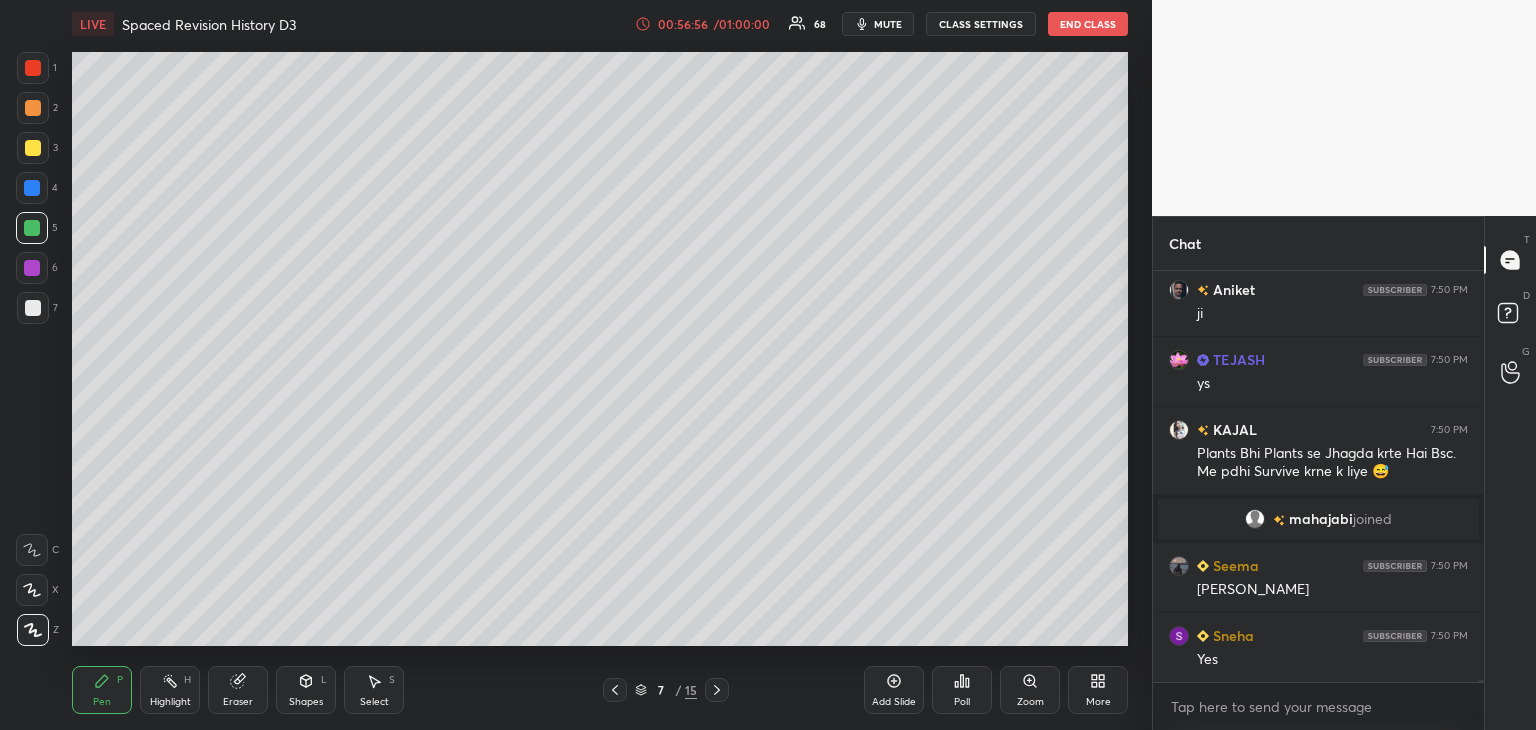 click 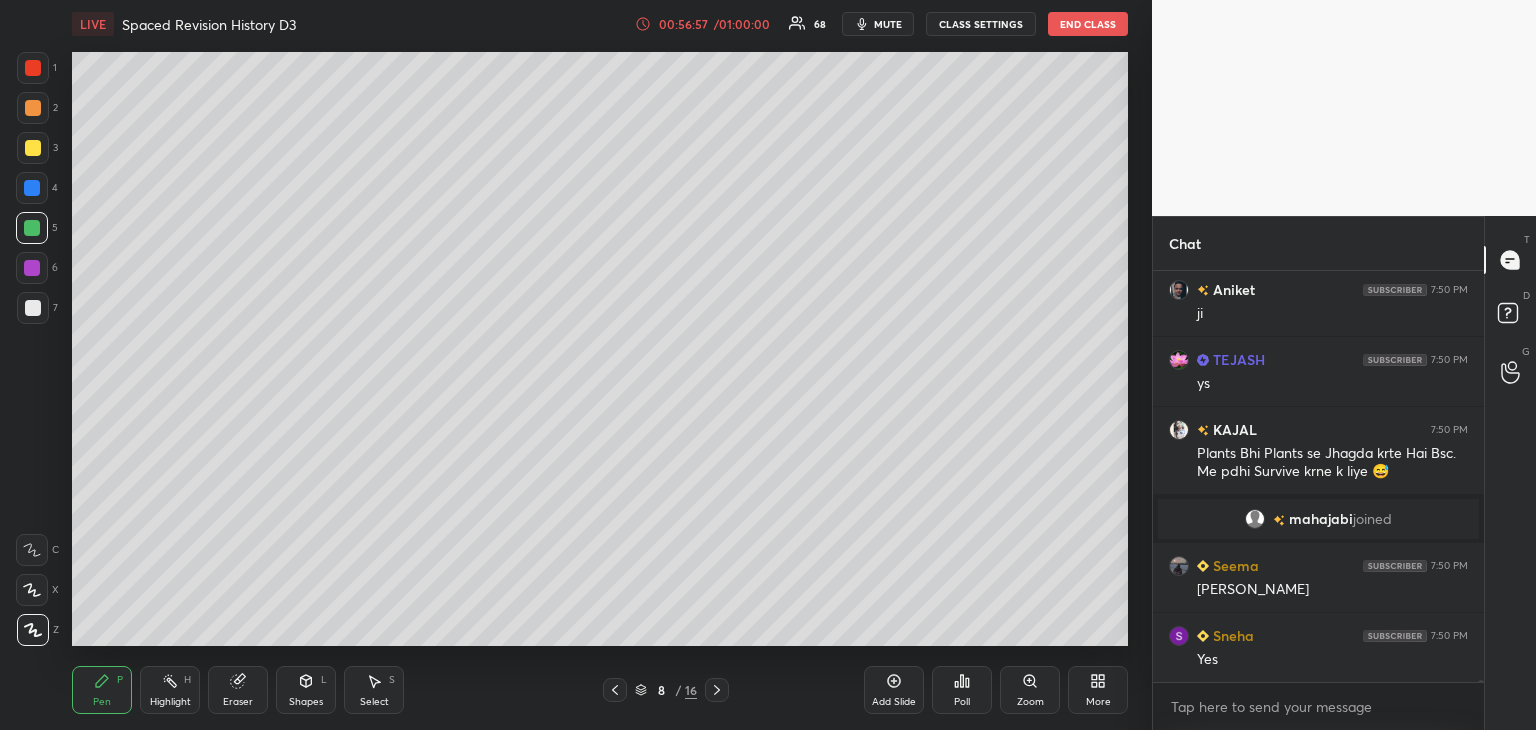 click at bounding box center [33, 308] 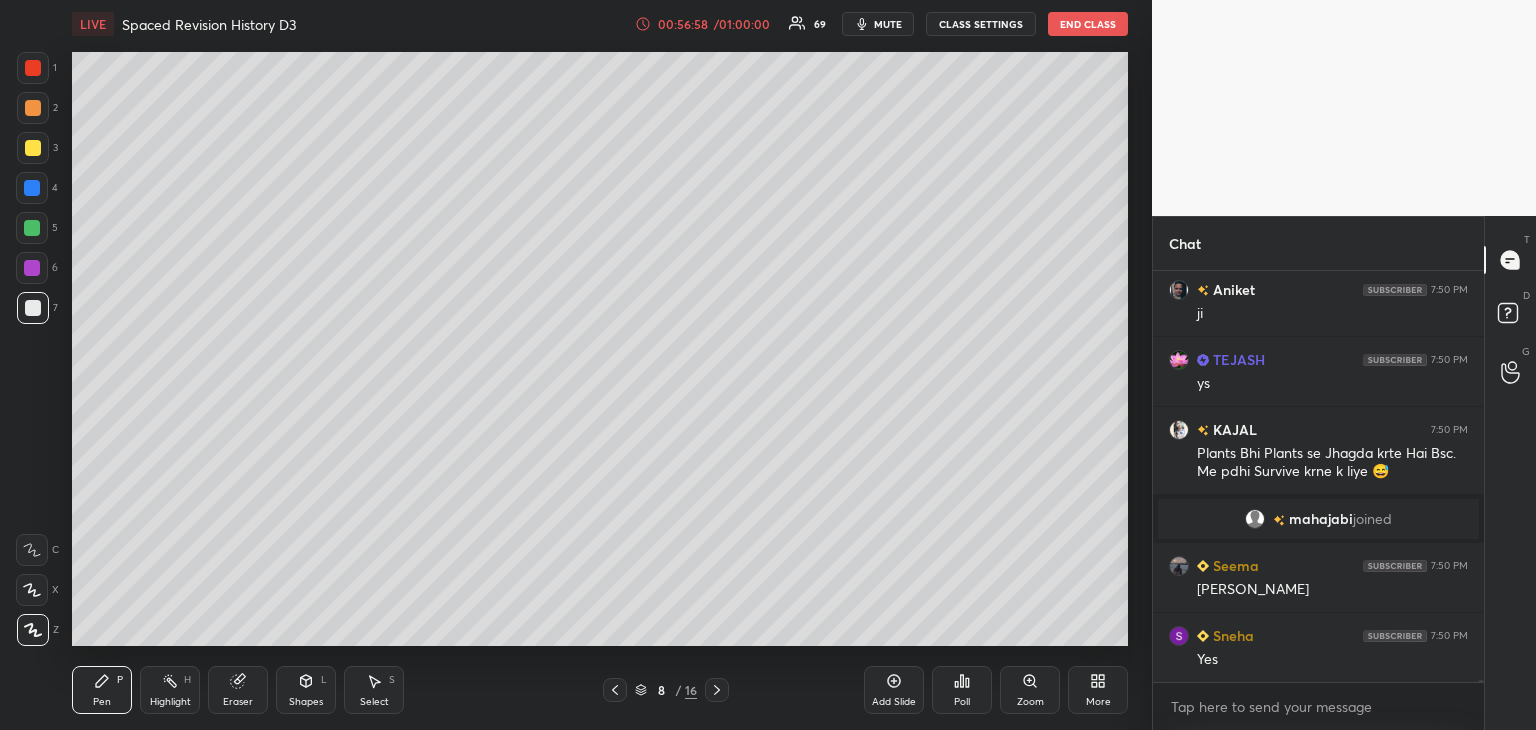 scroll, scrollTop: 72084, scrollLeft: 0, axis: vertical 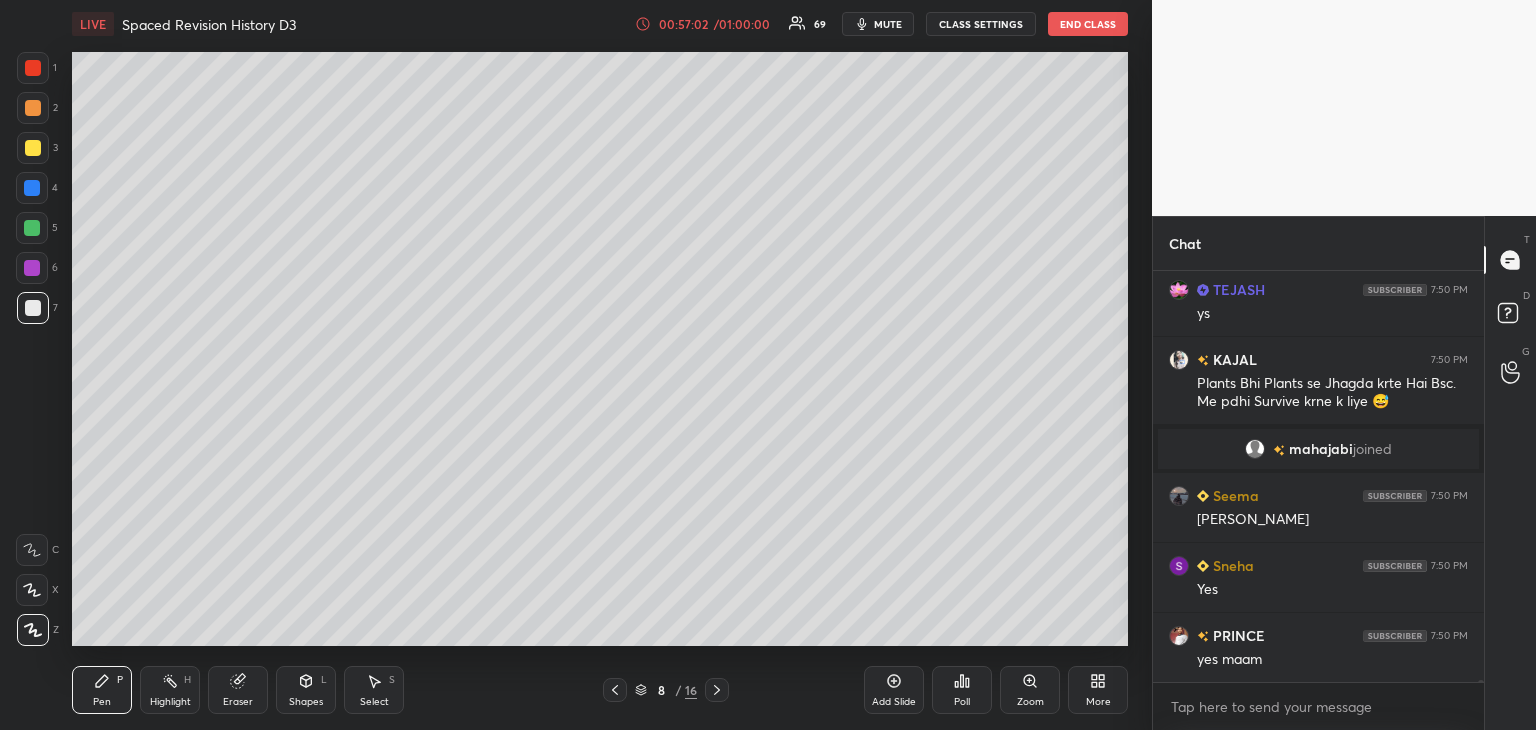 click at bounding box center (33, 308) 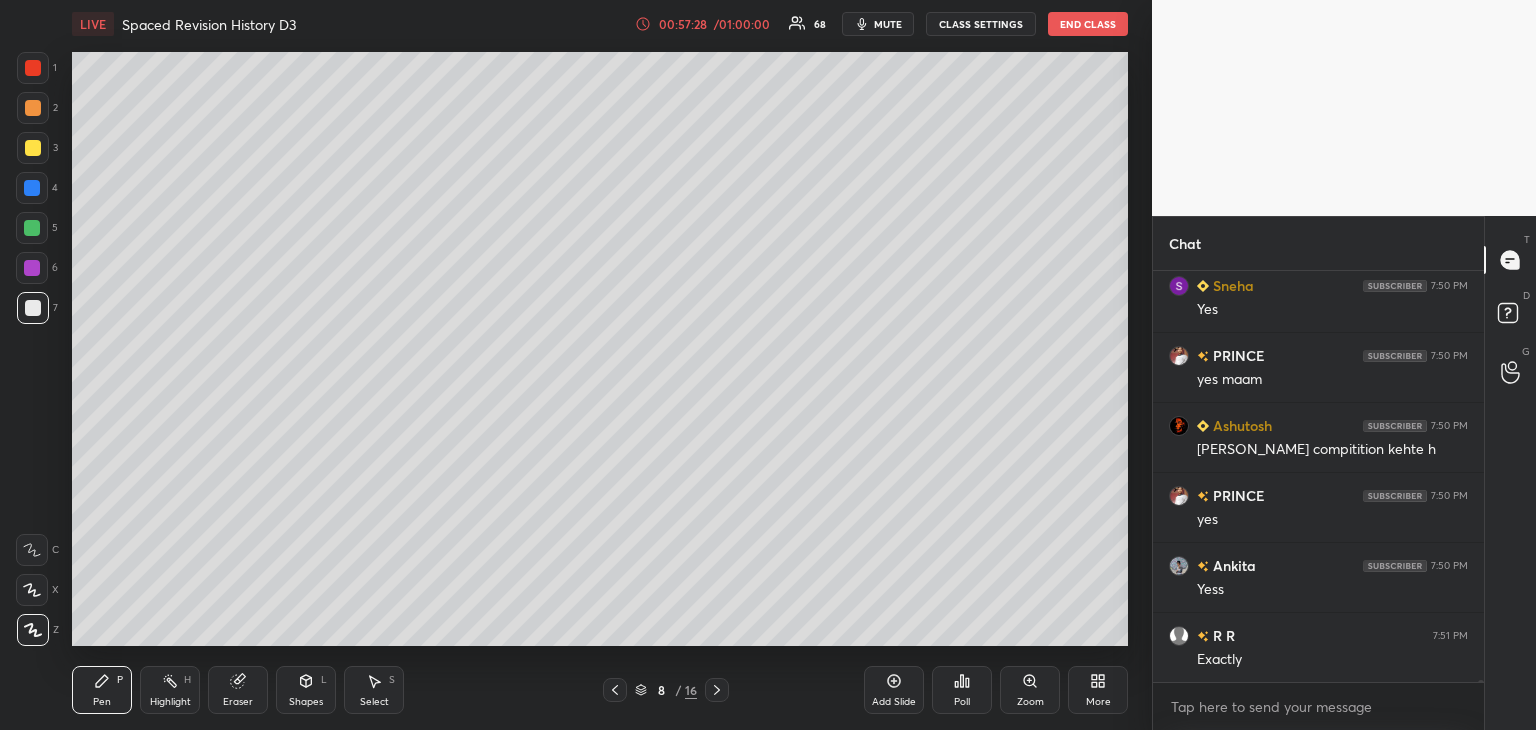 scroll, scrollTop: 72414, scrollLeft: 0, axis: vertical 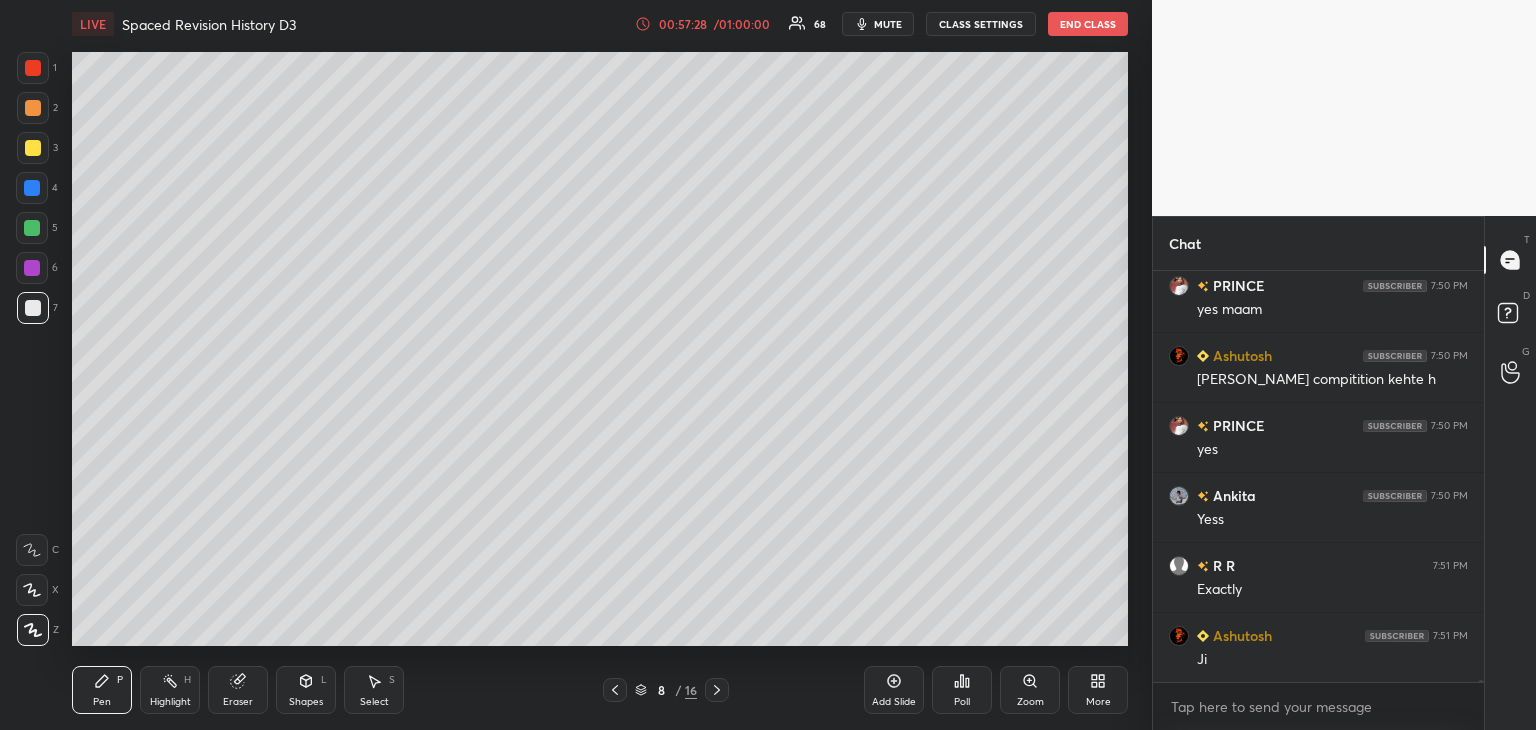 click at bounding box center [33, 148] 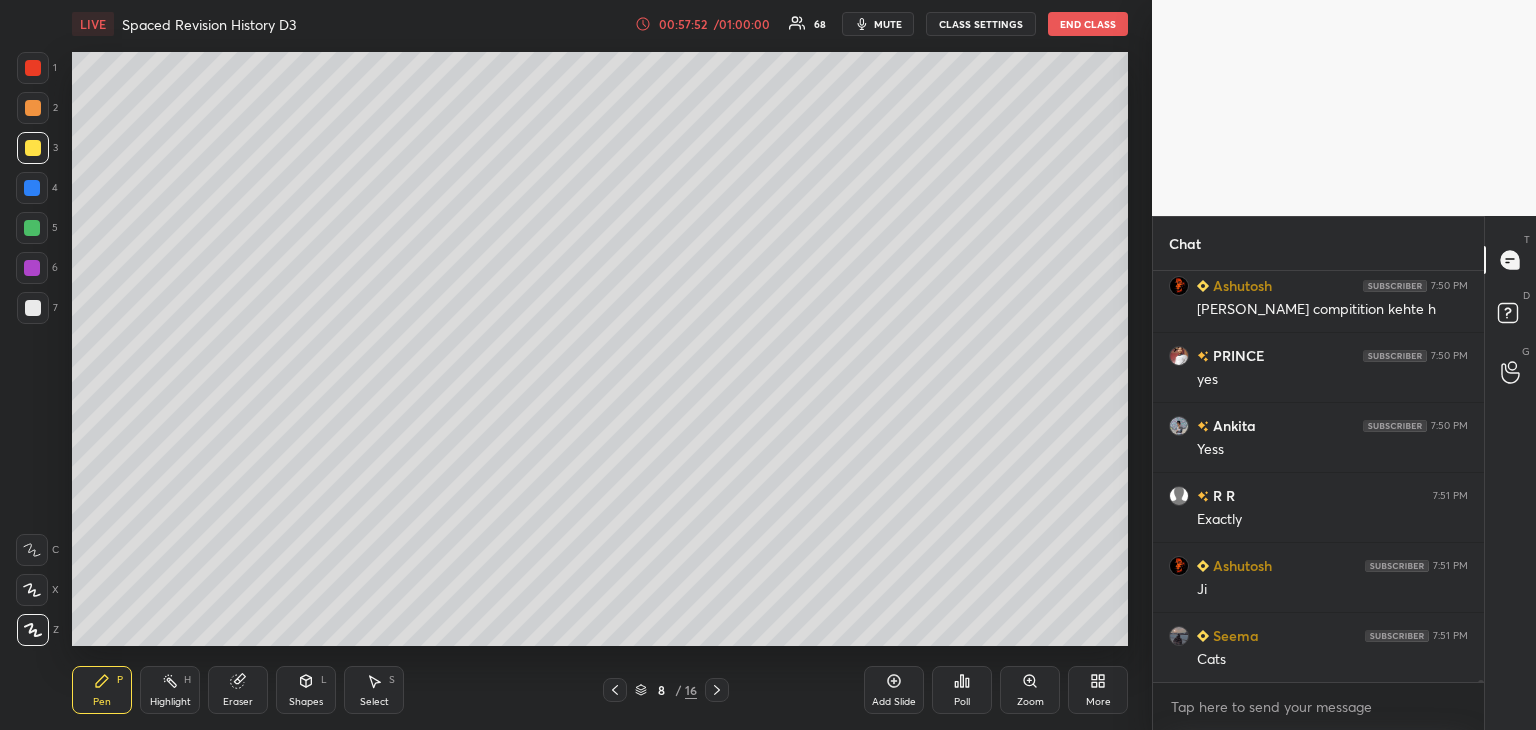 scroll, scrollTop: 72554, scrollLeft: 0, axis: vertical 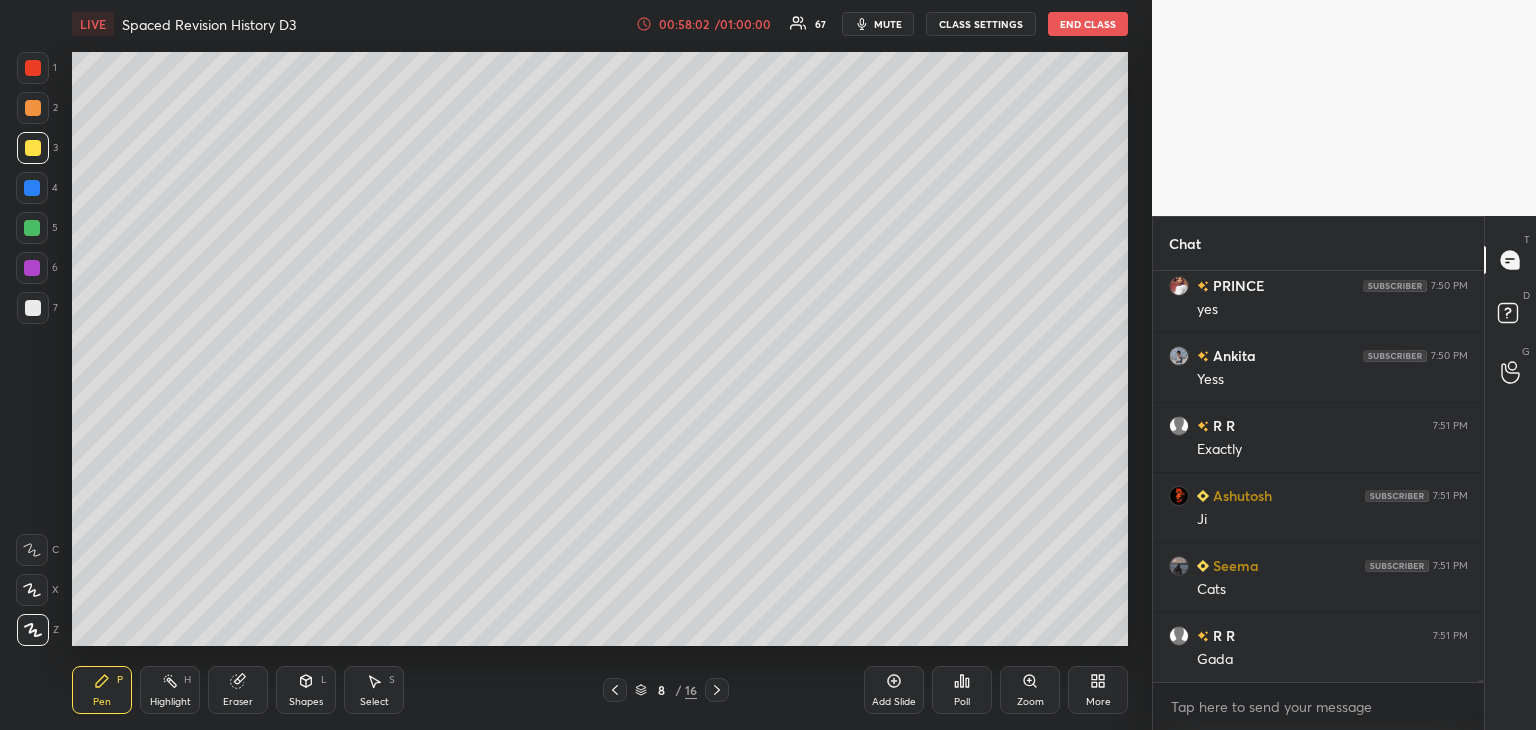 click at bounding box center (32, 188) 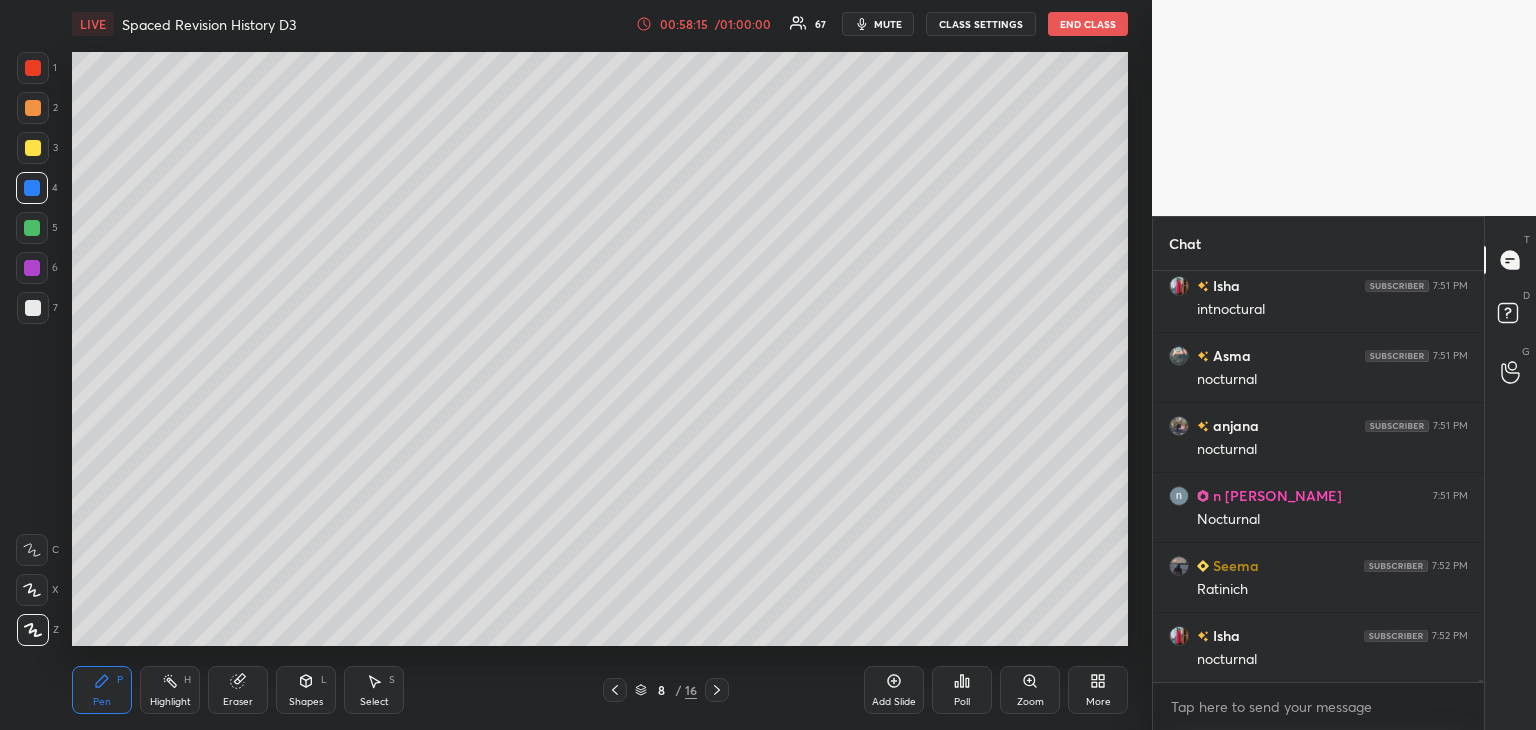 scroll, scrollTop: 73044, scrollLeft: 0, axis: vertical 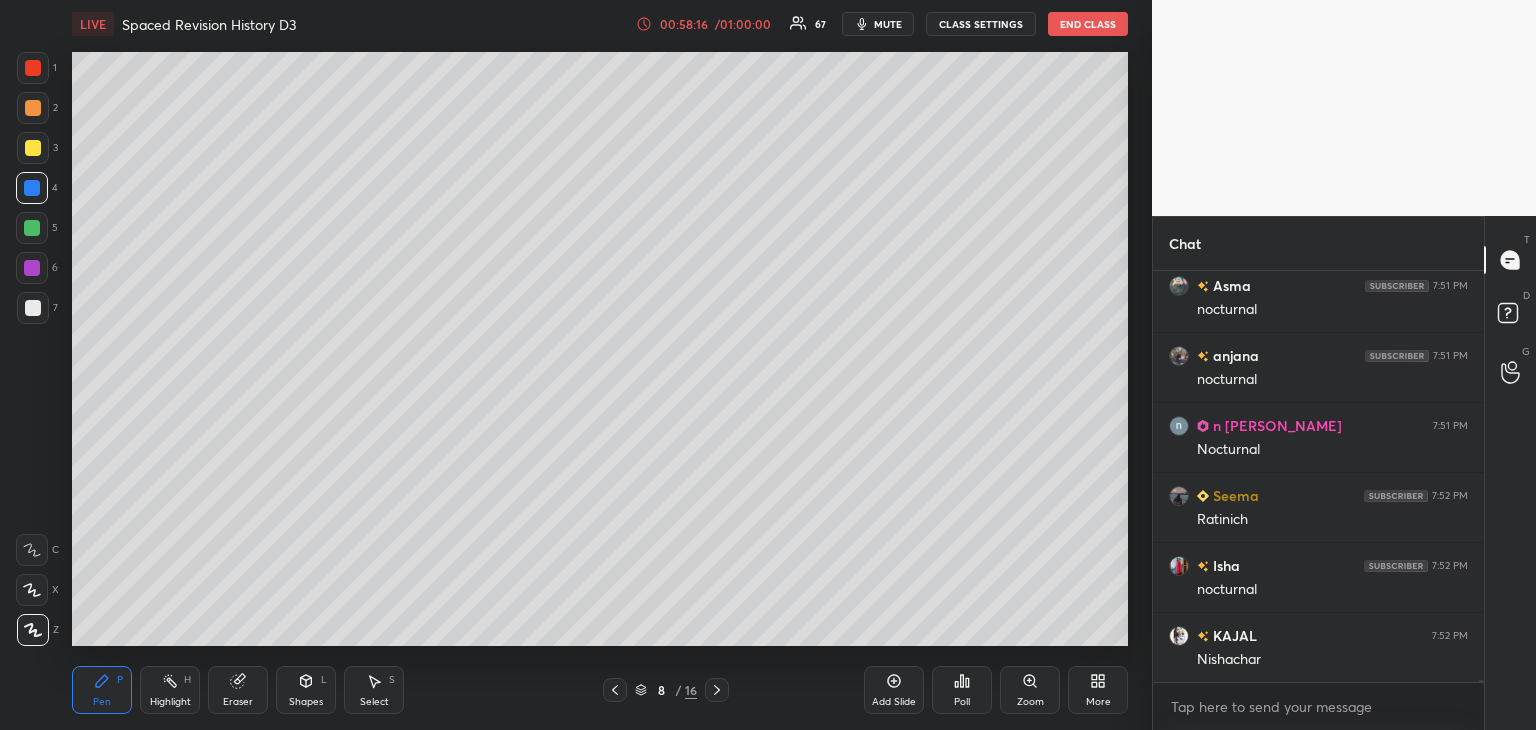 click at bounding box center [33, 308] 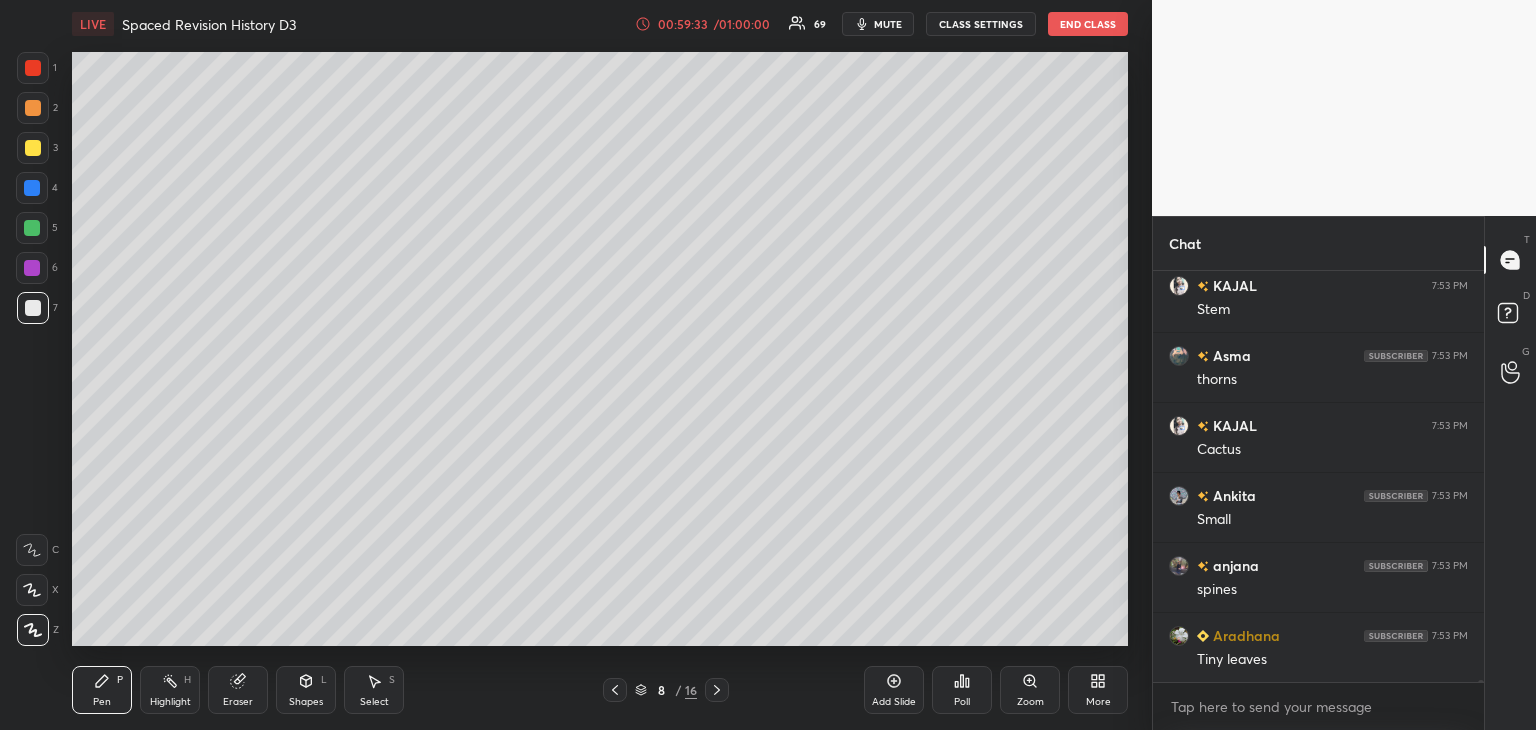 scroll, scrollTop: 75250, scrollLeft: 0, axis: vertical 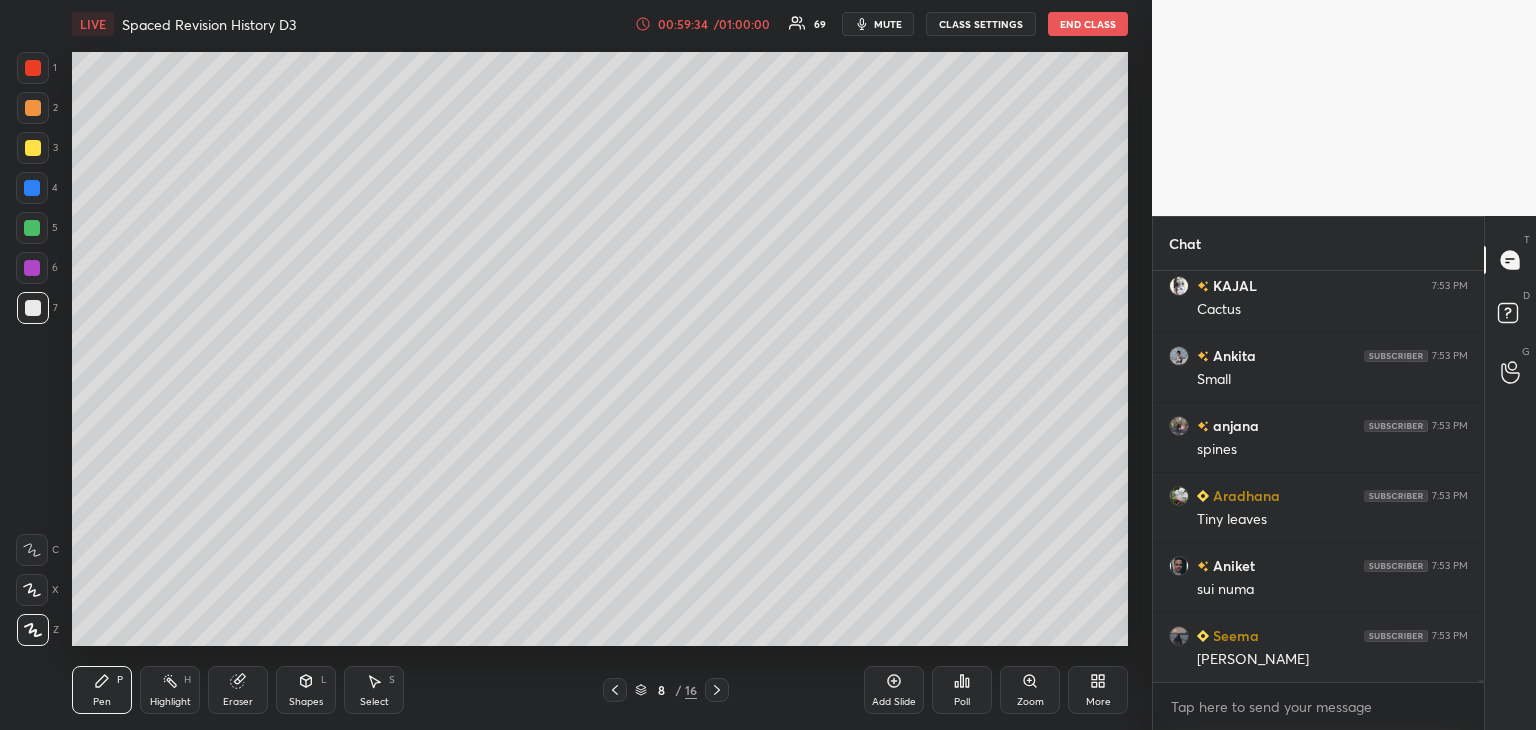 drag, startPoint x: 30, startPoint y: 231, endPoint x: 34, endPoint y: 221, distance: 10.770329 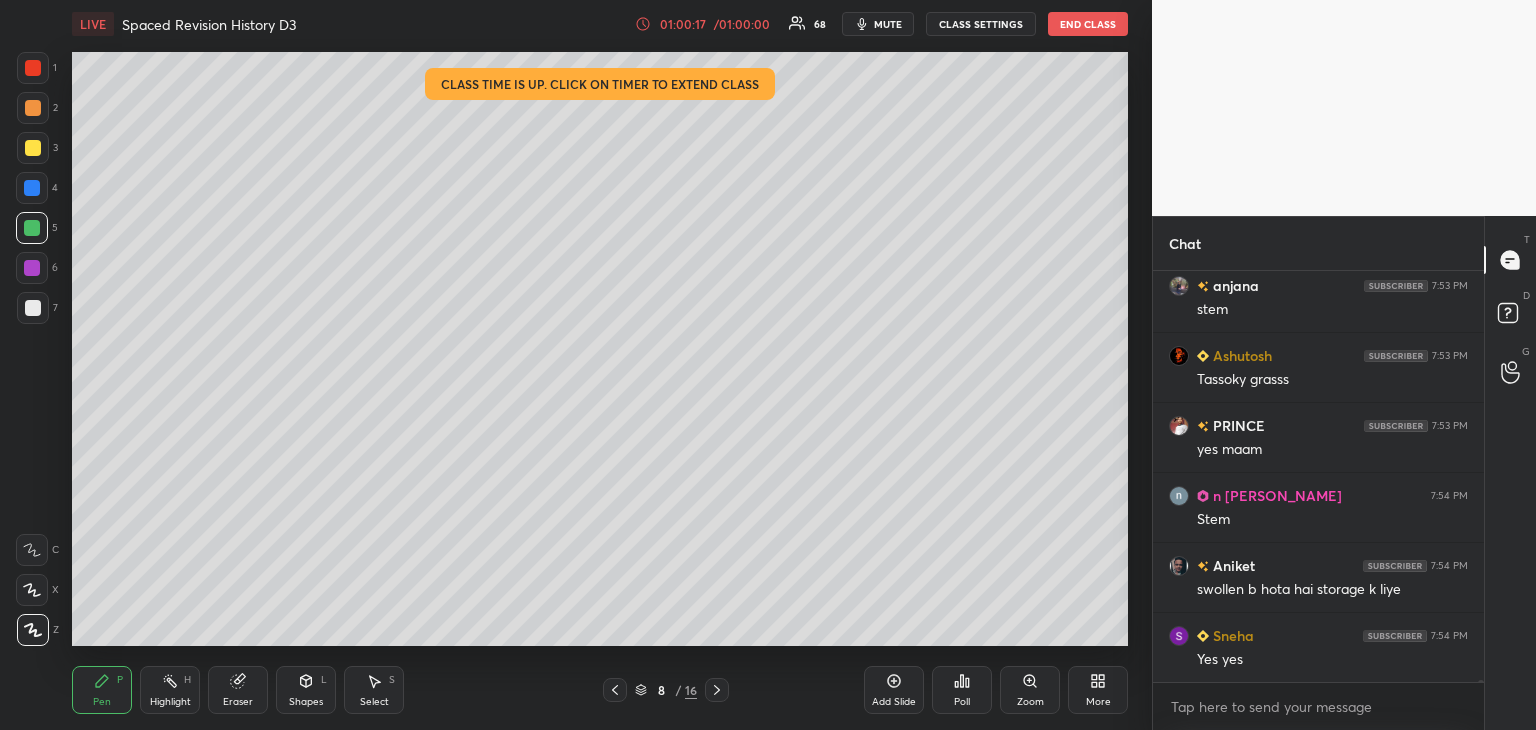 scroll, scrollTop: 76370, scrollLeft: 0, axis: vertical 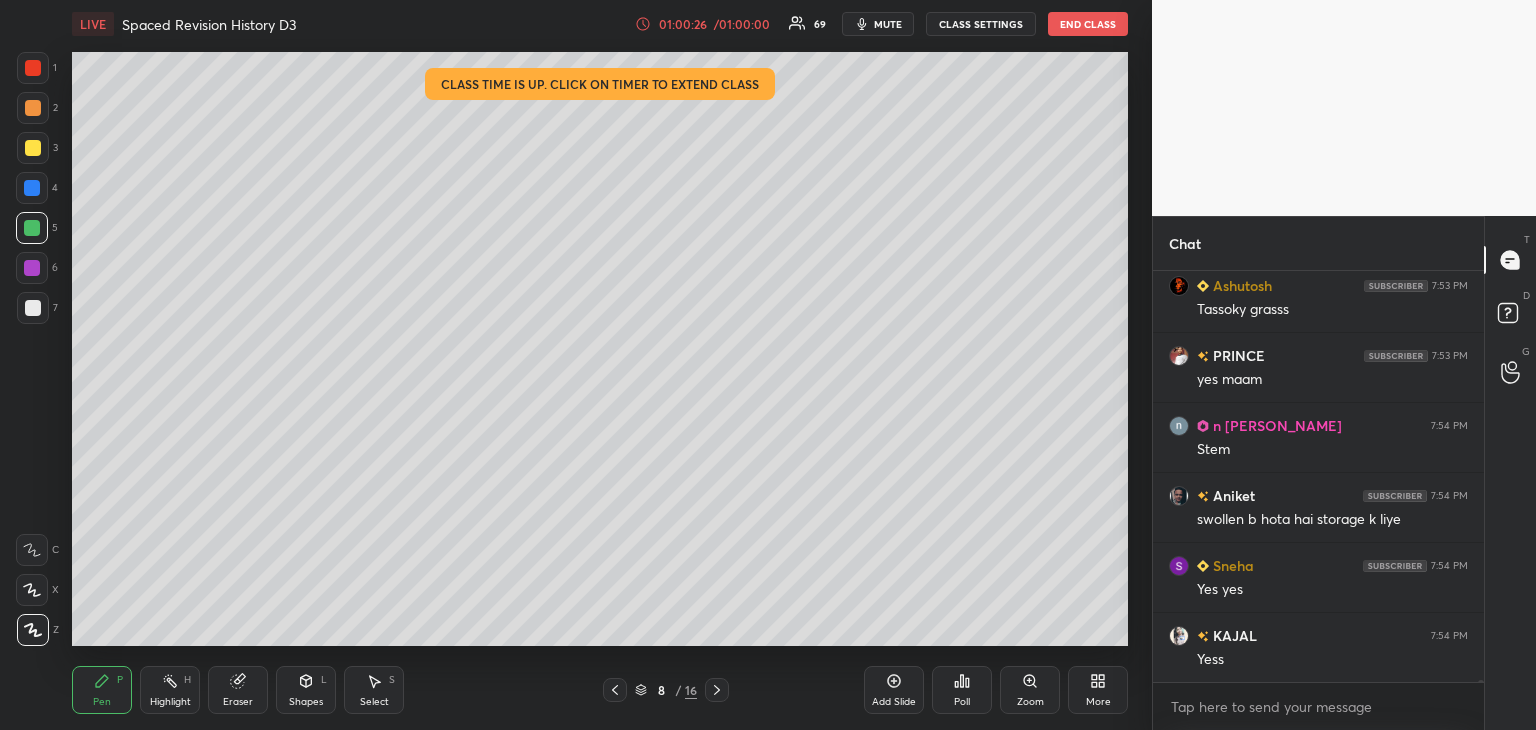click at bounding box center [32, 268] 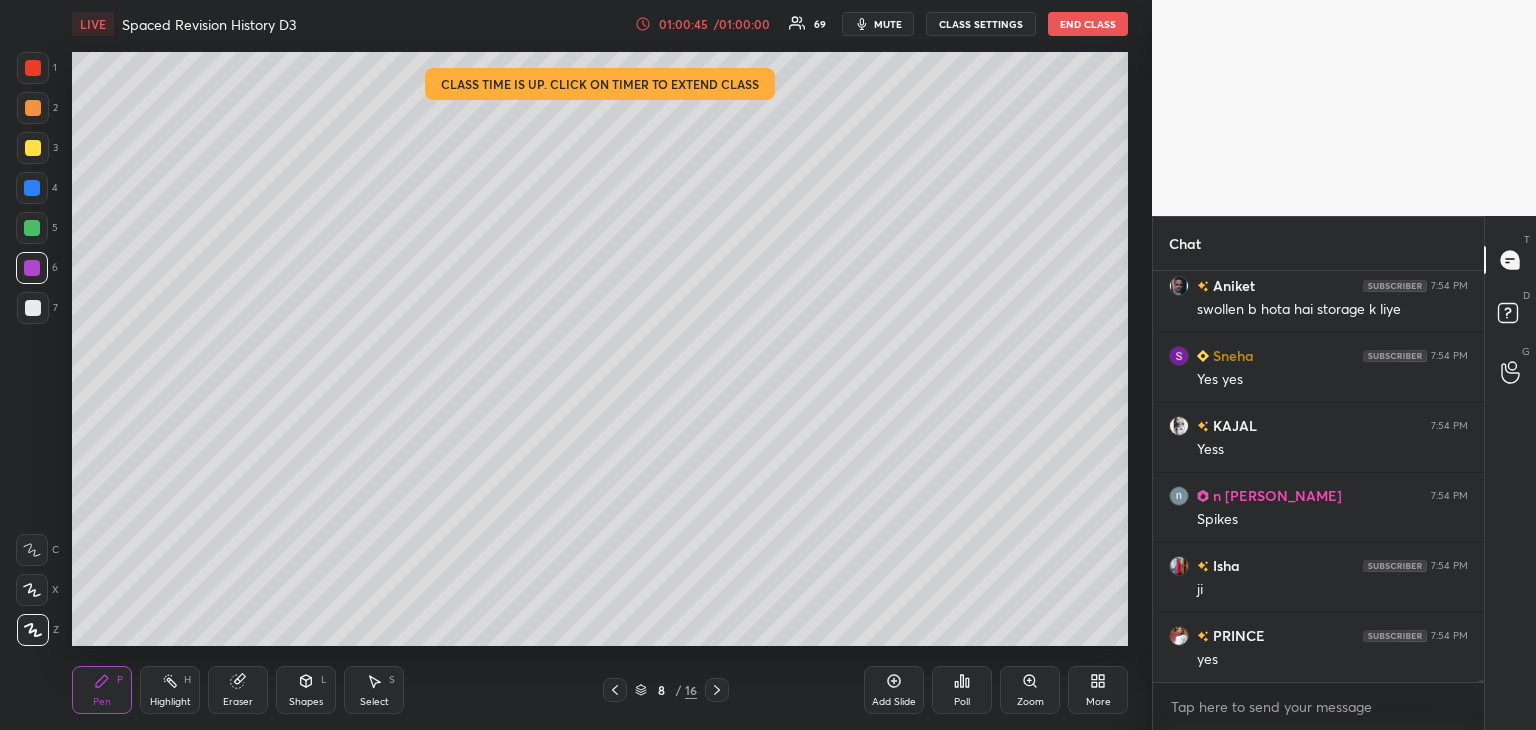 scroll, scrollTop: 76650, scrollLeft: 0, axis: vertical 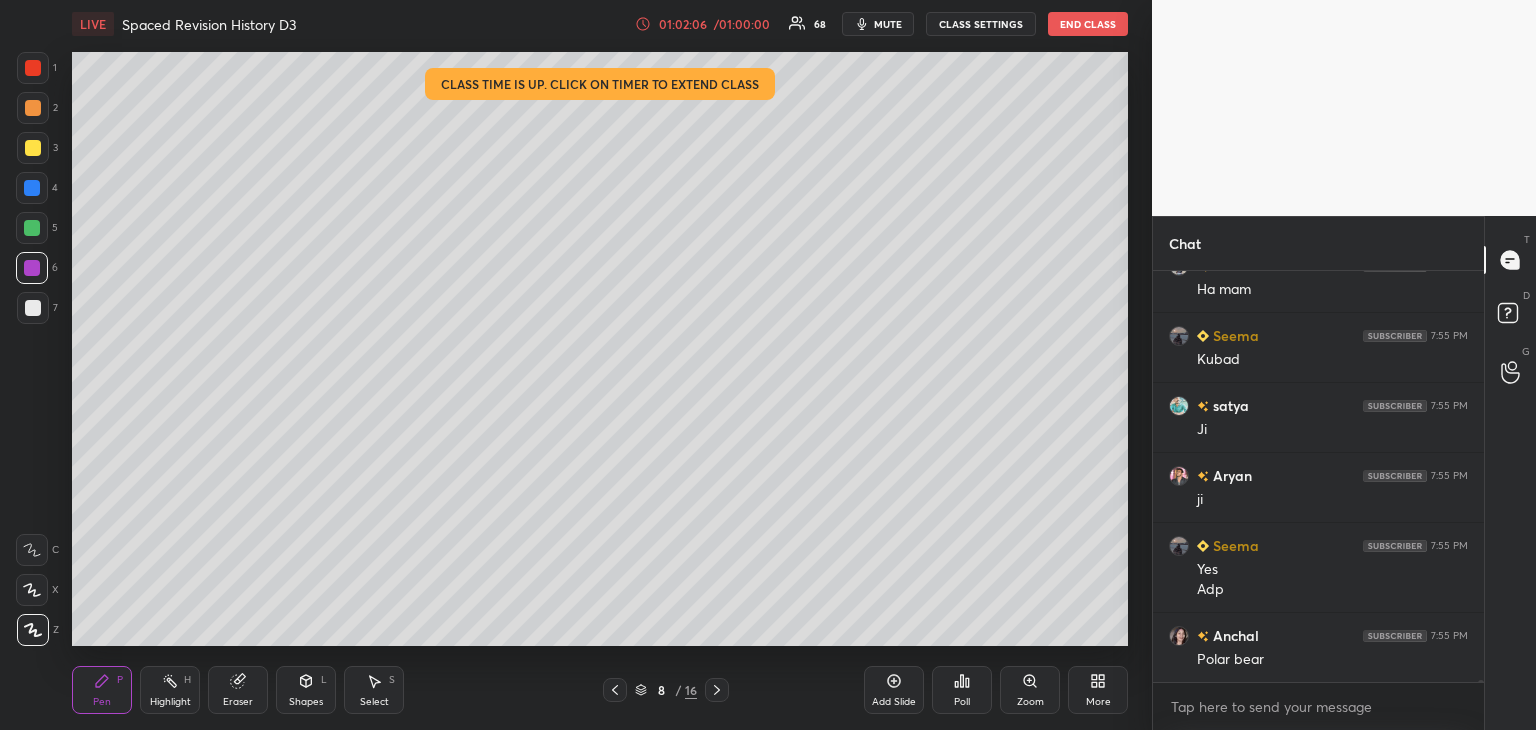 click 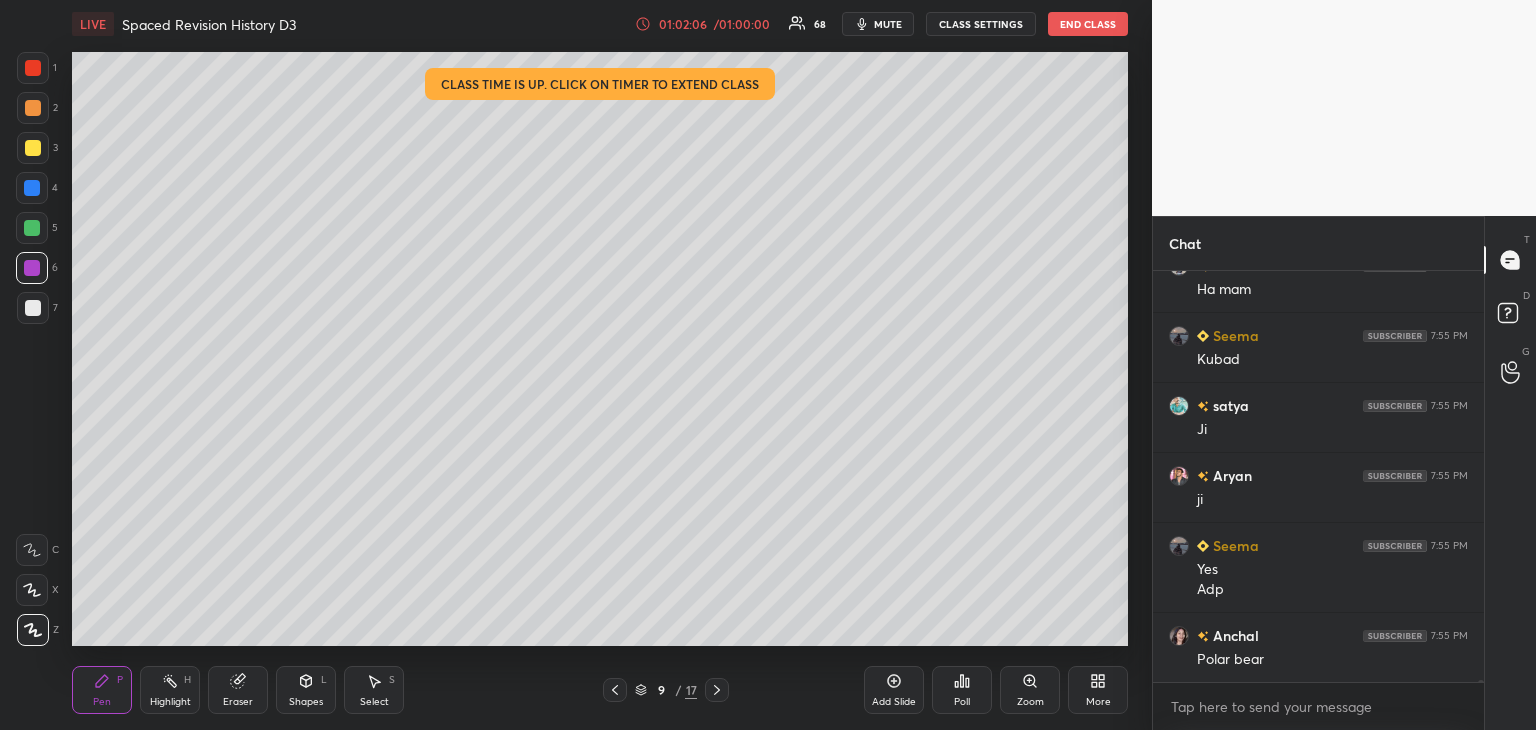click at bounding box center [33, 308] 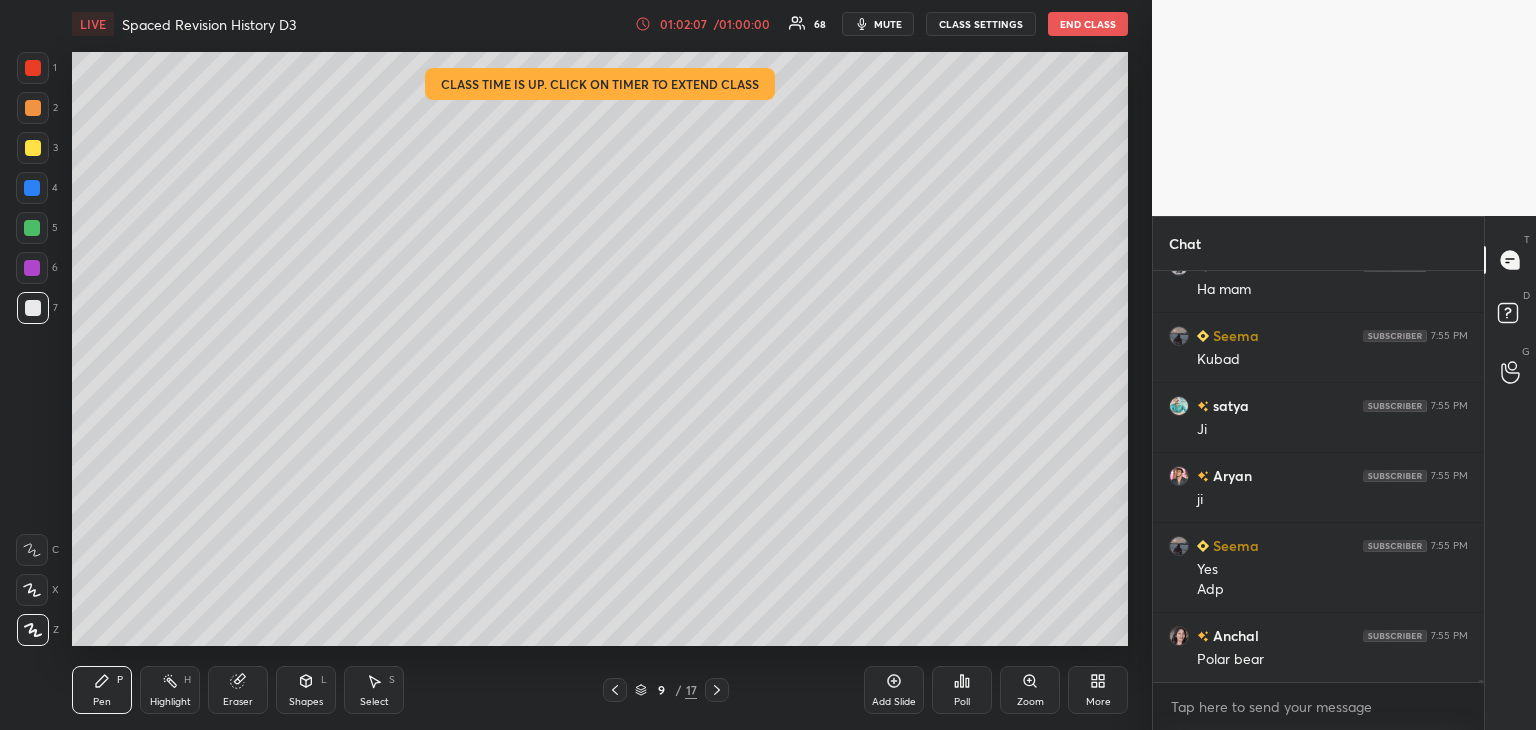 scroll, scrollTop: 76174, scrollLeft: 0, axis: vertical 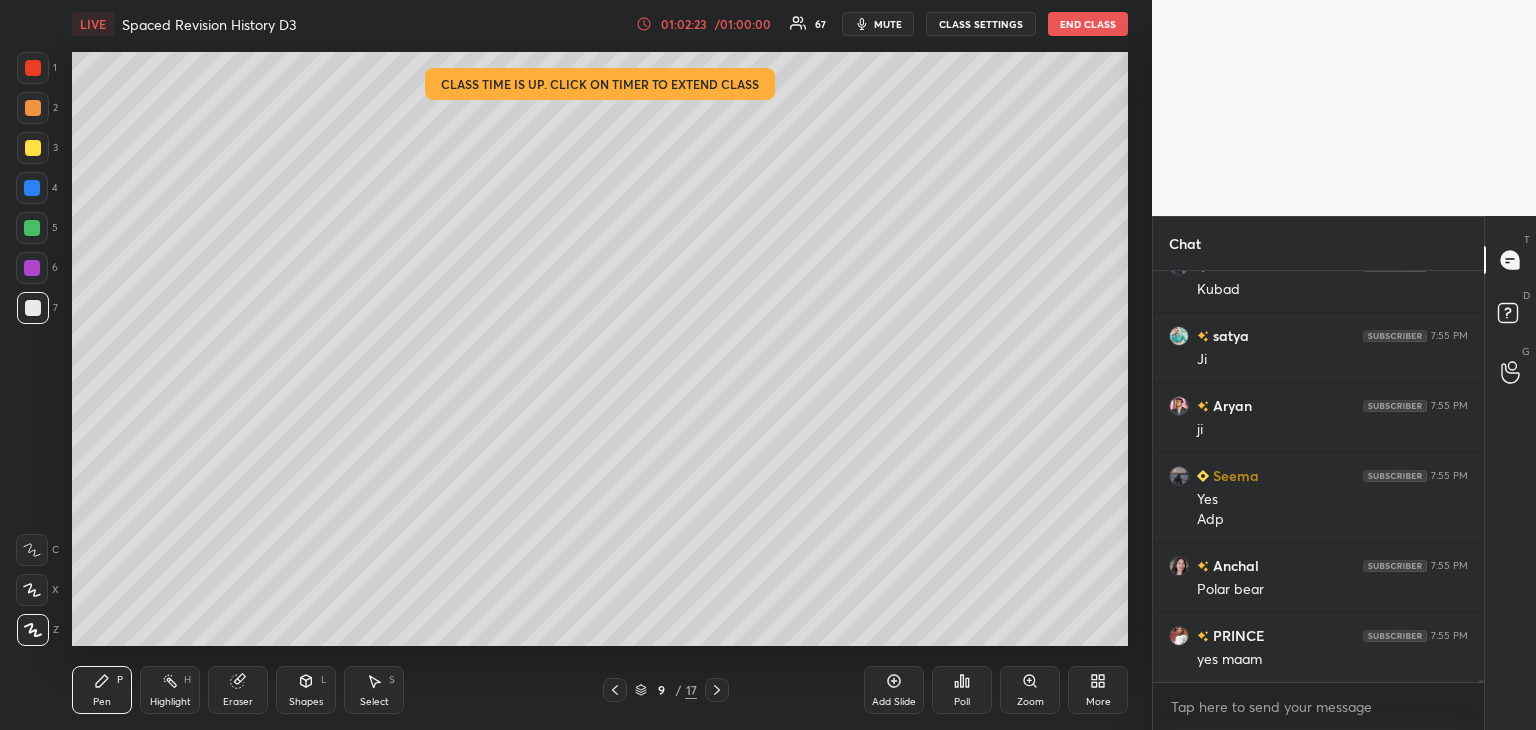 click at bounding box center (33, 308) 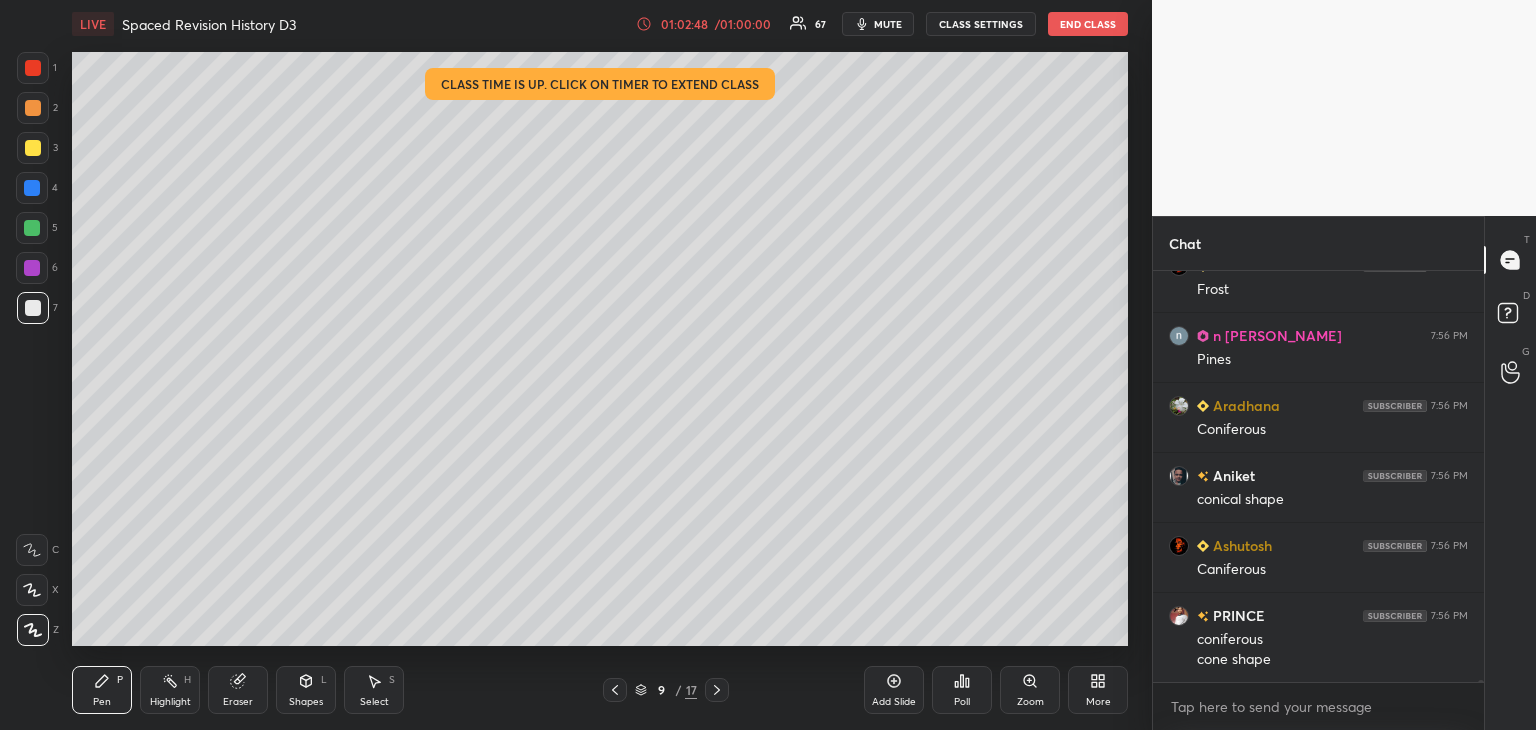 scroll, scrollTop: 76754, scrollLeft: 0, axis: vertical 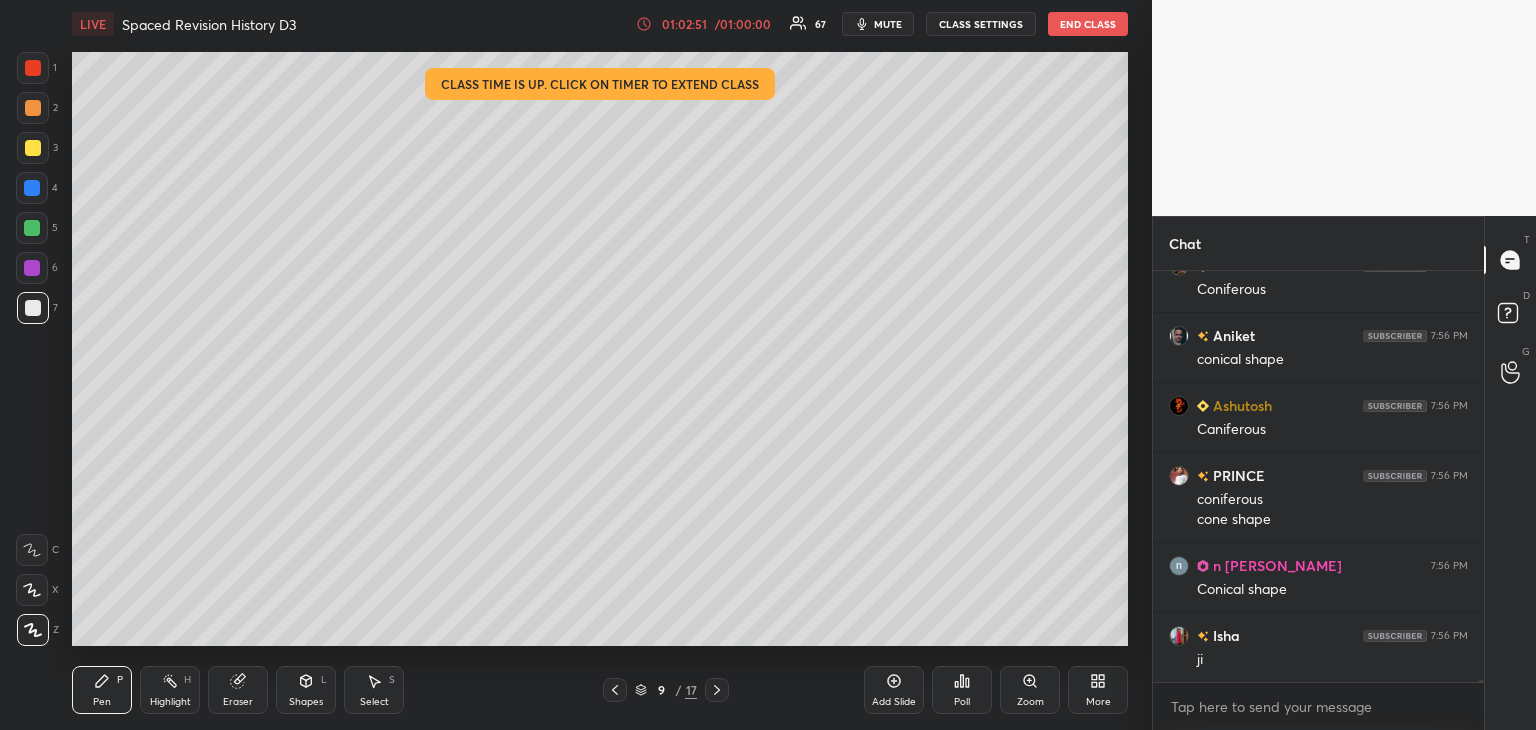 drag, startPoint x: 24, startPoint y: 136, endPoint x: 28, endPoint y: 107, distance: 29.274563 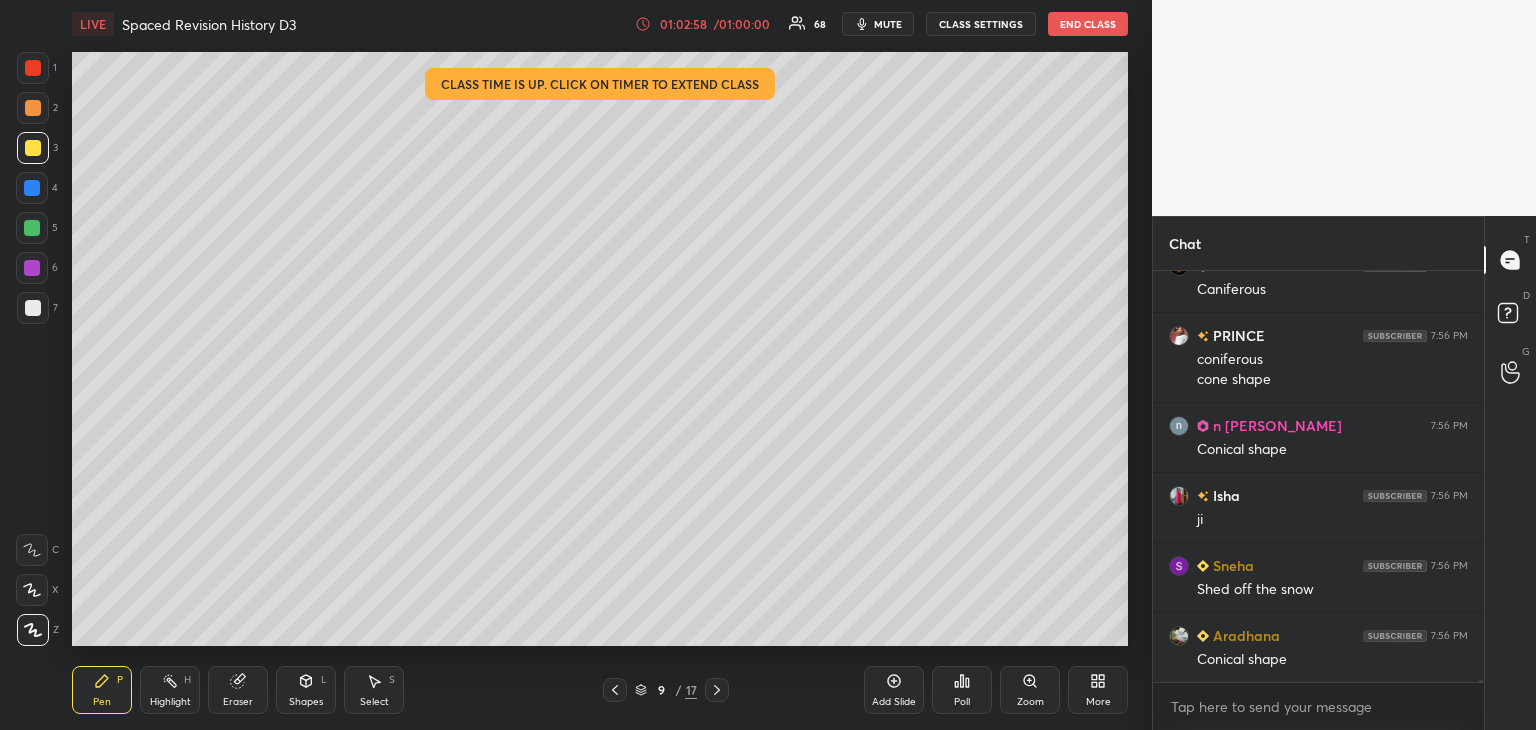 scroll, scrollTop: 77034, scrollLeft: 0, axis: vertical 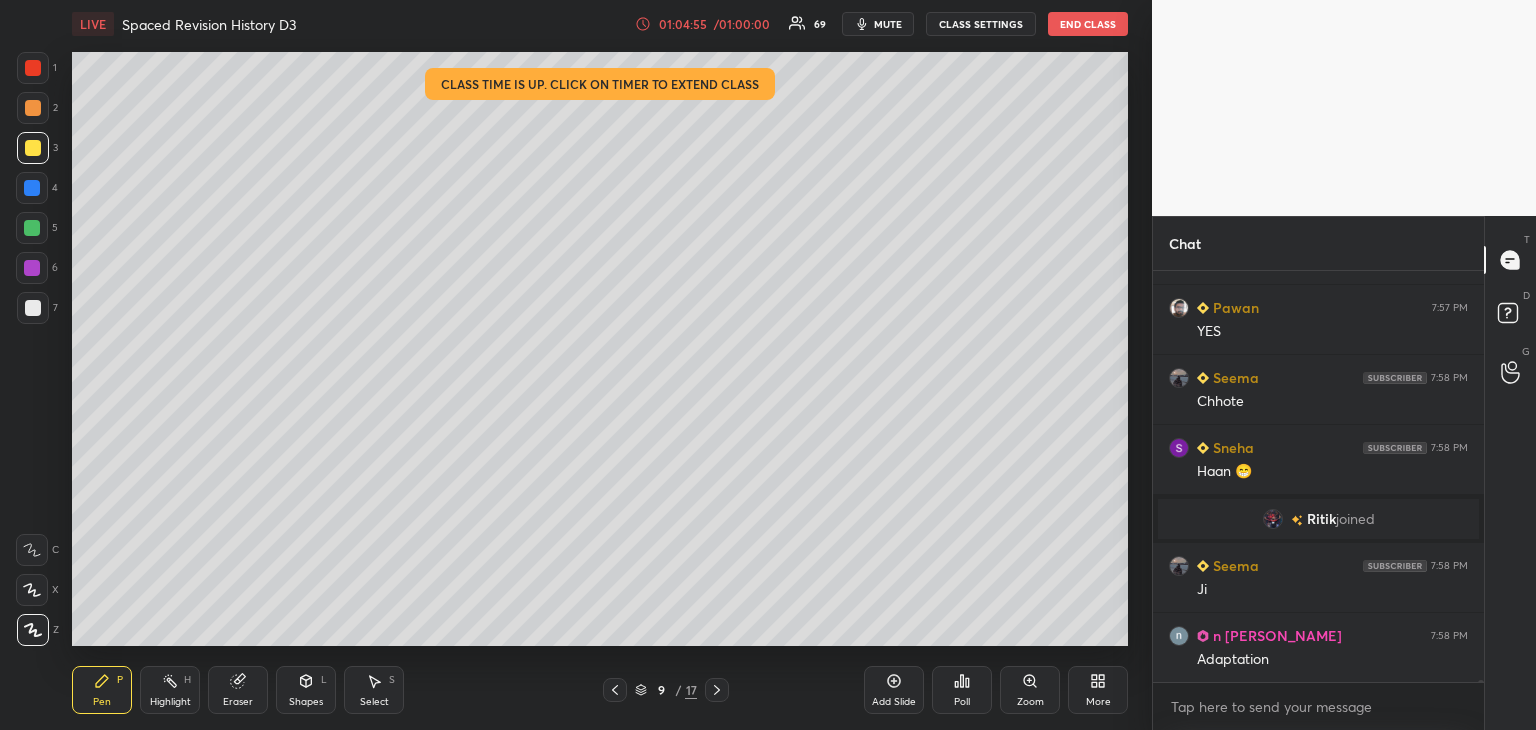 click on "Add Slide" at bounding box center (894, 690) 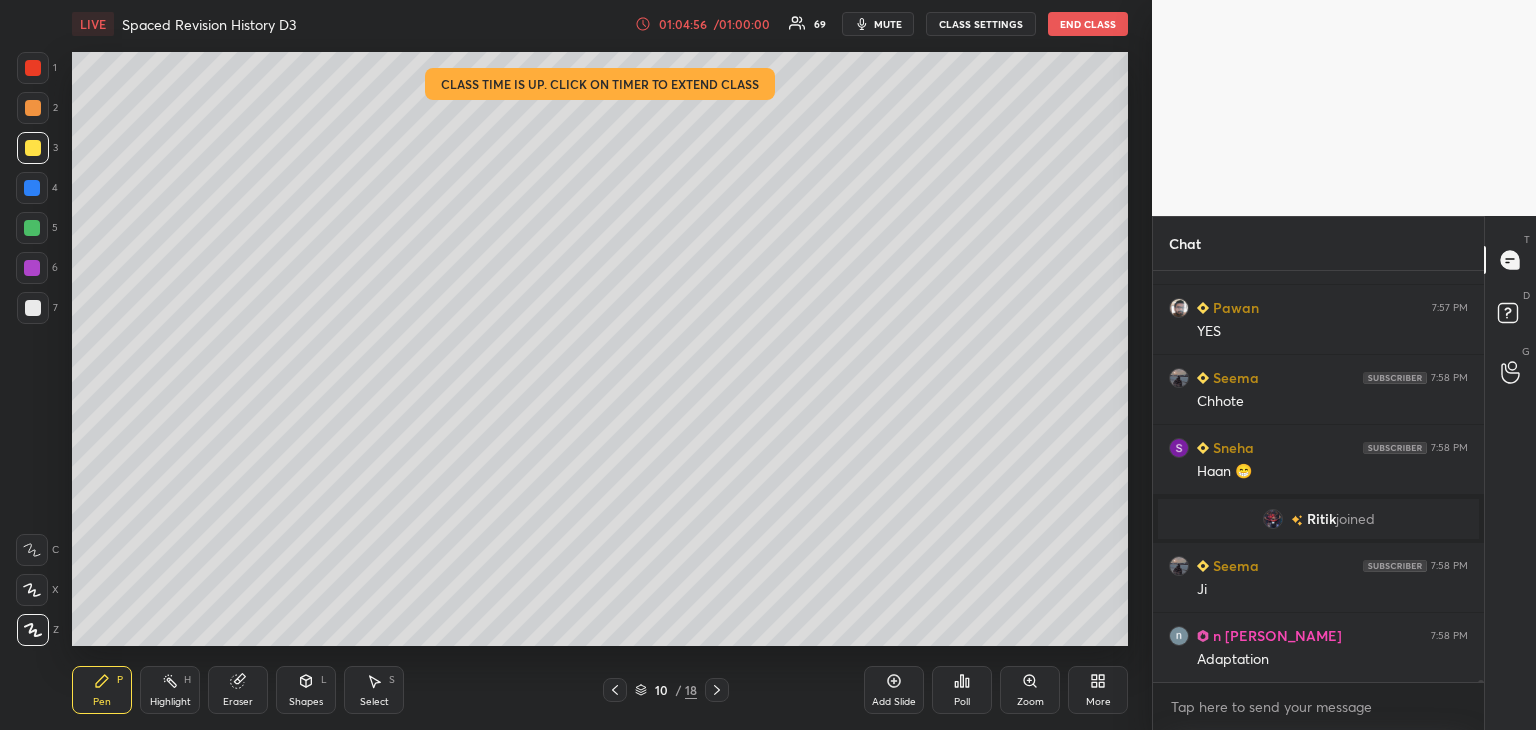 click at bounding box center [33, 308] 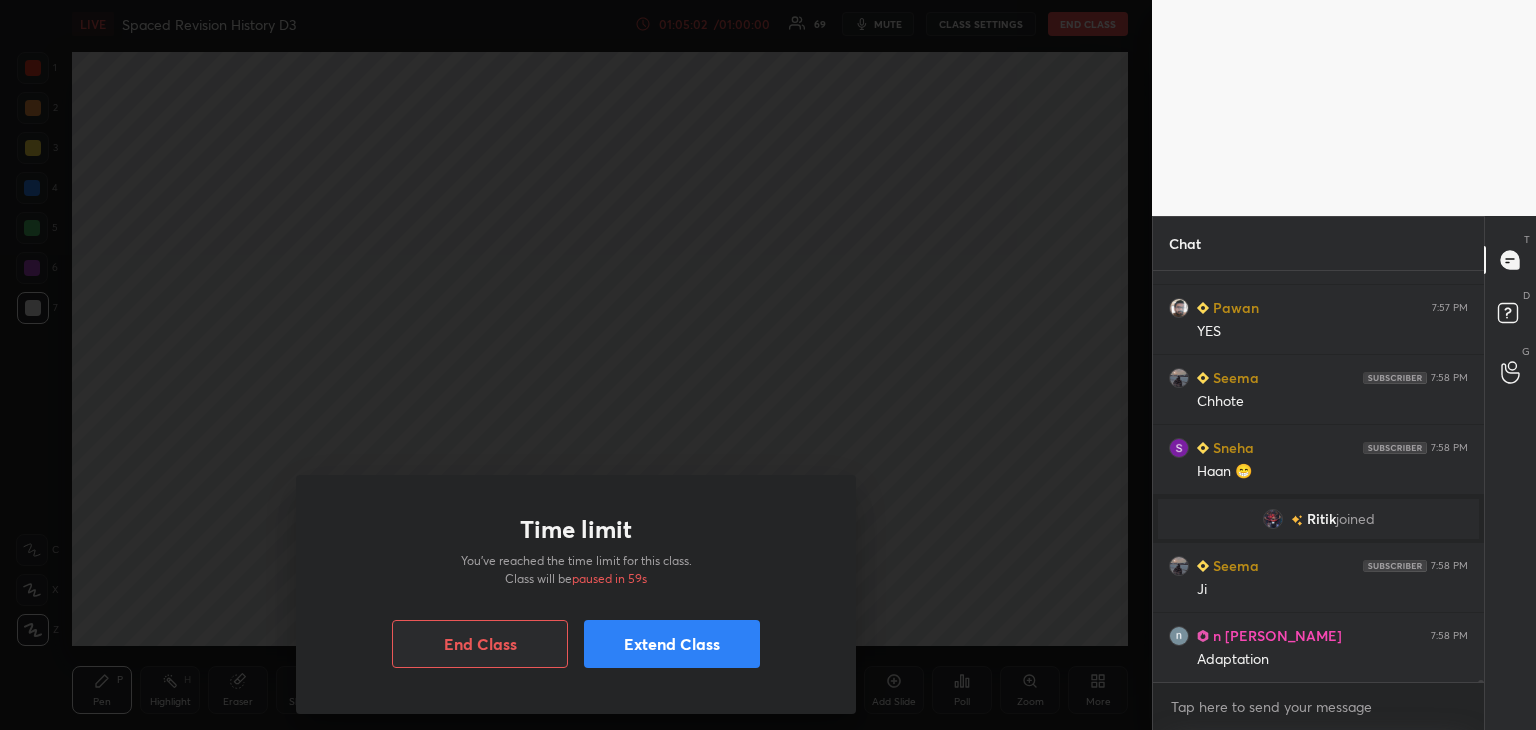 click on "Extend Class" at bounding box center [672, 644] 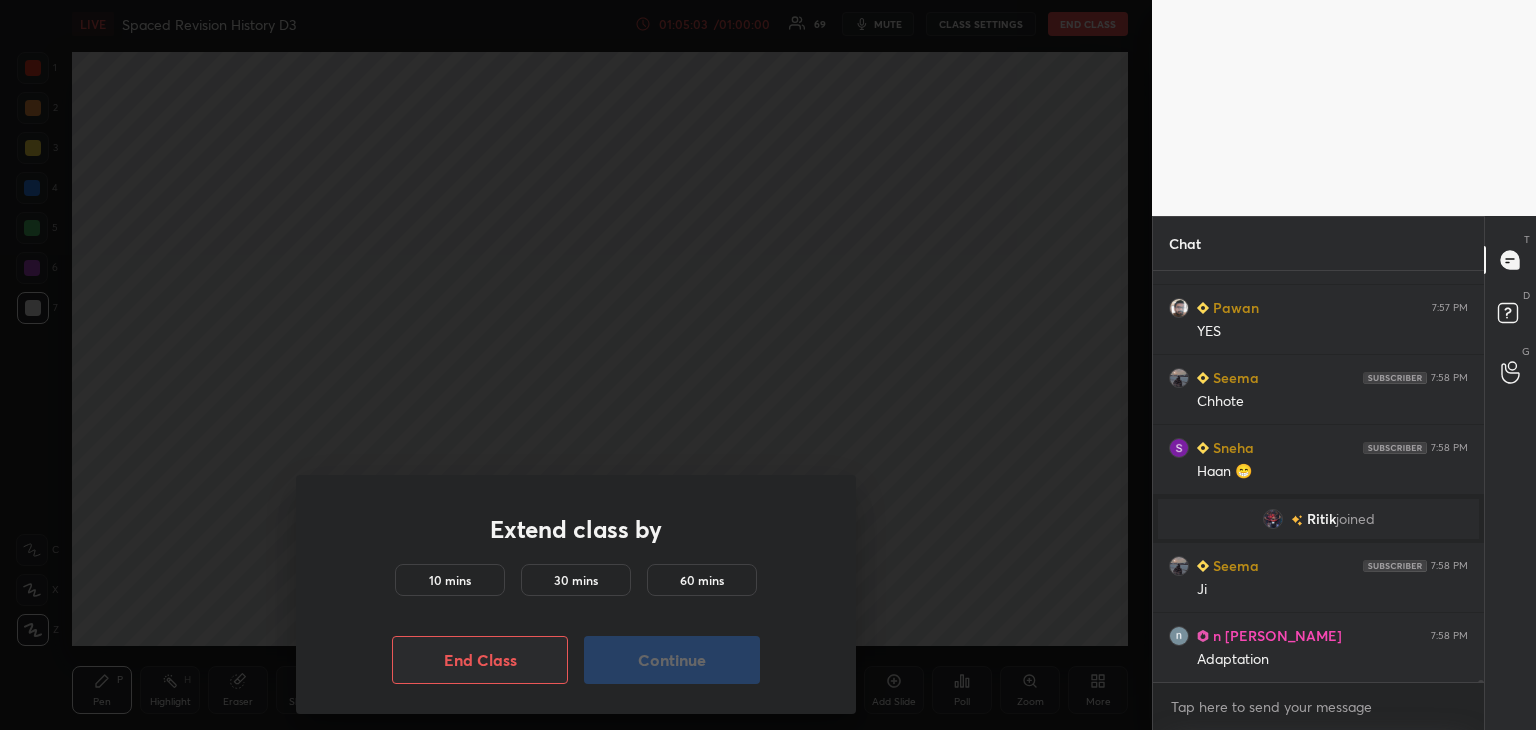 drag, startPoint x: 441, startPoint y: 577, endPoint x: 474, endPoint y: 593, distance: 36.67424 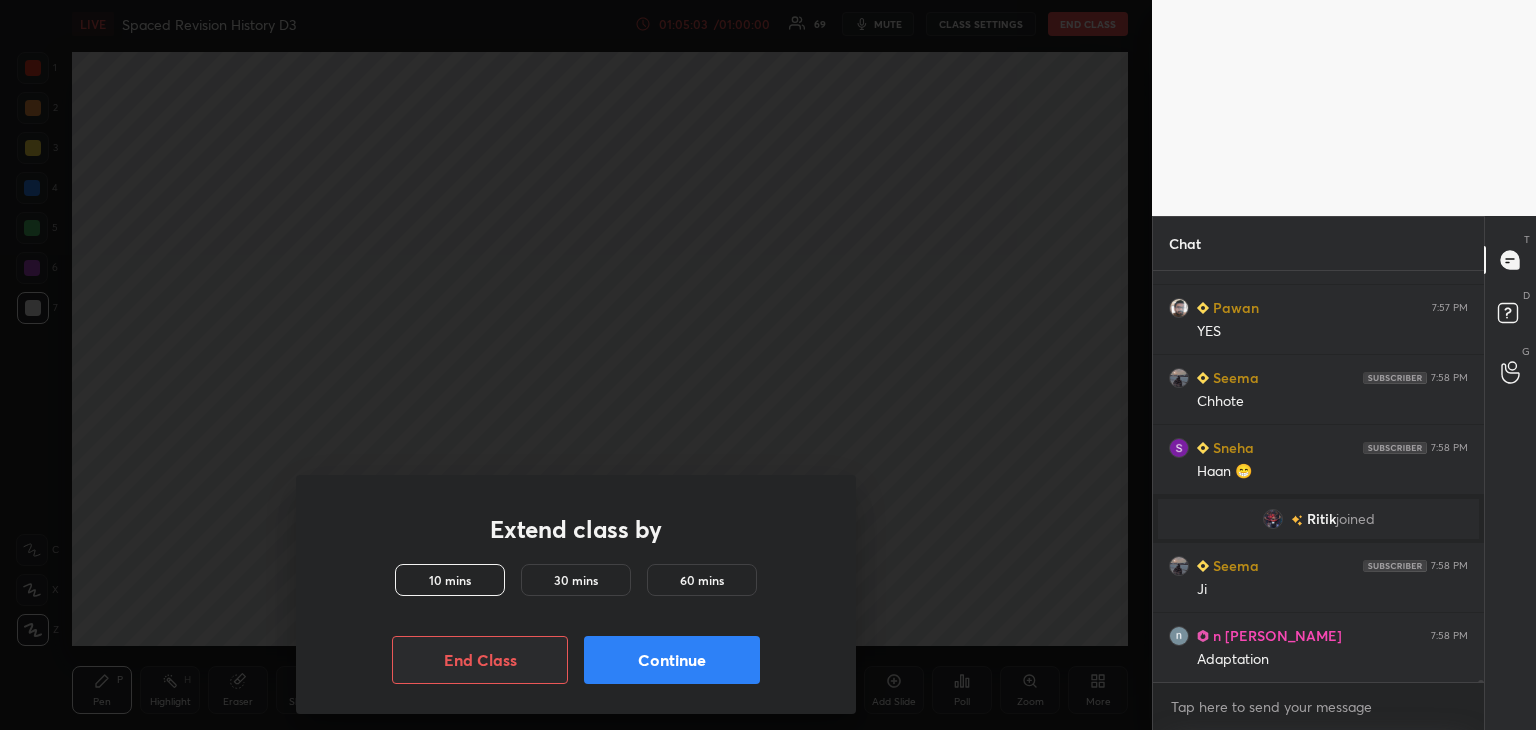 click on "Continue" at bounding box center [672, 660] 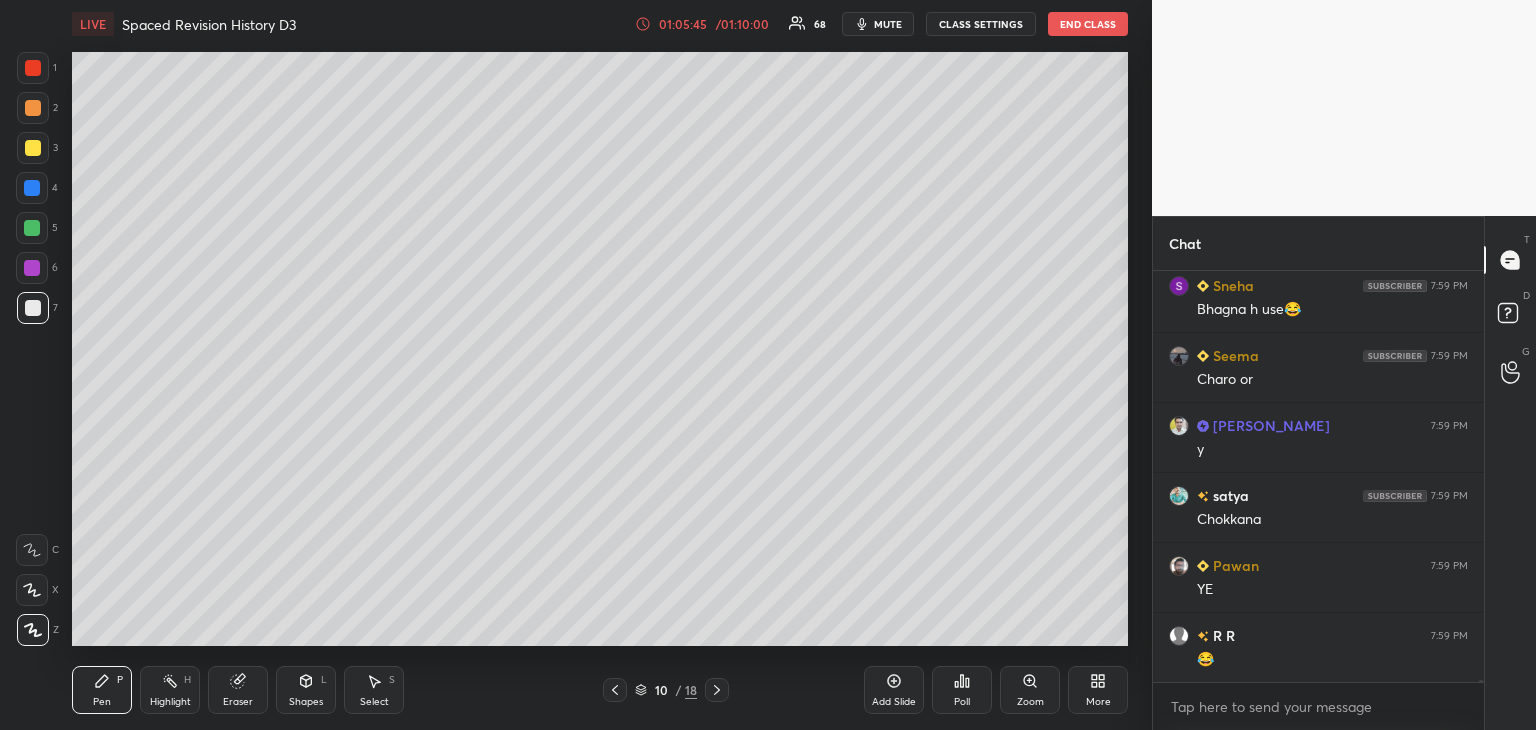 scroll, scrollTop: 78126, scrollLeft: 0, axis: vertical 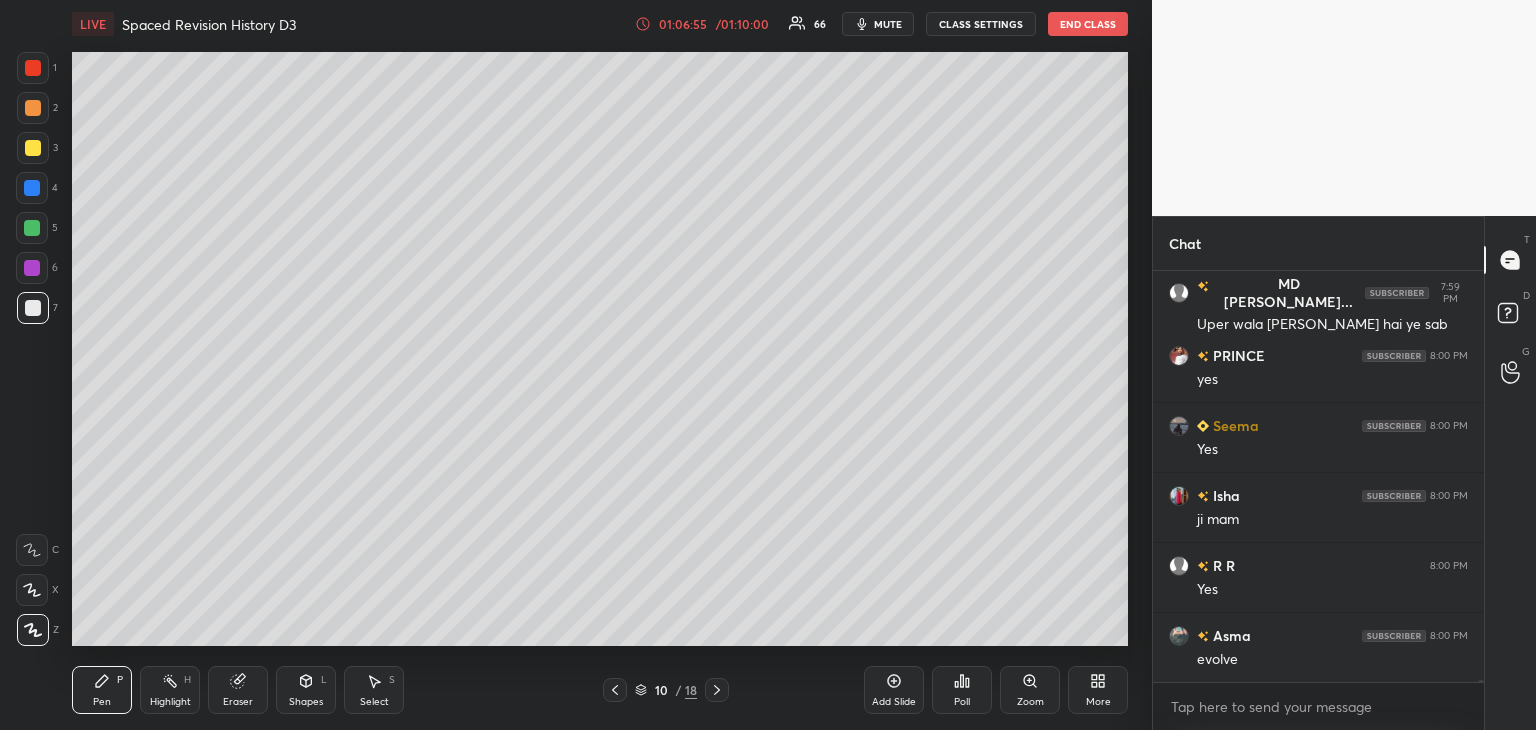 click 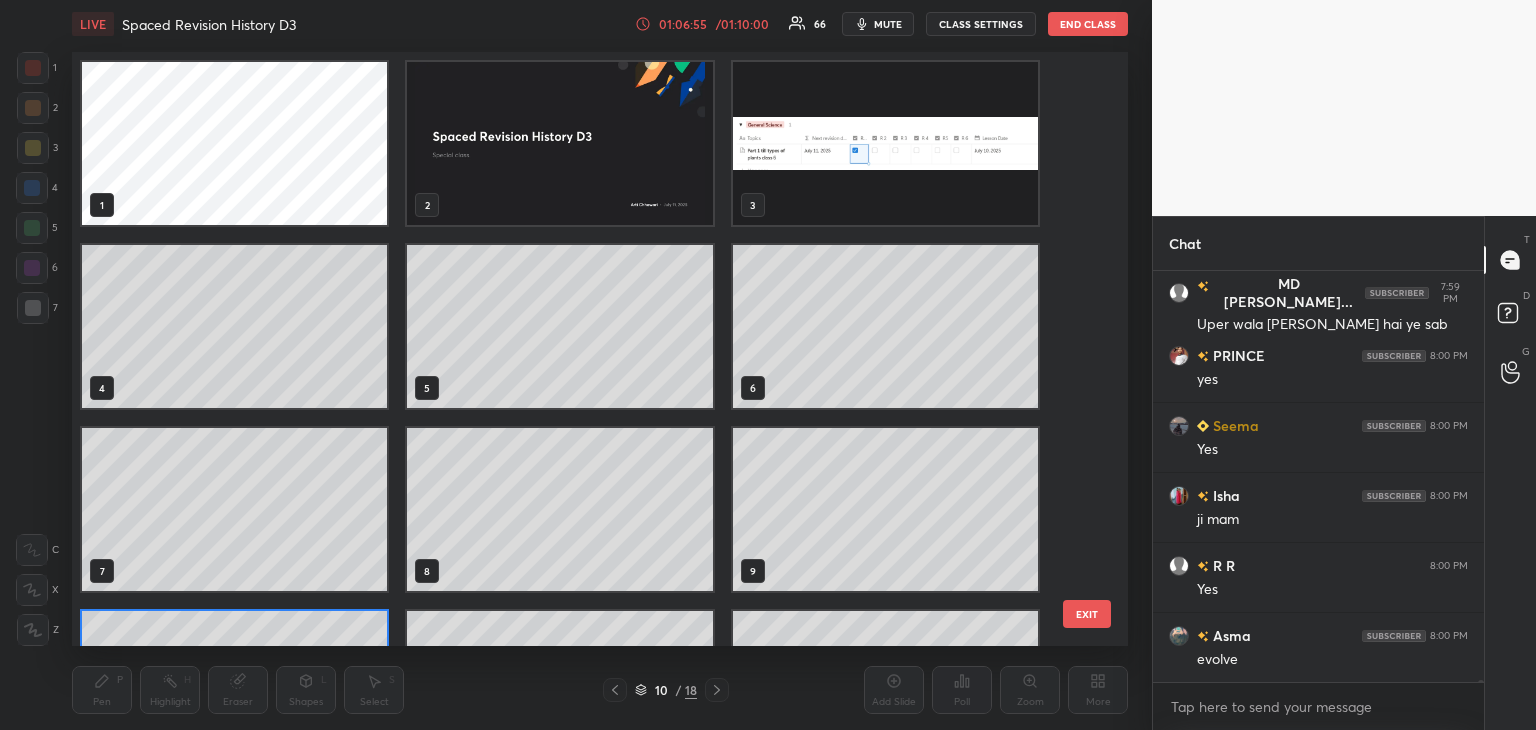 scroll, scrollTop: 138, scrollLeft: 0, axis: vertical 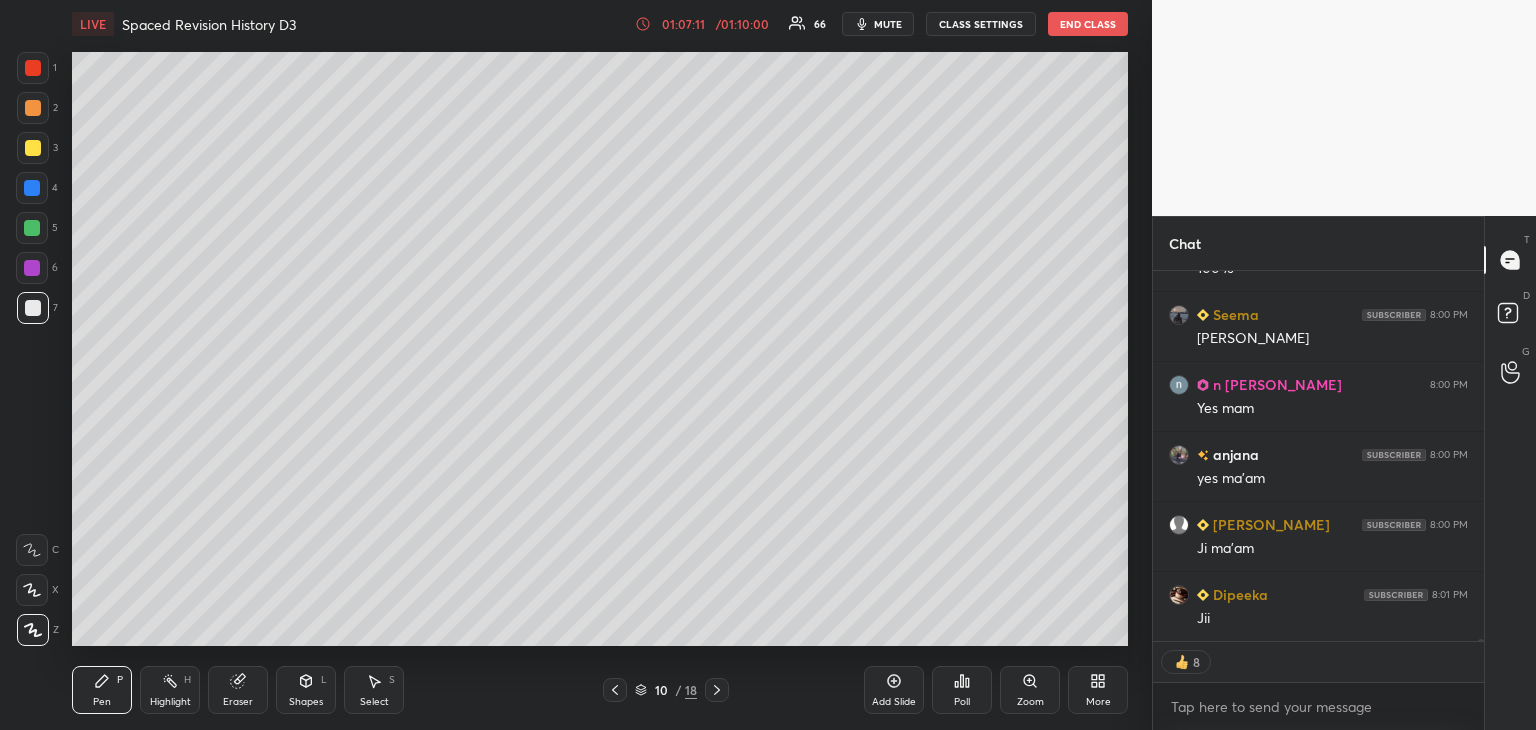 click 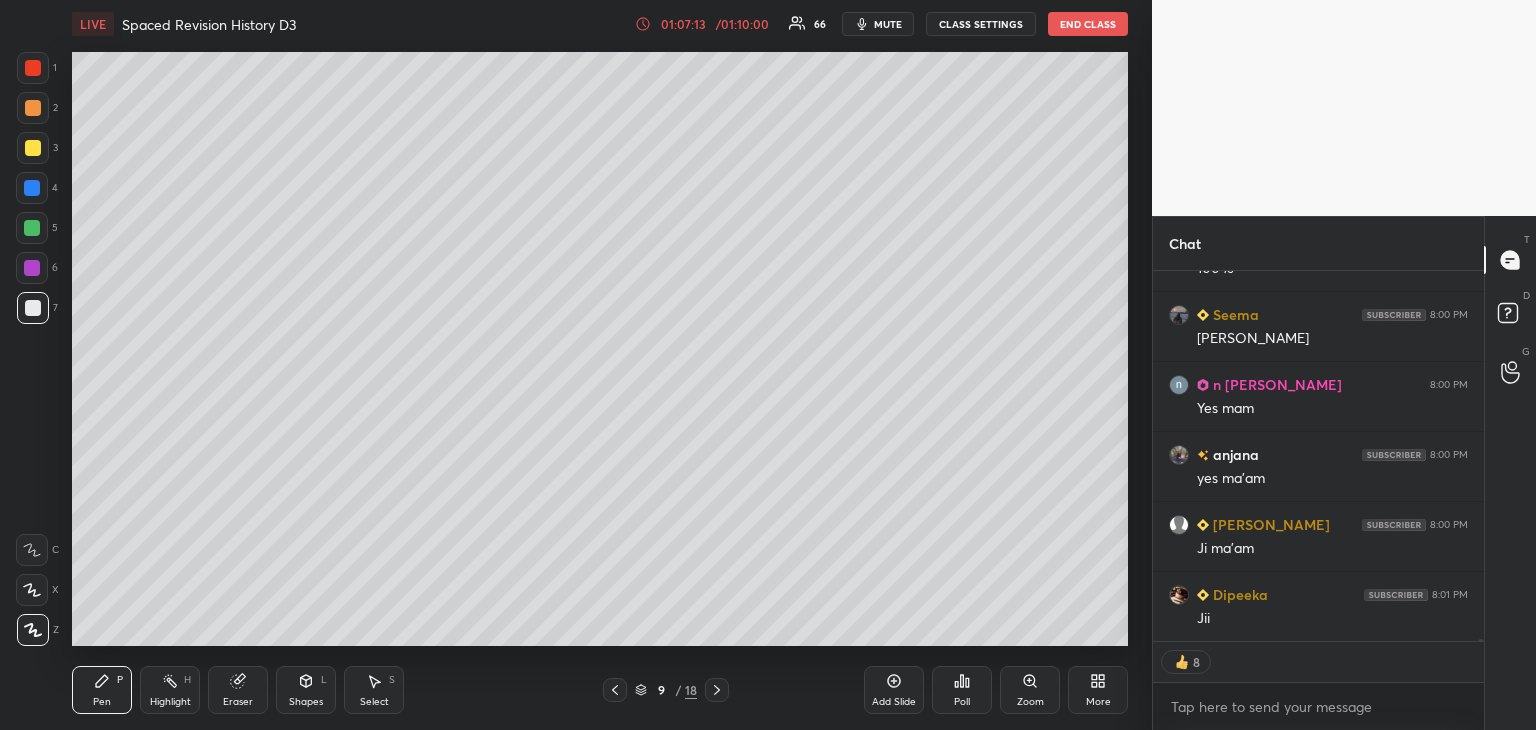 click 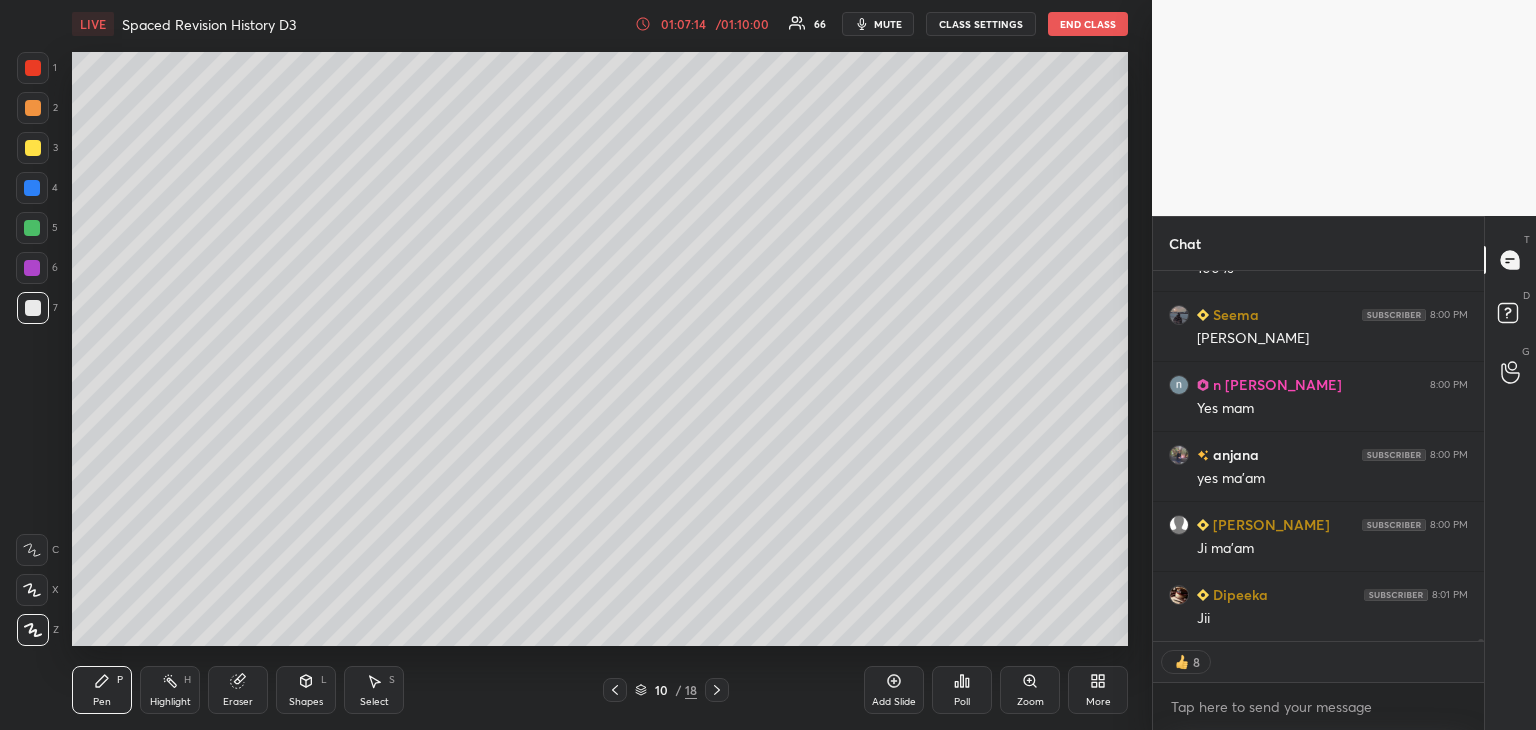 scroll, scrollTop: 7, scrollLeft: 6, axis: both 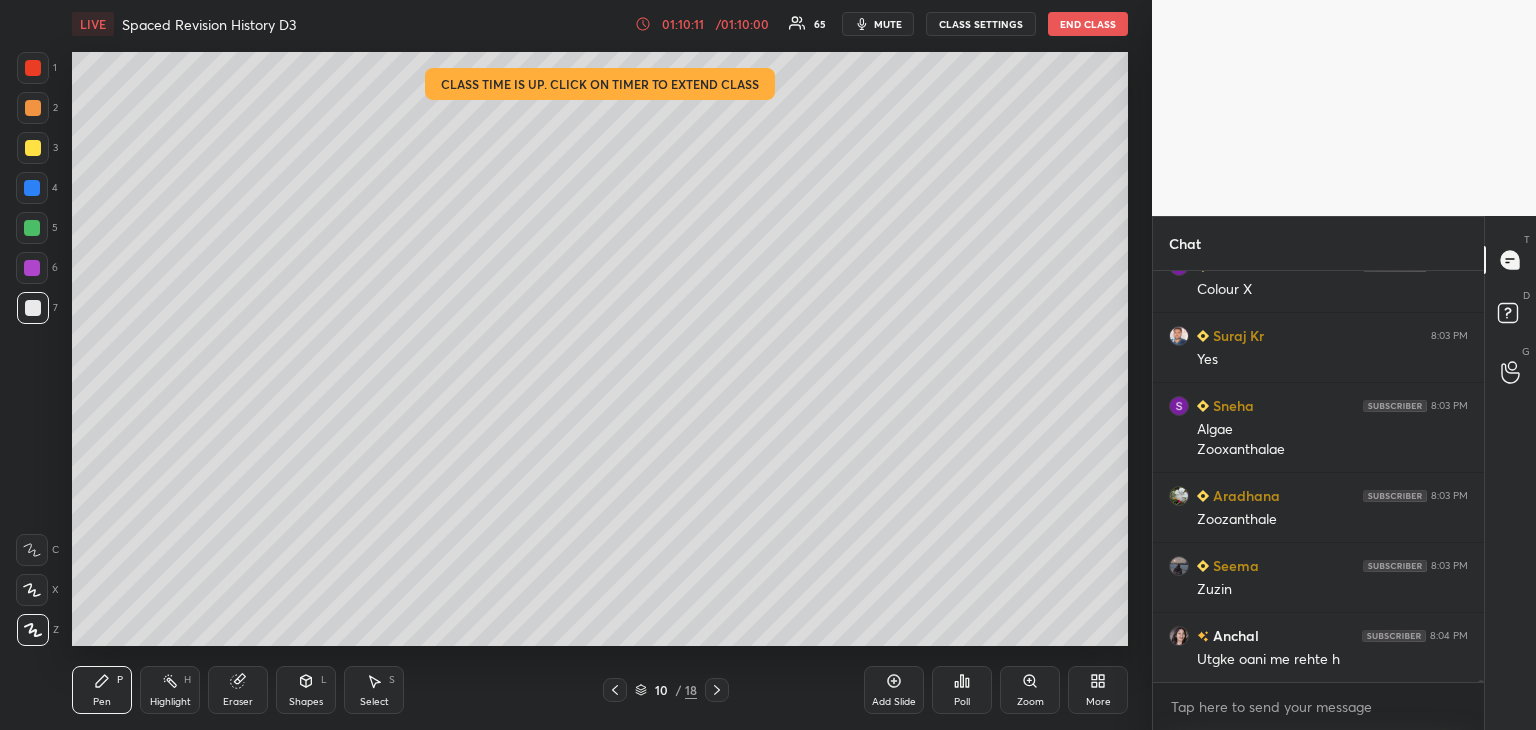 click at bounding box center [33, 148] 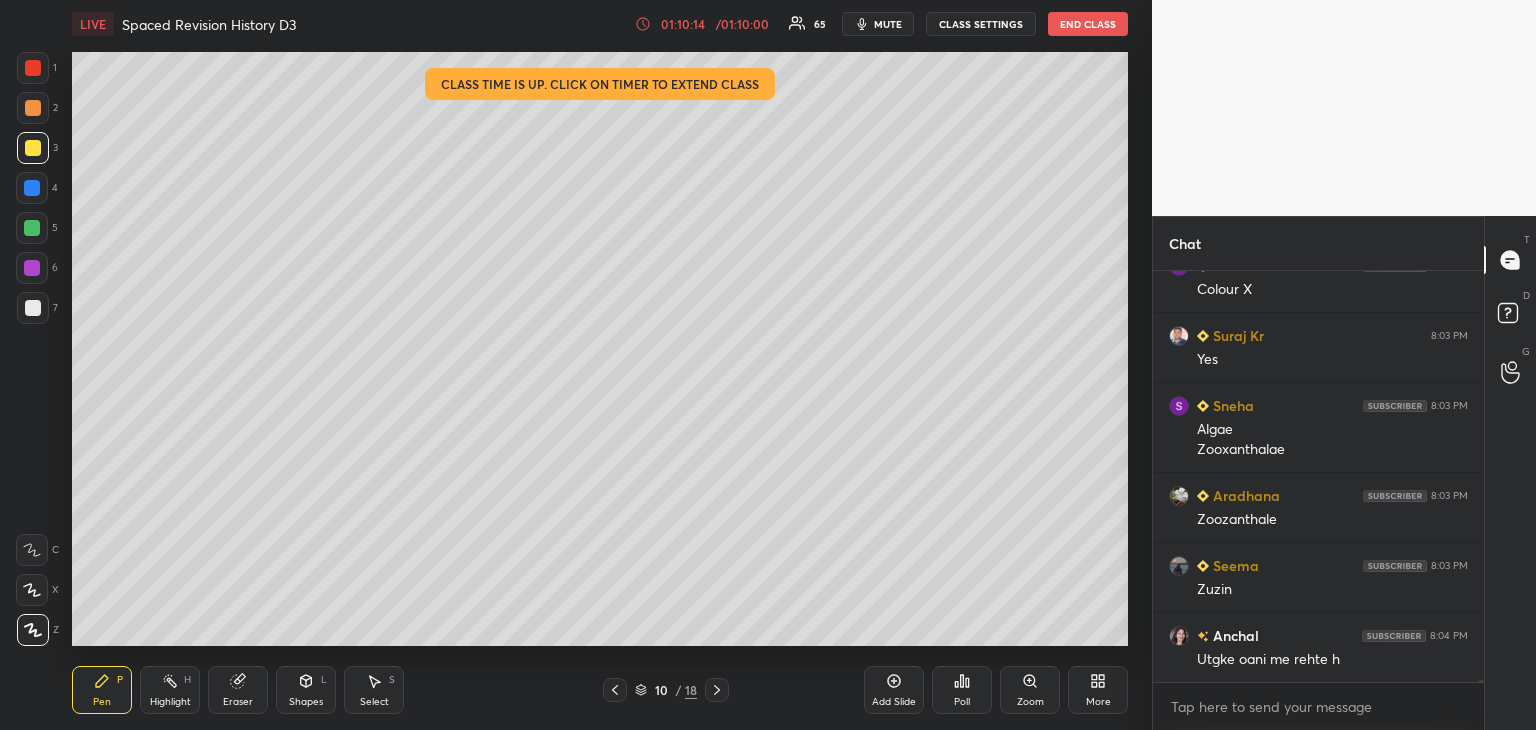 click 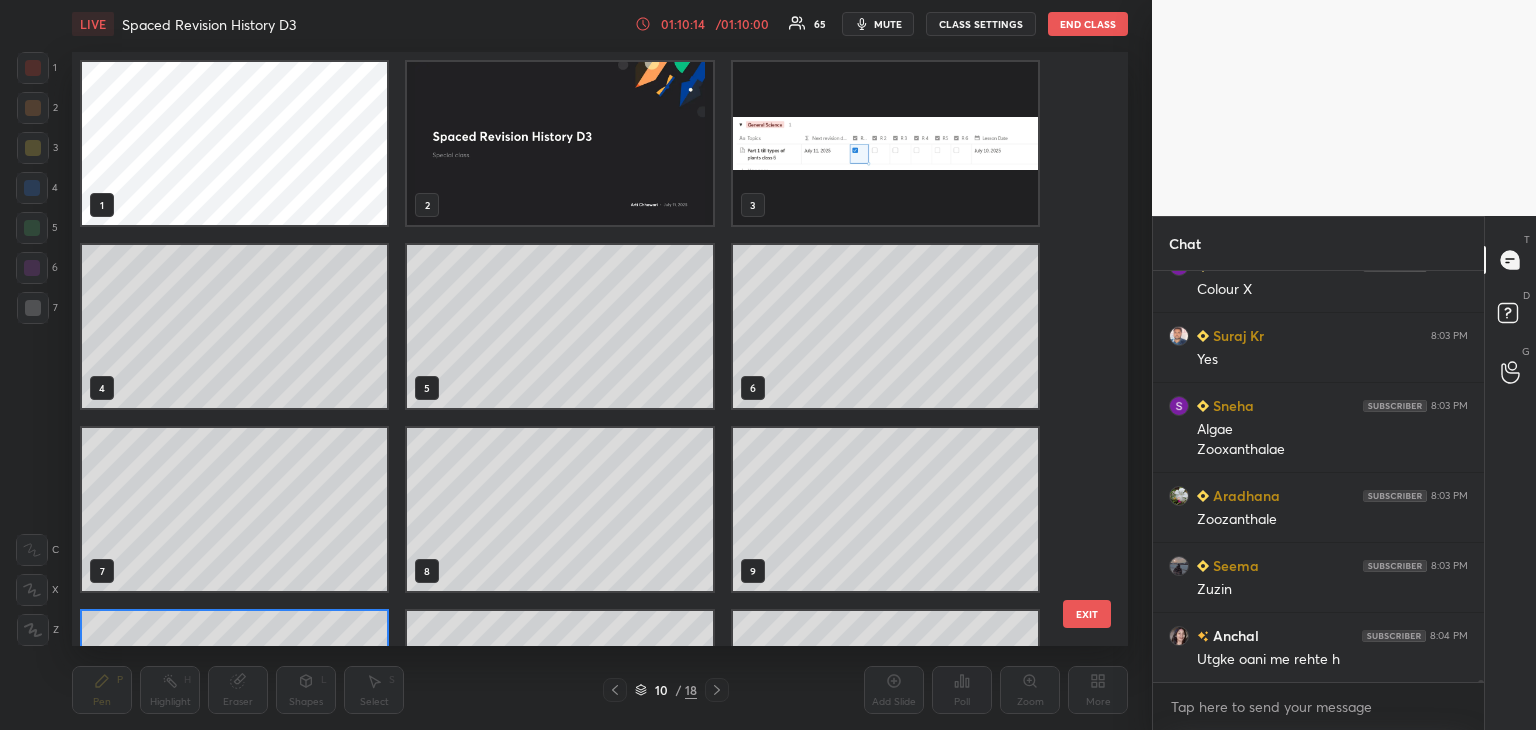 scroll, scrollTop: 138, scrollLeft: 0, axis: vertical 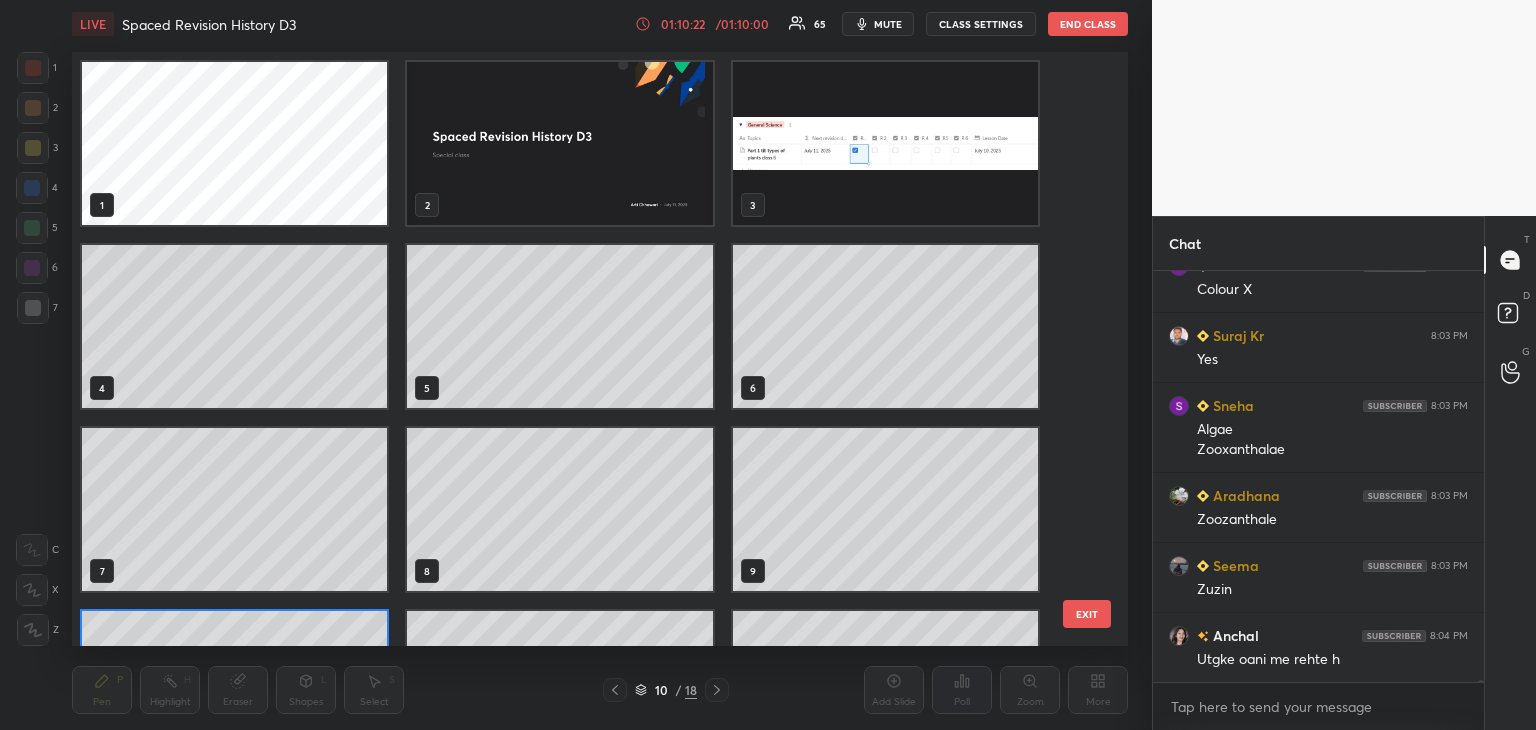 click at bounding box center (885, 143) 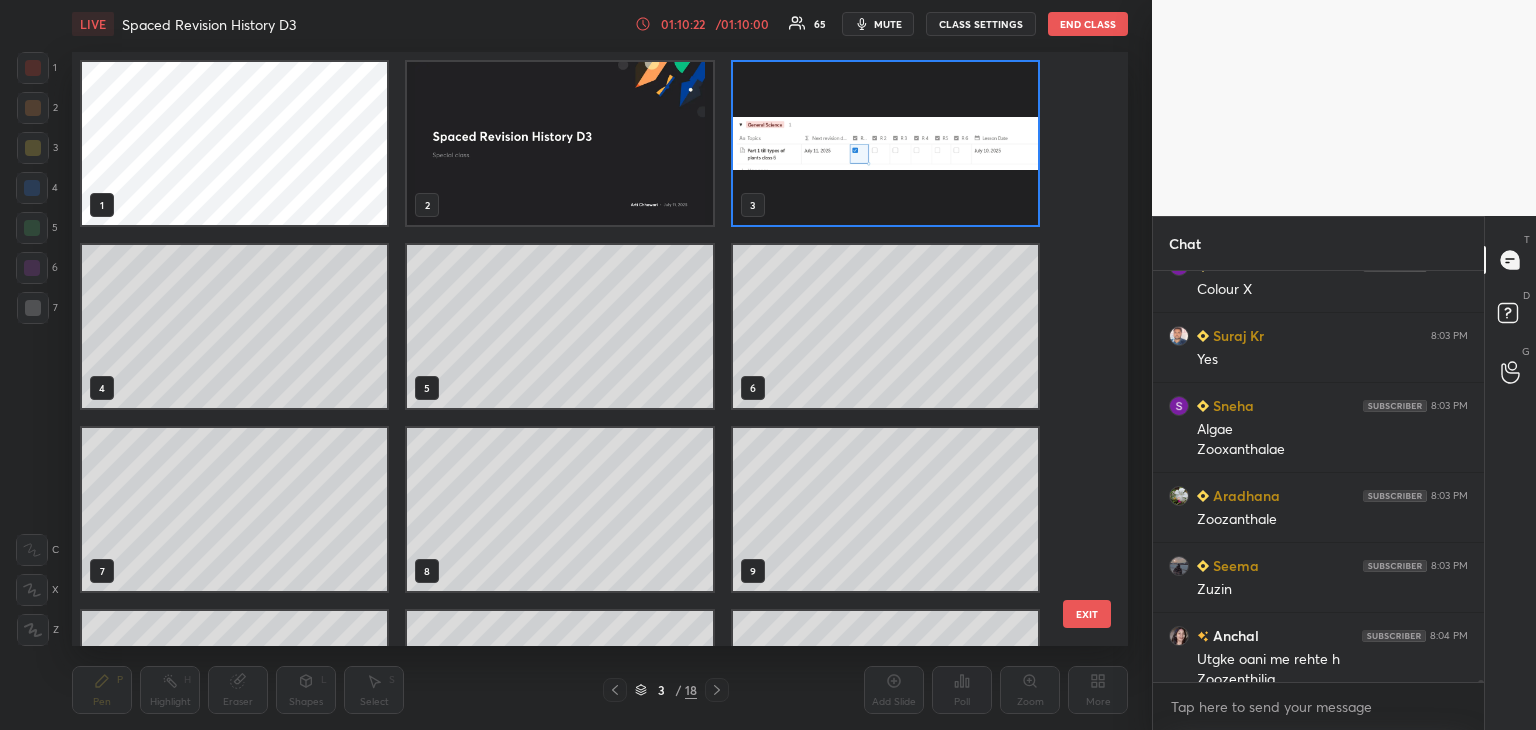 scroll, scrollTop: 81124, scrollLeft: 0, axis: vertical 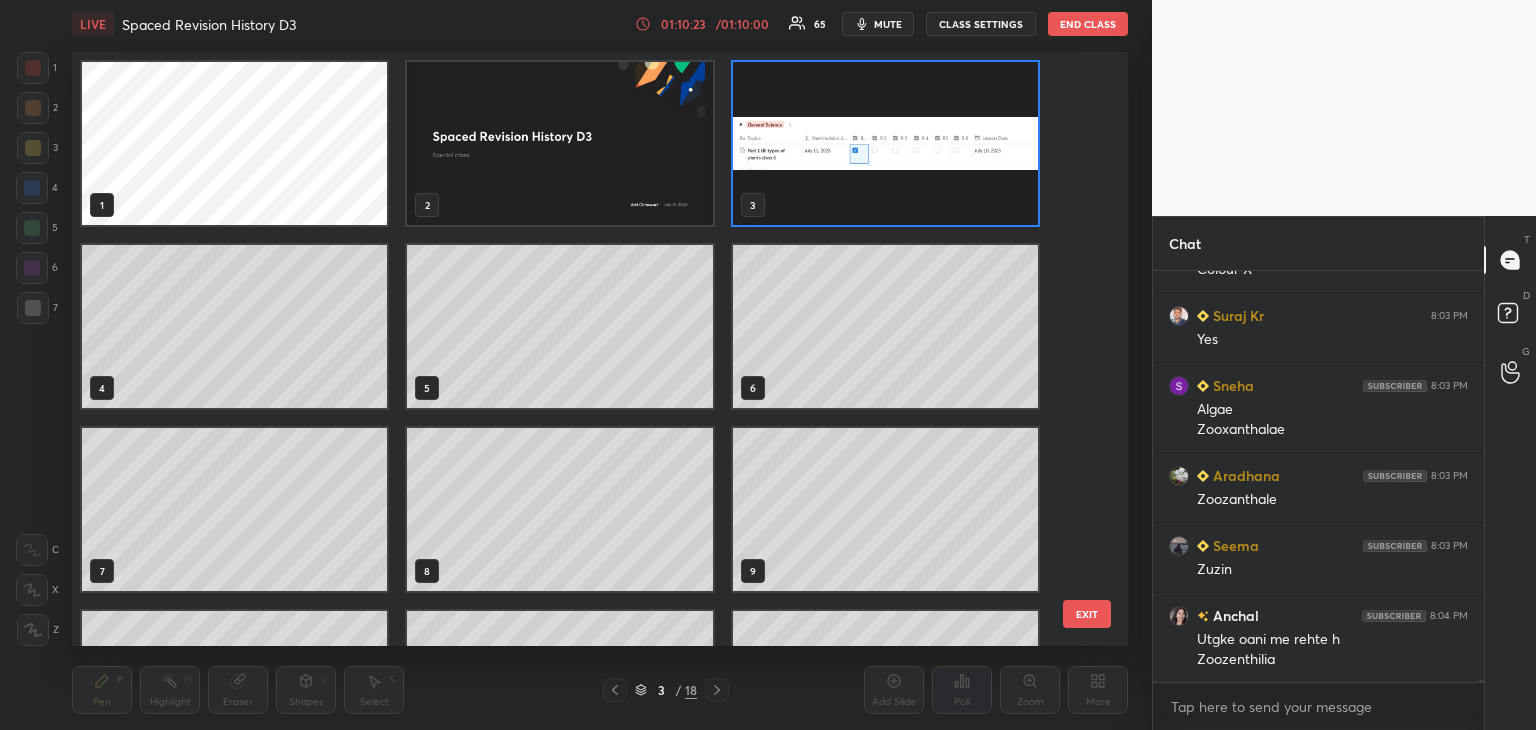 click 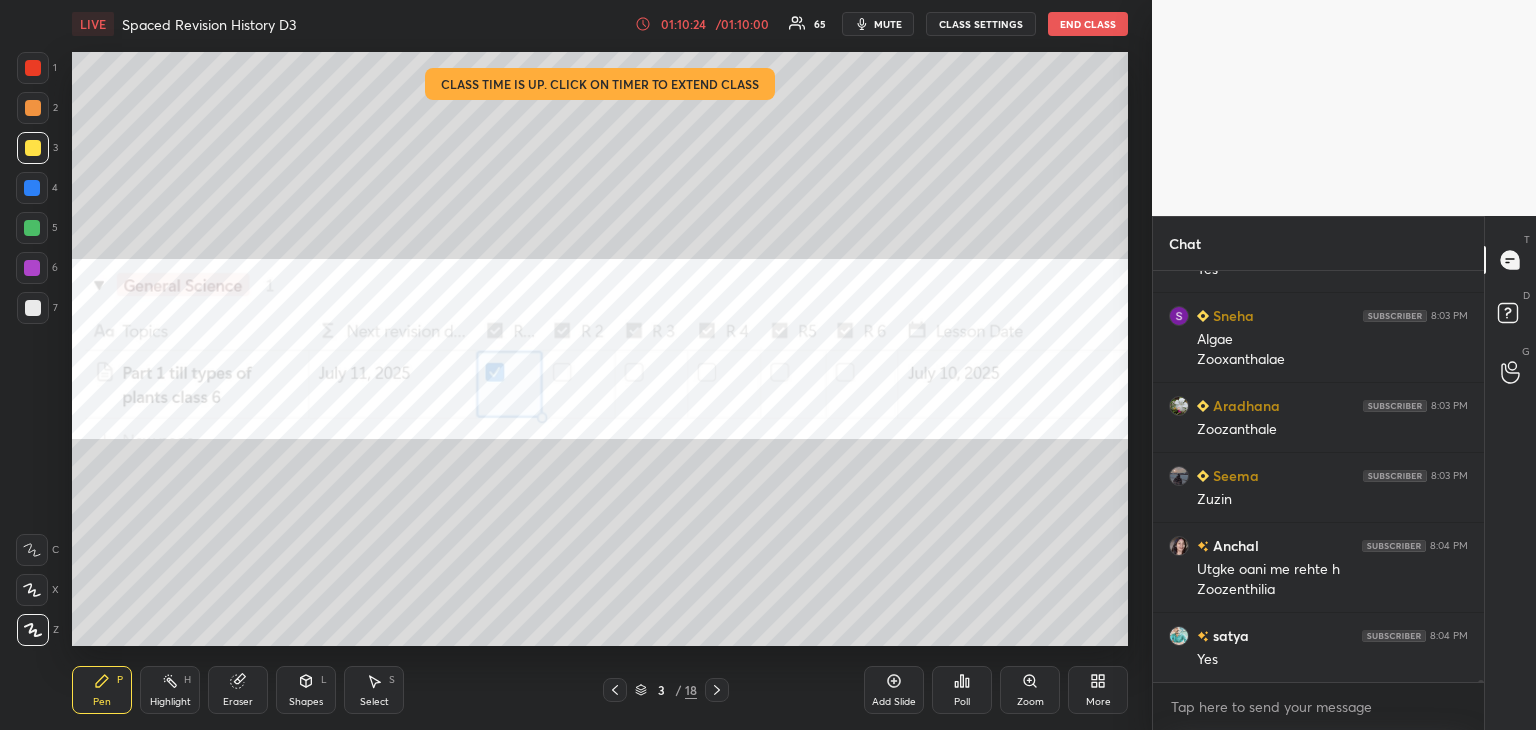 scroll, scrollTop: 81264, scrollLeft: 0, axis: vertical 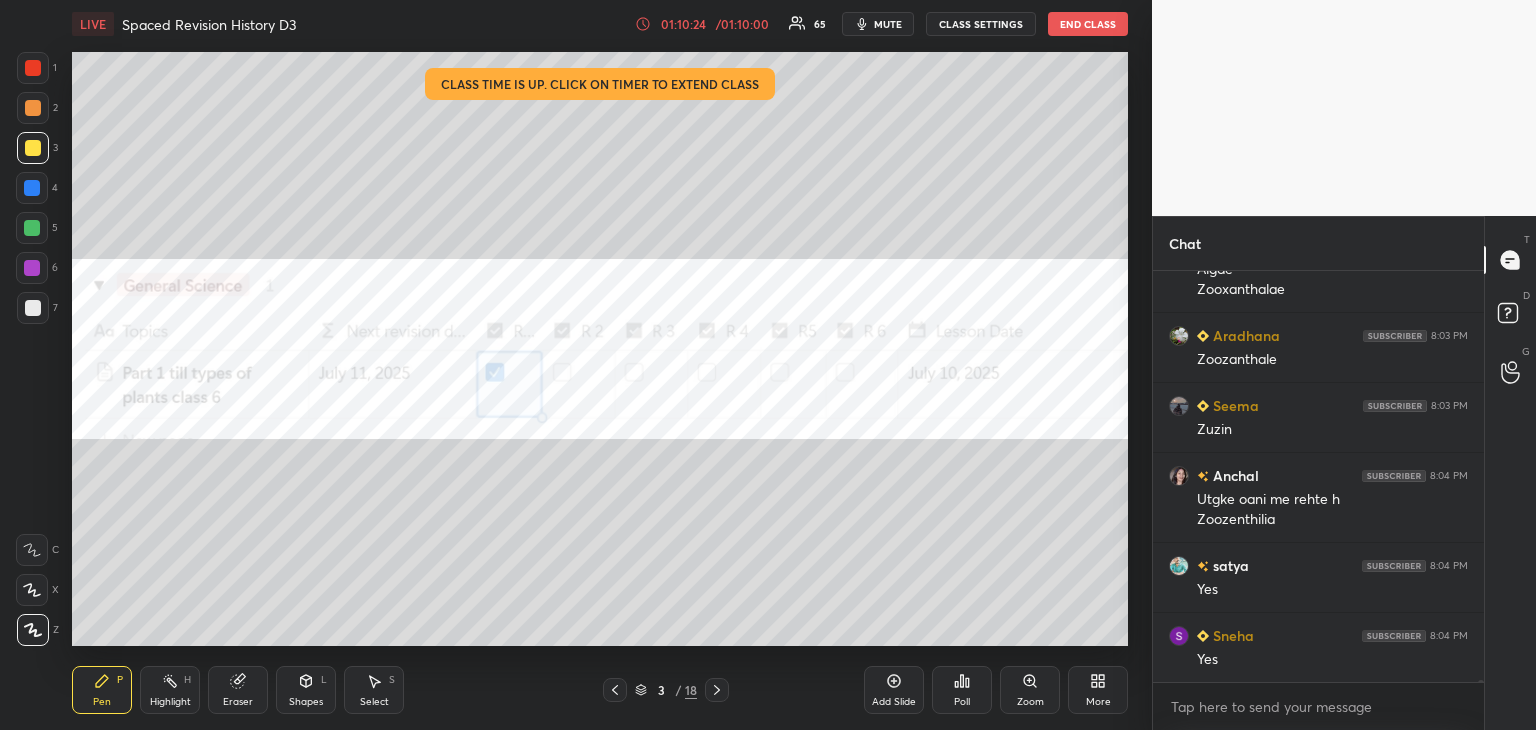 click at bounding box center [32, 188] 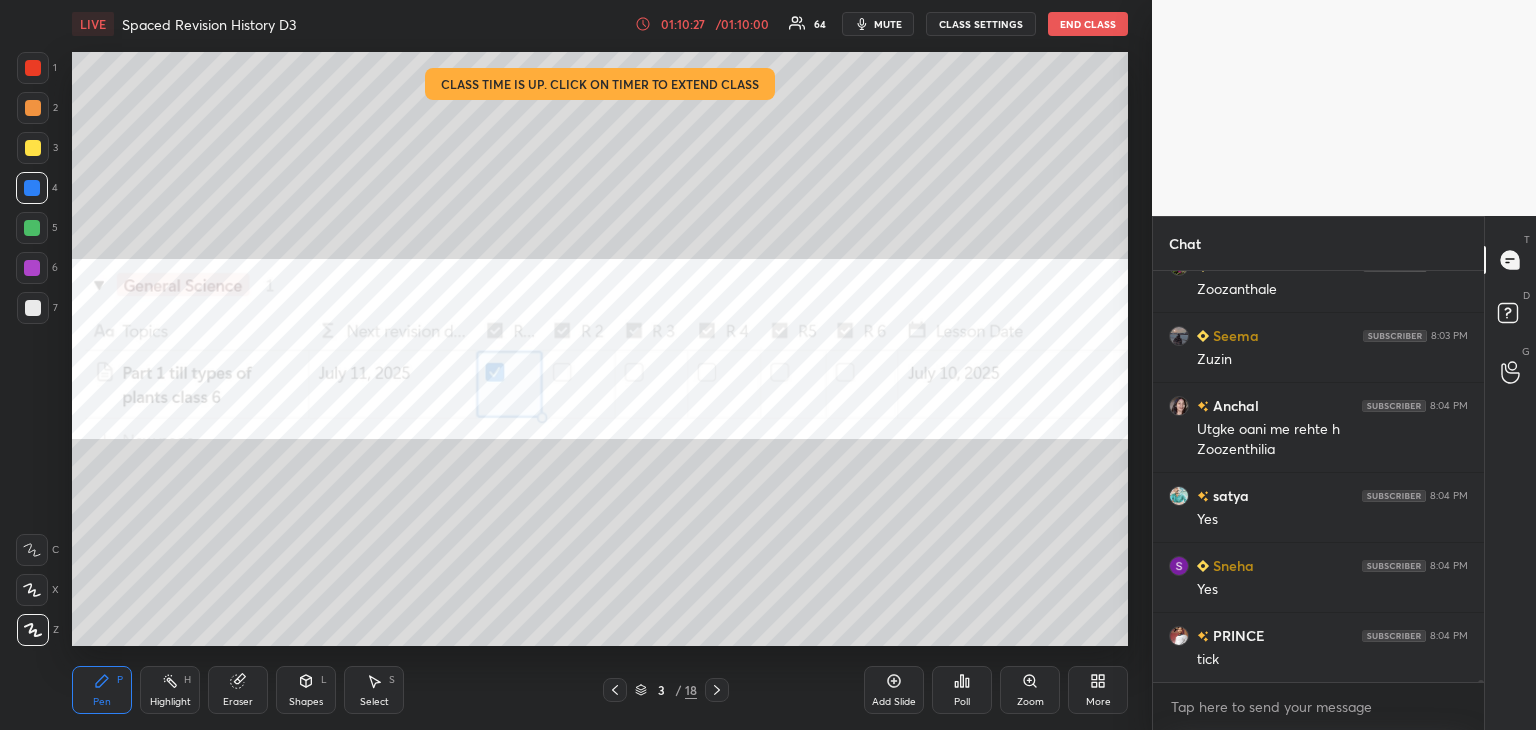 click at bounding box center [33, 68] 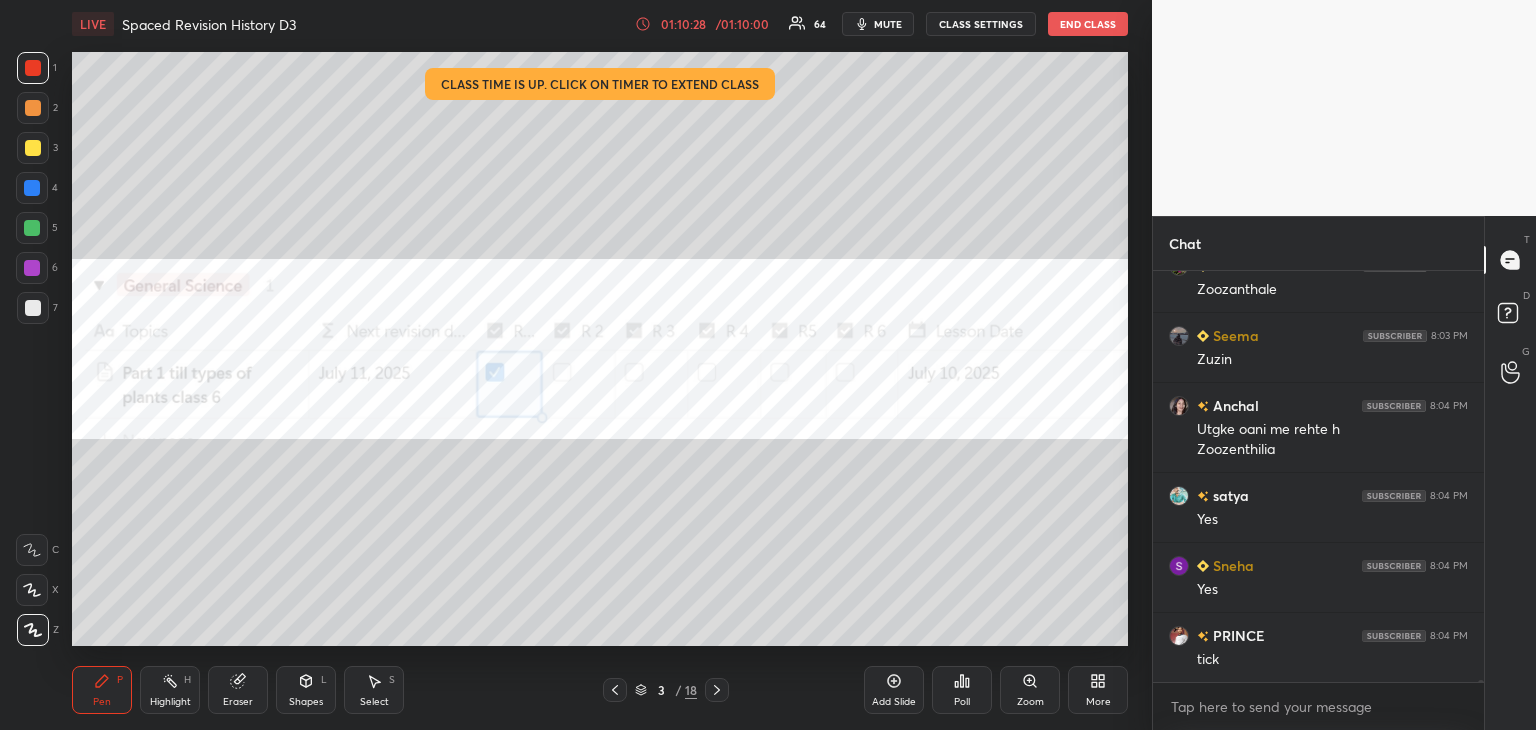 scroll, scrollTop: 81404, scrollLeft: 0, axis: vertical 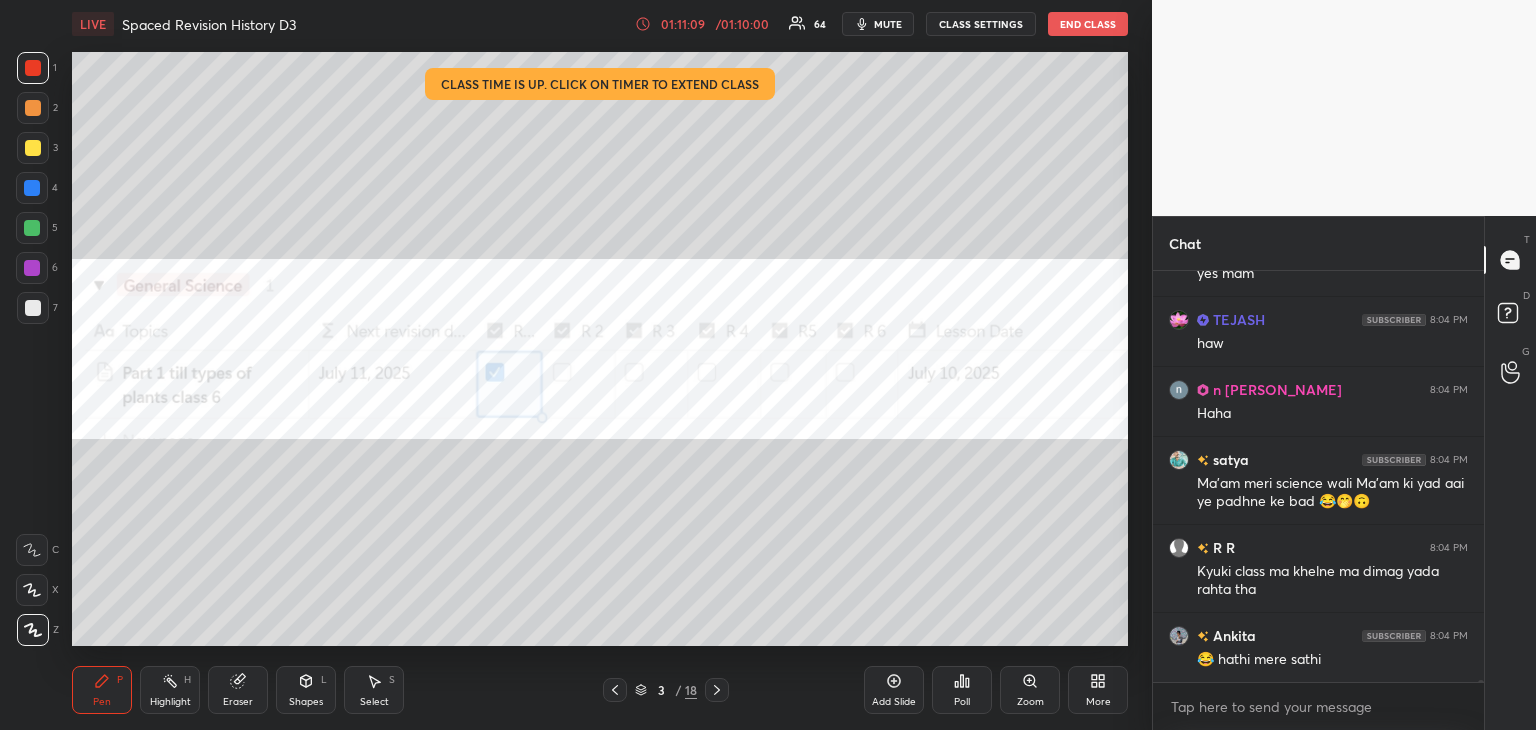 click at bounding box center (32, 188) 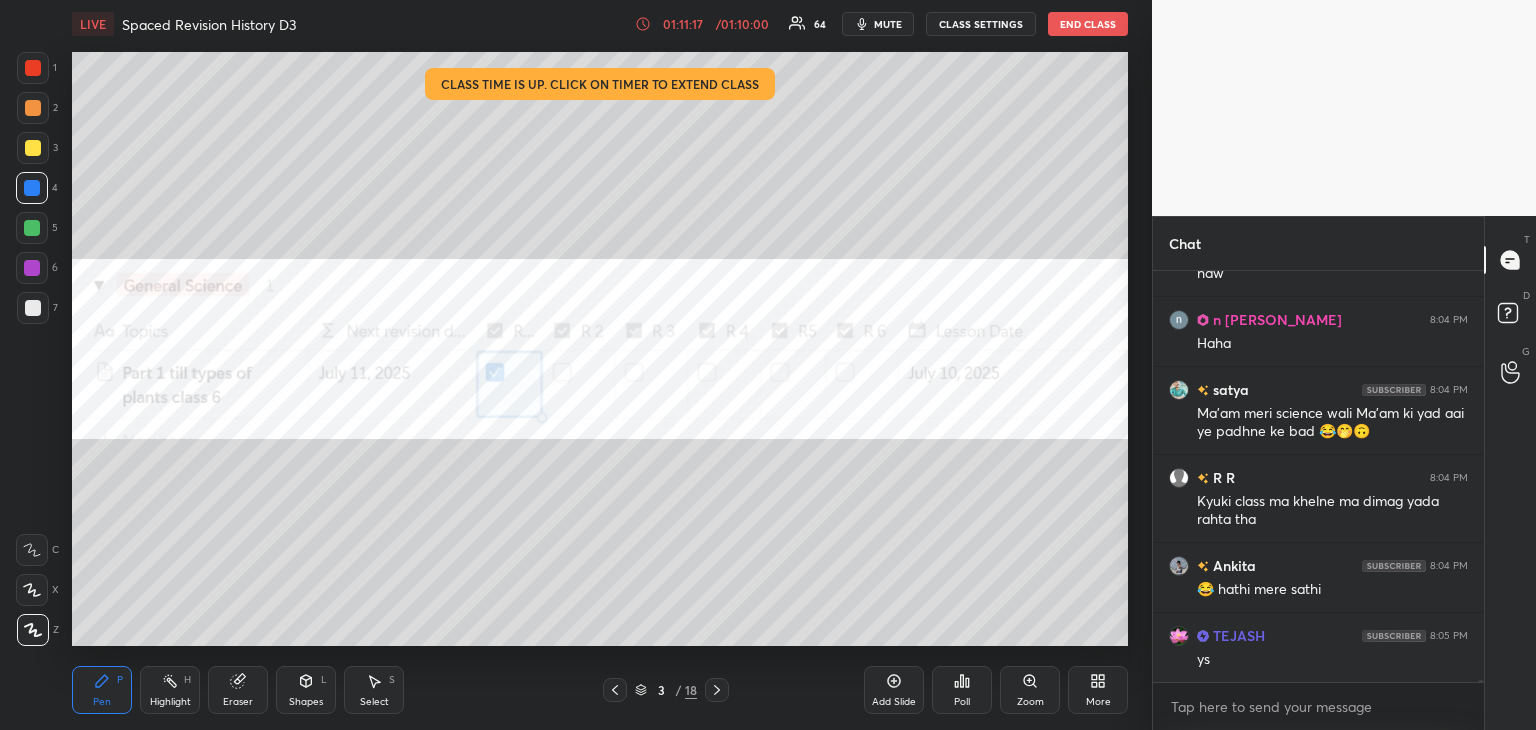 scroll, scrollTop: 83400, scrollLeft: 0, axis: vertical 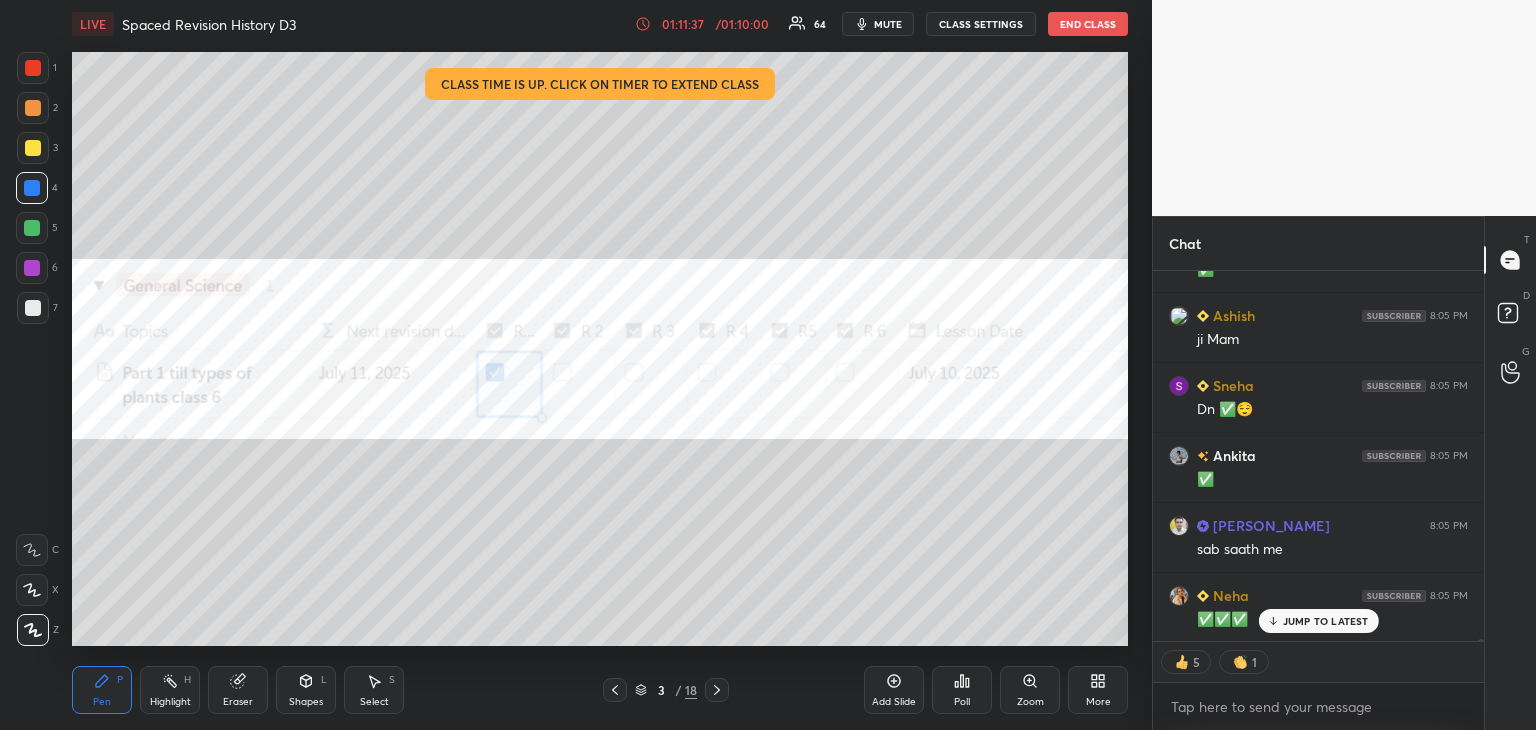 click on "1 2 3 4 5 6 7 C X Z C X Z E E Erase all   H H LIVE Spaced Revision History D3 01:11:37 /  01:10:00 64 mute CLASS SETTINGS End Class Setting up your live class Class time is up.  Click on timer to extend class Poll for   secs No correct answer Start poll Back Spaced Revision History D3 [PERSON_NAME] Pen P Highlight H Eraser Shapes L Select S 3 / 18 Add Slide Poll Zoom More Chat n [PERSON_NAME] 8:04 PM Haha satya 8:04 PM Ma'am meri science wali Ma'am ki yad aai  ye padhne ke bad 😂🤭🙃 R R 8:04 PM Kyuki class ma khelne ma dimag yada rahta tha [PERSON_NAME] 8:04 PM 😂 hathi mere [PERSON_NAME] 8:05 PM ys Aditya 8:05 PM hm Sneha 8:05 PM Yess Isha 8:05 PM ji Seema 8:05 PM Yes mam 5 mit break [PERSON_NAME] 8:05 PM 😂😂ac R R 8:05 PM ✅ Ashish 8:05 PM ji Mam Sneha 8:05 PM Dn ✅😌 [PERSON_NAME] 8:05 PM ✅ [PERSON_NAME] 8:05 PM sab saath me Neha 8:05 PM ✅✅✅ JUMP TO LATEST 5 1 Enable hand raising Enable raise hand to speak to learners. Once enabled, chat will be turned off temporarily. Enable x   Ips Asked a doubt 2 Ips 2 Ips 2 2" at bounding box center (768, 365) 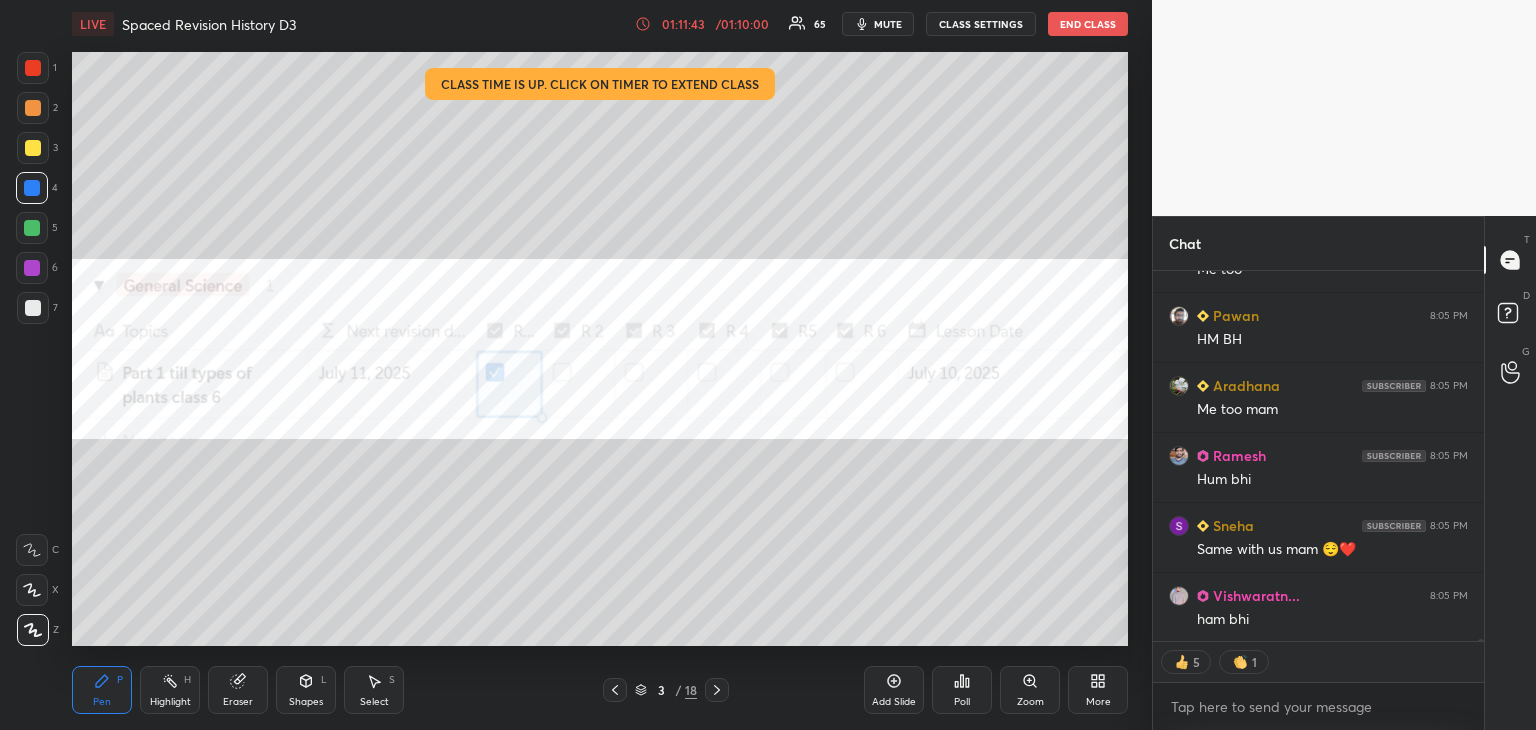 scroll, scrollTop: 84911, scrollLeft: 0, axis: vertical 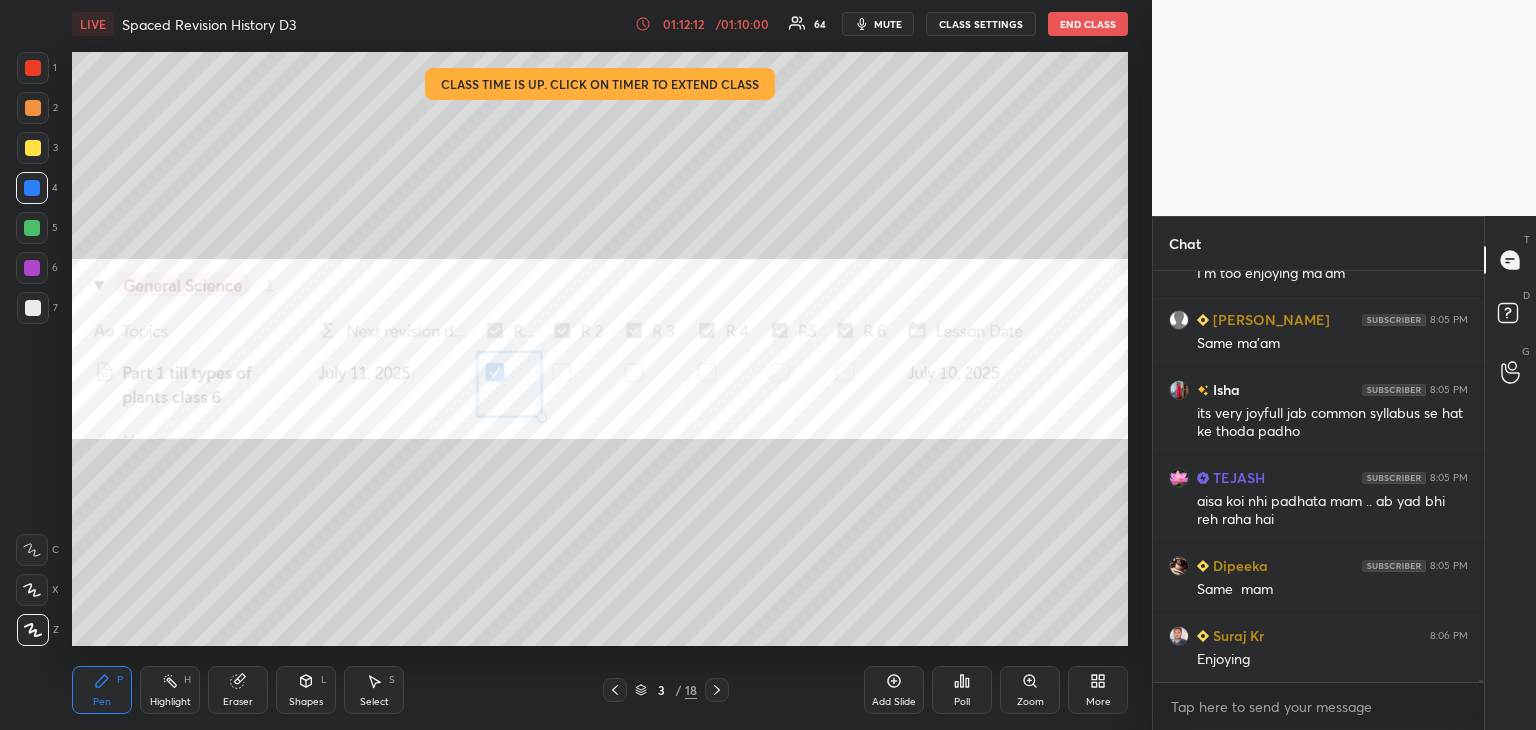 click on "More" at bounding box center [1098, 690] 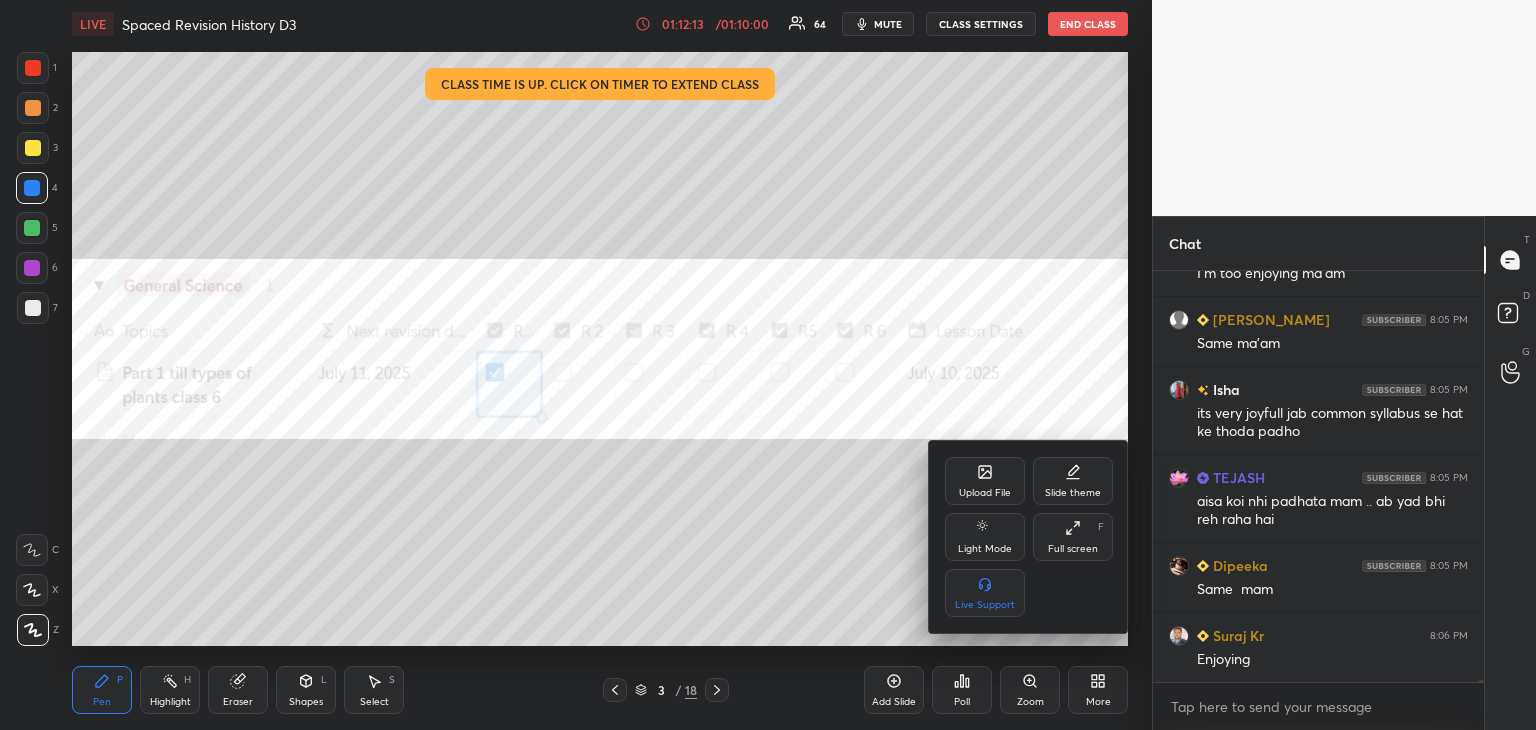 click on "Upload File" at bounding box center [985, 493] 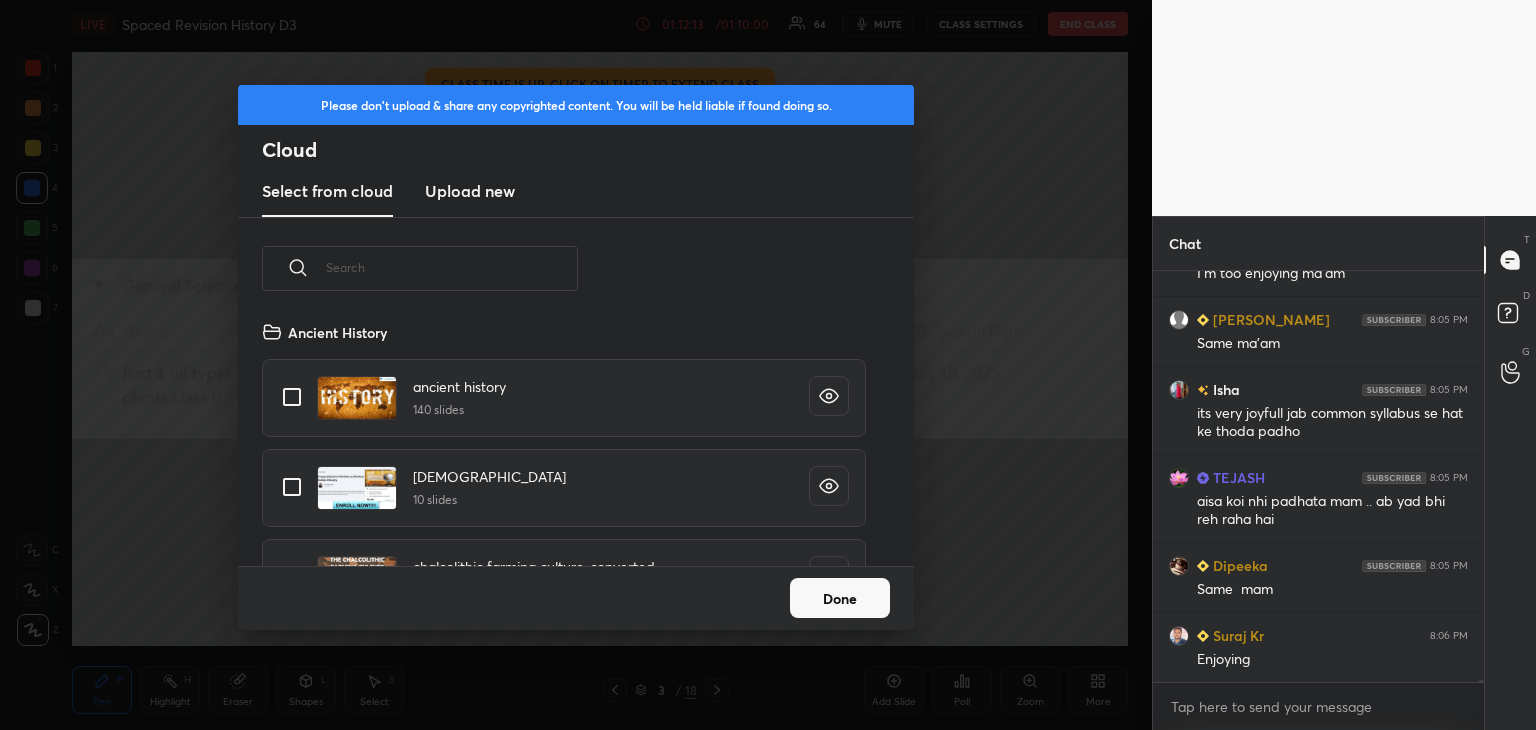 scroll, scrollTop: 5, scrollLeft: 10, axis: both 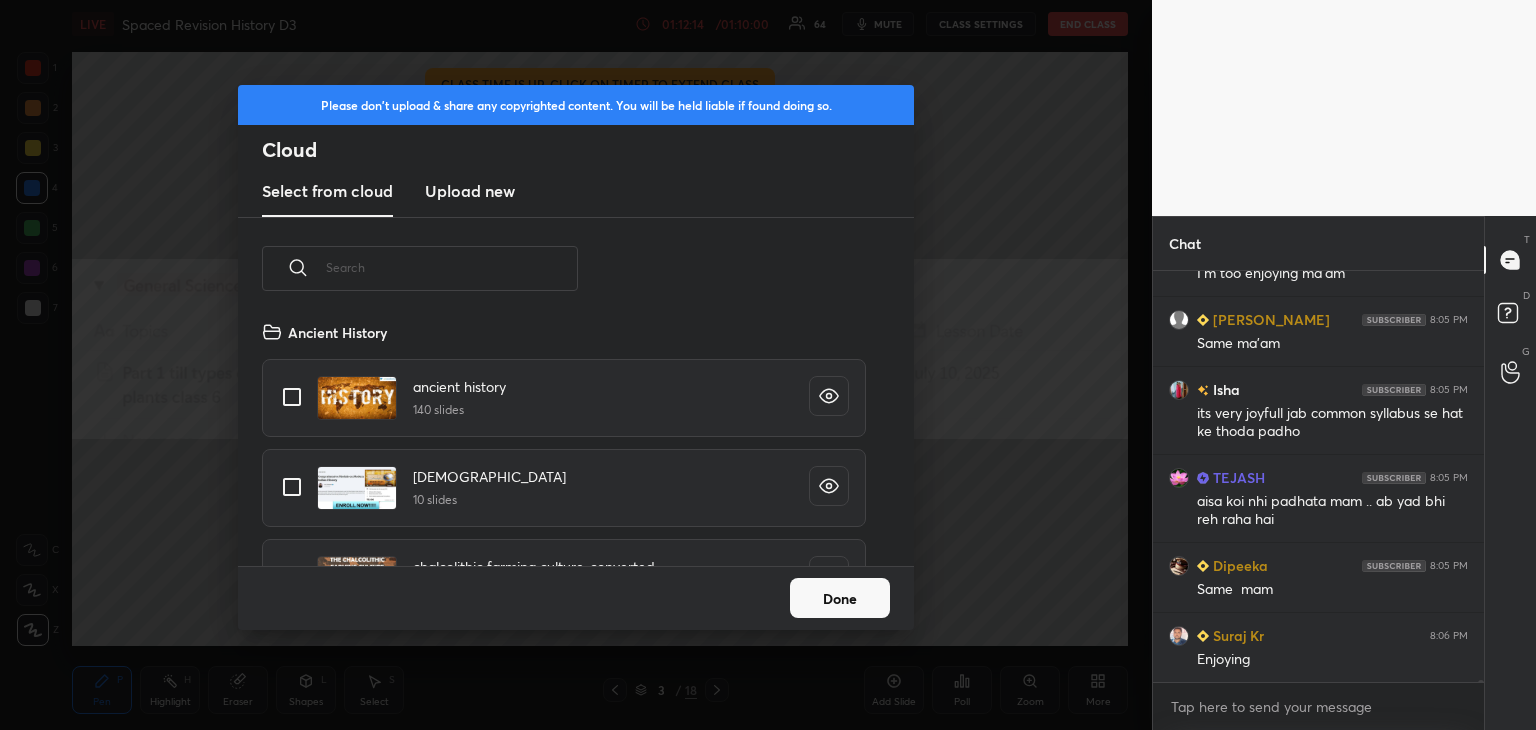 click on "Upload new" at bounding box center [470, 191] 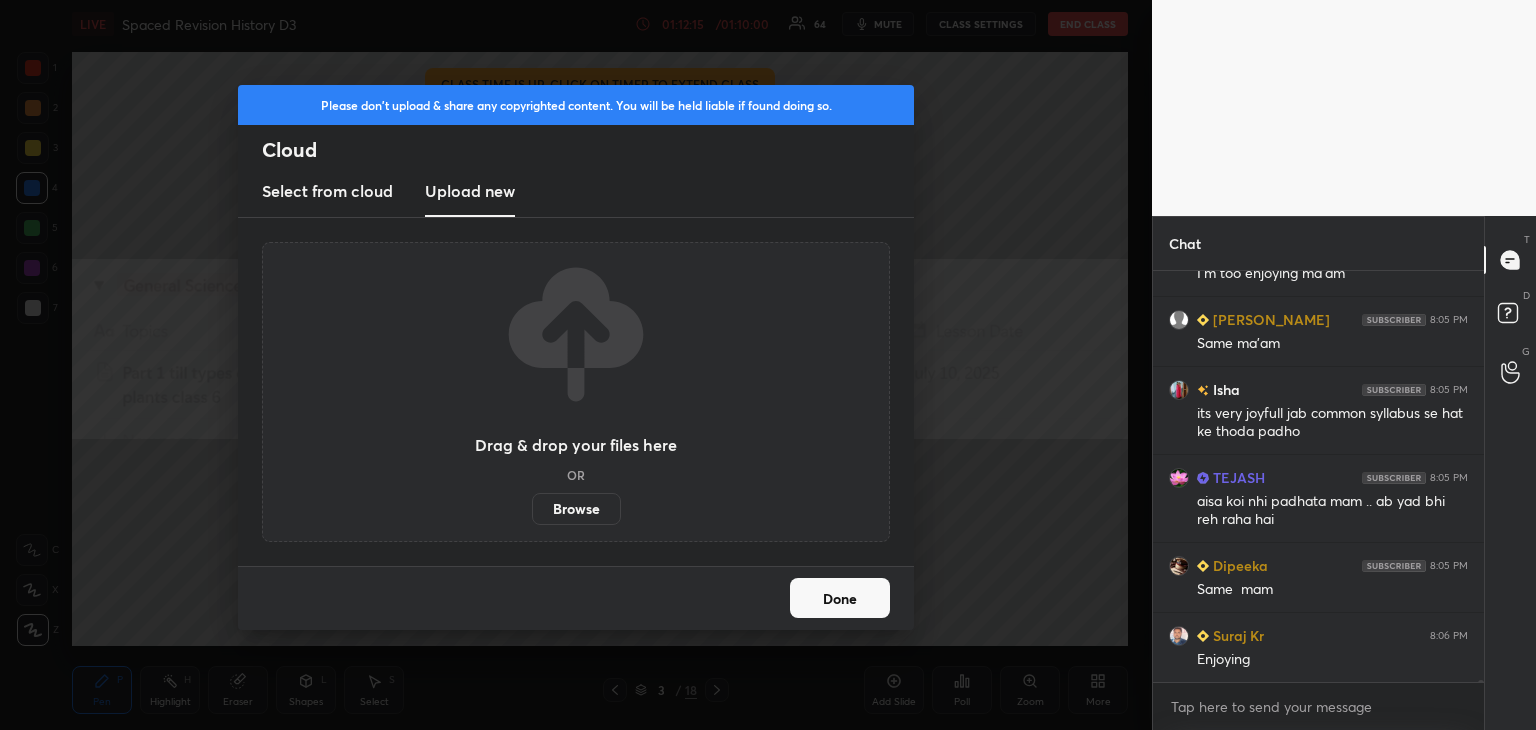 click on "Browse" at bounding box center [576, 509] 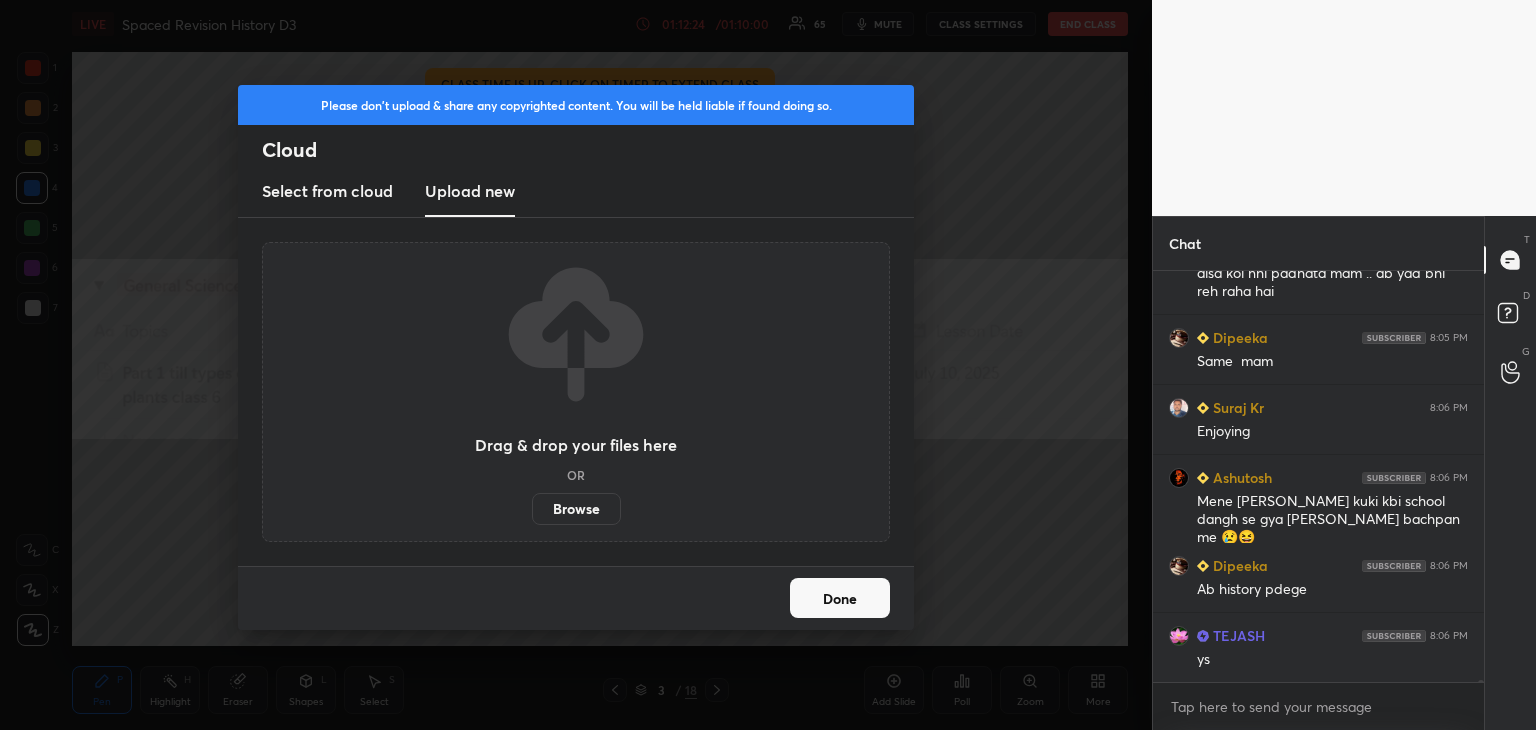 scroll, scrollTop: 85904, scrollLeft: 0, axis: vertical 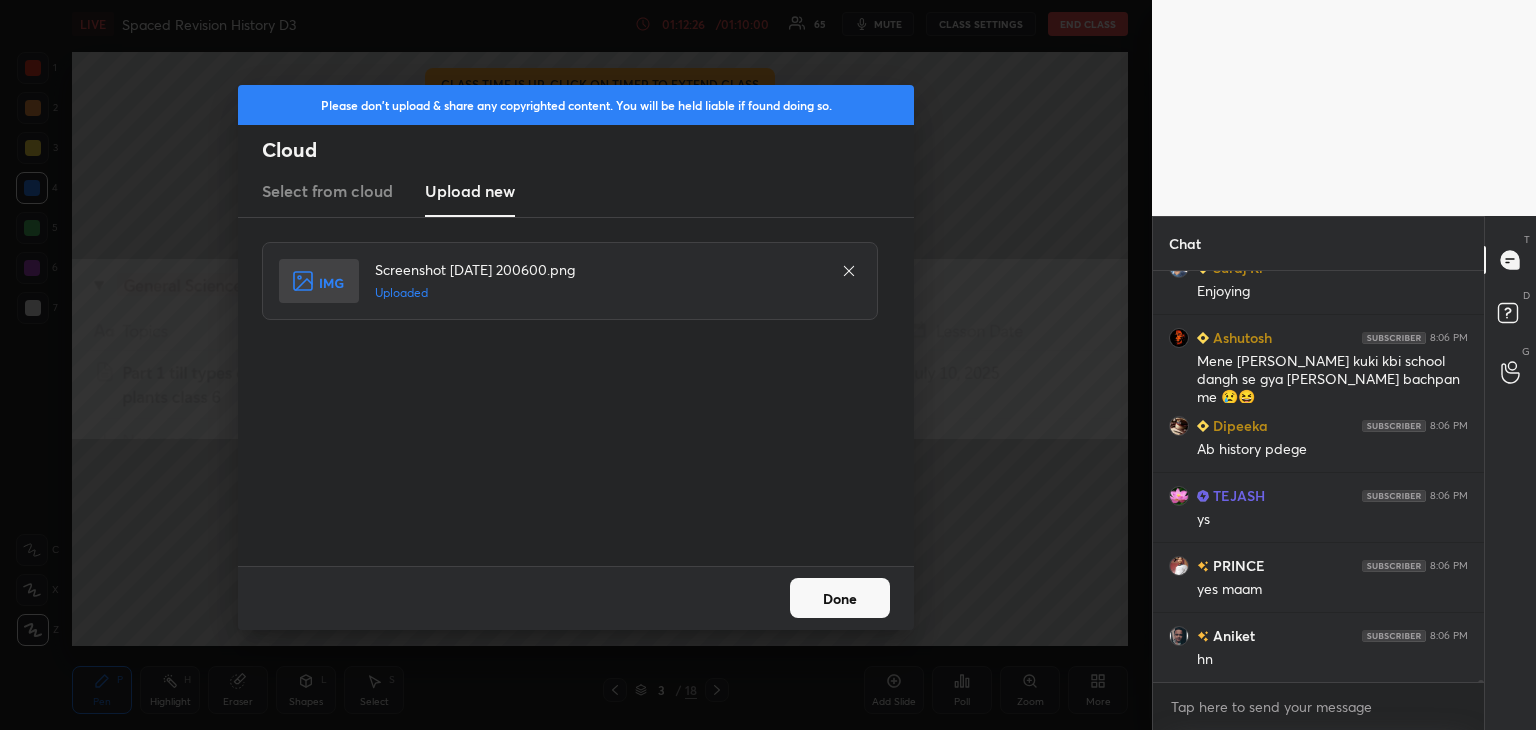 click on "Done" at bounding box center [840, 598] 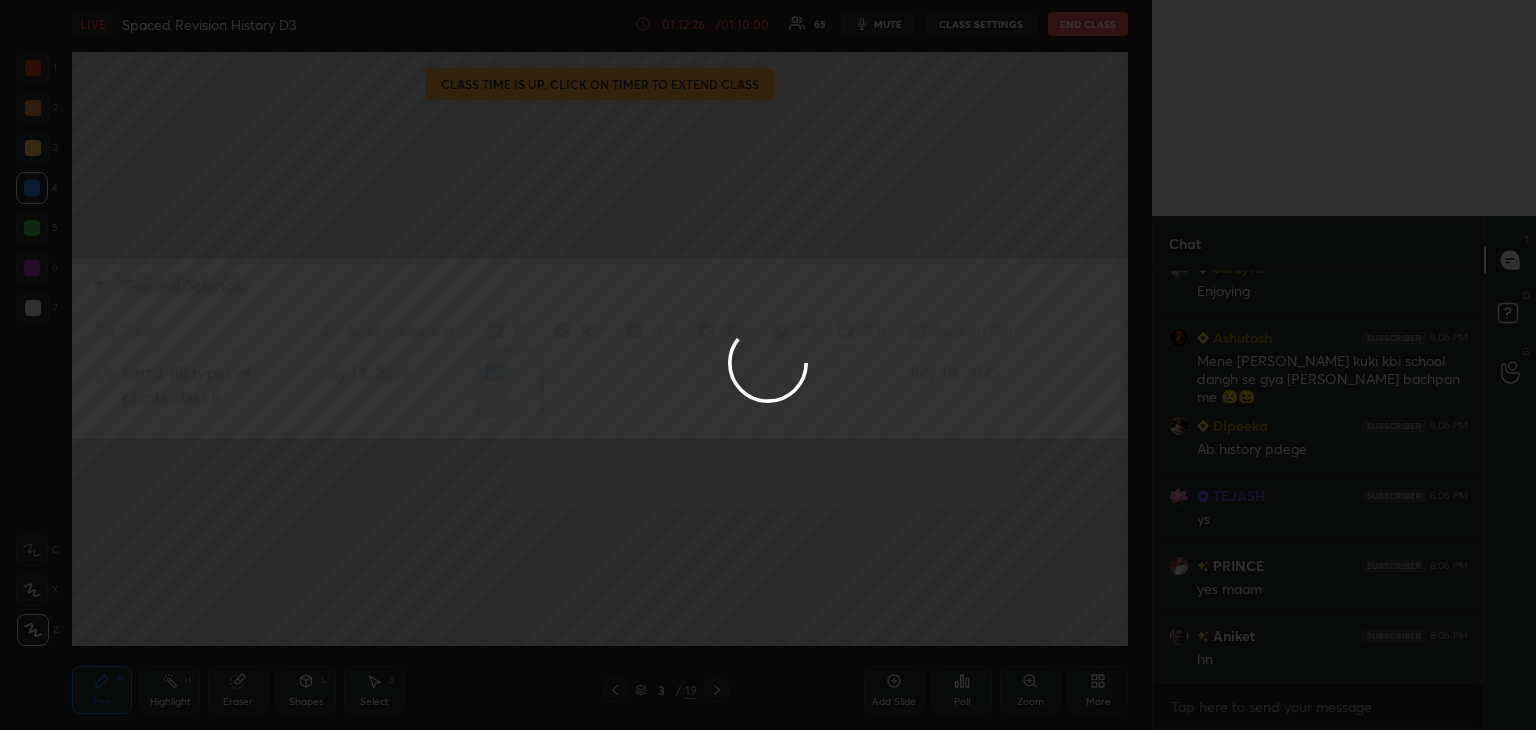 scroll, scrollTop: 86044, scrollLeft: 0, axis: vertical 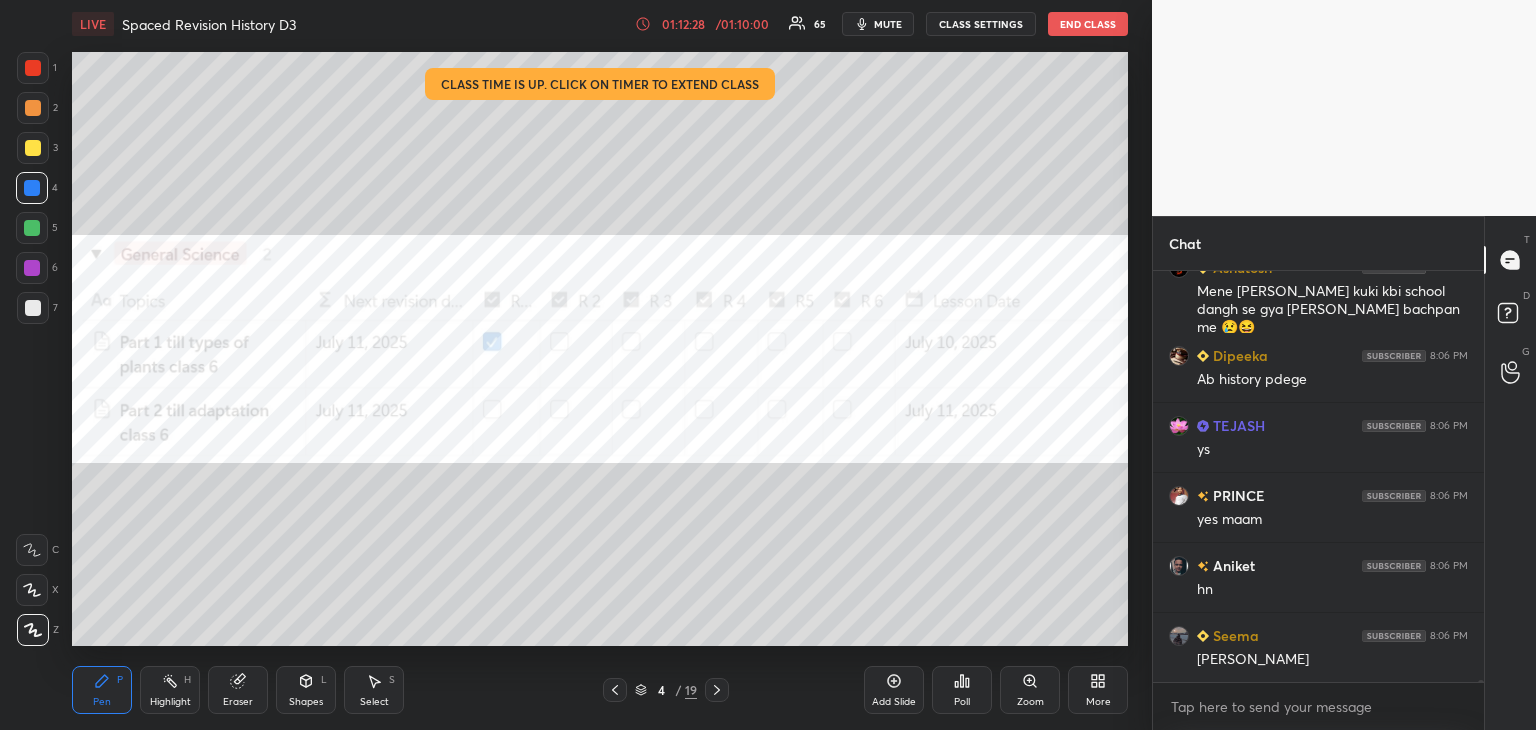 click at bounding box center [33, 68] 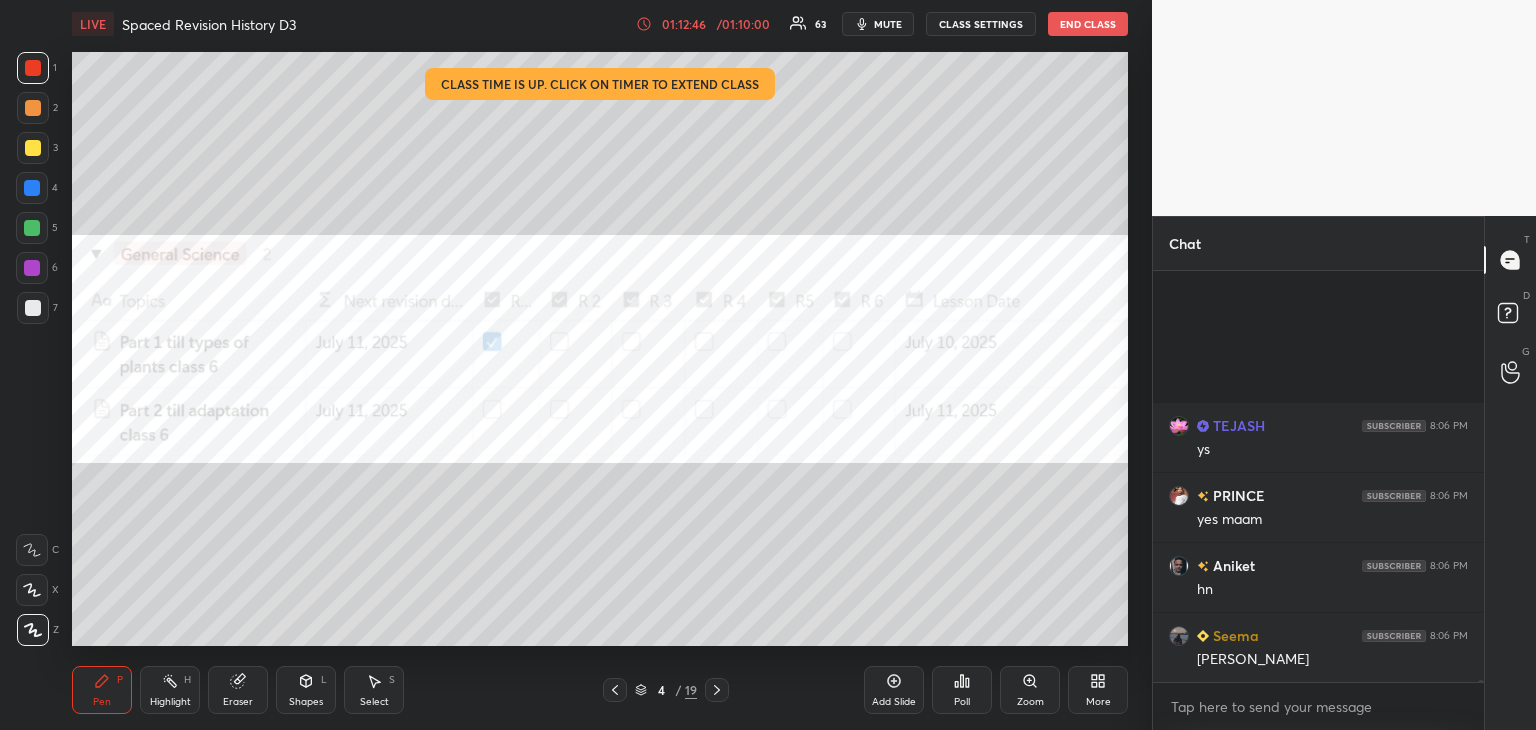 scroll, scrollTop: 86254, scrollLeft: 0, axis: vertical 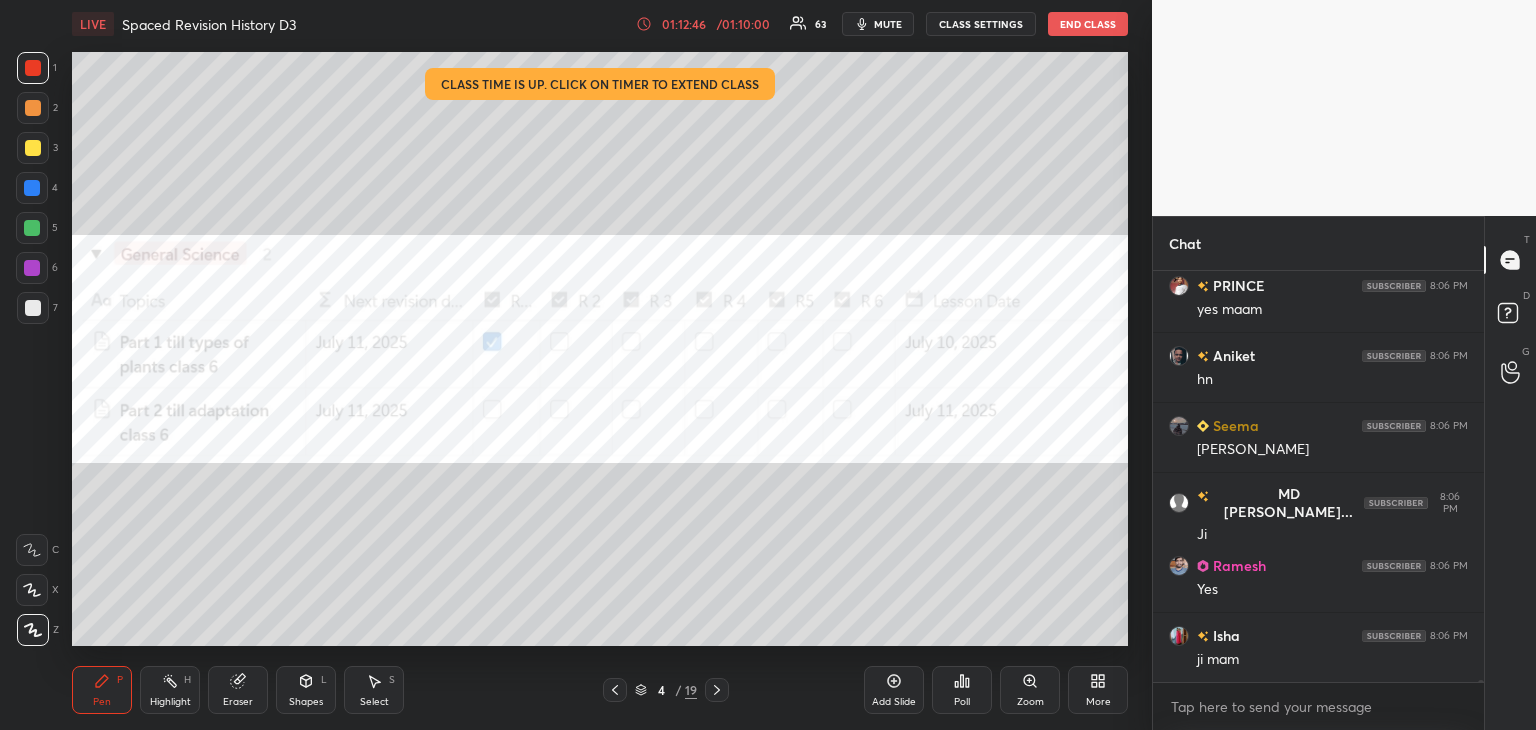 click on "More" at bounding box center (1098, 690) 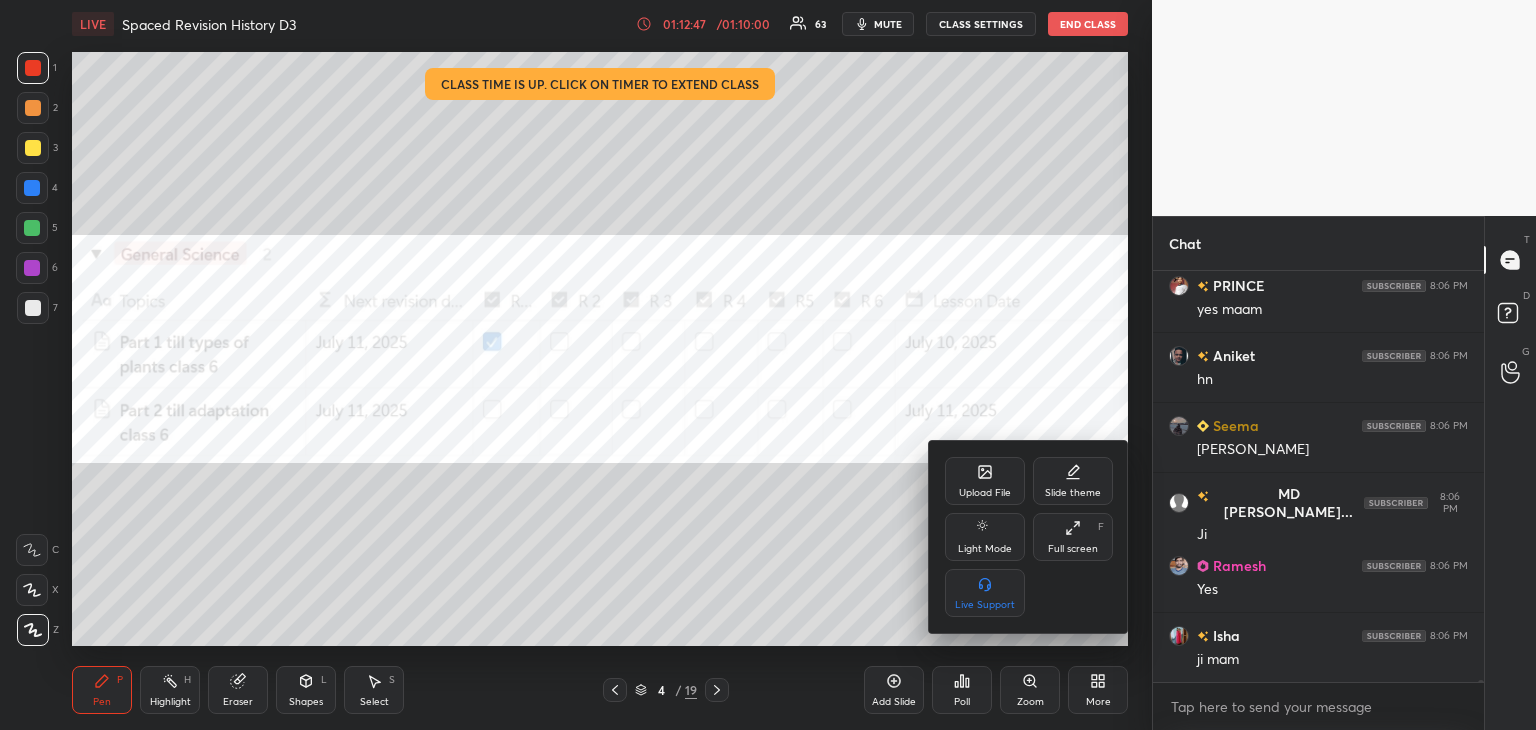 click 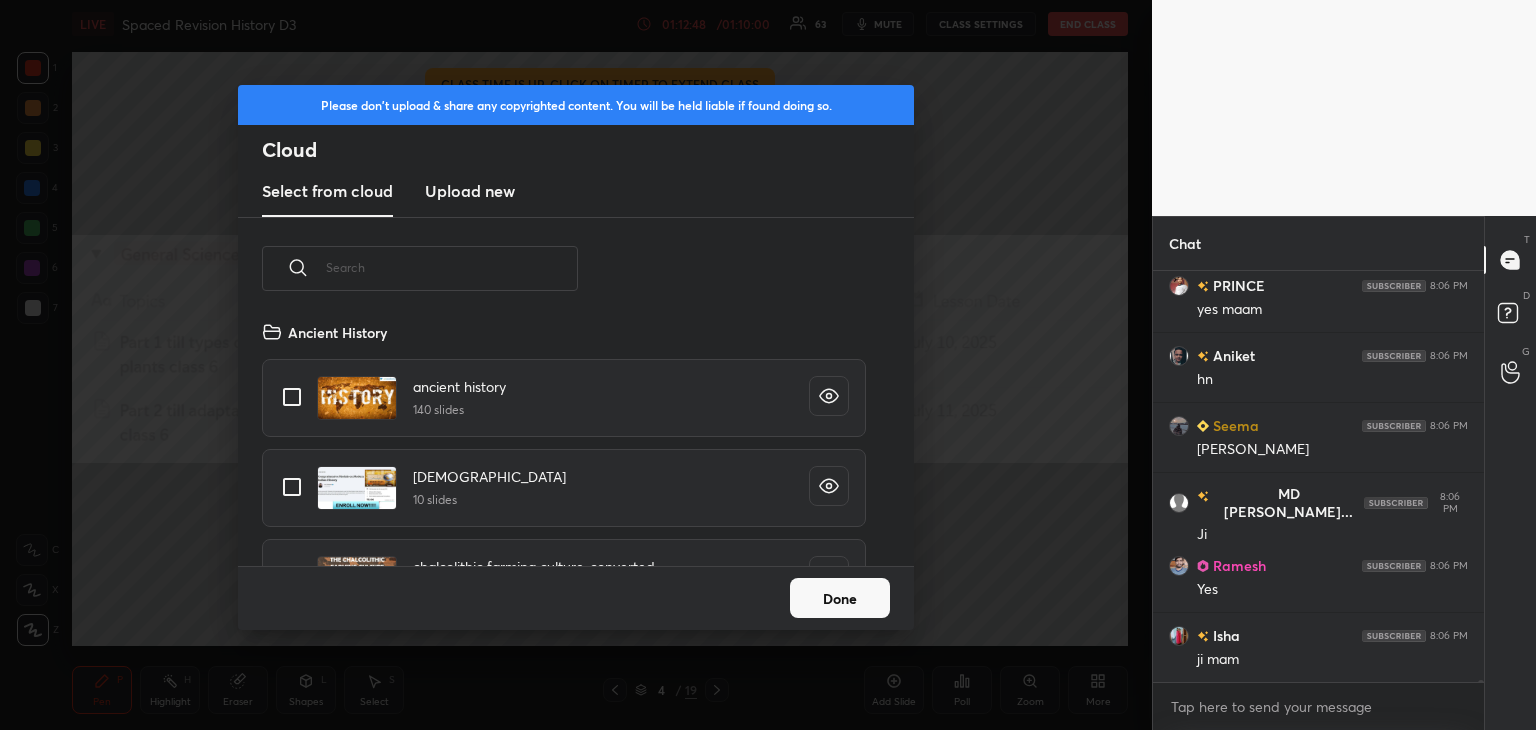 scroll, scrollTop: 86324, scrollLeft: 0, axis: vertical 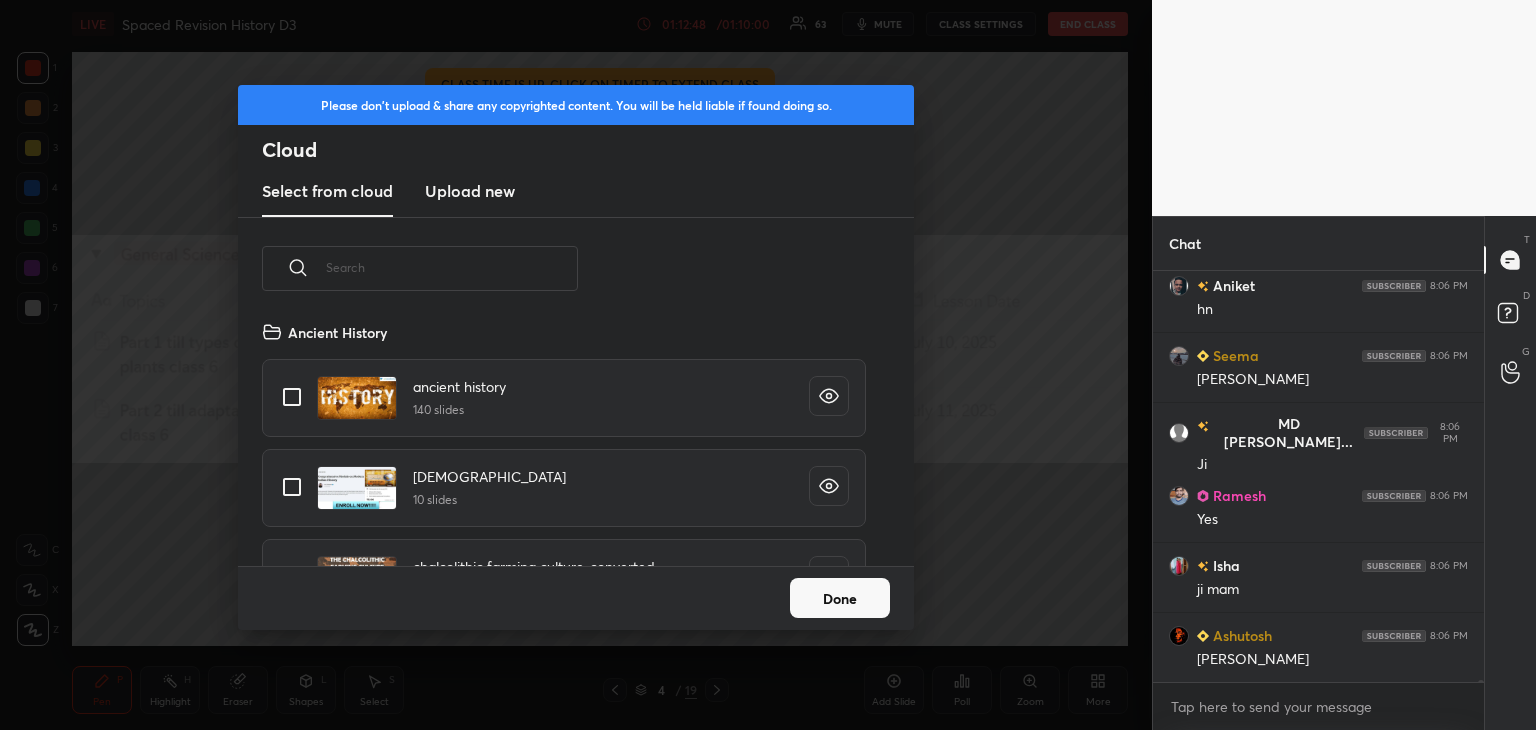 click on "Upload new" at bounding box center (470, 191) 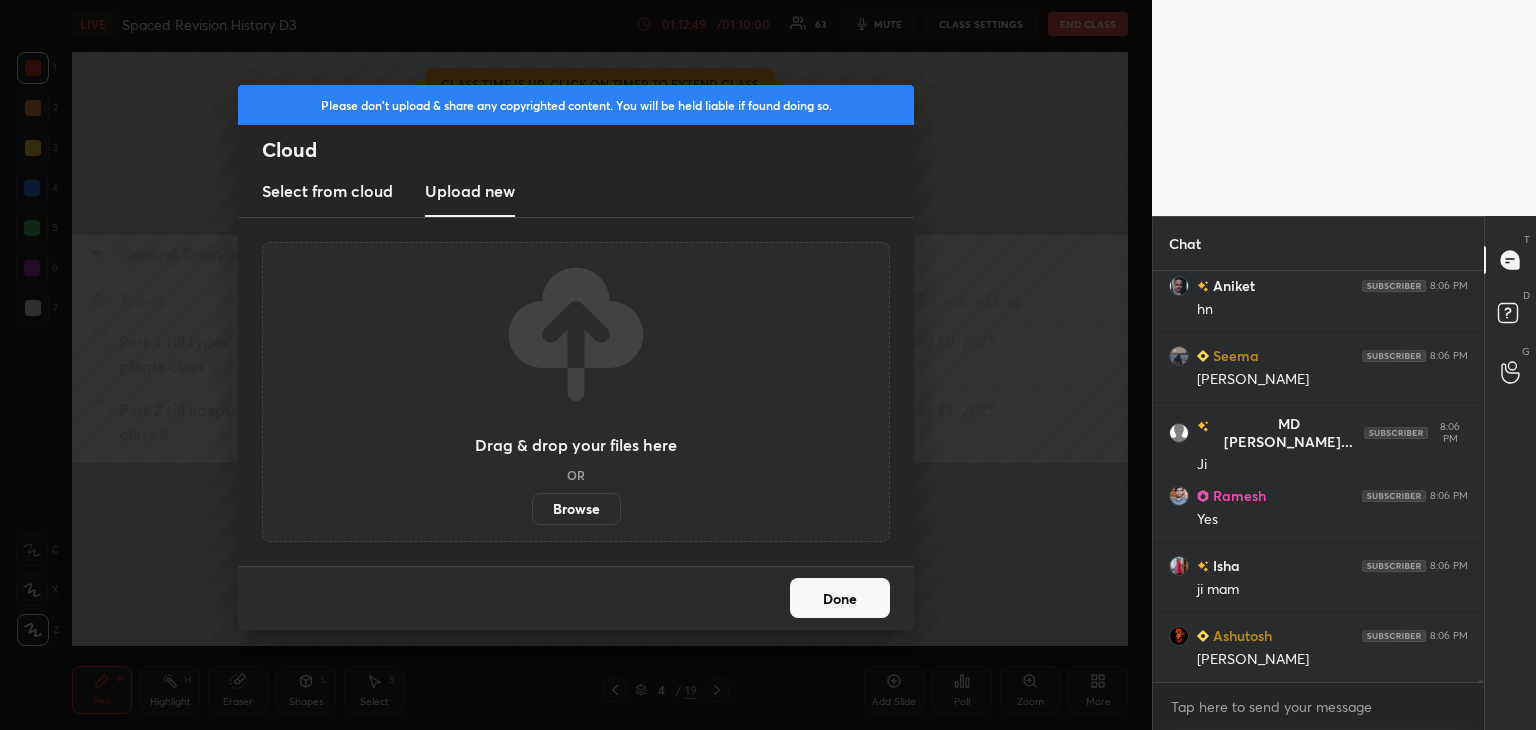 scroll, scrollTop: 86394, scrollLeft: 0, axis: vertical 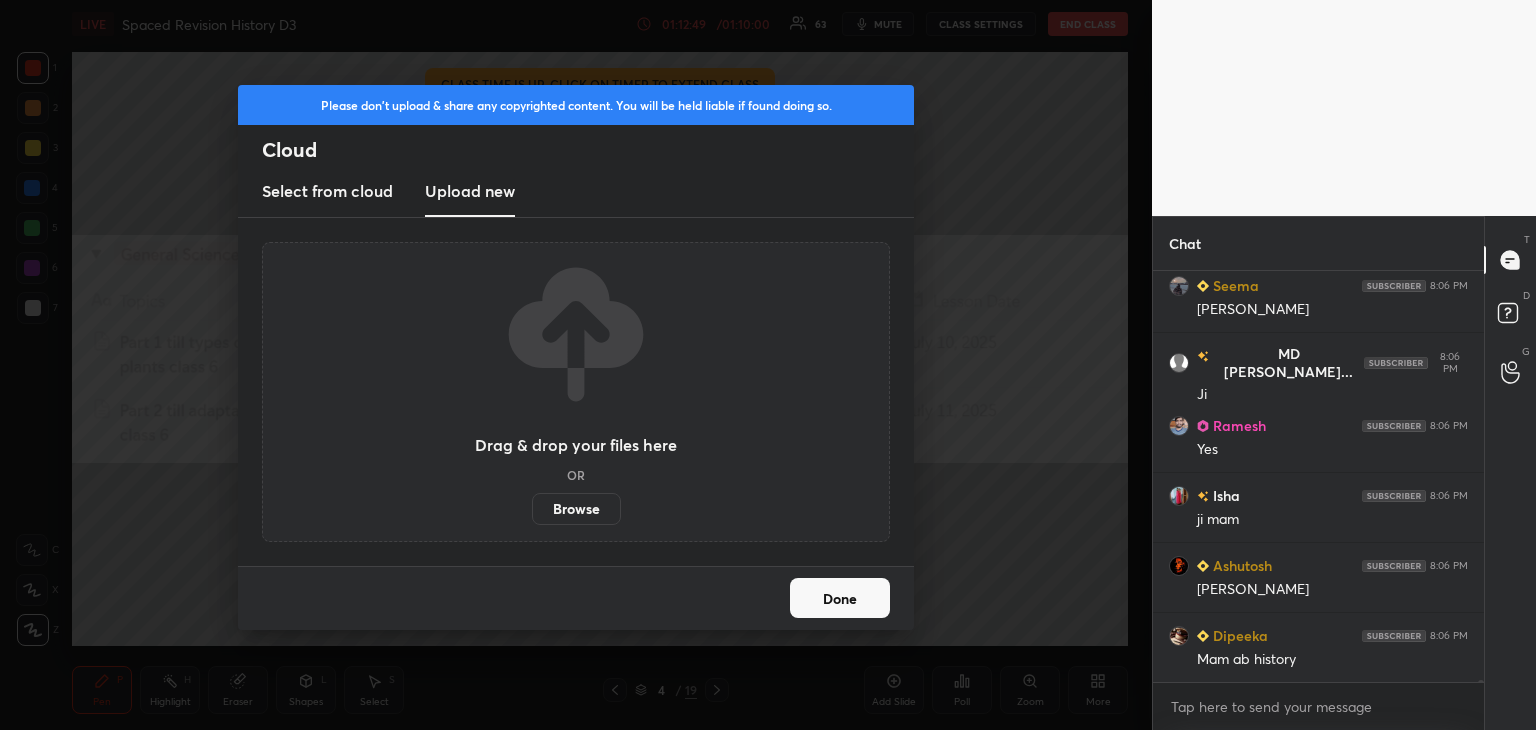 click on "Browse" at bounding box center [576, 509] 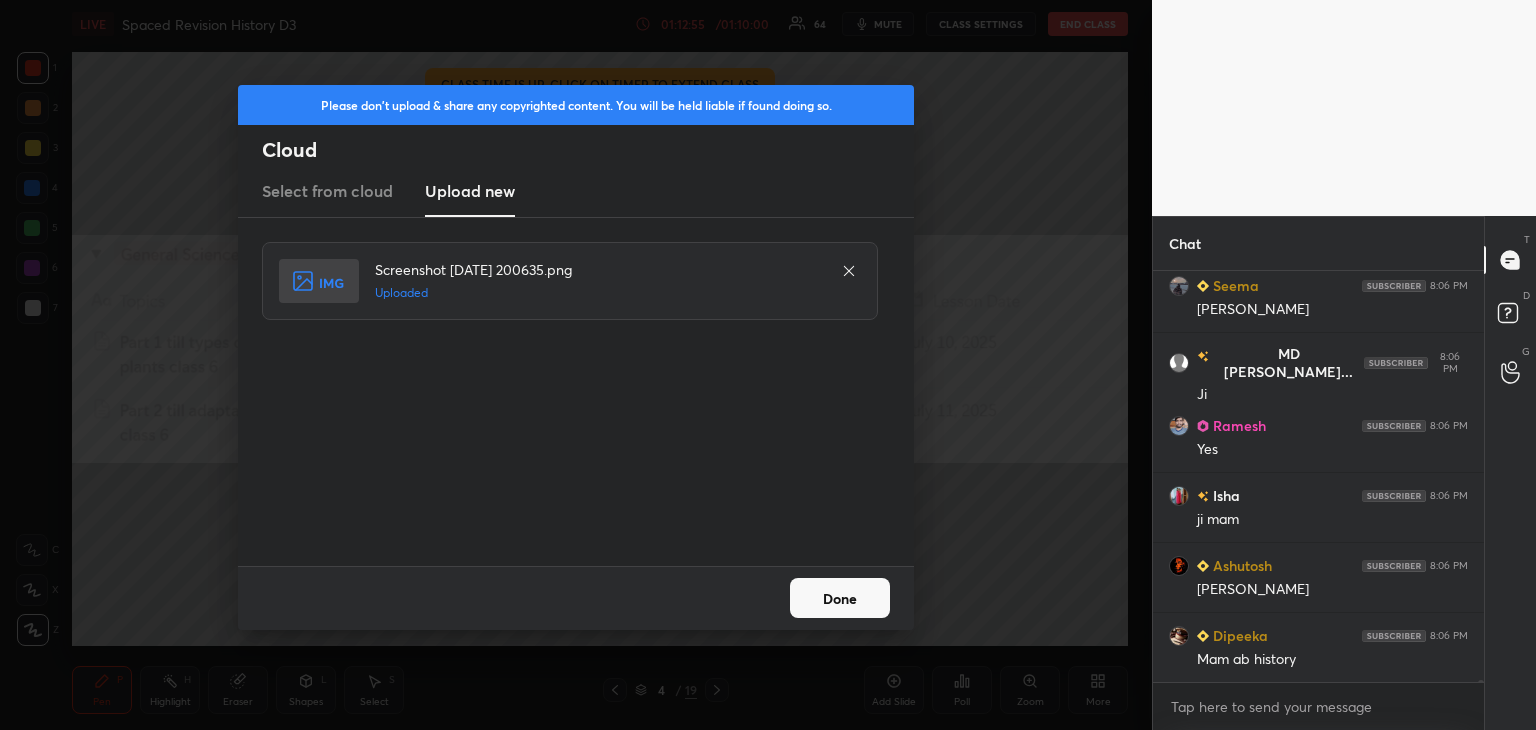 click on "Done" at bounding box center [840, 598] 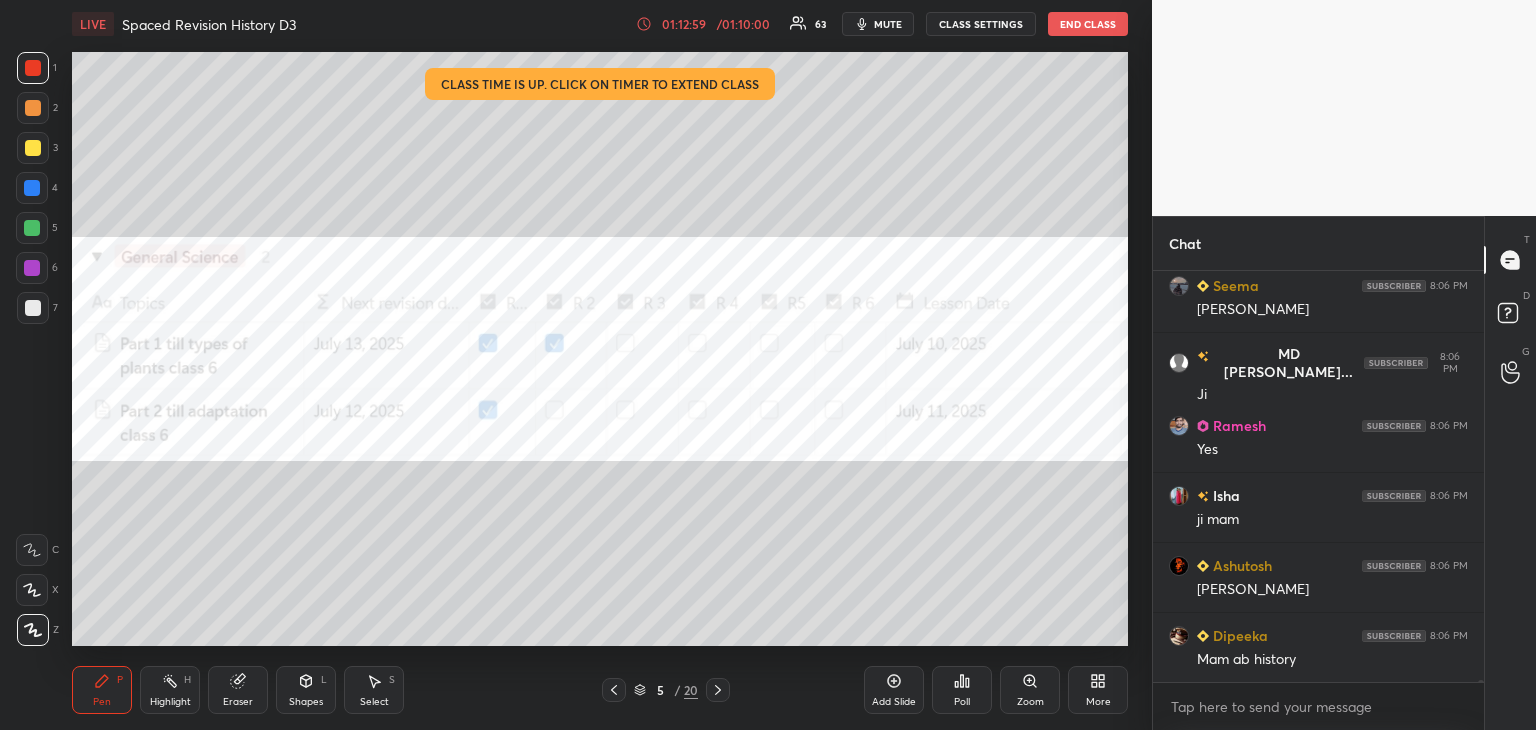 scroll, scrollTop: 86464, scrollLeft: 0, axis: vertical 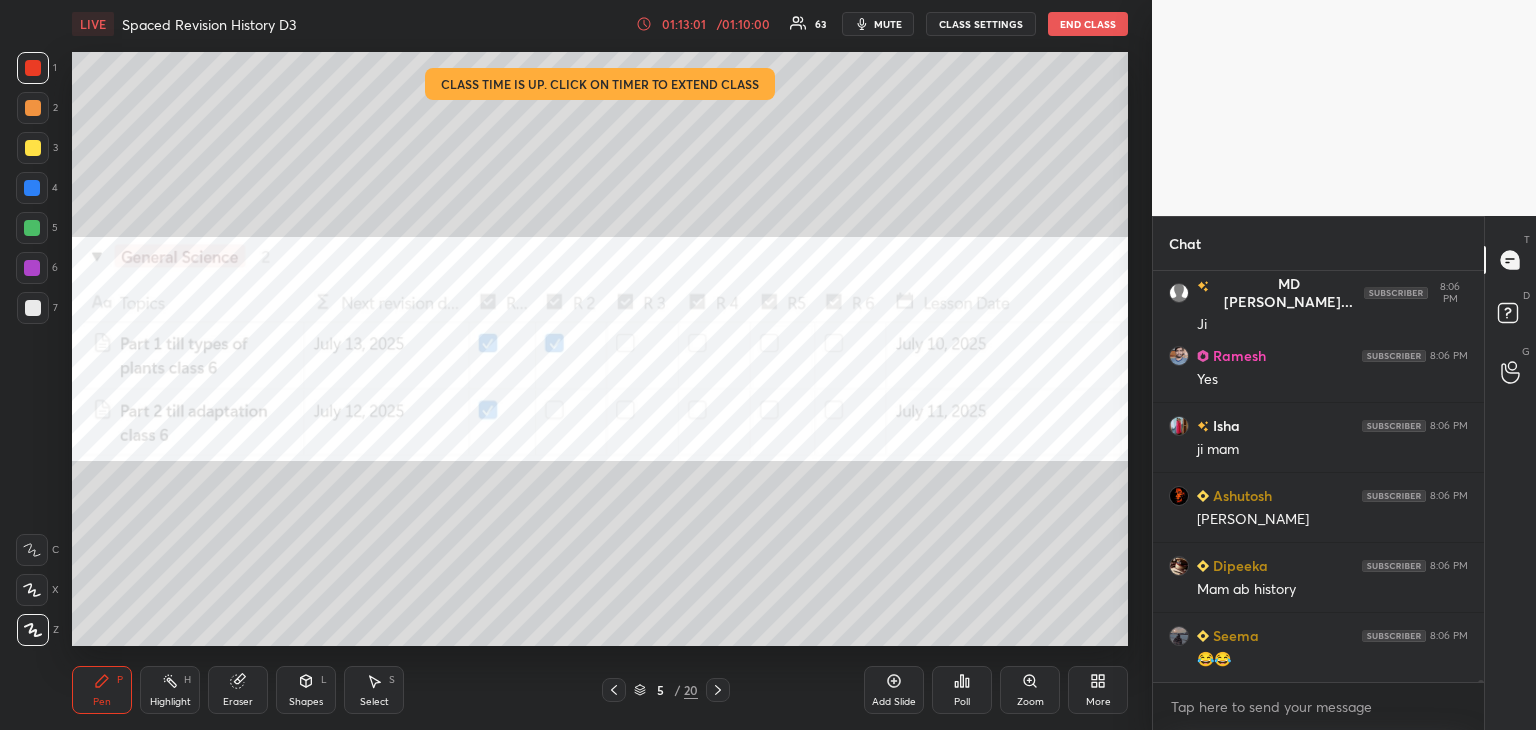 click at bounding box center (32, 188) 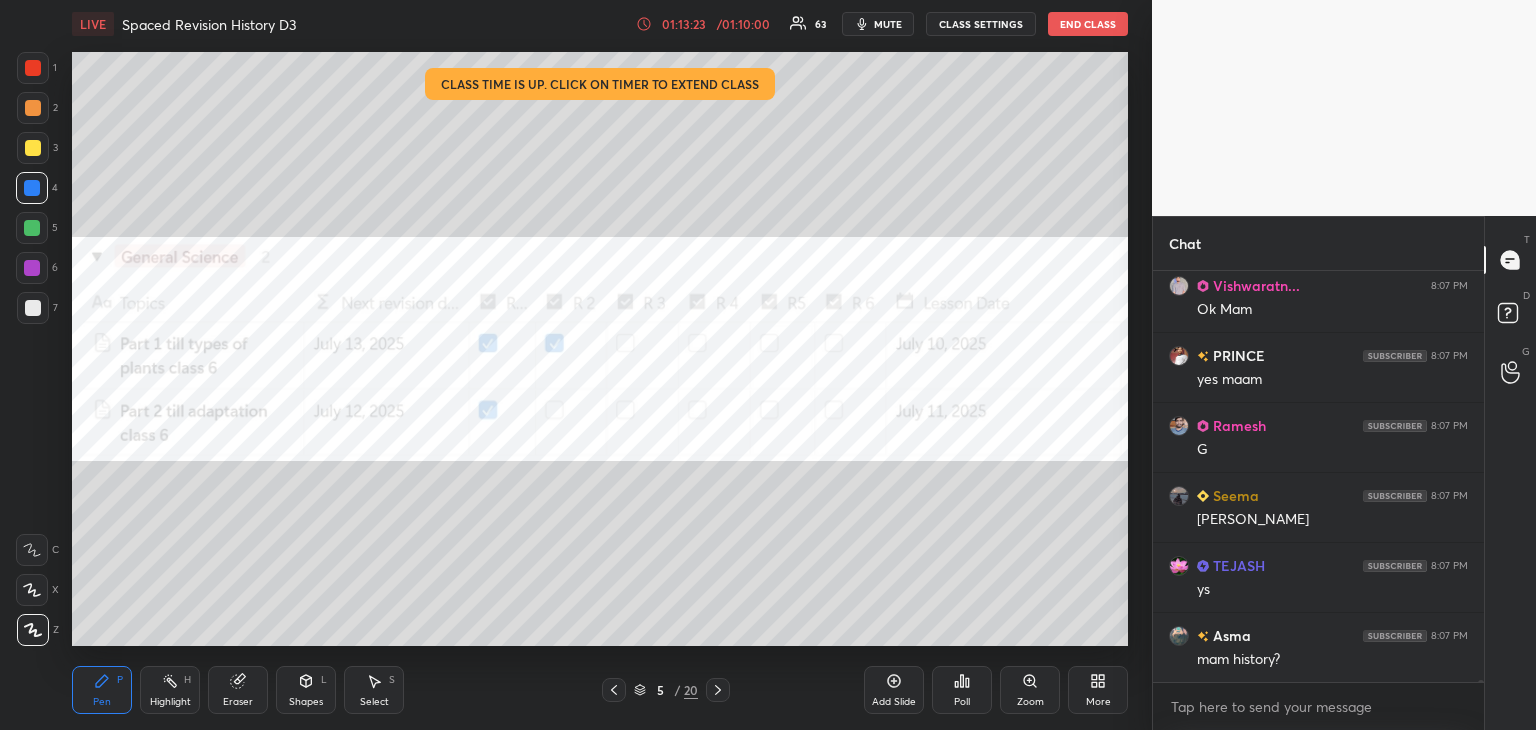 scroll, scrollTop: 87234, scrollLeft: 0, axis: vertical 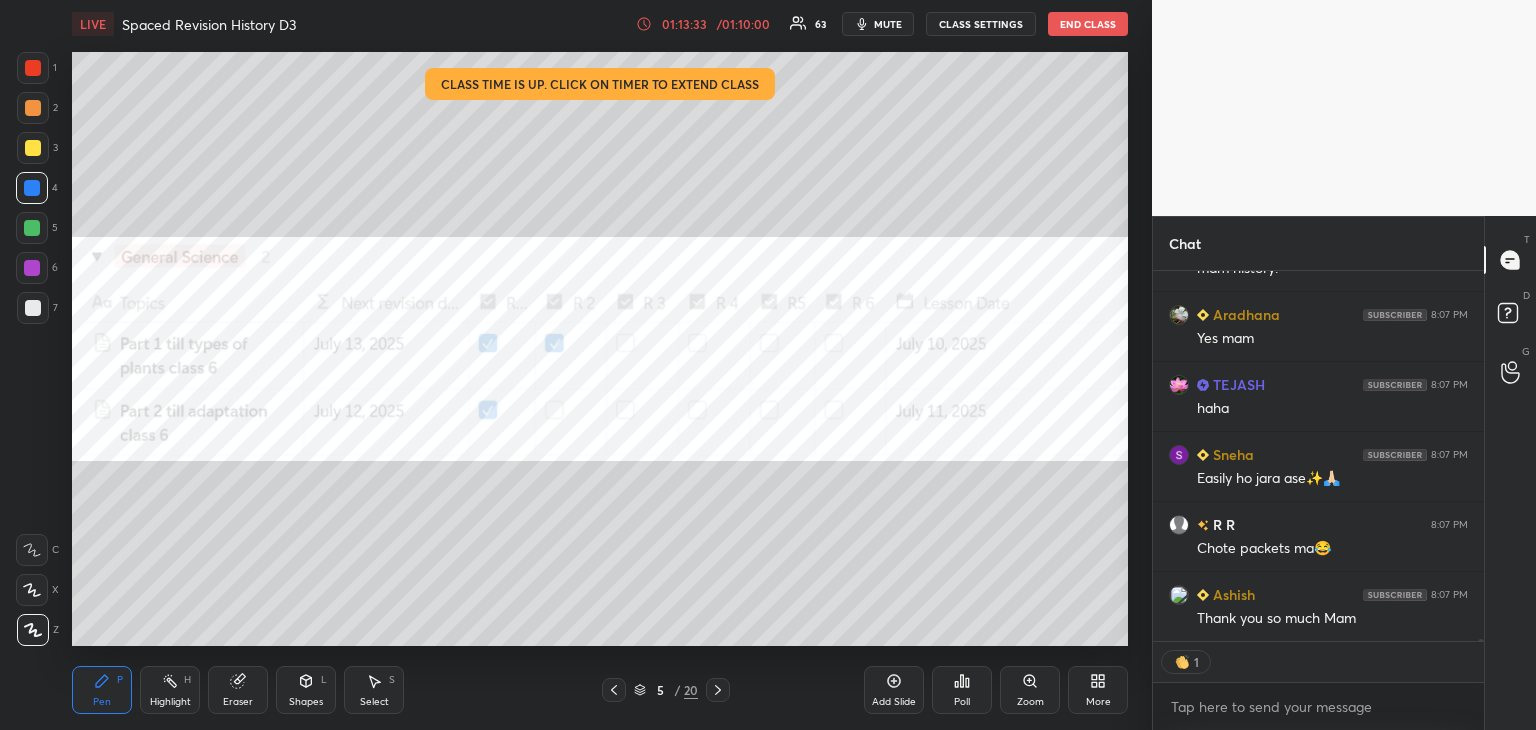 type on "x" 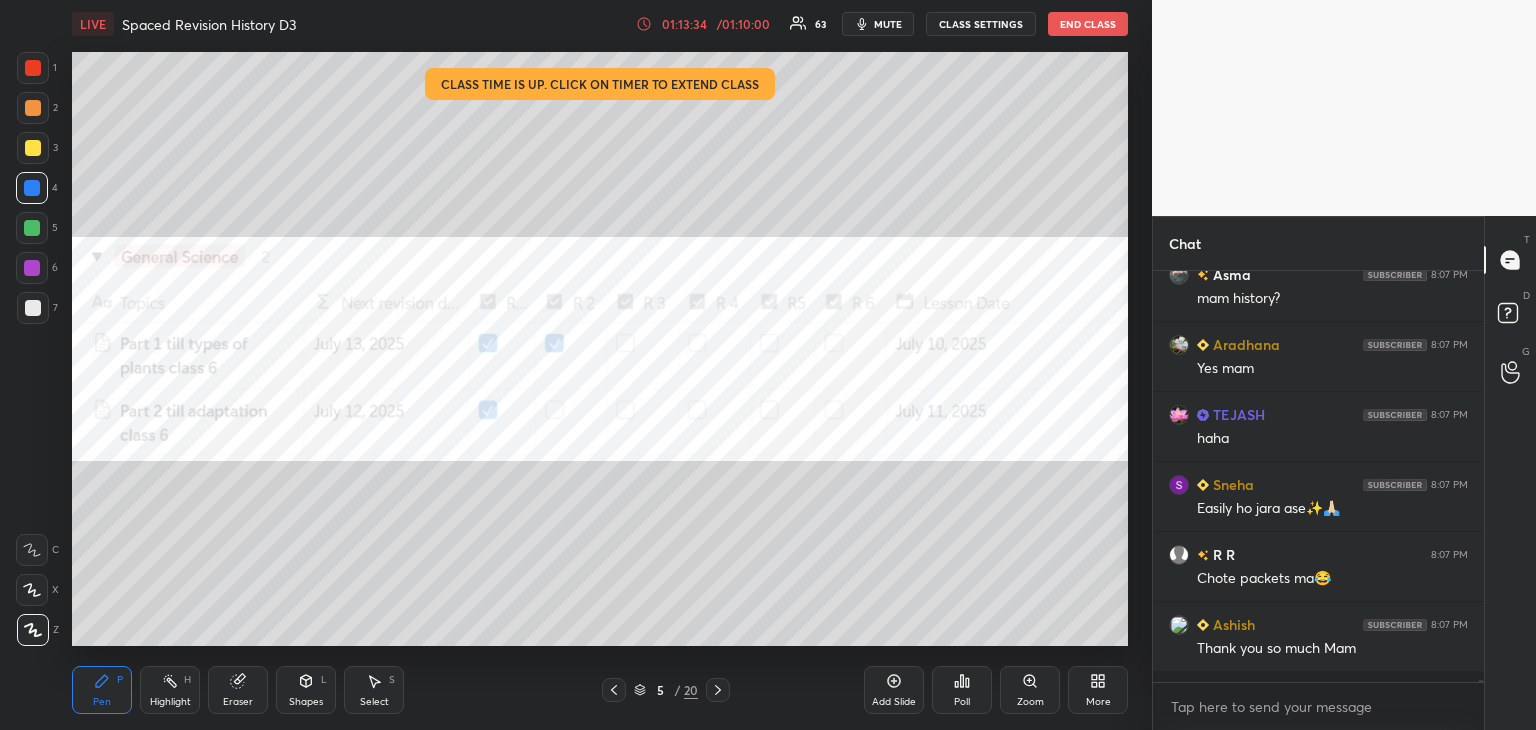 scroll, scrollTop: 6, scrollLeft: 6, axis: both 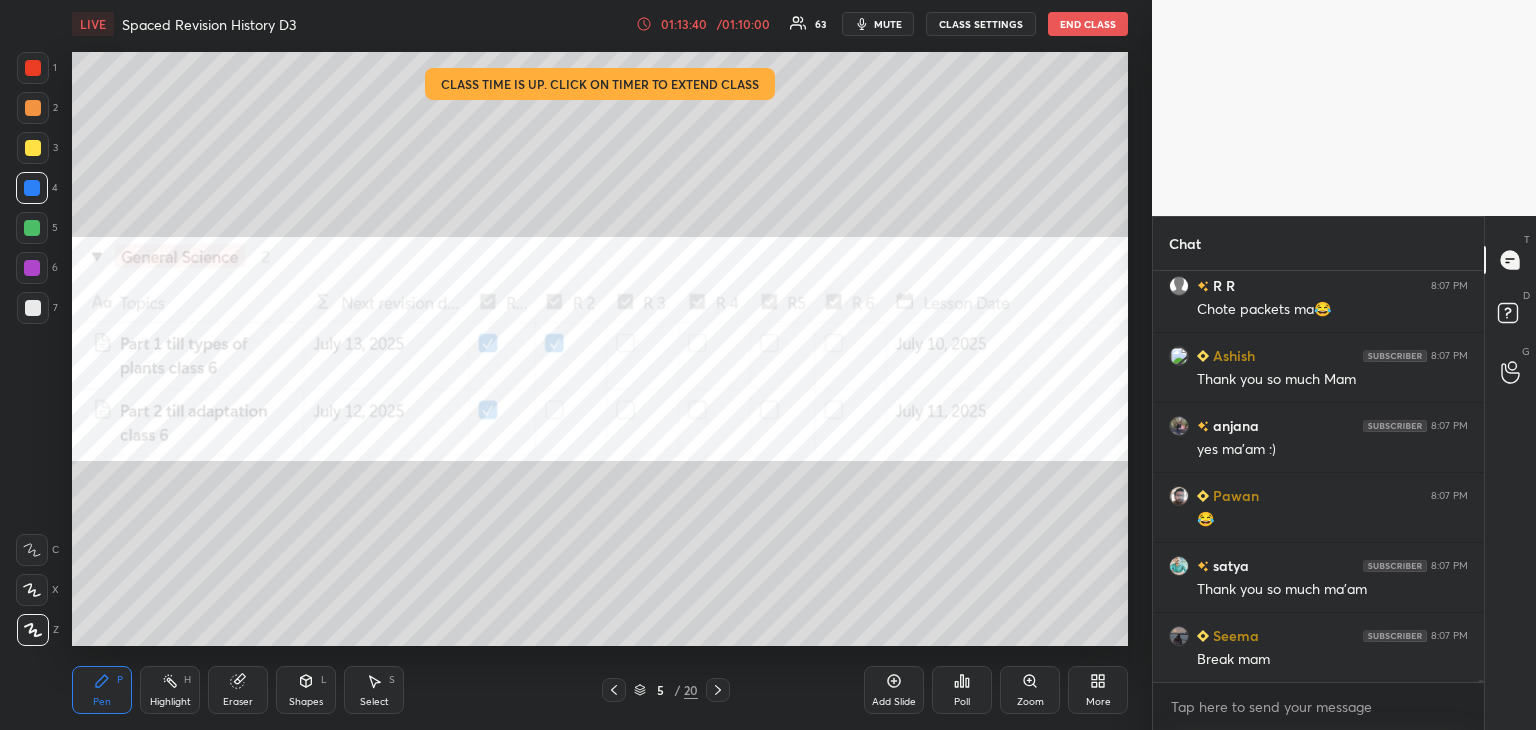 click at bounding box center (32, 228) 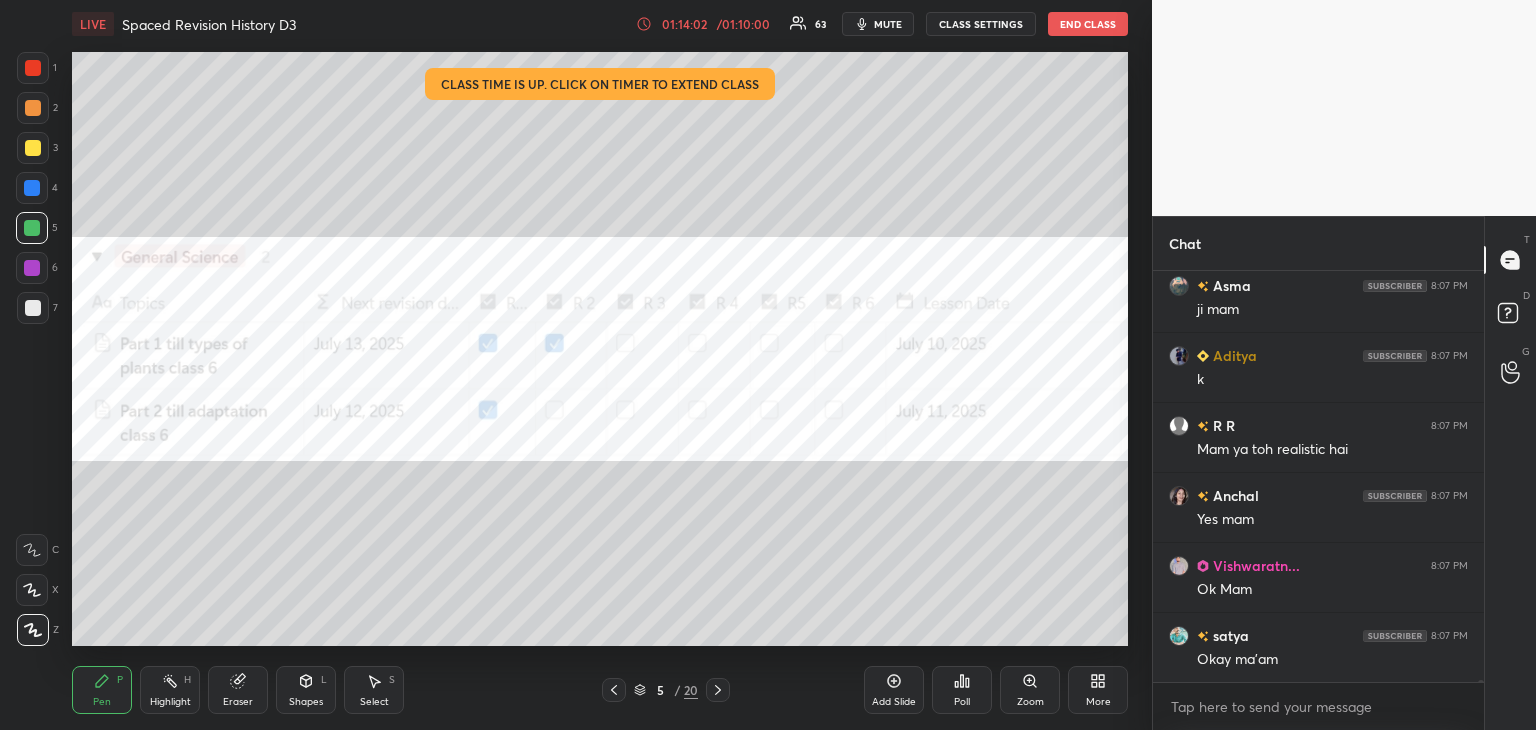 scroll, scrollTop: 88564, scrollLeft: 0, axis: vertical 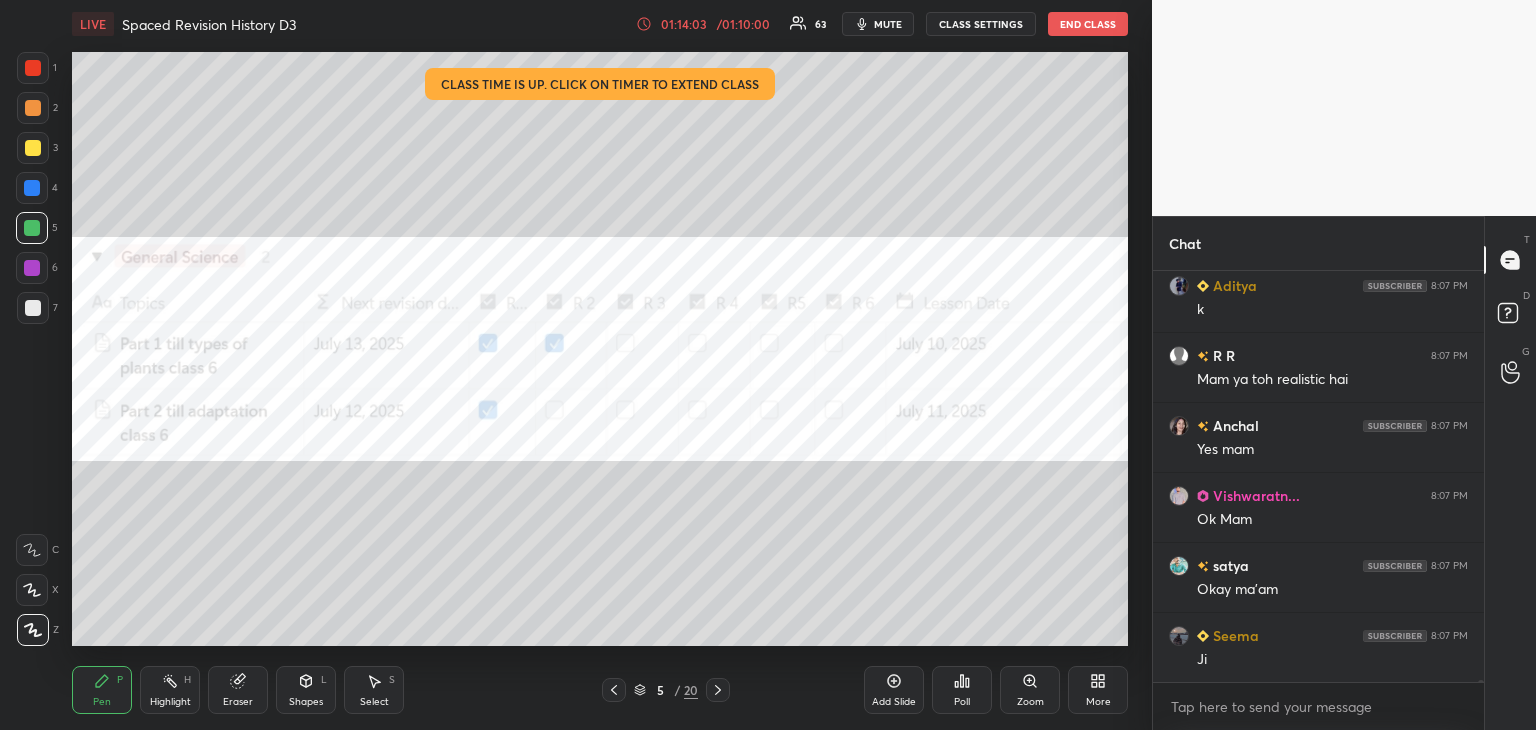 click at bounding box center (32, 188) 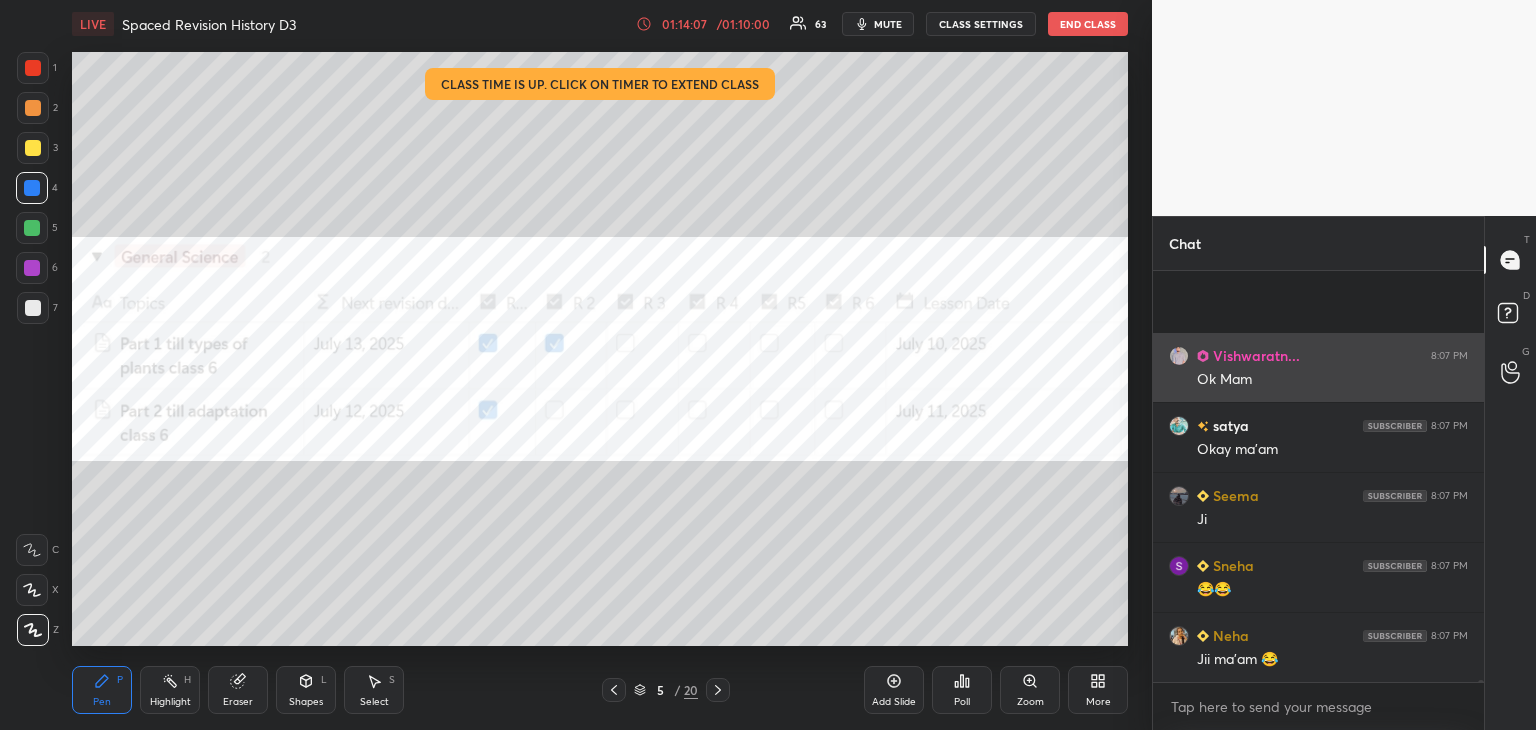 scroll, scrollTop: 88844, scrollLeft: 0, axis: vertical 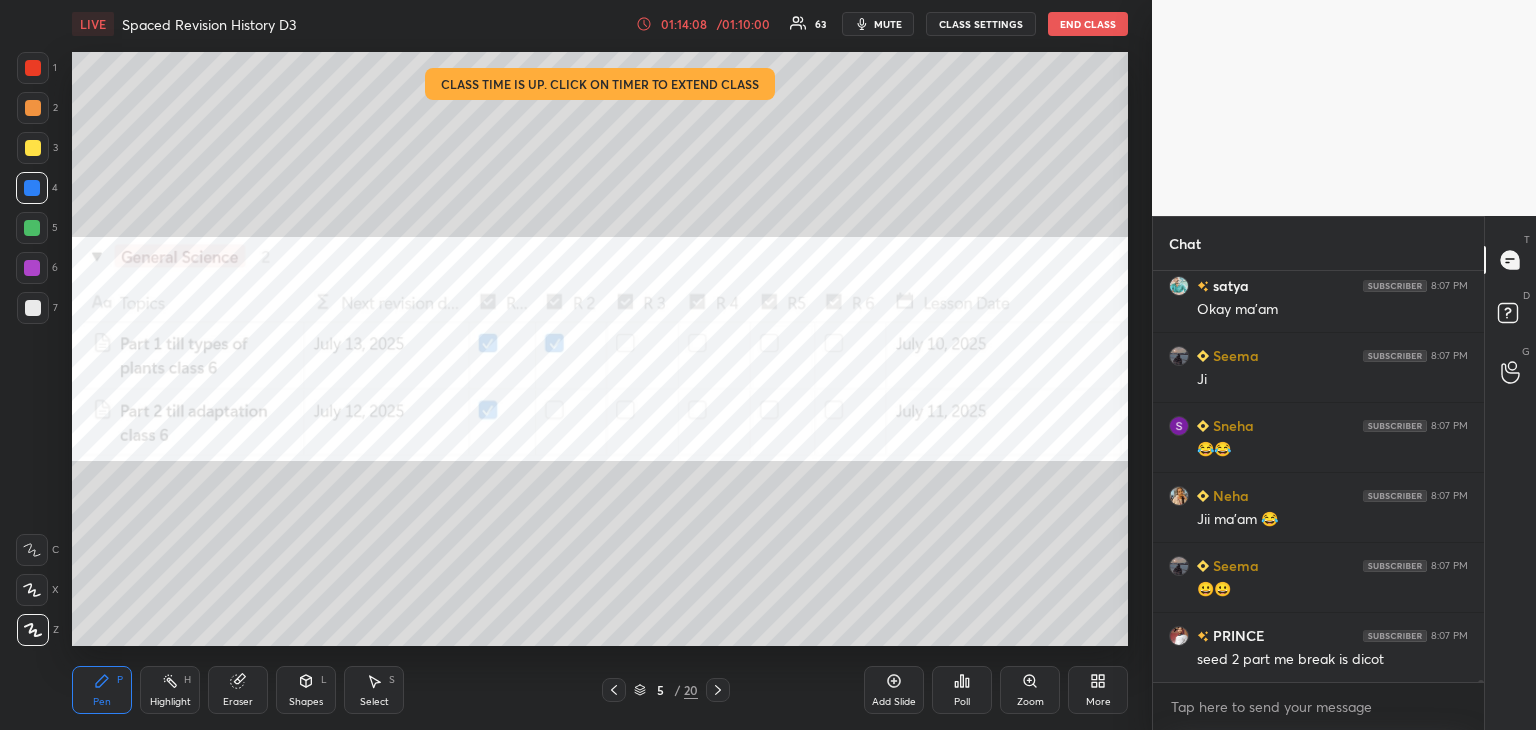 click at bounding box center (32, 188) 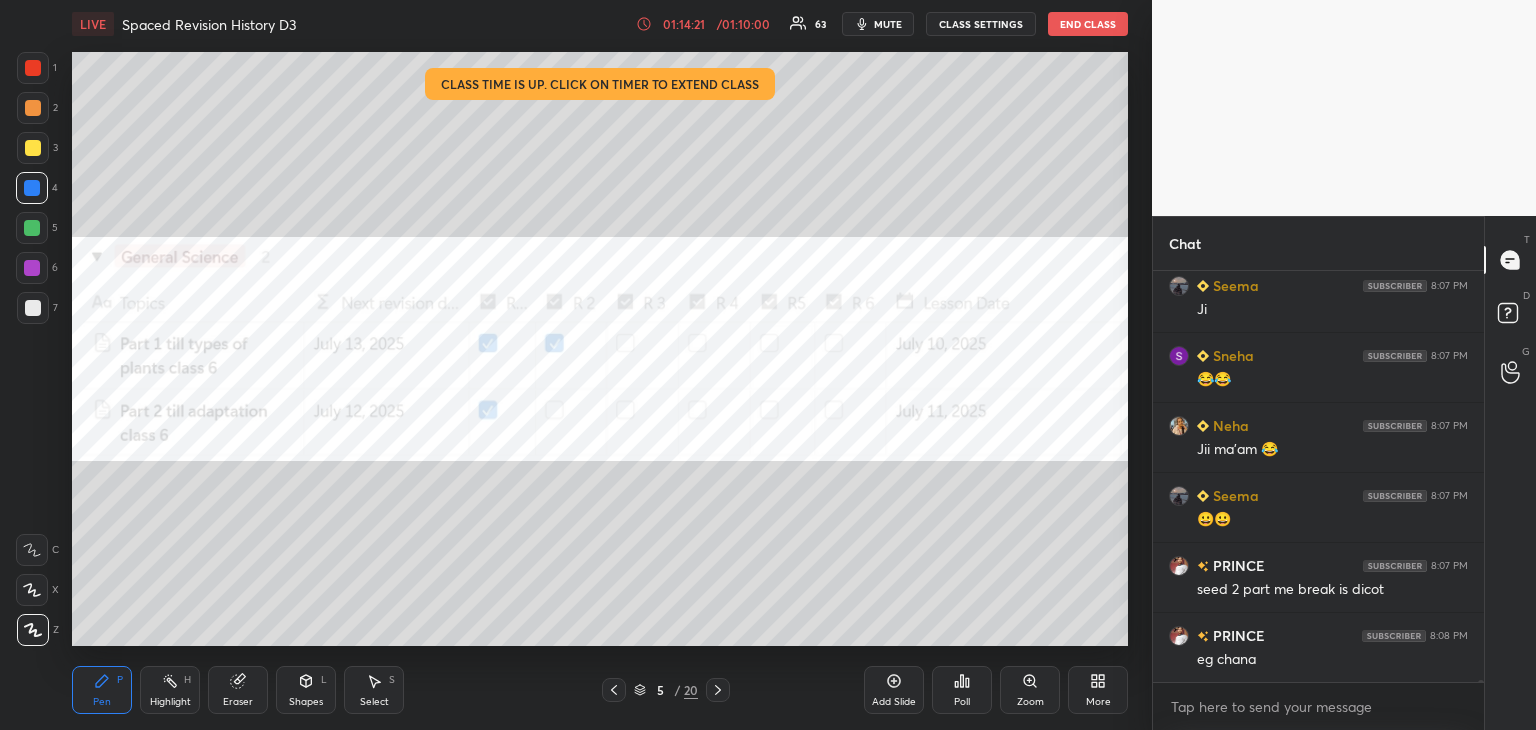scroll, scrollTop: 89002, scrollLeft: 0, axis: vertical 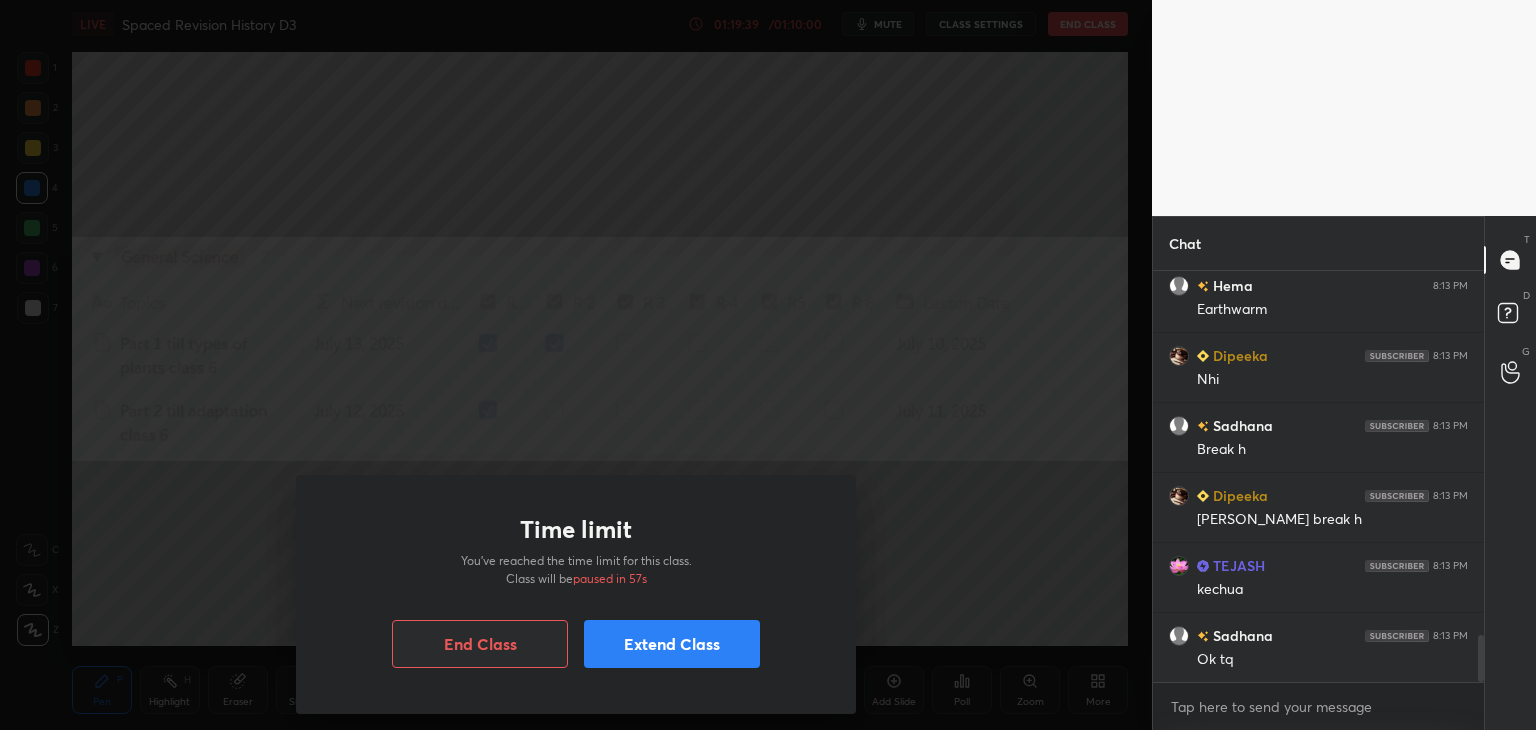 click on "Extend Class" at bounding box center [672, 644] 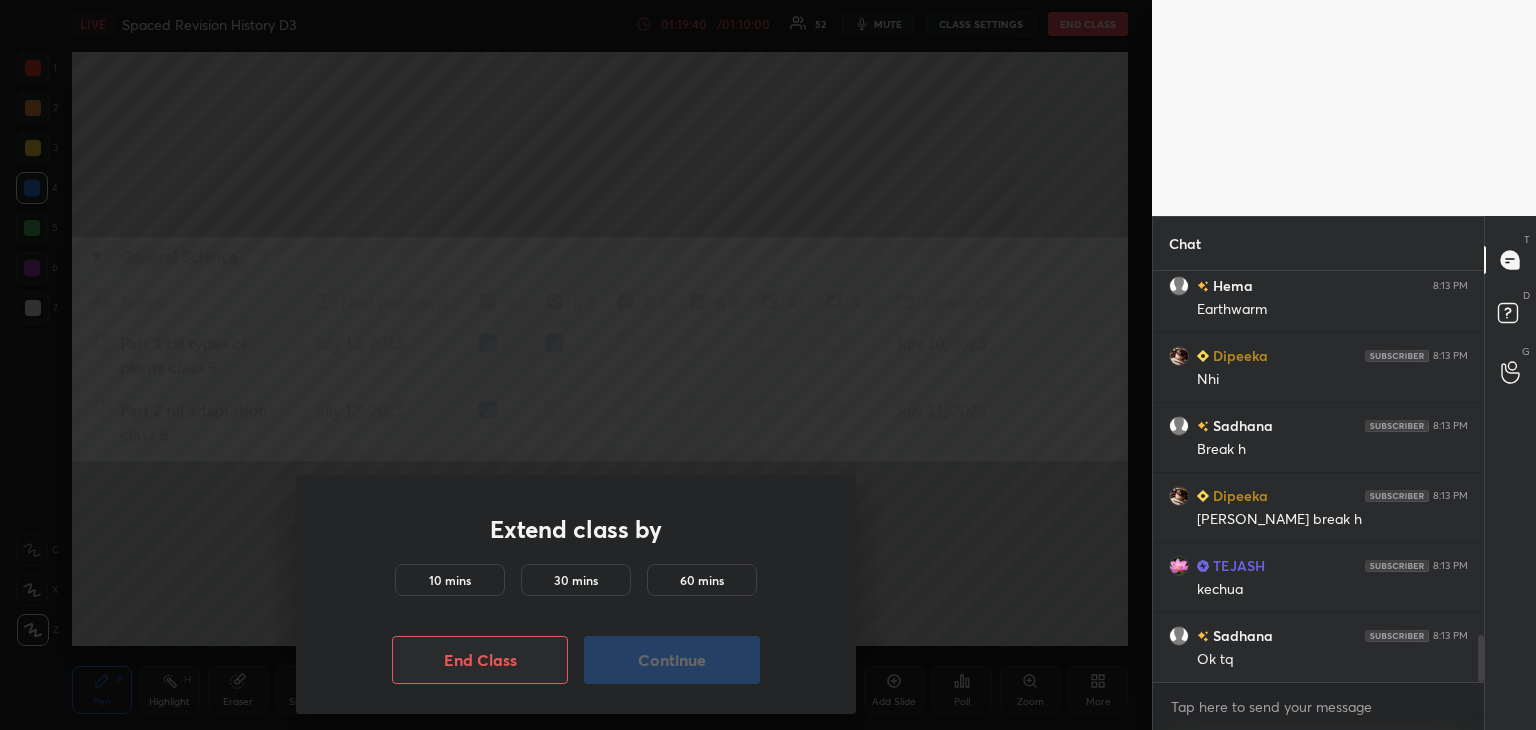 click on "10 mins" at bounding box center (450, 580) 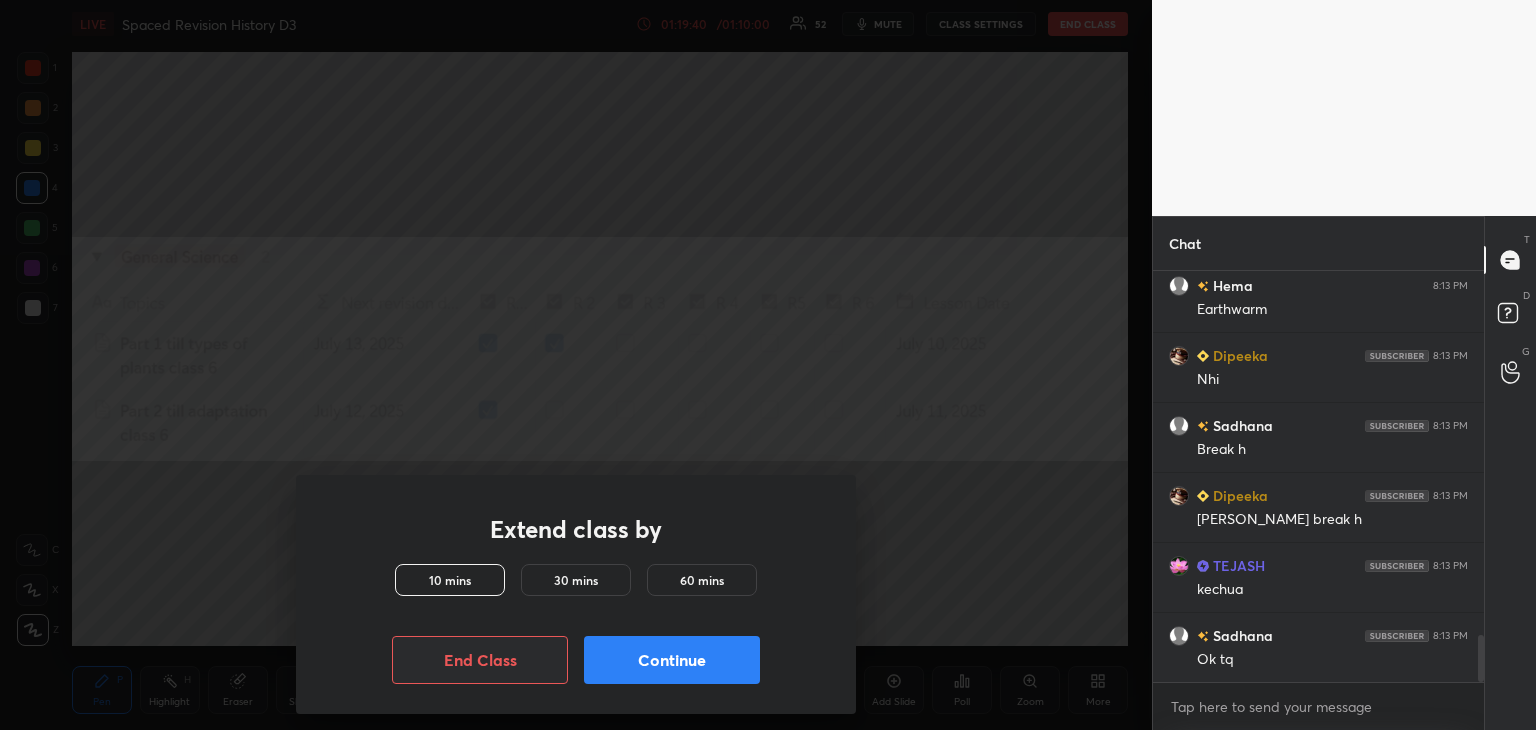 click on "Continue" at bounding box center [672, 660] 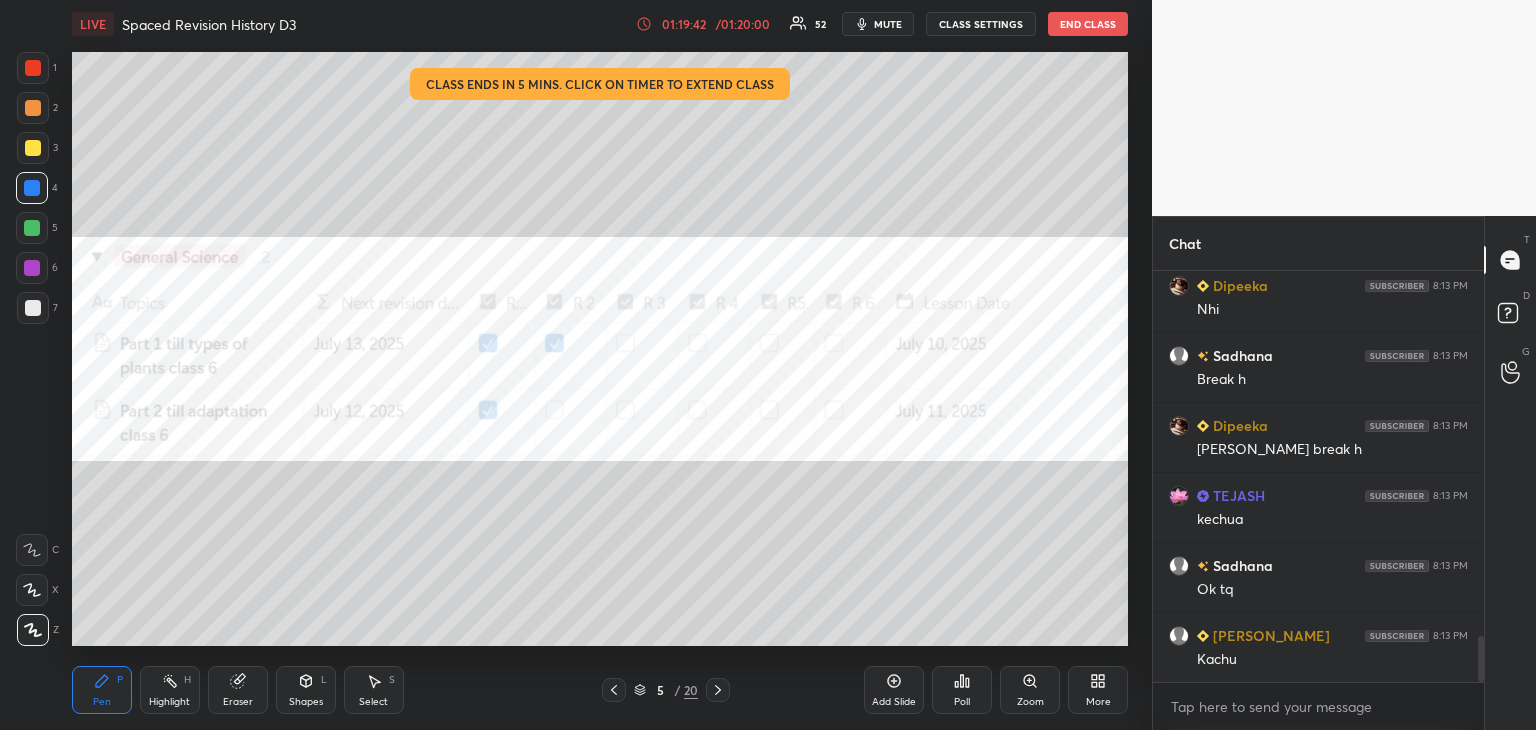 scroll, scrollTop: 3334, scrollLeft: 0, axis: vertical 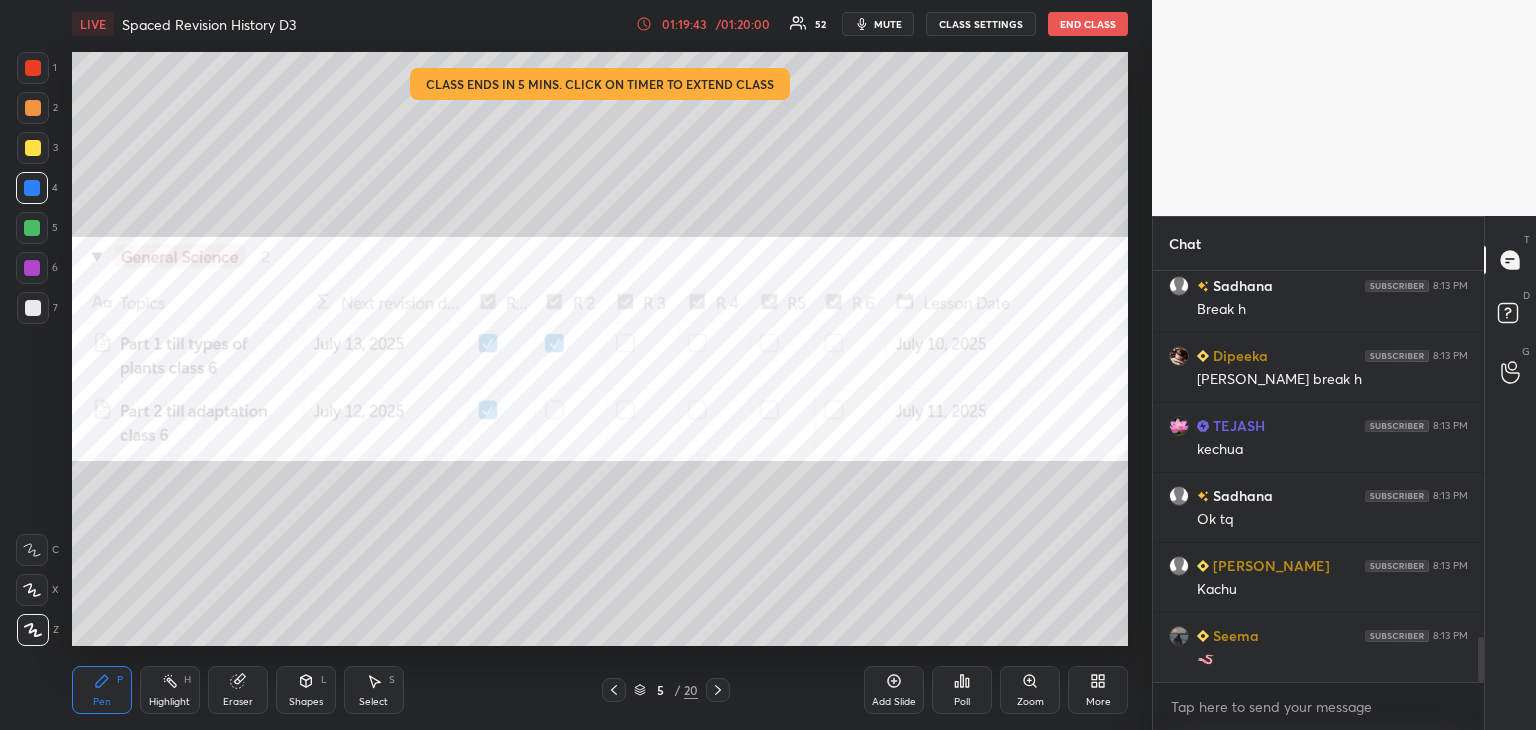 click 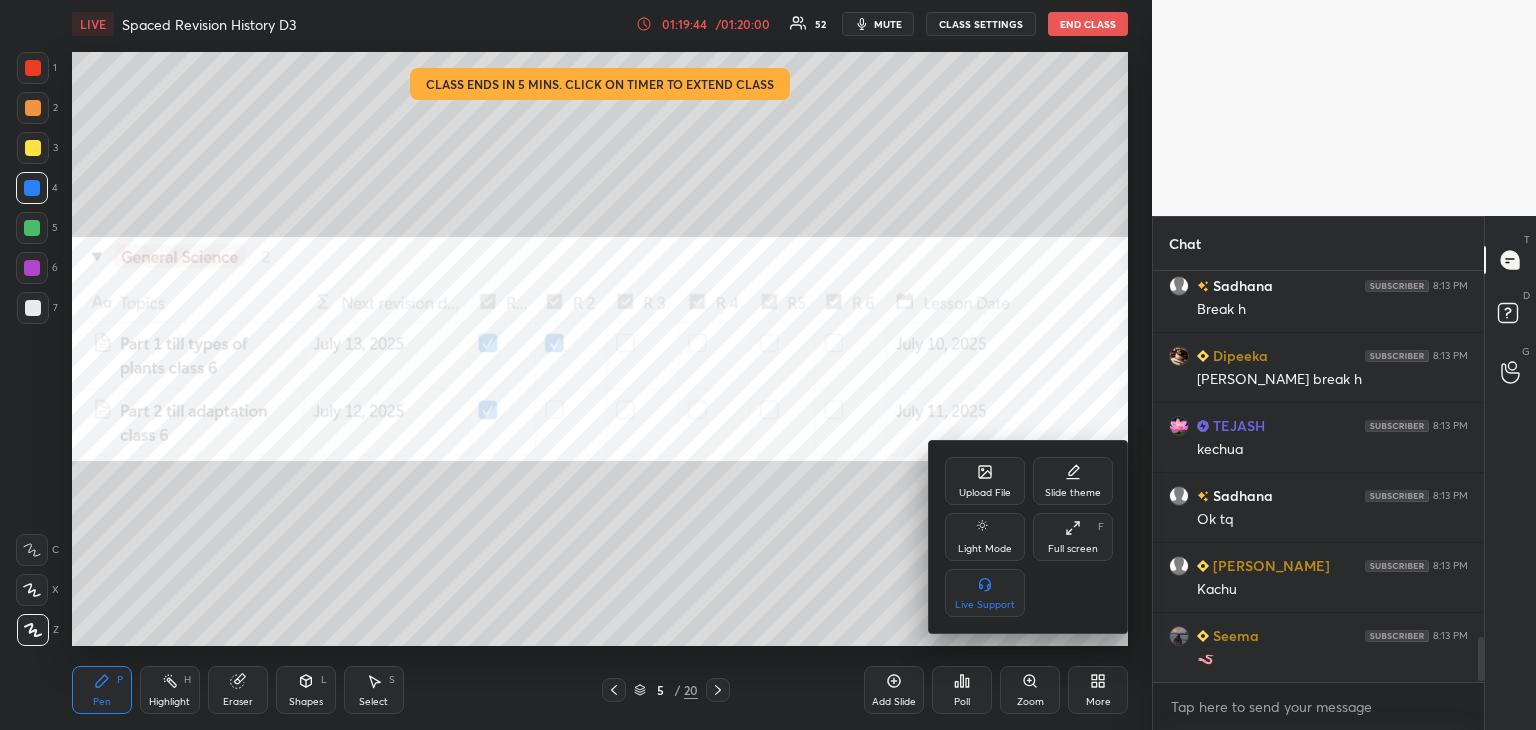 scroll, scrollTop: 3404, scrollLeft: 0, axis: vertical 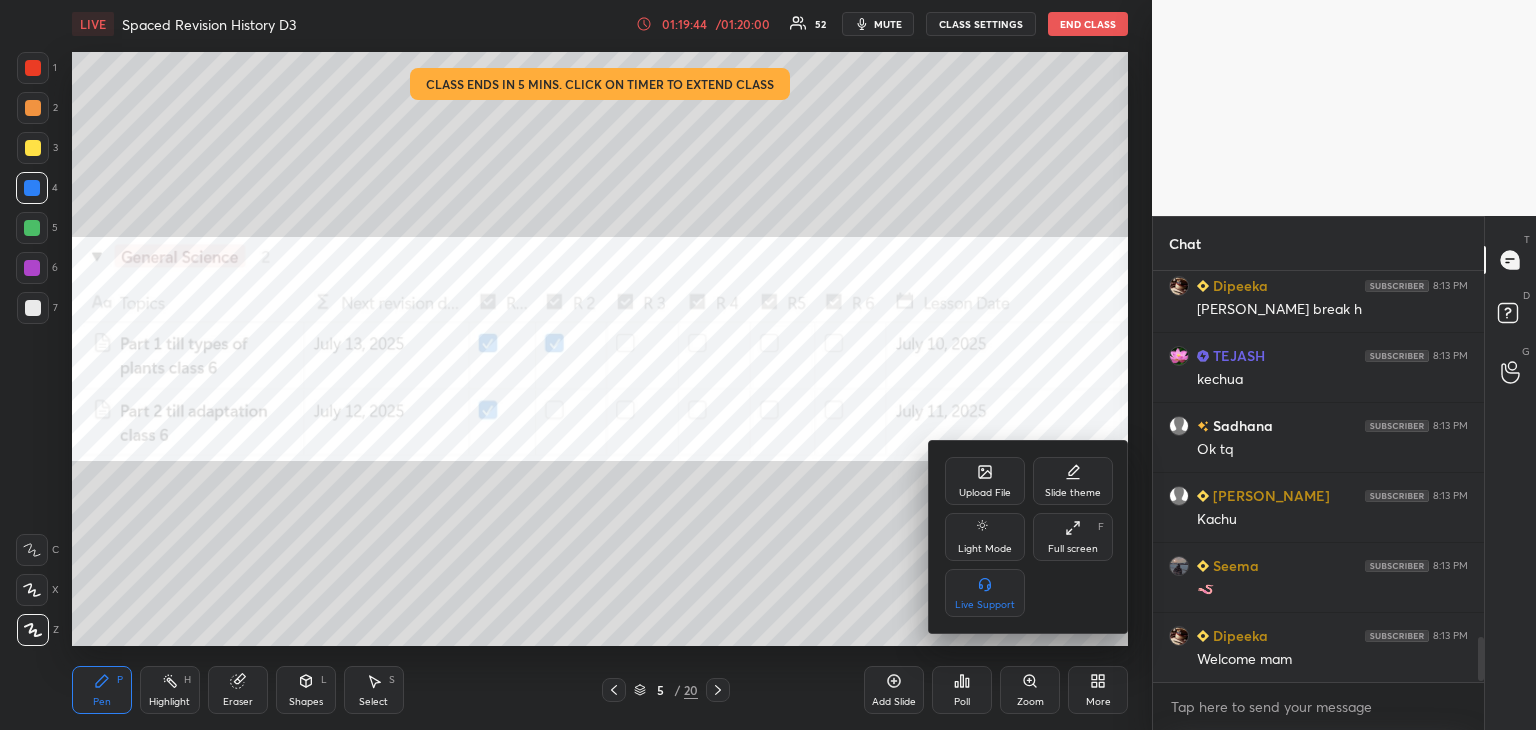 click on "Upload File" at bounding box center (985, 481) 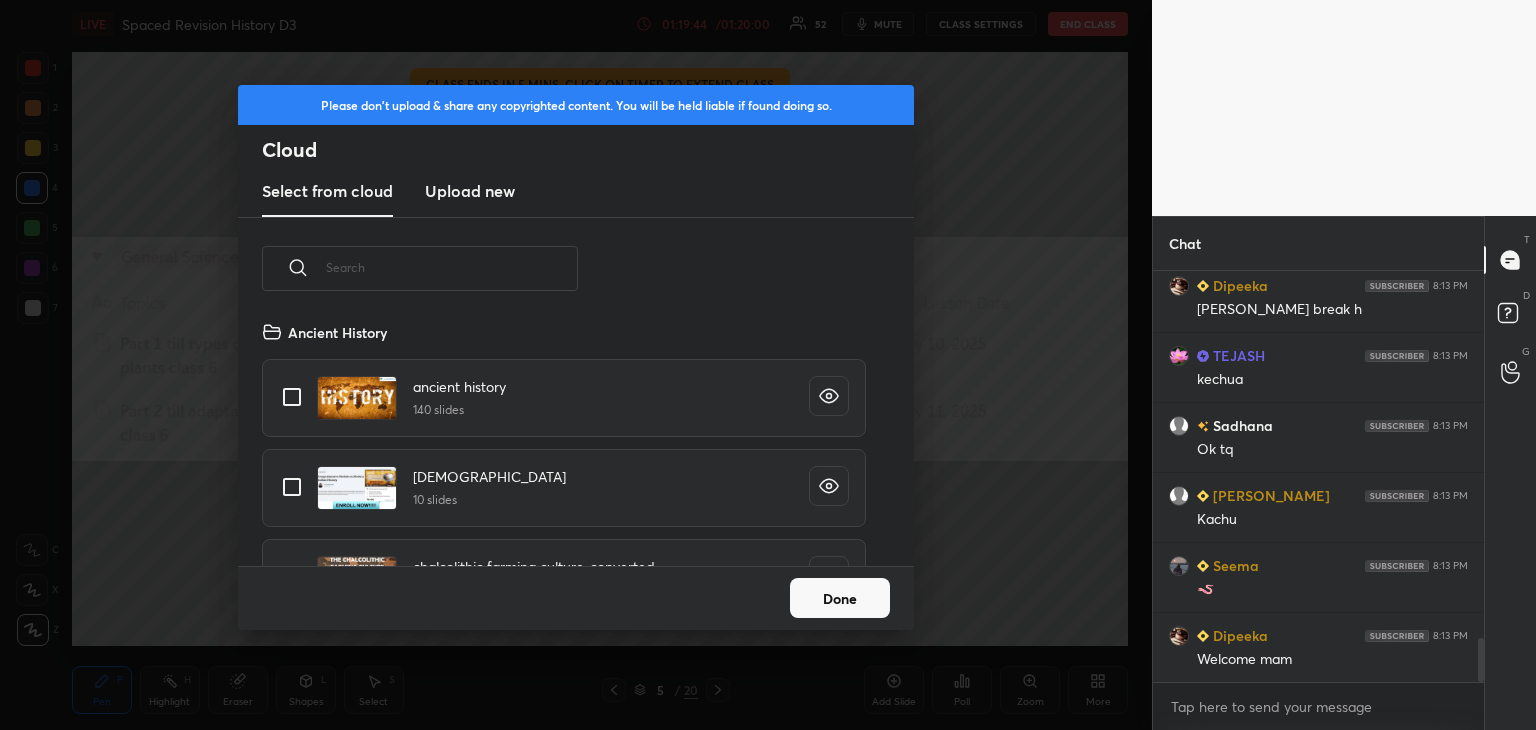 scroll, scrollTop: 5, scrollLeft: 10, axis: both 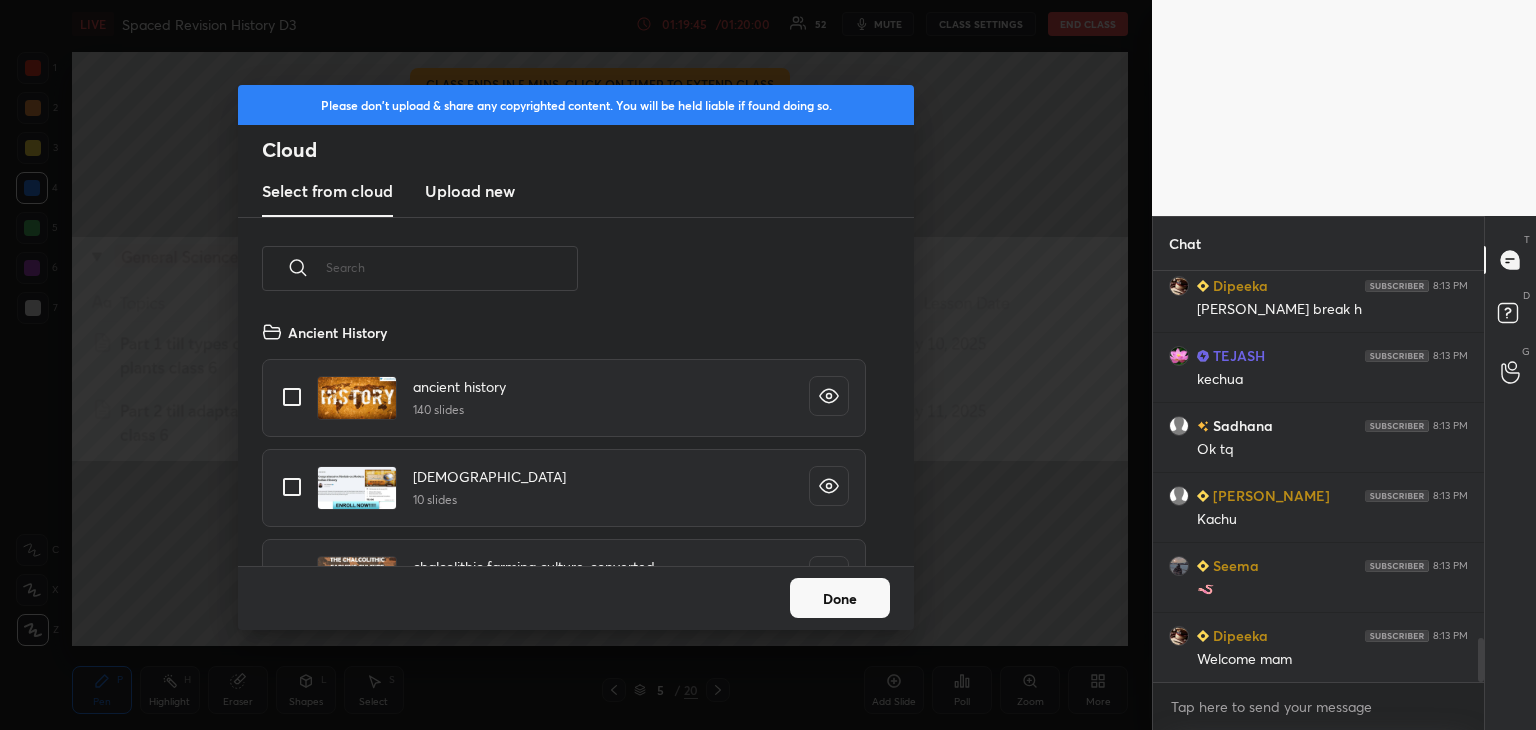 click on "Upload new" at bounding box center [470, 191] 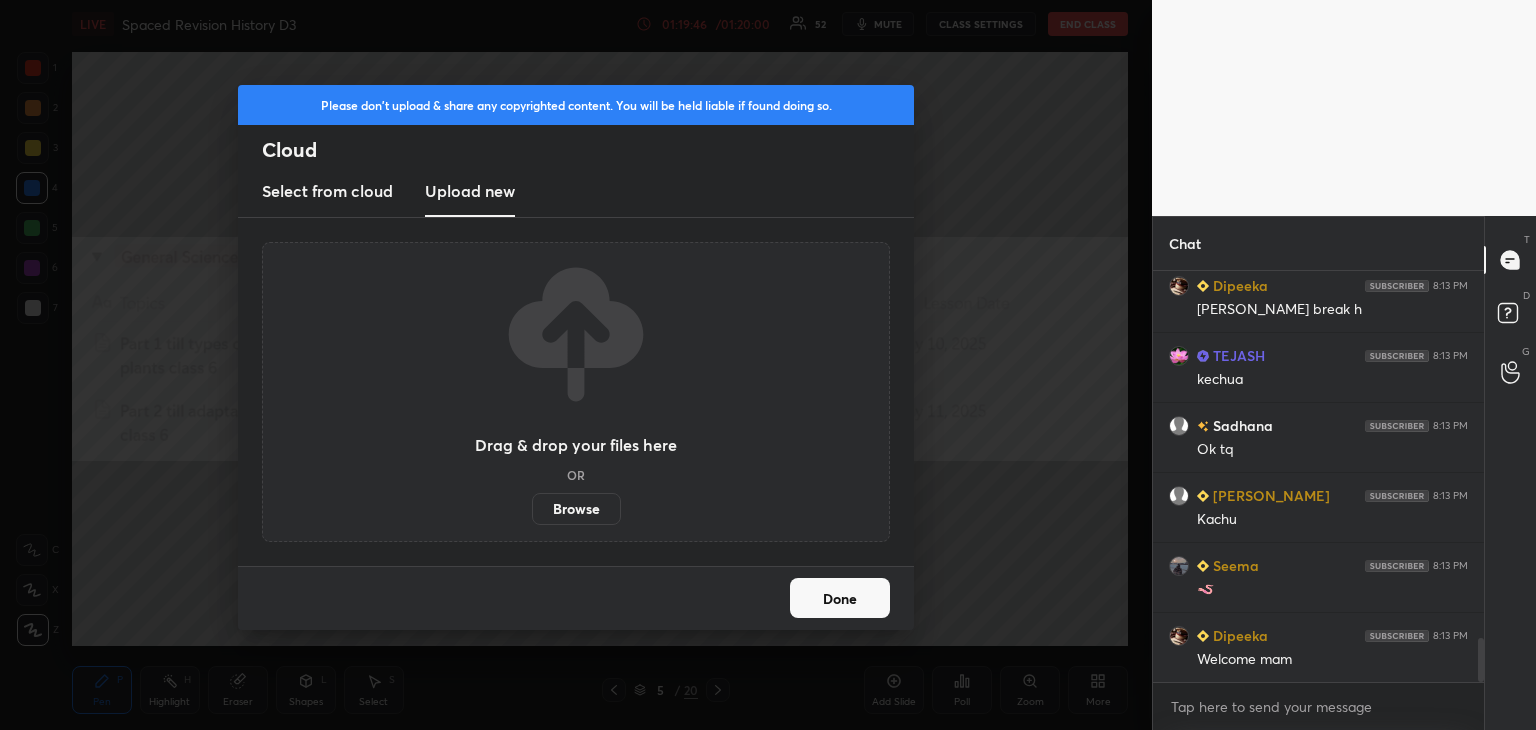 click on "Browse" at bounding box center (576, 509) 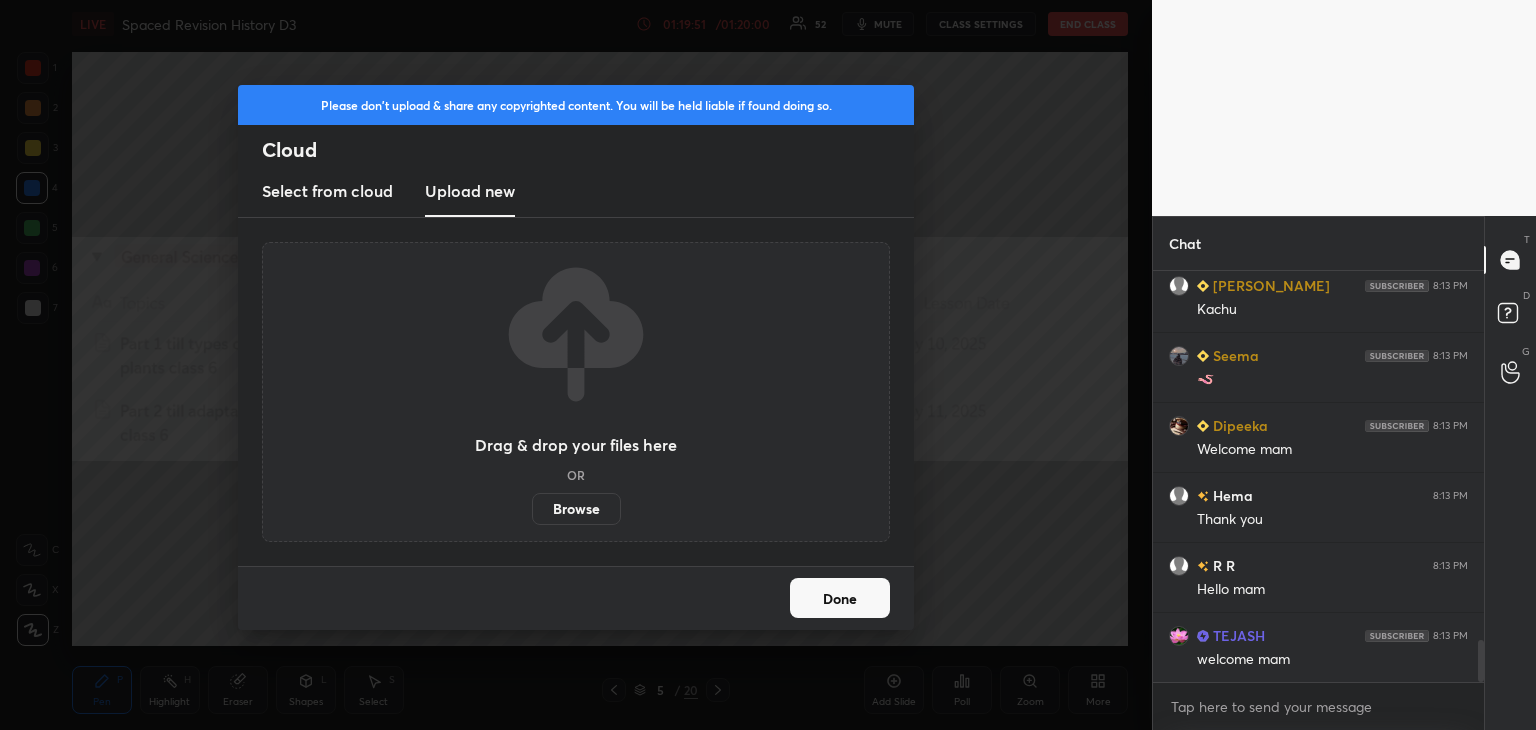 scroll, scrollTop: 3684, scrollLeft: 0, axis: vertical 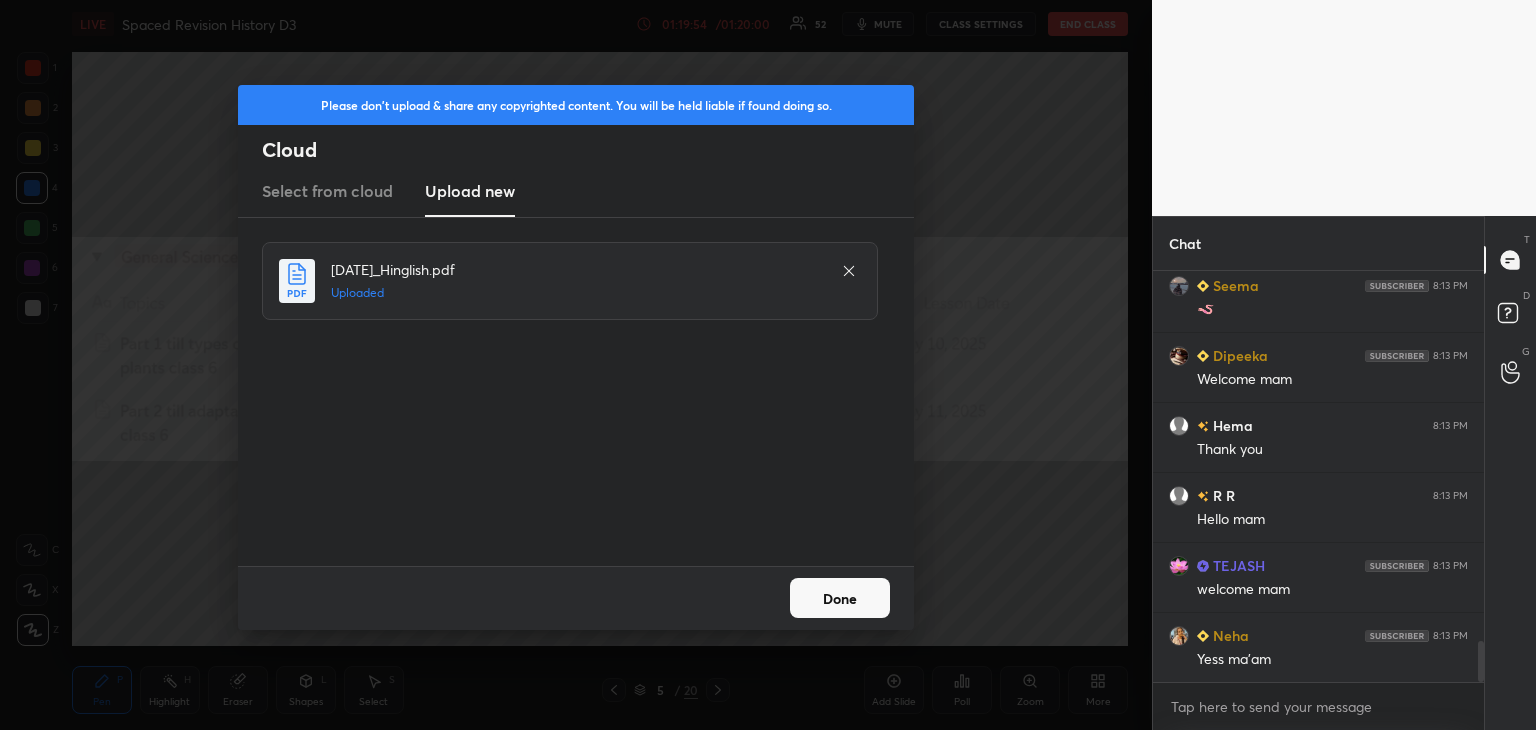 click on "Done" at bounding box center [840, 598] 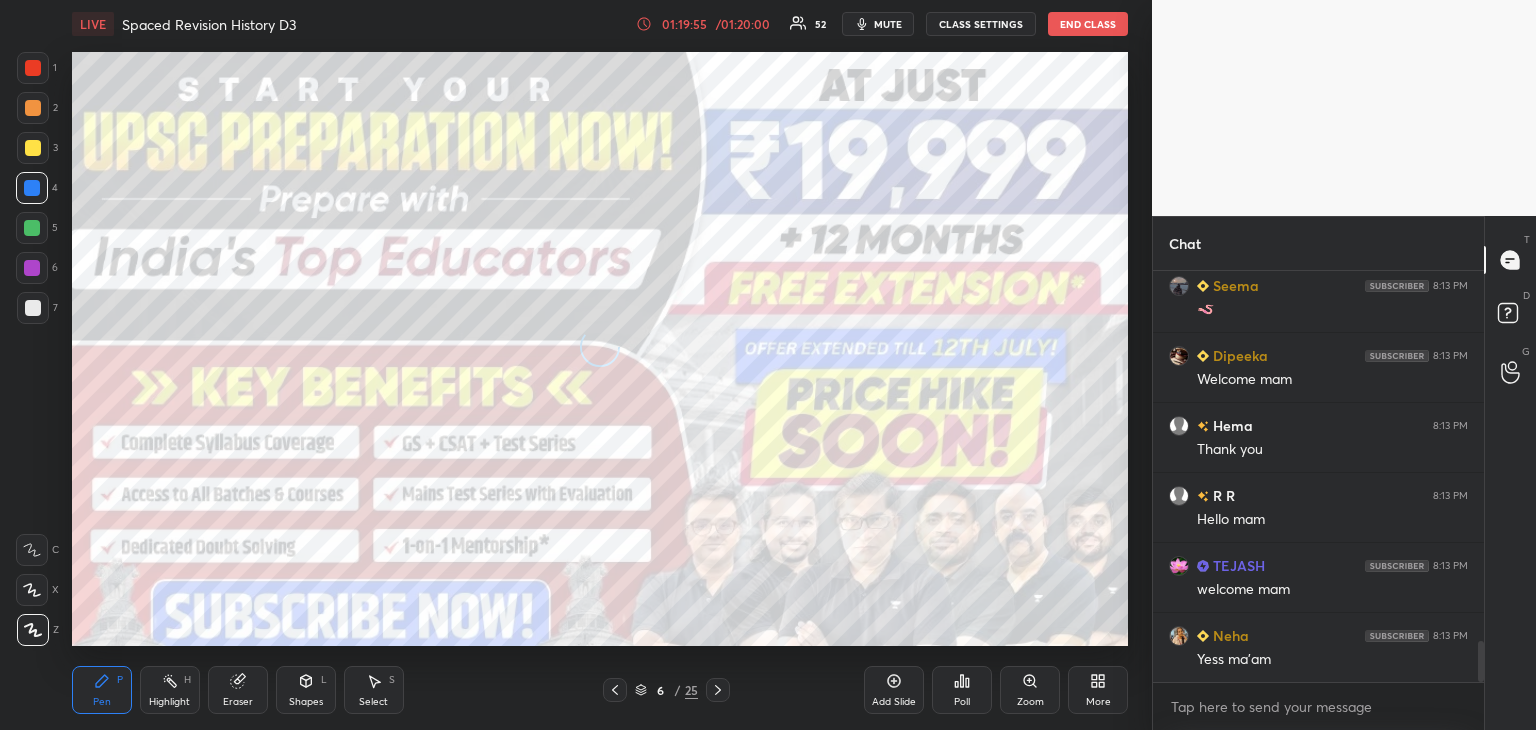 scroll, scrollTop: 3754, scrollLeft: 0, axis: vertical 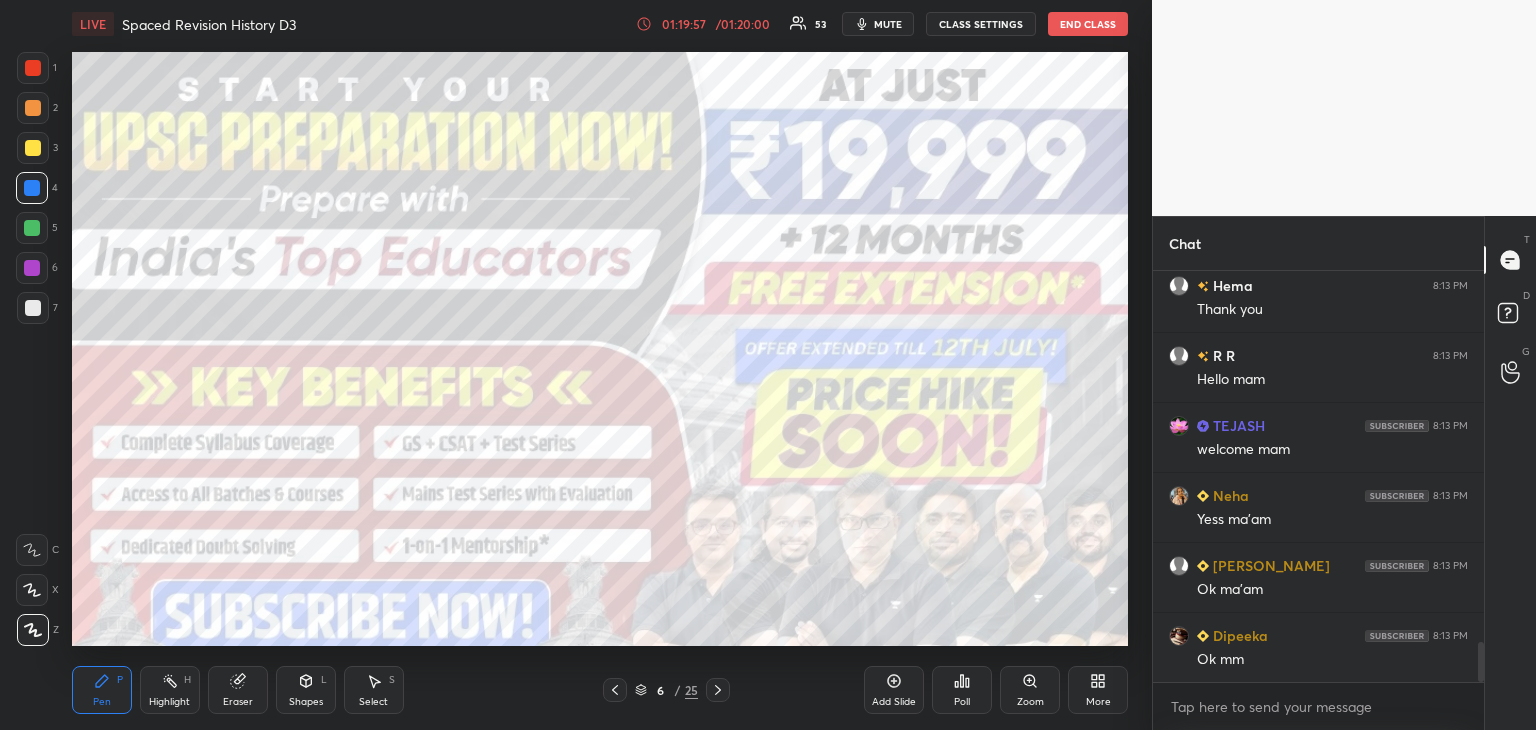 click at bounding box center [33, 308] 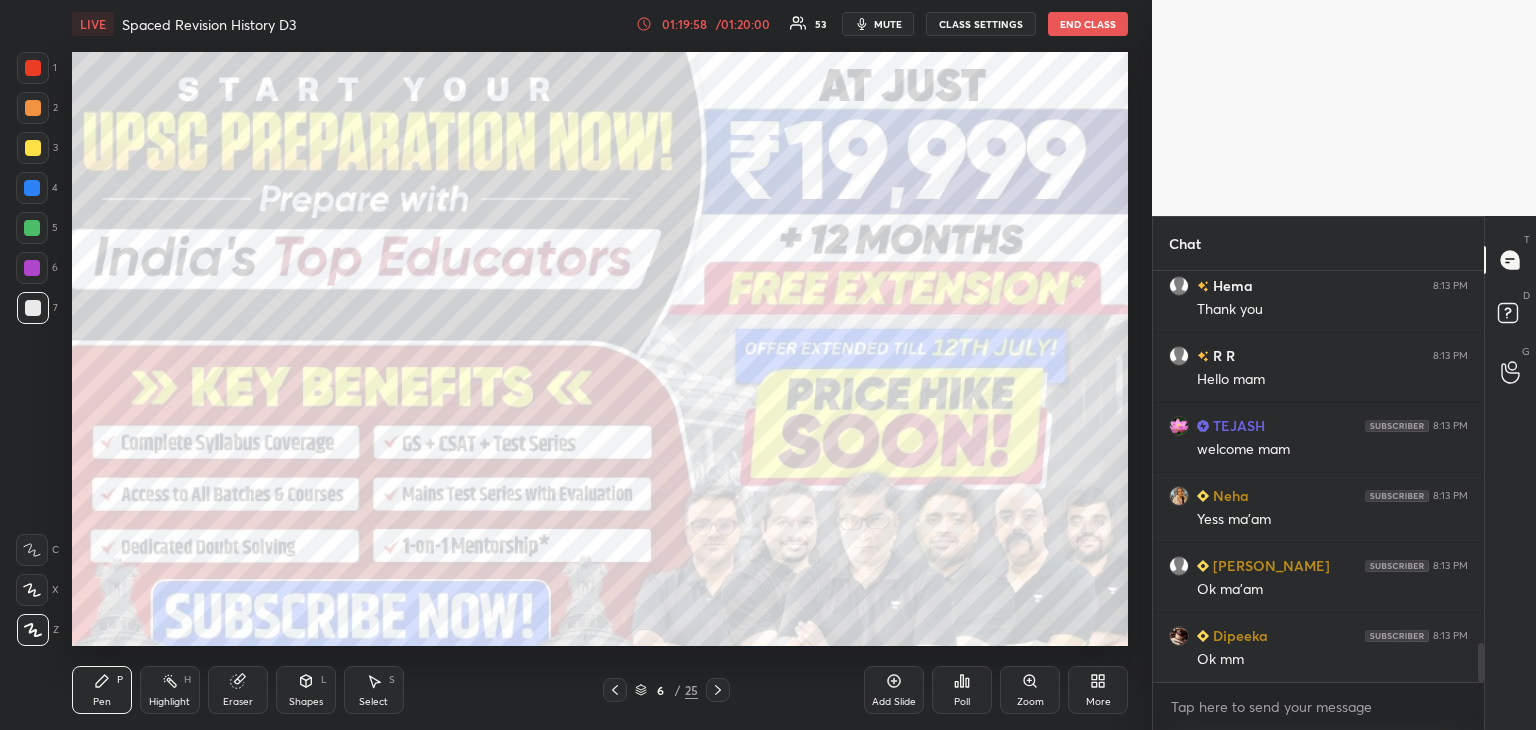 scroll, scrollTop: 3894, scrollLeft: 0, axis: vertical 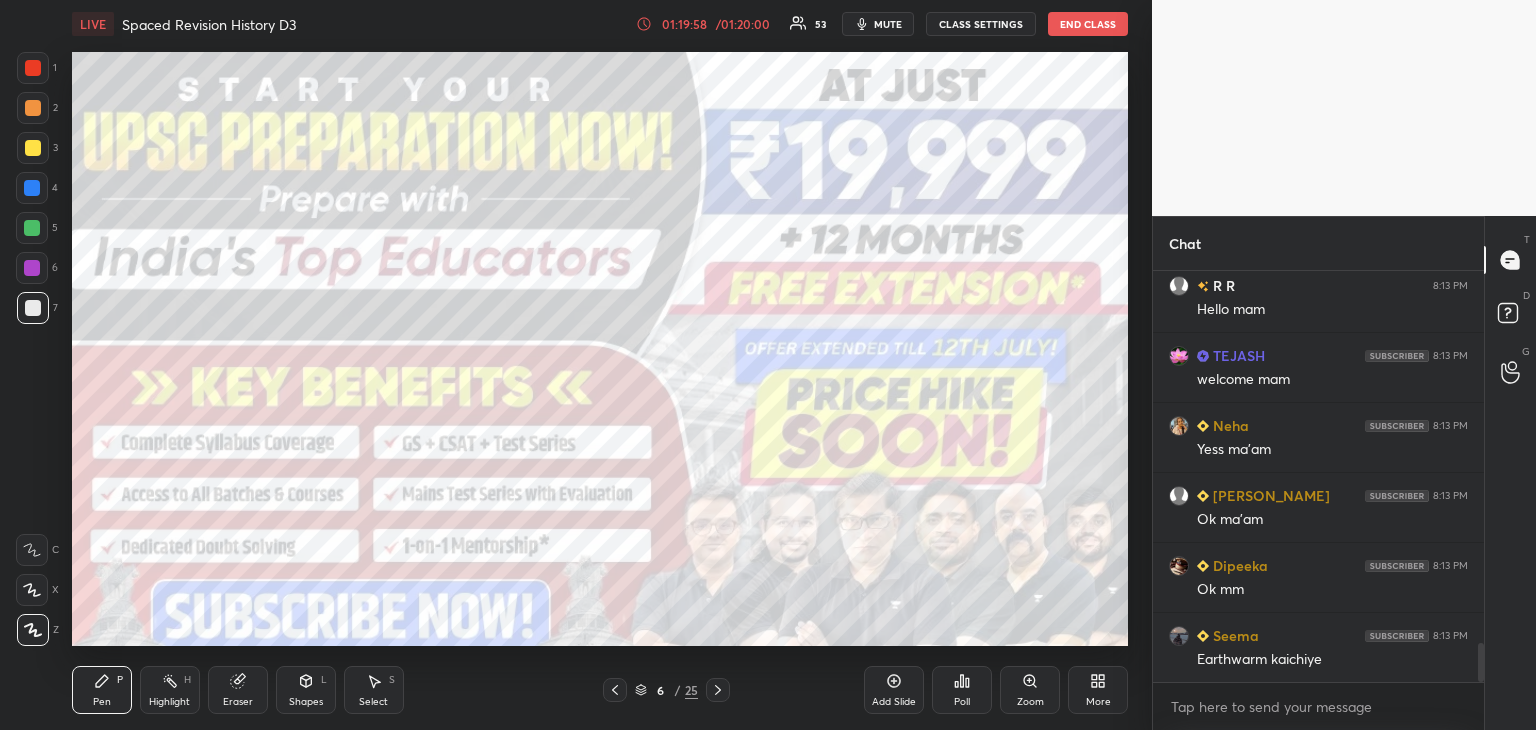click 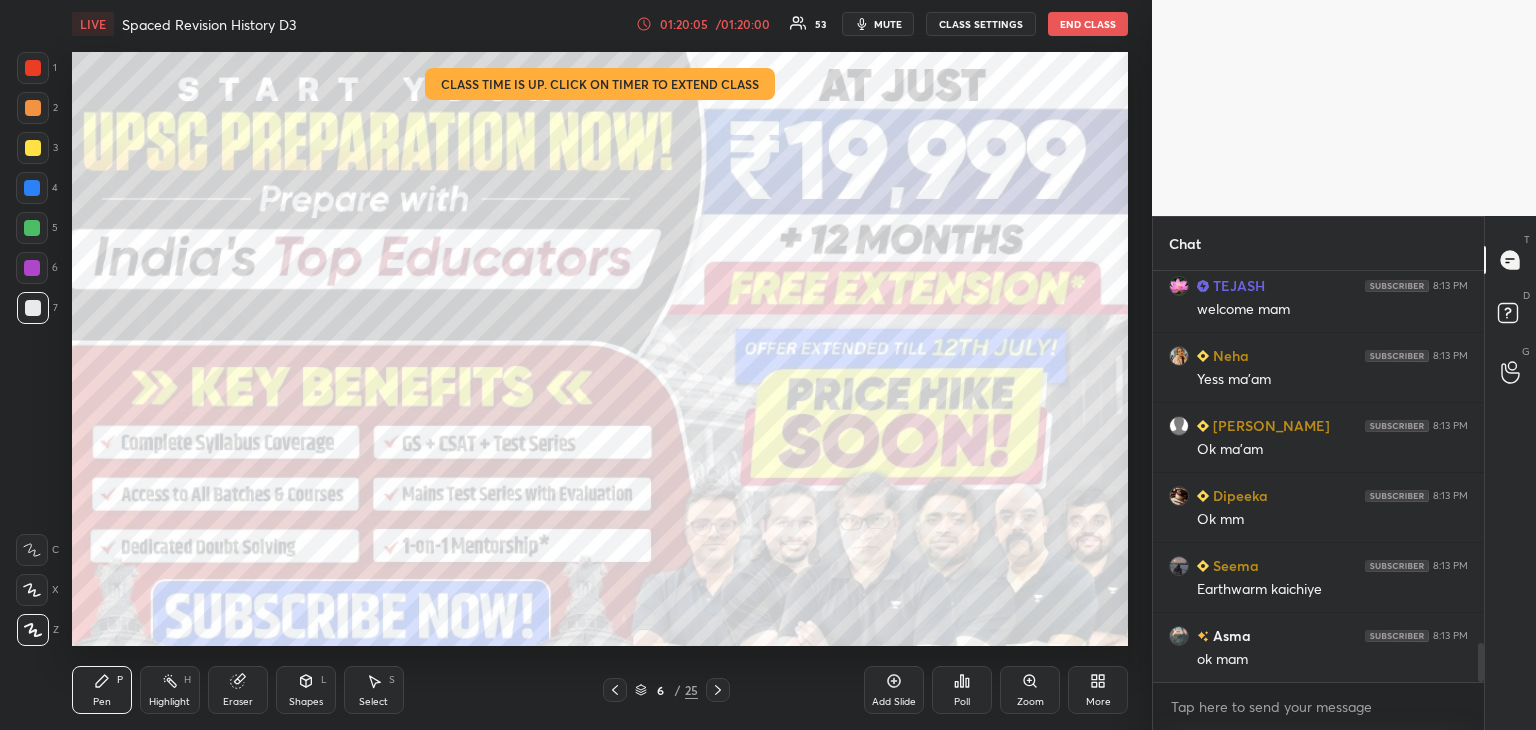 scroll, scrollTop: 4034, scrollLeft: 0, axis: vertical 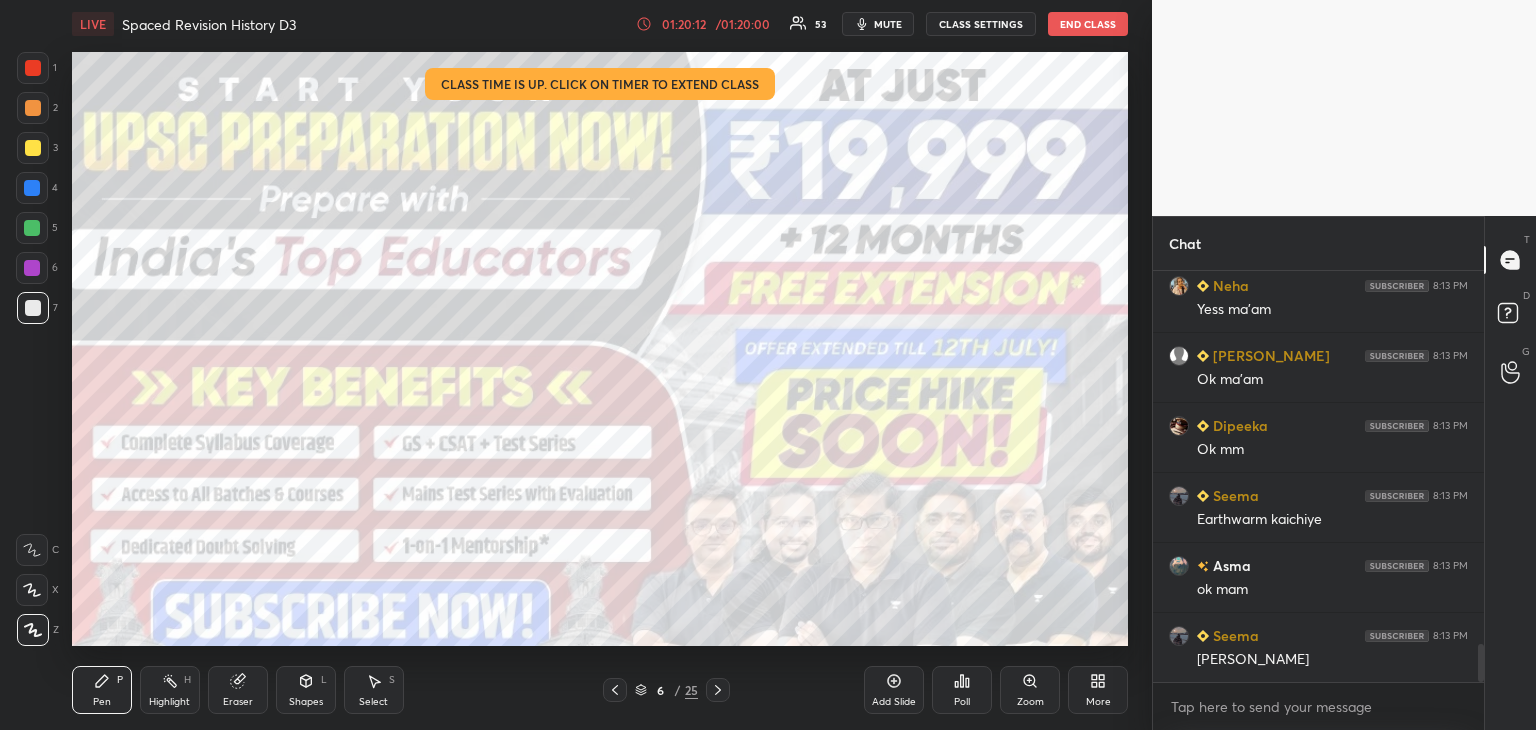 click at bounding box center [33, 308] 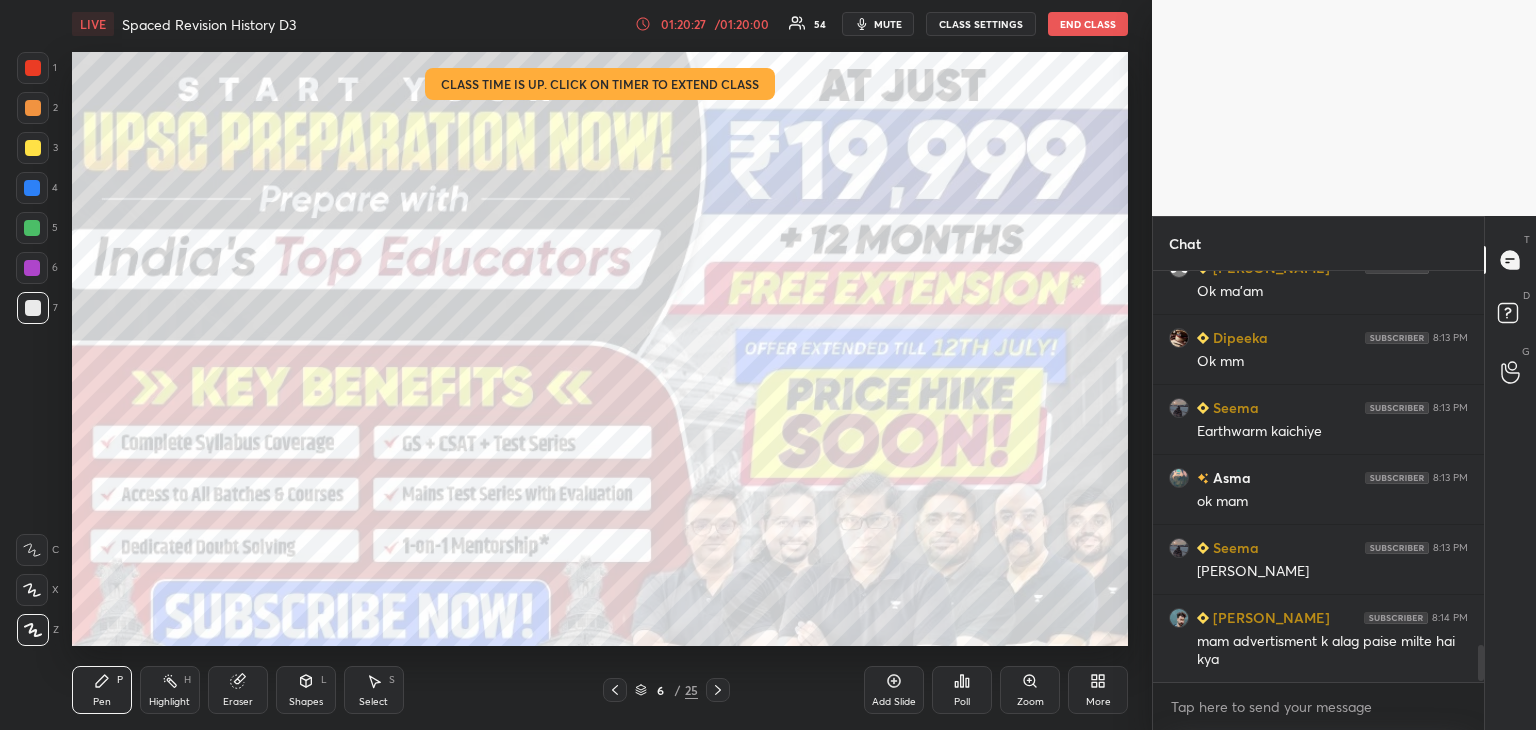 scroll, scrollTop: 4192, scrollLeft: 0, axis: vertical 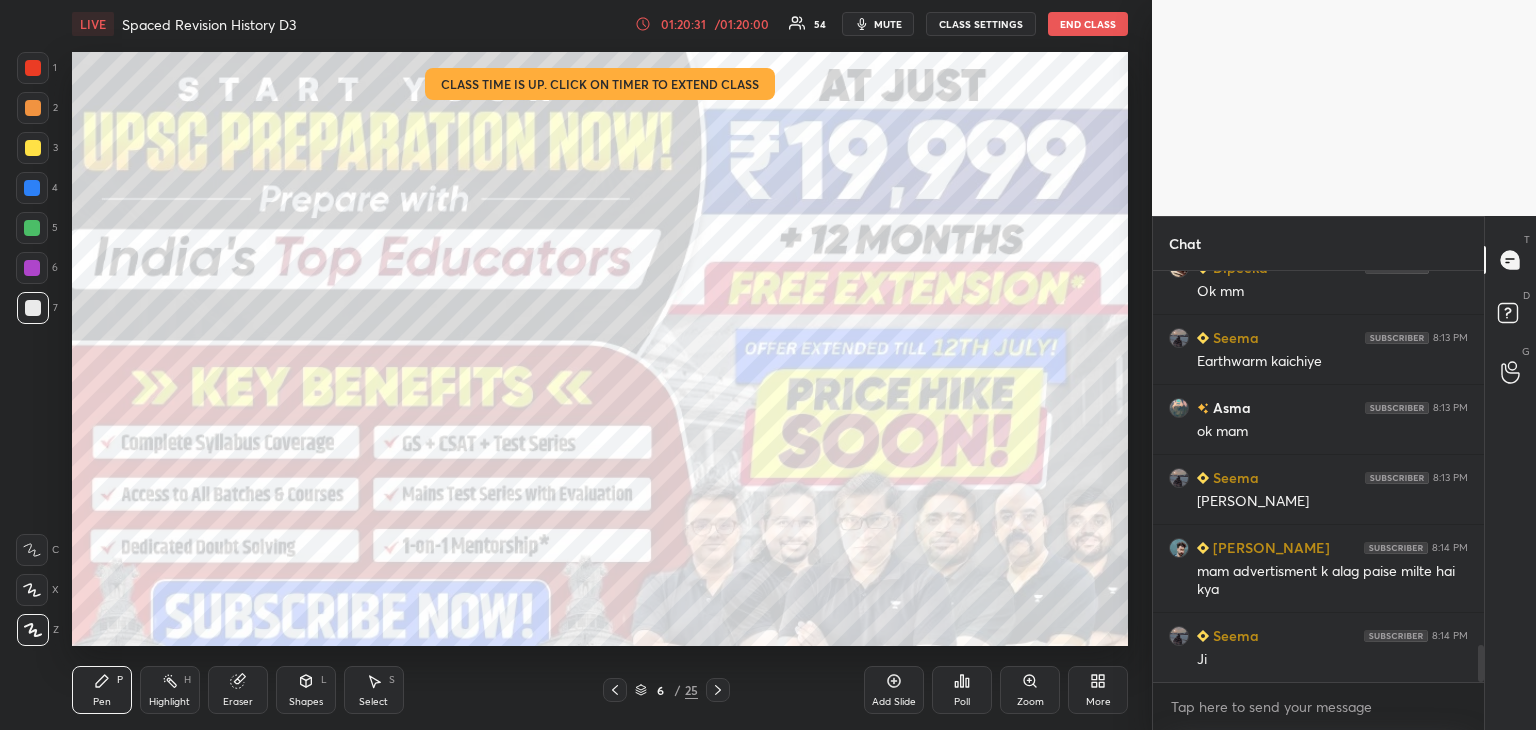 click on "More" at bounding box center (1098, 690) 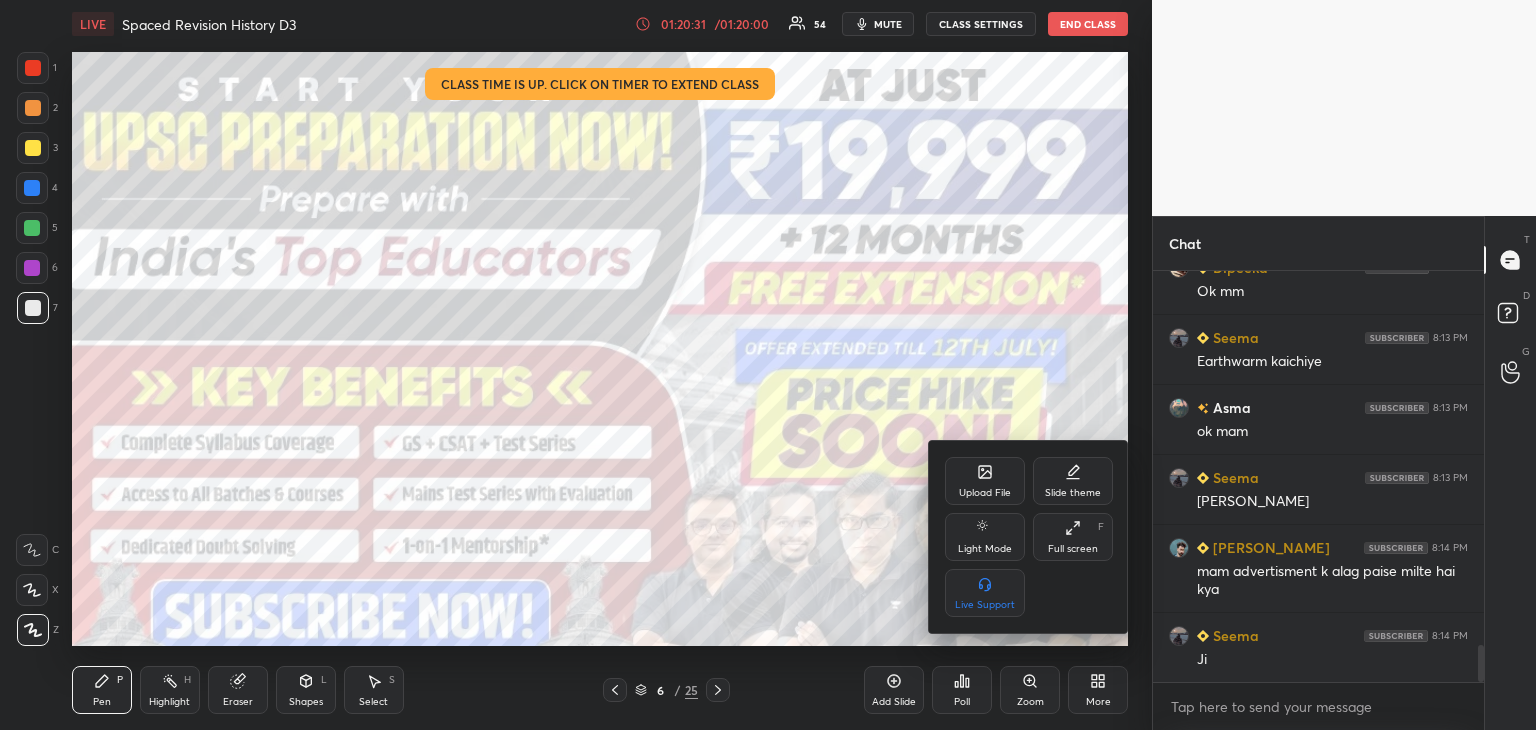 click on "Upload File" at bounding box center (985, 493) 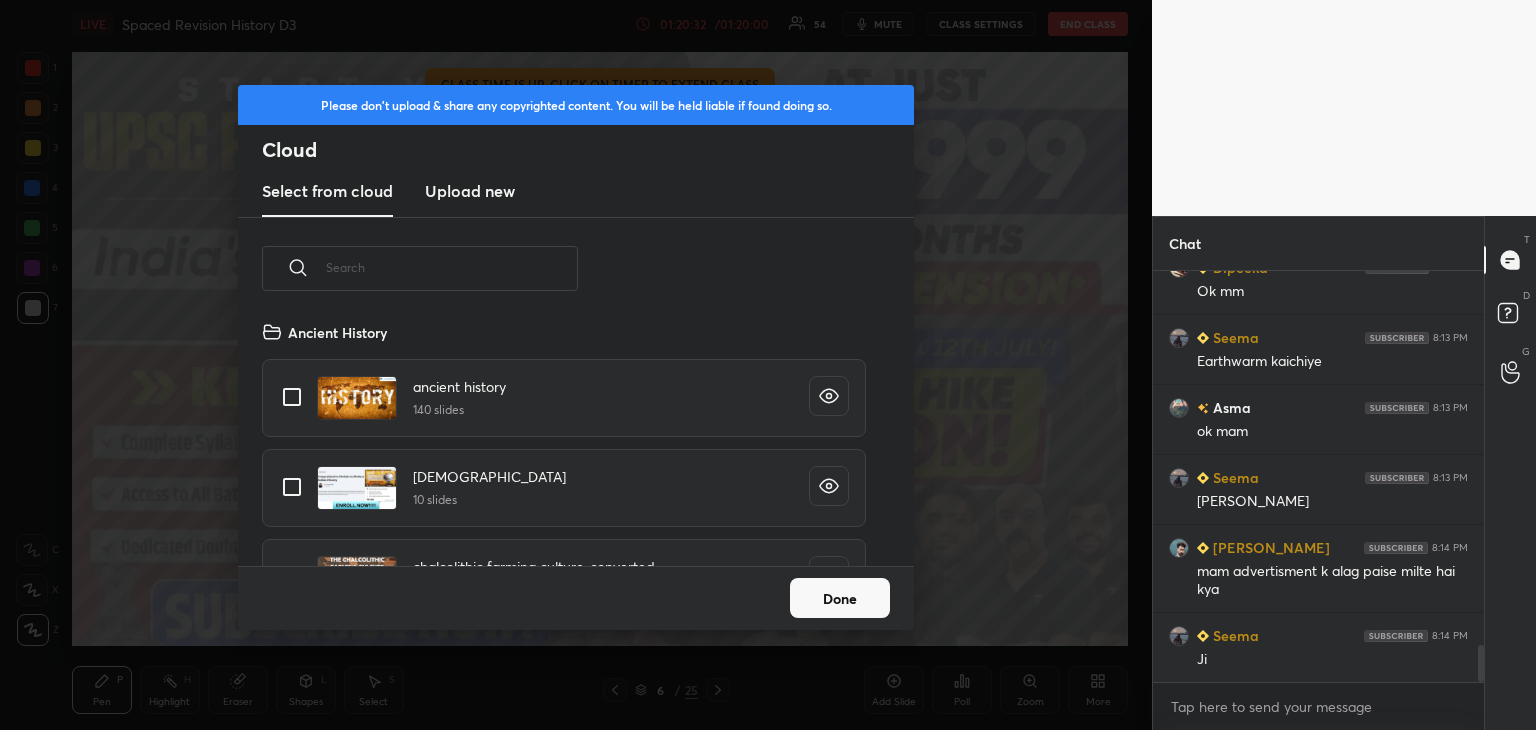 scroll, scrollTop: 5, scrollLeft: 10, axis: both 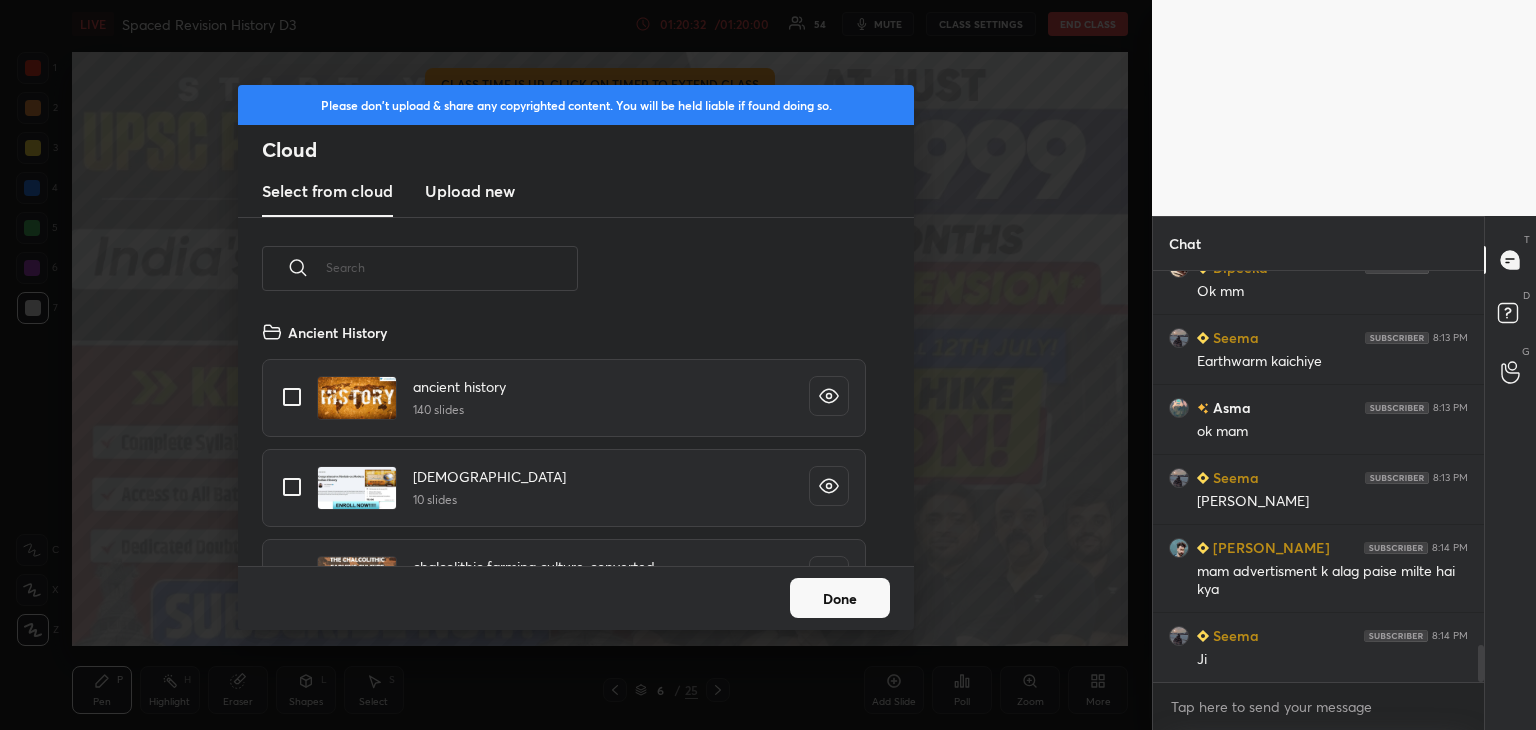 click on "Upload new" at bounding box center [470, 191] 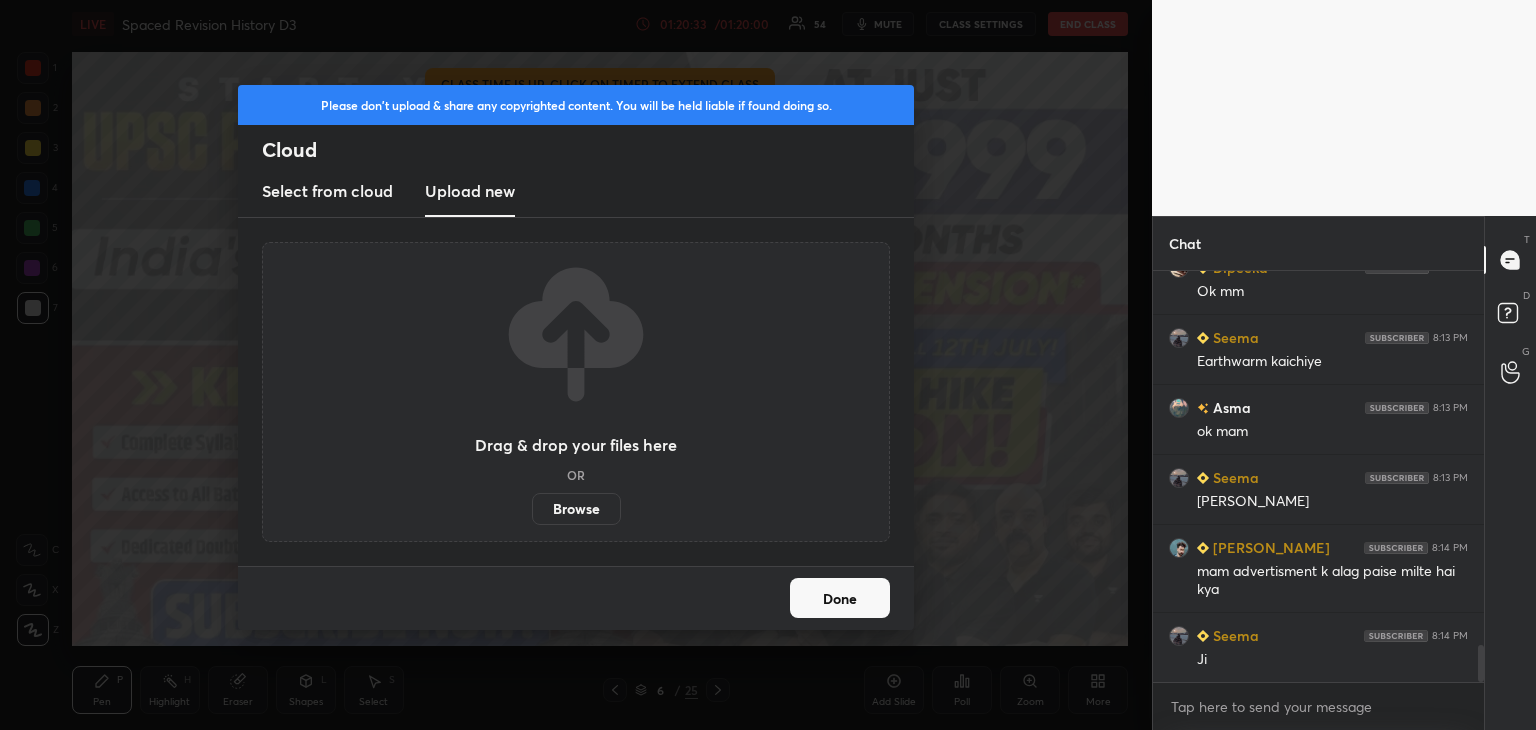 scroll, scrollTop: 4262, scrollLeft: 0, axis: vertical 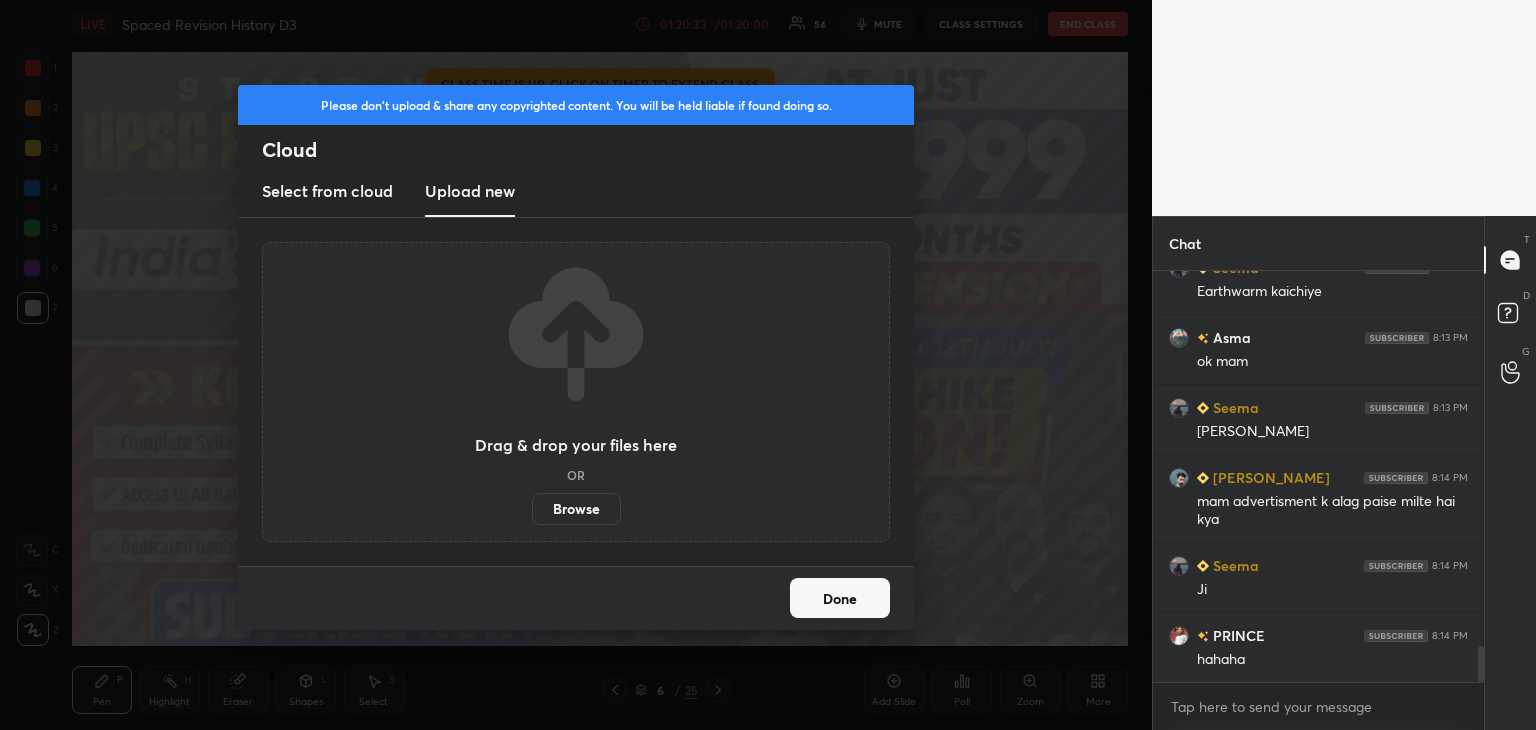 click on "Browse" at bounding box center [576, 509] 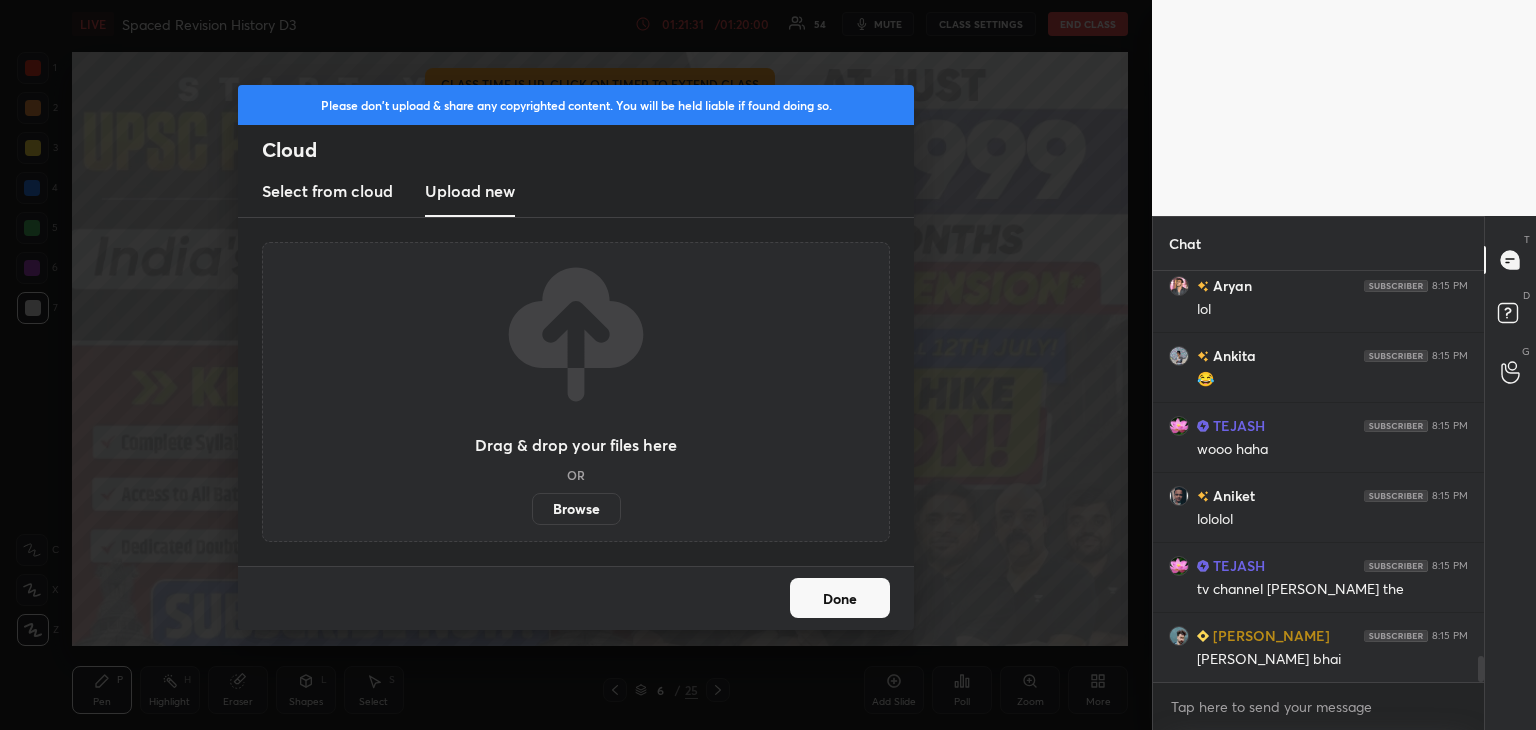 scroll, scrollTop: 5982, scrollLeft: 0, axis: vertical 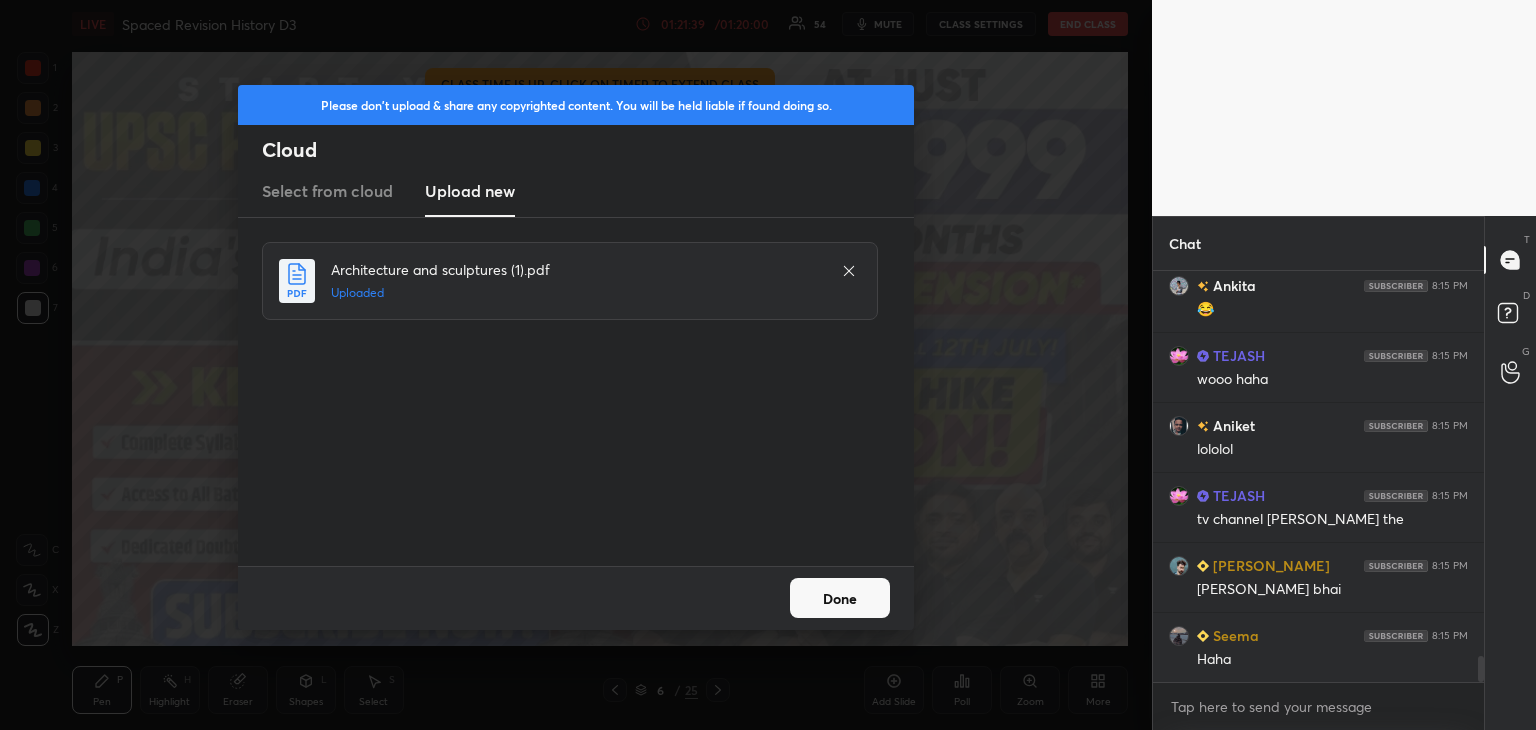 click on "Done" at bounding box center (840, 598) 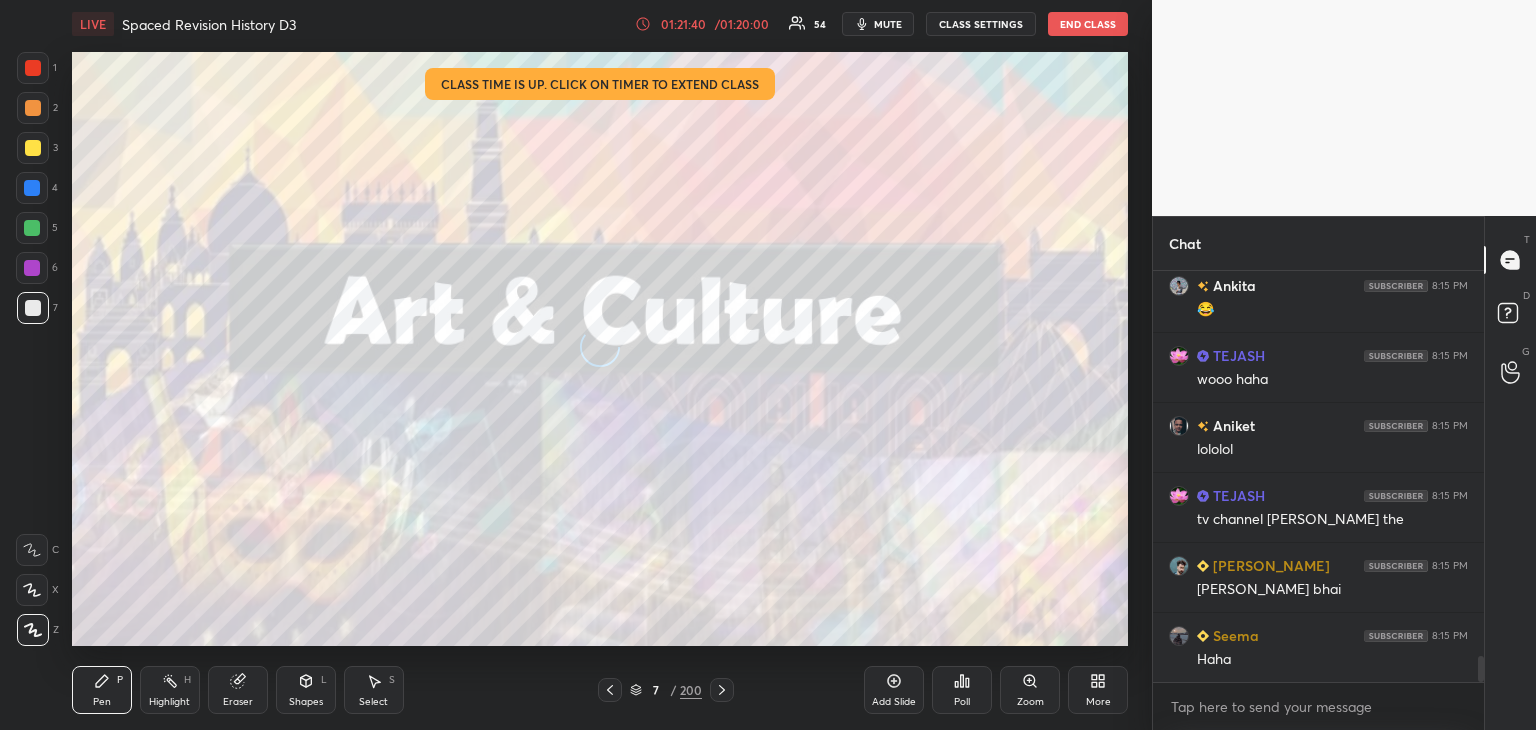 click 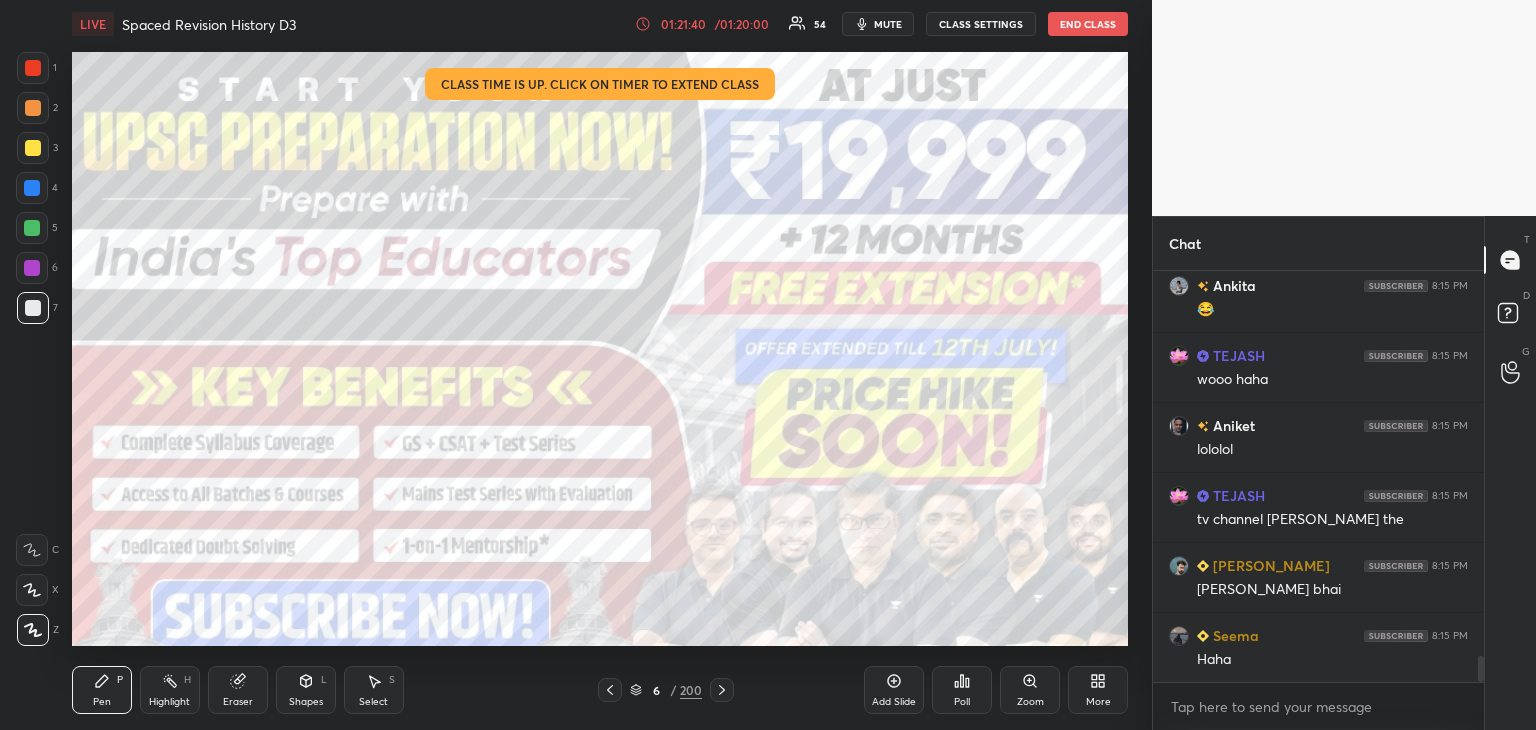 click 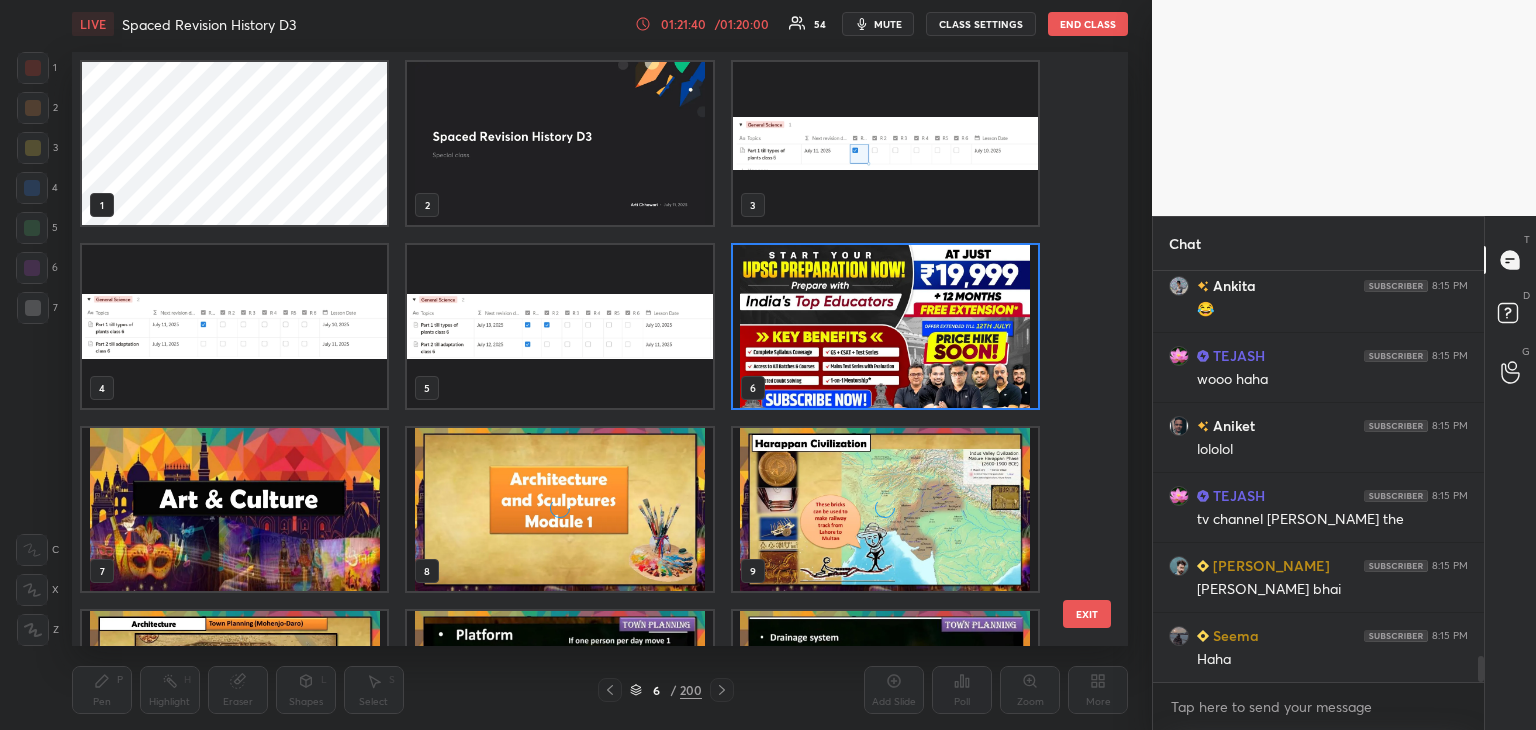 scroll, scrollTop: 6, scrollLeft: 9, axis: both 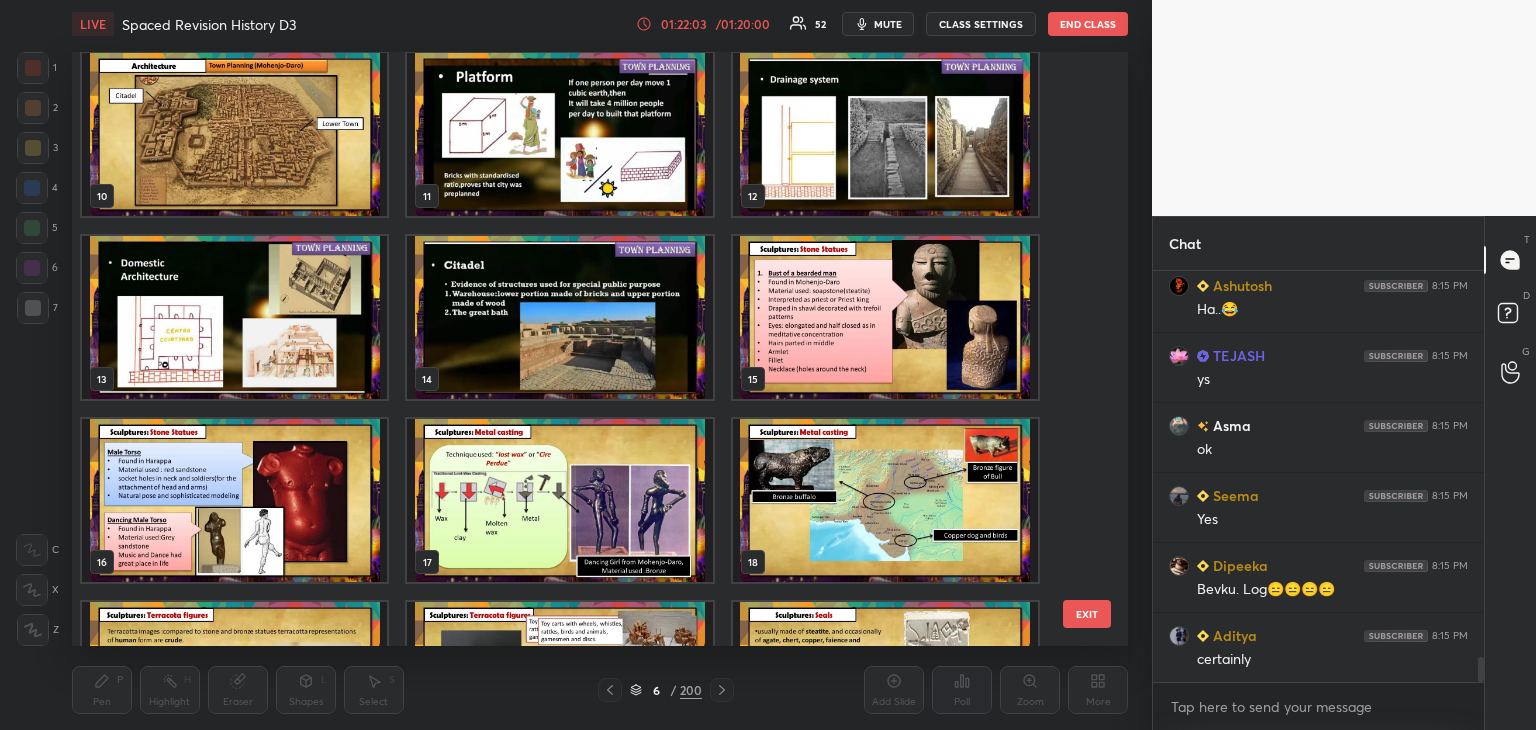 click at bounding box center (884, 317) 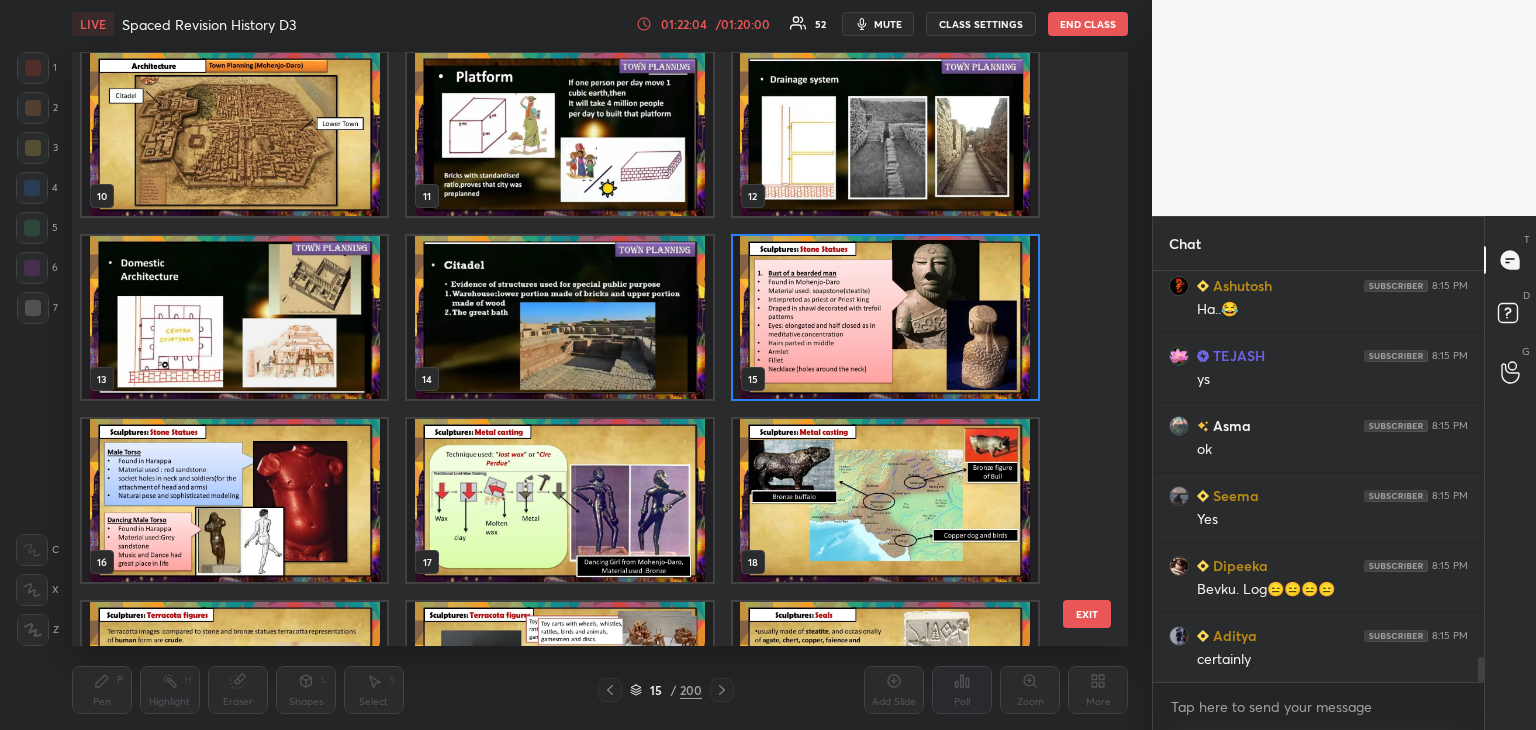 click 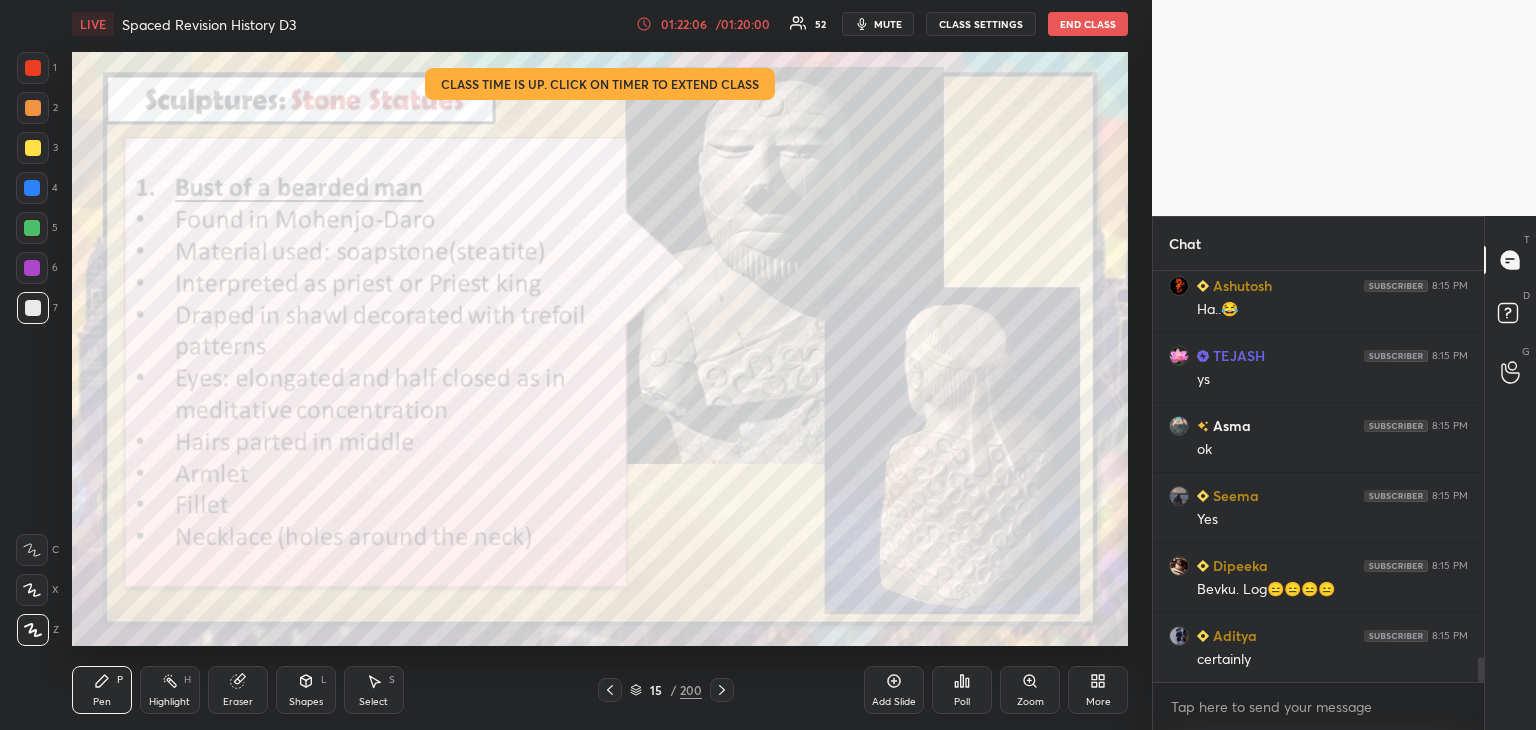 click at bounding box center (33, 68) 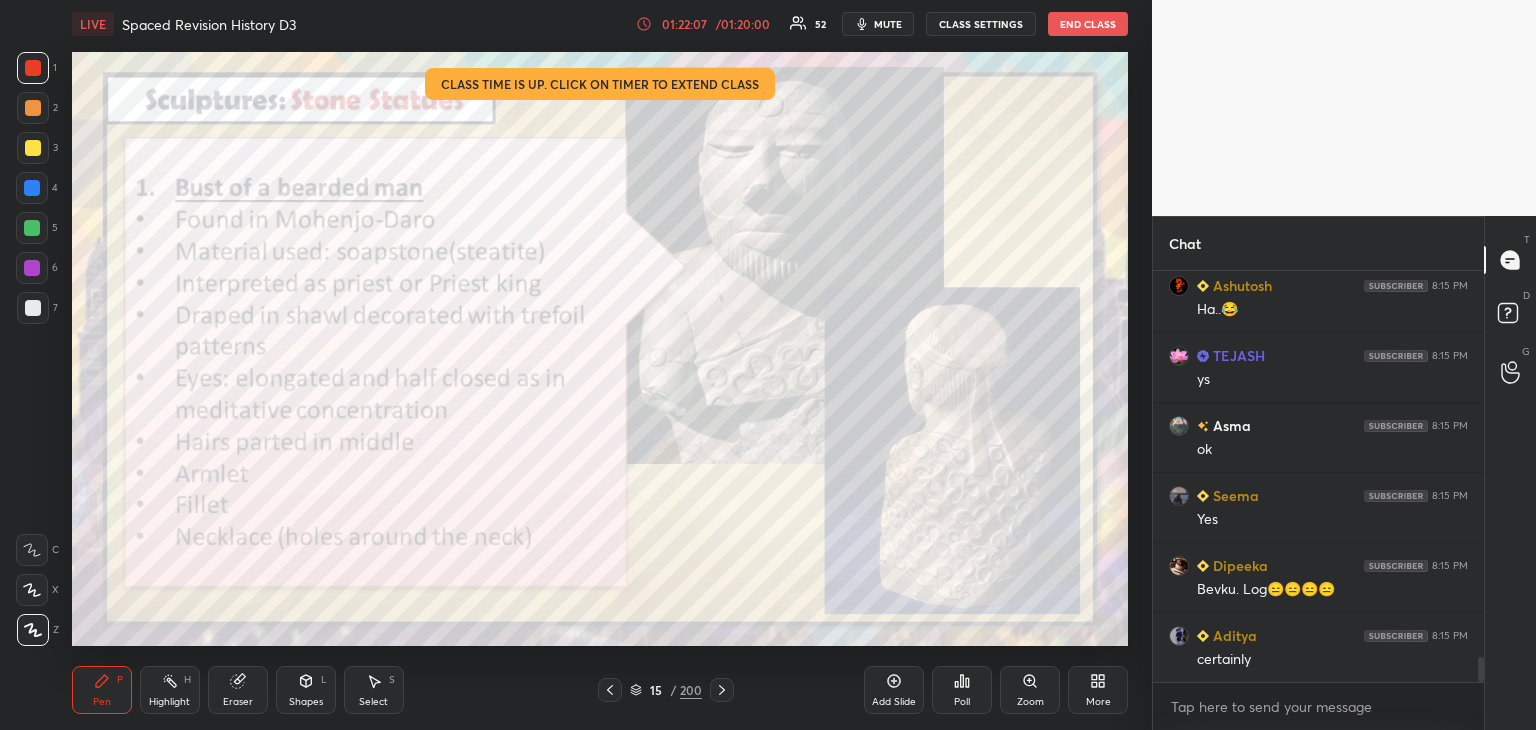 click at bounding box center (33, 308) 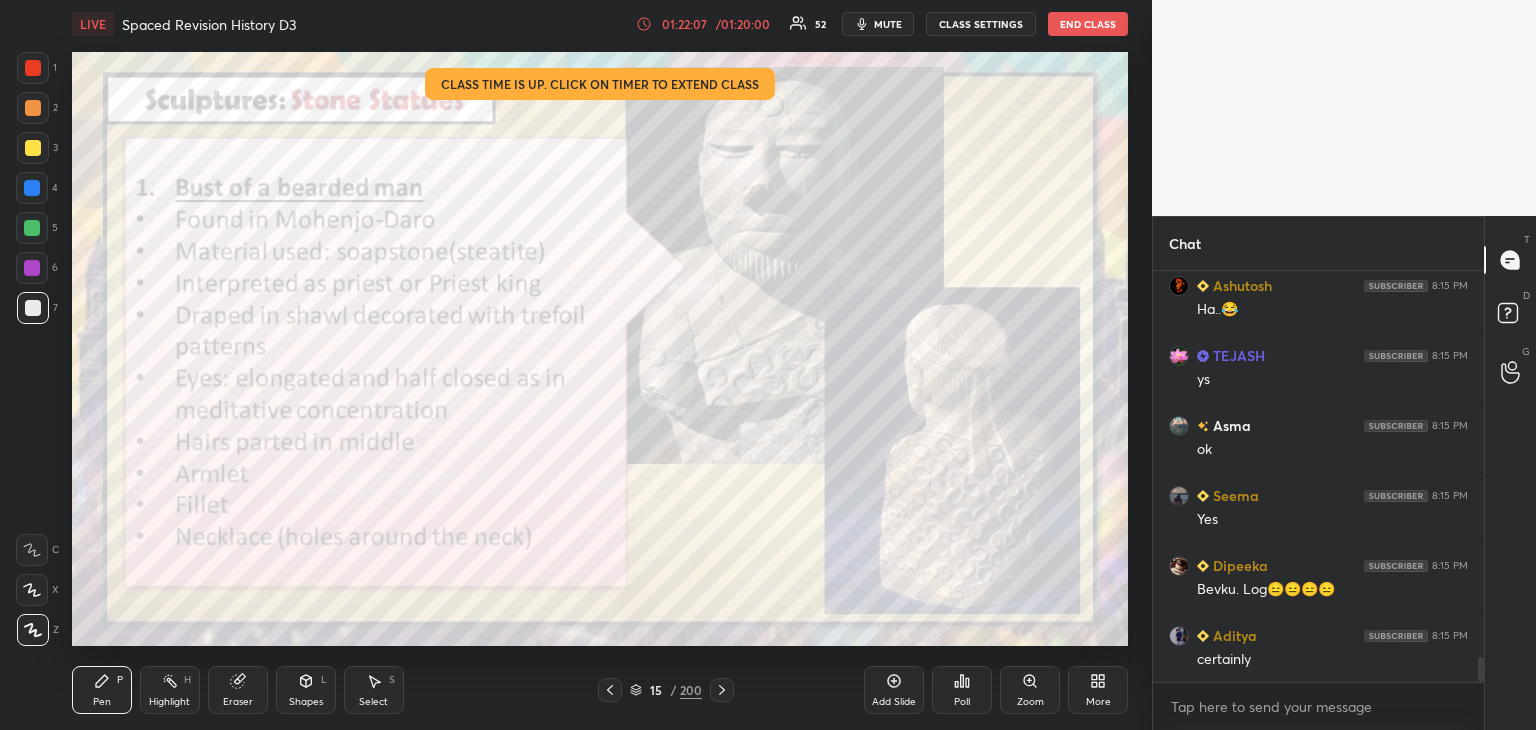 click at bounding box center [33, 68] 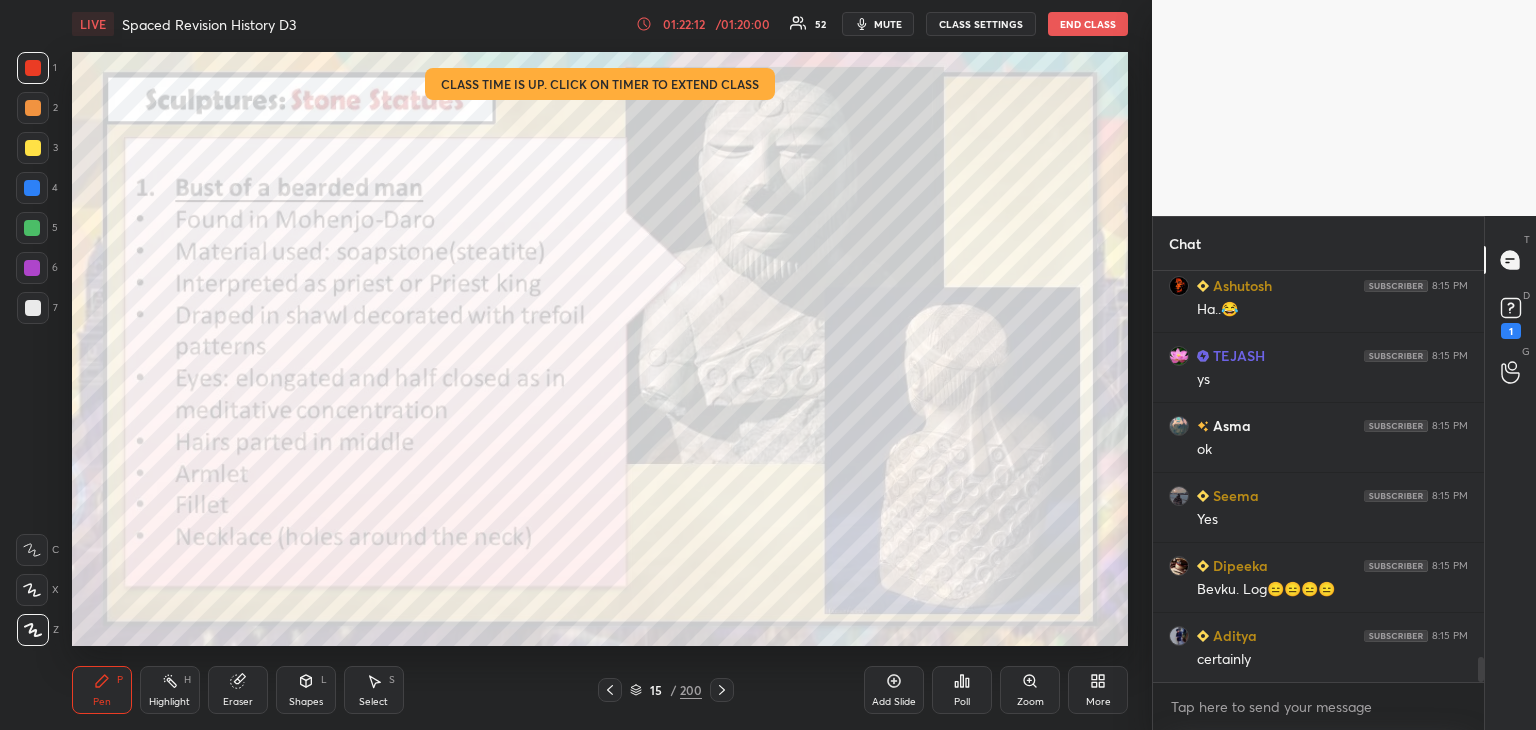 scroll, scrollTop: 6488, scrollLeft: 0, axis: vertical 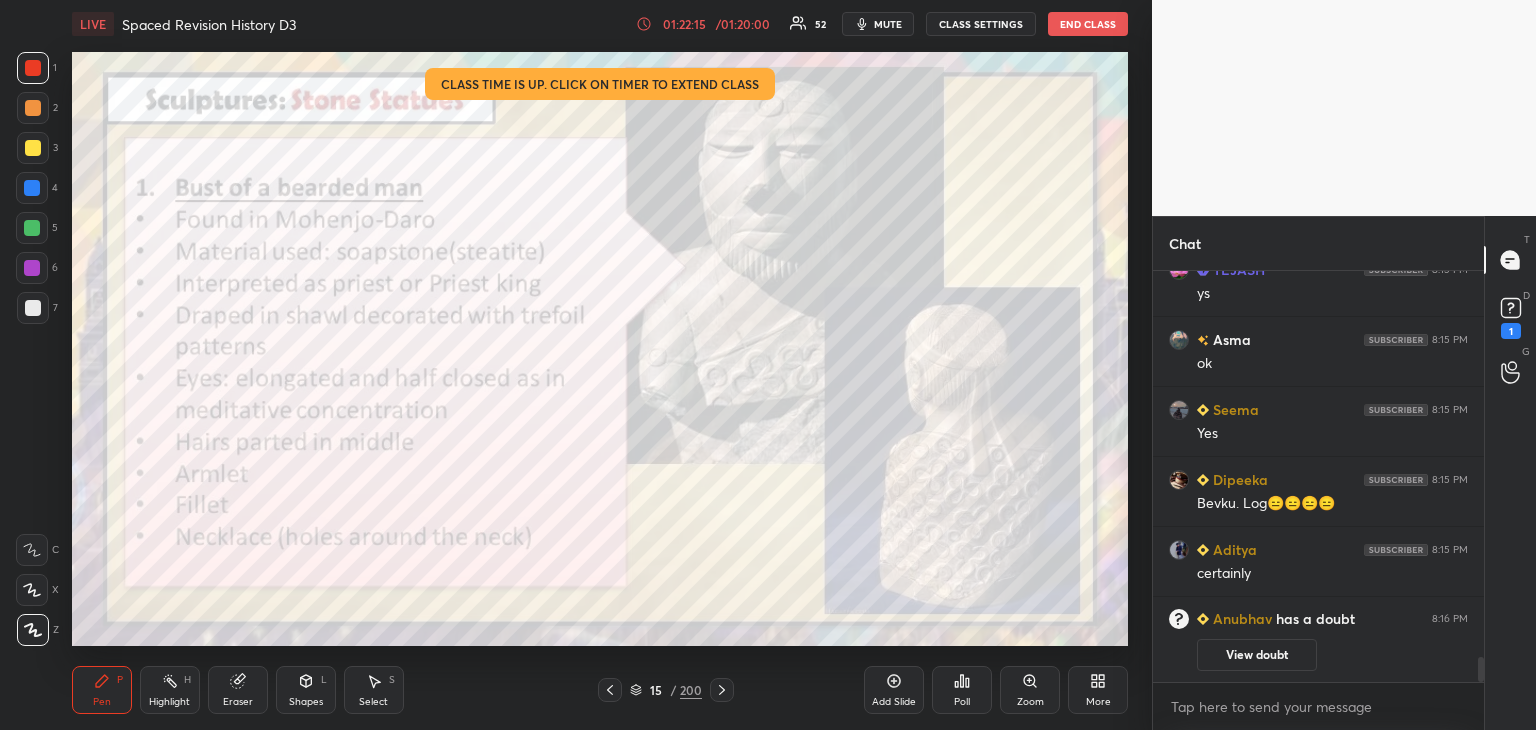 click at bounding box center [32, 188] 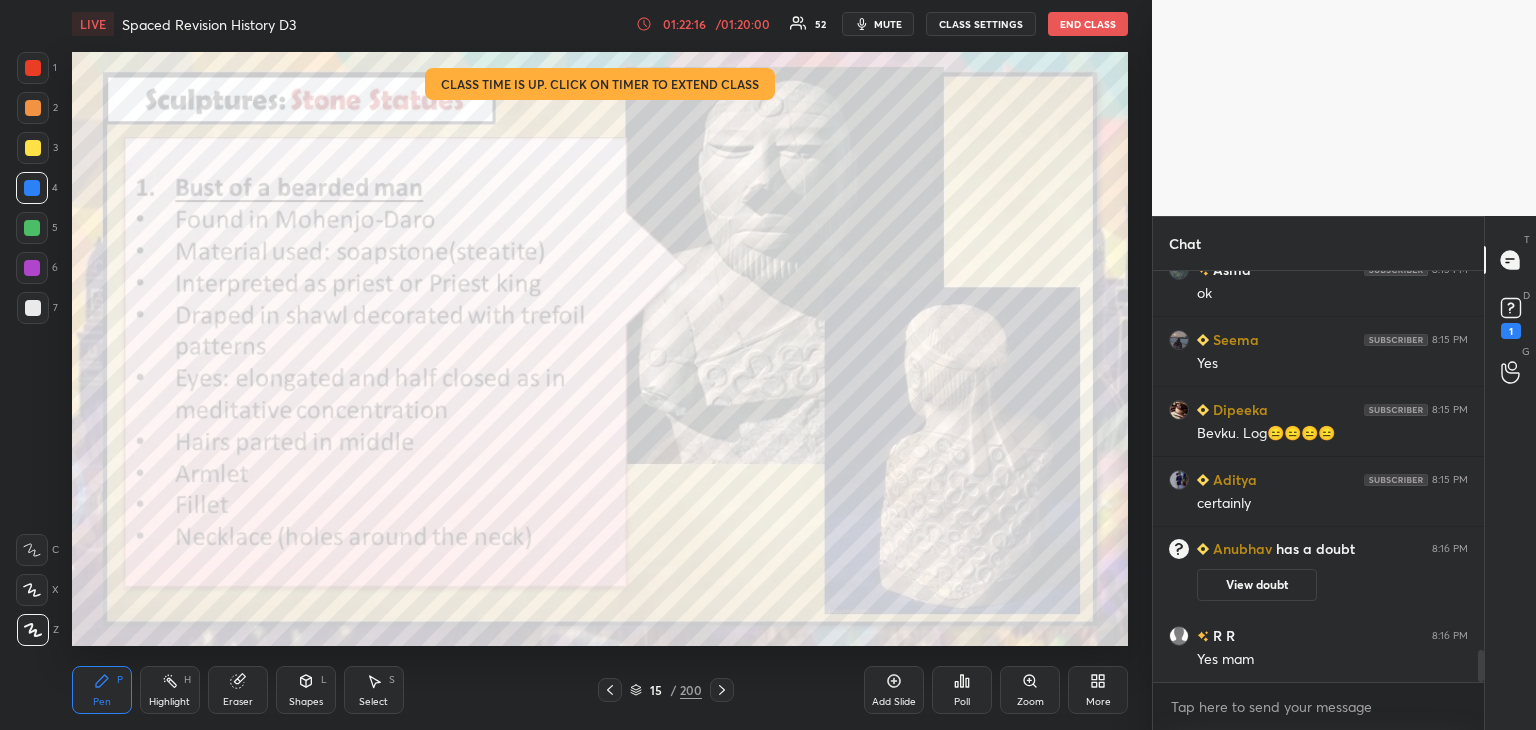 scroll, scrollTop: 4954, scrollLeft: 0, axis: vertical 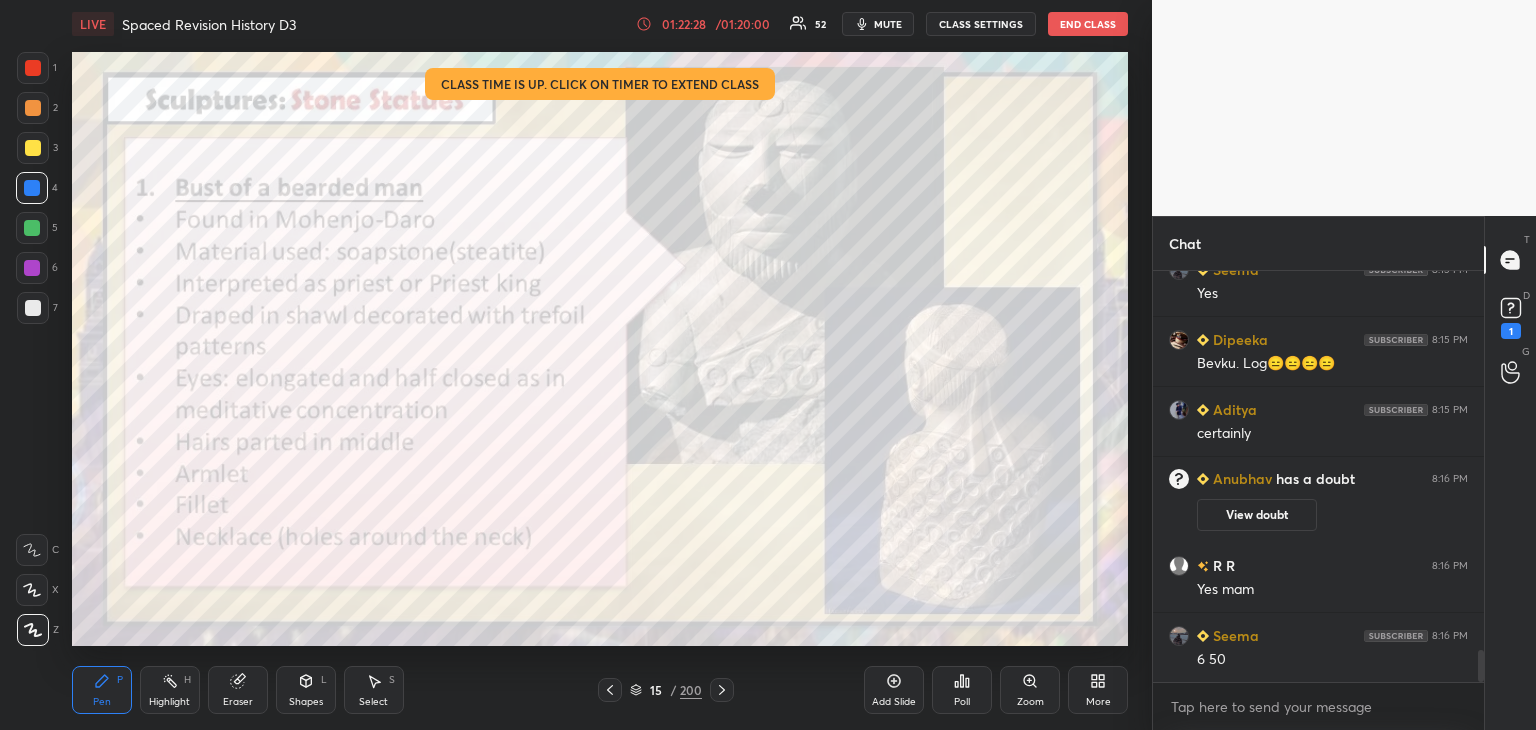 click at bounding box center [32, 228] 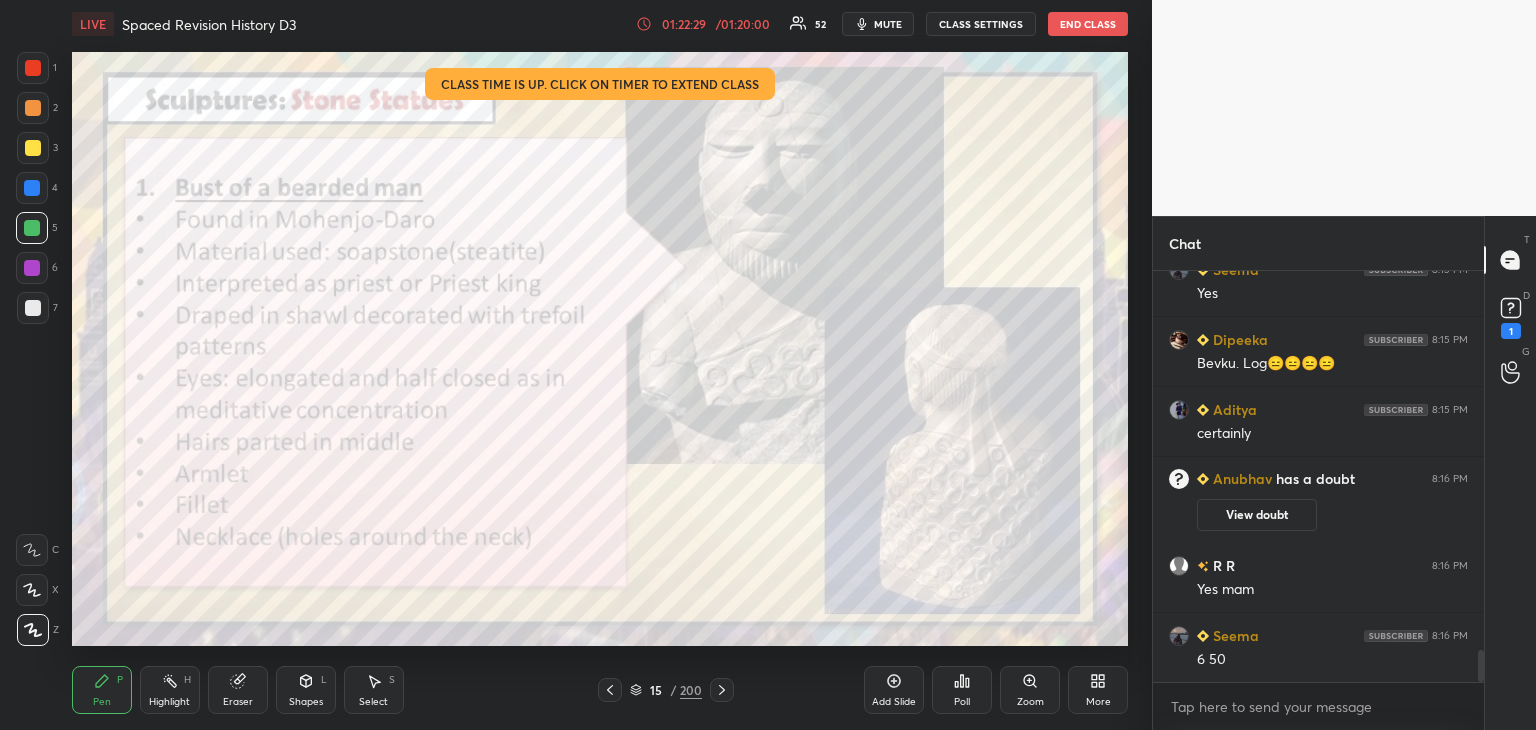 drag, startPoint x: 30, startPoint y: 64, endPoint x: 29, endPoint y: 81, distance: 17.029387 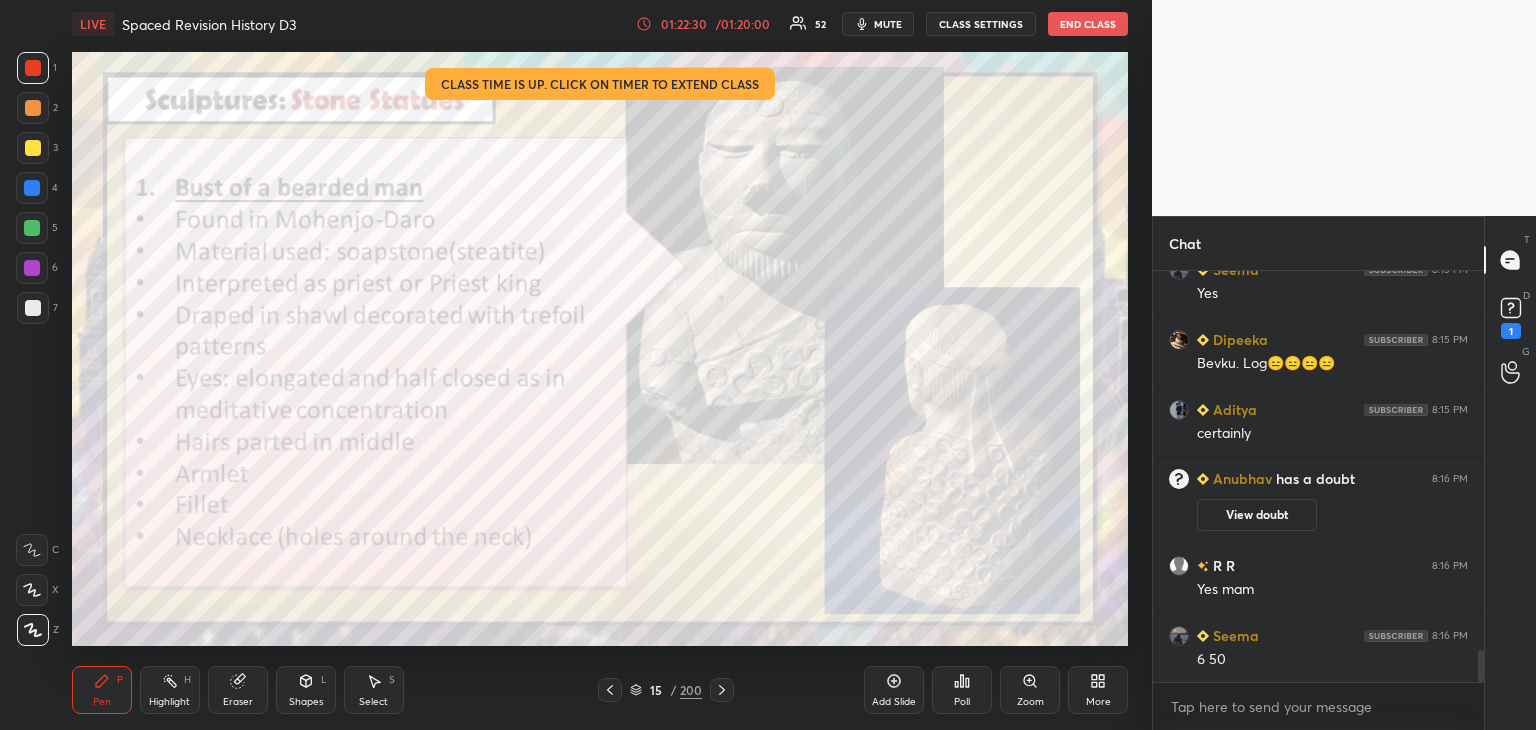 click at bounding box center [33, 108] 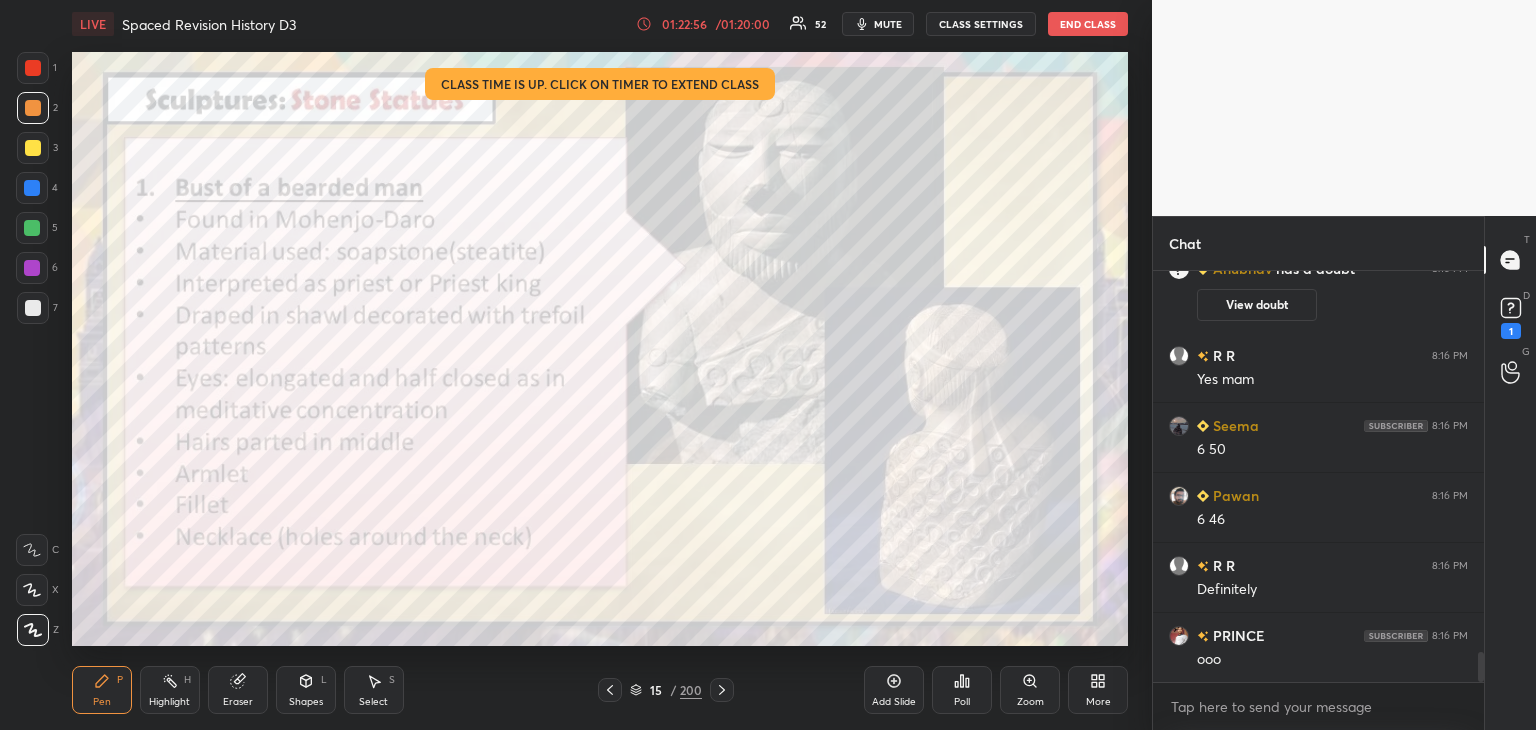scroll, scrollTop: 5234, scrollLeft: 0, axis: vertical 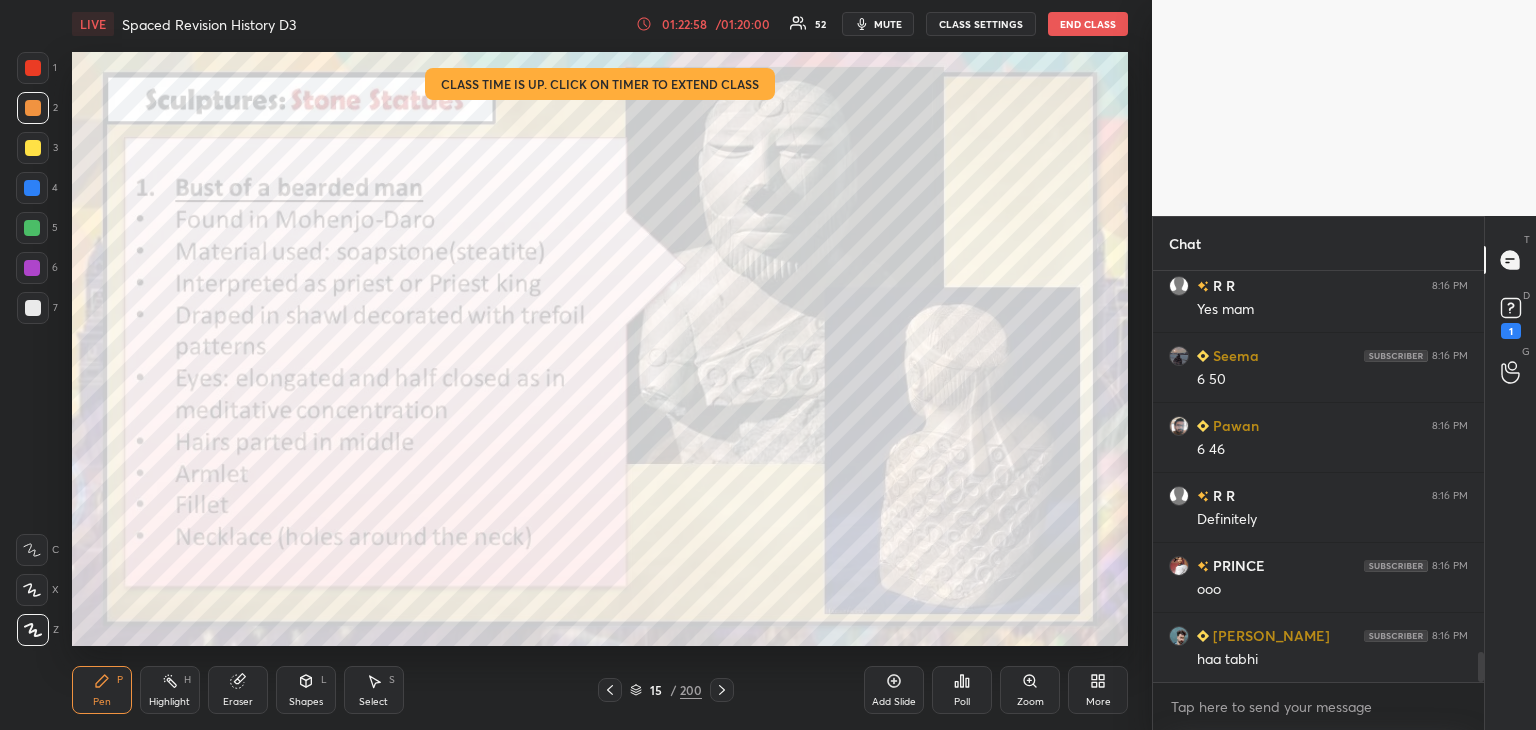 click on "Eraser" at bounding box center [238, 690] 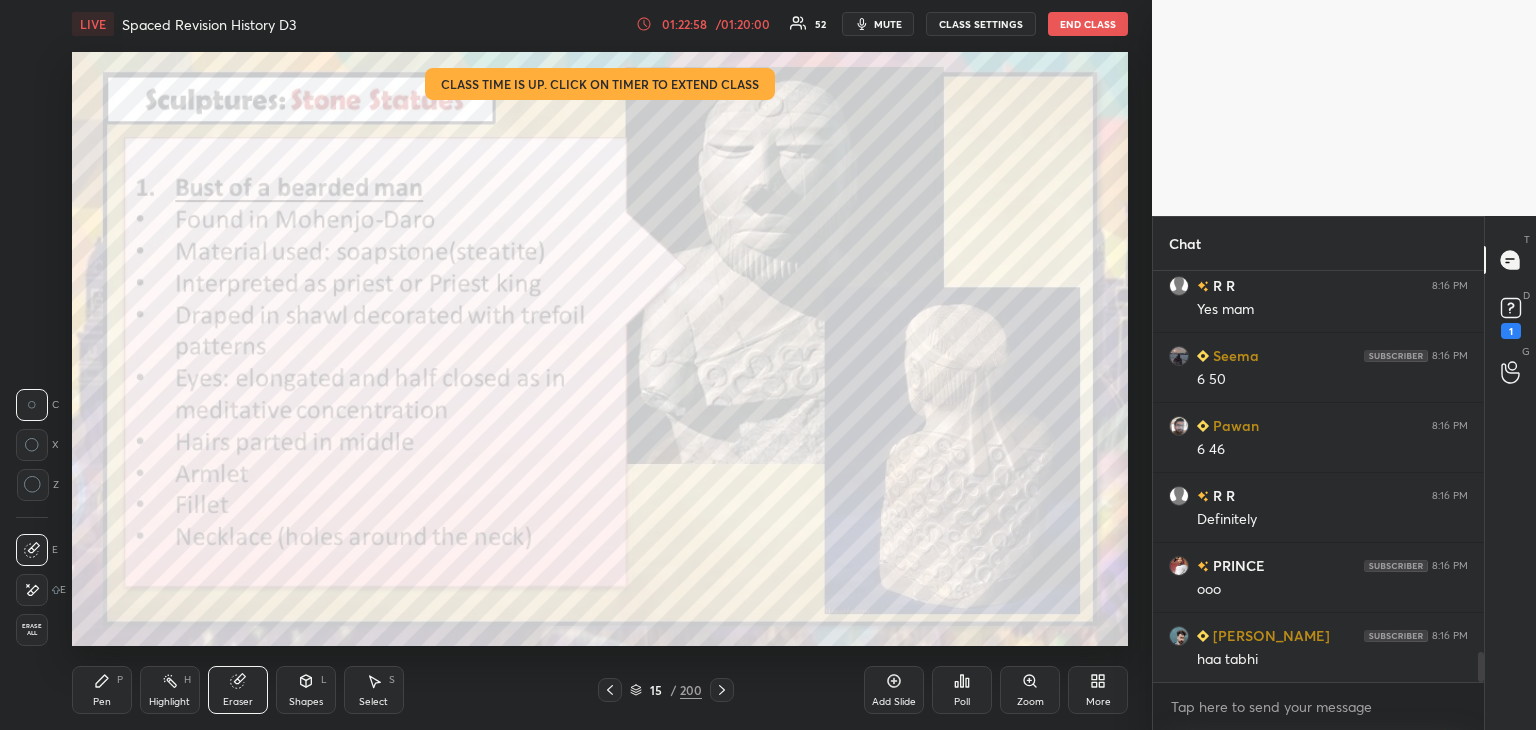 click on "Erase all" at bounding box center (32, 630) 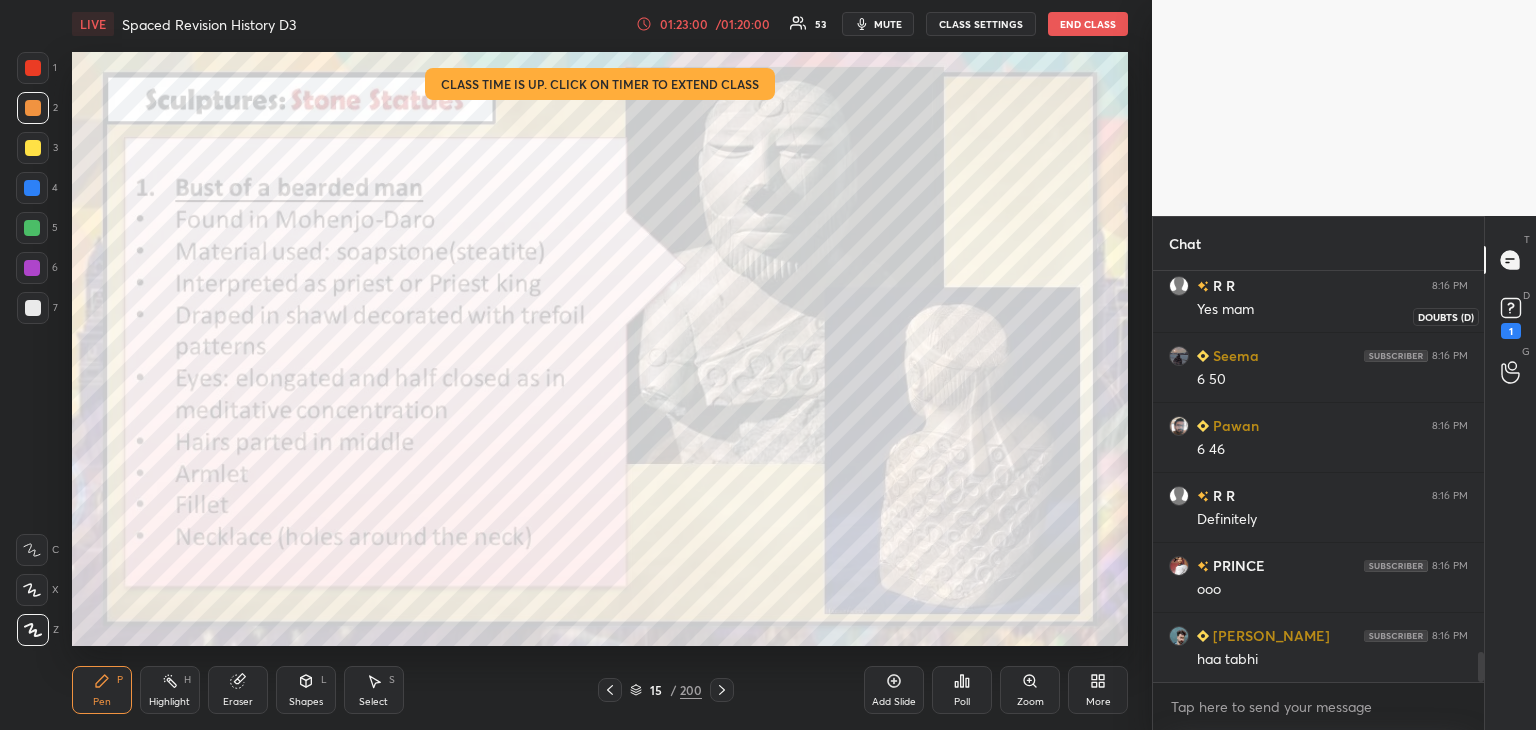 click 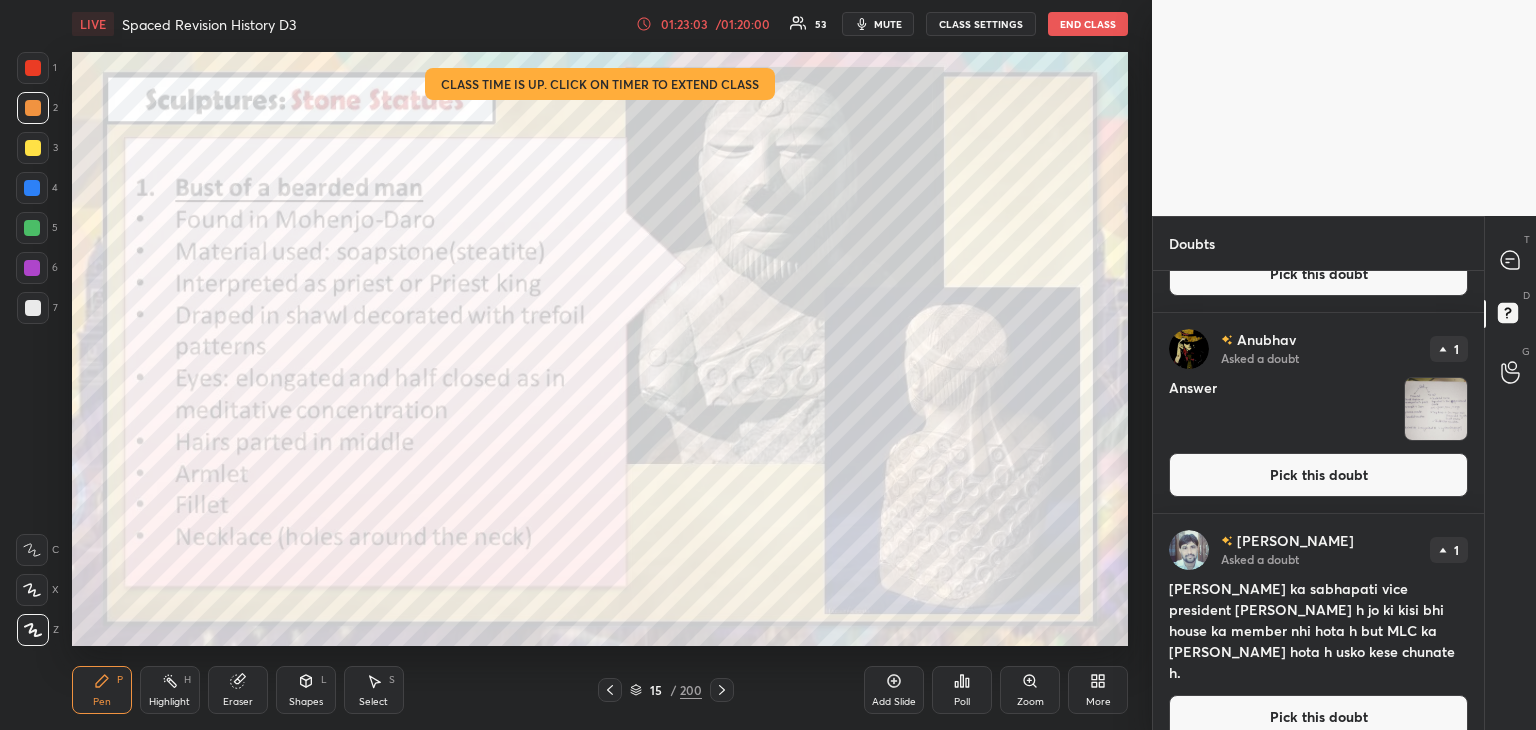 scroll, scrollTop: 720, scrollLeft: 0, axis: vertical 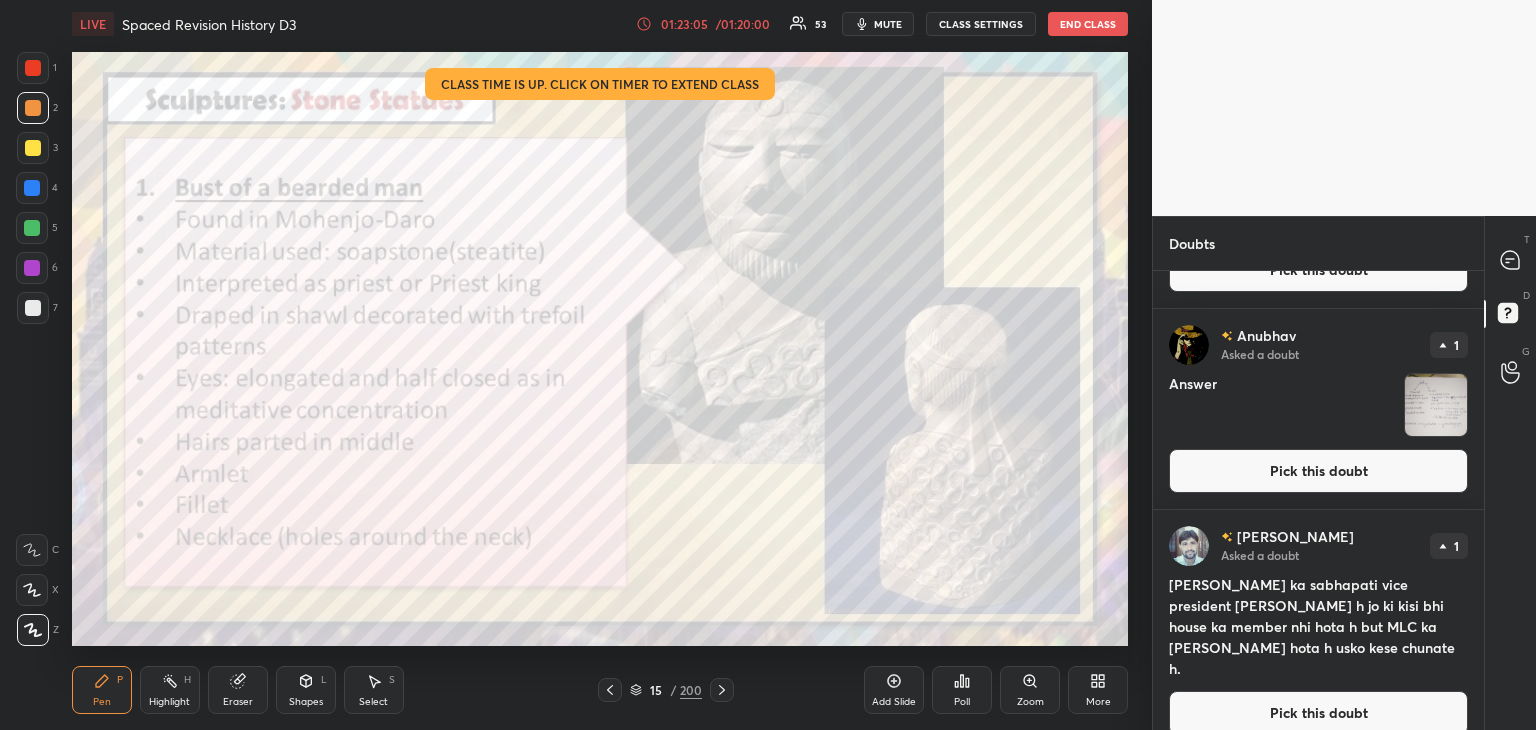 click on "Pick this doubt" at bounding box center [1318, 471] 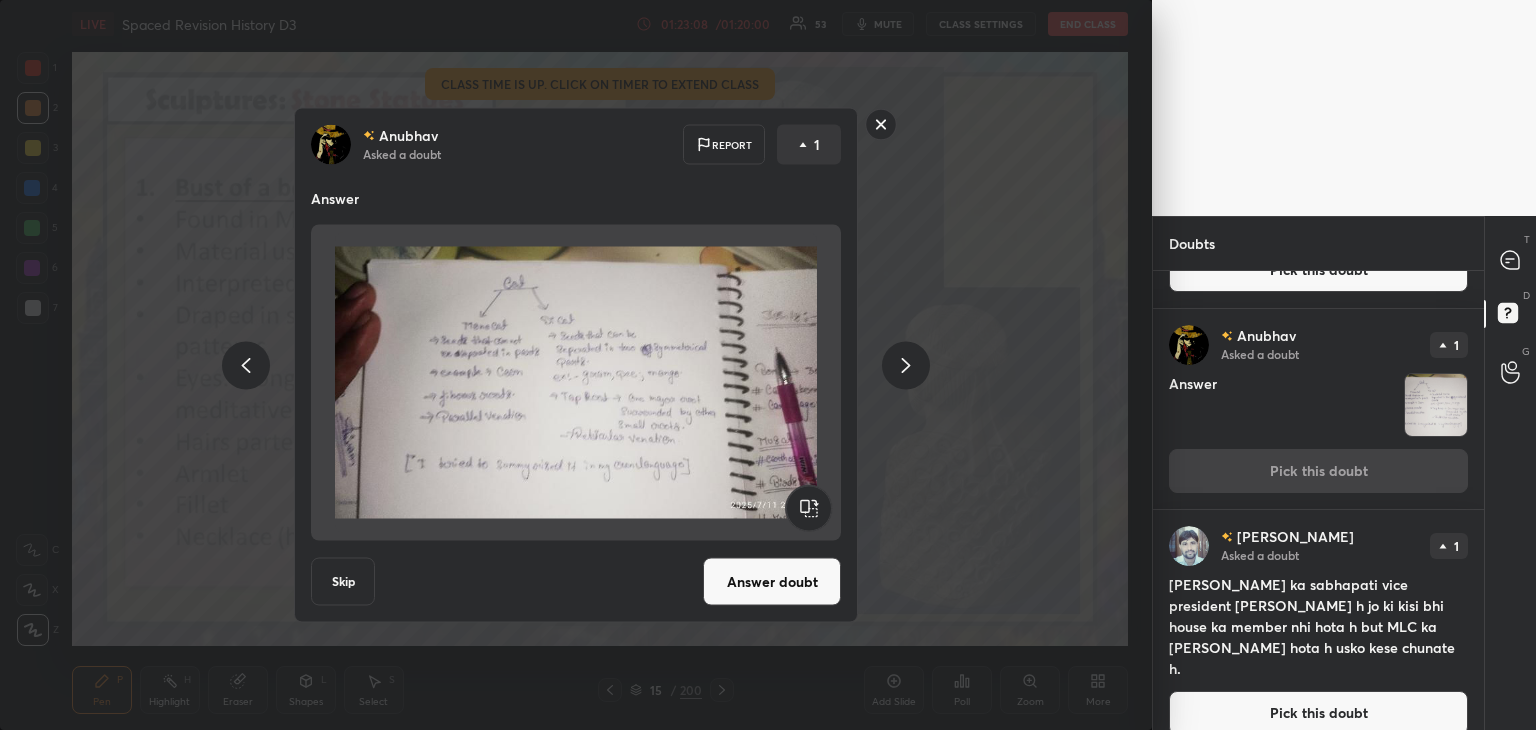click 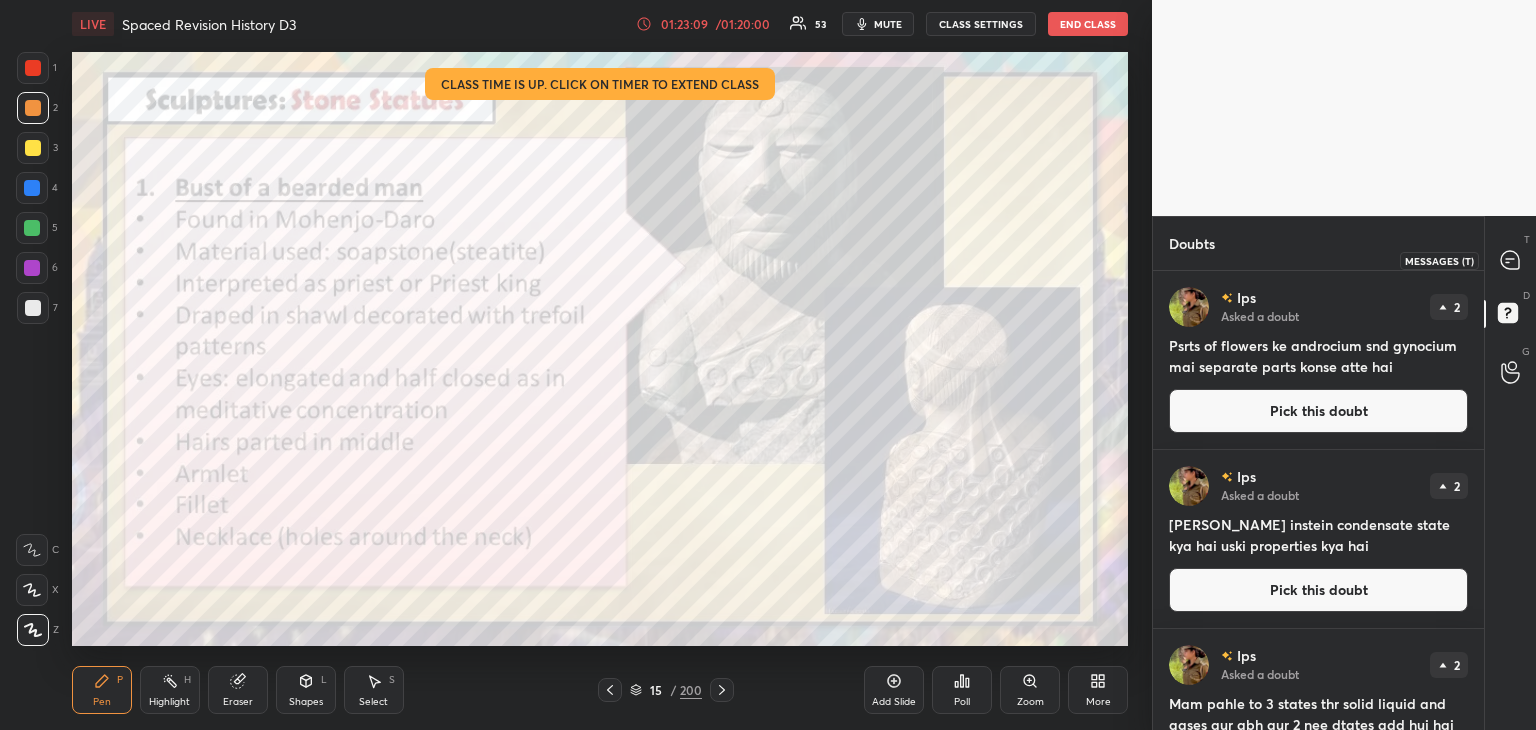 click 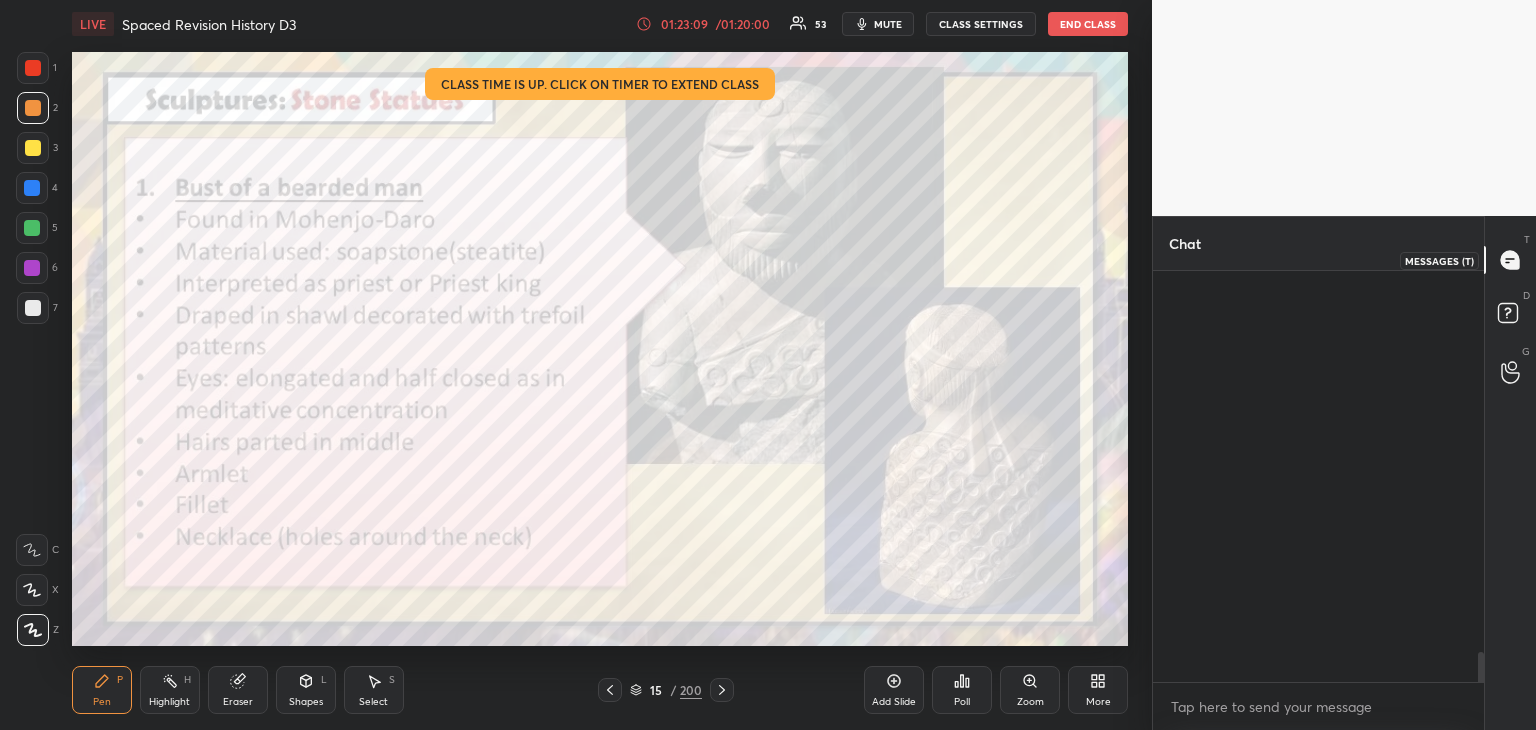 scroll, scrollTop: 5732, scrollLeft: 0, axis: vertical 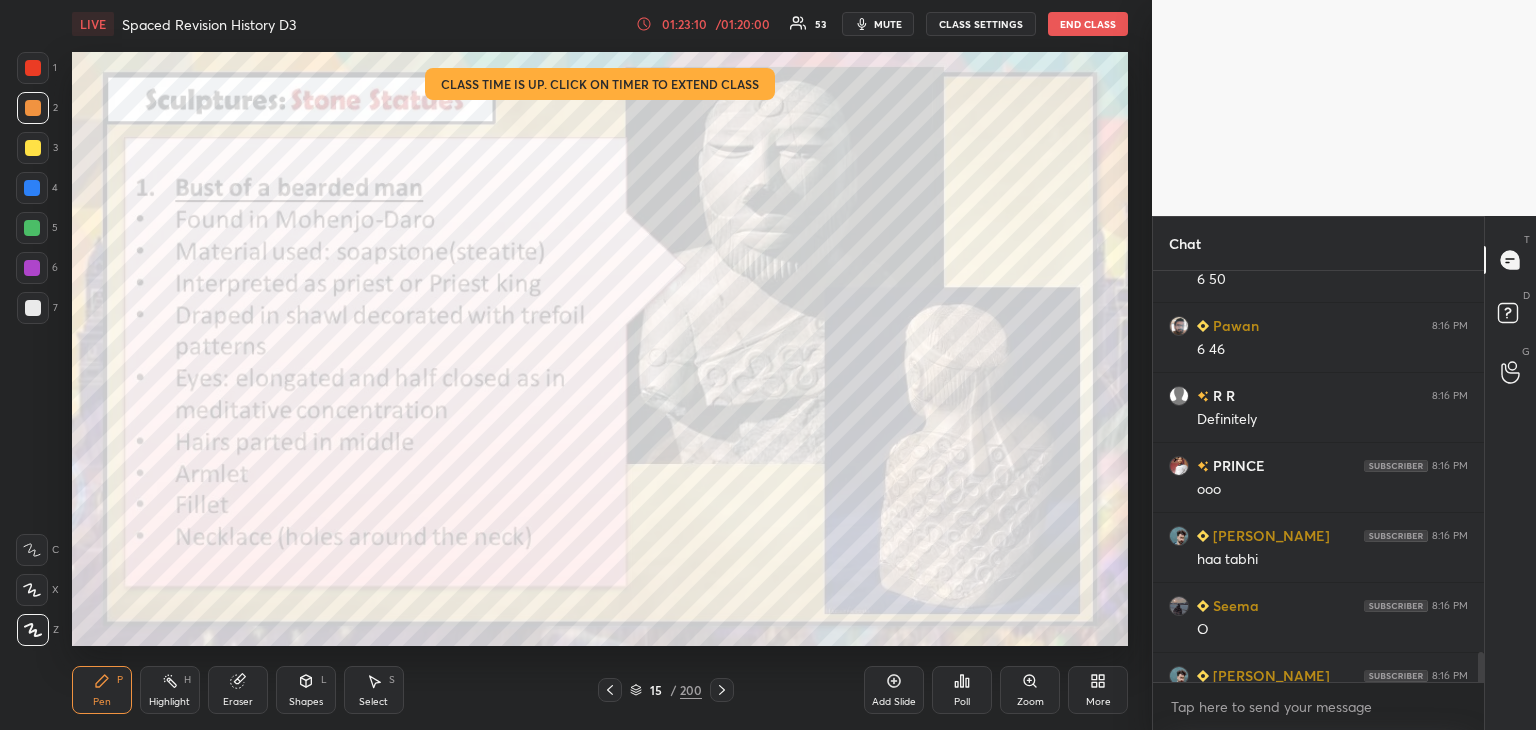 drag, startPoint x: 1476, startPoint y: 667, endPoint x: 1482, endPoint y: 691, distance: 24.738634 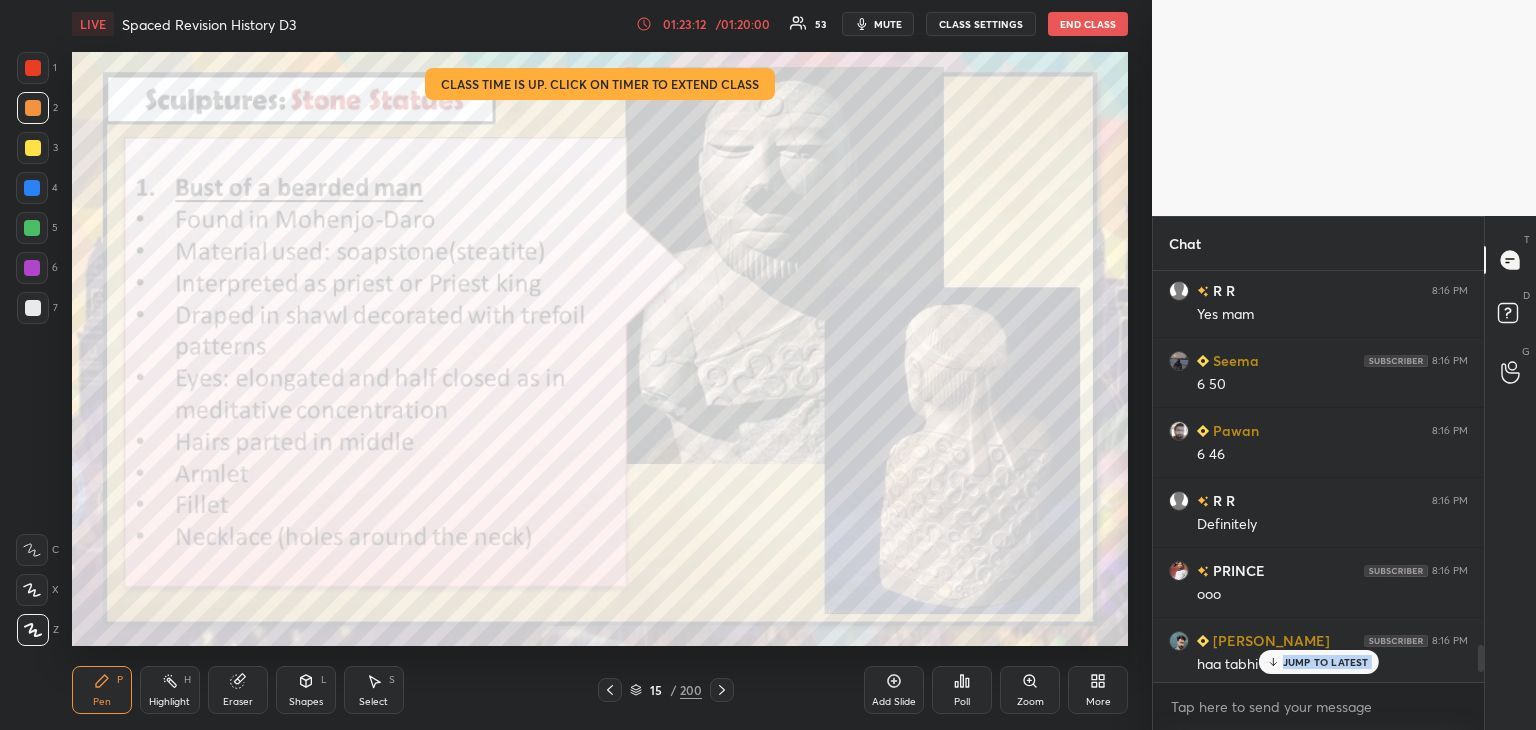 click on "JUMP TO LATEST" at bounding box center [1326, 662] 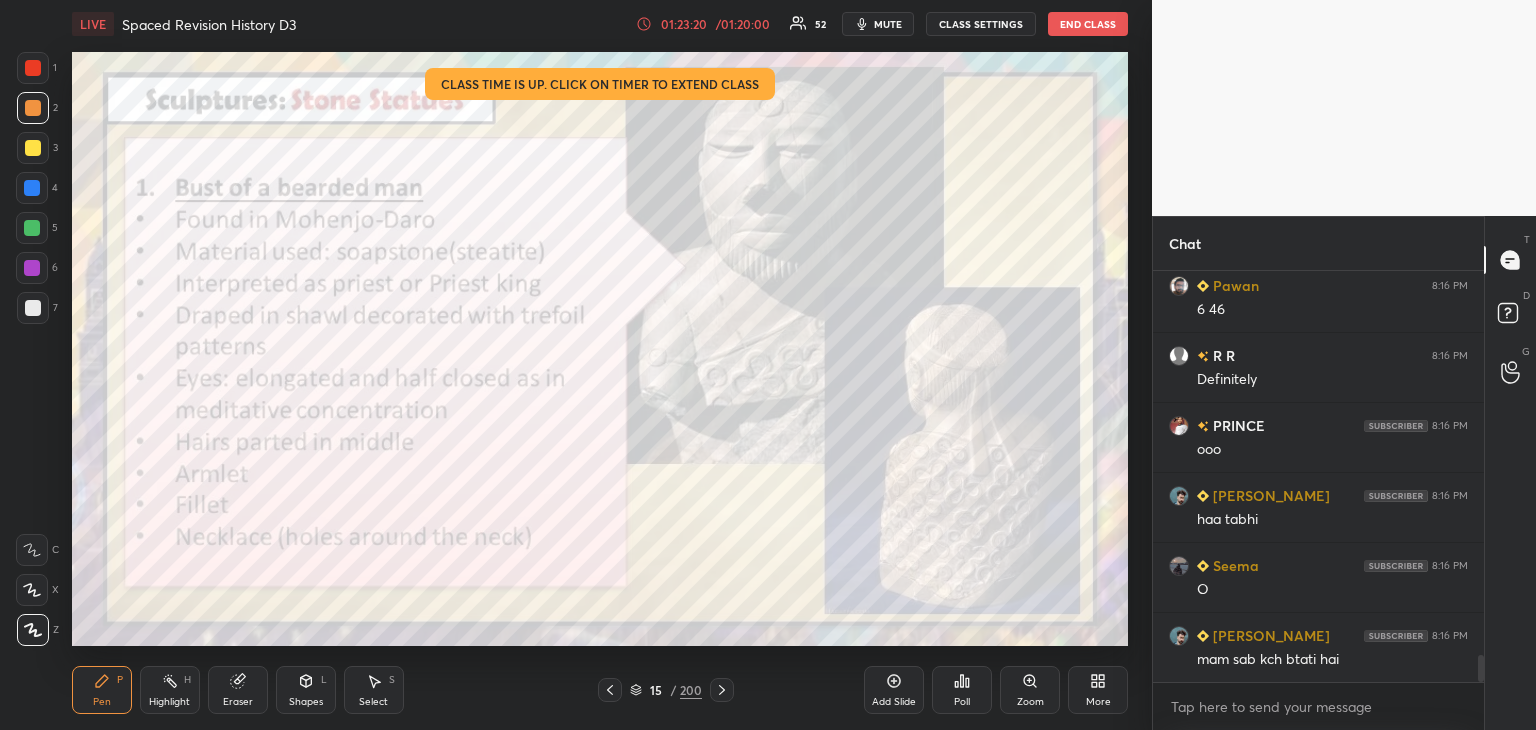 scroll, scrollTop: 5842, scrollLeft: 0, axis: vertical 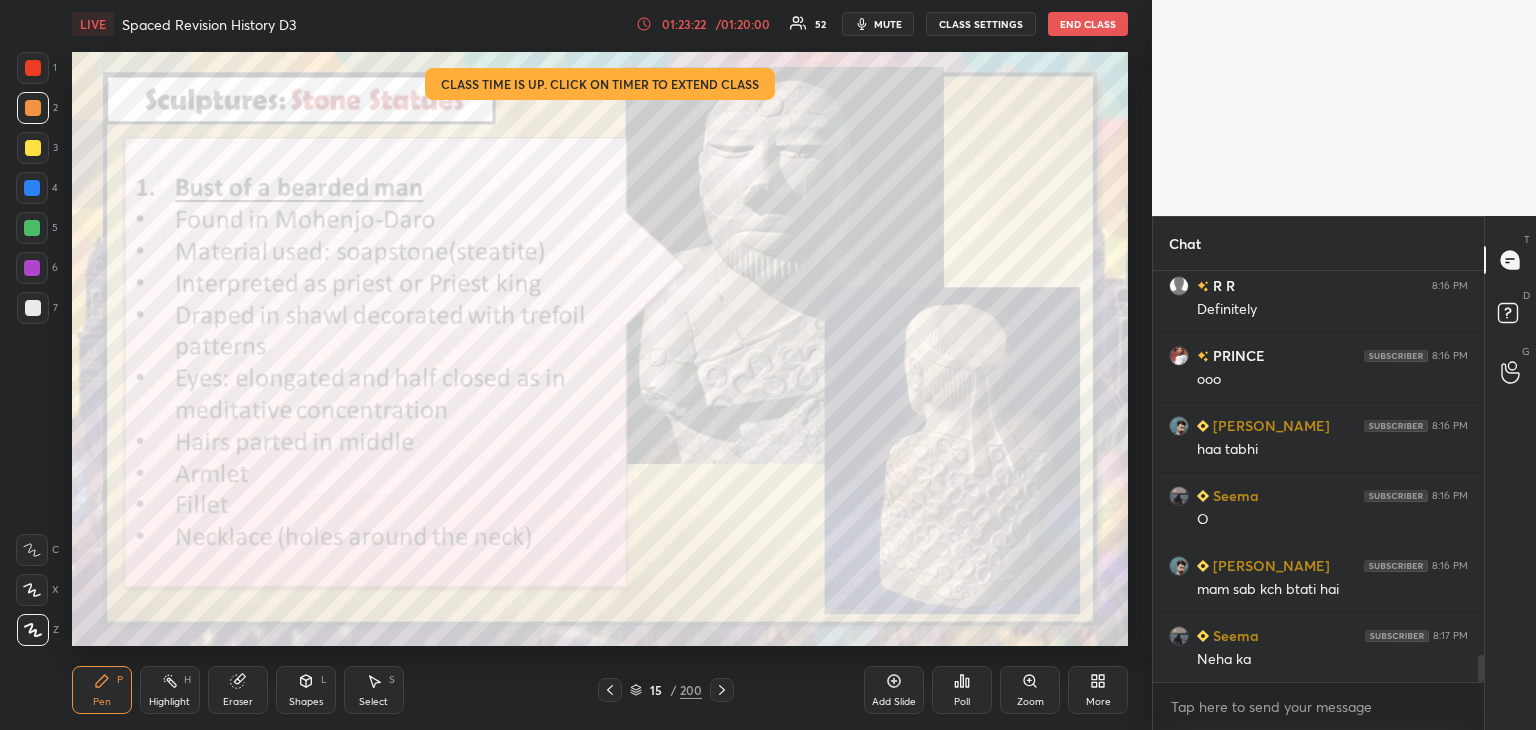 drag, startPoint x: 1480, startPoint y: 674, endPoint x: 1488, endPoint y: 689, distance: 17 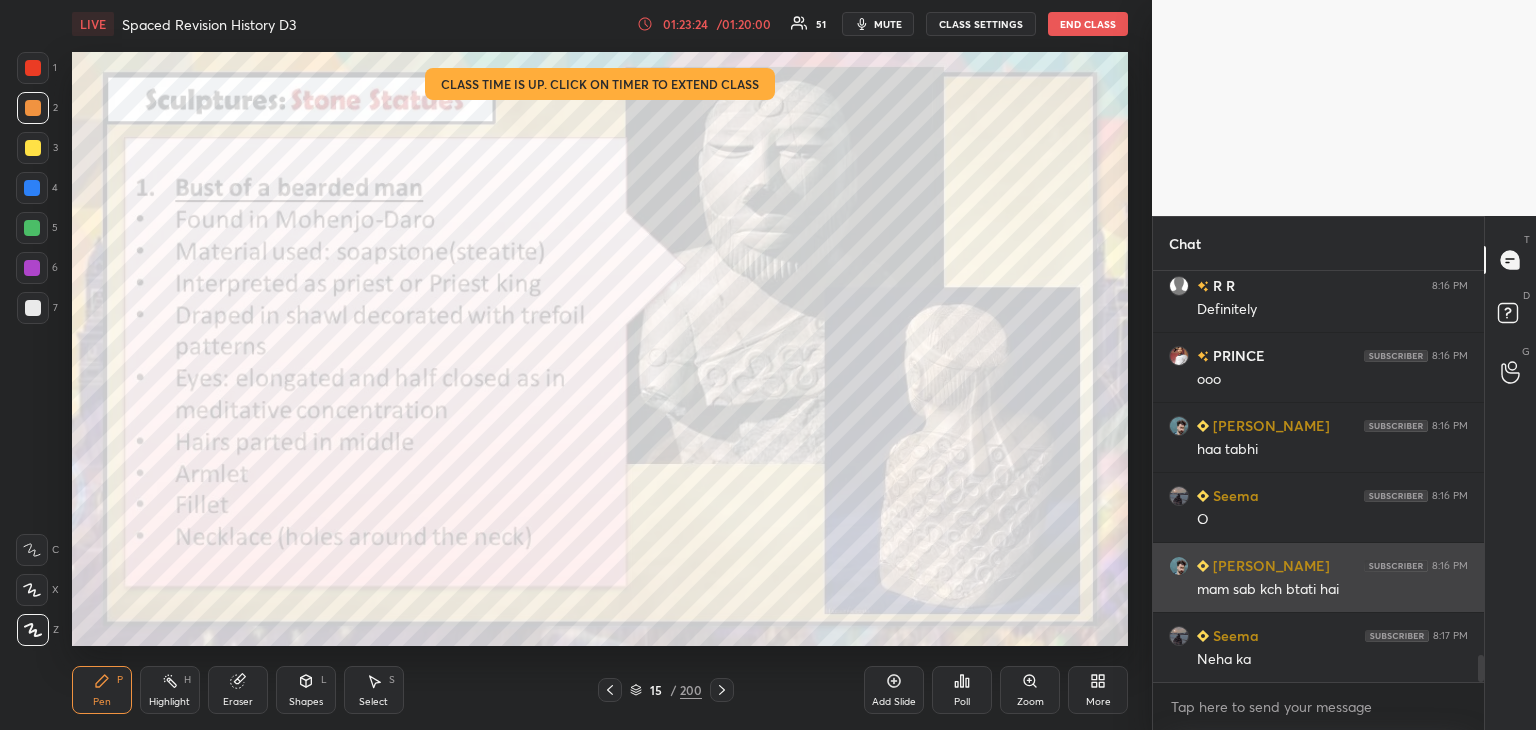 scroll, scrollTop: 5912, scrollLeft: 0, axis: vertical 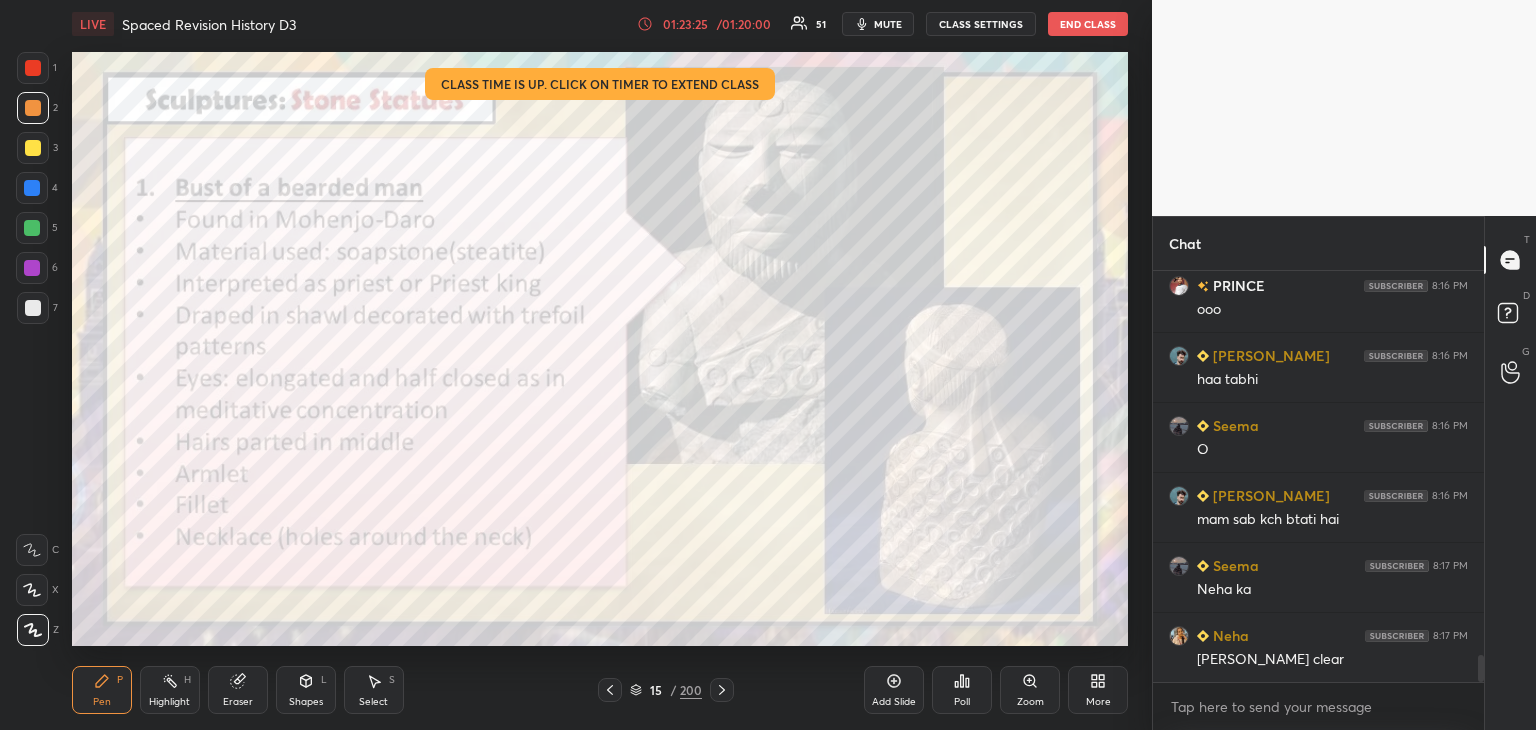 click at bounding box center (32, 188) 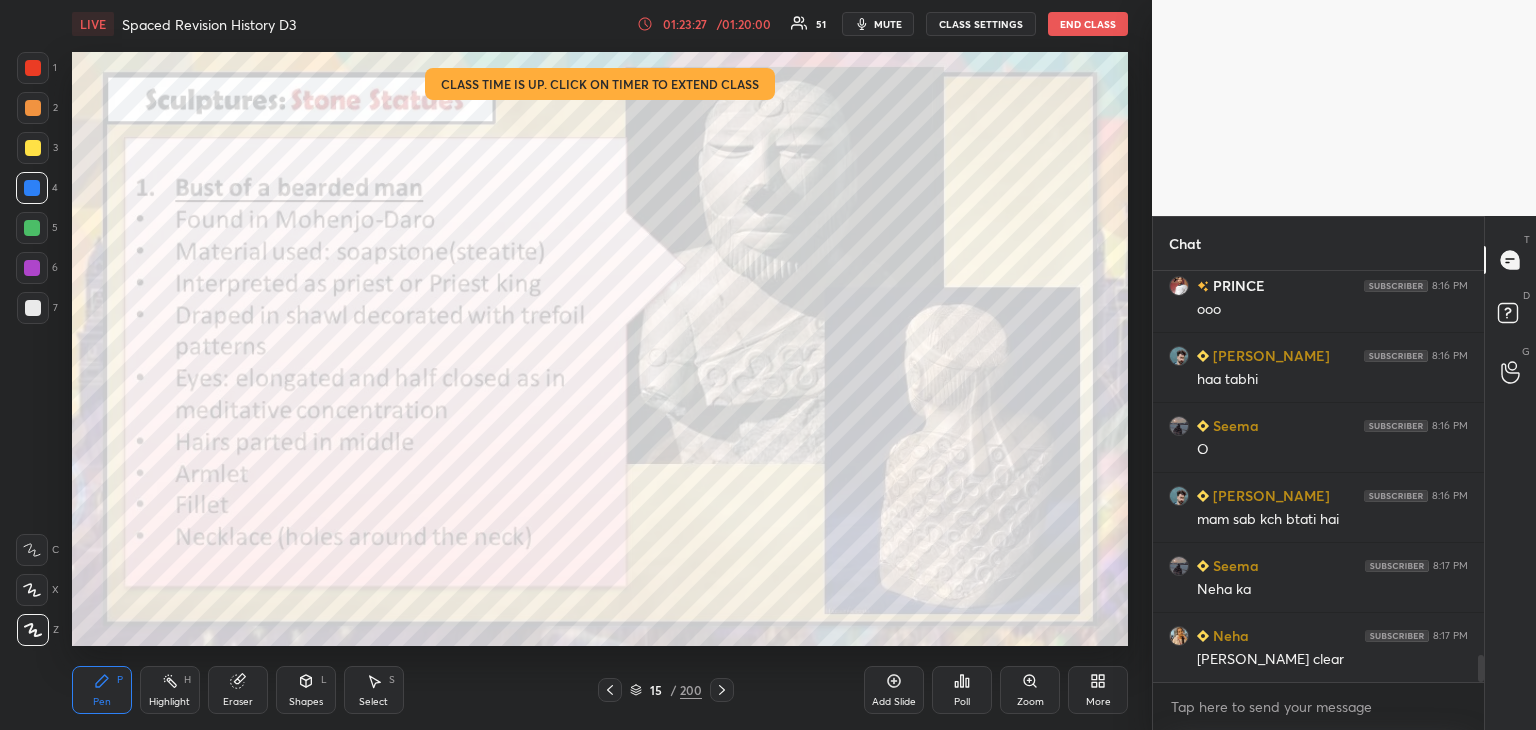 click at bounding box center [33, 68] 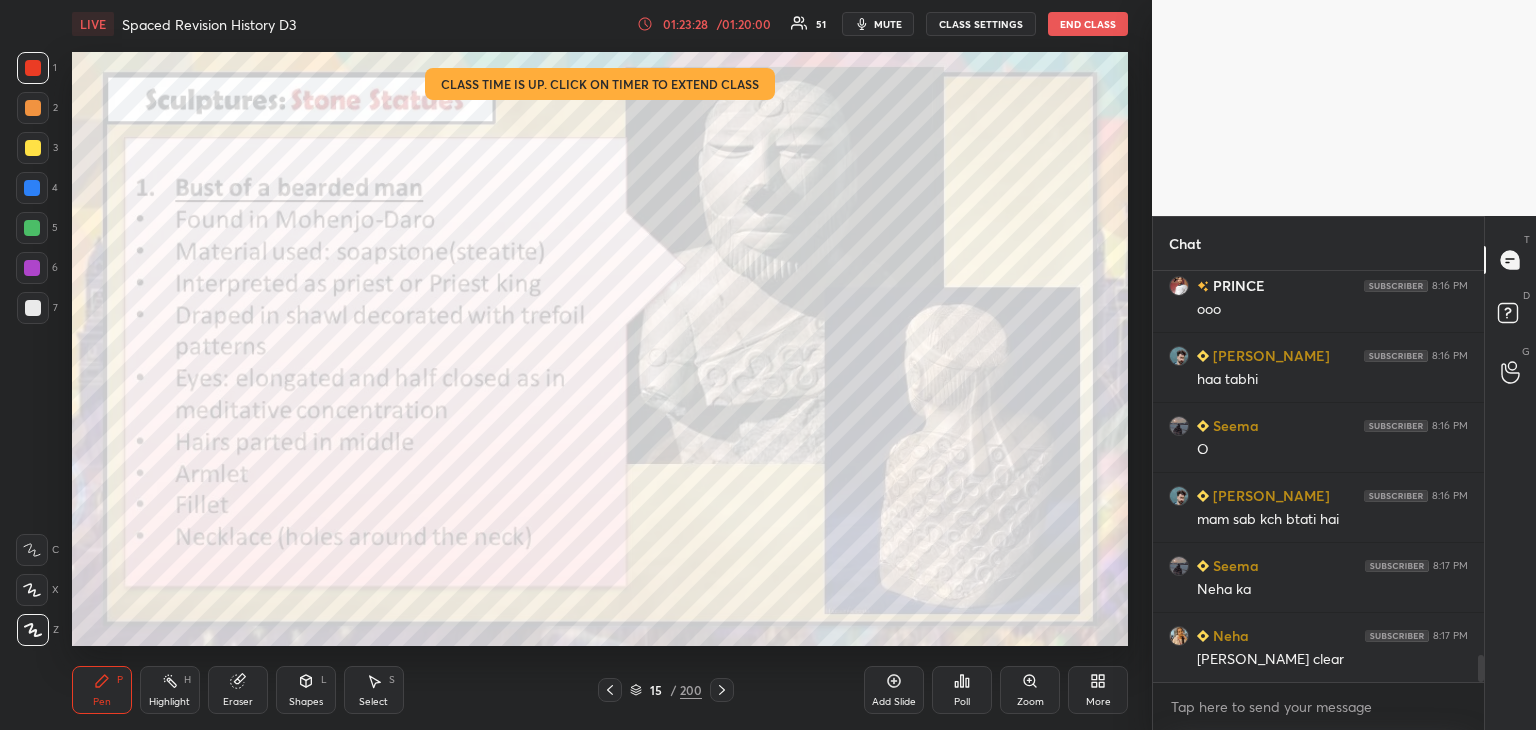 click 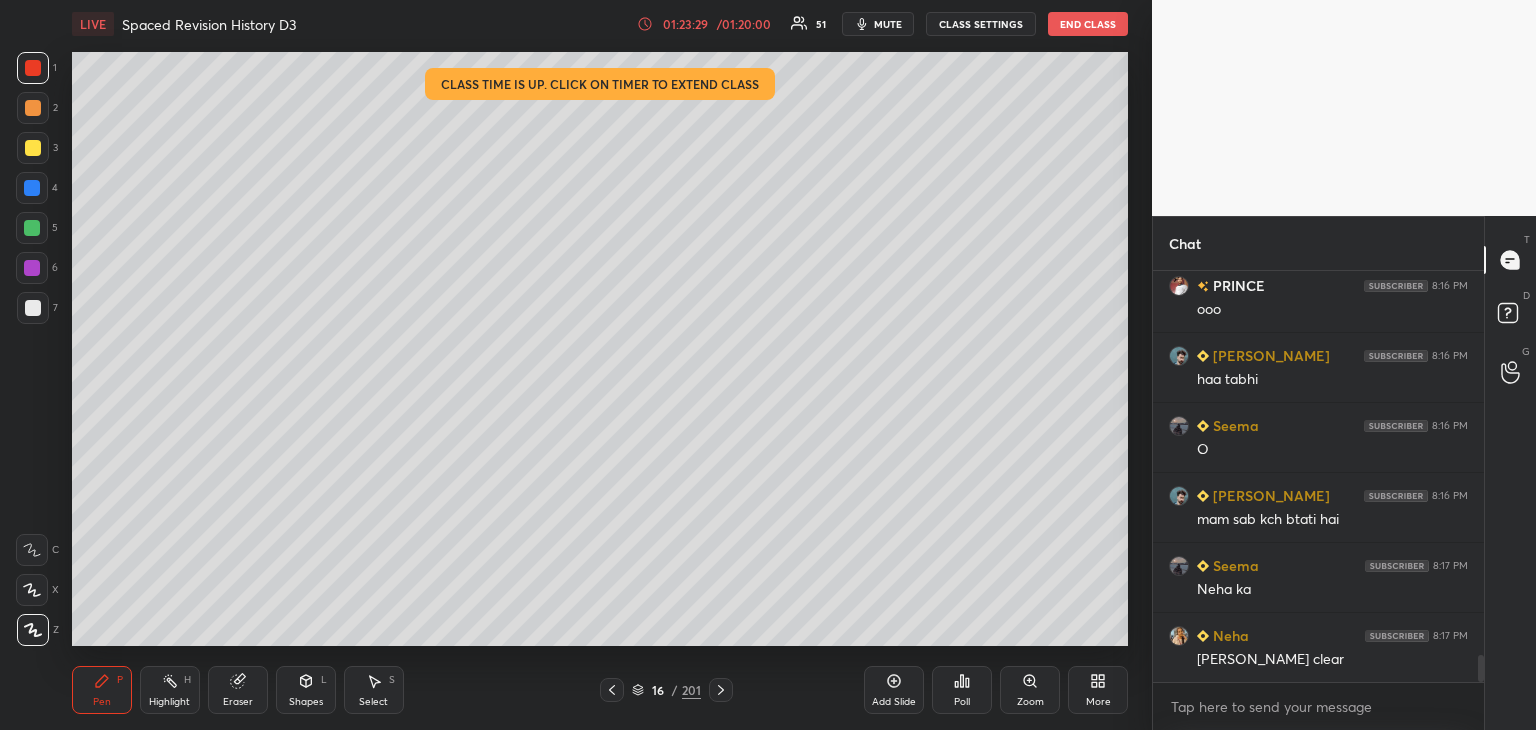 click at bounding box center [33, 308] 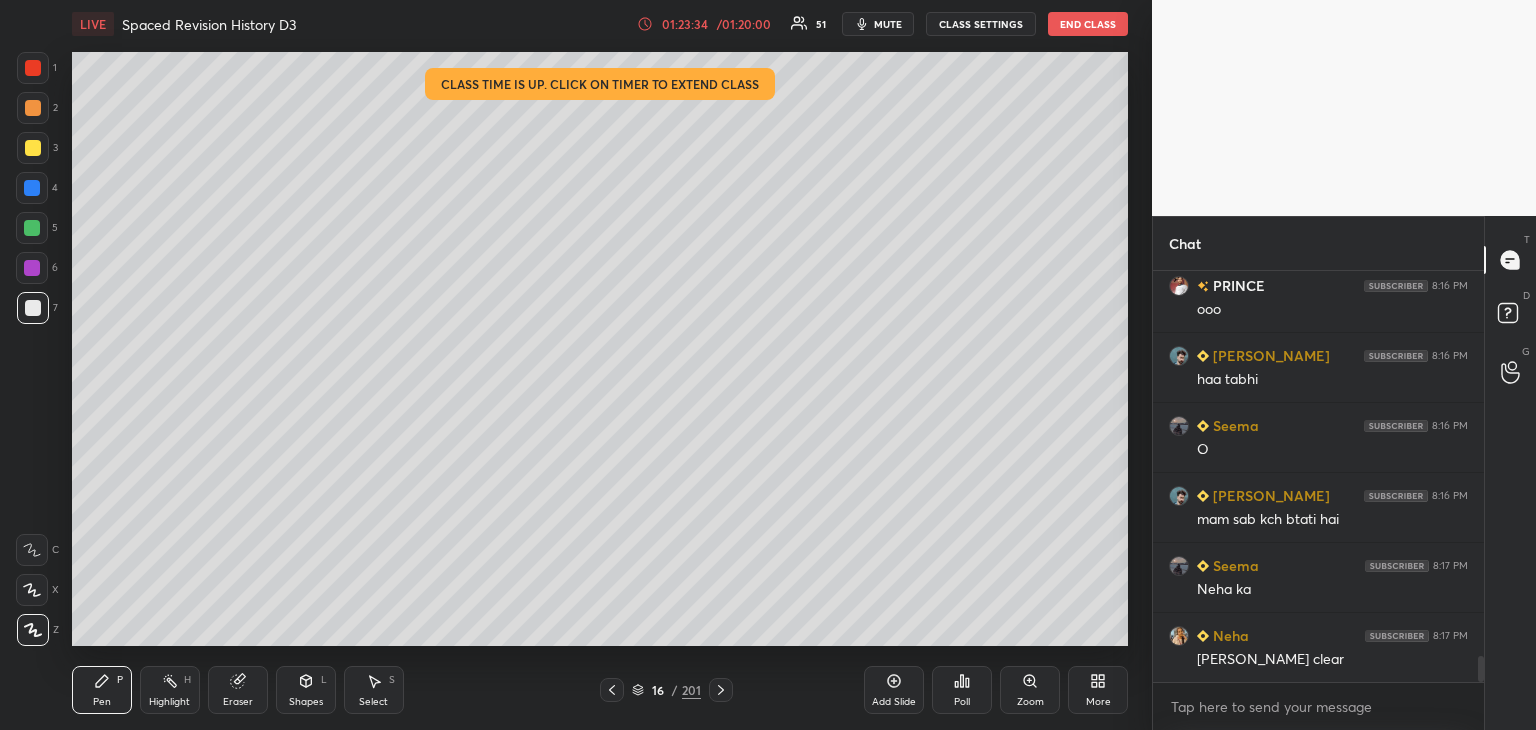 scroll, scrollTop: 5982, scrollLeft: 0, axis: vertical 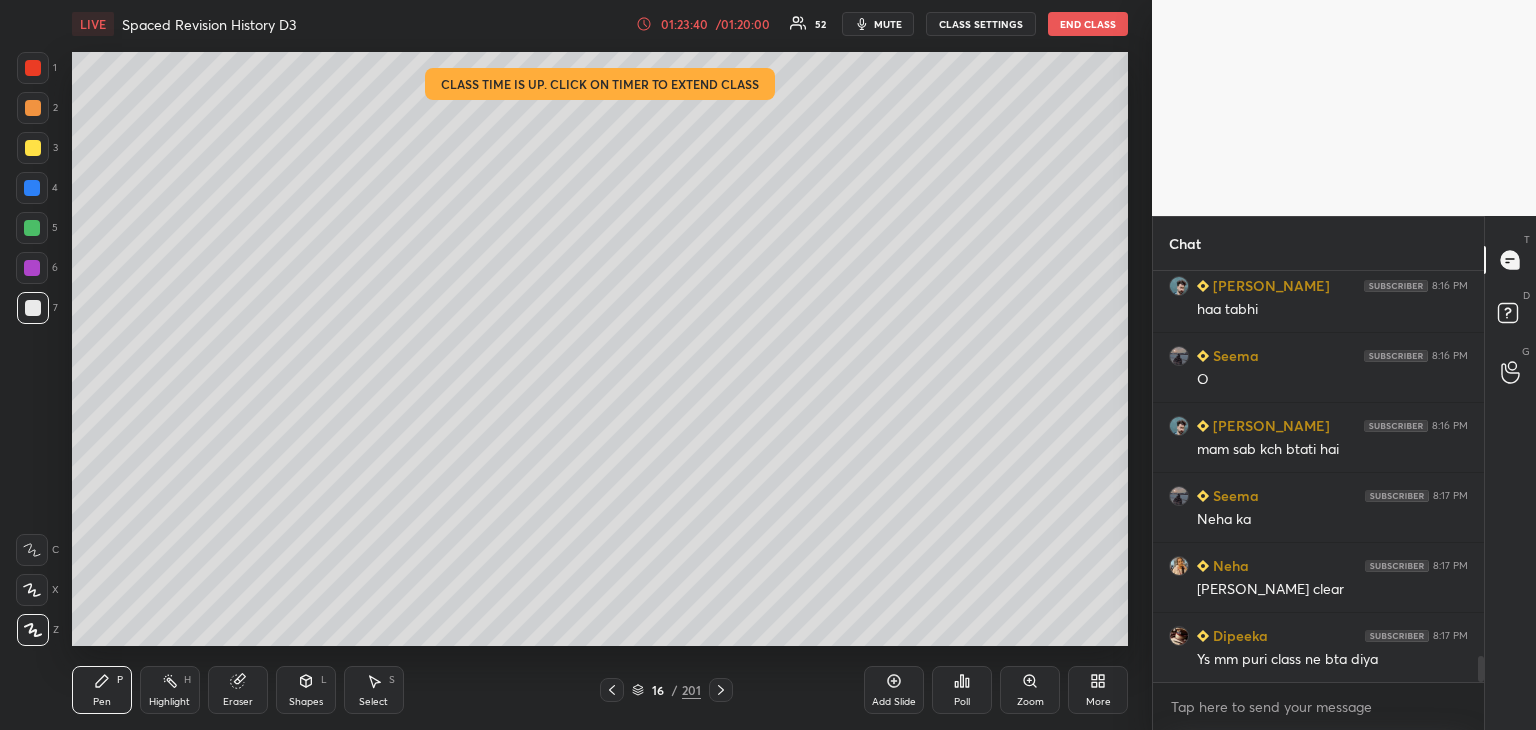 click at bounding box center [33, 148] 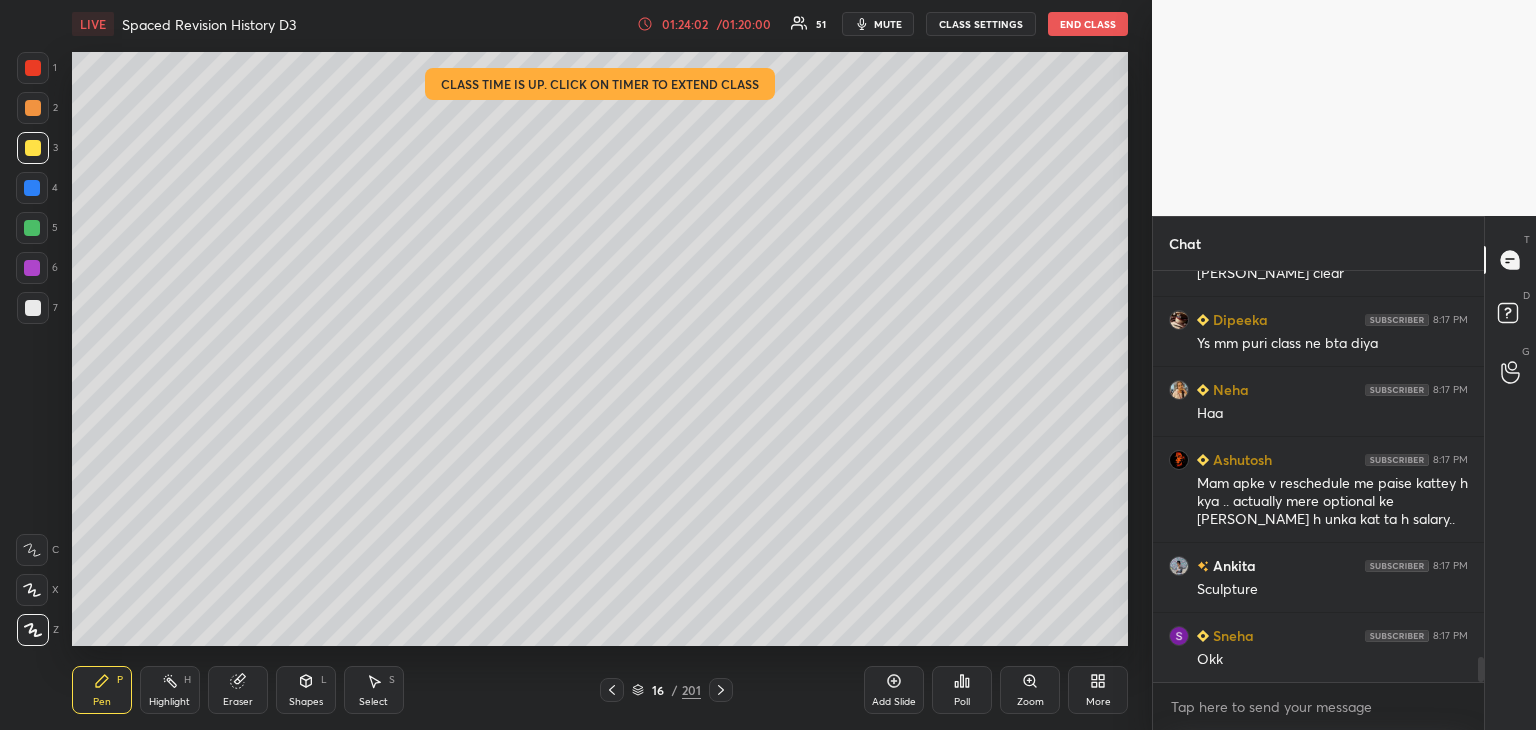 scroll, scrollTop: 6368, scrollLeft: 0, axis: vertical 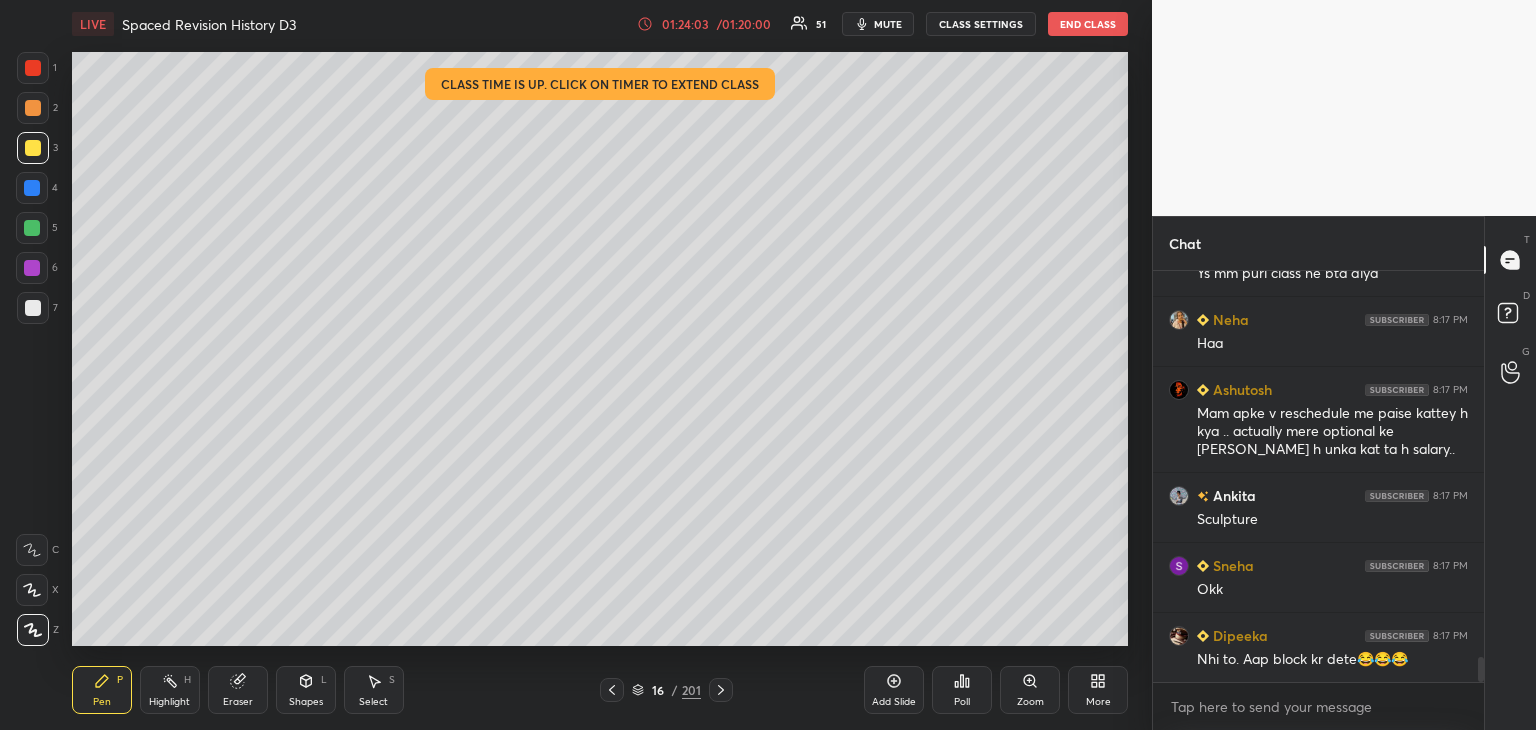 click 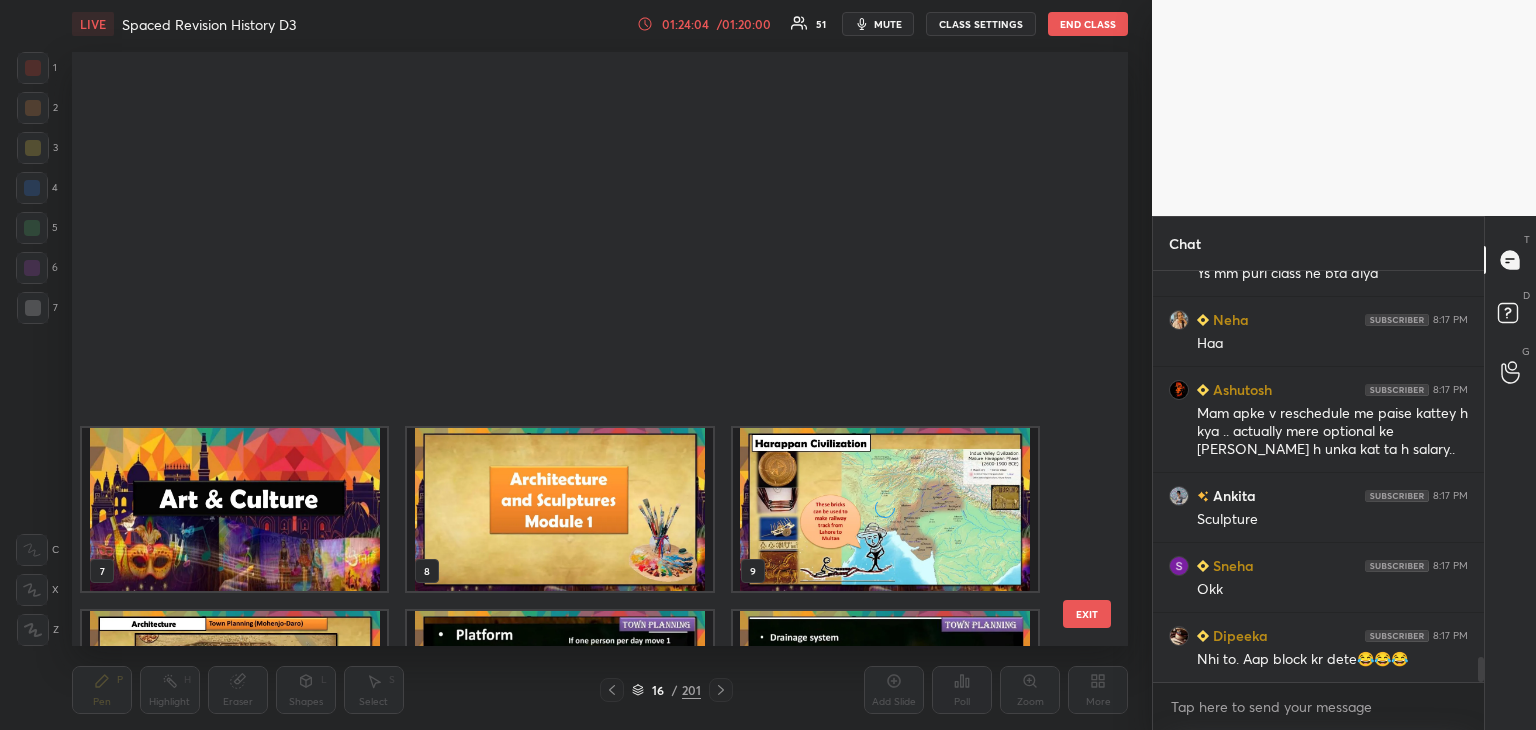 scroll, scrollTop: 588, scrollLeft: 1046, axis: both 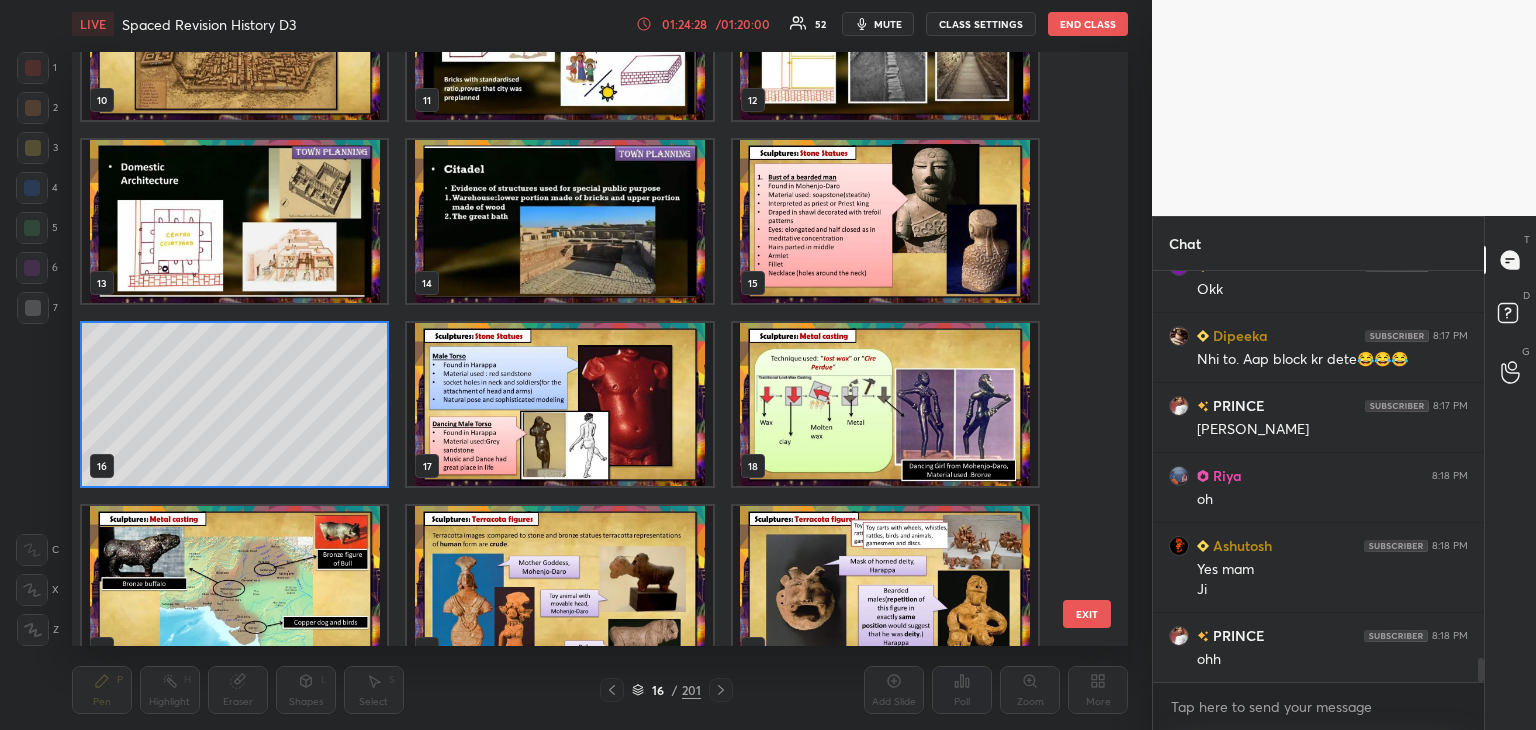 click at bounding box center (884, 221) 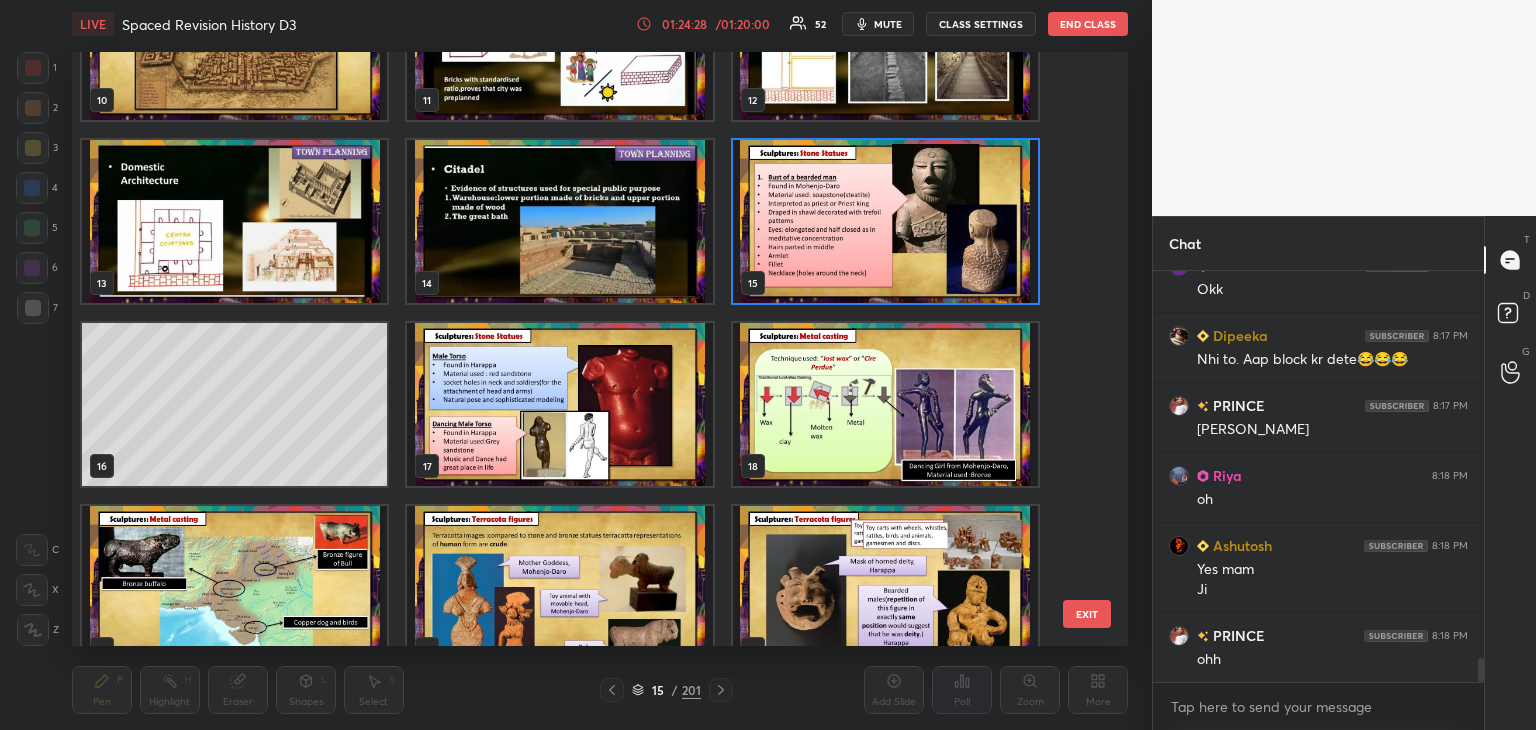 scroll, scrollTop: 6738, scrollLeft: 0, axis: vertical 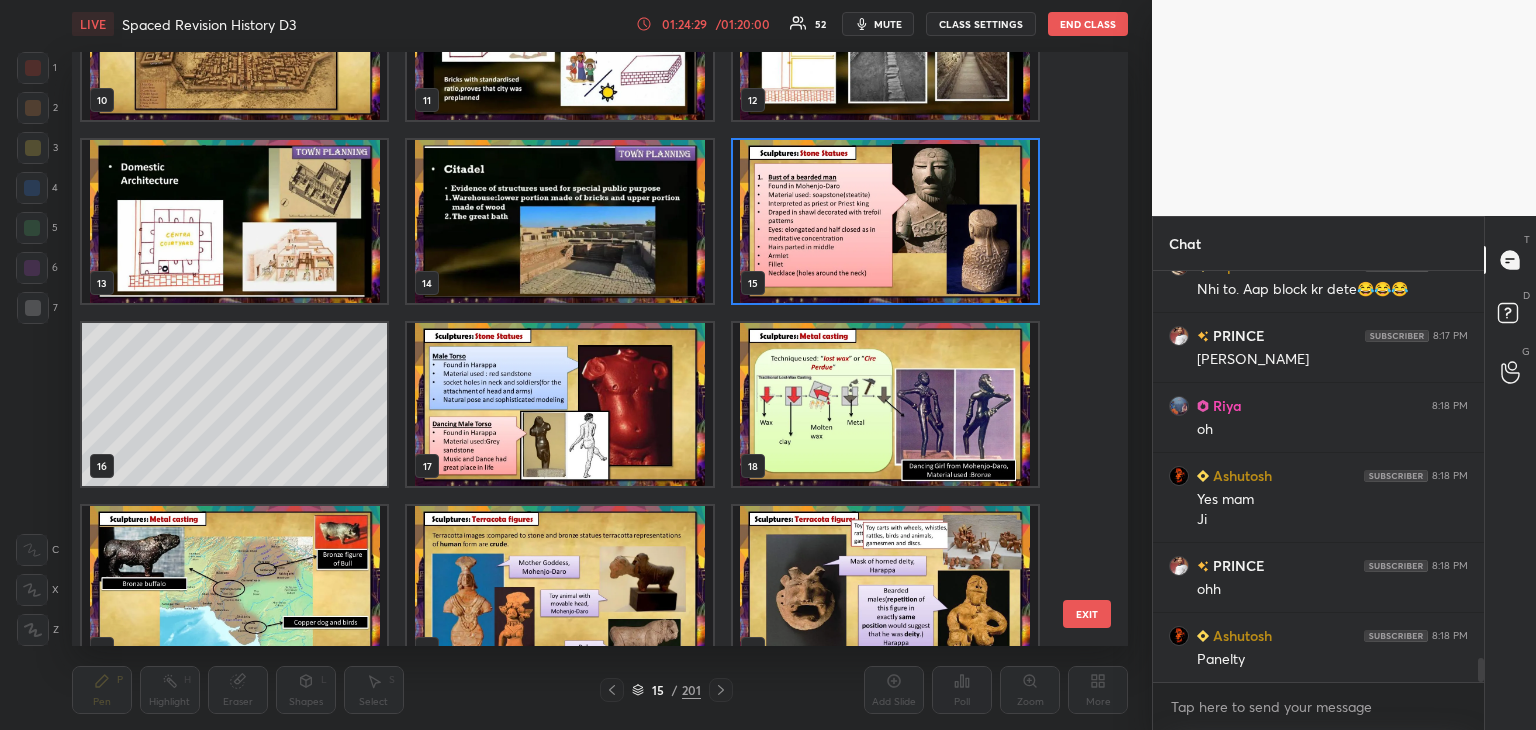 click 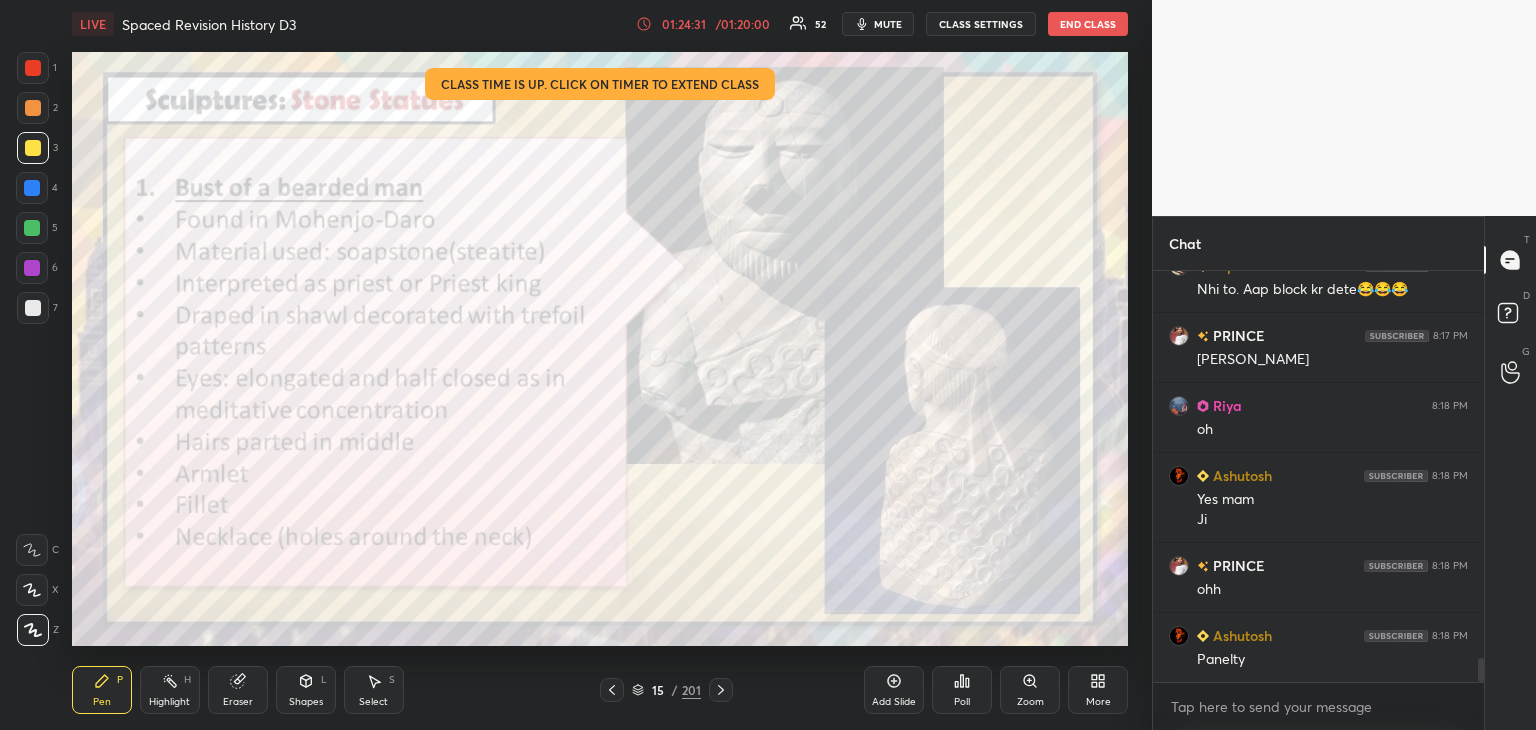 click at bounding box center (33, 68) 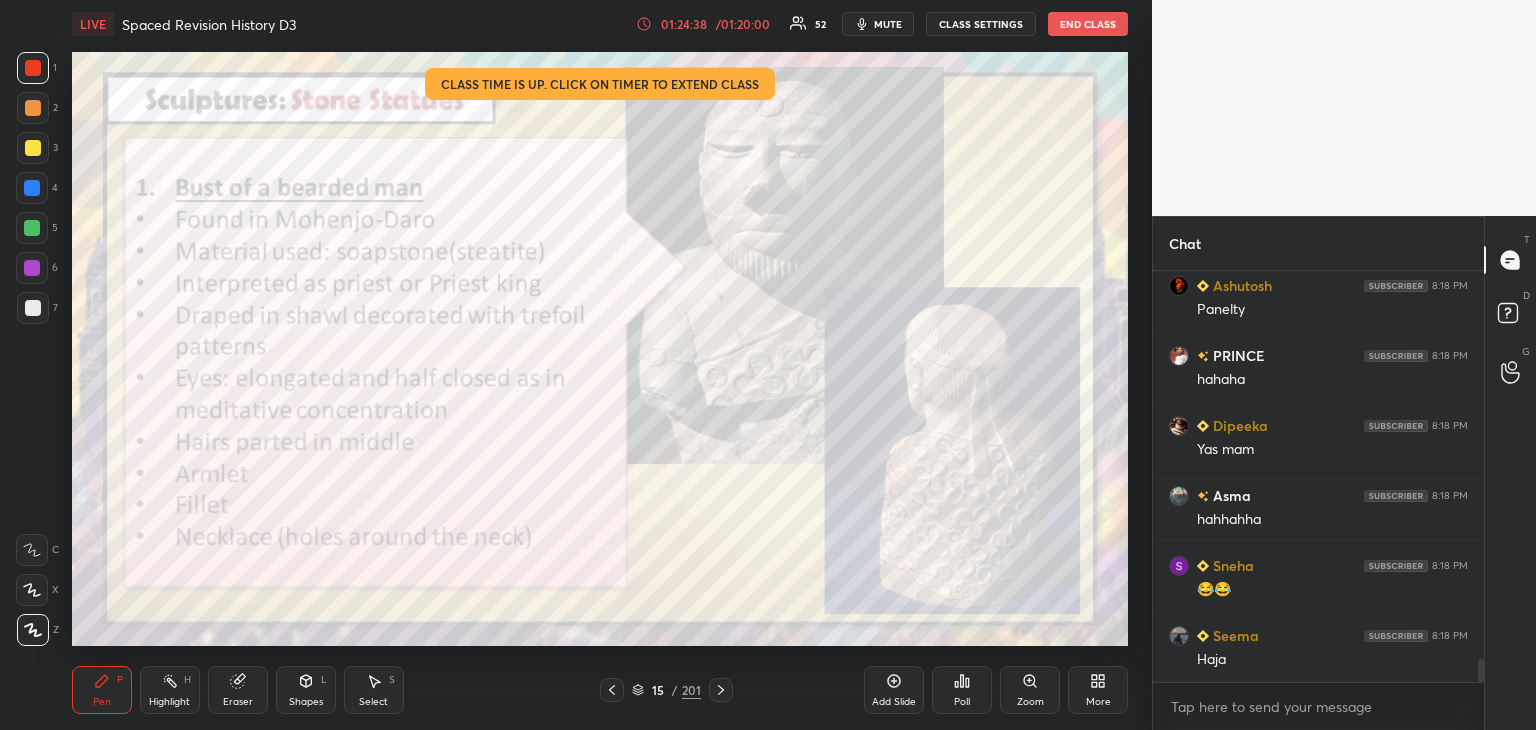 scroll, scrollTop: 7228, scrollLeft: 0, axis: vertical 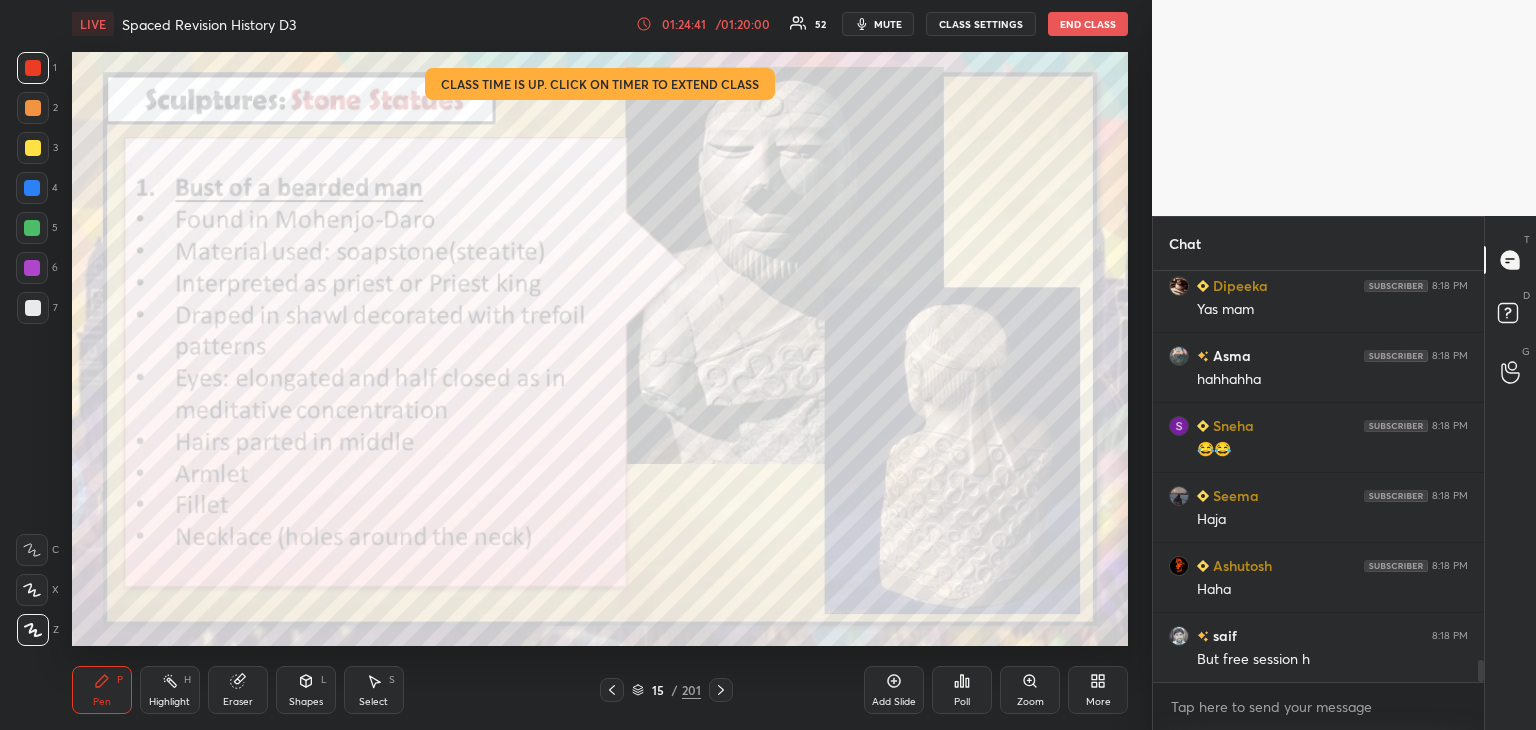 click on "/  01:20:00" at bounding box center (743, 24) 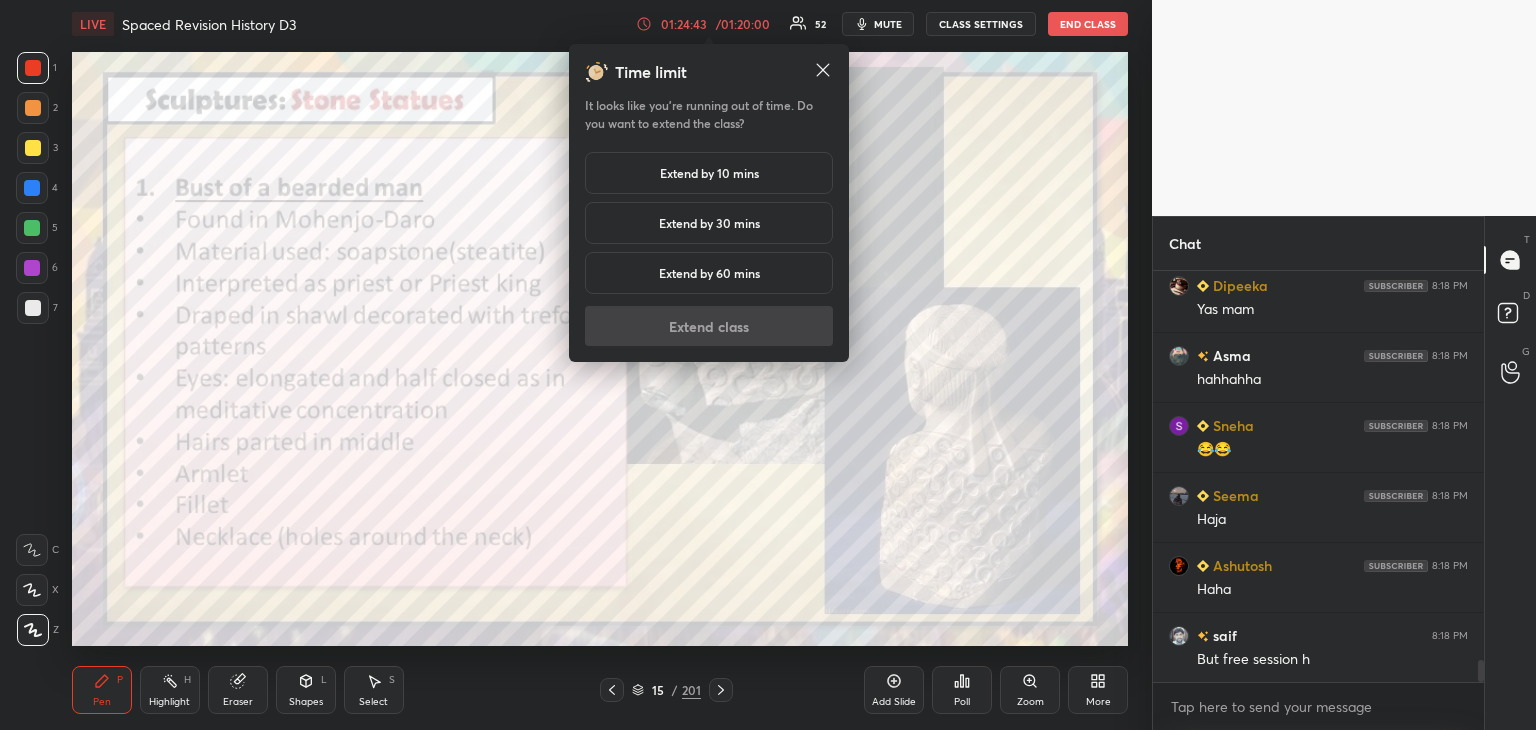 click on "Extend by 30 mins" at bounding box center [709, 223] 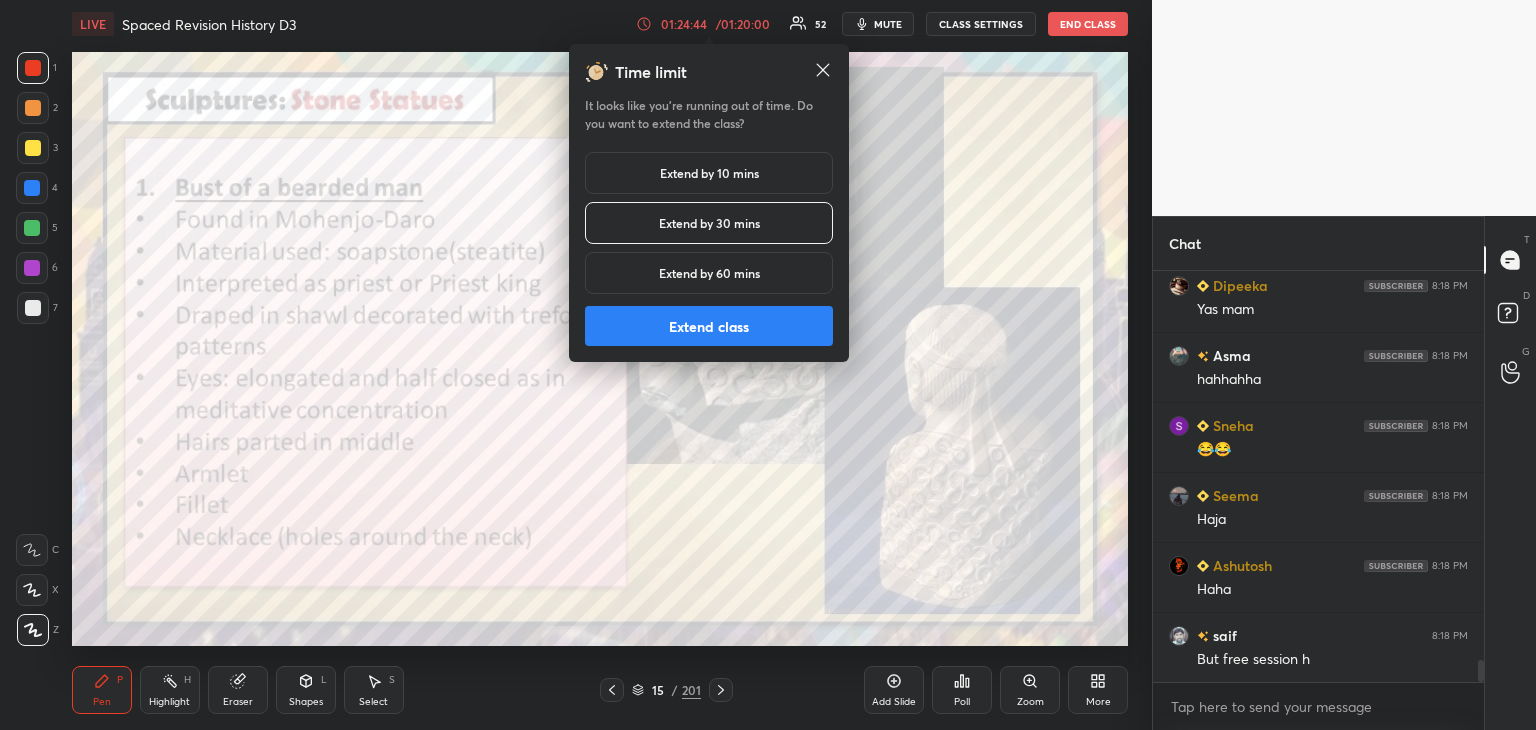 click on "Extend class" at bounding box center [709, 326] 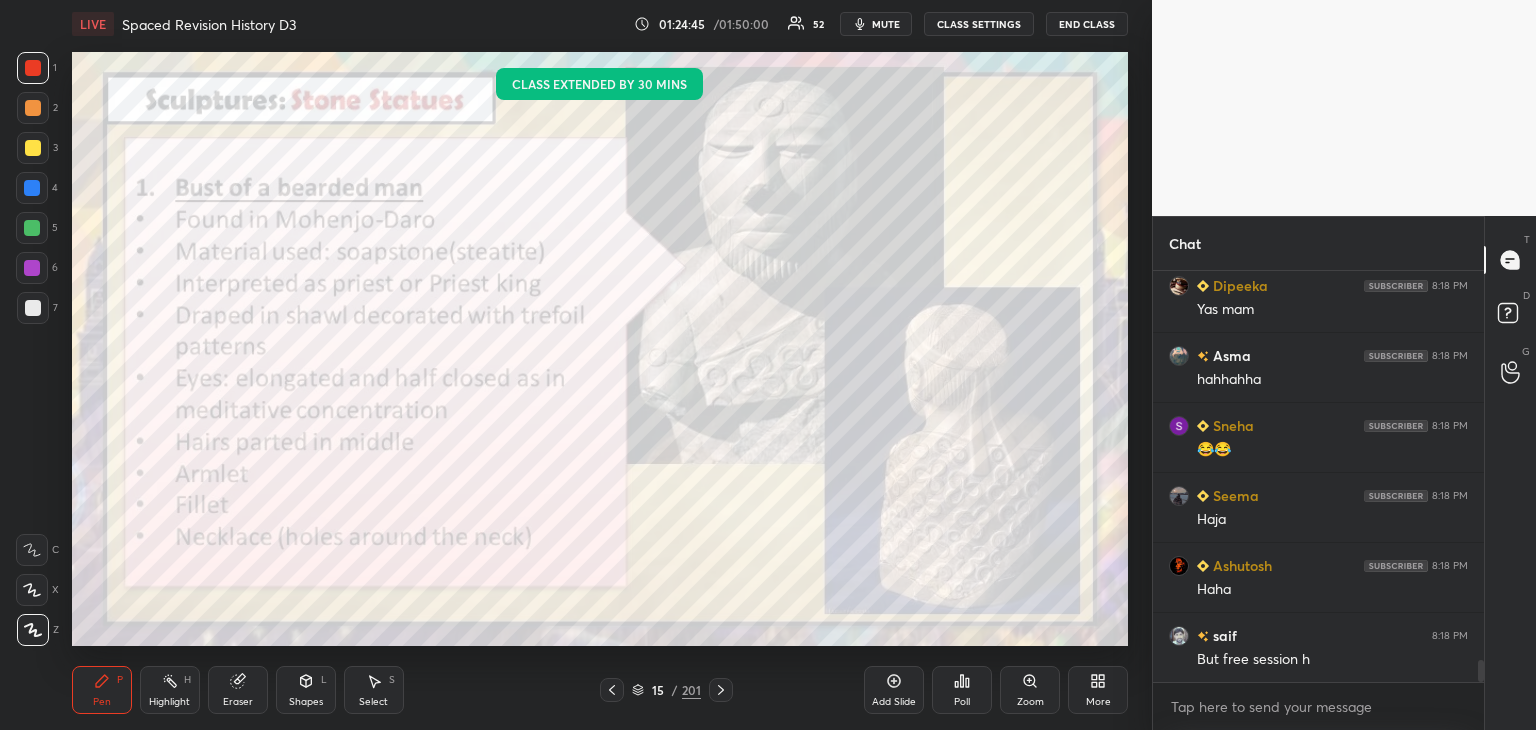 scroll, scrollTop: 7298, scrollLeft: 0, axis: vertical 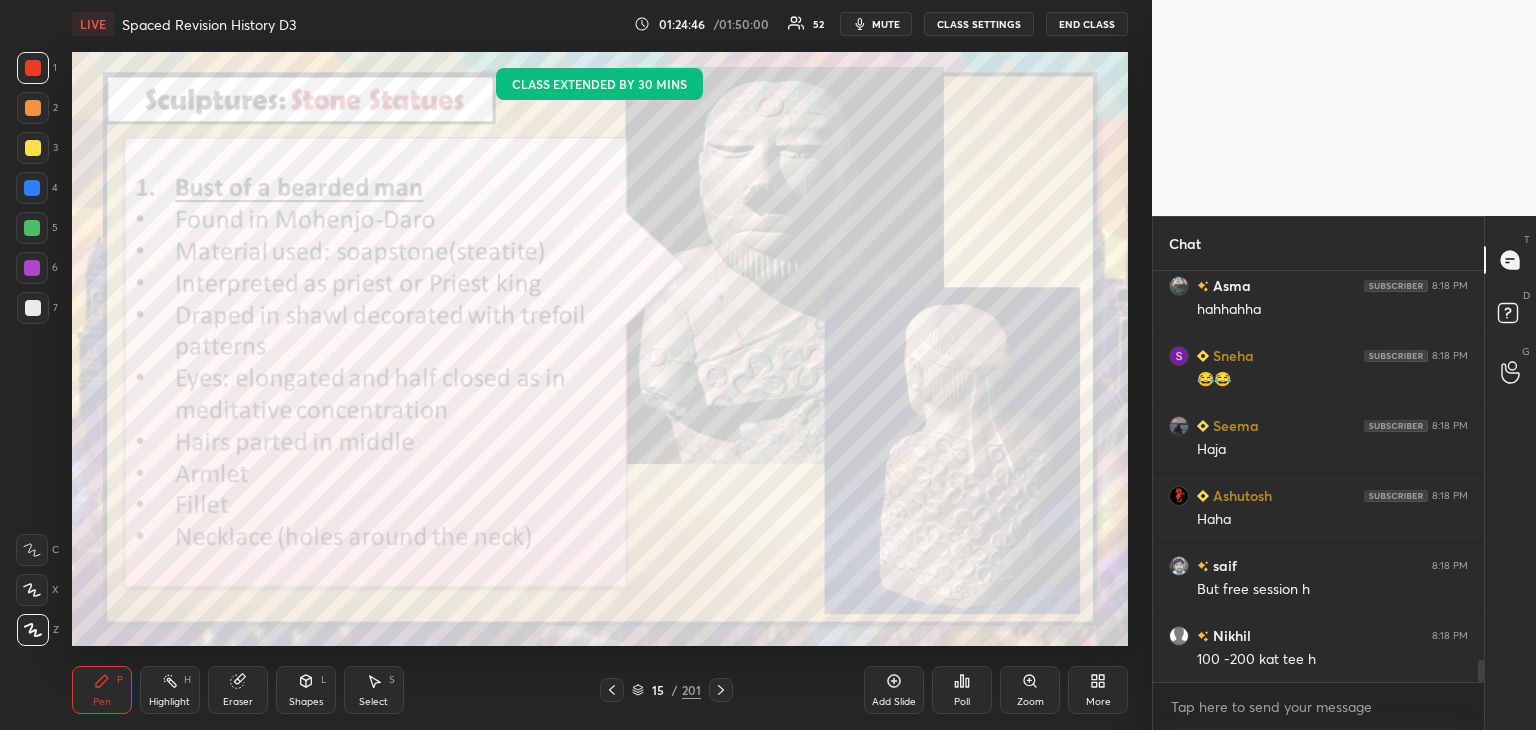 click at bounding box center [32, 188] 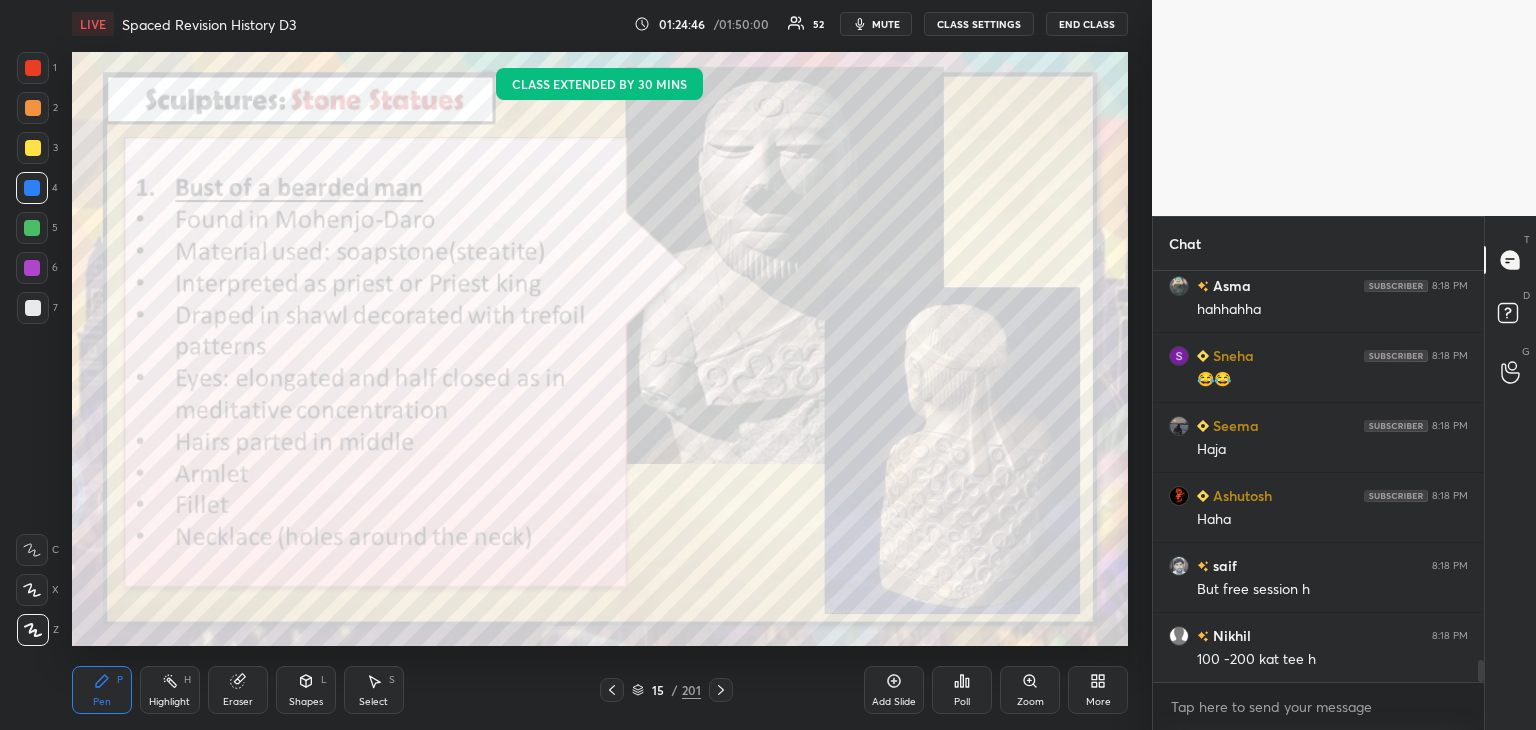 click at bounding box center (33, 68) 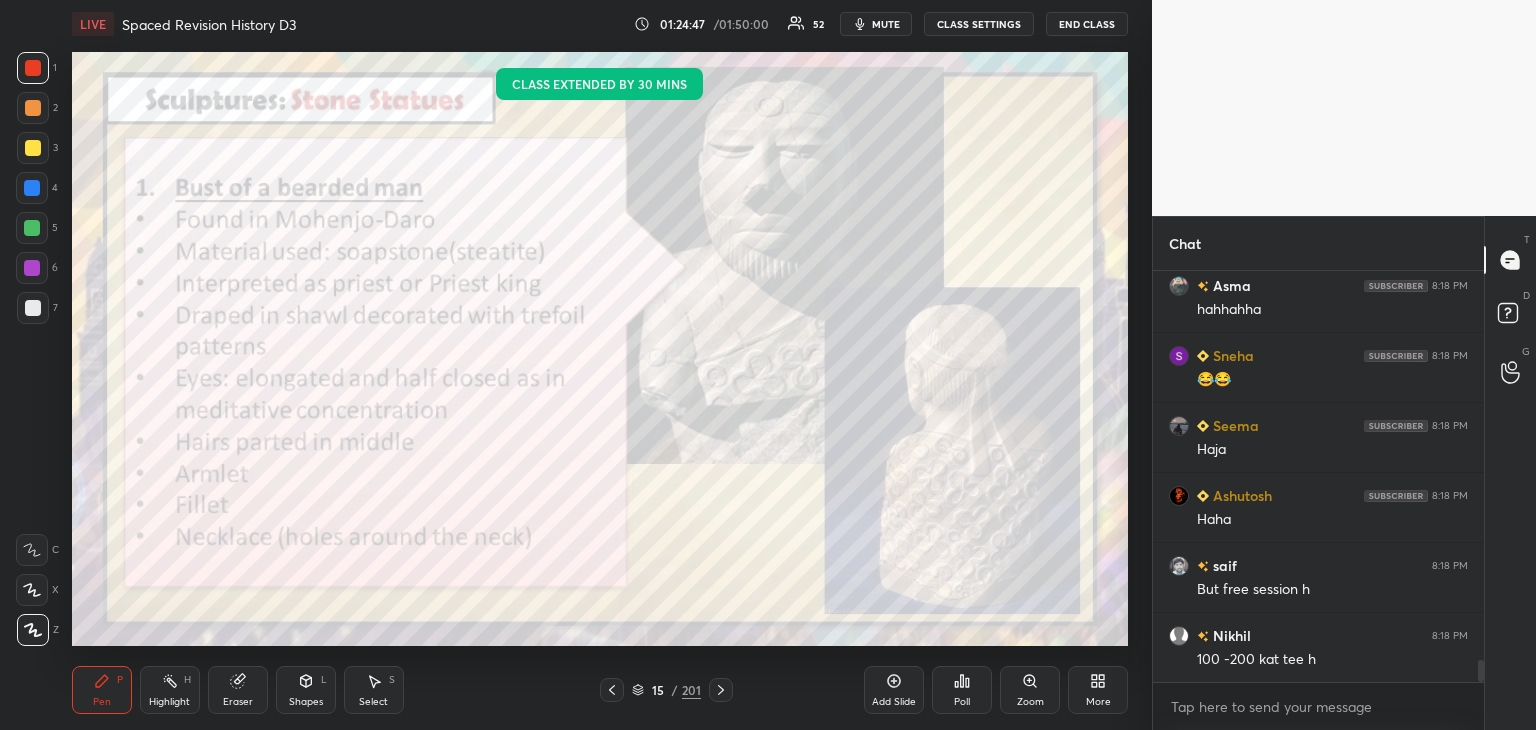 scroll, scrollTop: 7368, scrollLeft: 0, axis: vertical 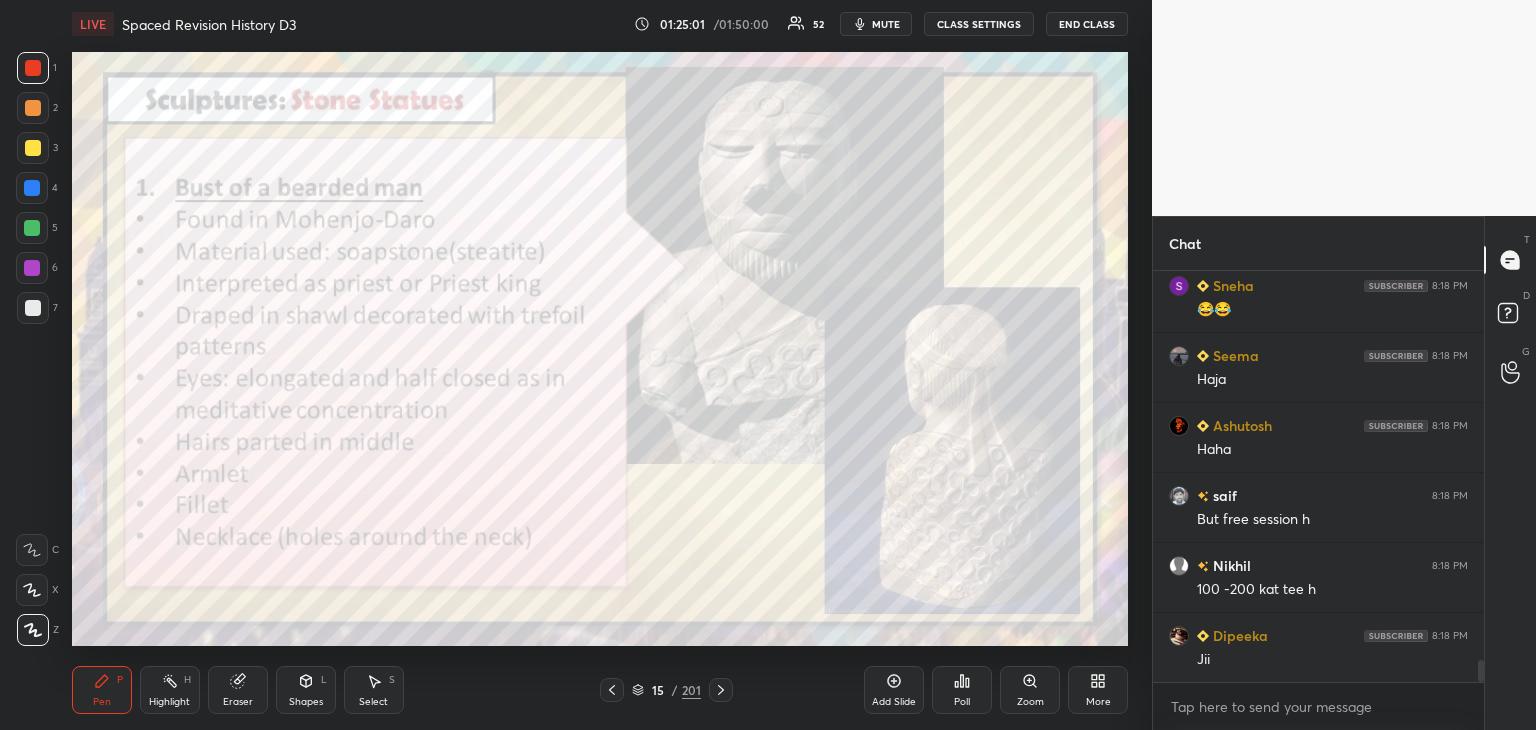click at bounding box center (33, 68) 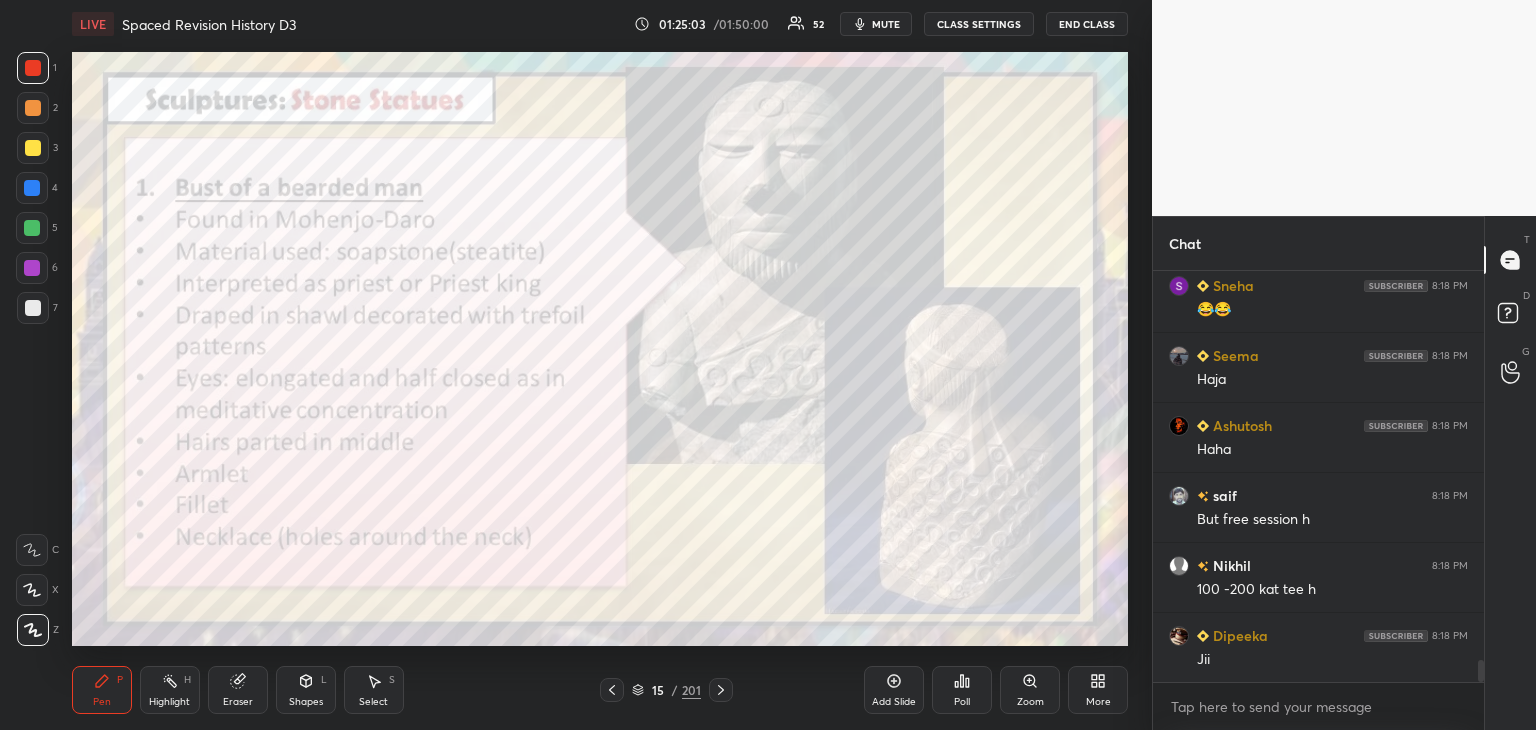scroll, scrollTop: 7454, scrollLeft: 0, axis: vertical 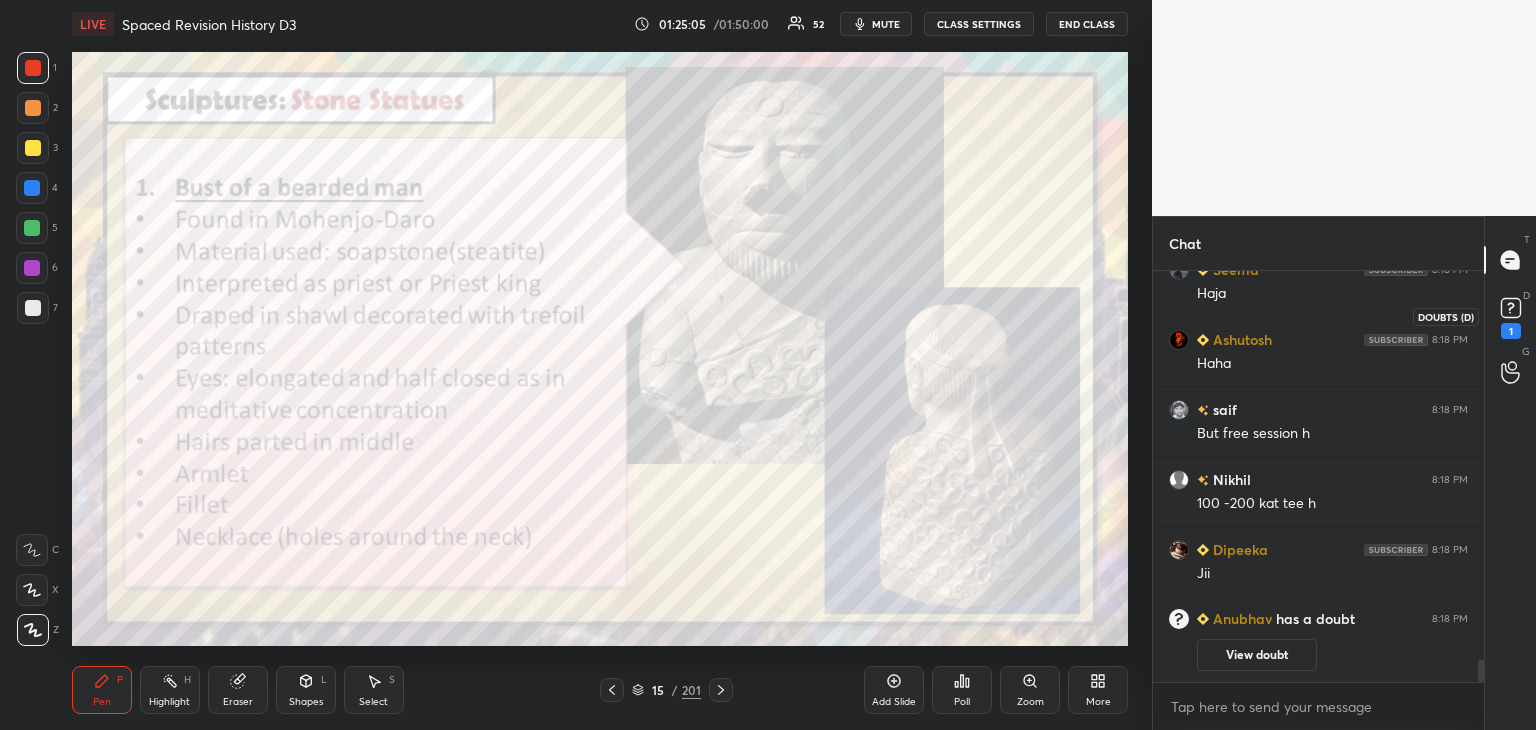 click 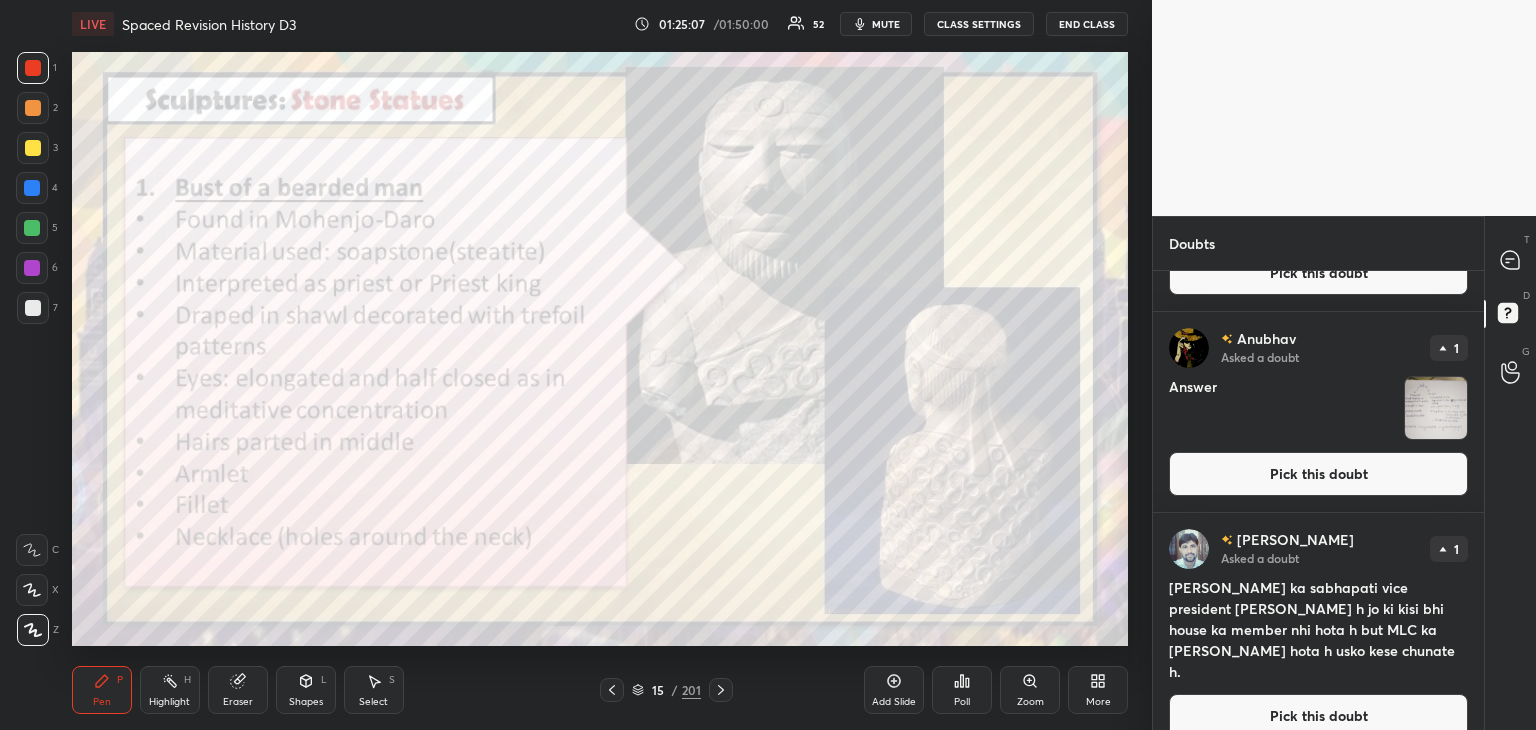 scroll, scrollTop: 920, scrollLeft: 0, axis: vertical 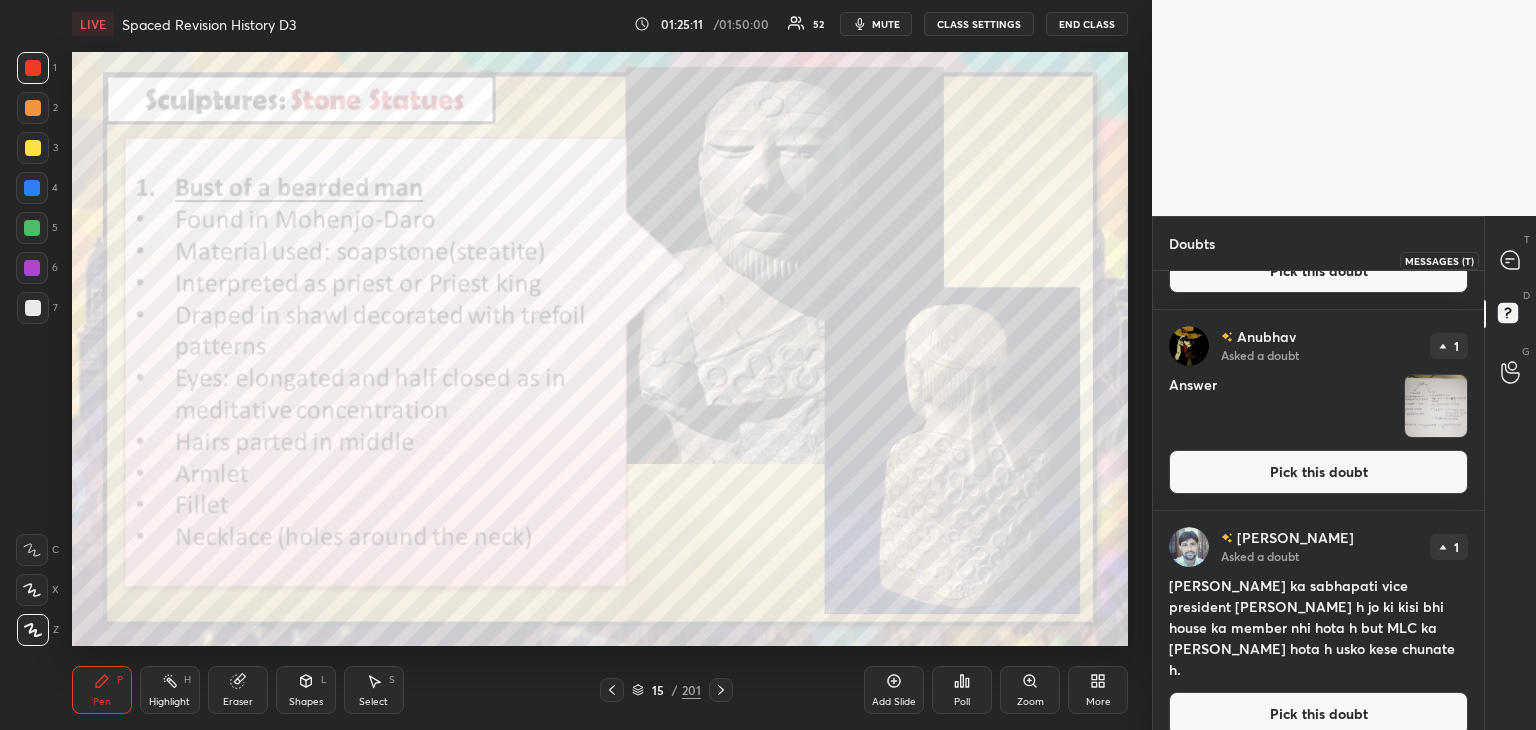 click 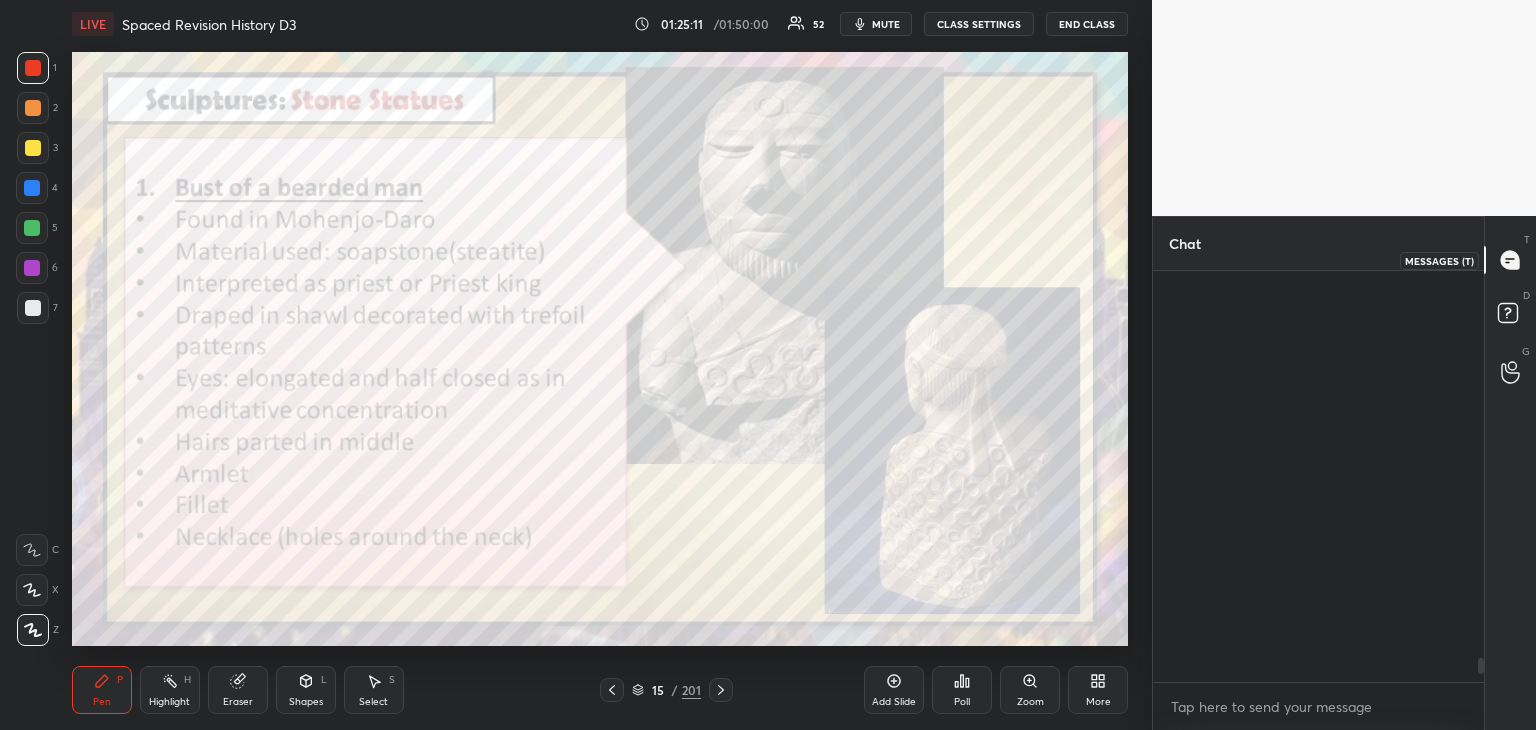 scroll, scrollTop: 6562, scrollLeft: 0, axis: vertical 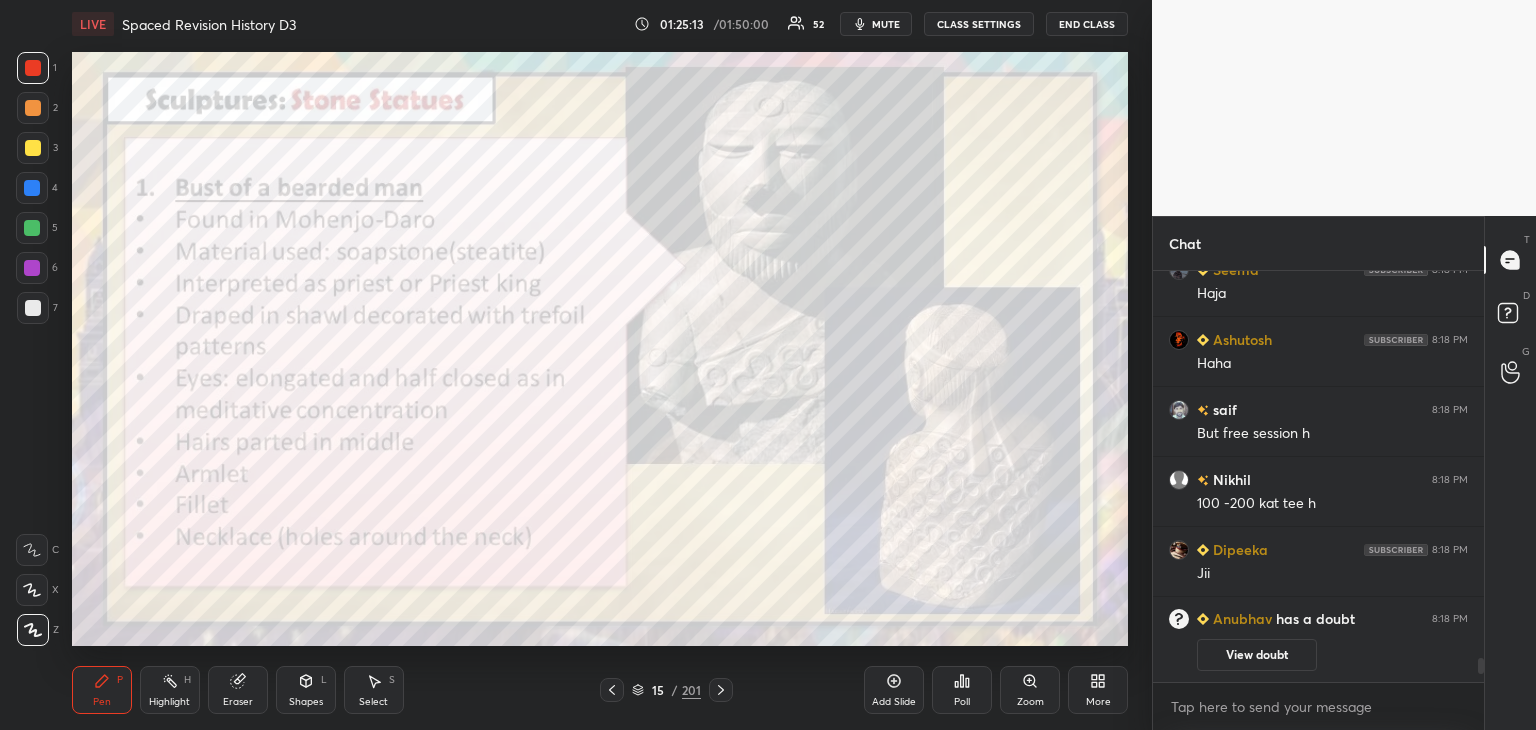 click at bounding box center [33, 68] 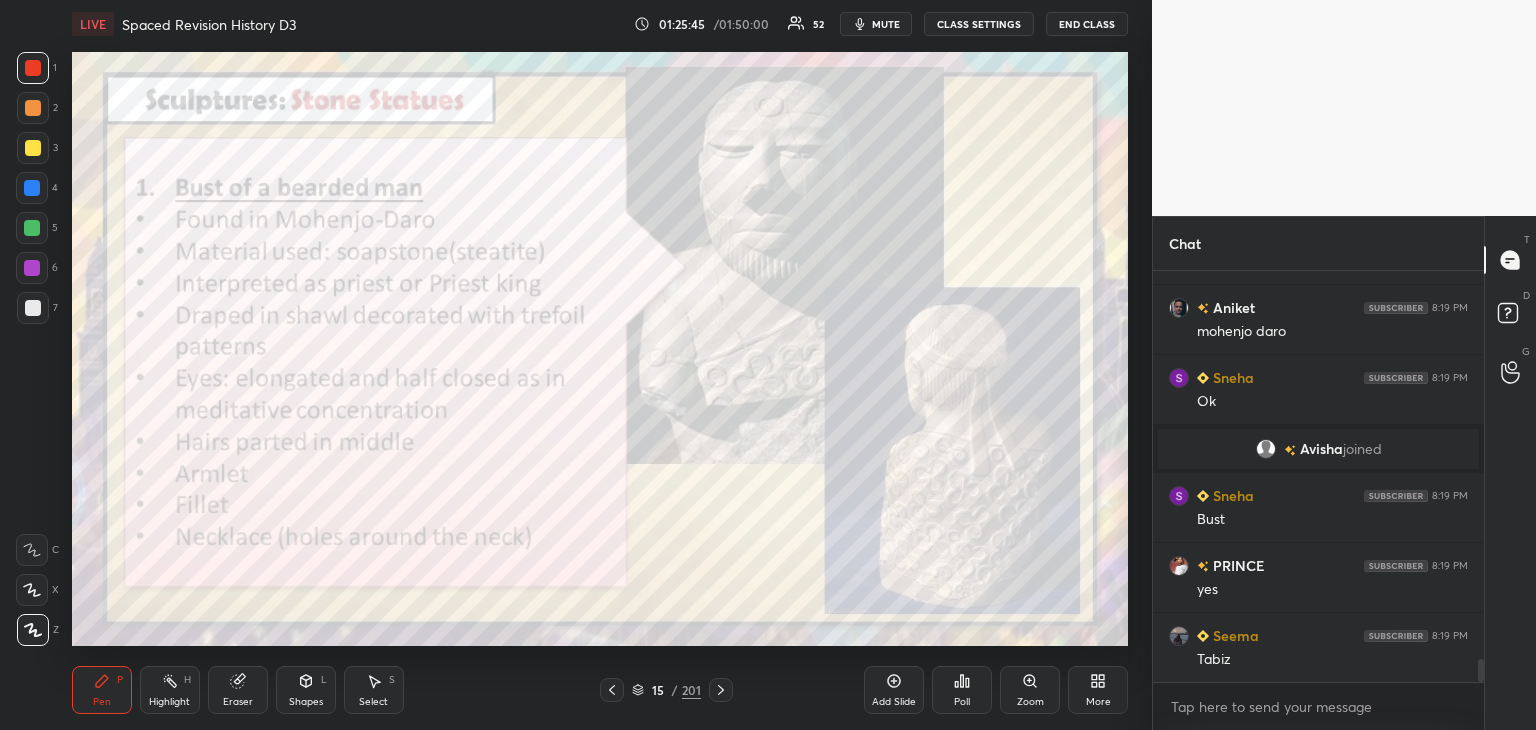 scroll, scrollTop: 6912, scrollLeft: 0, axis: vertical 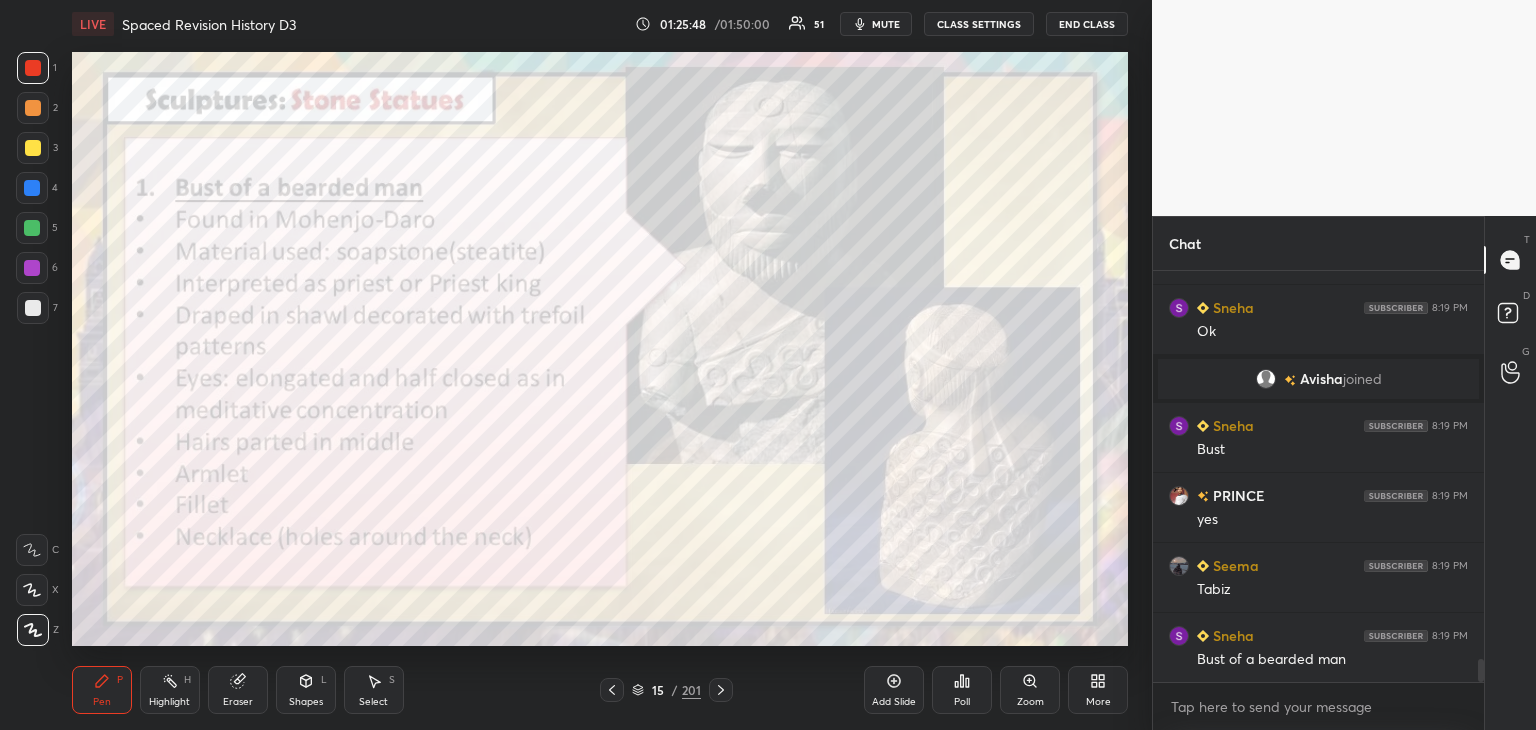 click at bounding box center (32, 188) 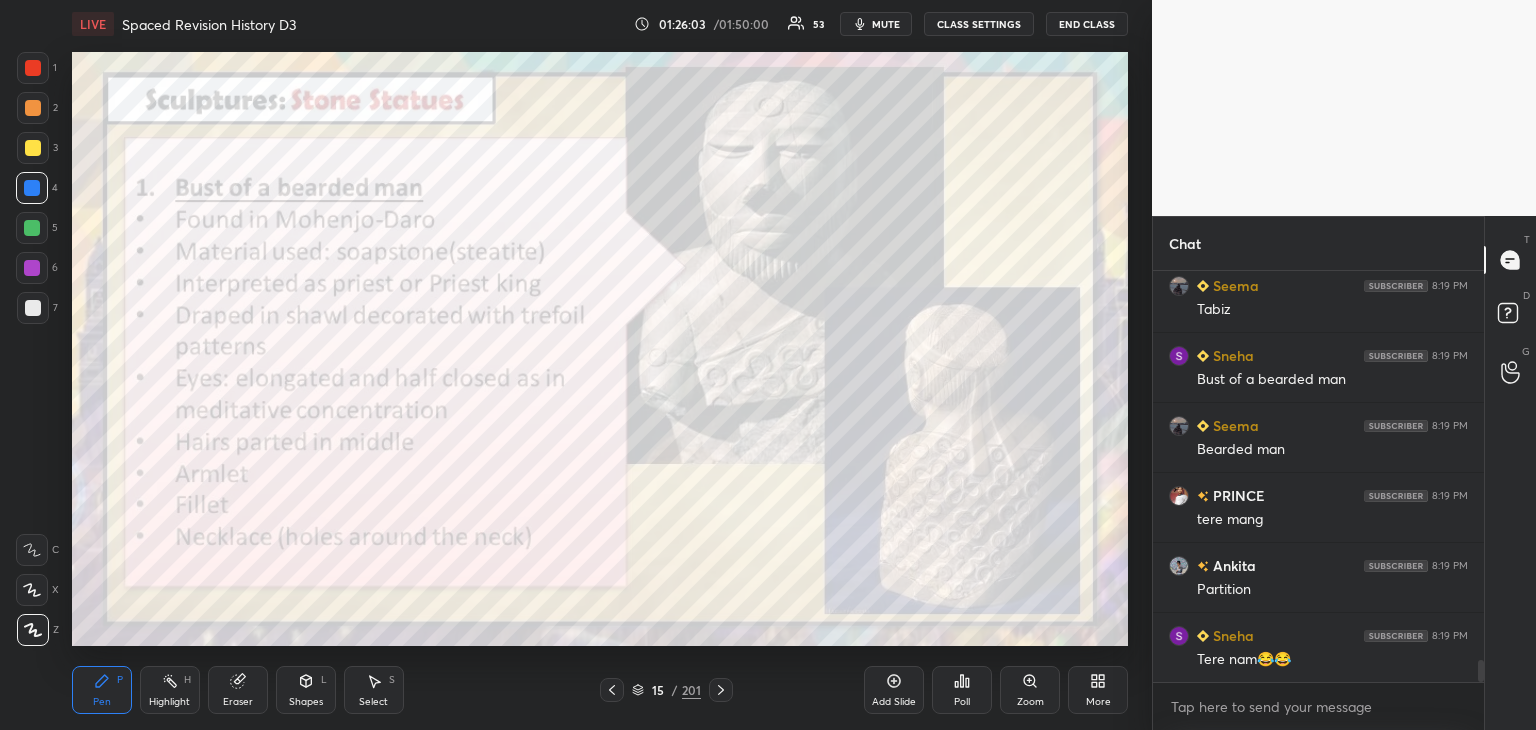 scroll, scrollTop: 7262, scrollLeft: 0, axis: vertical 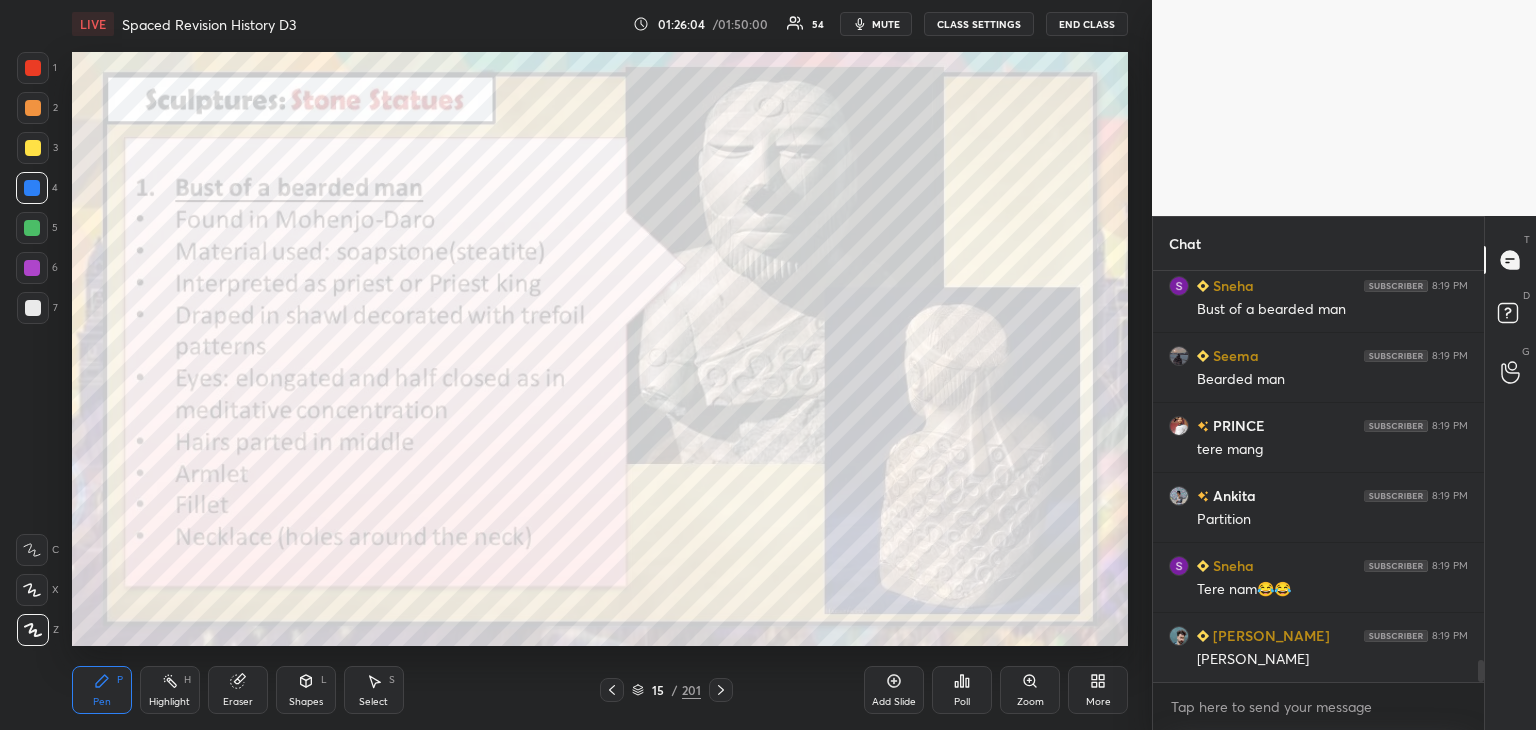 click at bounding box center [33, 68] 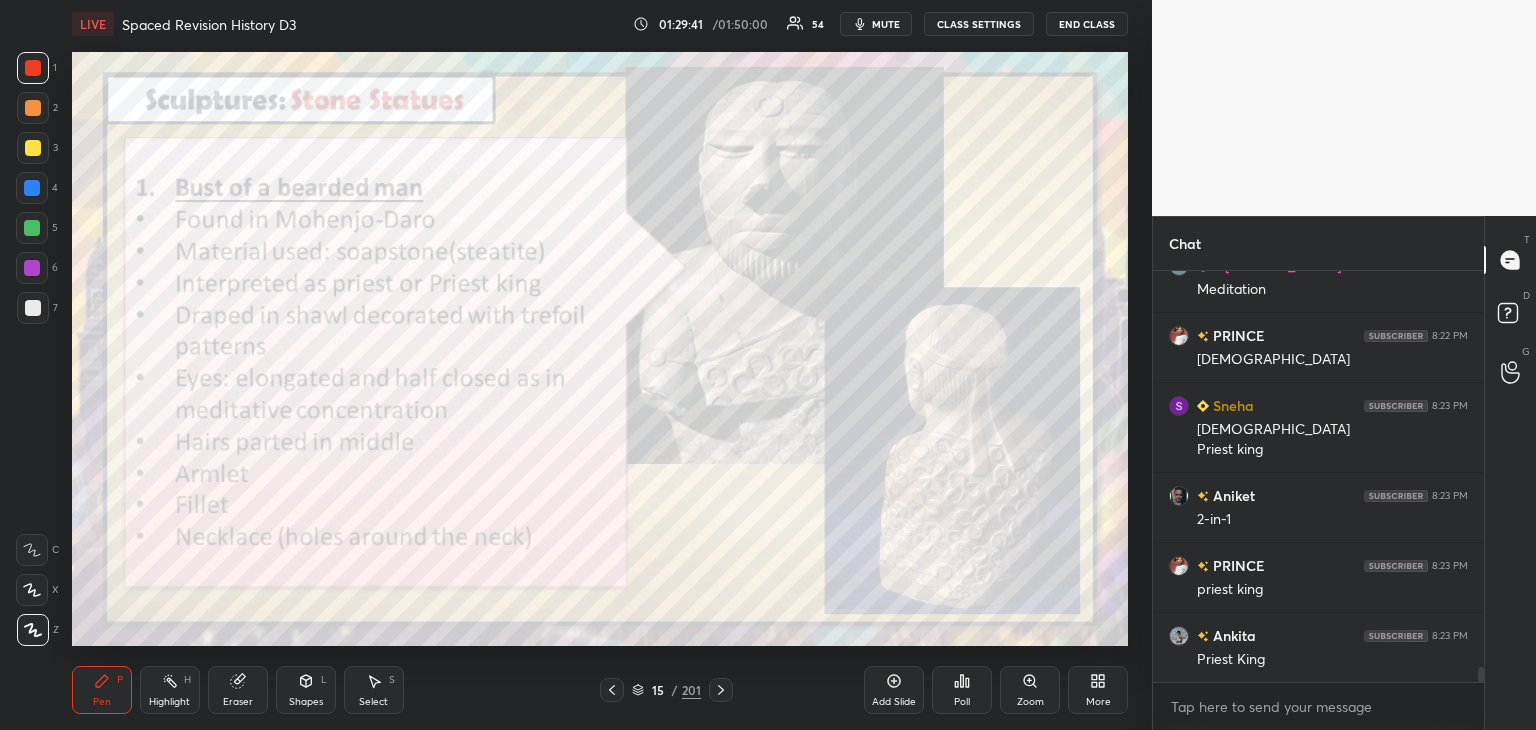 scroll, scrollTop: 10804, scrollLeft: 0, axis: vertical 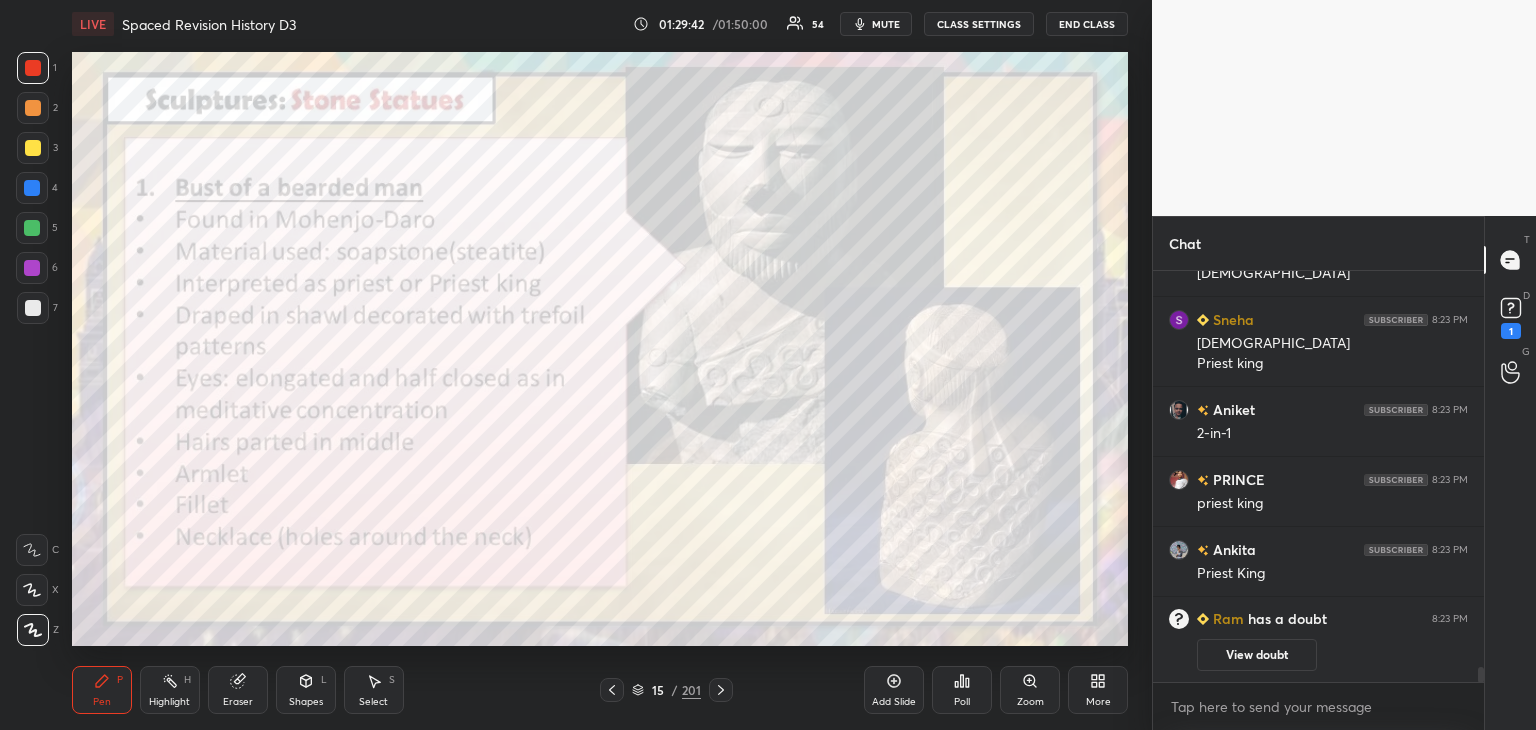 click at bounding box center (32, 188) 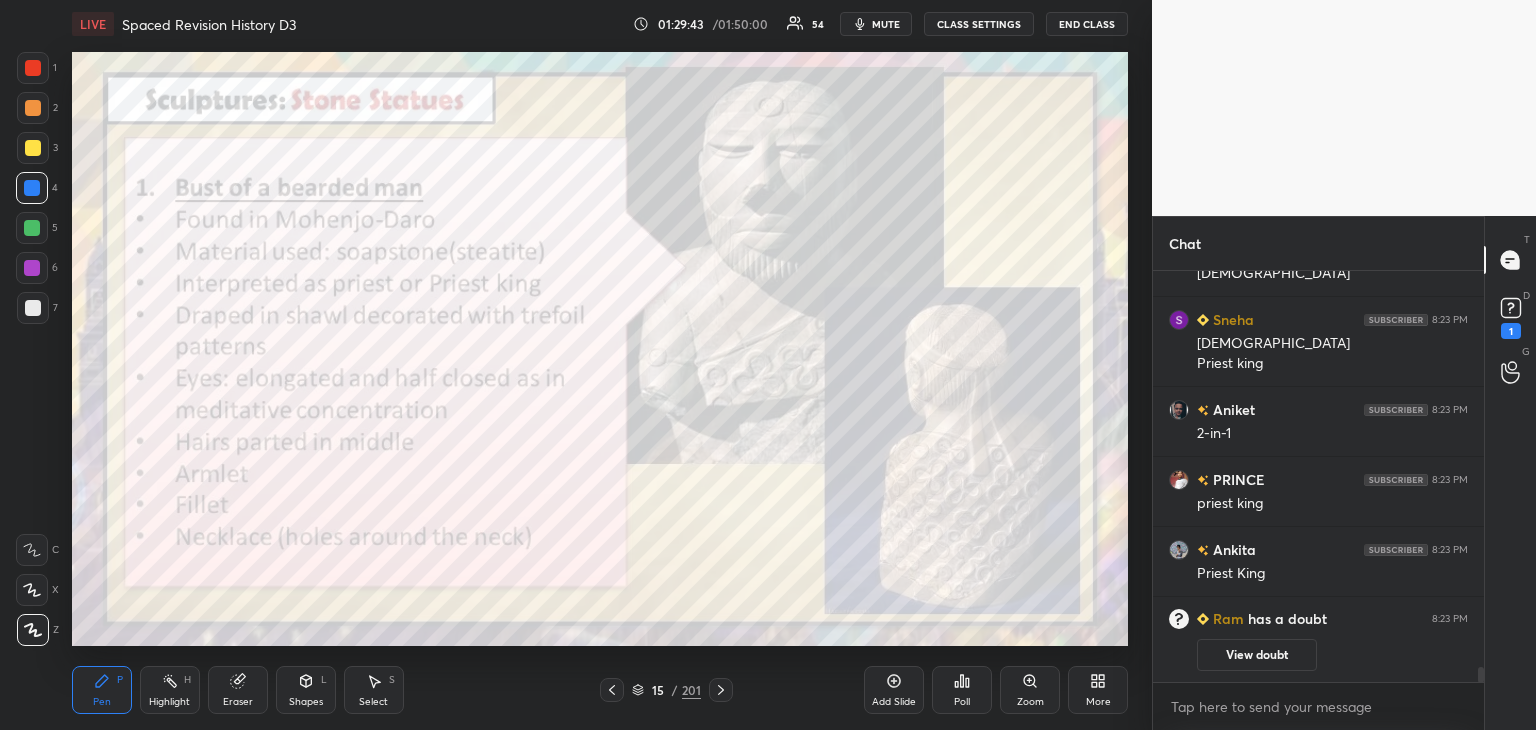 scroll, scrollTop: 10196, scrollLeft: 0, axis: vertical 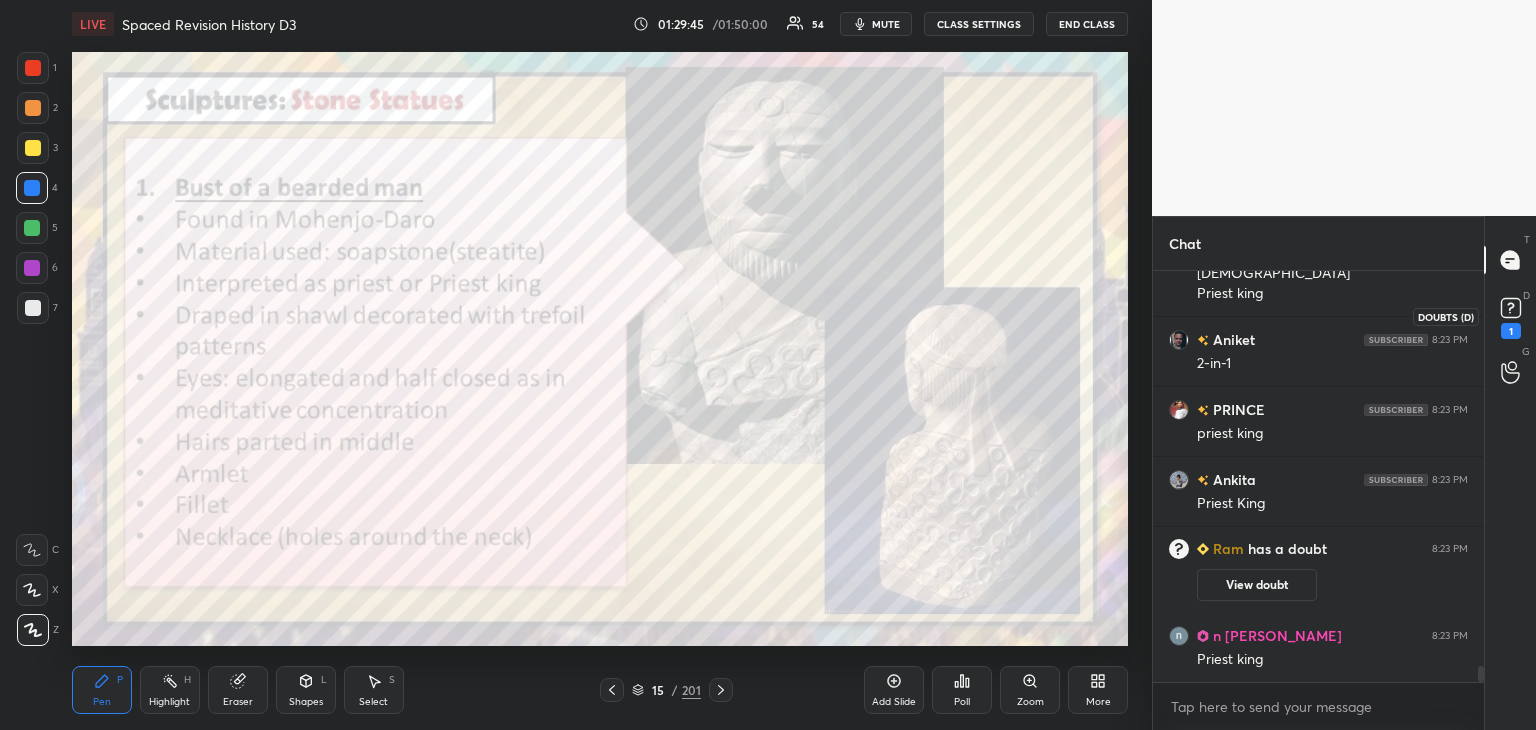 click 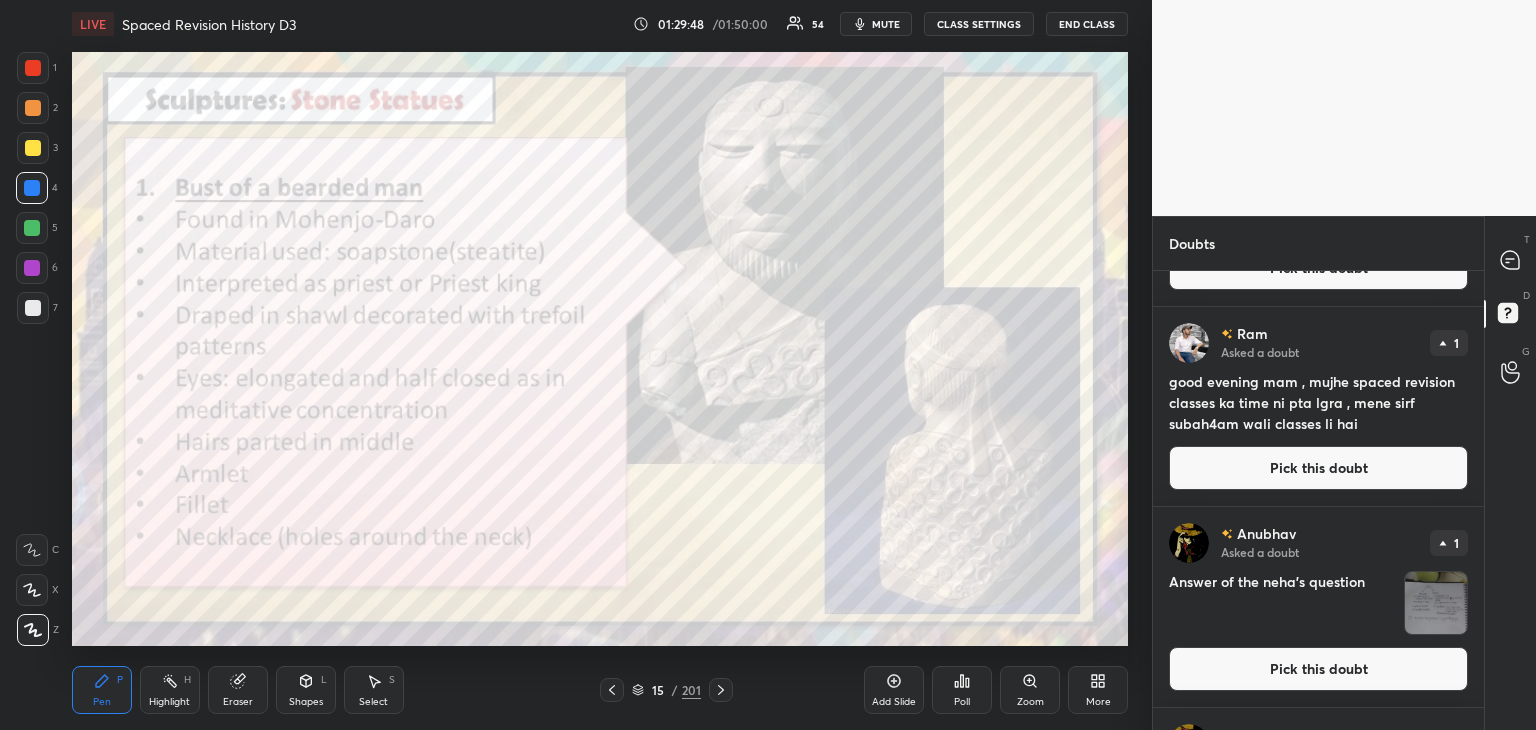 scroll, scrollTop: 723, scrollLeft: 0, axis: vertical 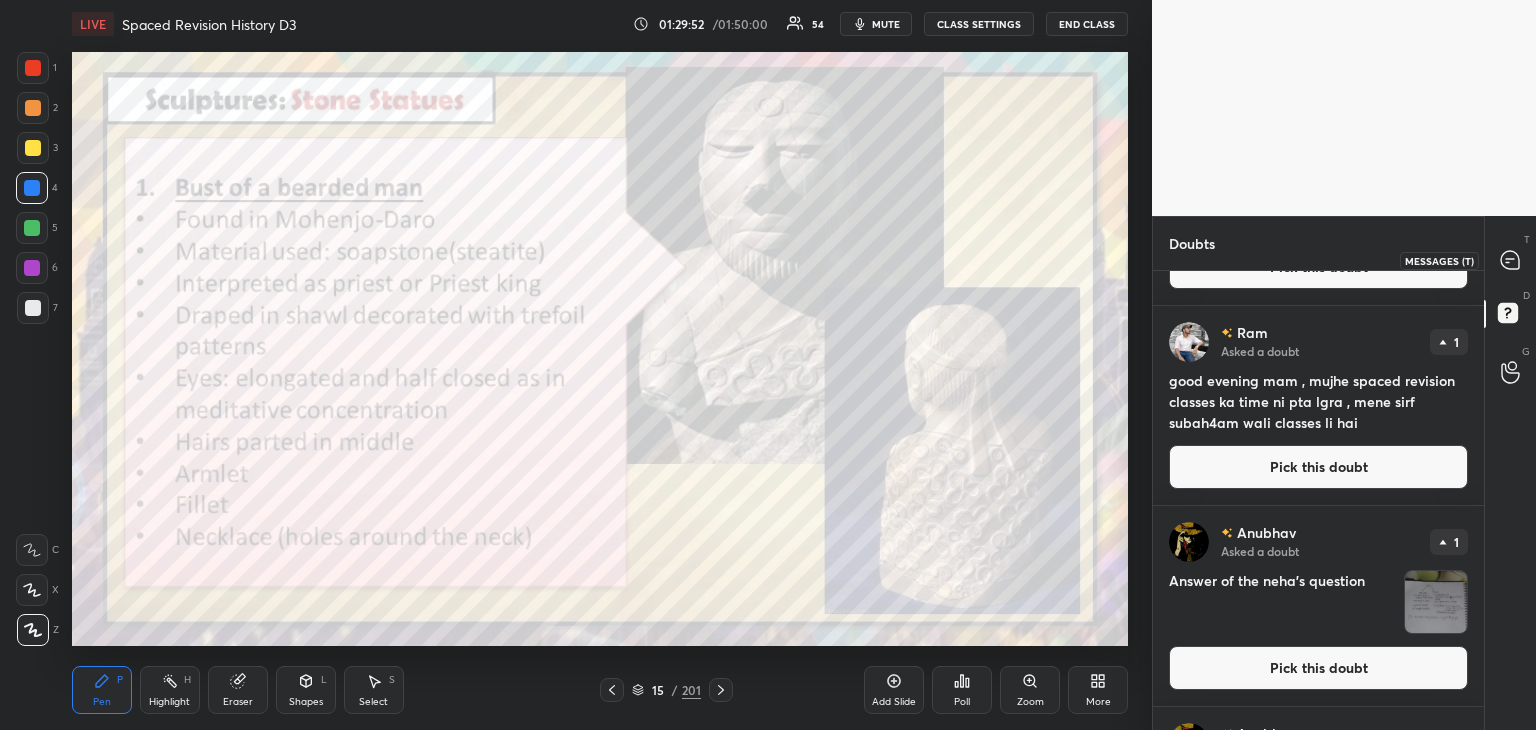 click 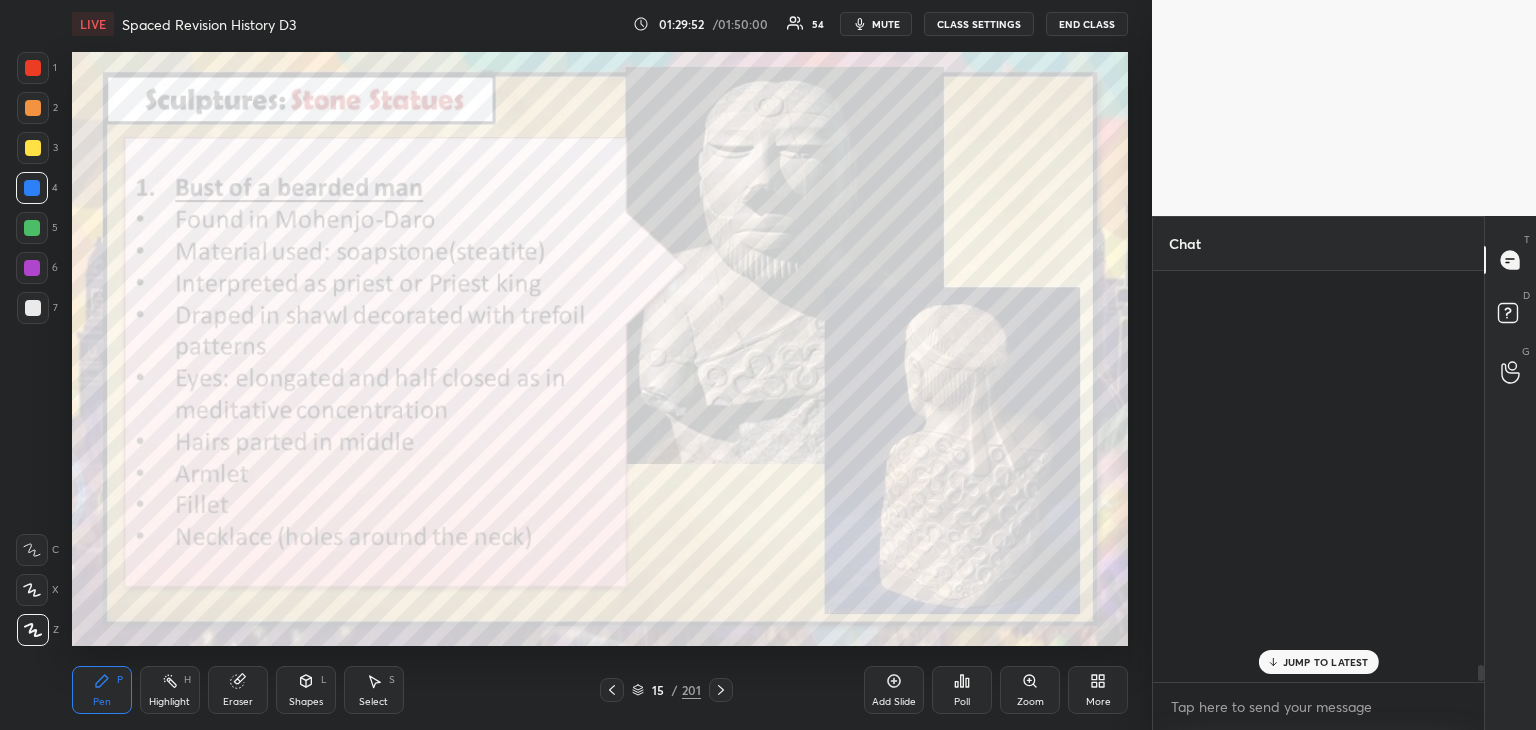 scroll, scrollTop: 10694, scrollLeft: 0, axis: vertical 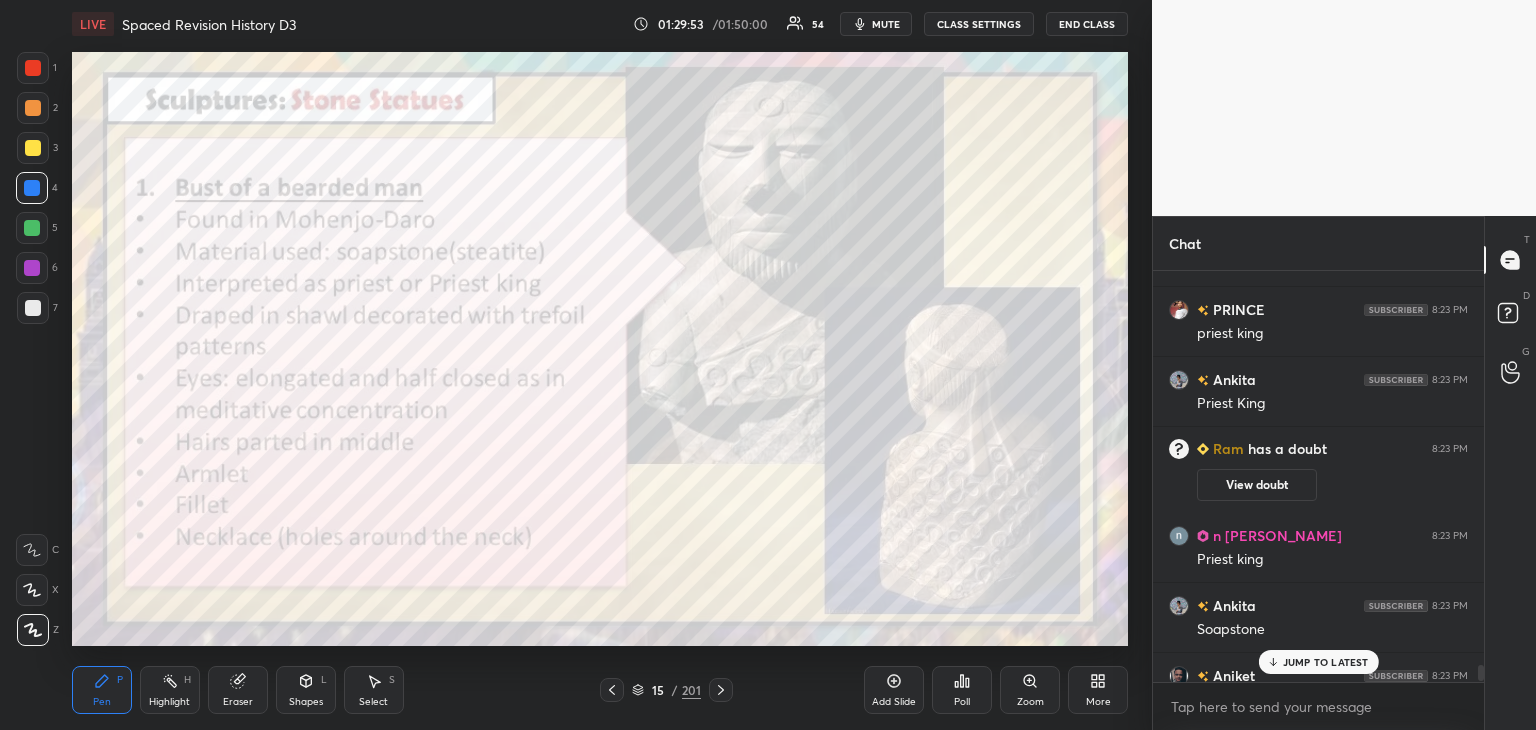 click 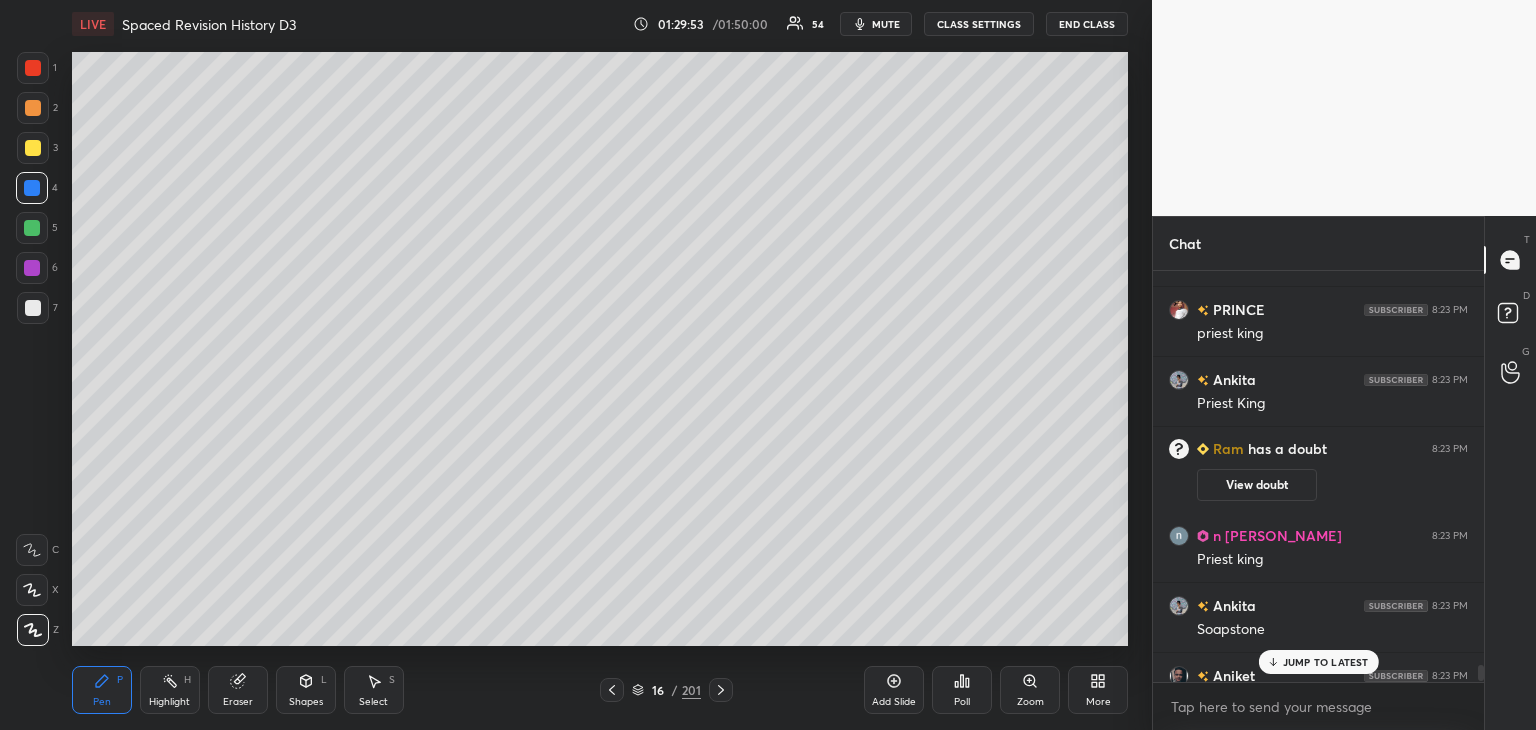 scroll, scrollTop: 10804, scrollLeft: 0, axis: vertical 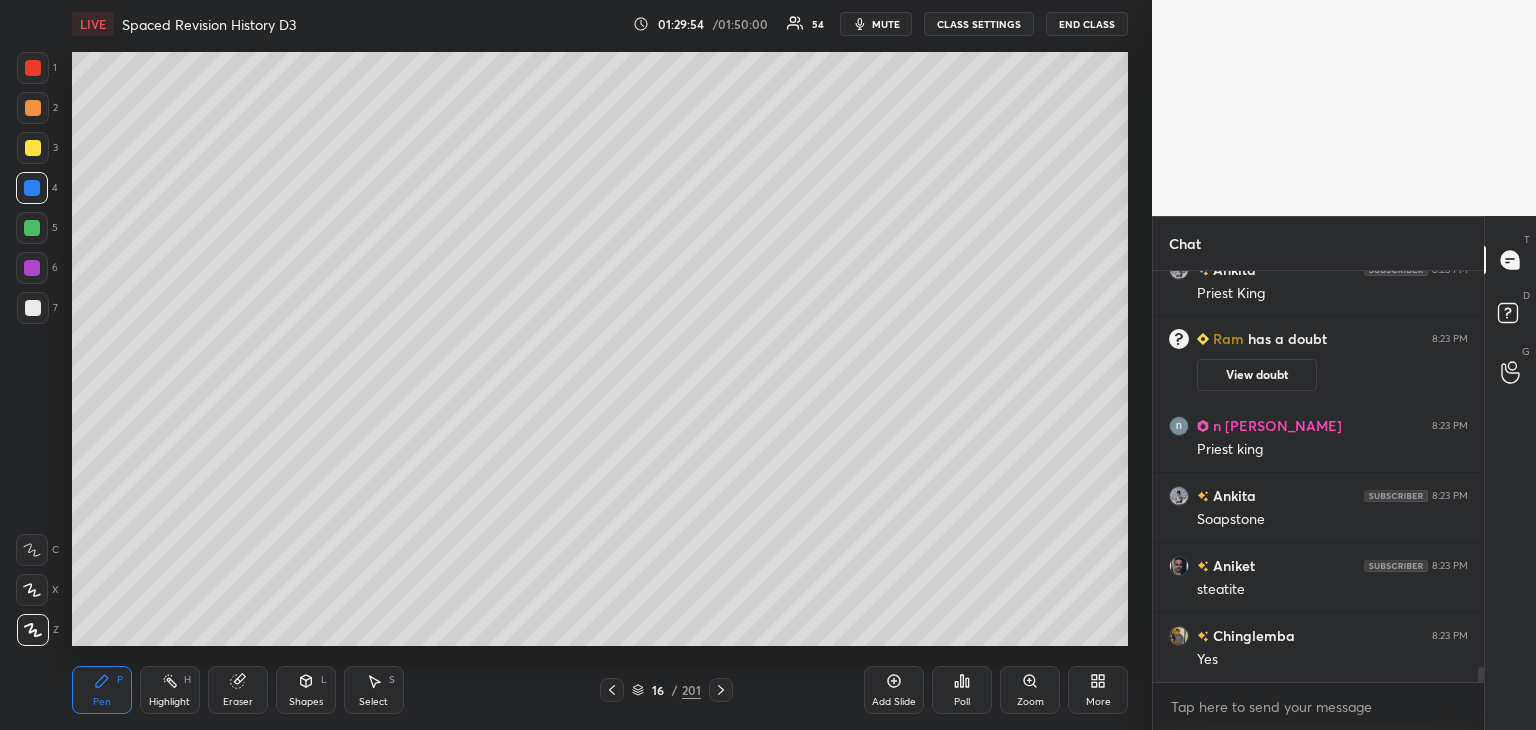 click 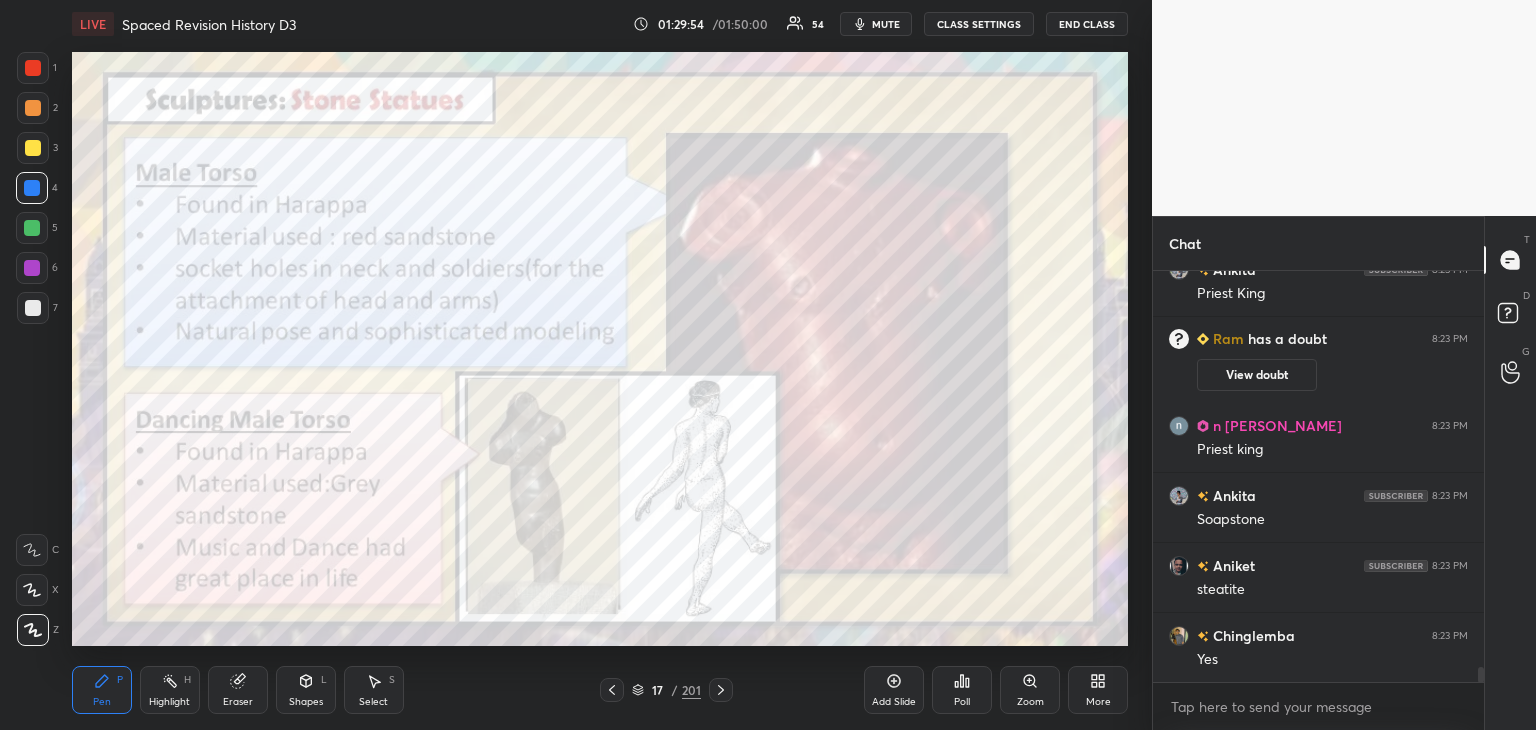 scroll, scrollTop: 10874, scrollLeft: 0, axis: vertical 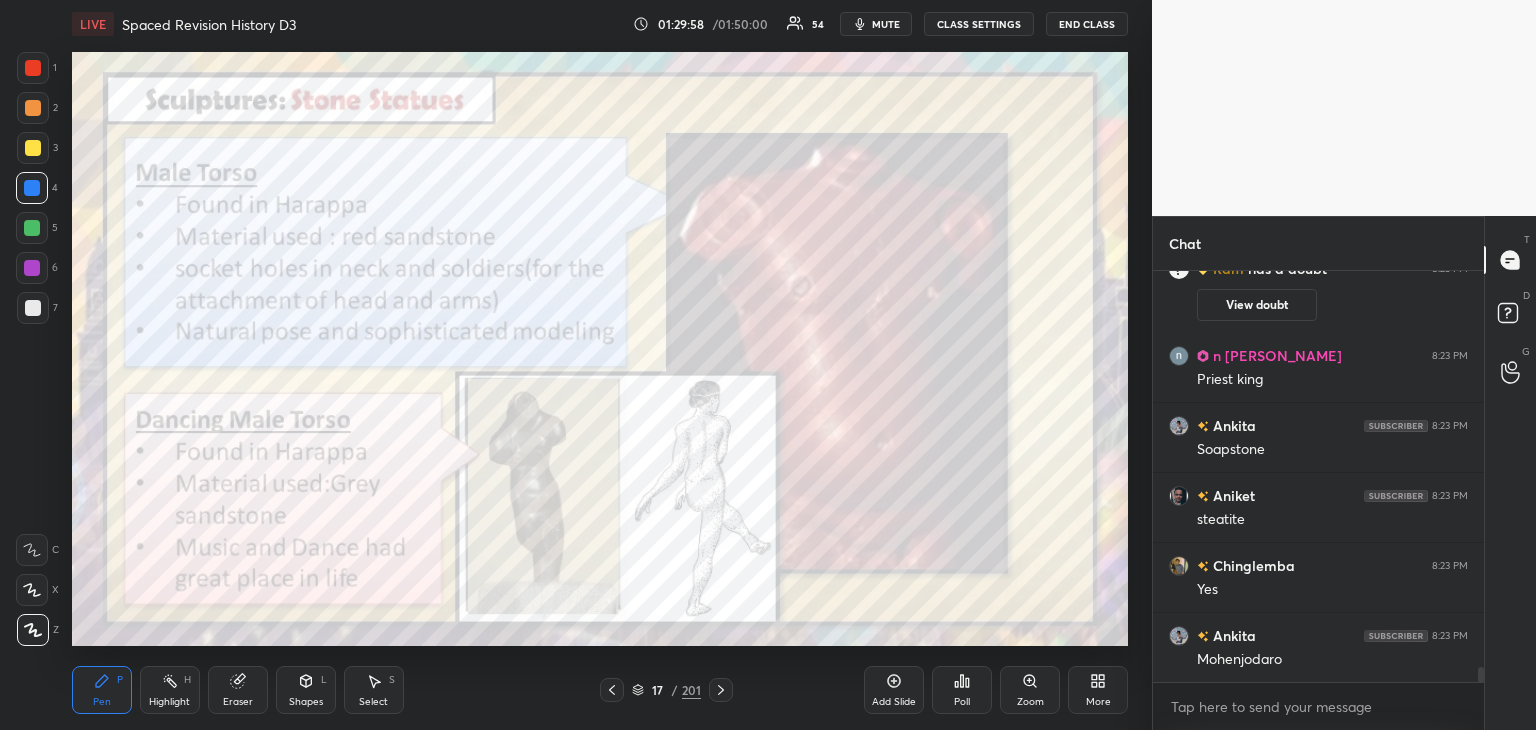 click at bounding box center (33, 68) 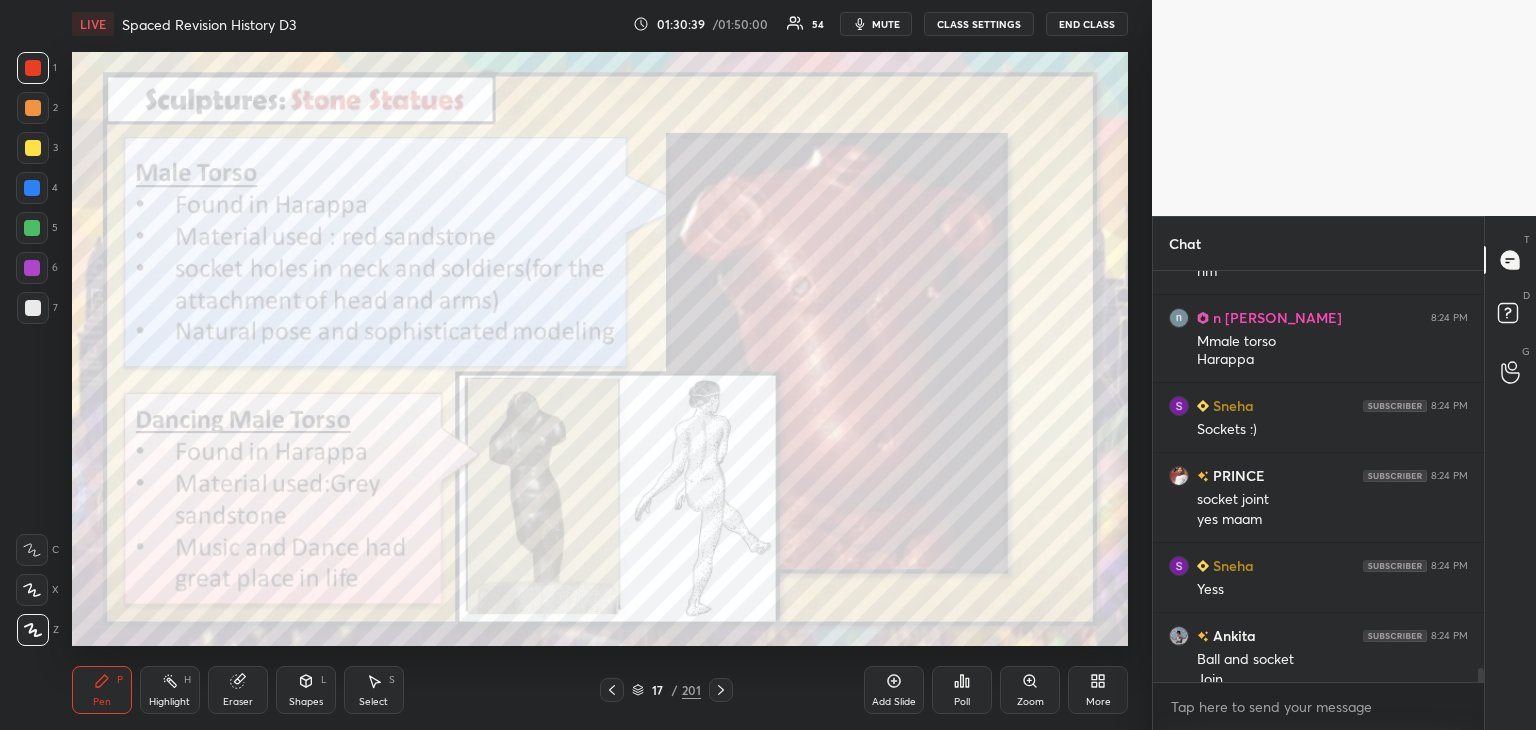 scroll, scrollTop: 11492, scrollLeft: 0, axis: vertical 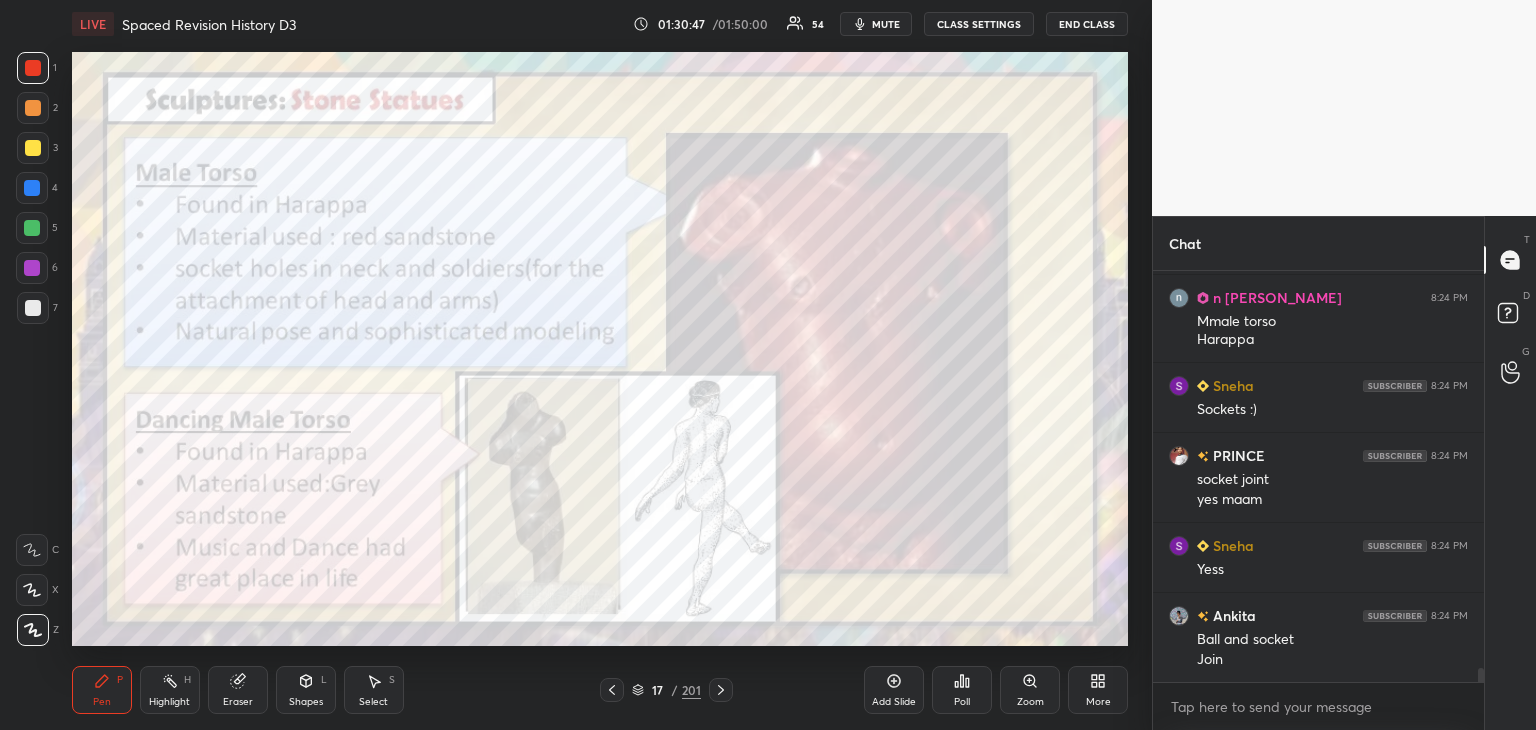 click at bounding box center [32, 268] 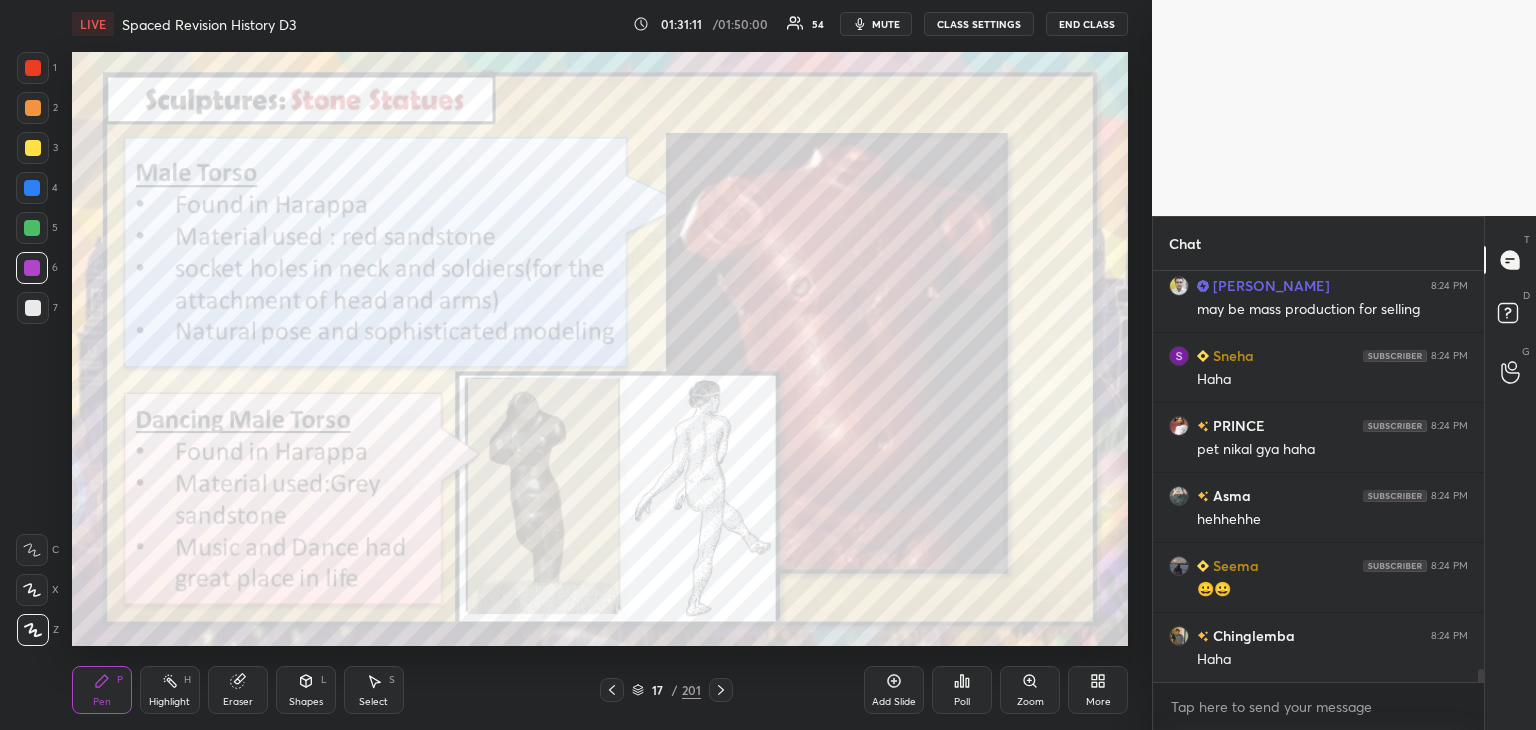 scroll, scrollTop: 12490, scrollLeft: 0, axis: vertical 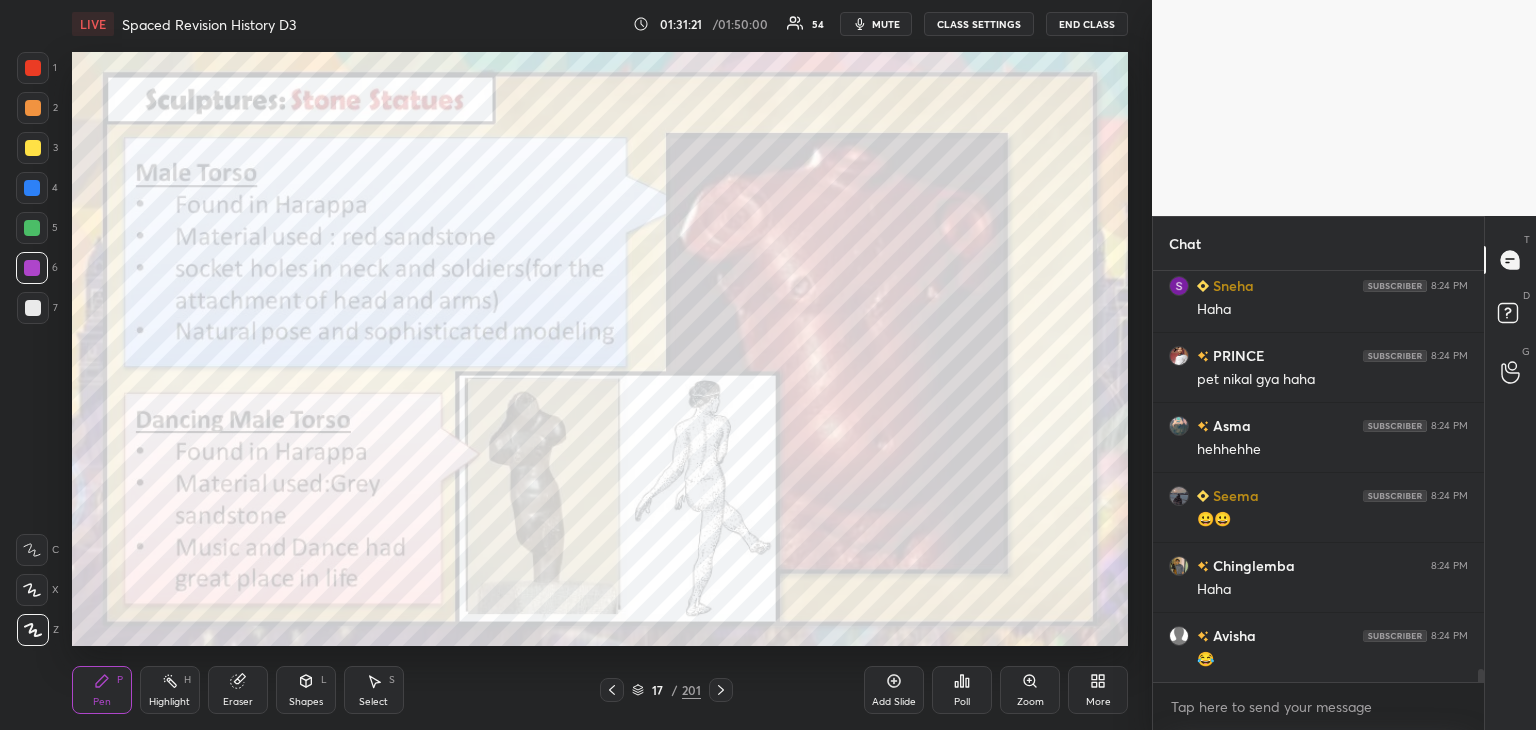 click at bounding box center [33, 68] 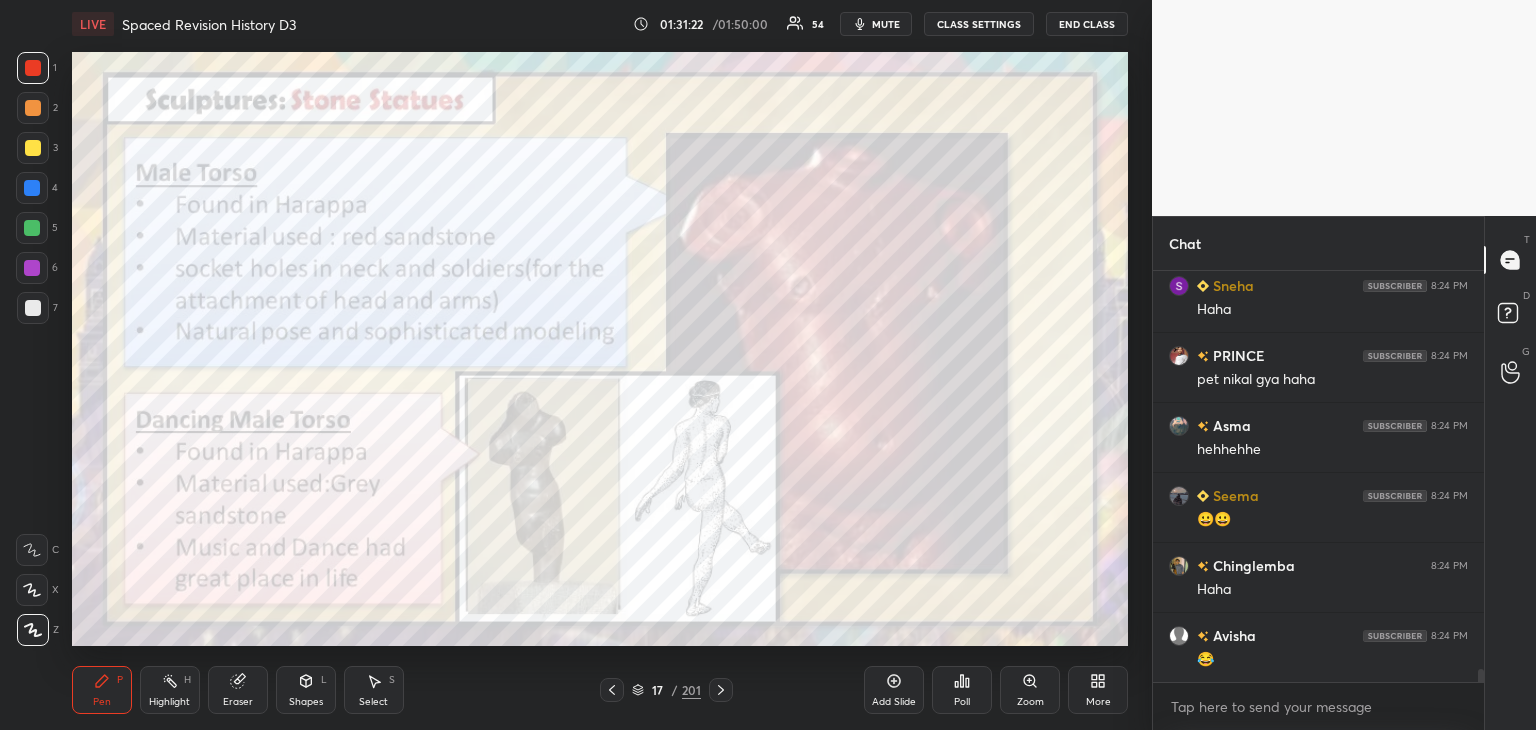 scroll, scrollTop: 12560, scrollLeft: 0, axis: vertical 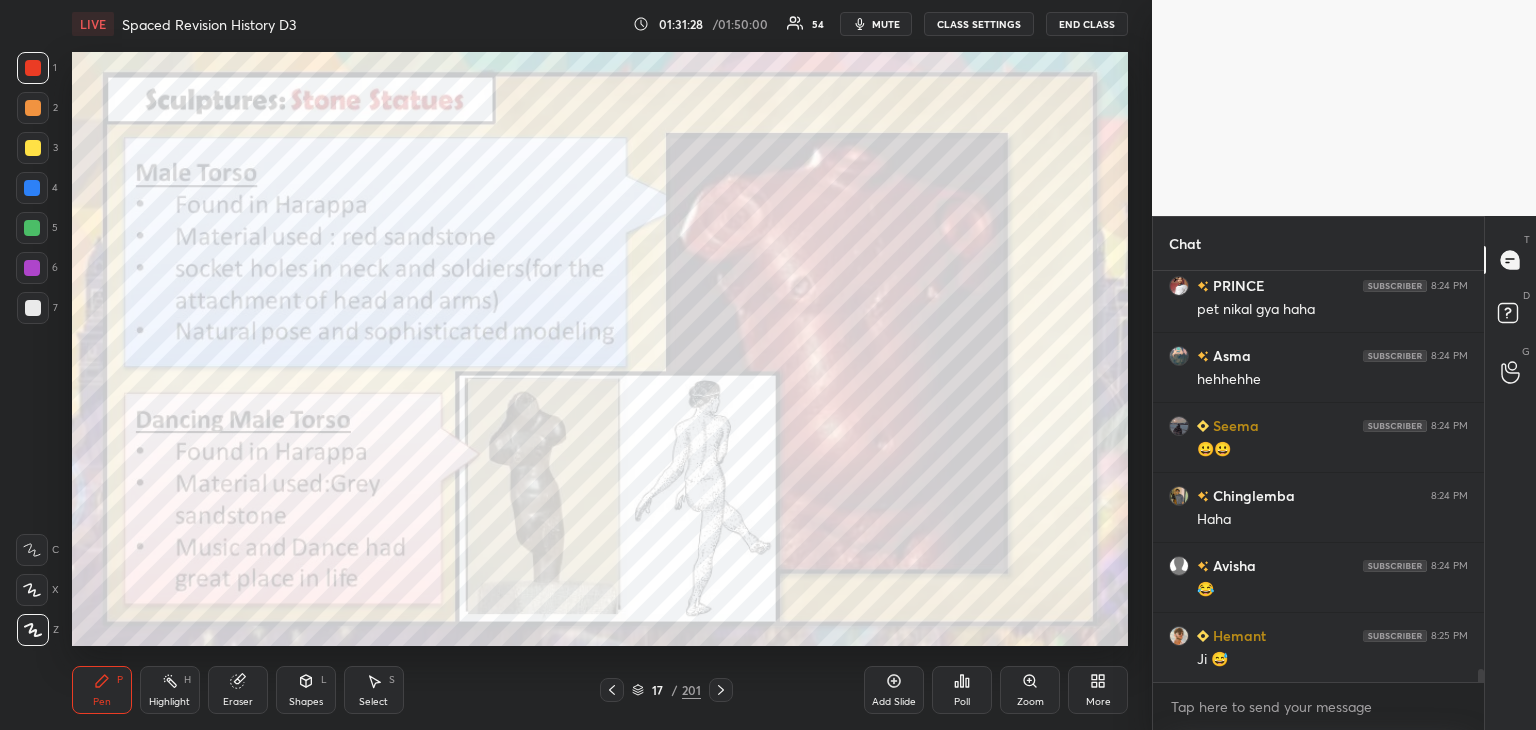 click on "Chat Sneha 8:24 PM Haha PRINCE 8:24 PM pet nikal gya haha Asma 8:24 PM hehhehhe Seema 8:24 PM 😀😀 Chinglemba 8:24 PM Haha Avisha 8:24 PM 😂 Hemant 8:25 PM Ji 😅 JUMP TO LATEST Enable hand raising Enable raise hand to speak to learners. Once enabled, chat will be turned off temporarily. Enable x   Ips Asked a doubt 2 Mam pahle to 3 states thr solid liquid and gases aur abh aur 2 nee dtates add hui hai plasma snd 5 th bose instein condensate state to plasma tak pata hai but ye bise instein staai Pick this doubt Mohit Asked a doubt 2 Mam aaj class late kyo ho gayi ????? Pick this doubt Ram Asked a doubt 1 good evening mam , mujhe spaced revision classes ka time ni pta lgra , mene sirf subah4am wali classes li hai Pick this doubt Anubhav Asked a doubt 1 Answer of the neha's question Pick this doubt Anubhav Asked a doubt 1 Answer Pick this doubt Saif Asked a doubt 1 Pick this doubt NEW DOUBTS ASKED No one has raised a hand yet Can't raise hand Got it T Messages (T) D Doubts (D) G Raise Hand (G)" at bounding box center (1344, 473) 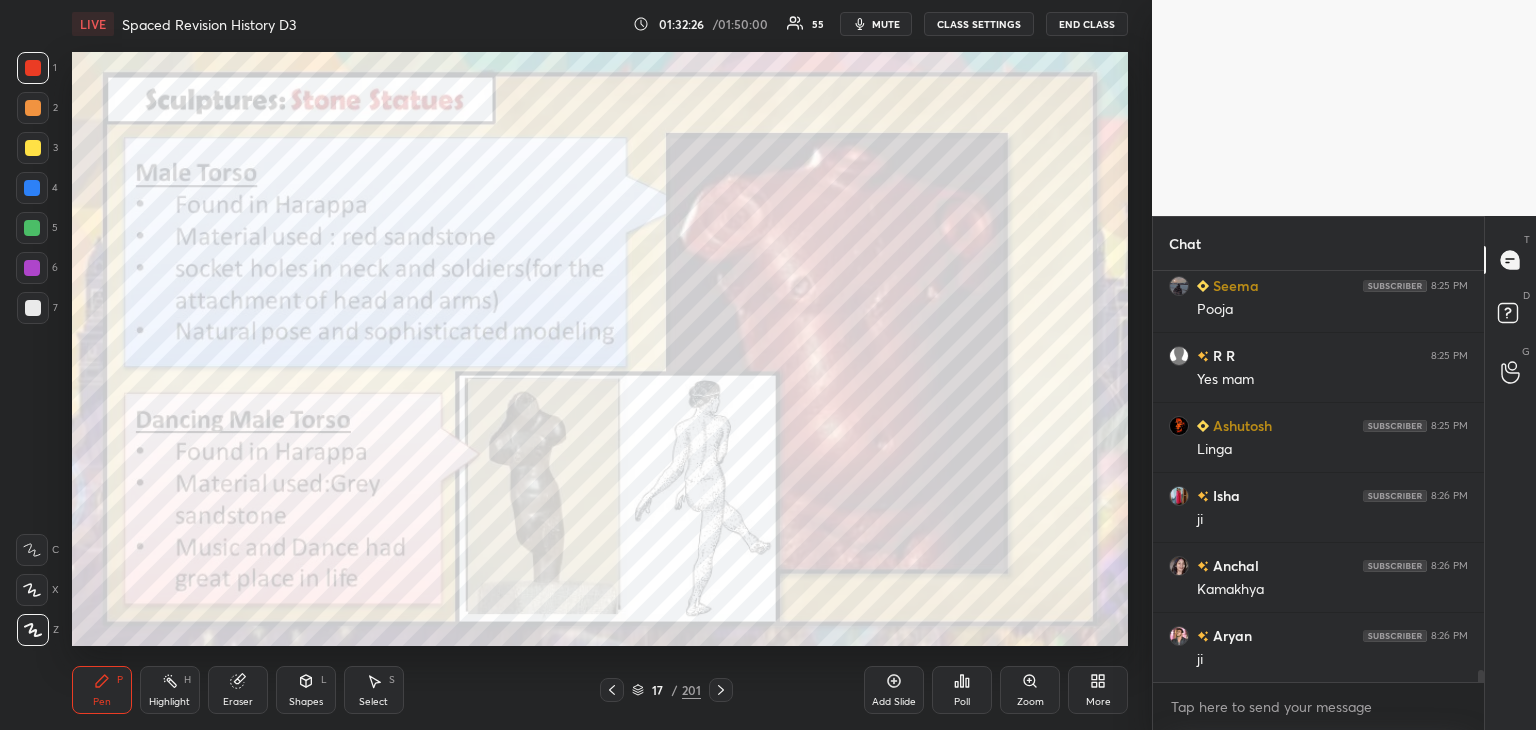 scroll, scrollTop: 13540, scrollLeft: 0, axis: vertical 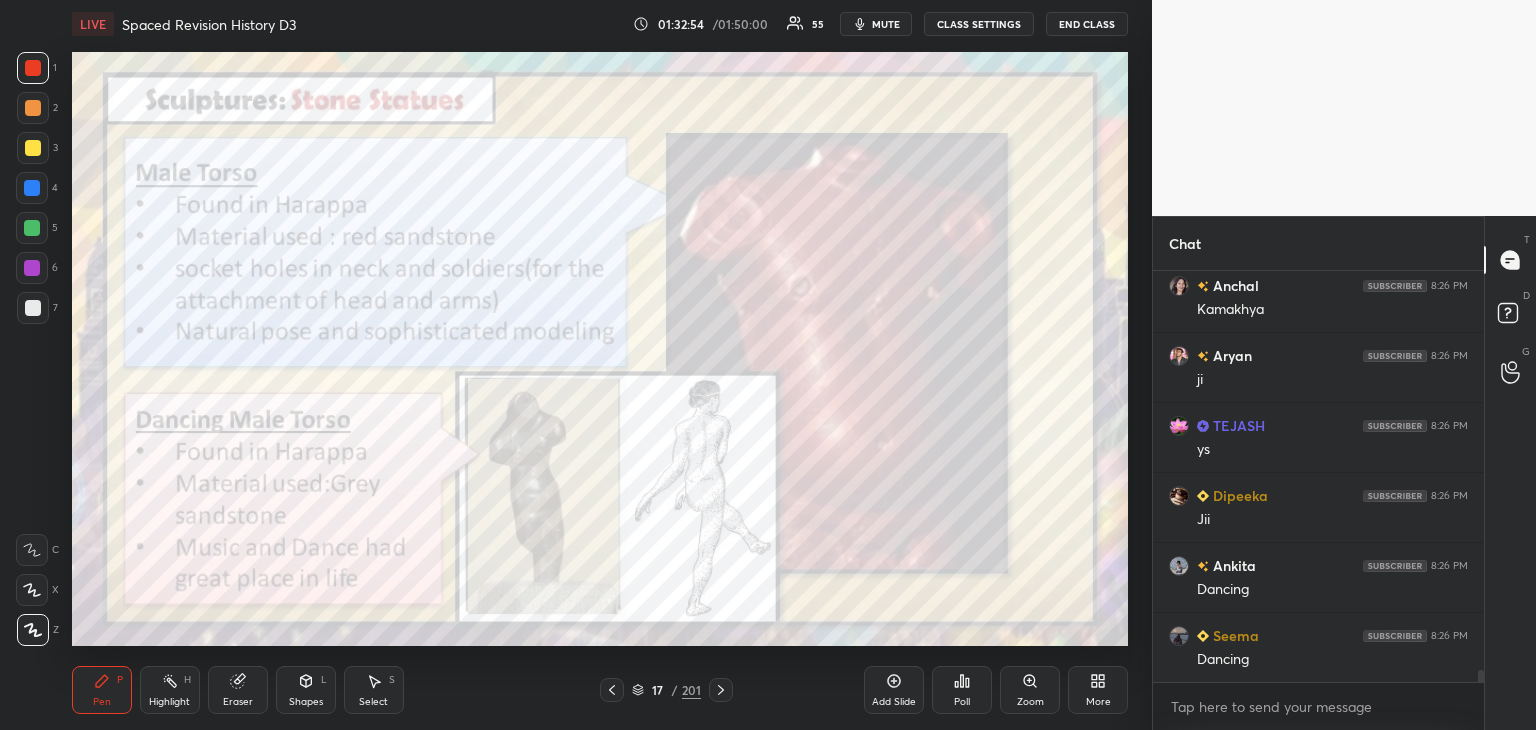 click at bounding box center [32, 268] 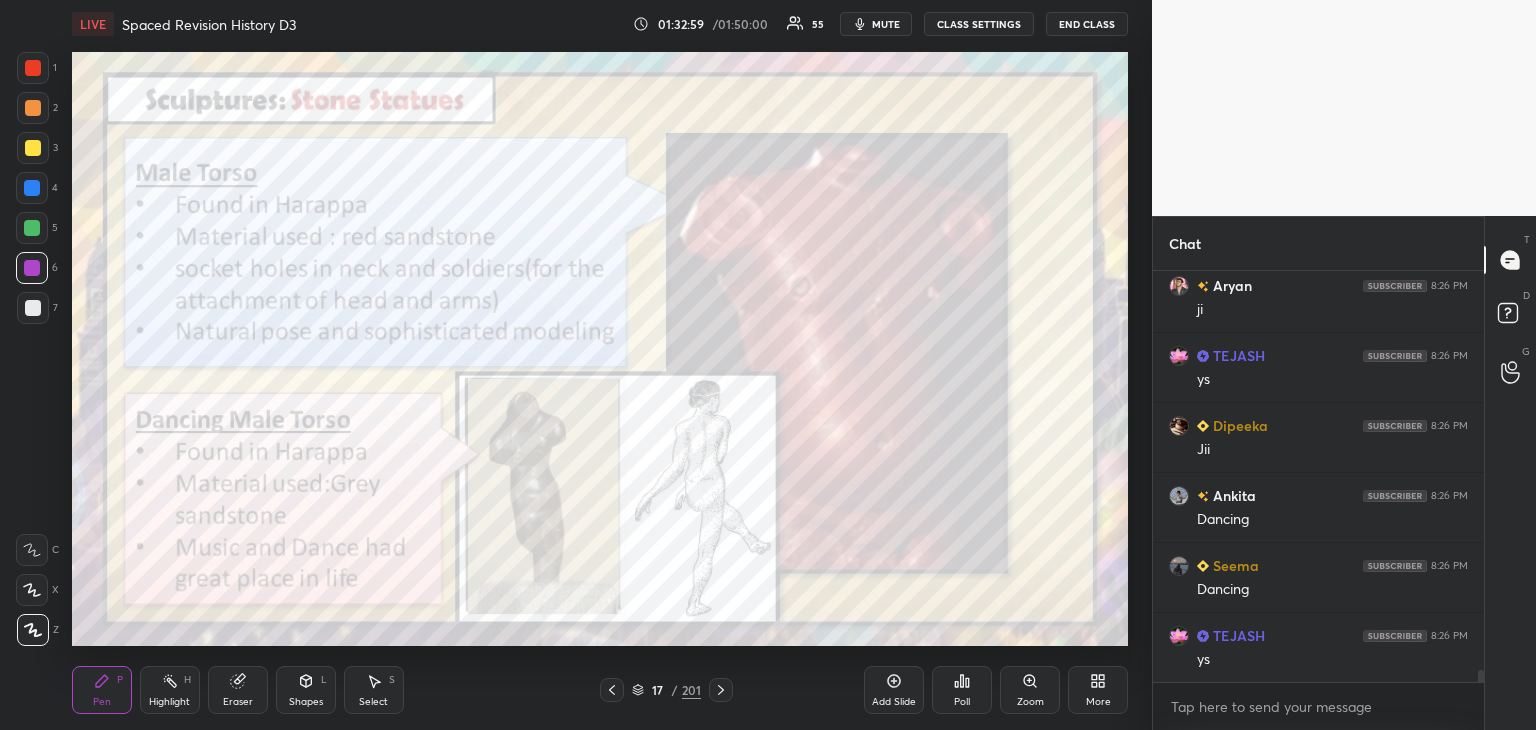 scroll, scrollTop: 13890, scrollLeft: 0, axis: vertical 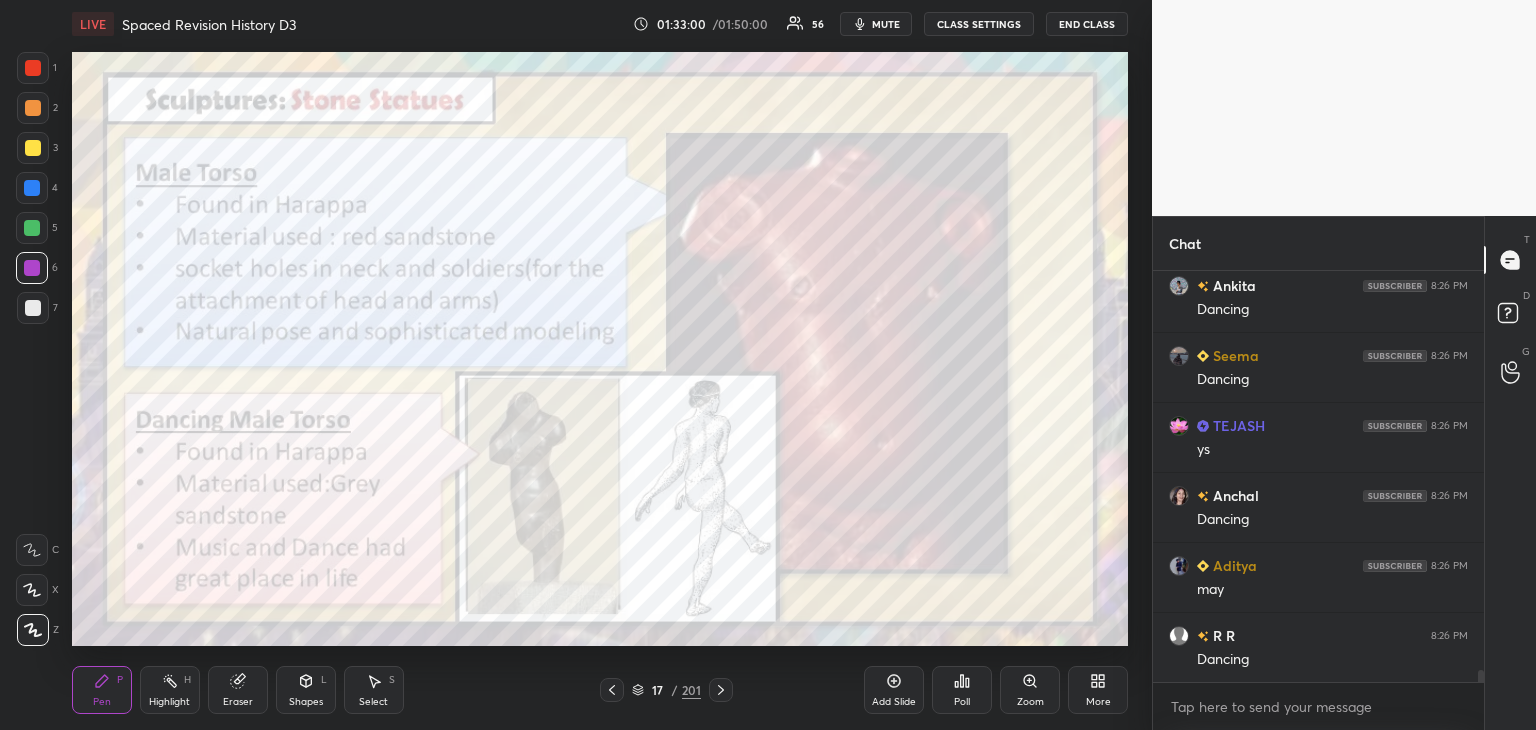 click 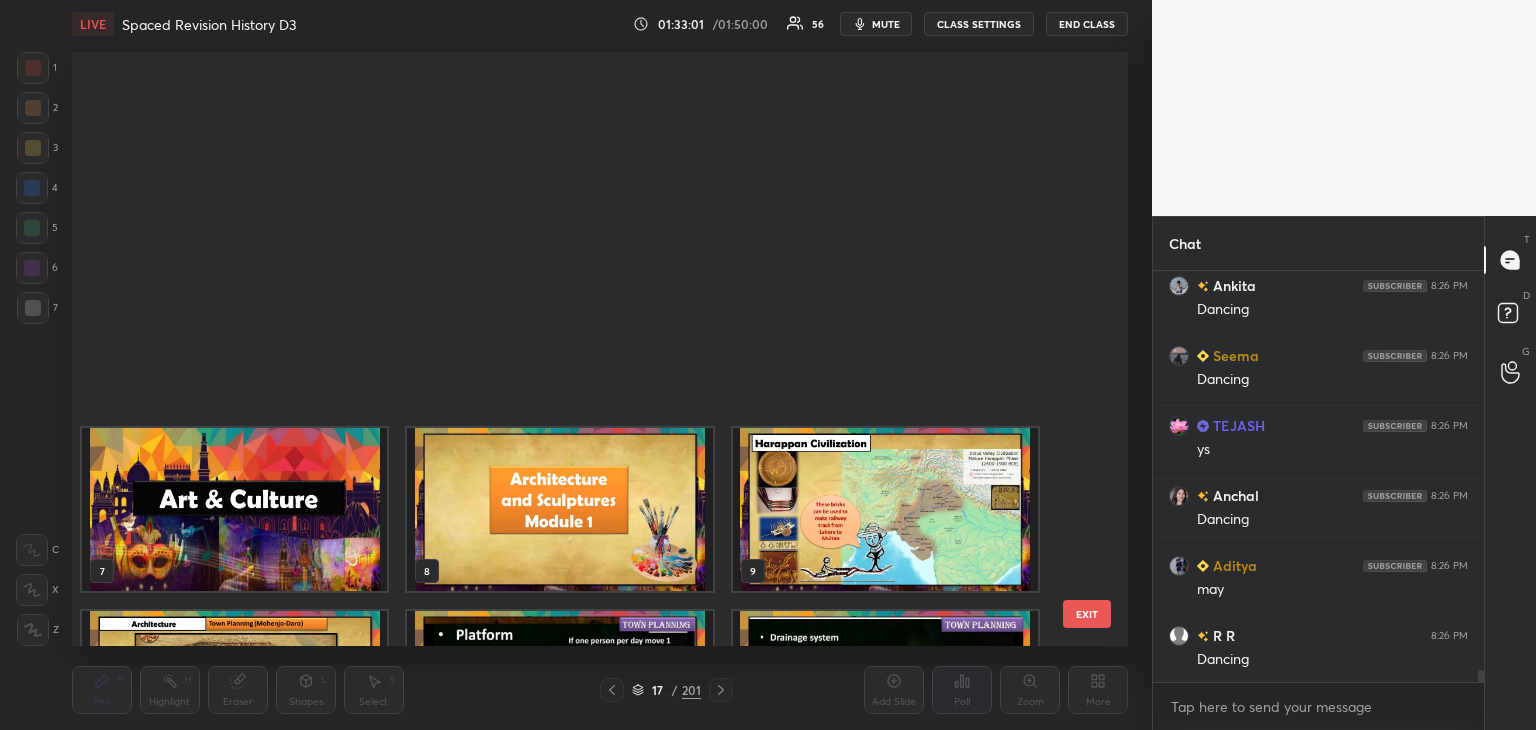 scroll, scrollTop: 504, scrollLeft: 0, axis: vertical 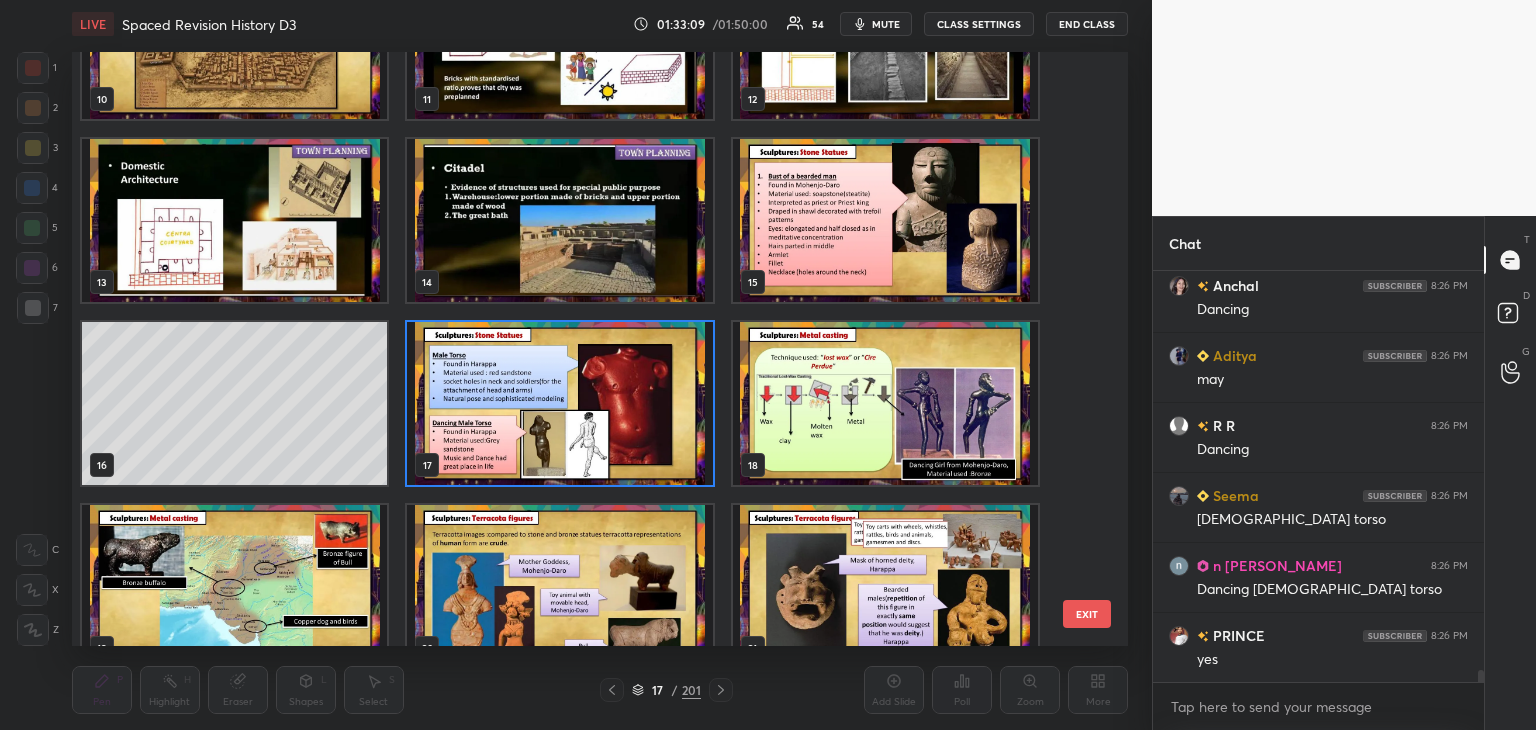 click at bounding box center [884, 403] 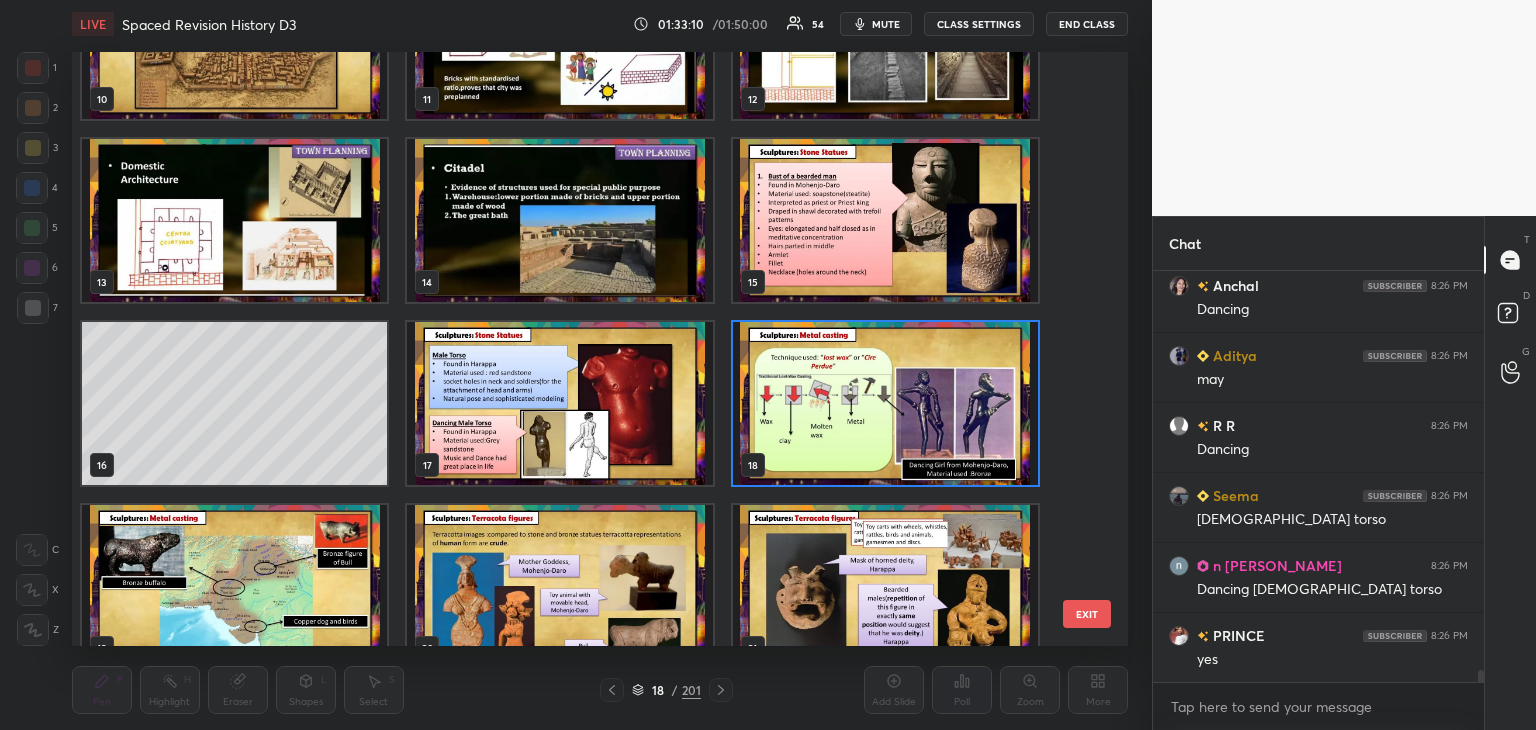 click 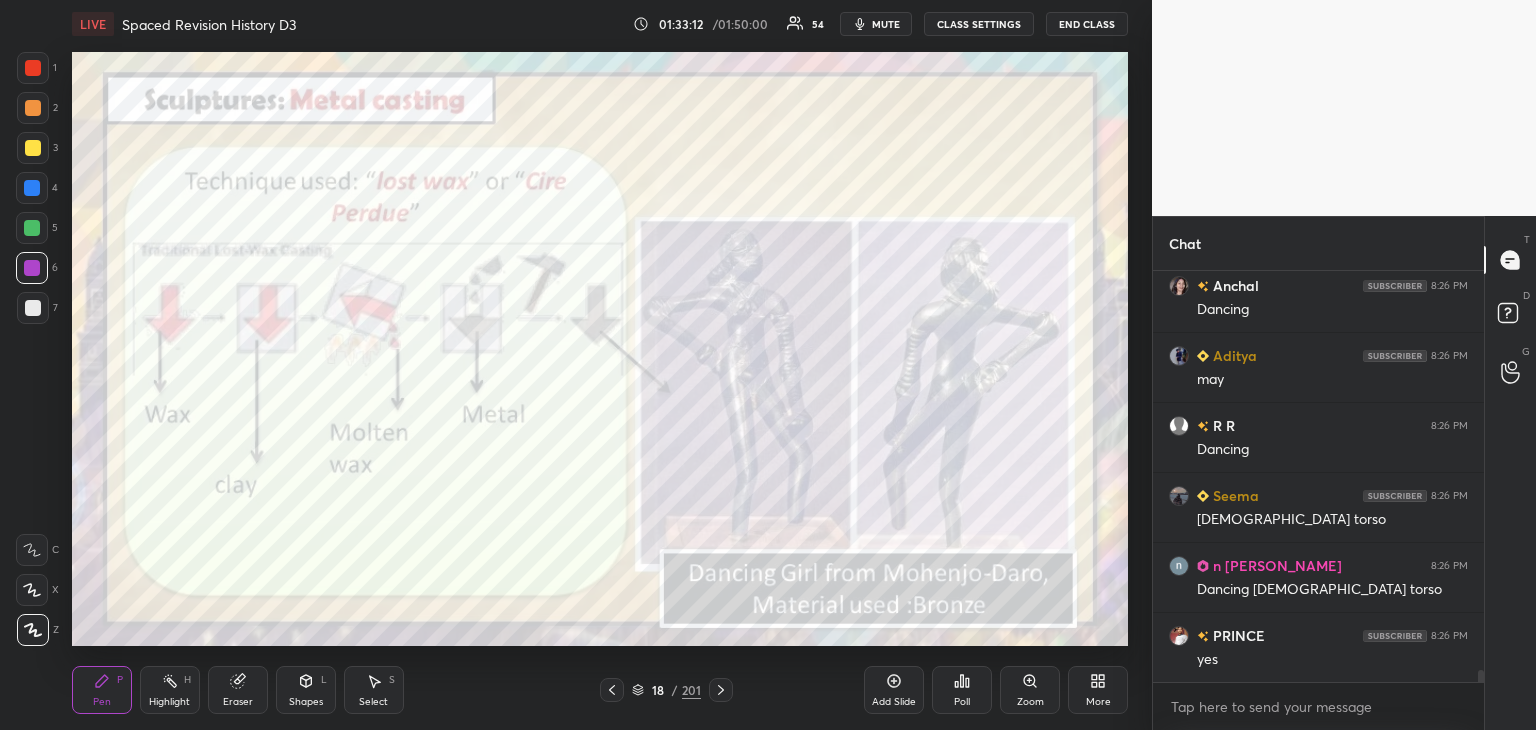 click at bounding box center (33, 68) 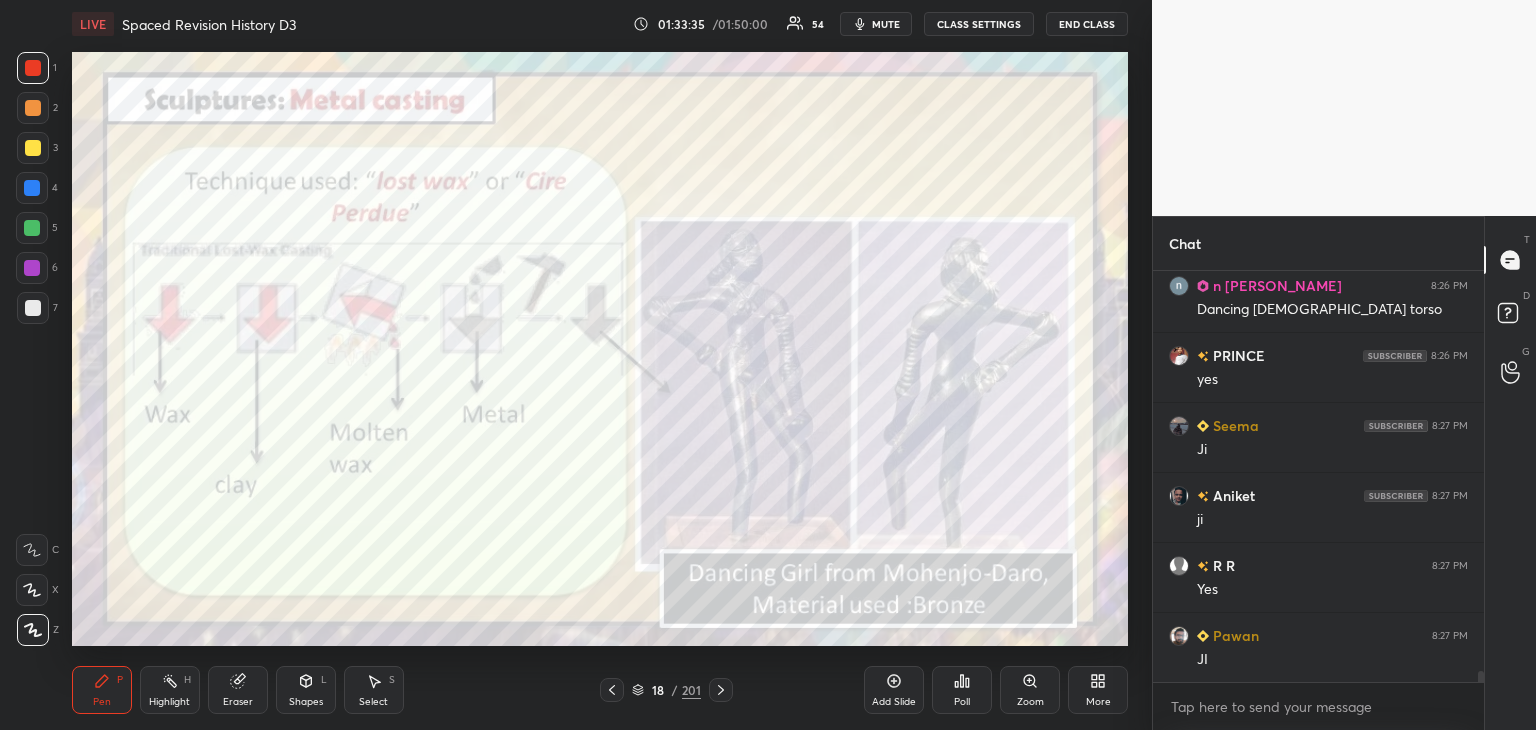 scroll, scrollTop: 14590, scrollLeft: 0, axis: vertical 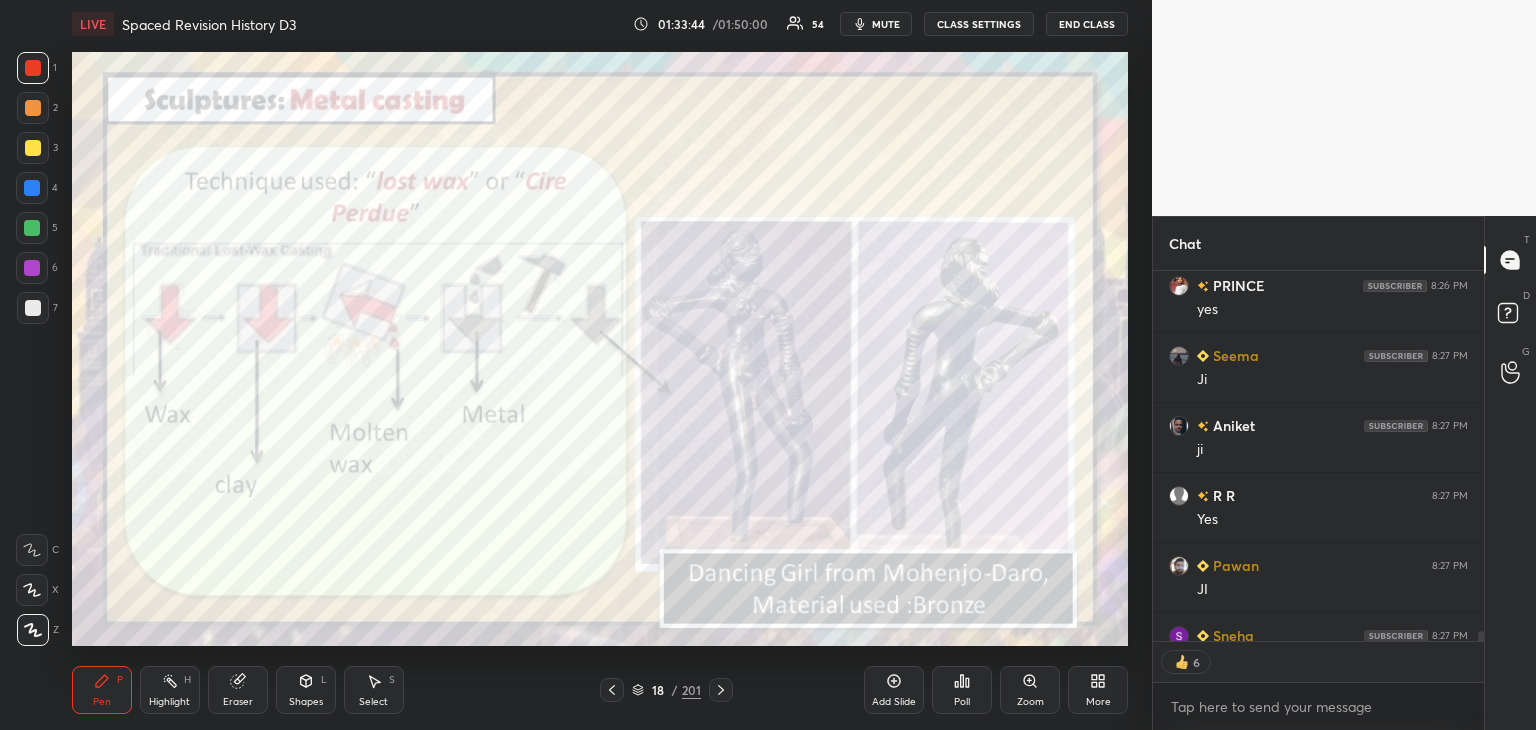 click at bounding box center [33, 68] 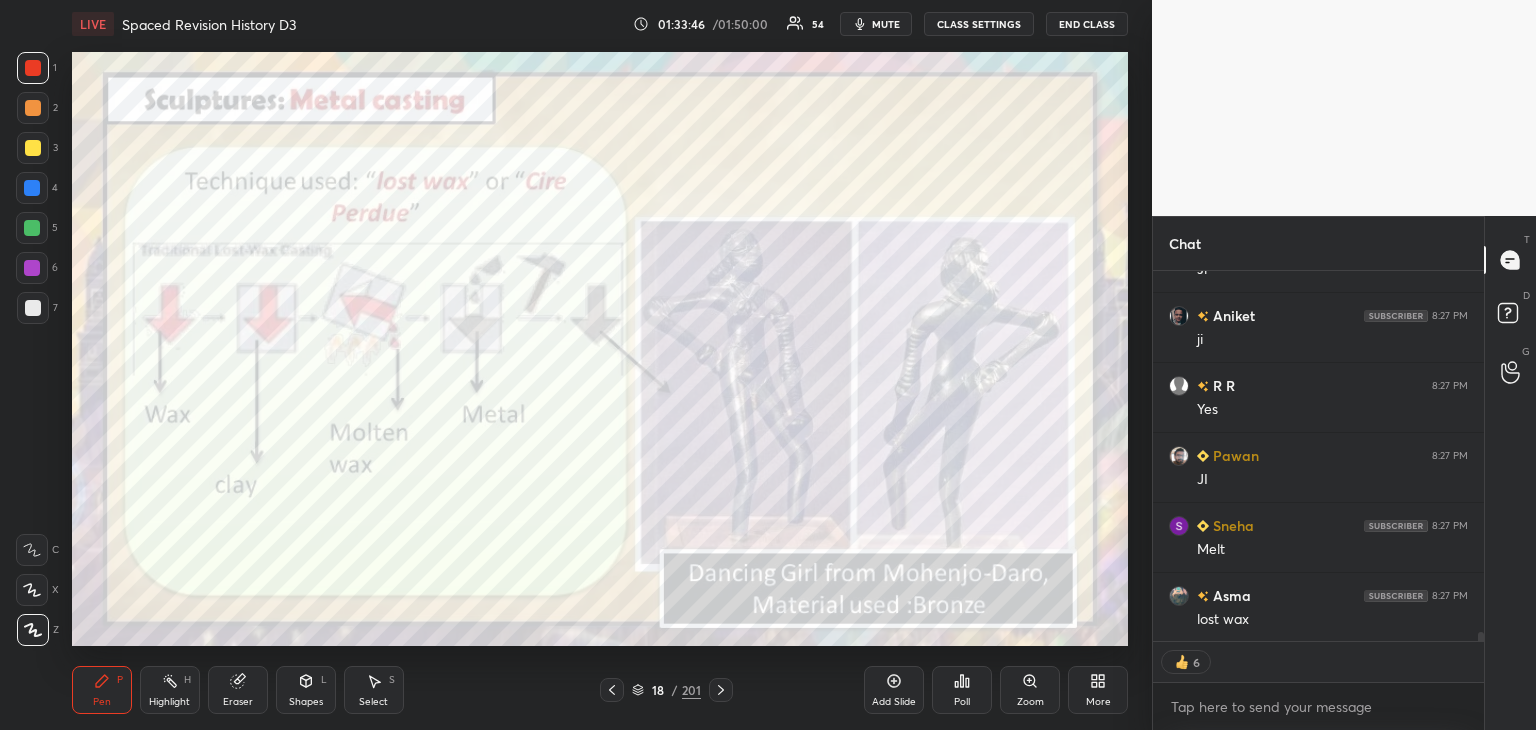 scroll, scrollTop: 14771, scrollLeft: 0, axis: vertical 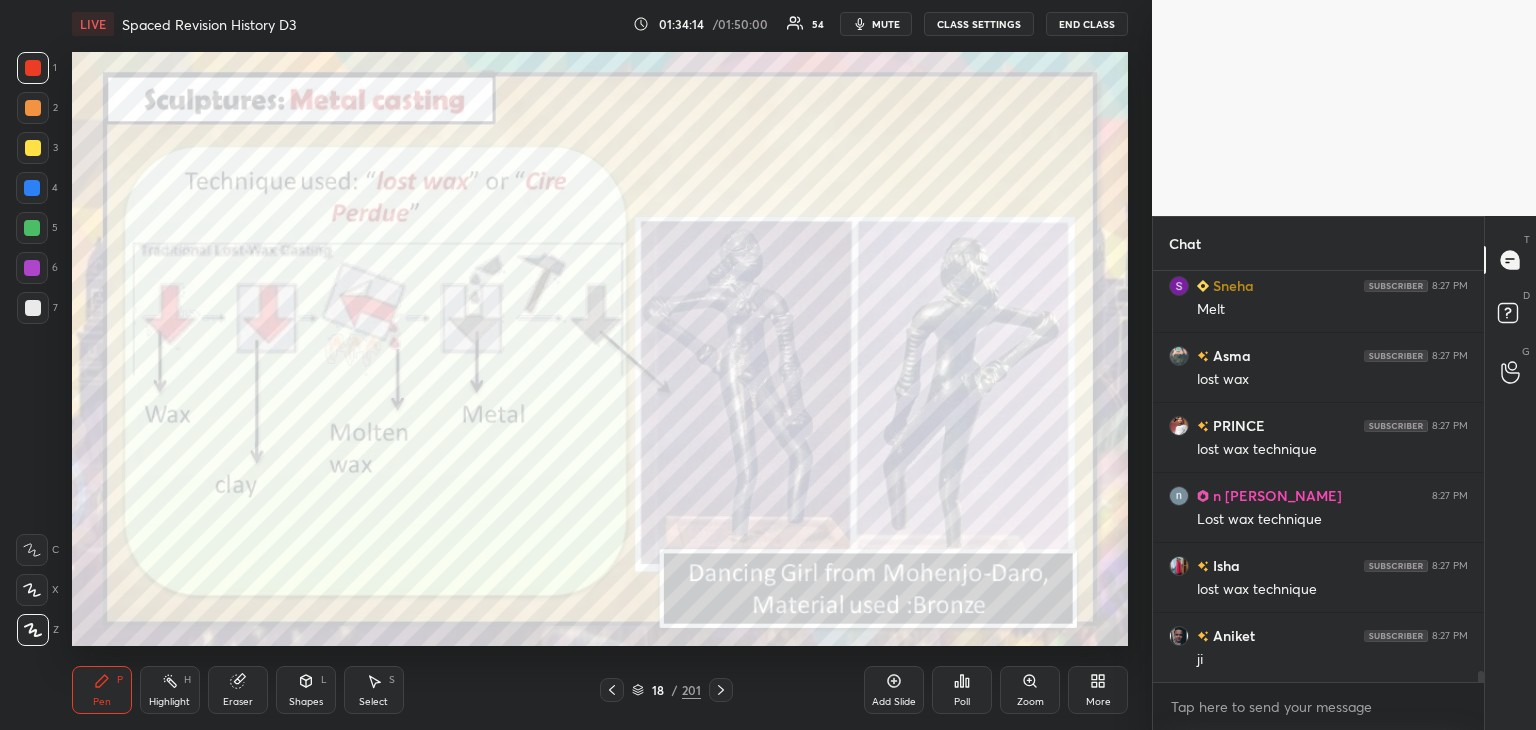 click at bounding box center [32, 188] 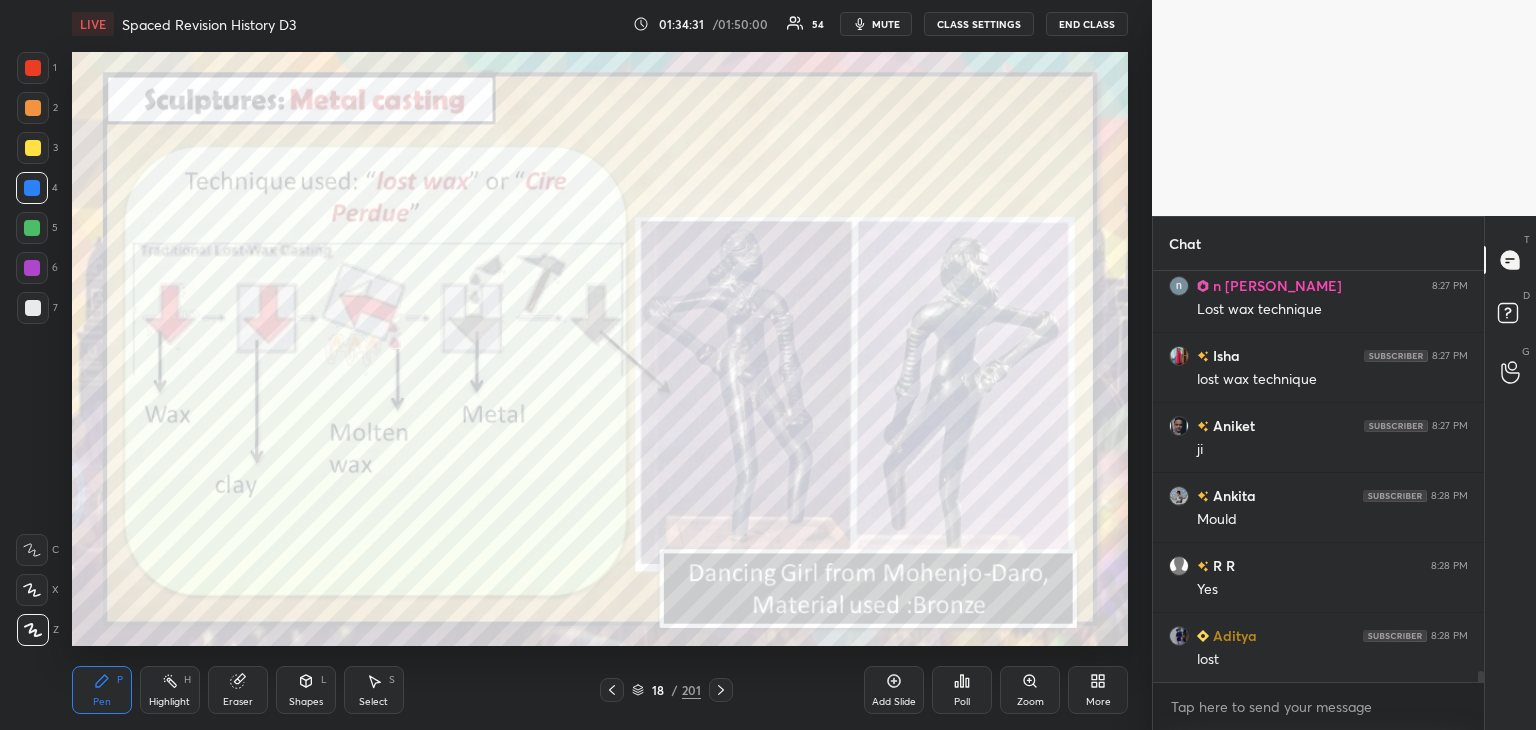 scroll, scrollTop: 15220, scrollLeft: 0, axis: vertical 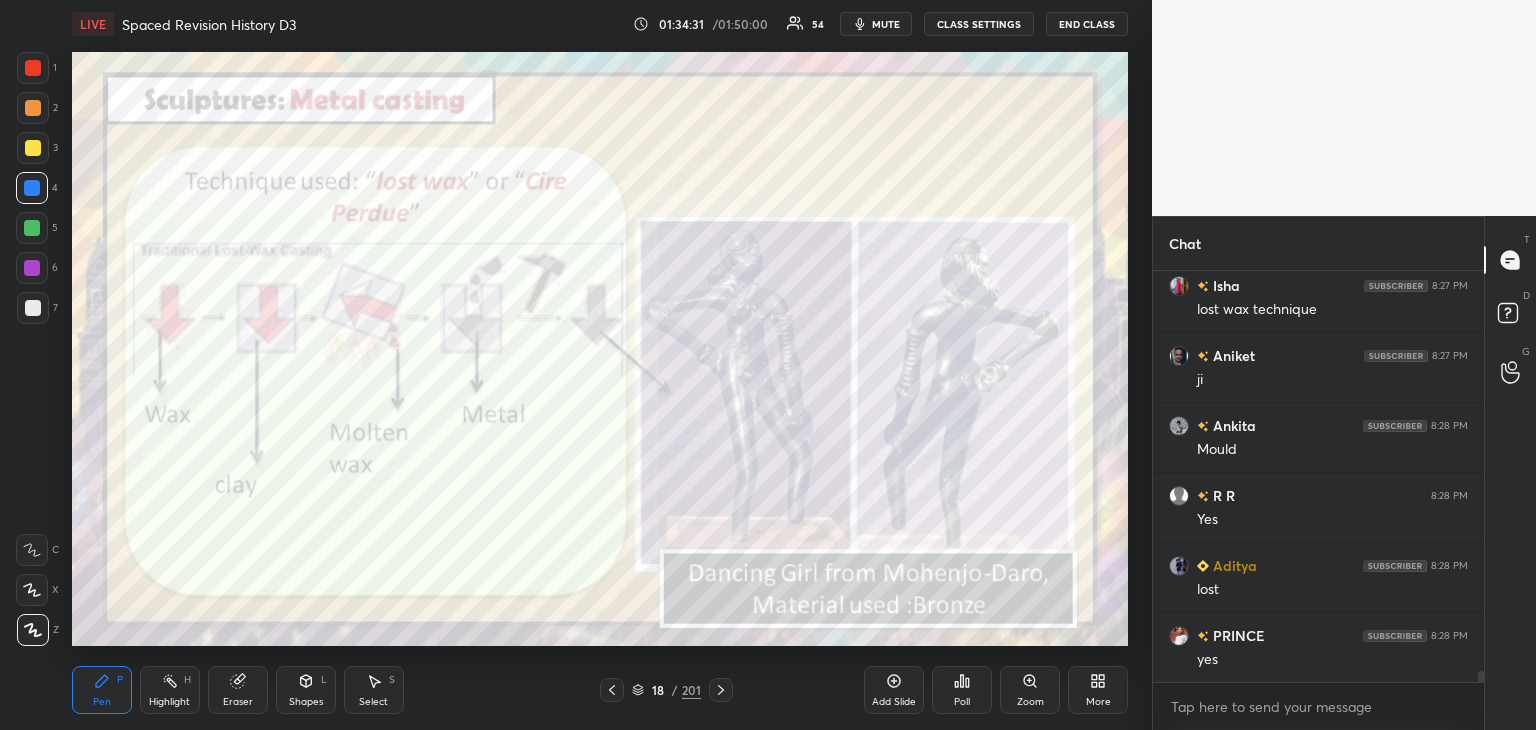 click at bounding box center (33, 68) 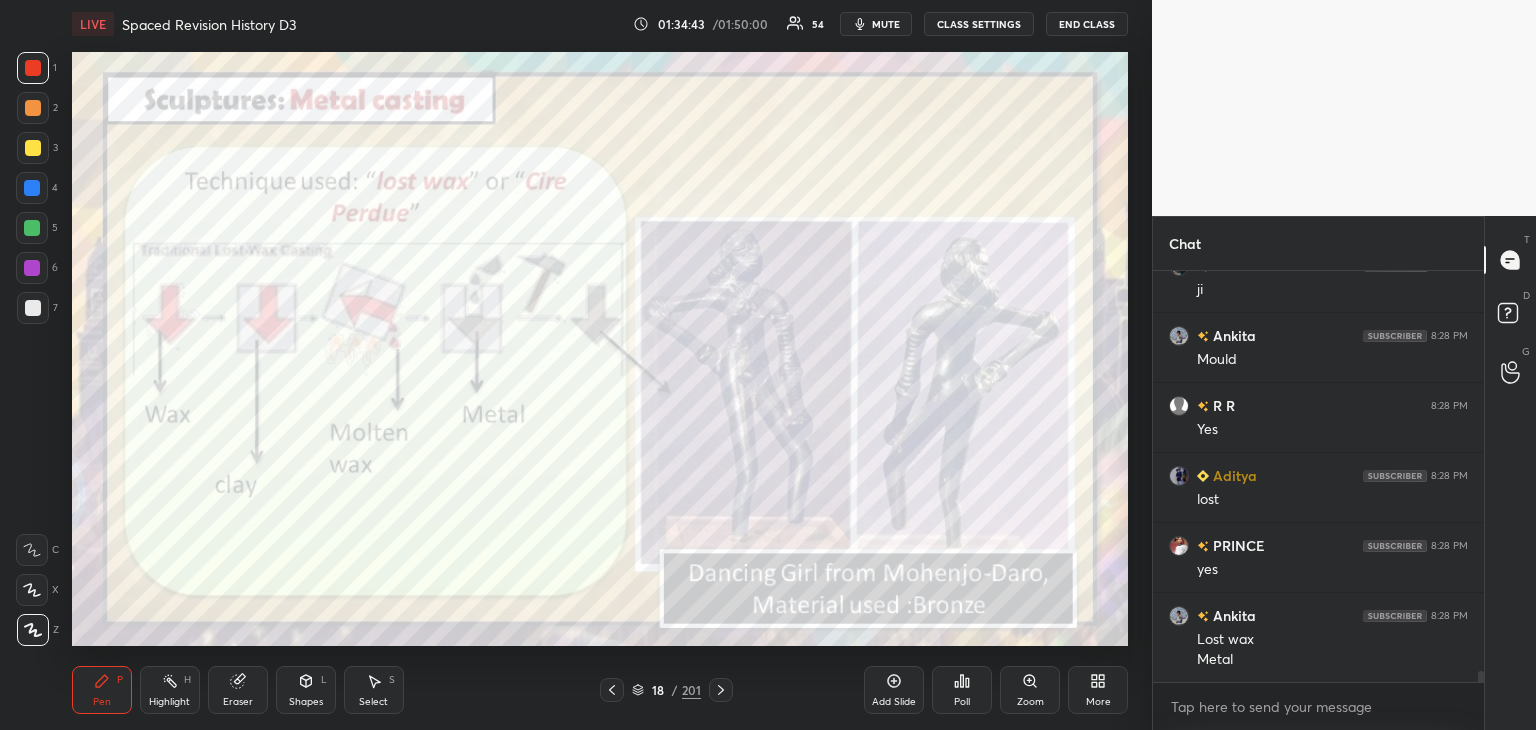 scroll, scrollTop: 15380, scrollLeft: 0, axis: vertical 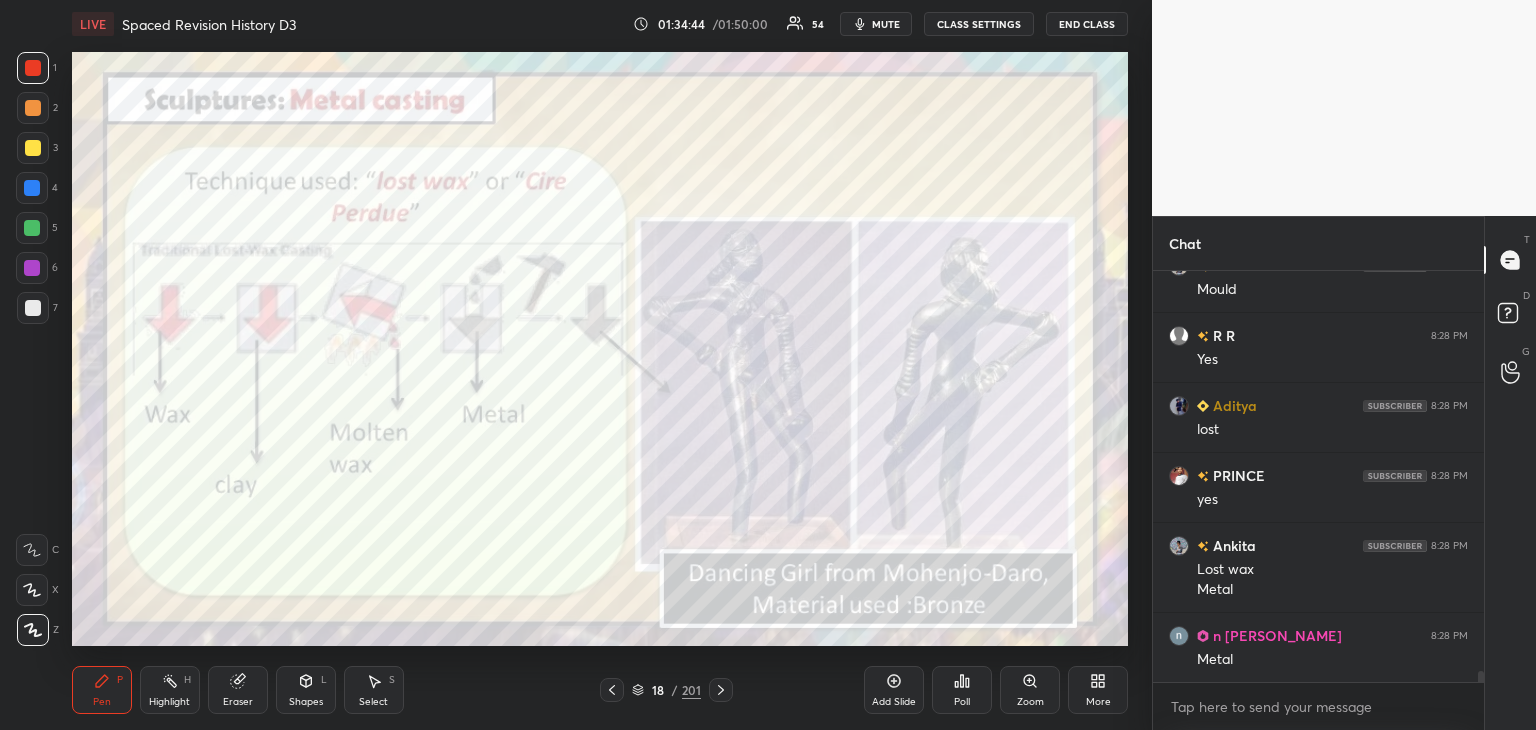 click on "Eraser" at bounding box center (238, 690) 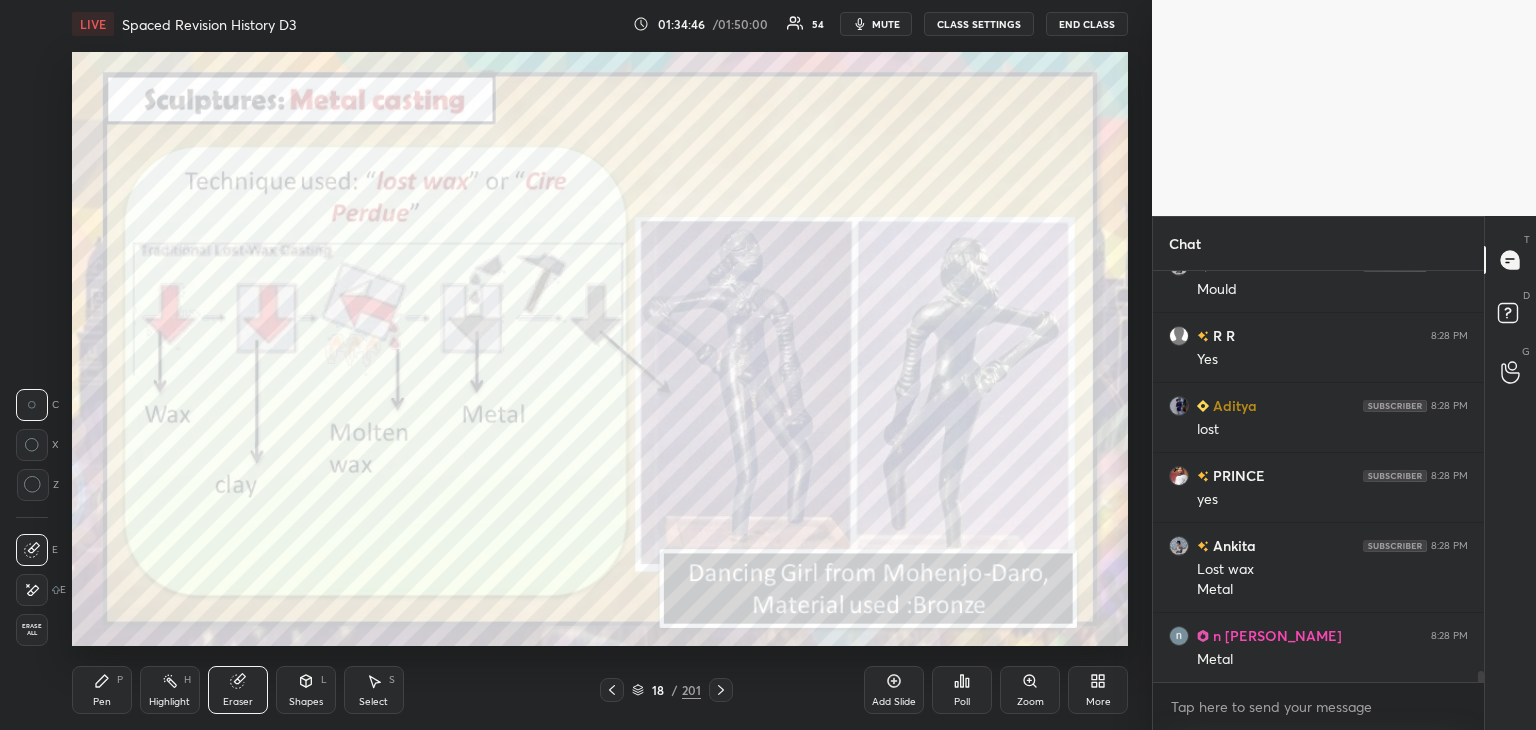 click 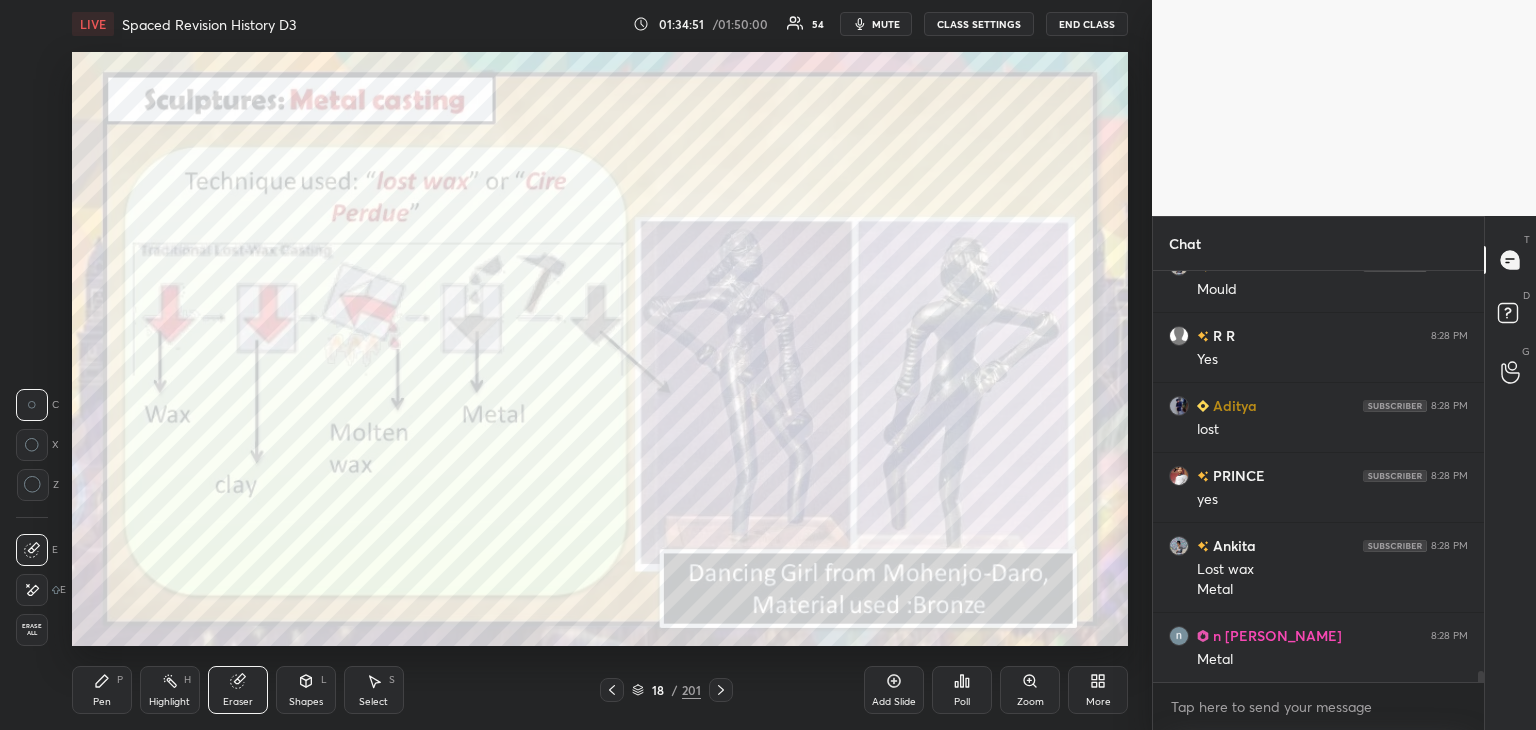 scroll, scrollTop: 15450, scrollLeft: 0, axis: vertical 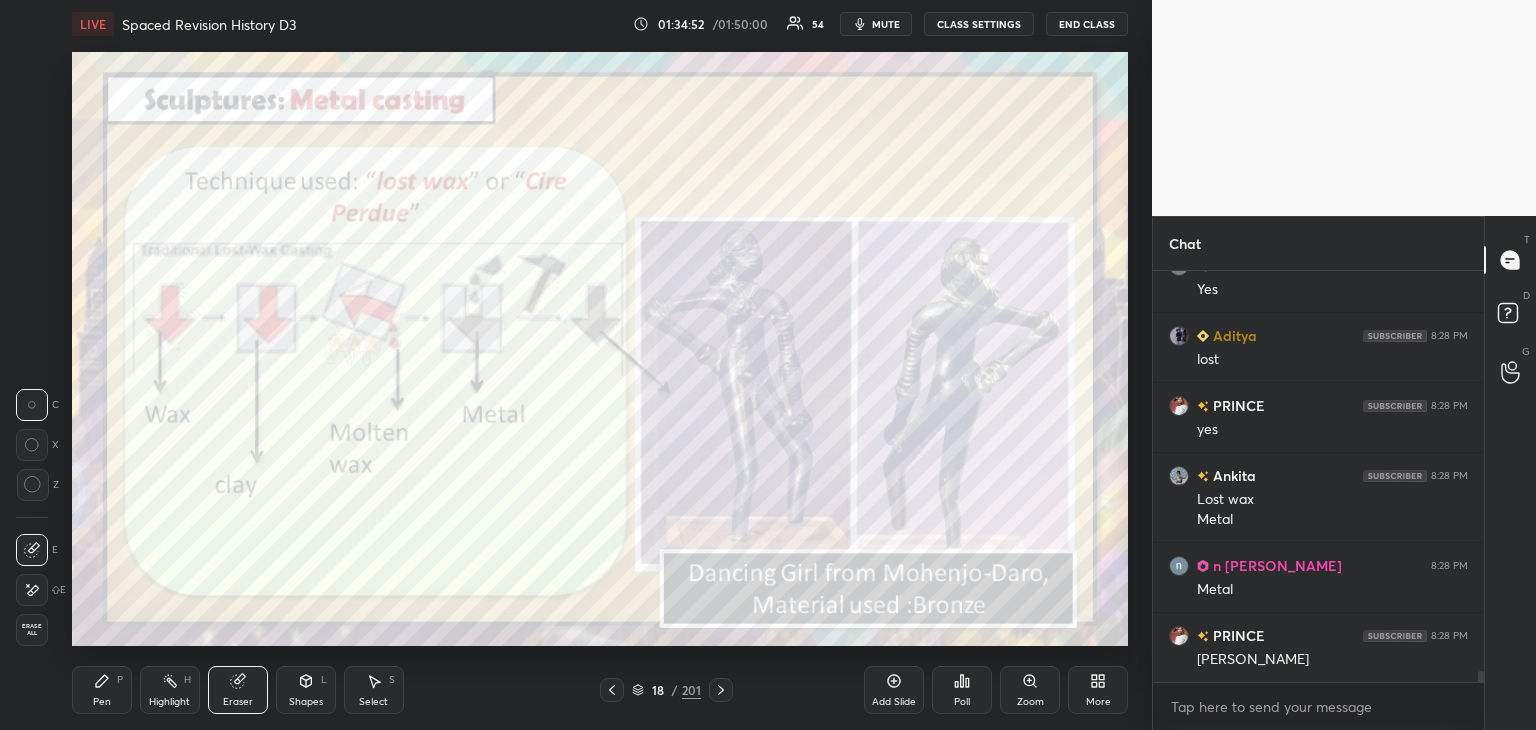 click 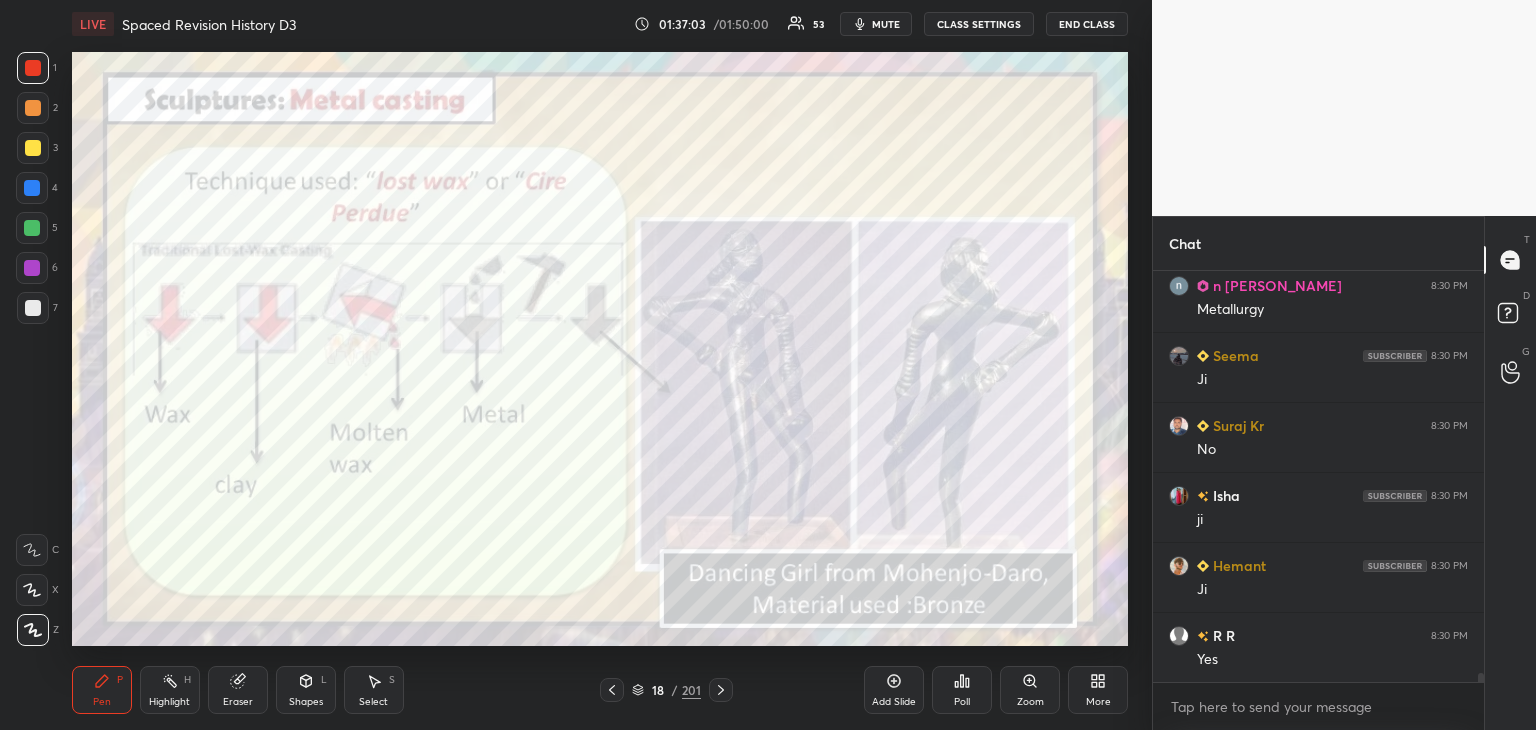 scroll, scrollTop: 18340, scrollLeft: 0, axis: vertical 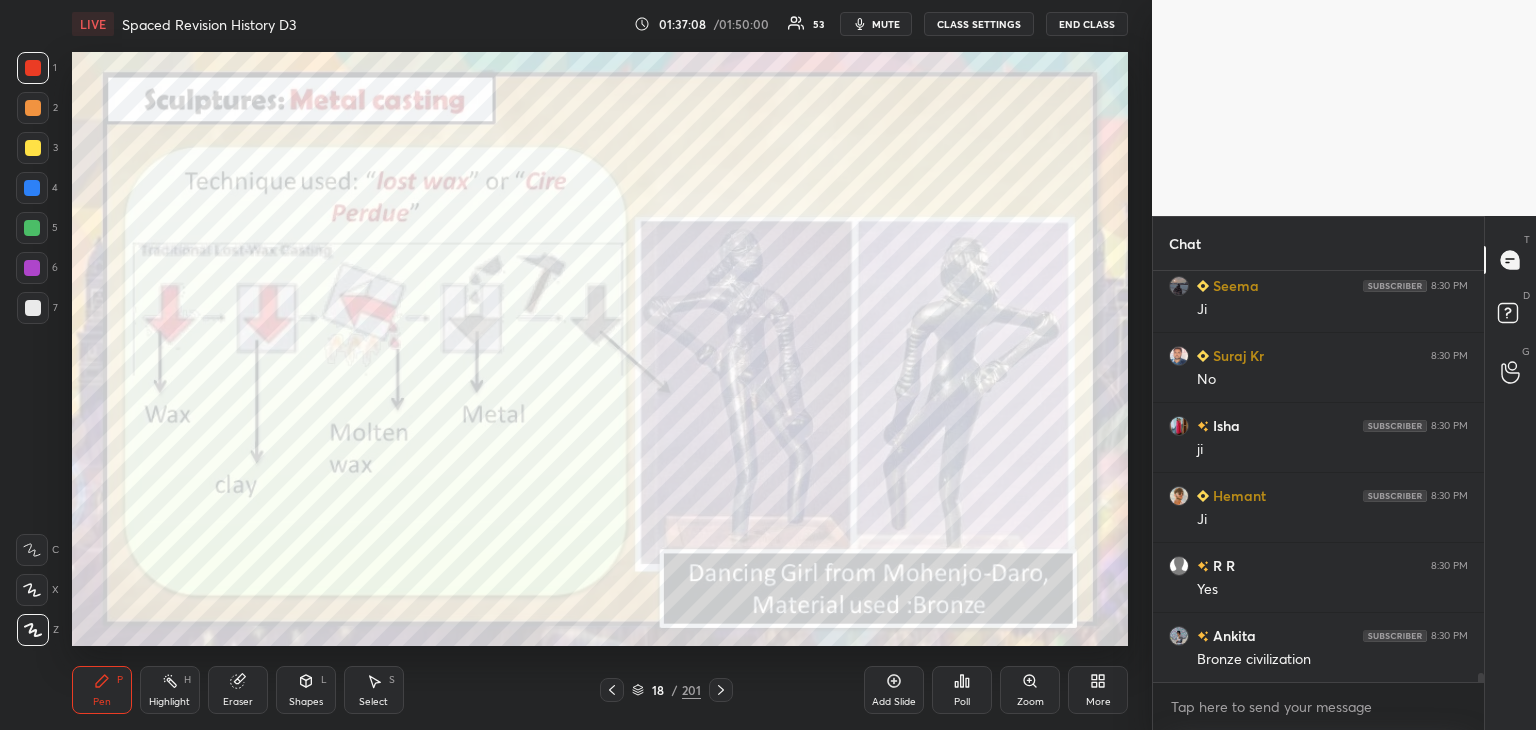 click 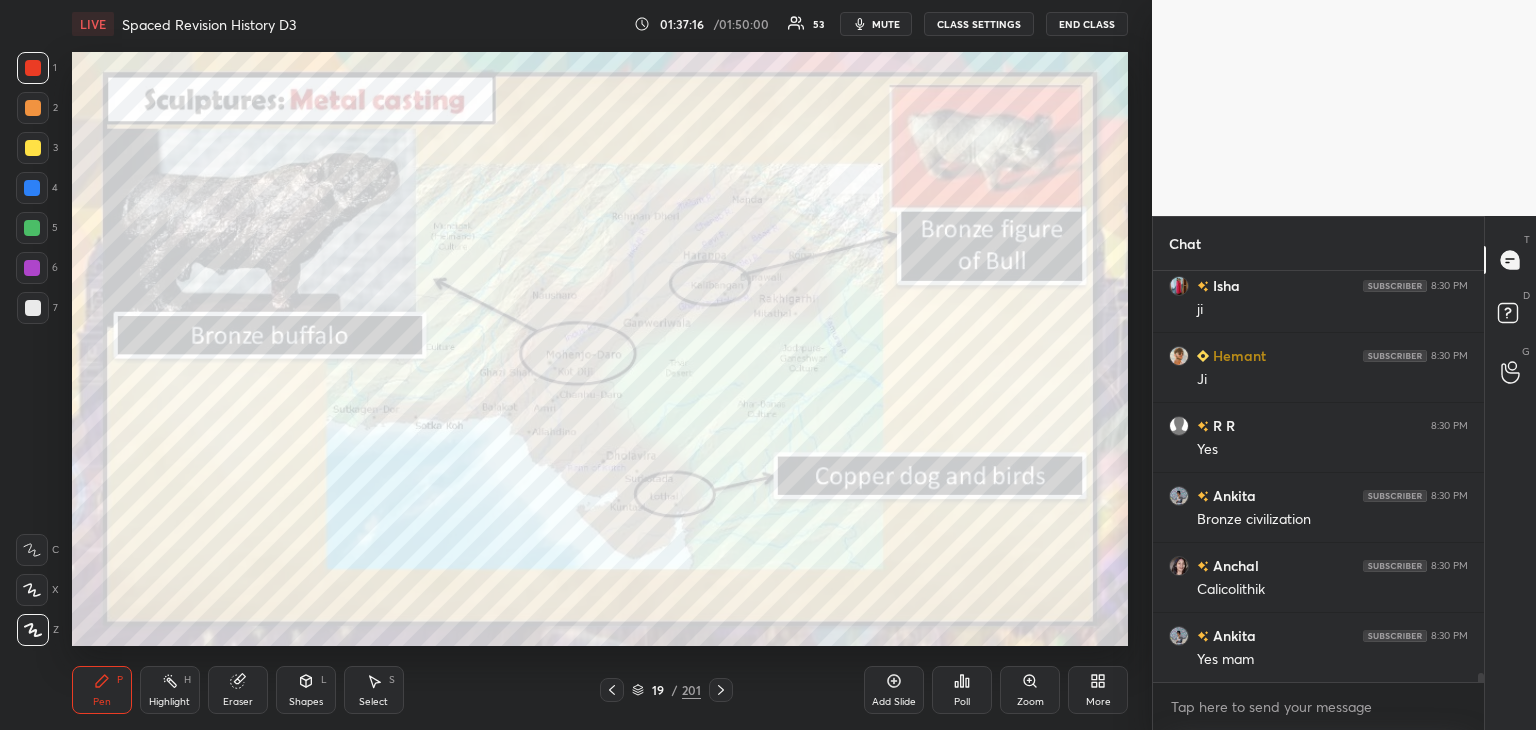 scroll, scrollTop: 18550, scrollLeft: 0, axis: vertical 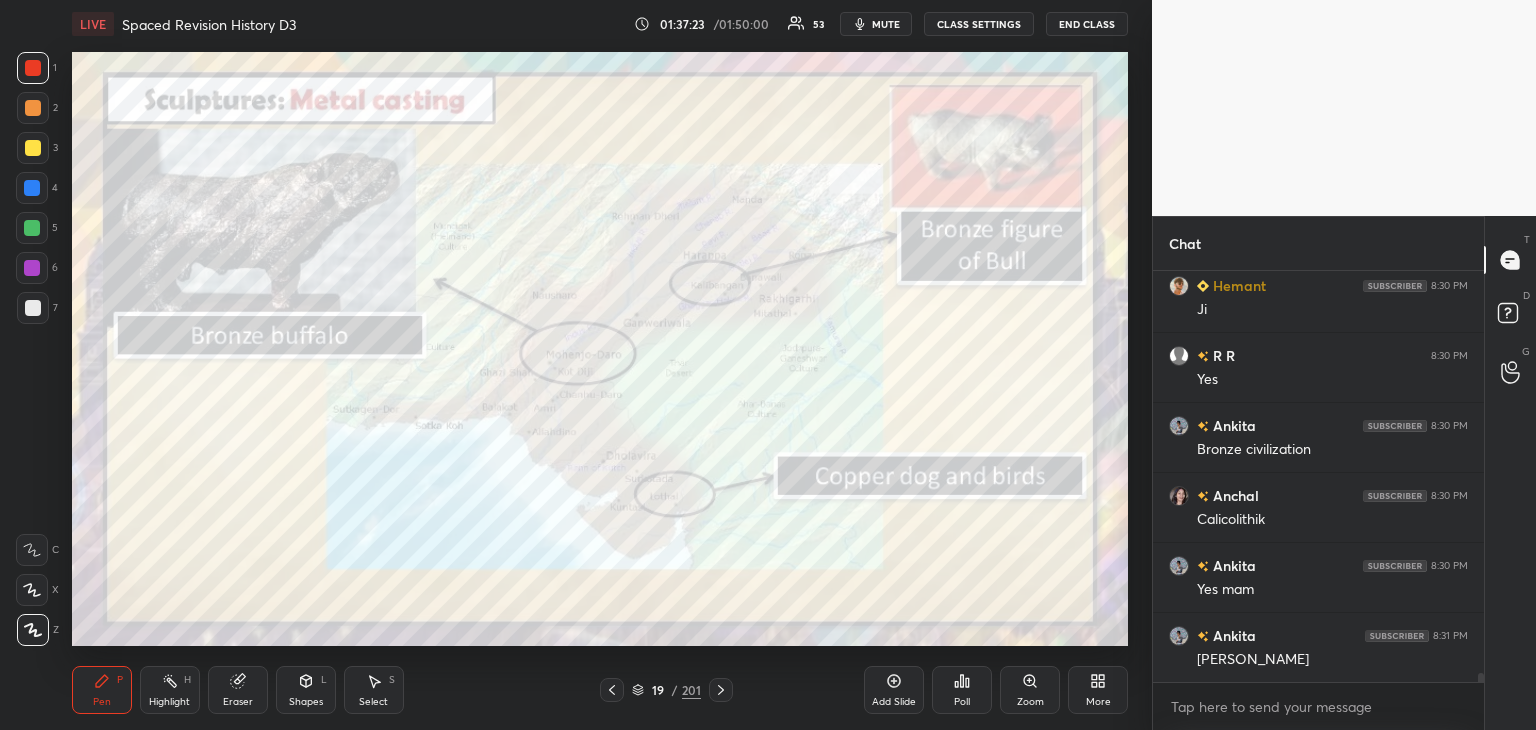 click on "19 / 201" at bounding box center [666, 690] 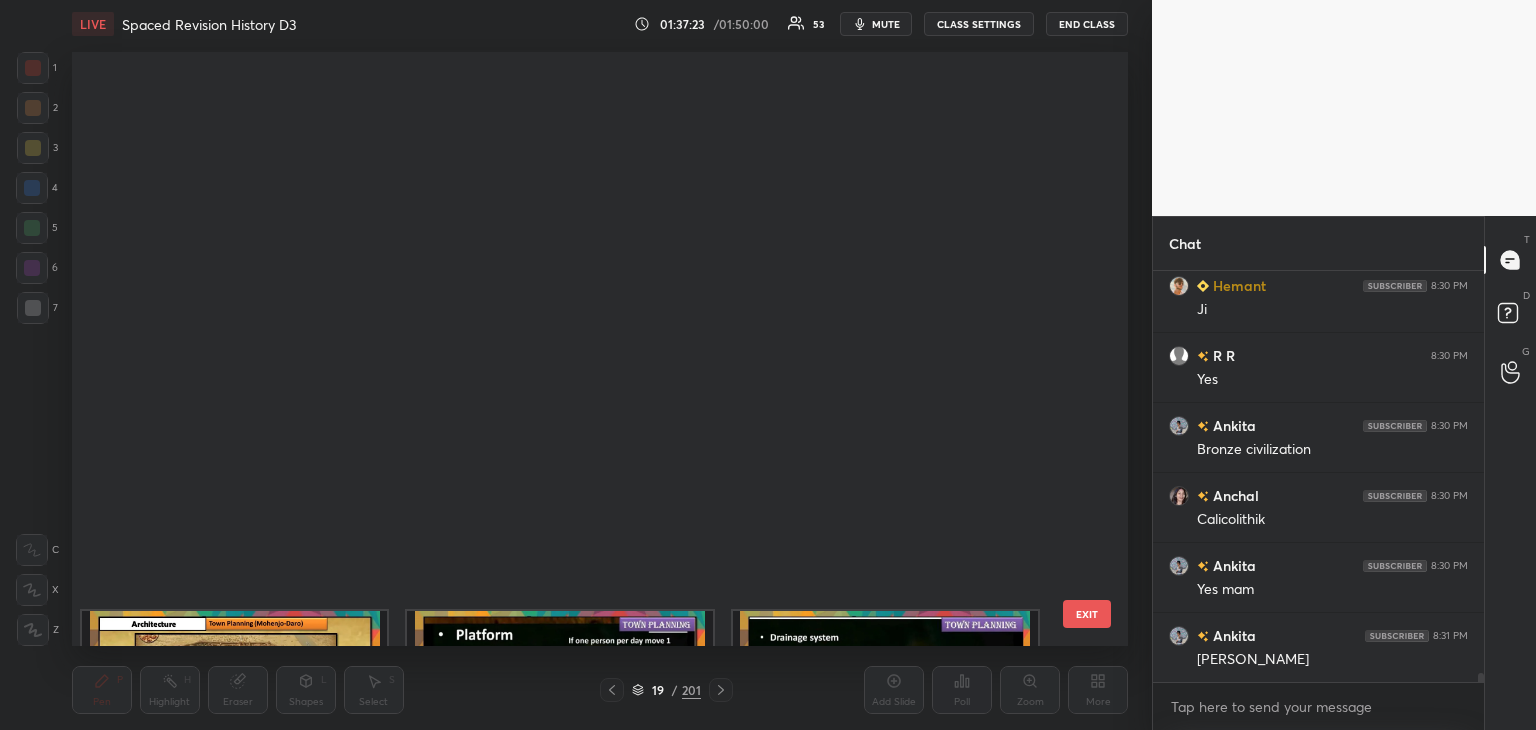 scroll, scrollTop: 687, scrollLeft: 0, axis: vertical 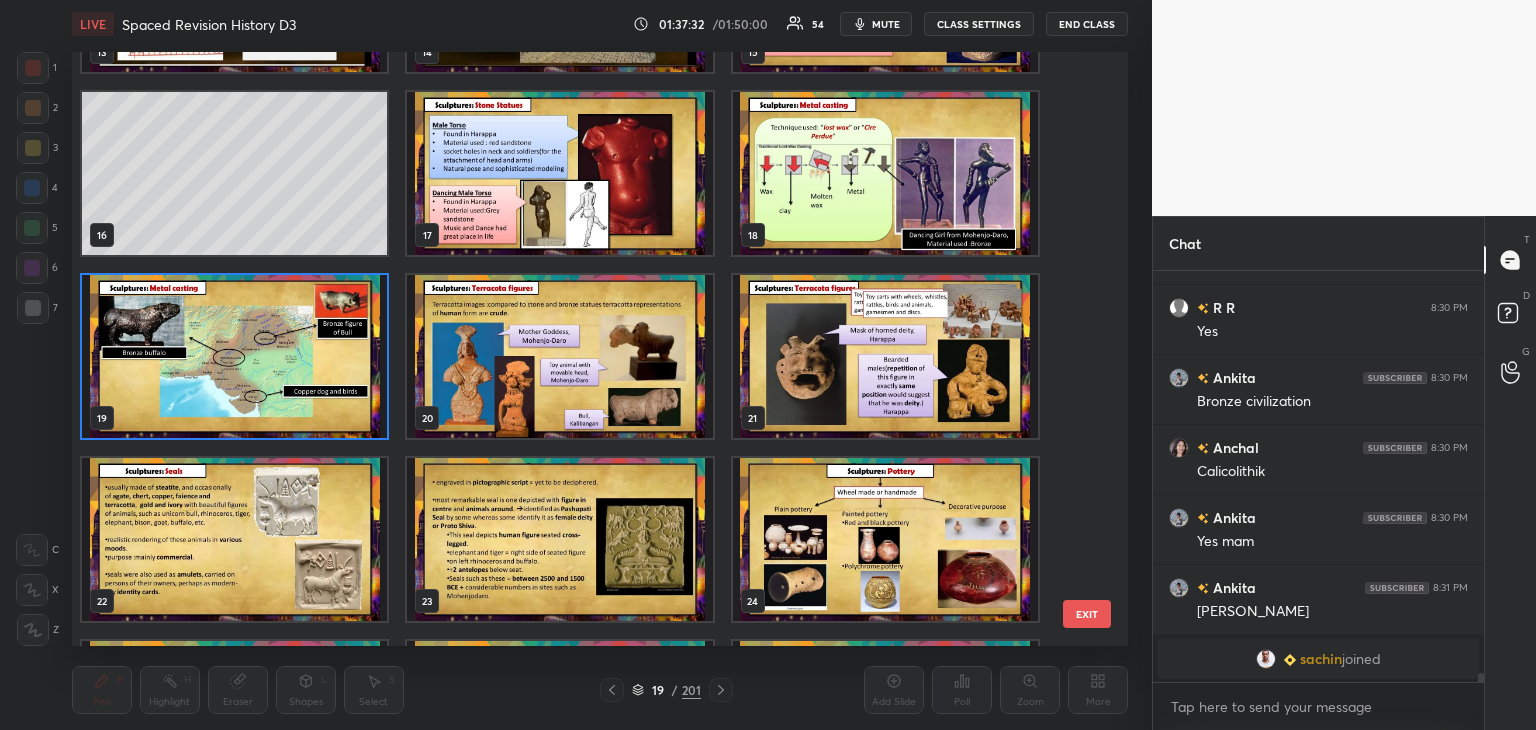 click at bounding box center (559, 356) 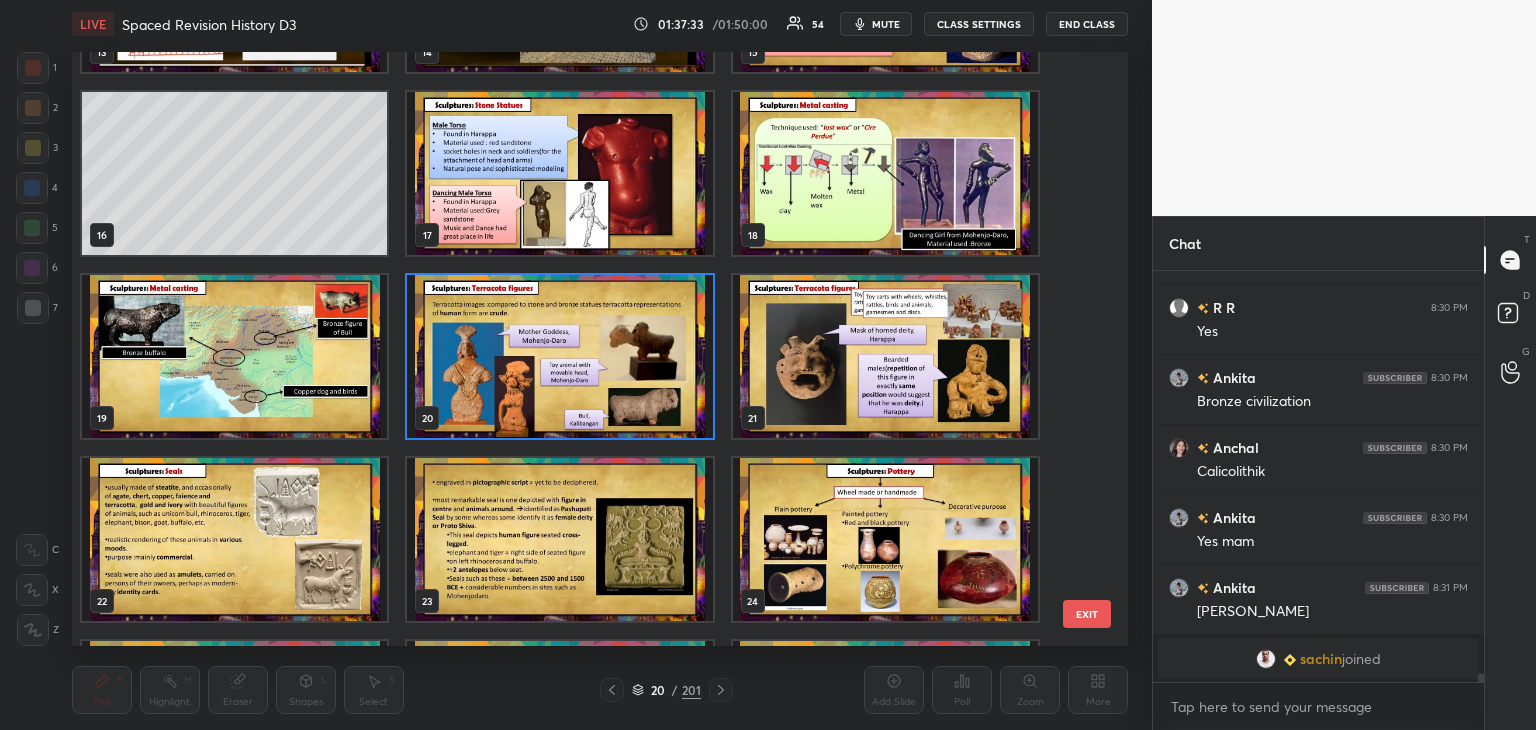 click 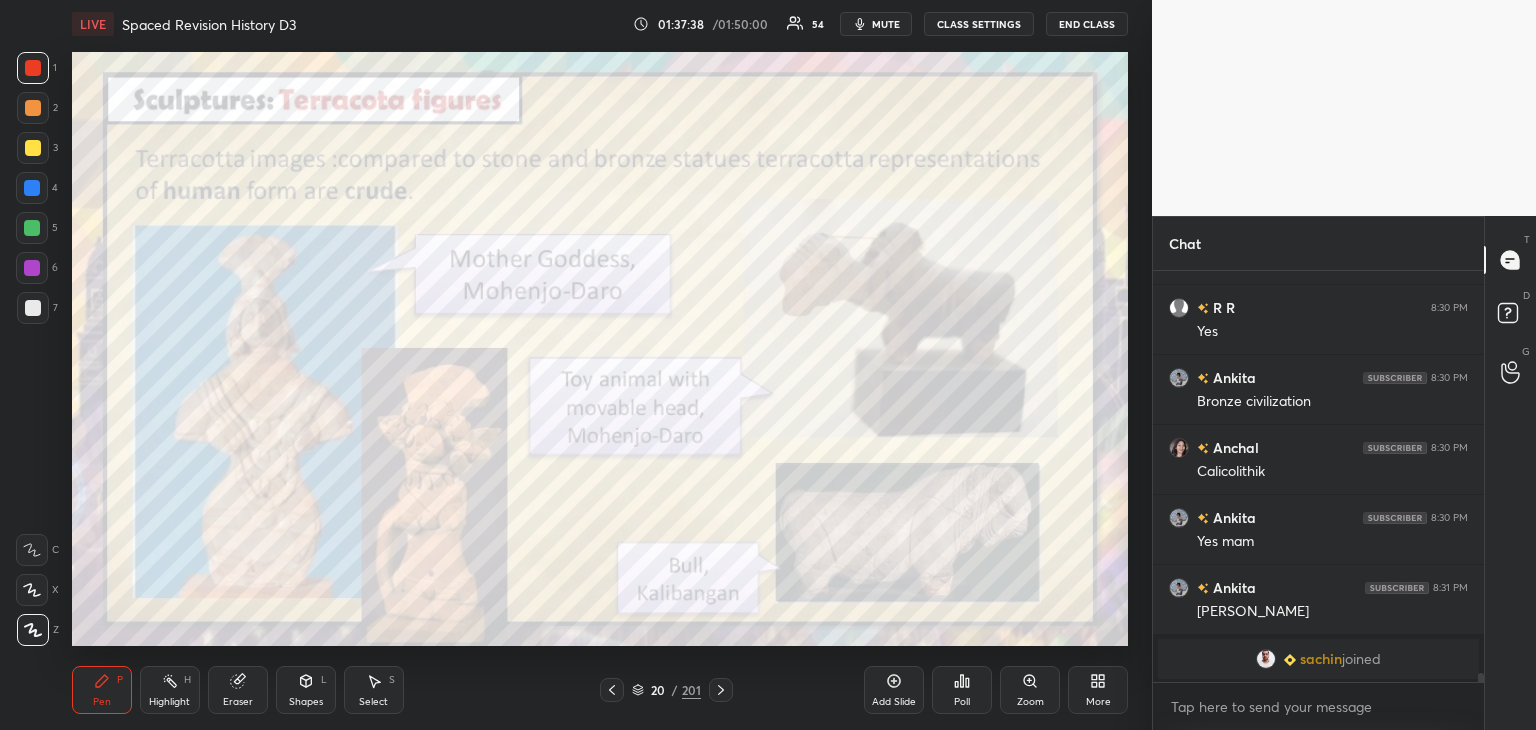 click at bounding box center [32, 188] 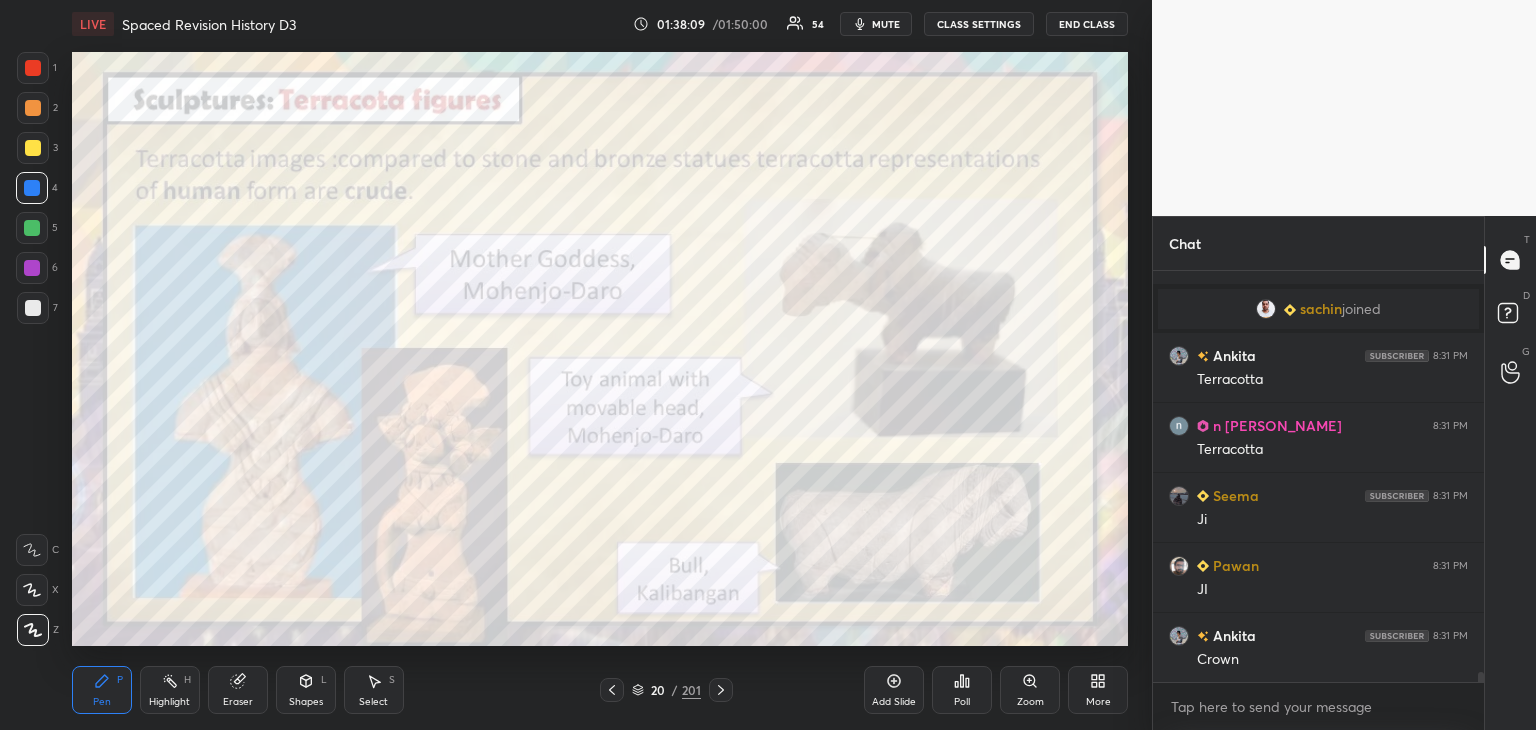 scroll, scrollTop: 16116, scrollLeft: 0, axis: vertical 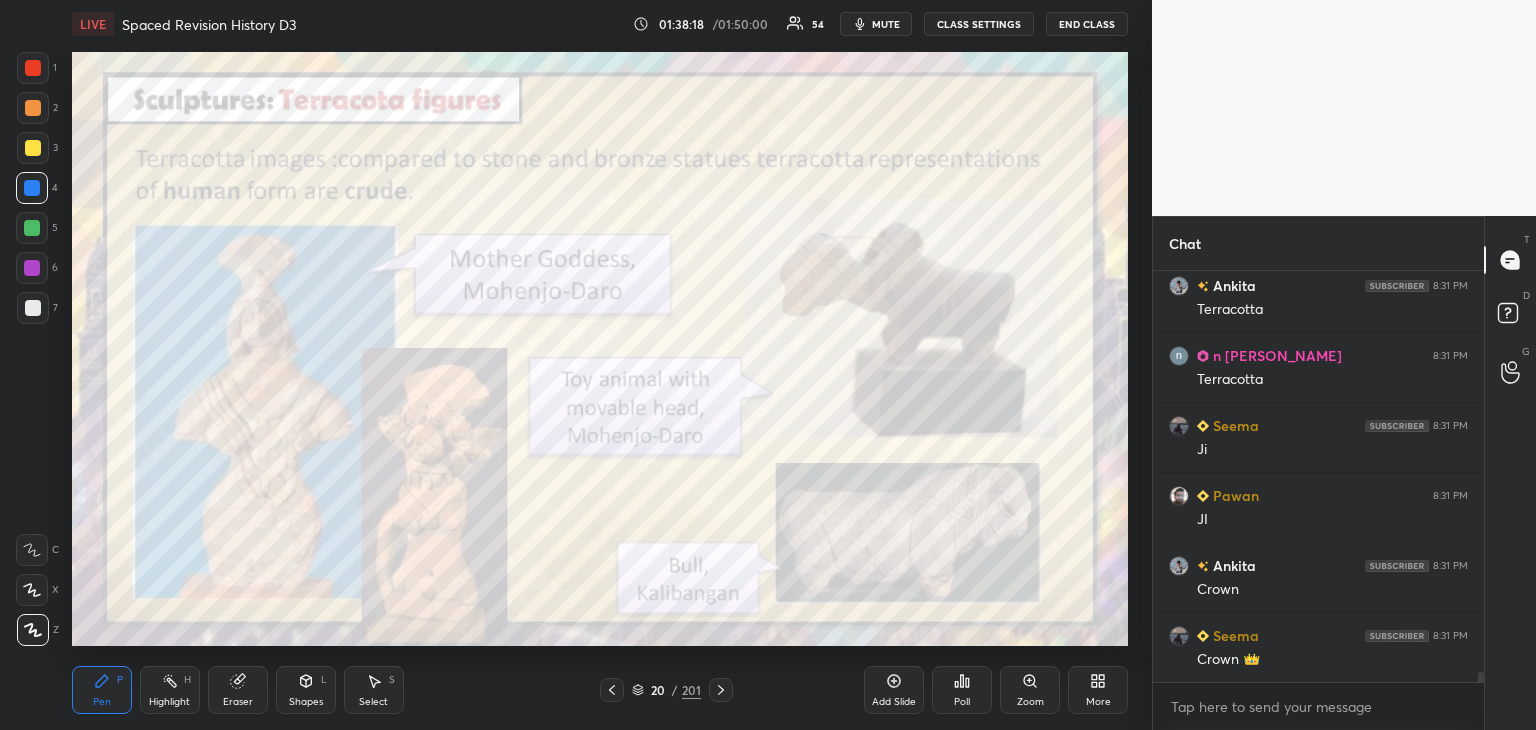 click at bounding box center [33, 68] 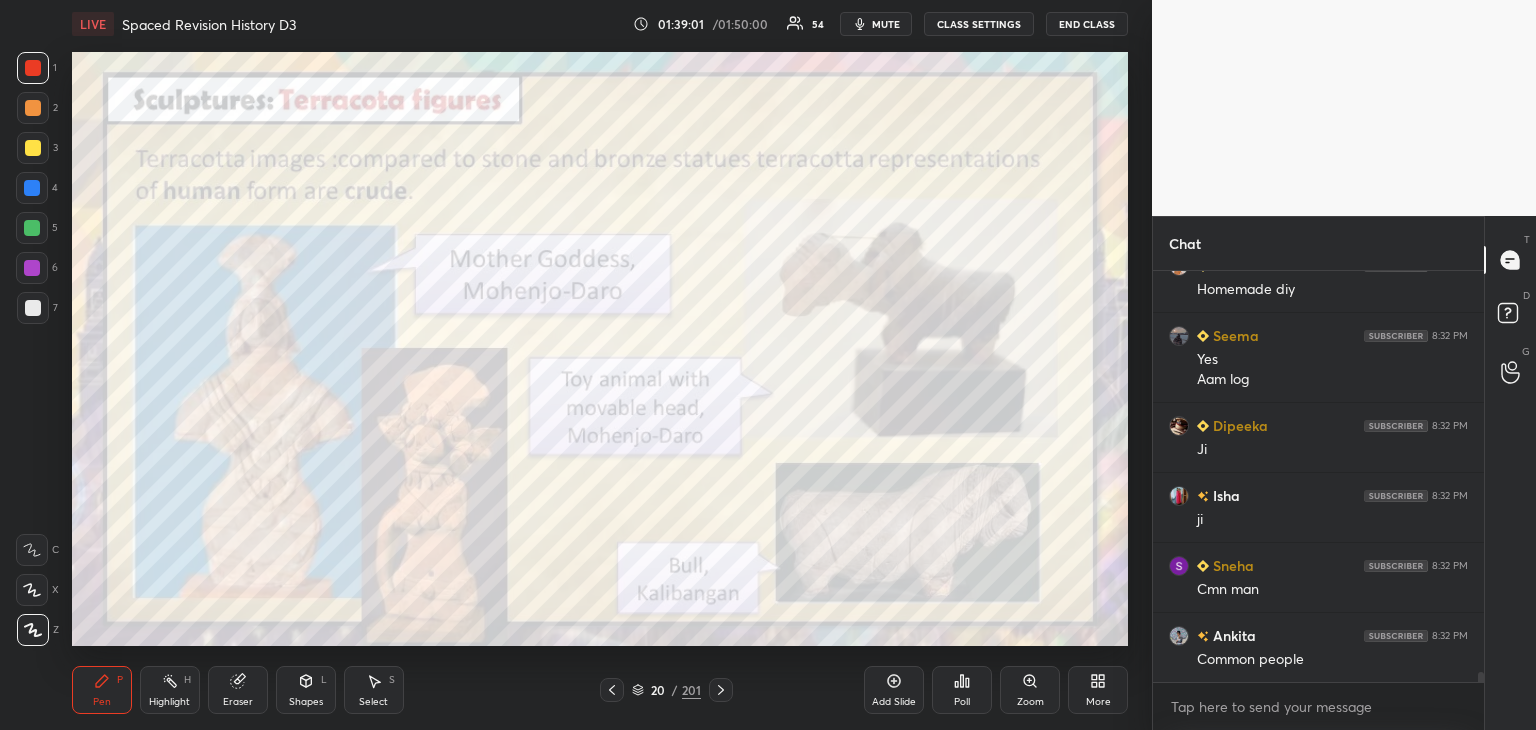 scroll, scrollTop: 16696, scrollLeft: 0, axis: vertical 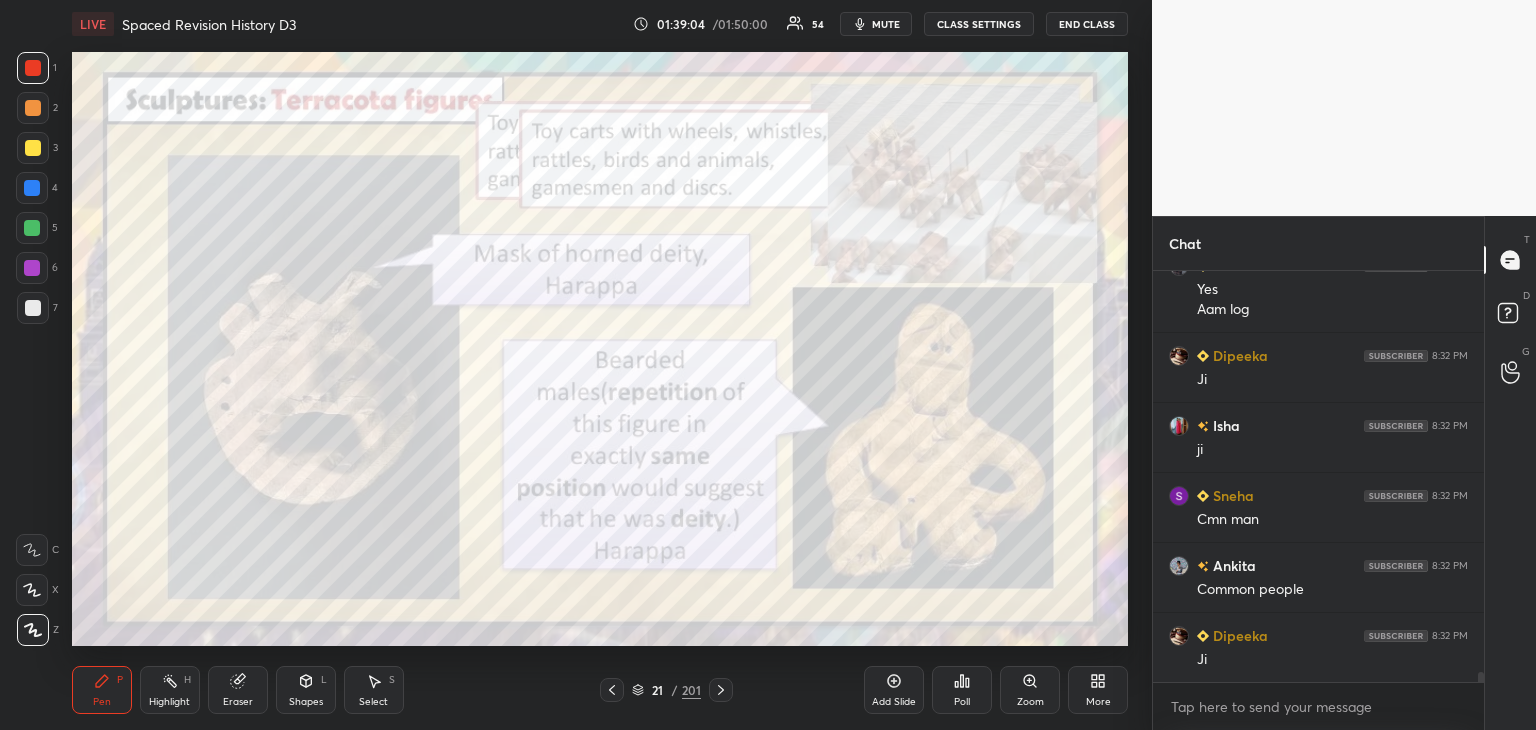 click on "Zoom" at bounding box center [1030, 690] 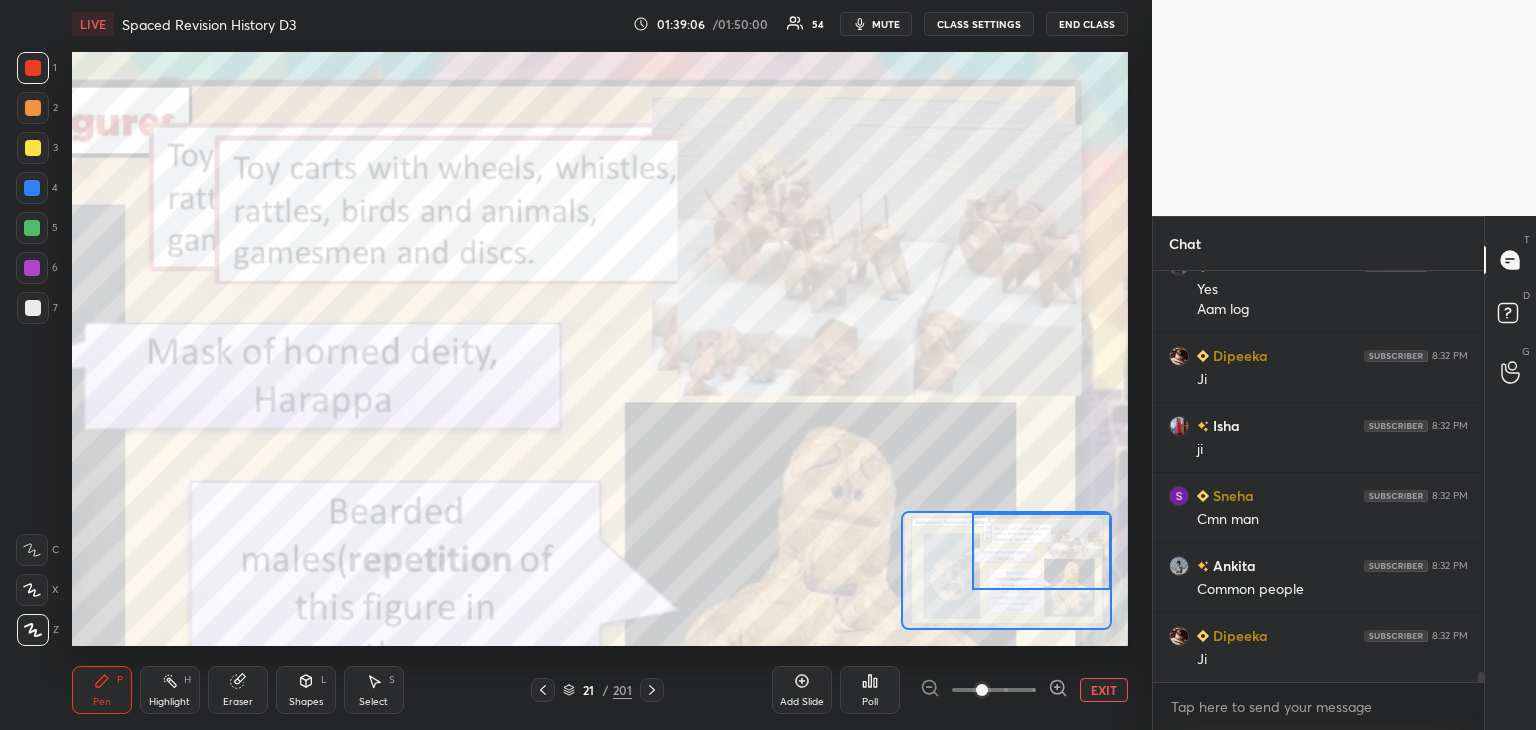 drag, startPoint x: 997, startPoint y: 573, endPoint x: 1082, endPoint y: 512, distance: 104.62313 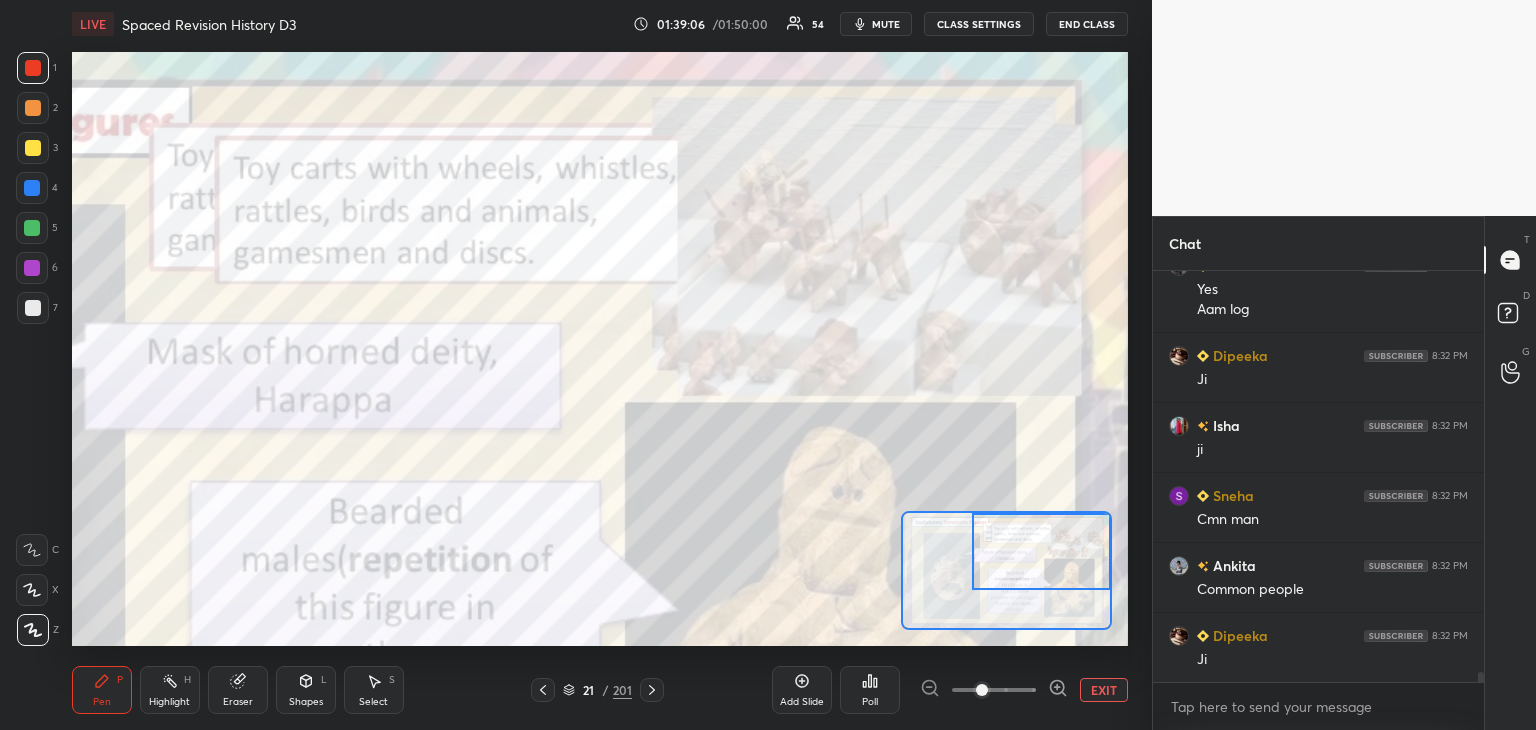 click at bounding box center [1041, 551] 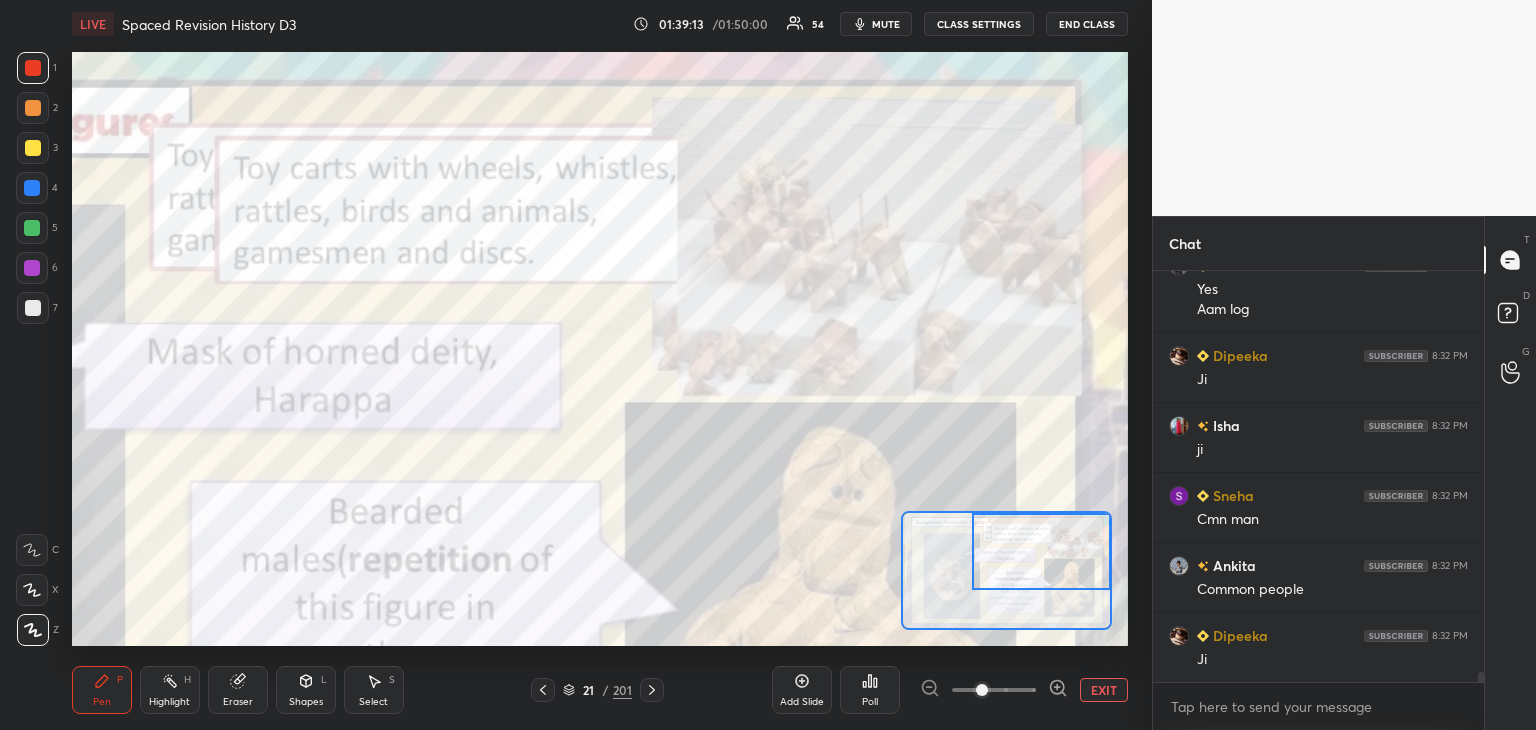 scroll, scrollTop: 16766, scrollLeft: 0, axis: vertical 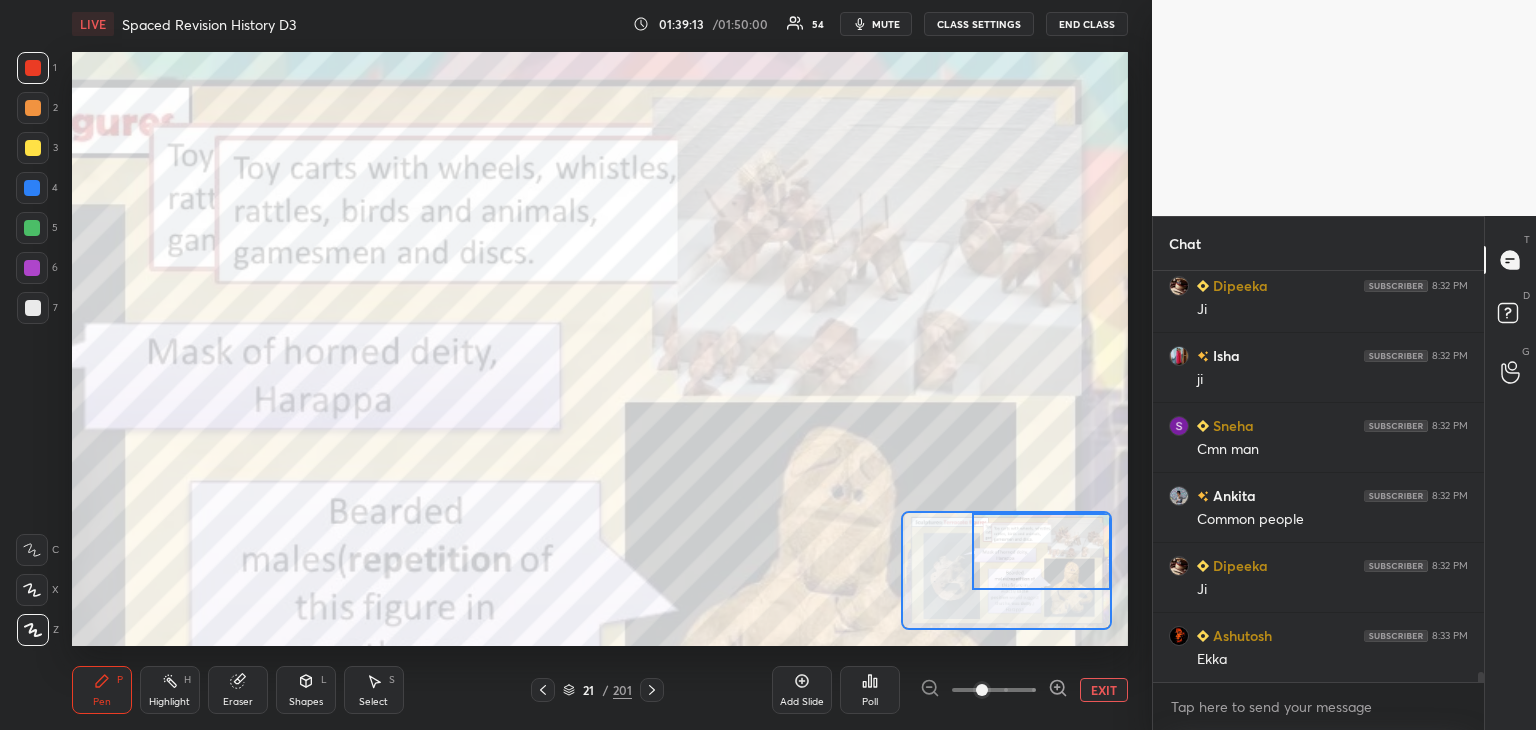 click on "EXIT" at bounding box center [1104, 690] 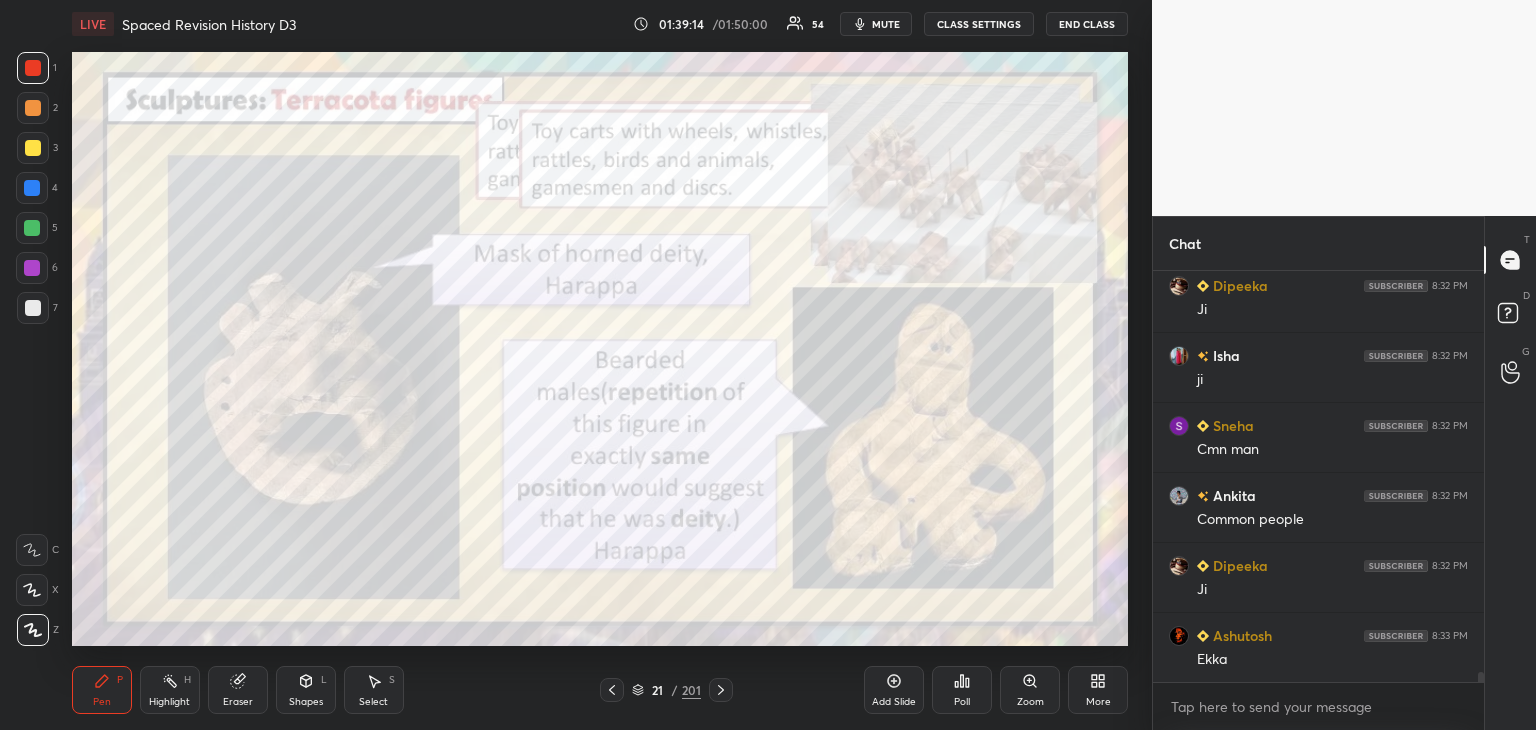 click 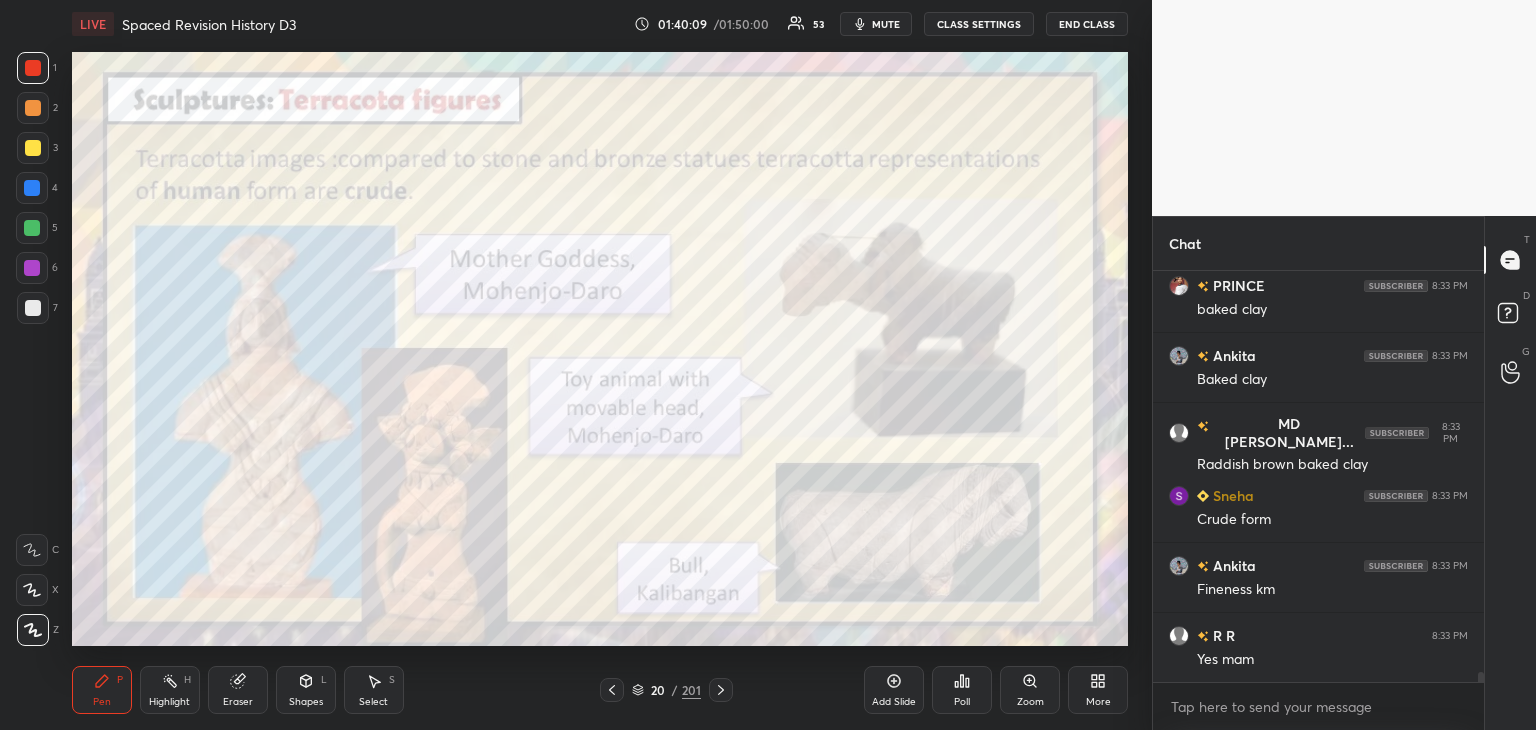 scroll, scrollTop: 17326, scrollLeft: 0, axis: vertical 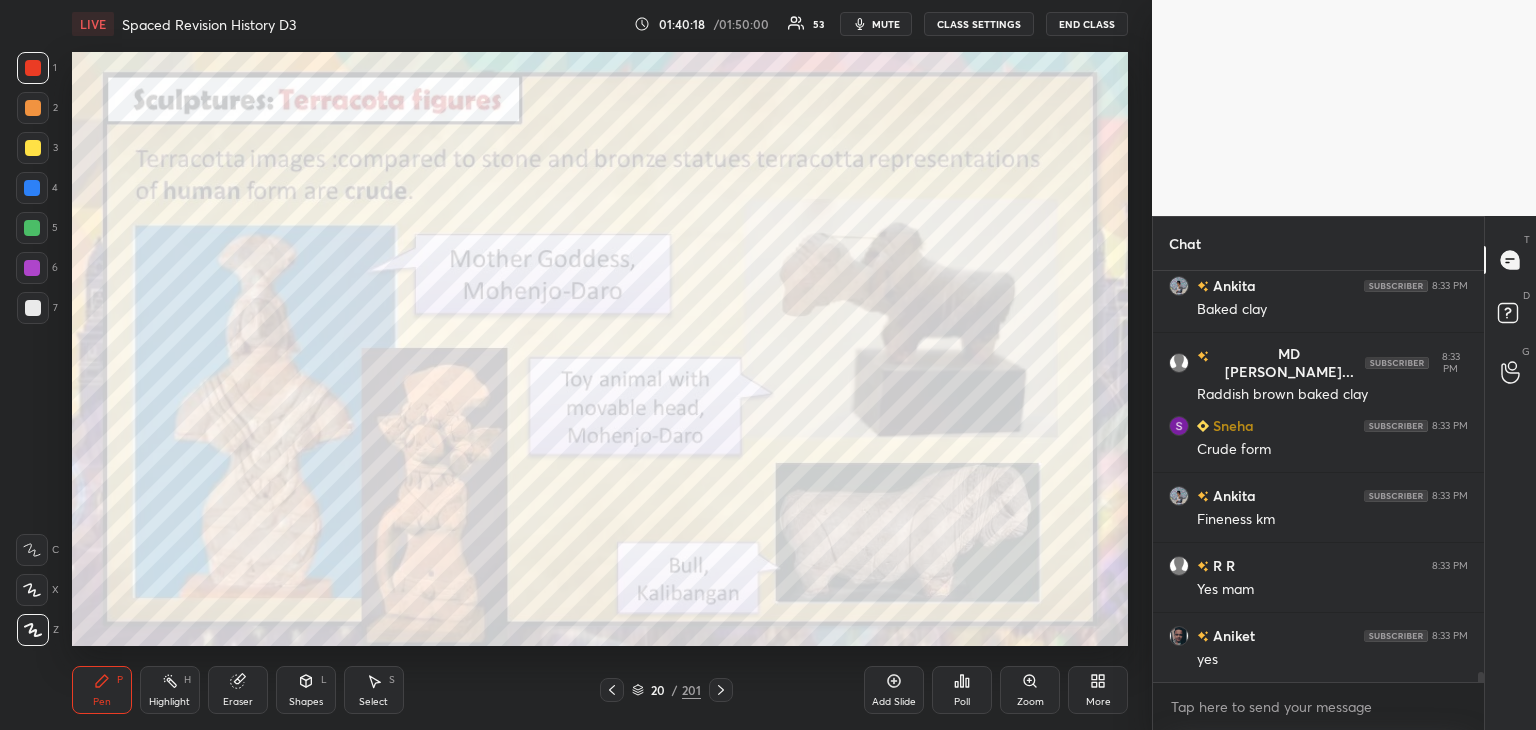 click at bounding box center (32, 268) 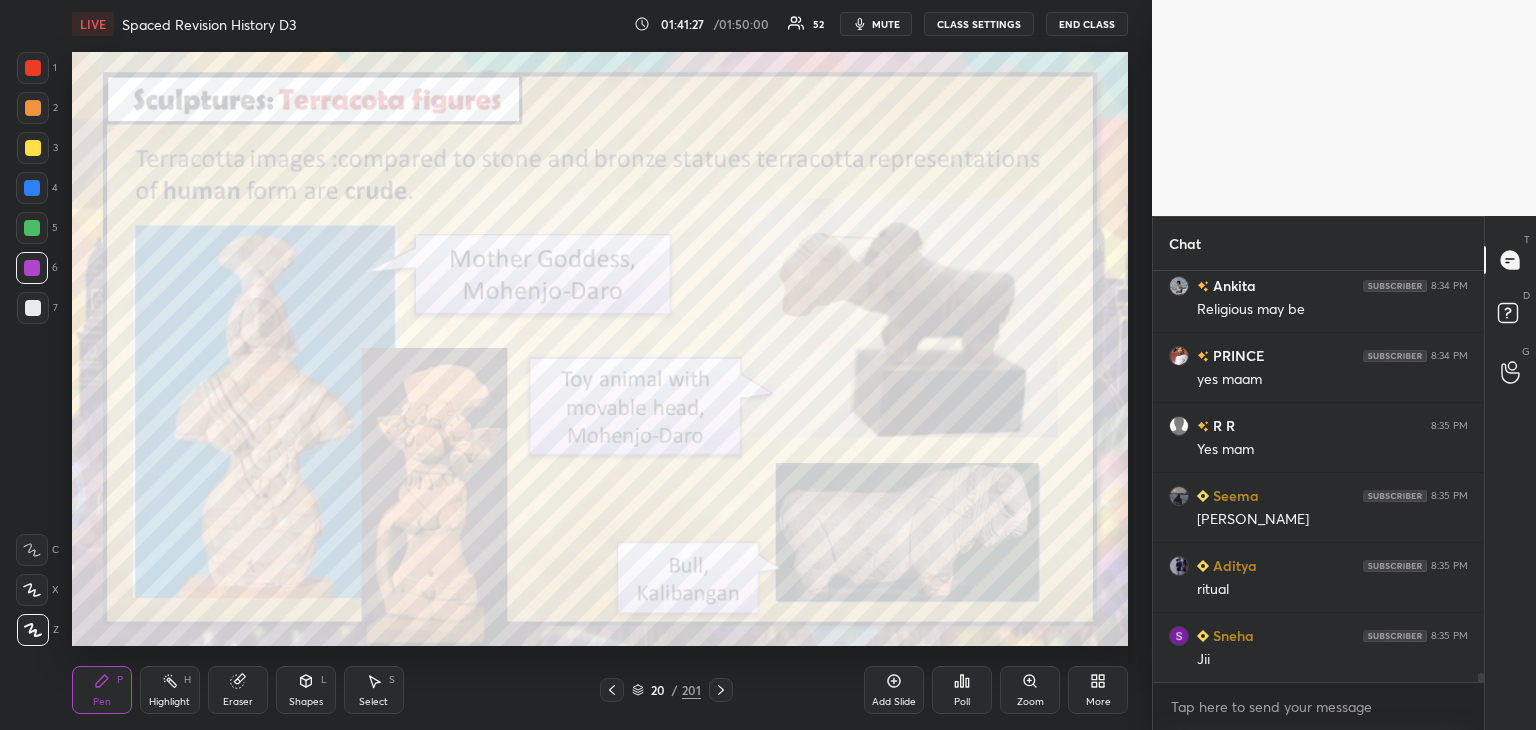 scroll, scrollTop: 18446, scrollLeft: 0, axis: vertical 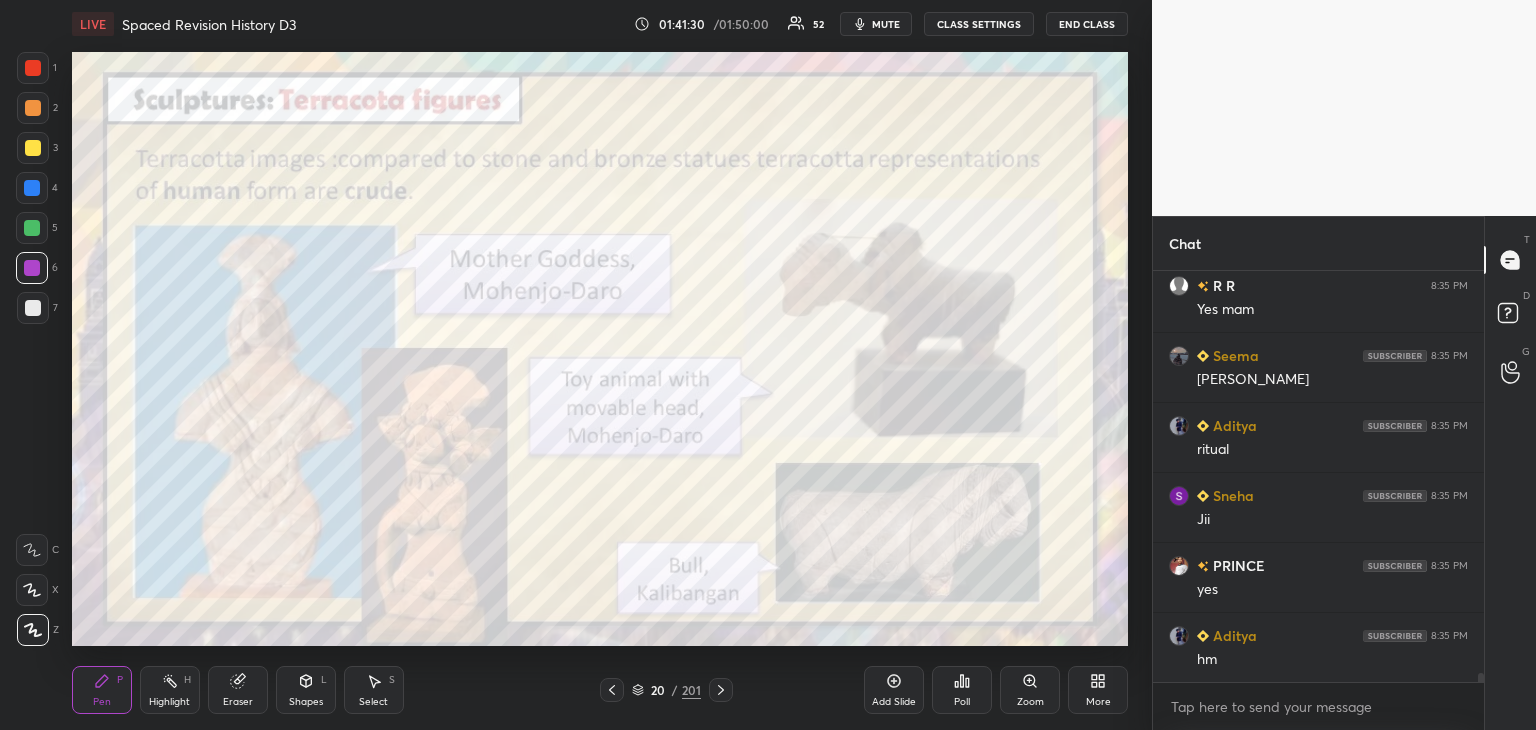 click at bounding box center (33, 68) 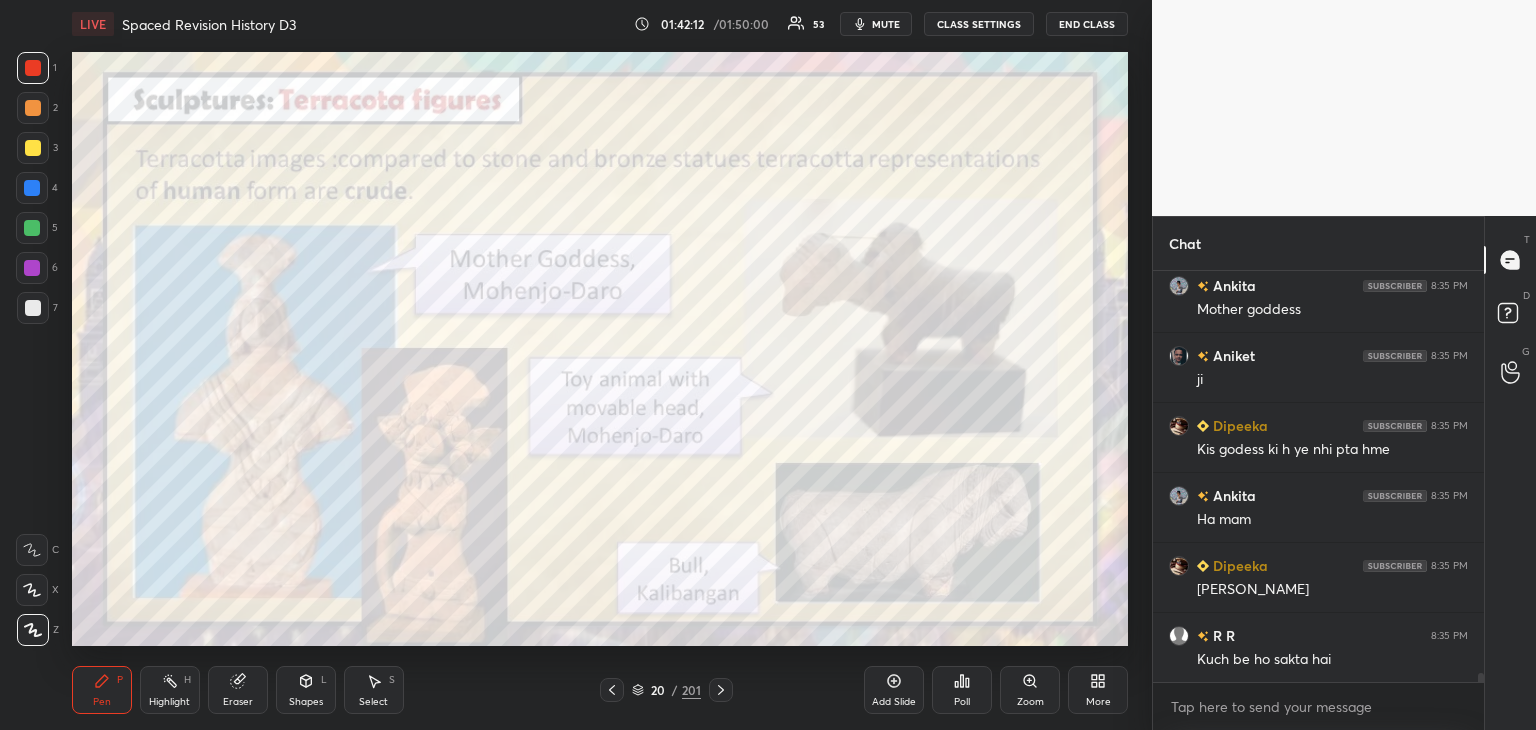 scroll, scrollTop: 19216, scrollLeft: 0, axis: vertical 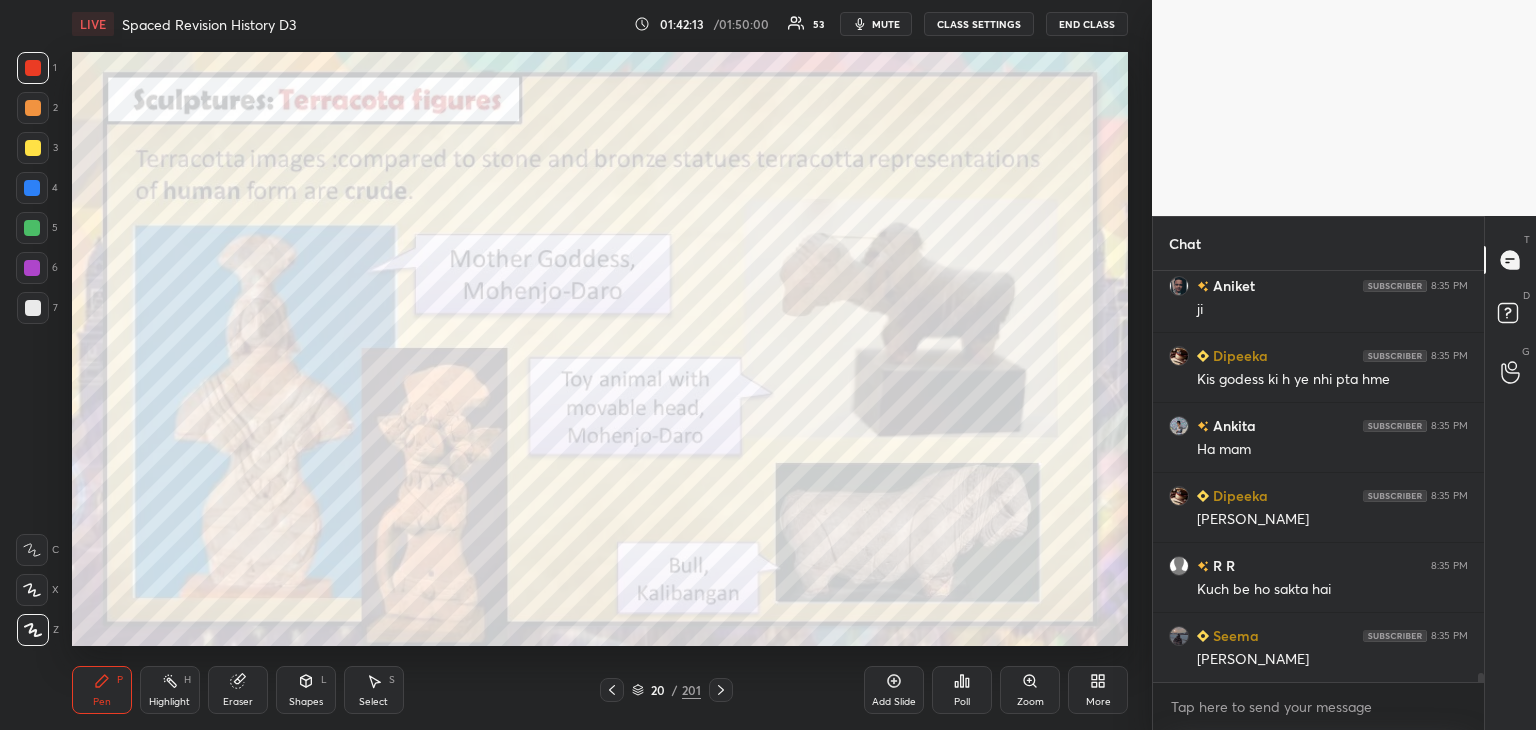 click 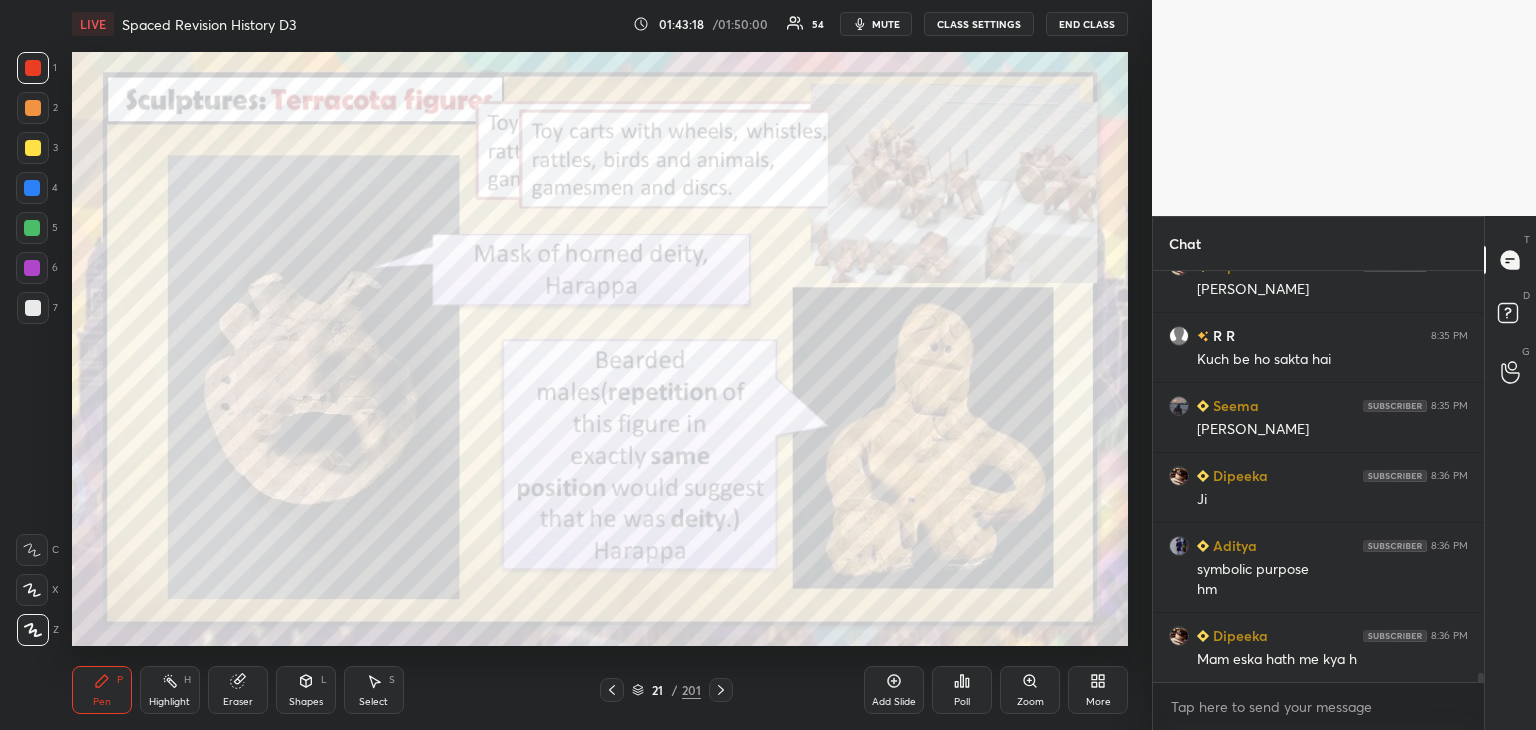 scroll, scrollTop: 19516, scrollLeft: 0, axis: vertical 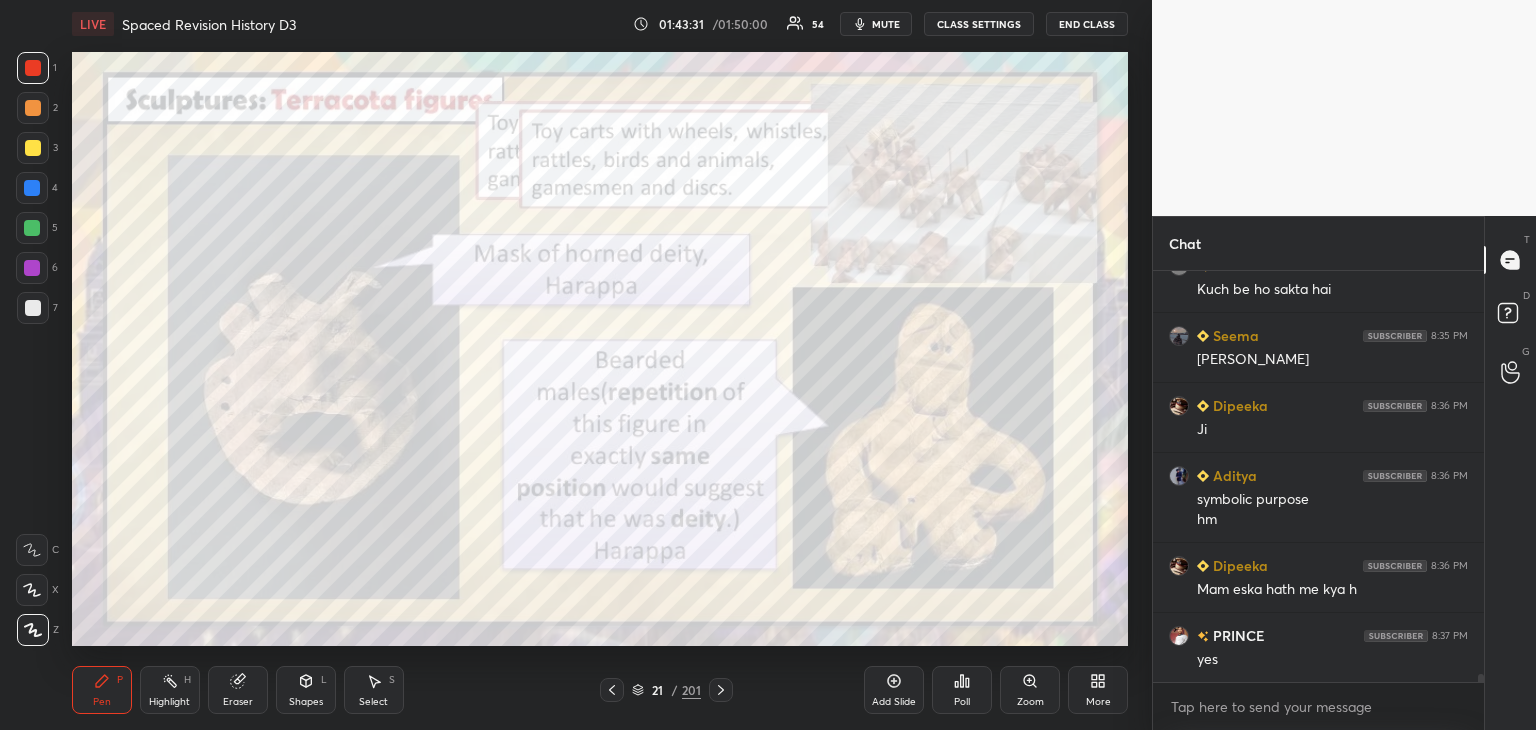 drag, startPoint x: 18, startPoint y: 185, endPoint x: 45, endPoint y: 196, distance: 29.15476 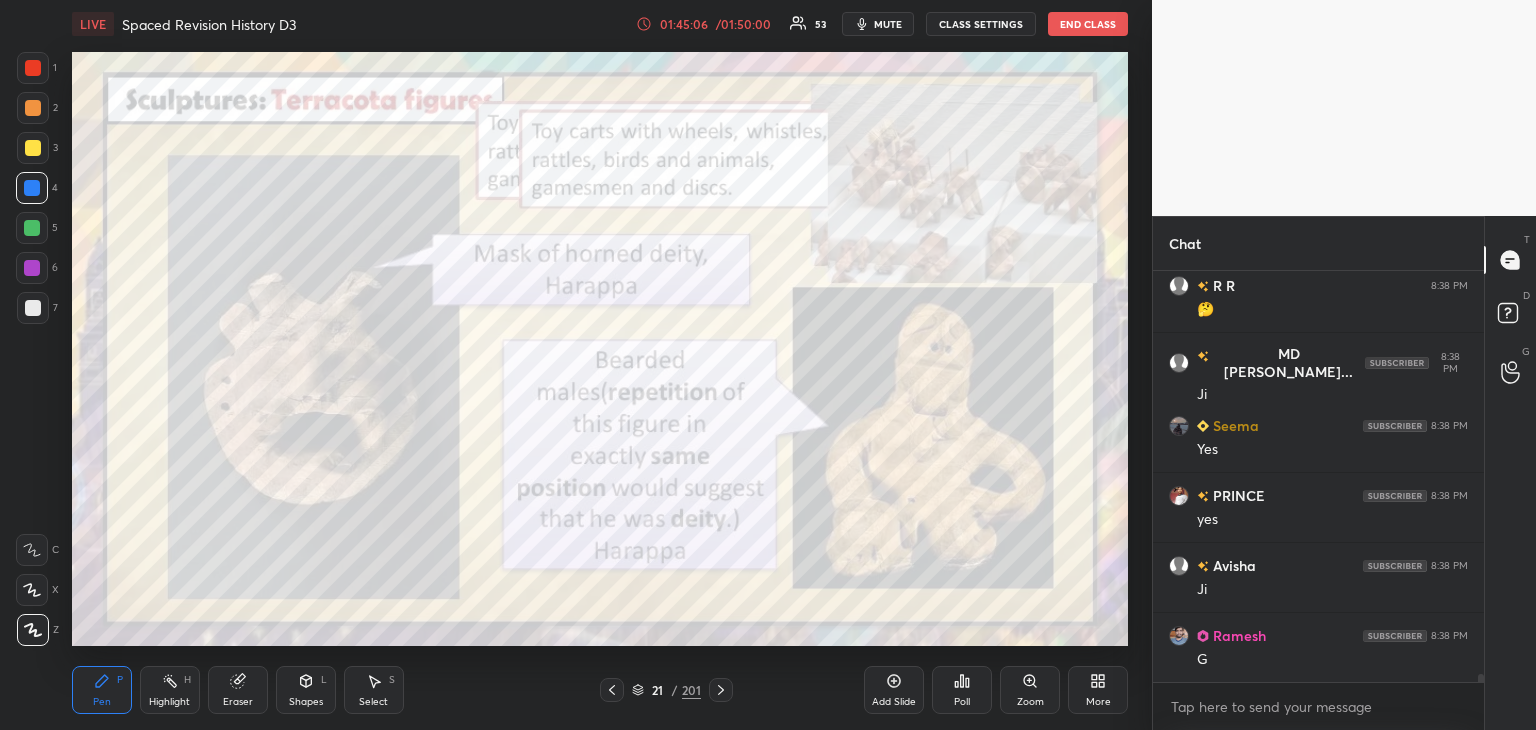 scroll, scrollTop: 19774, scrollLeft: 0, axis: vertical 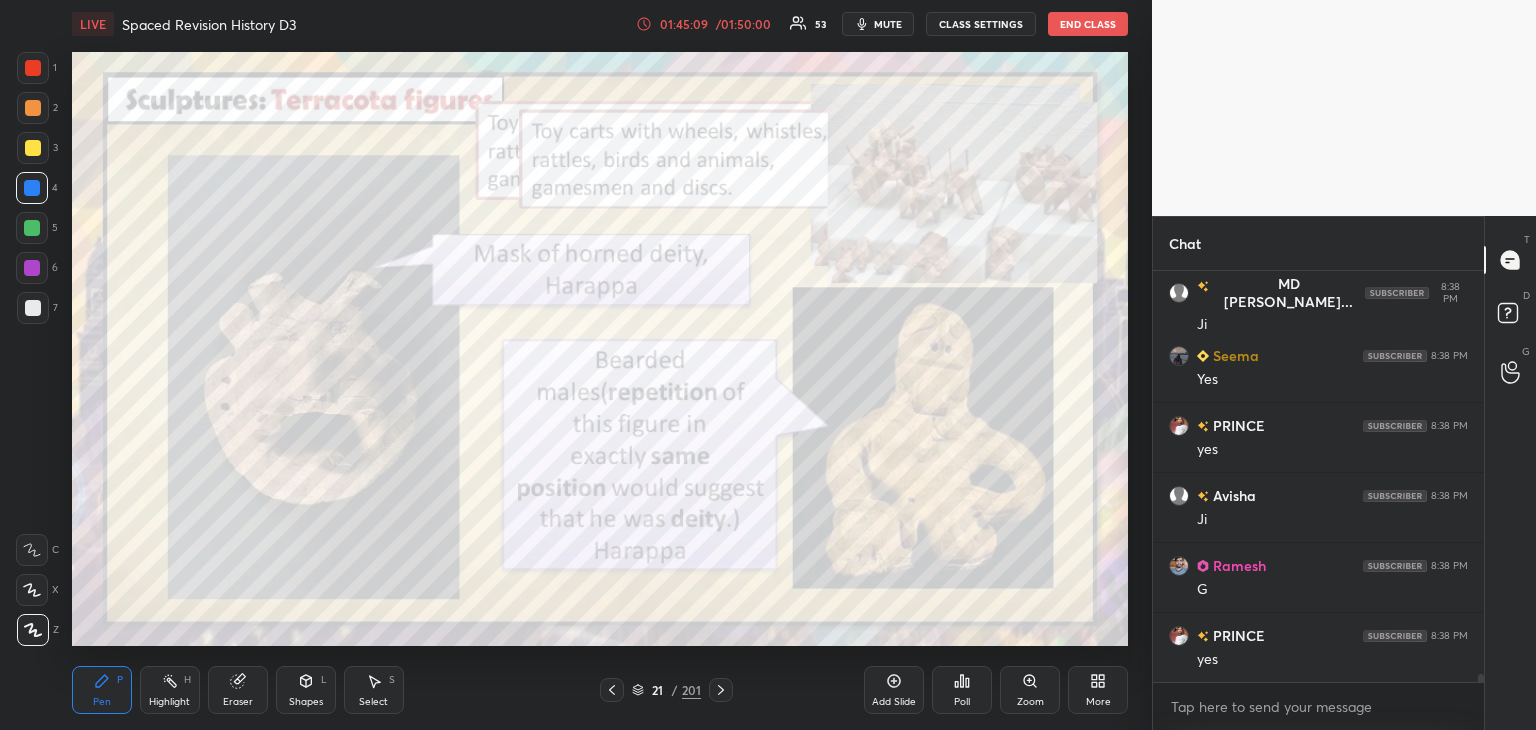click 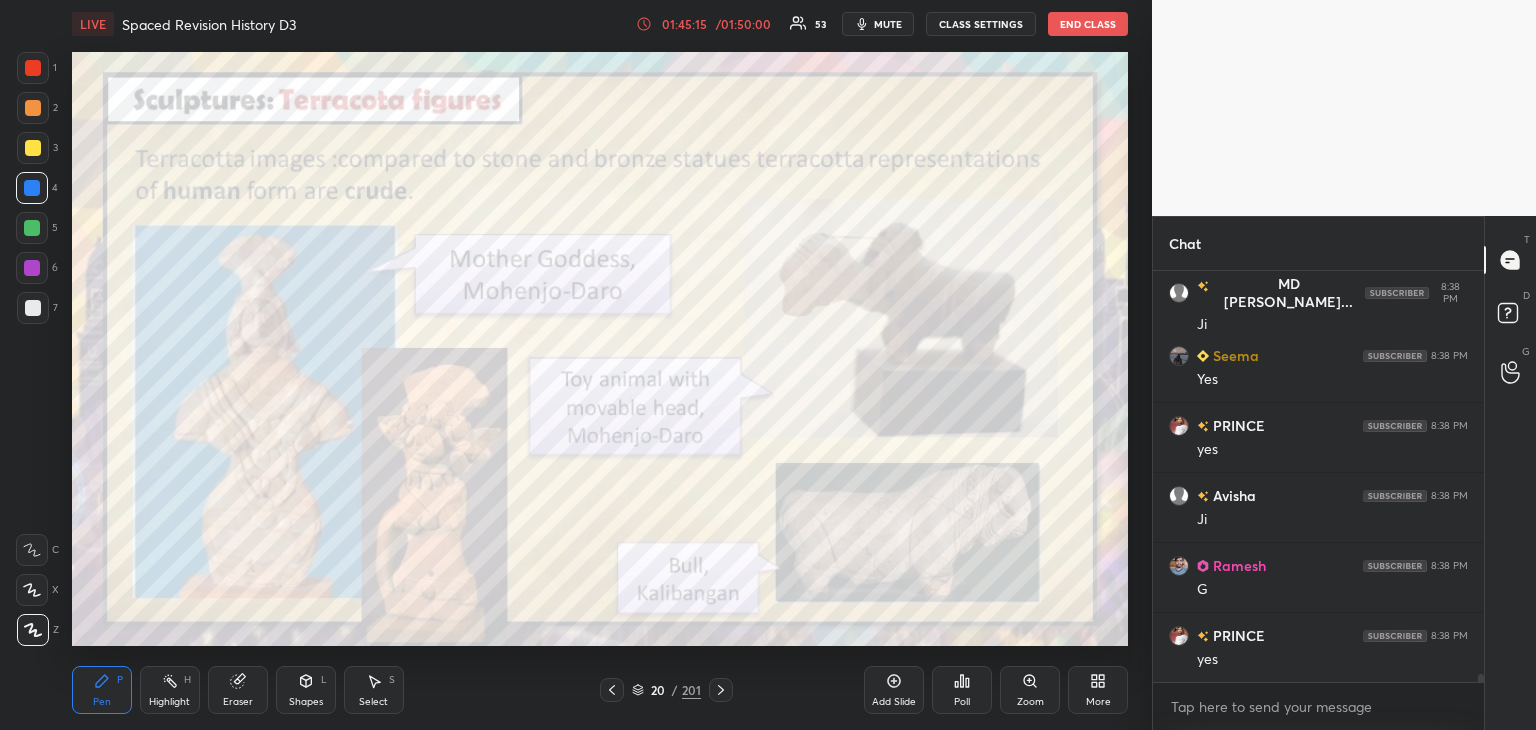 scroll, scrollTop: 19844, scrollLeft: 0, axis: vertical 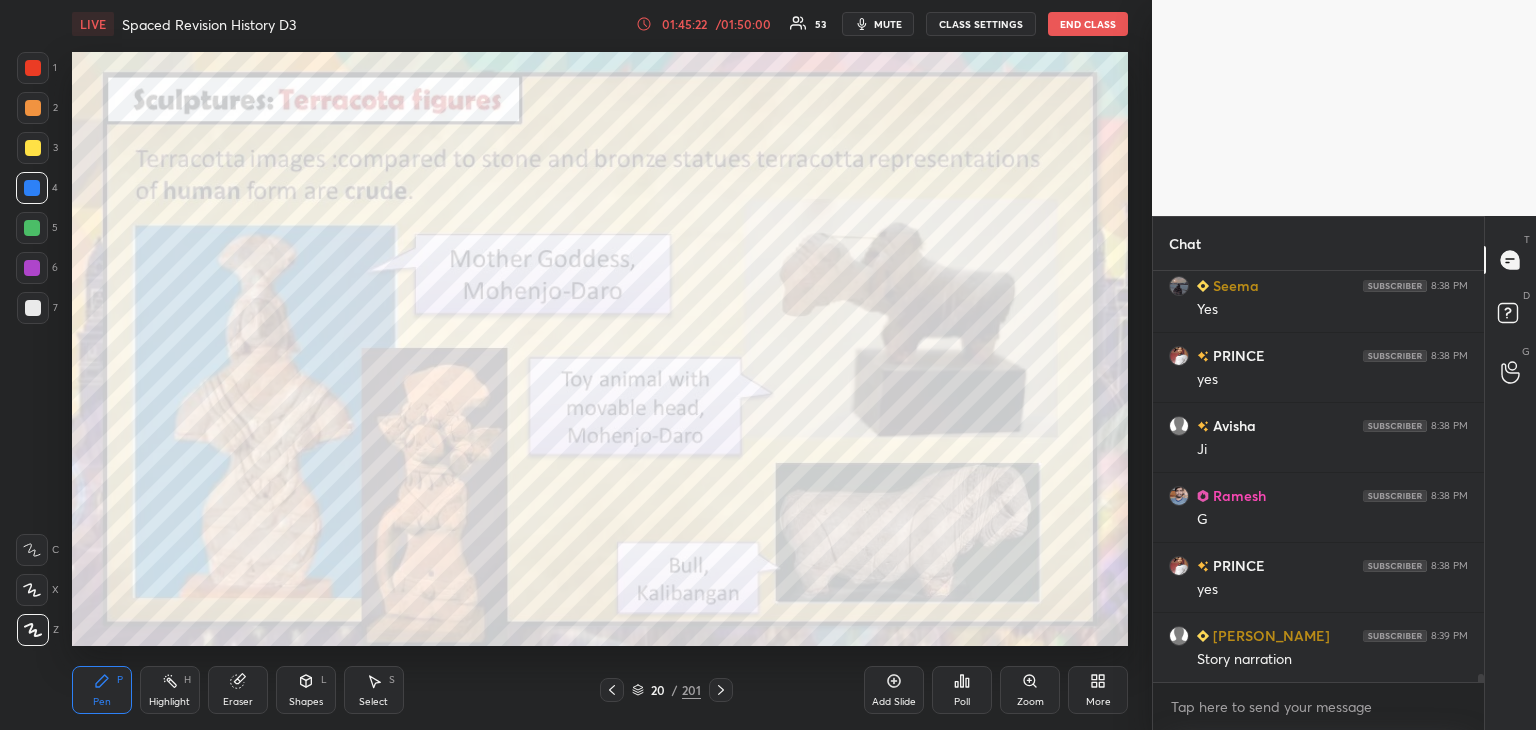 click 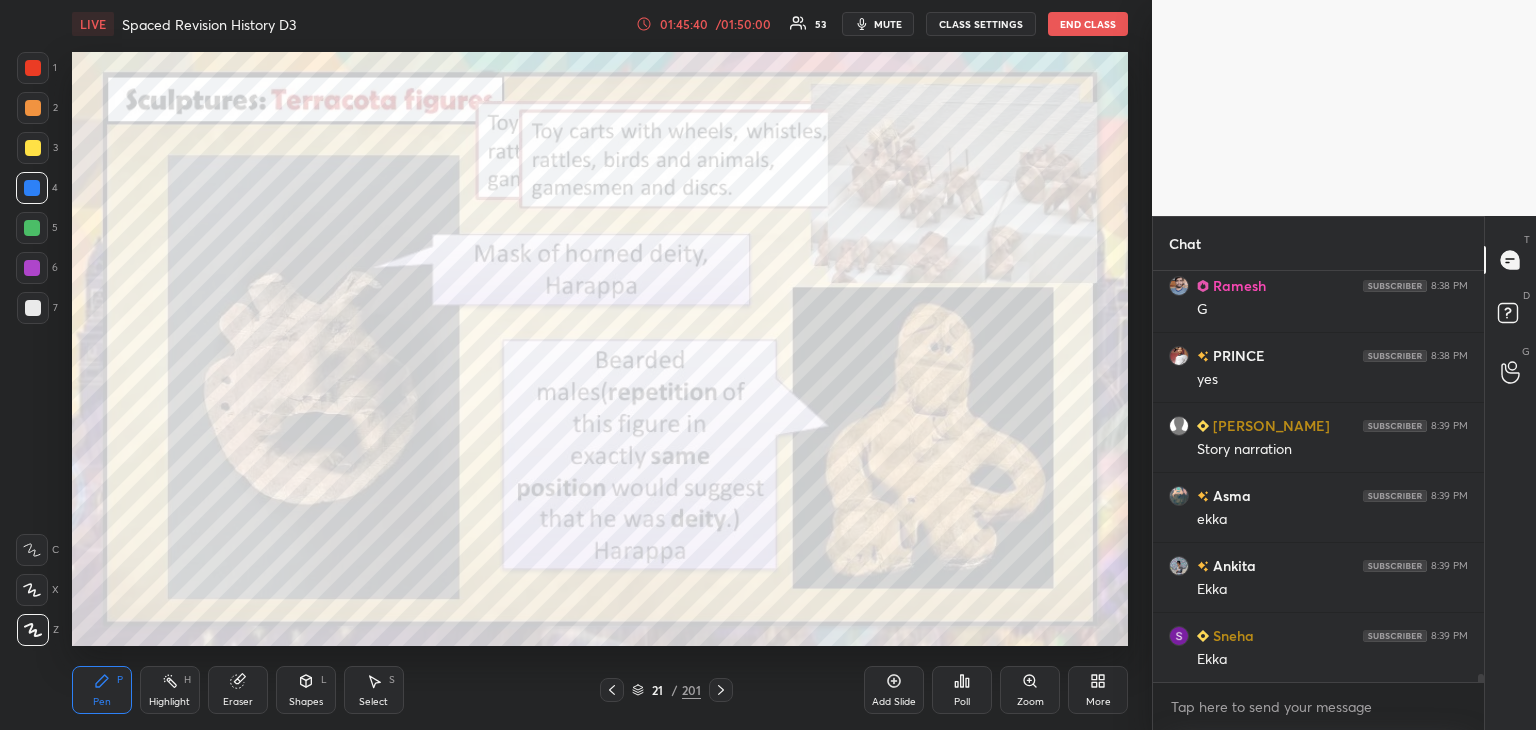 scroll, scrollTop: 20124, scrollLeft: 0, axis: vertical 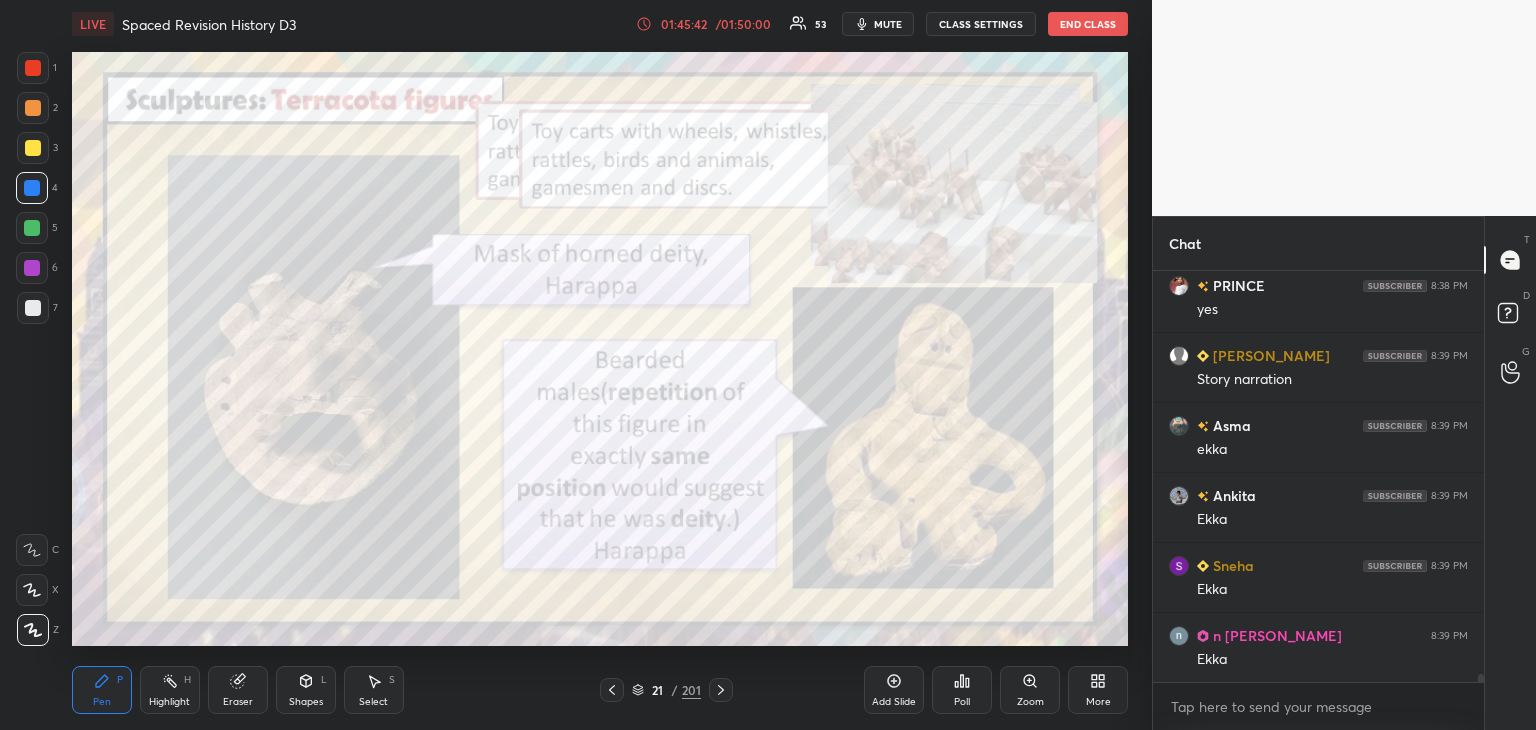click 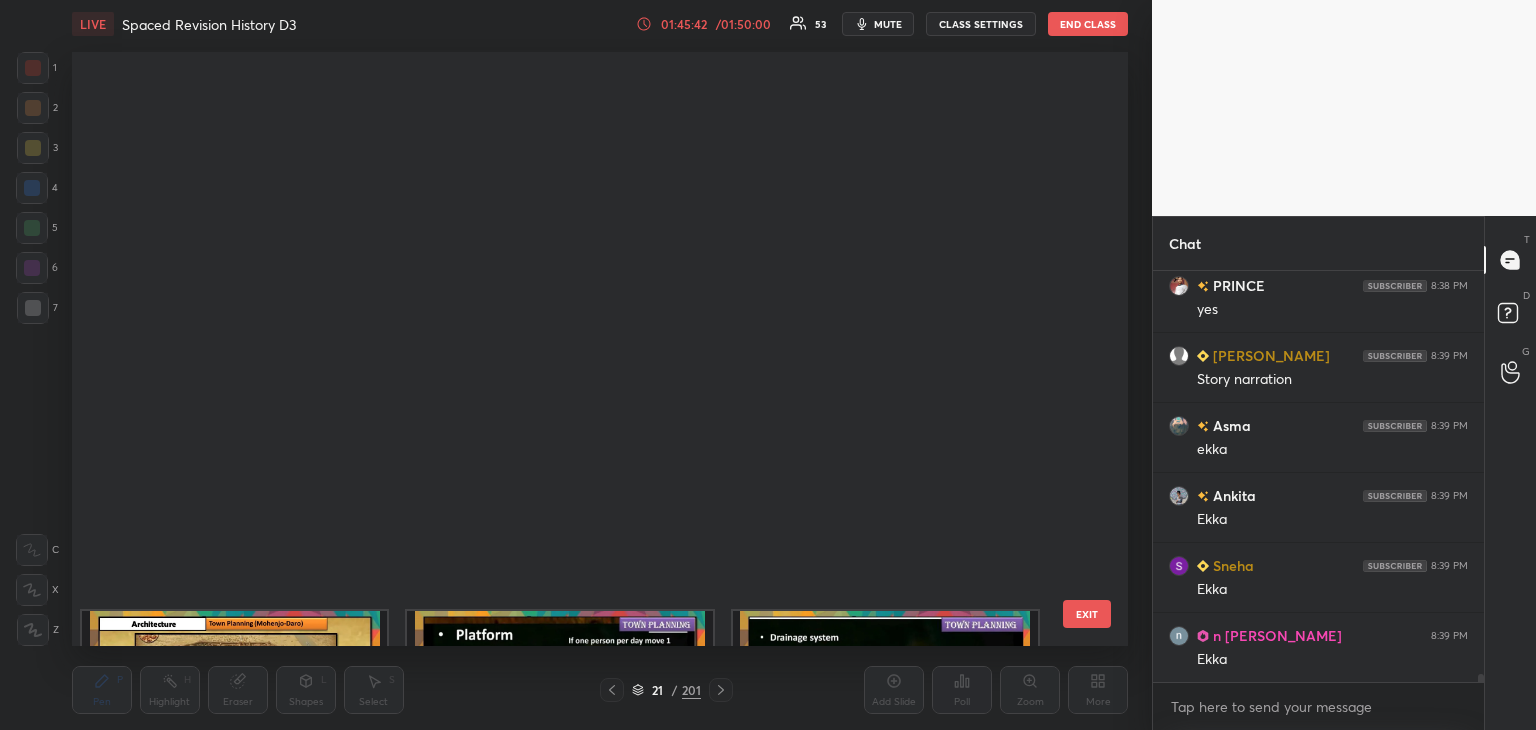 scroll, scrollTop: 687, scrollLeft: 0, axis: vertical 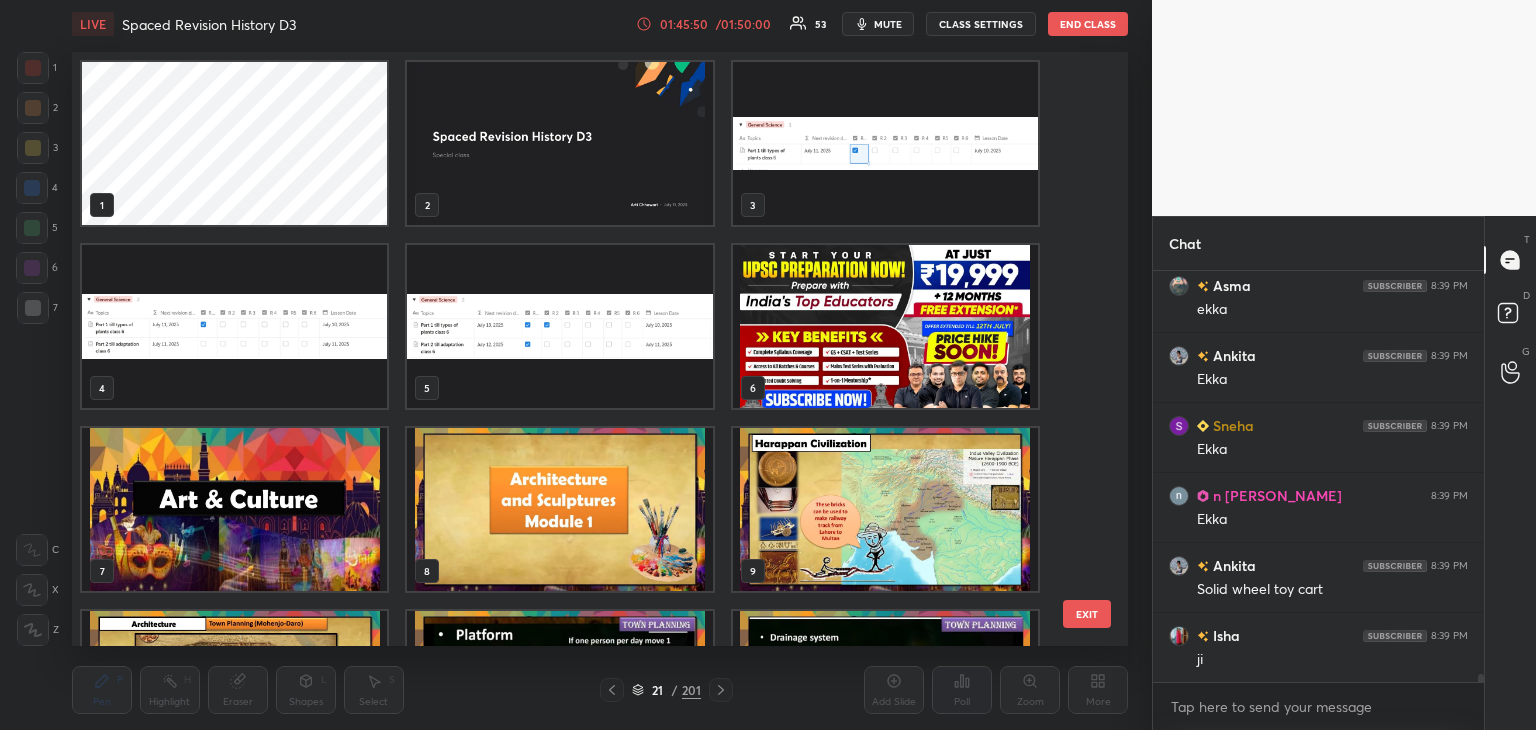 click at bounding box center (559, 143) 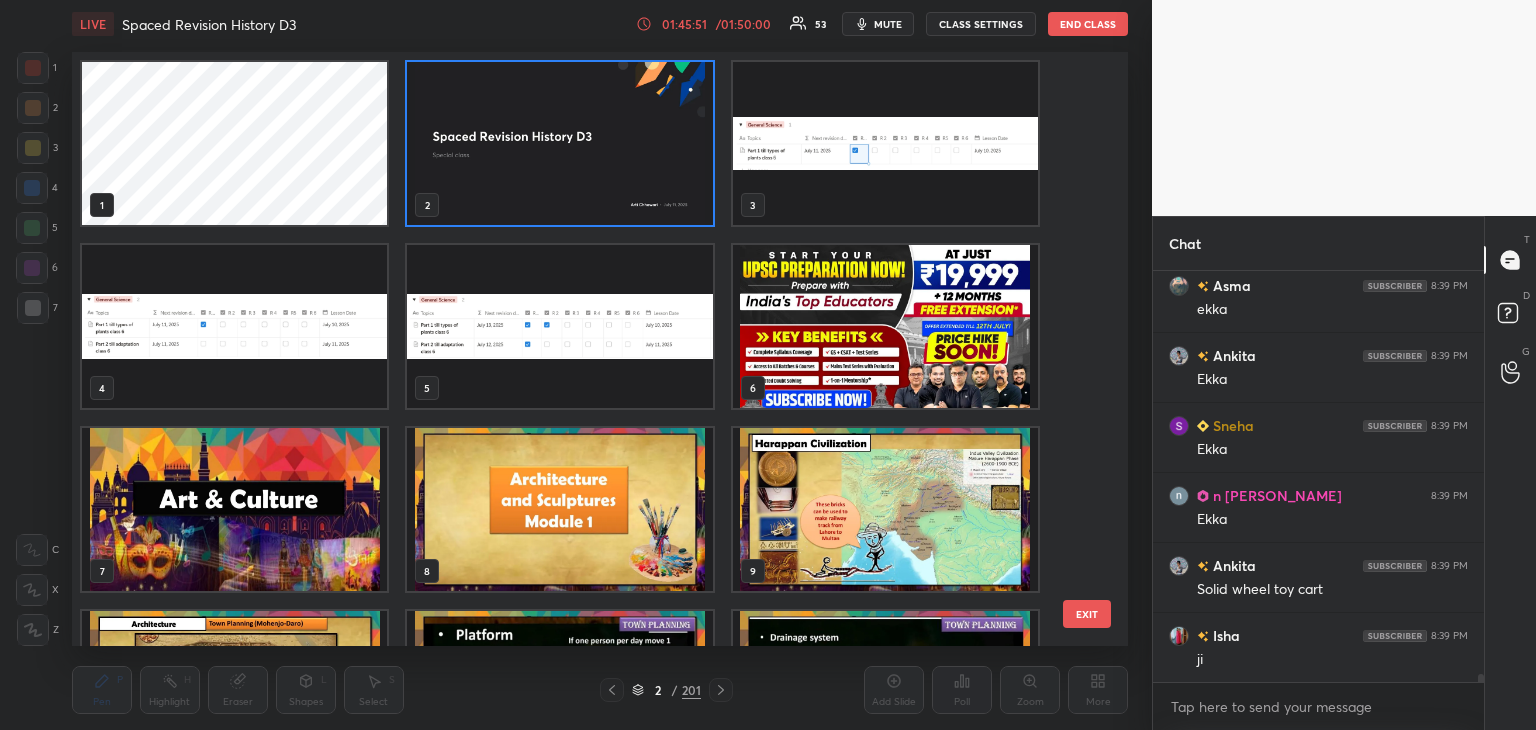 scroll, scrollTop: 20334, scrollLeft: 0, axis: vertical 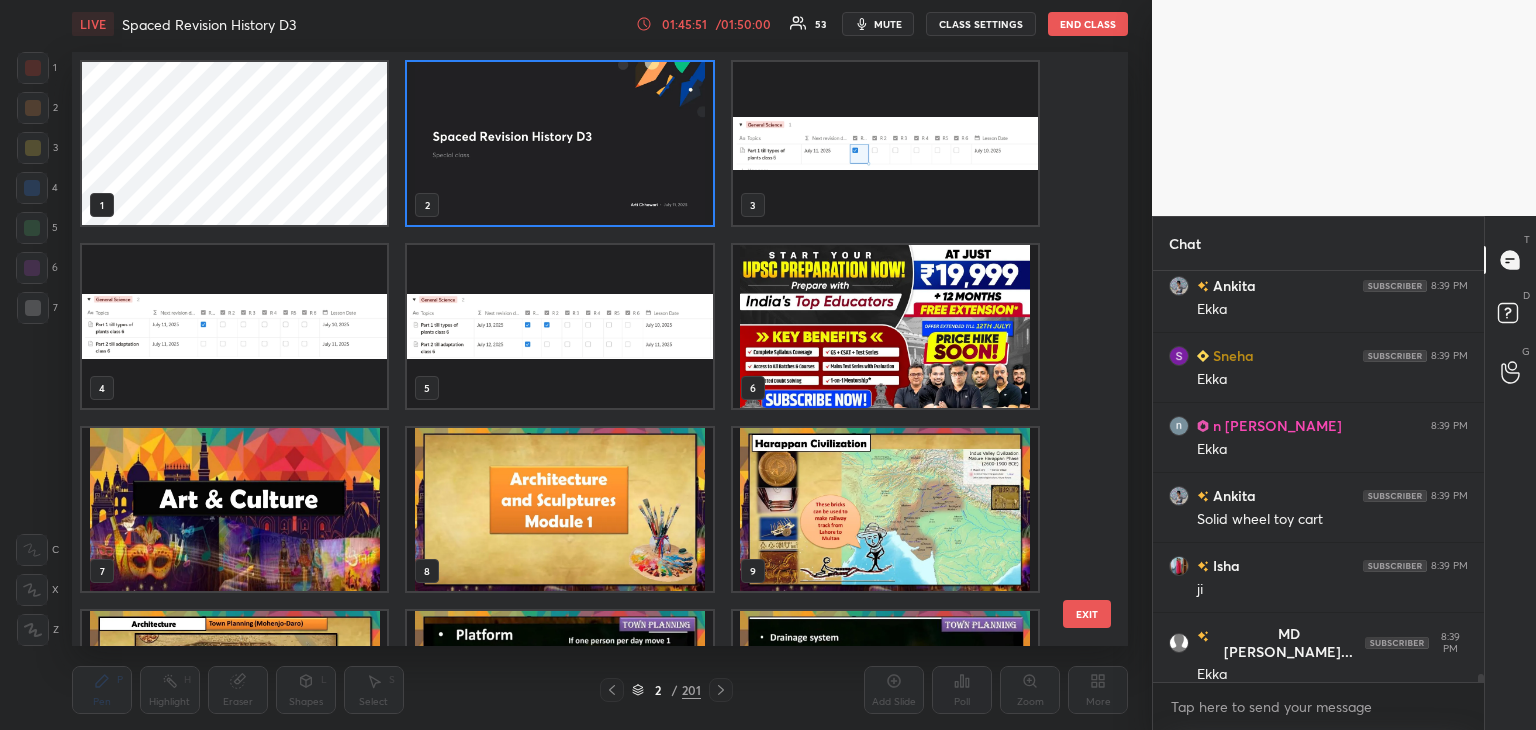 click 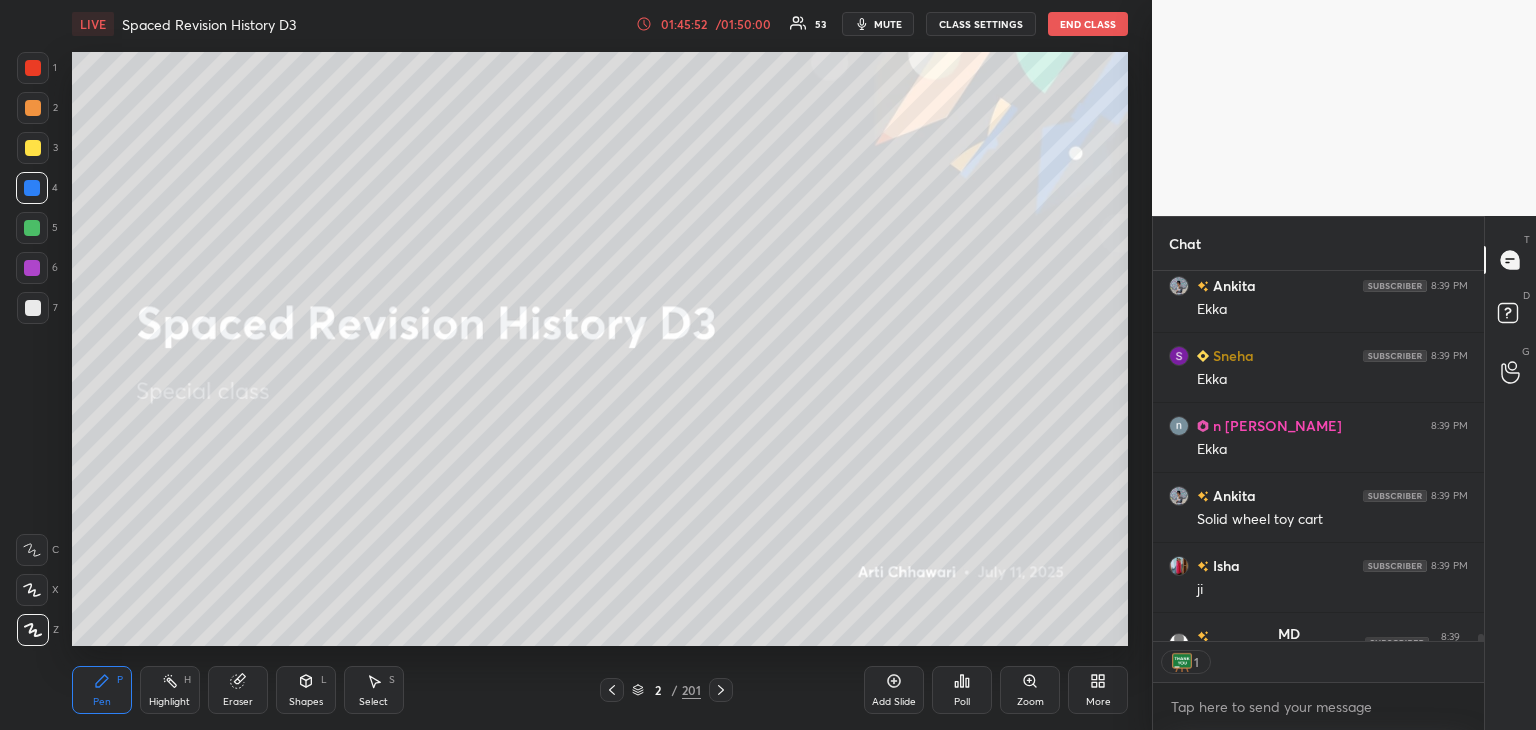 scroll, scrollTop: 365, scrollLeft: 325, axis: both 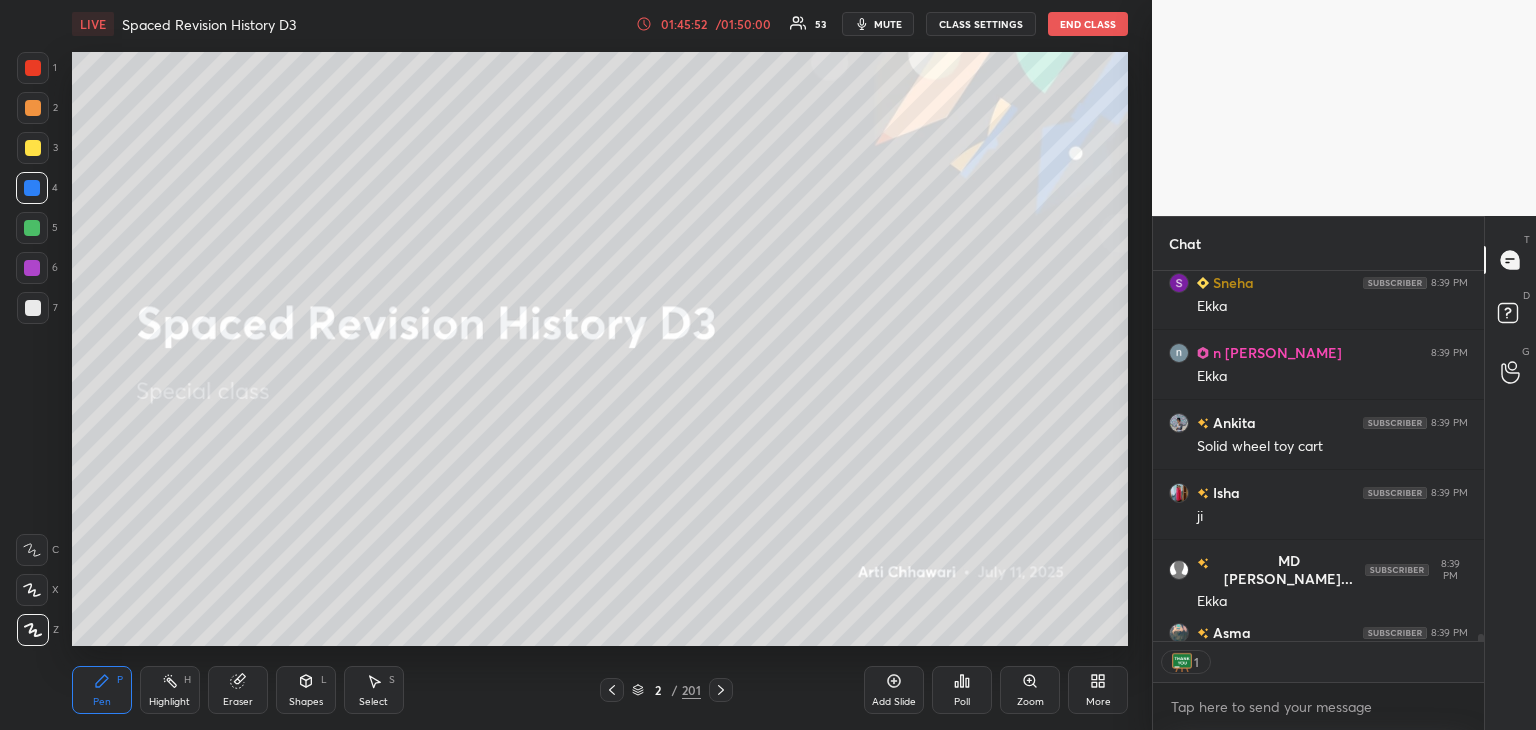 click on "More" at bounding box center (1098, 690) 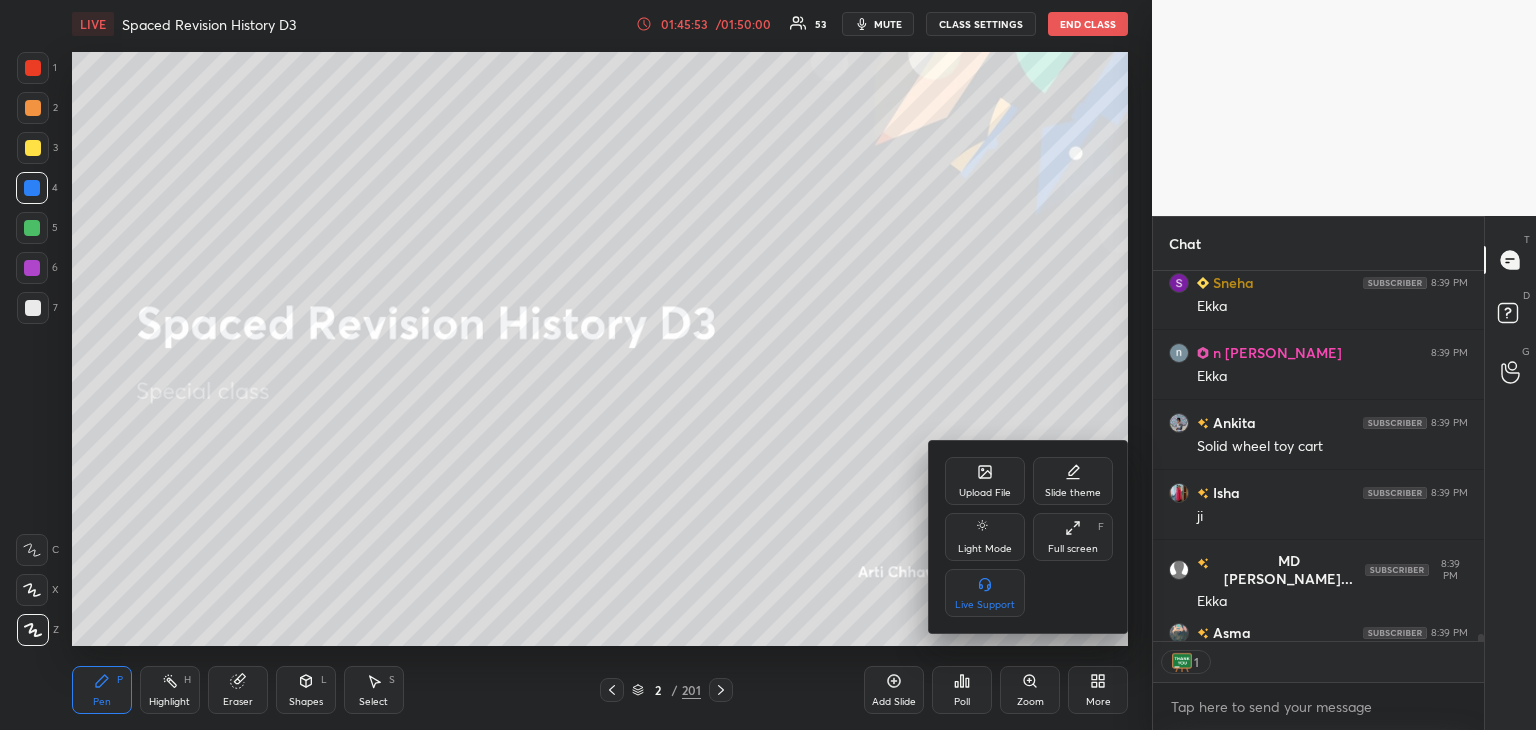 scroll, scrollTop: 20724, scrollLeft: 0, axis: vertical 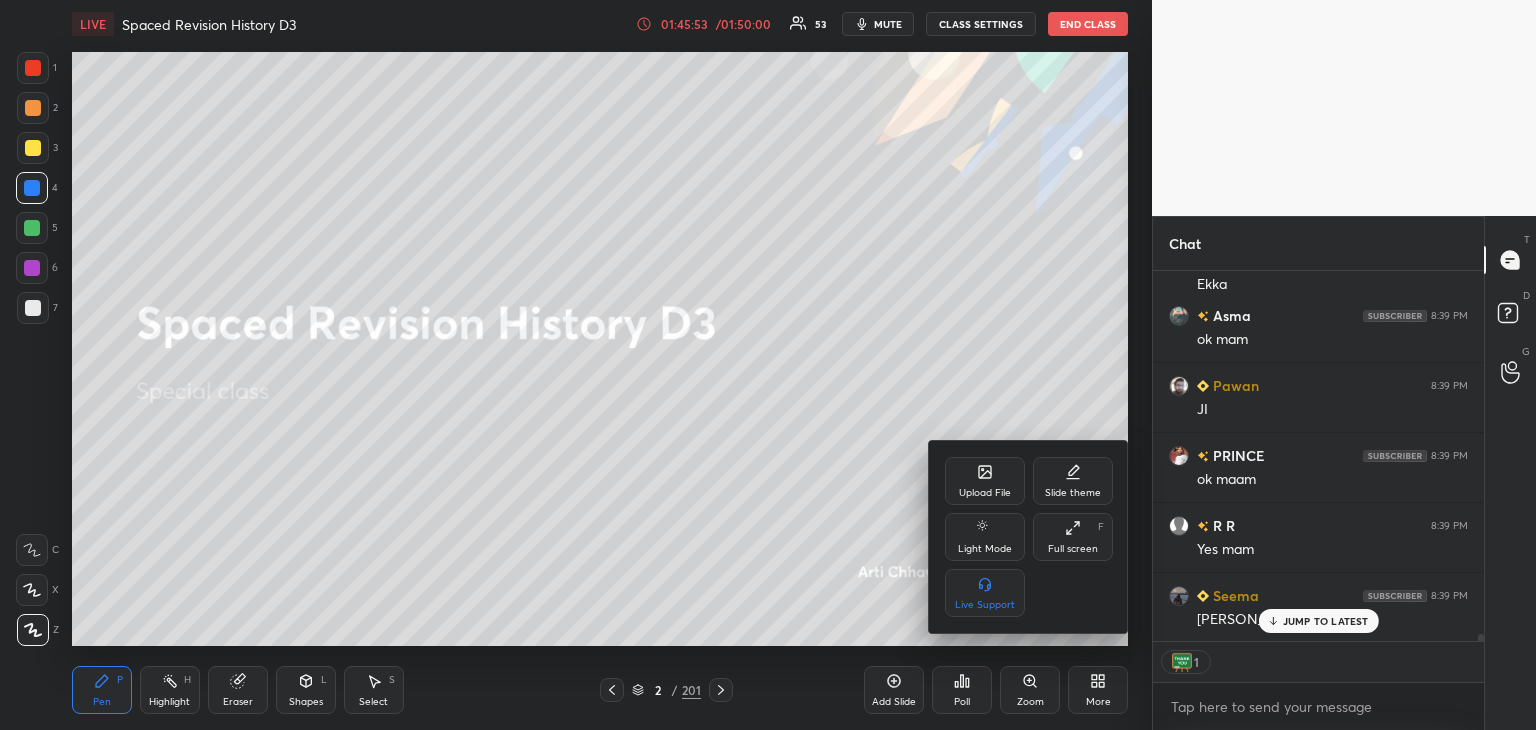 click on "Upload File" at bounding box center [985, 493] 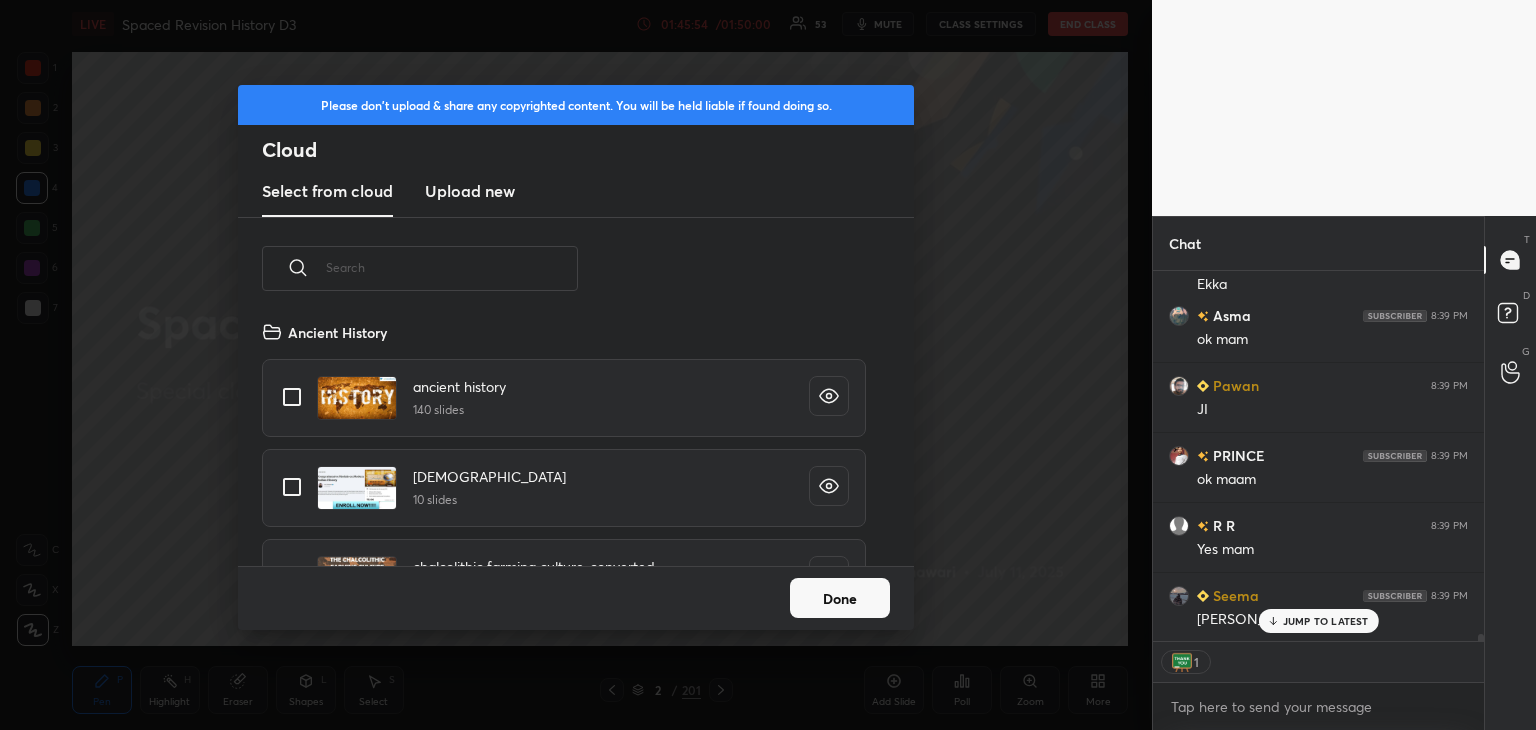 scroll, scrollTop: 5, scrollLeft: 10, axis: both 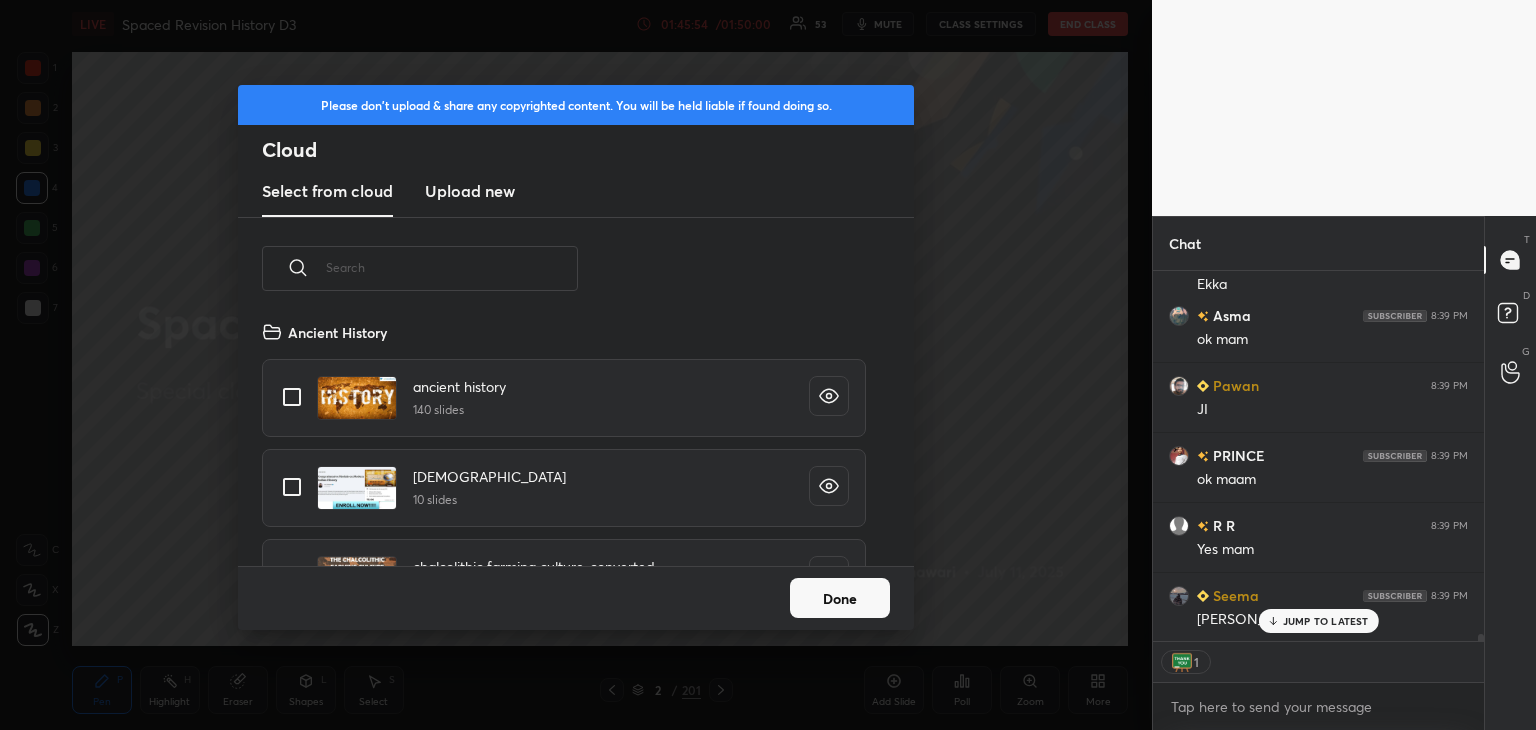 click on "Upload new" at bounding box center (470, 192) 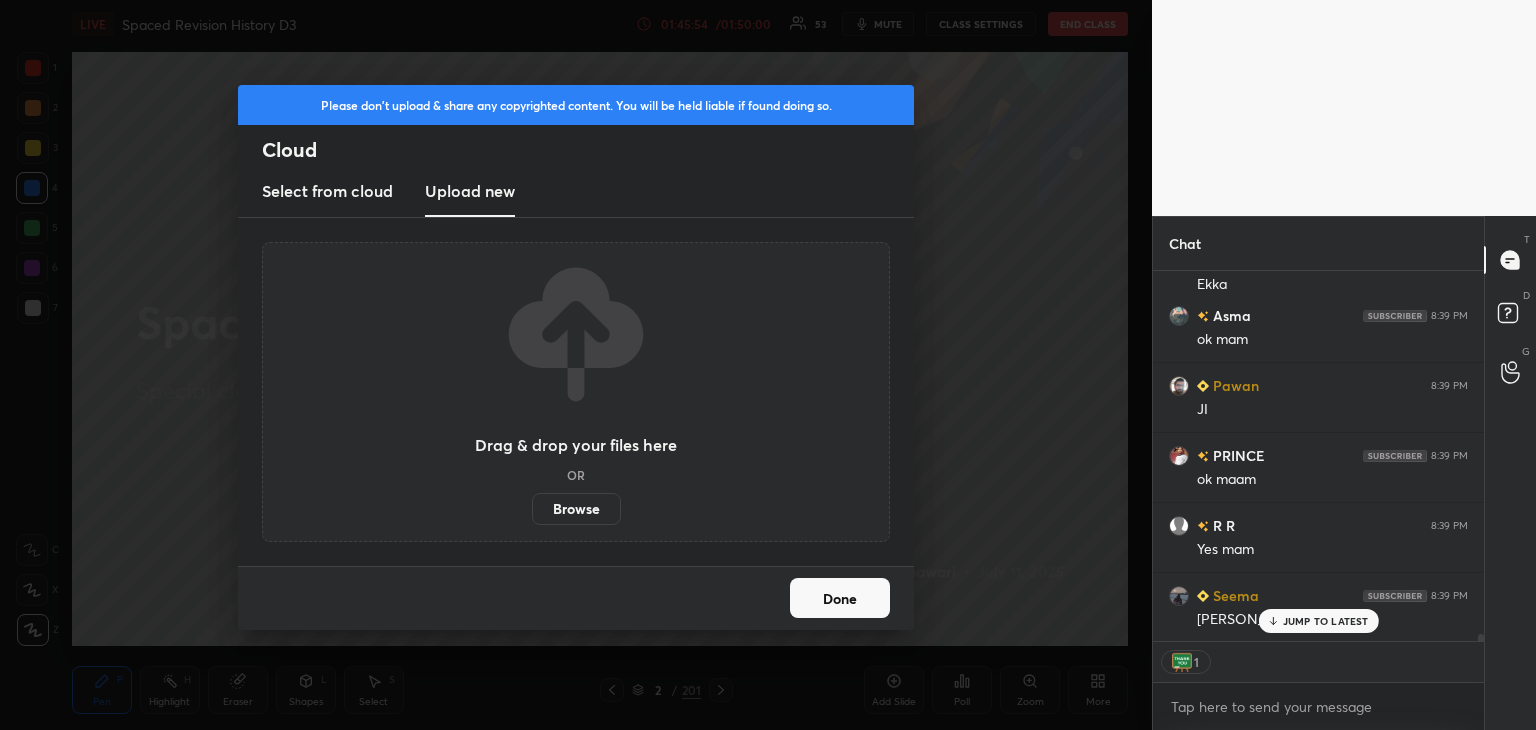 scroll, scrollTop: 20795, scrollLeft: 0, axis: vertical 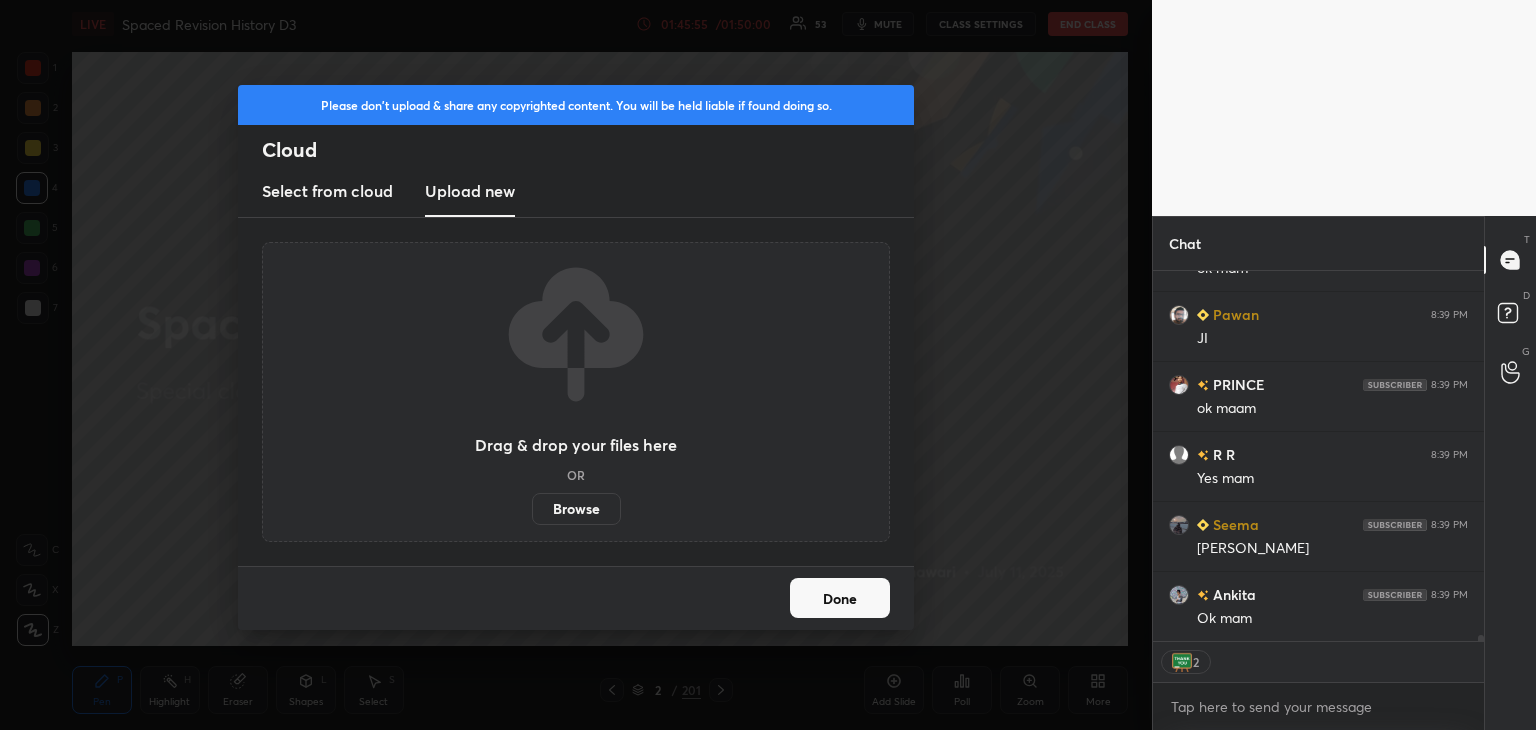 click on "Browse" at bounding box center [576, 509] 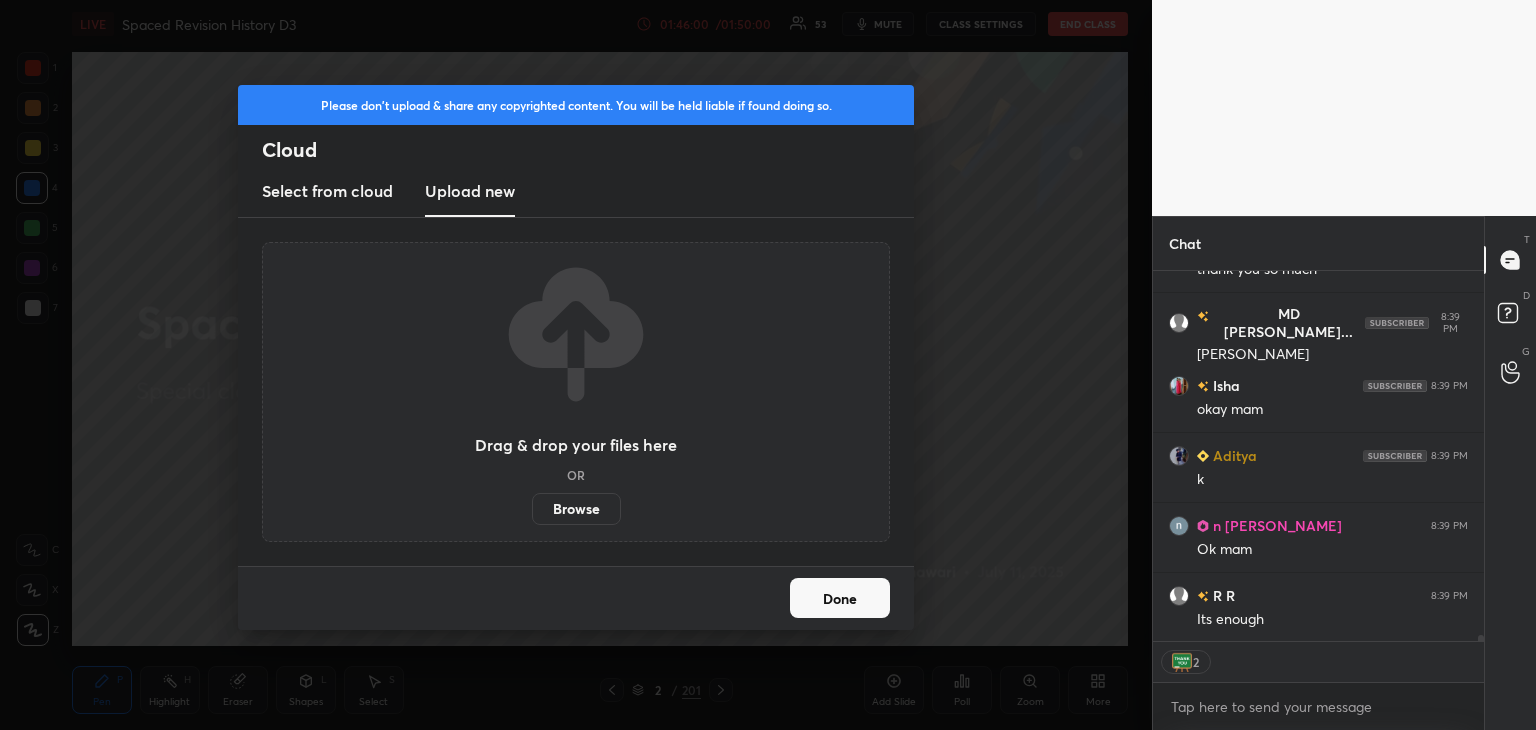 scroll, scrollTop: 21355, scrollLeft: 0, axis: vertical 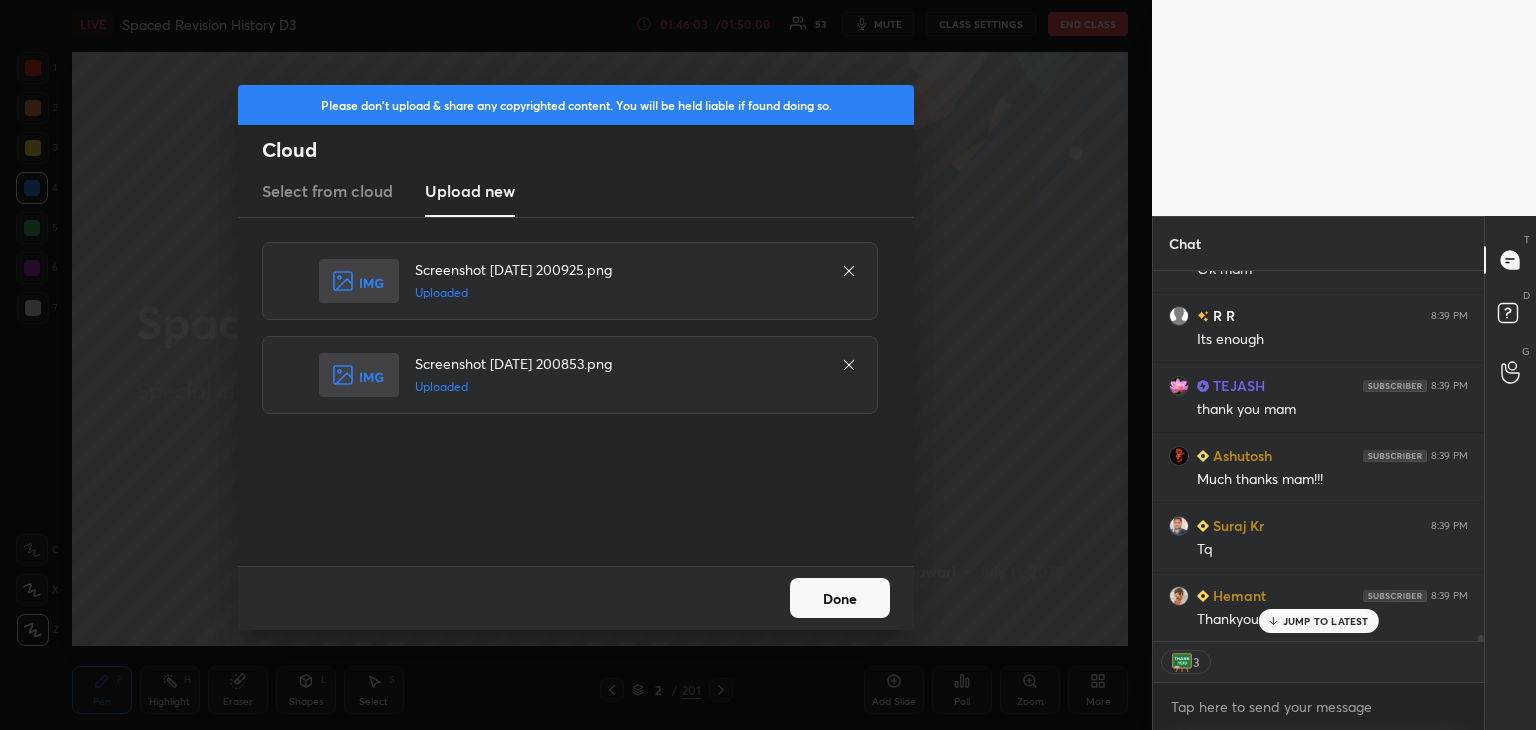 click on "Done" at bounding box center [840, 598] 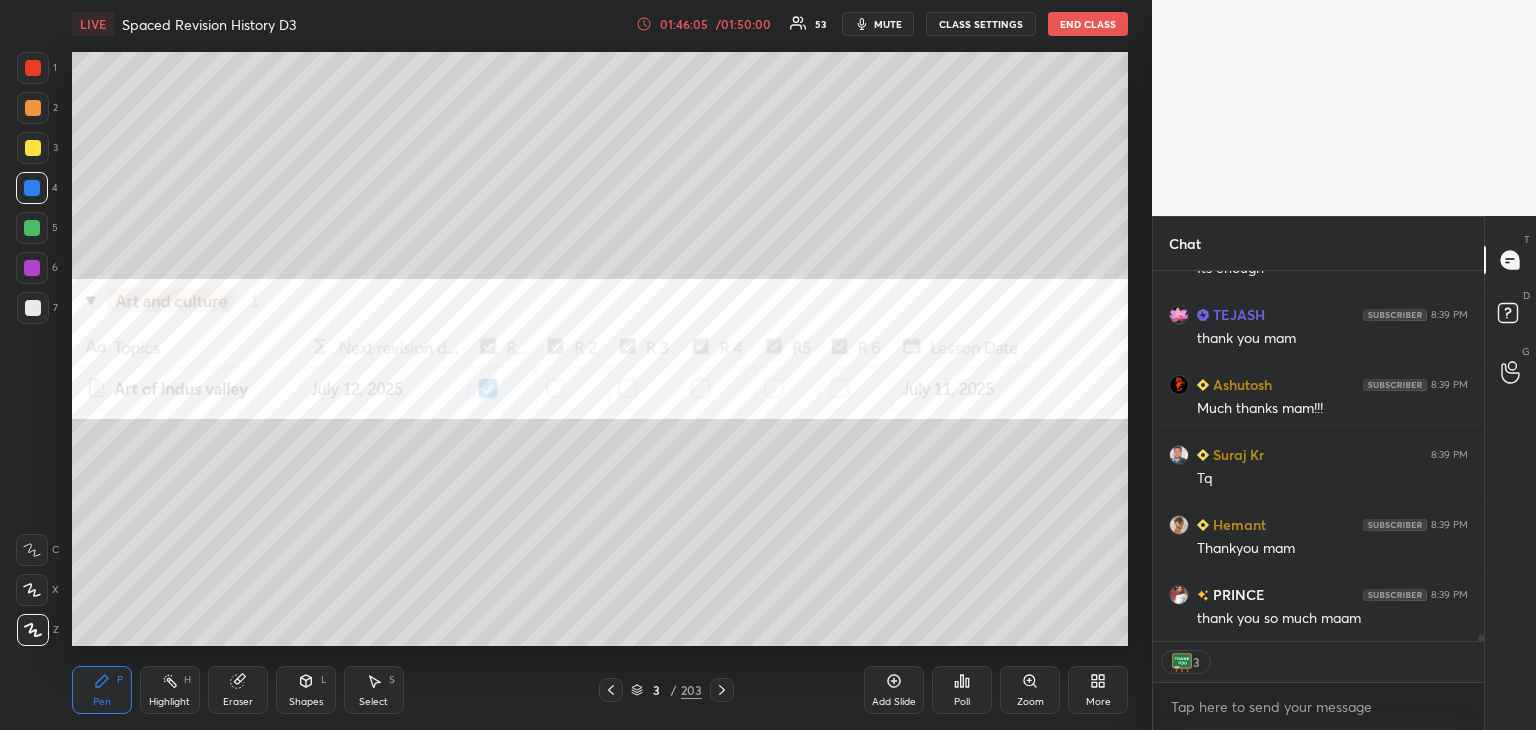 click 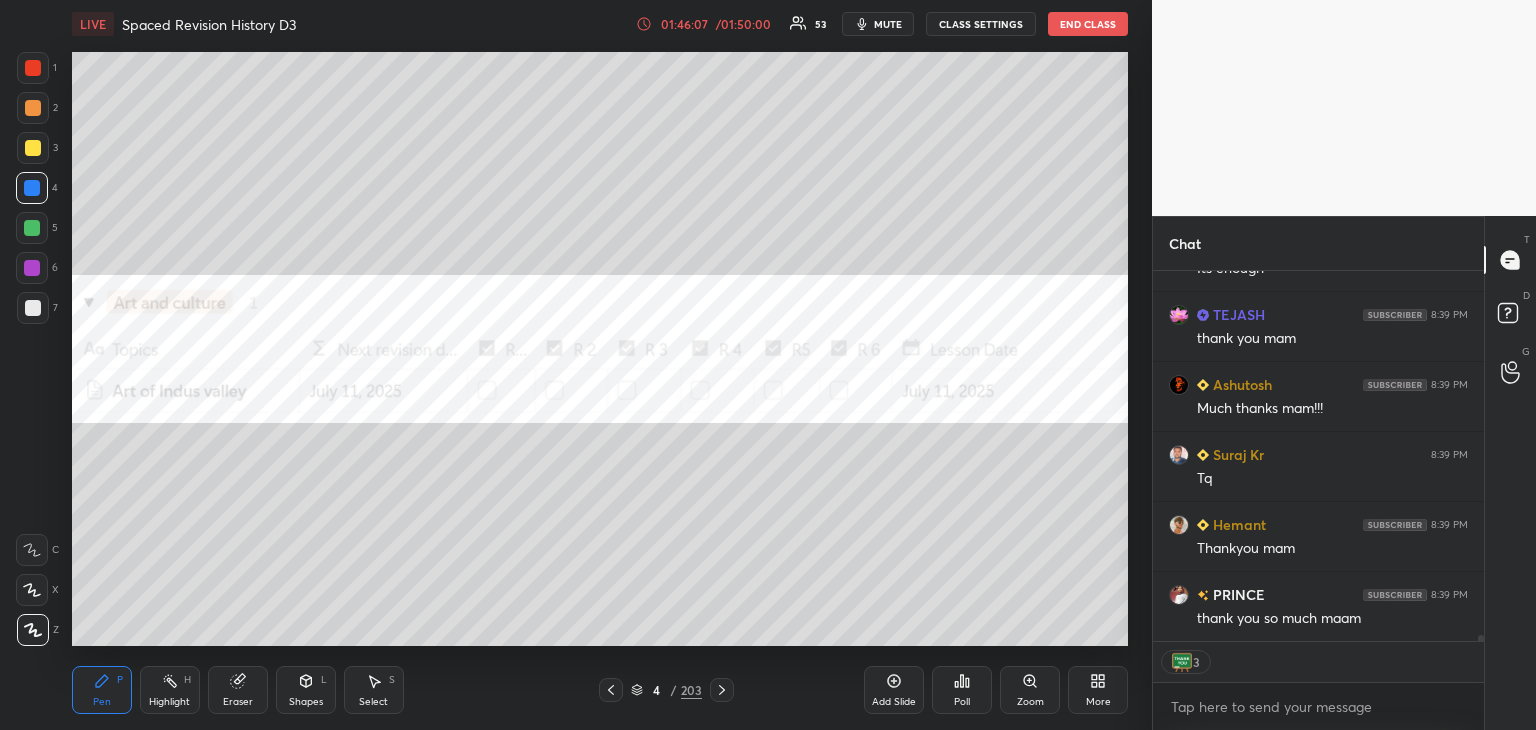 click at bounding box center [33, 68] 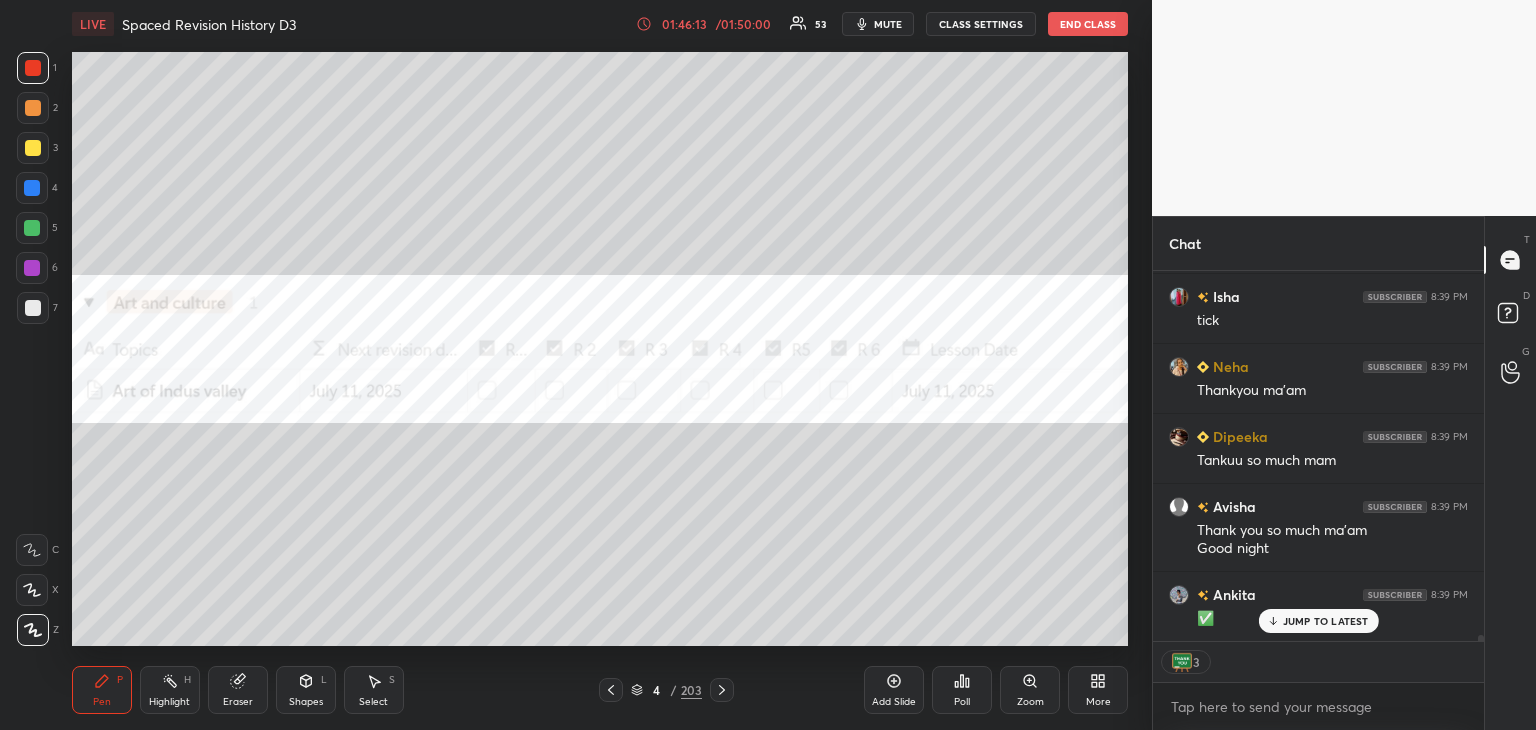 scroll, scrollTop: 22072, scrollLeft: 0, axis: vertical 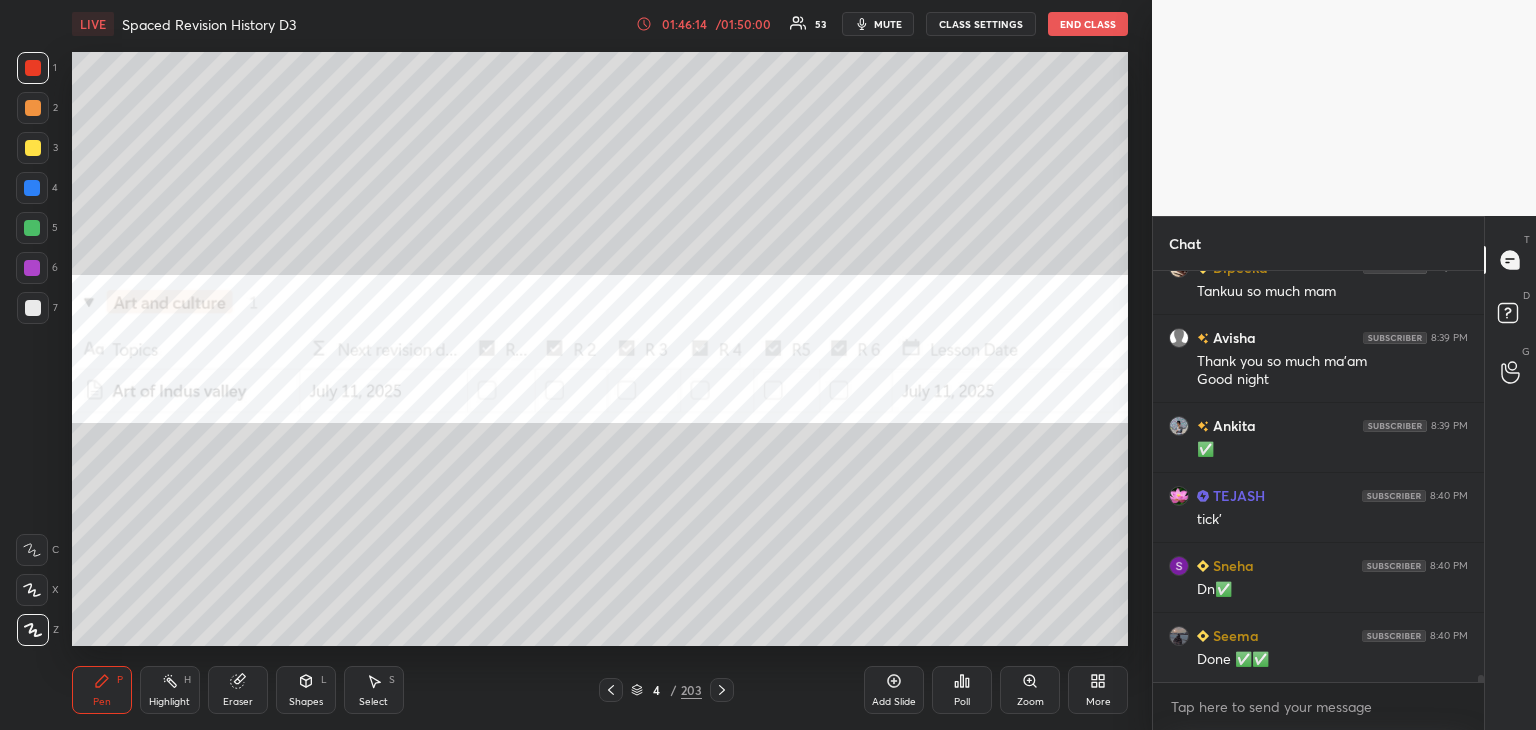 click 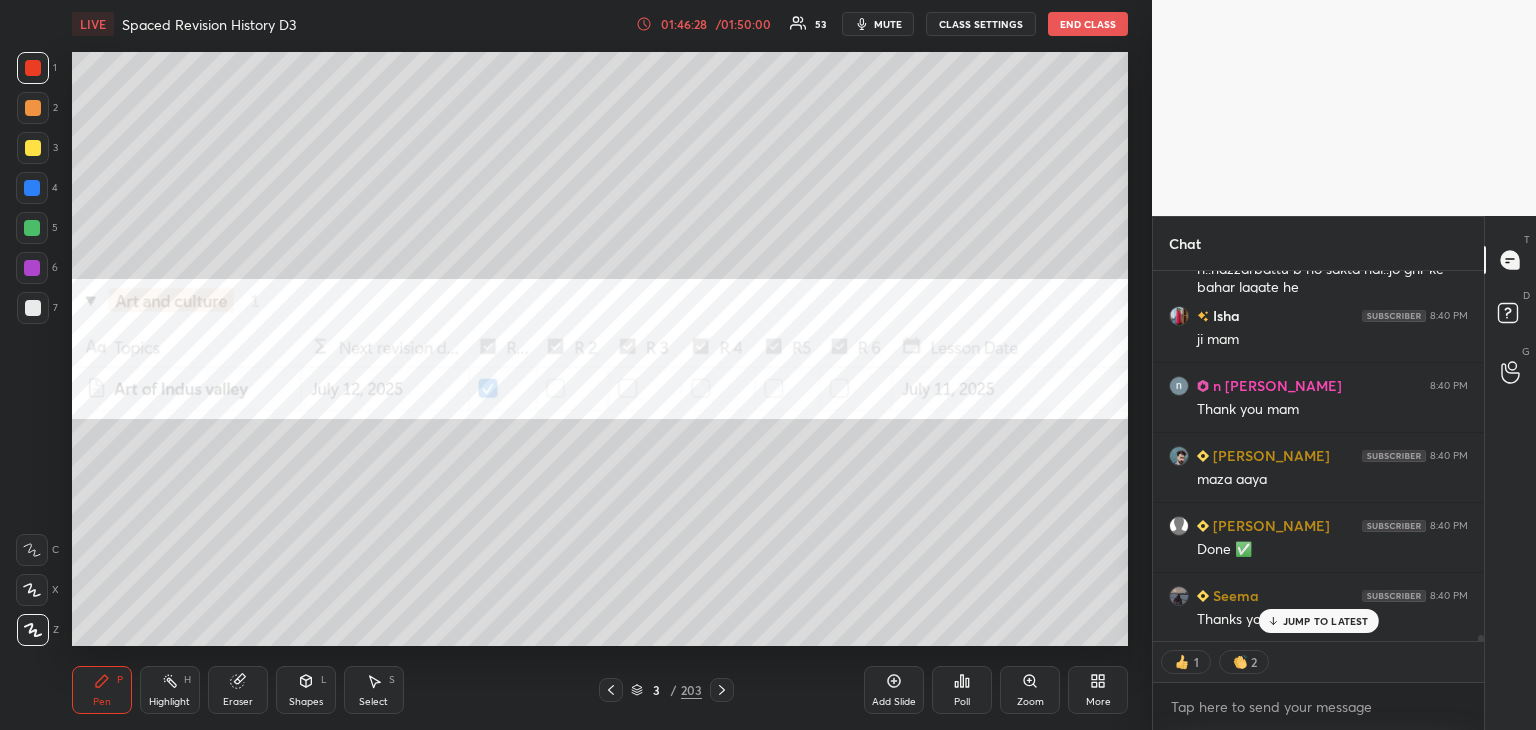 click at bounding box center [32, 188] 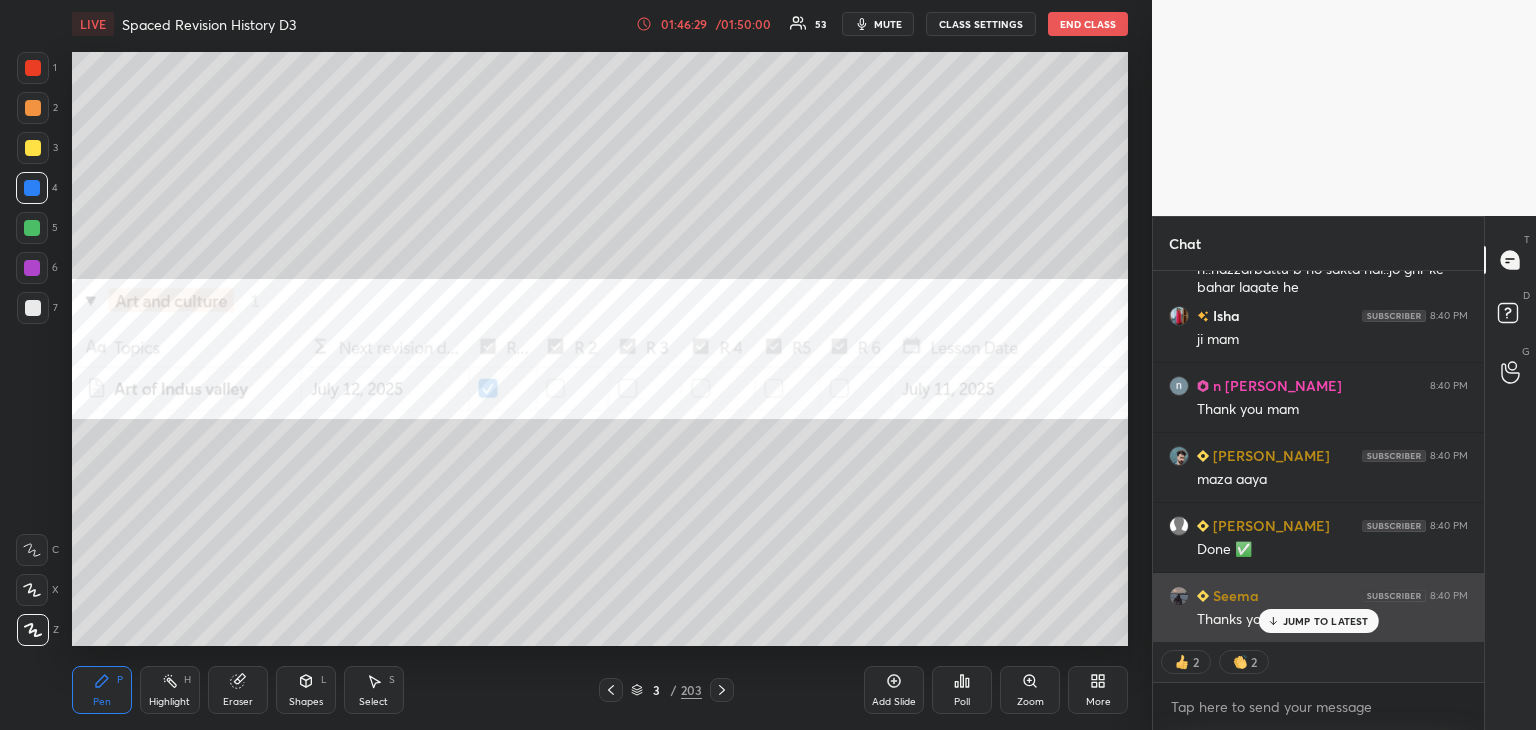 click on "JUMP TO LATEST" at bounding box center [1326, 621] 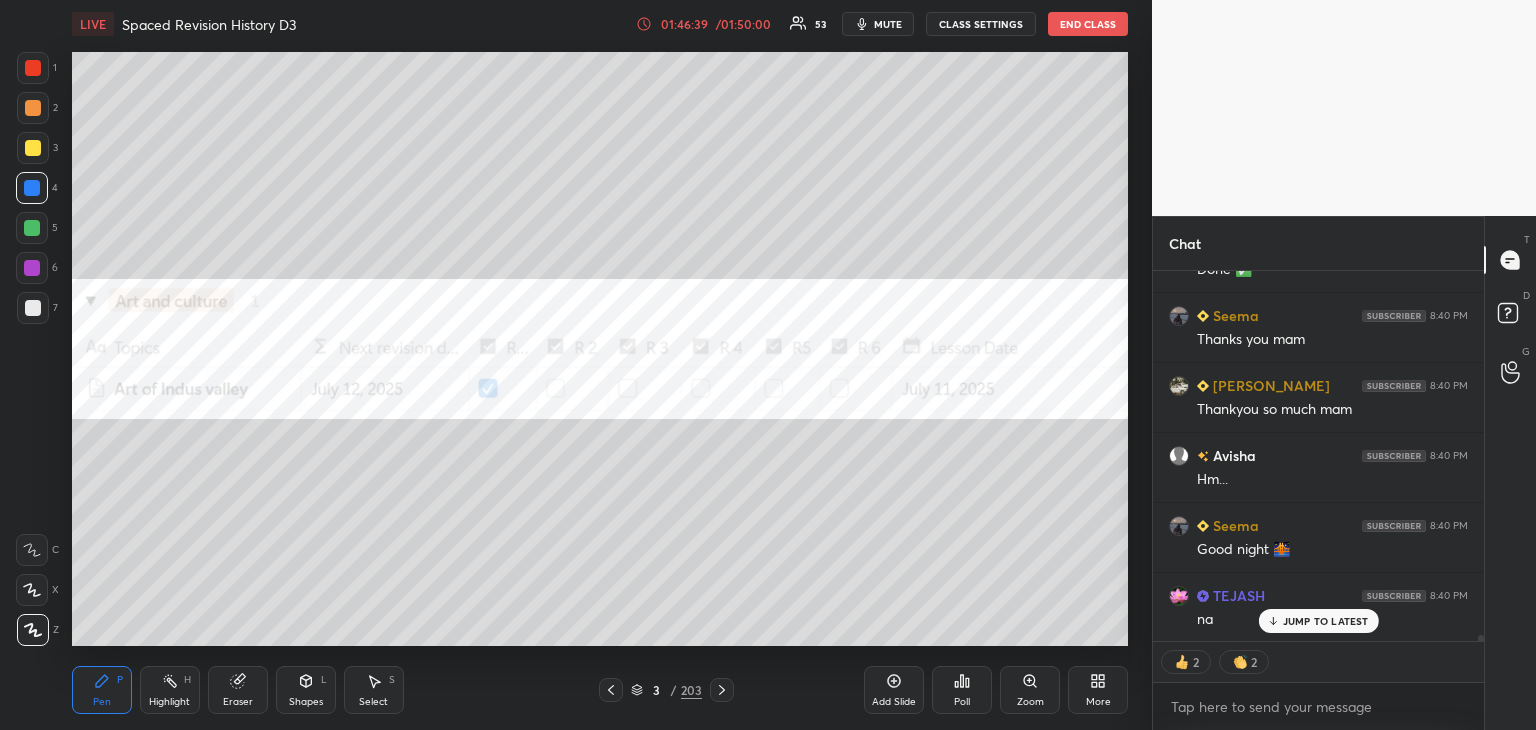 click on "JUMP TO LATEST" at bounding box center (1326, 621) 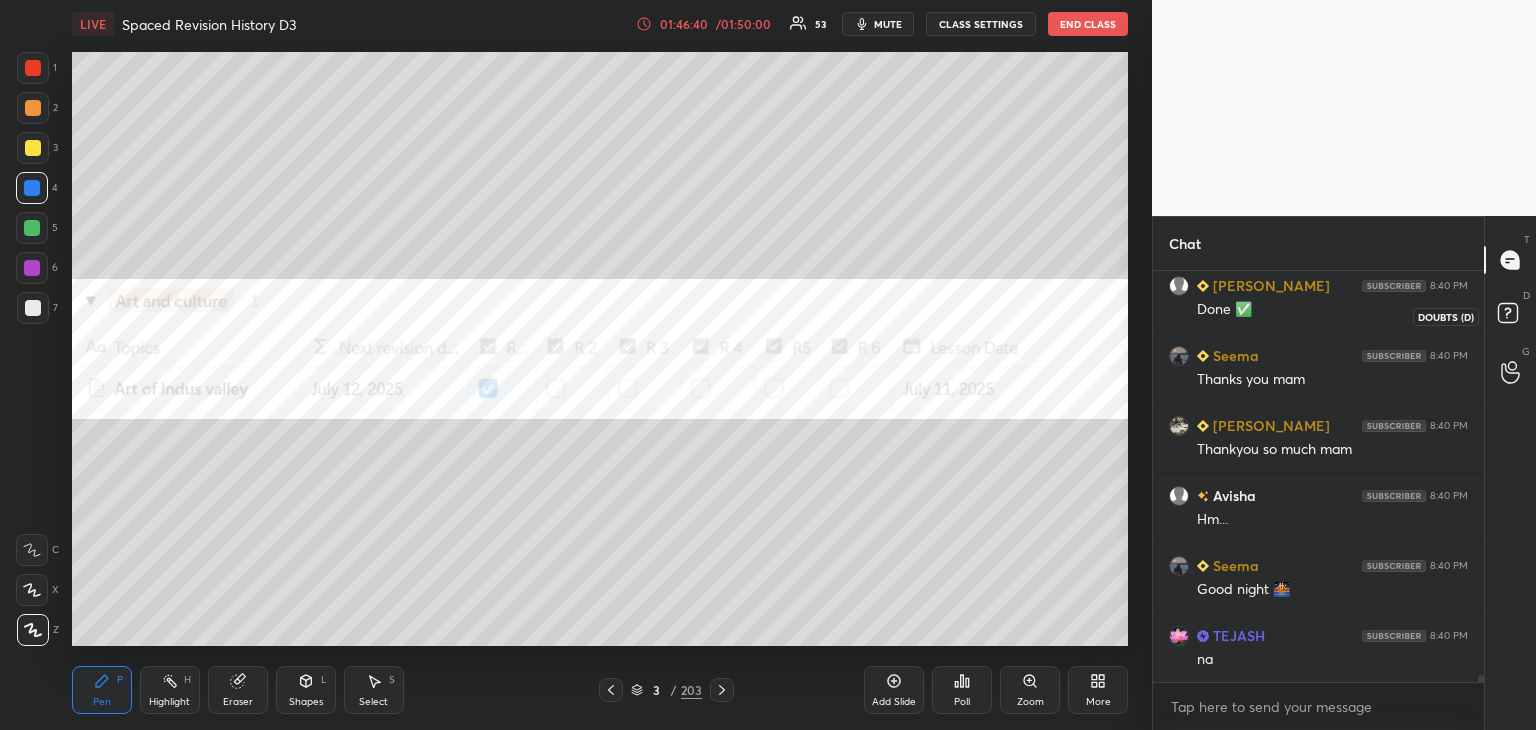 click 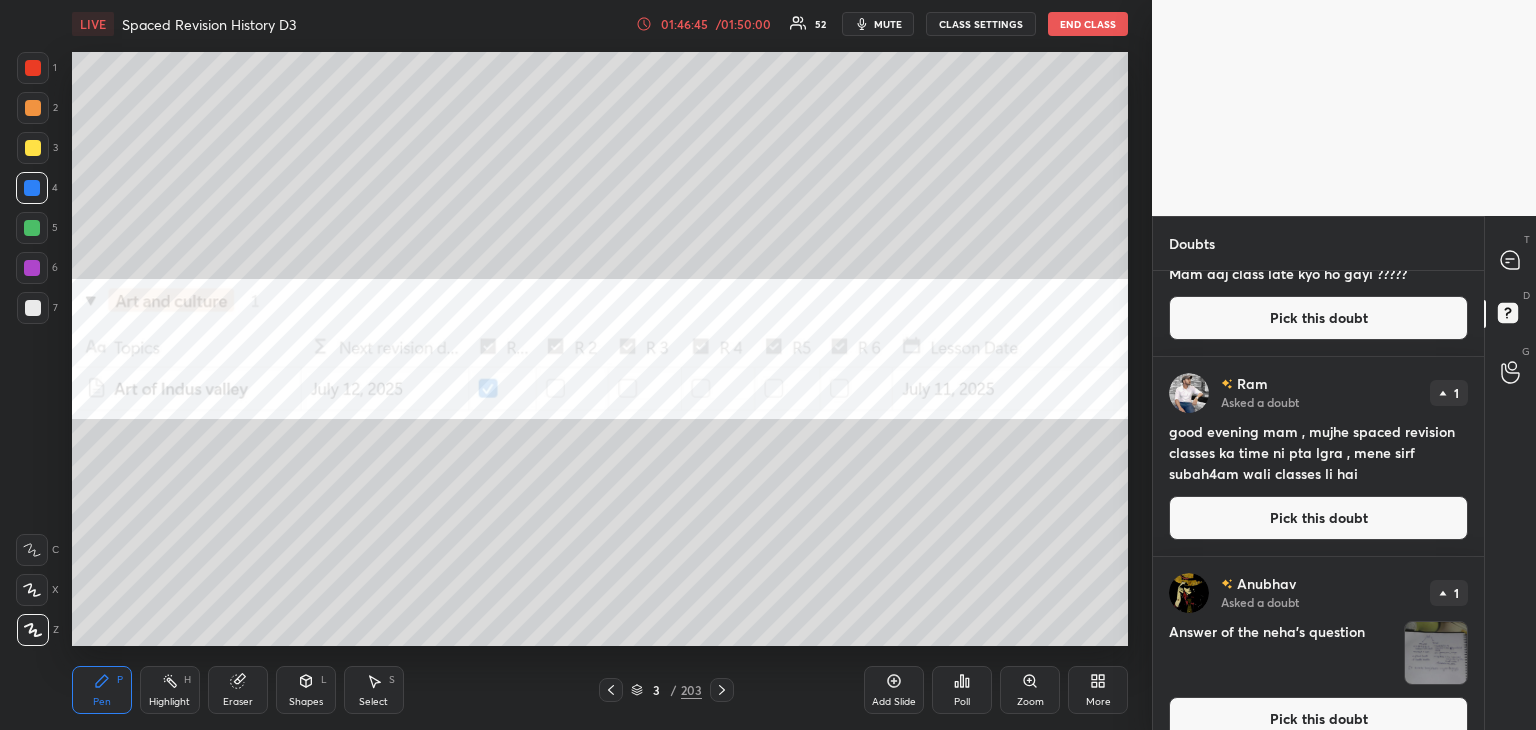 click on "Pick this doubt" at bounding box center [1318, 518] 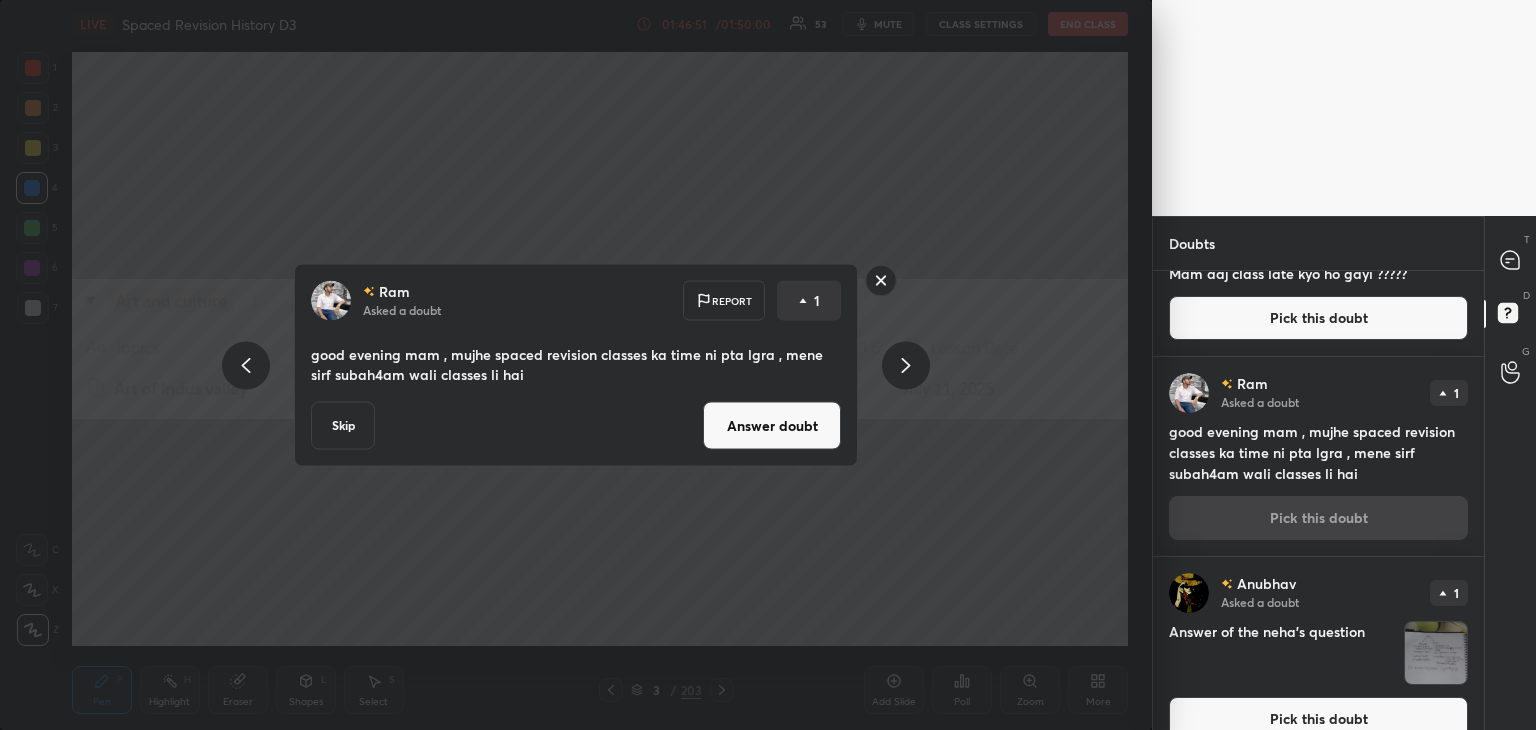 click on "Answer doubt" at bounding box center (772, 426) 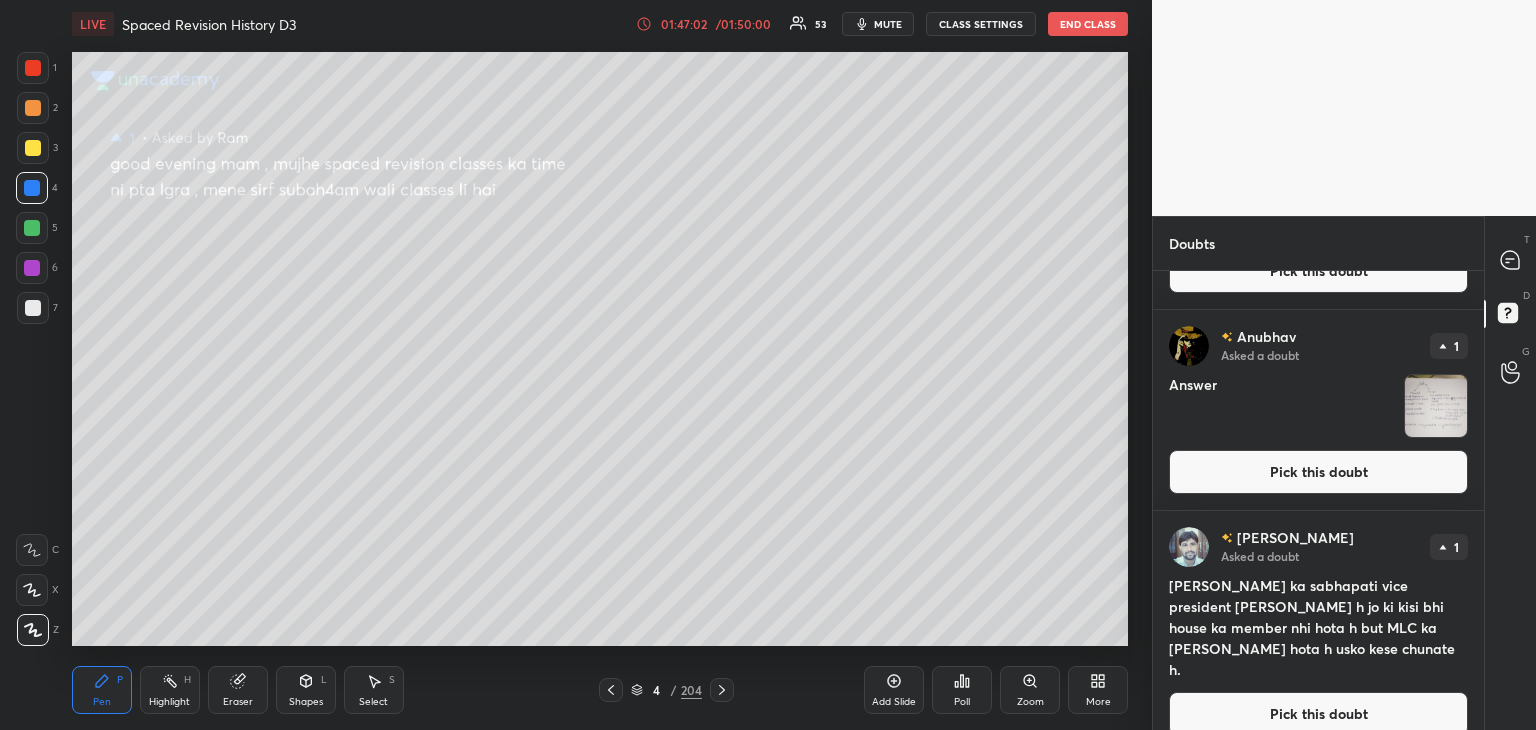 click on "Pick this doubt" at bounding box center [1318, 714] 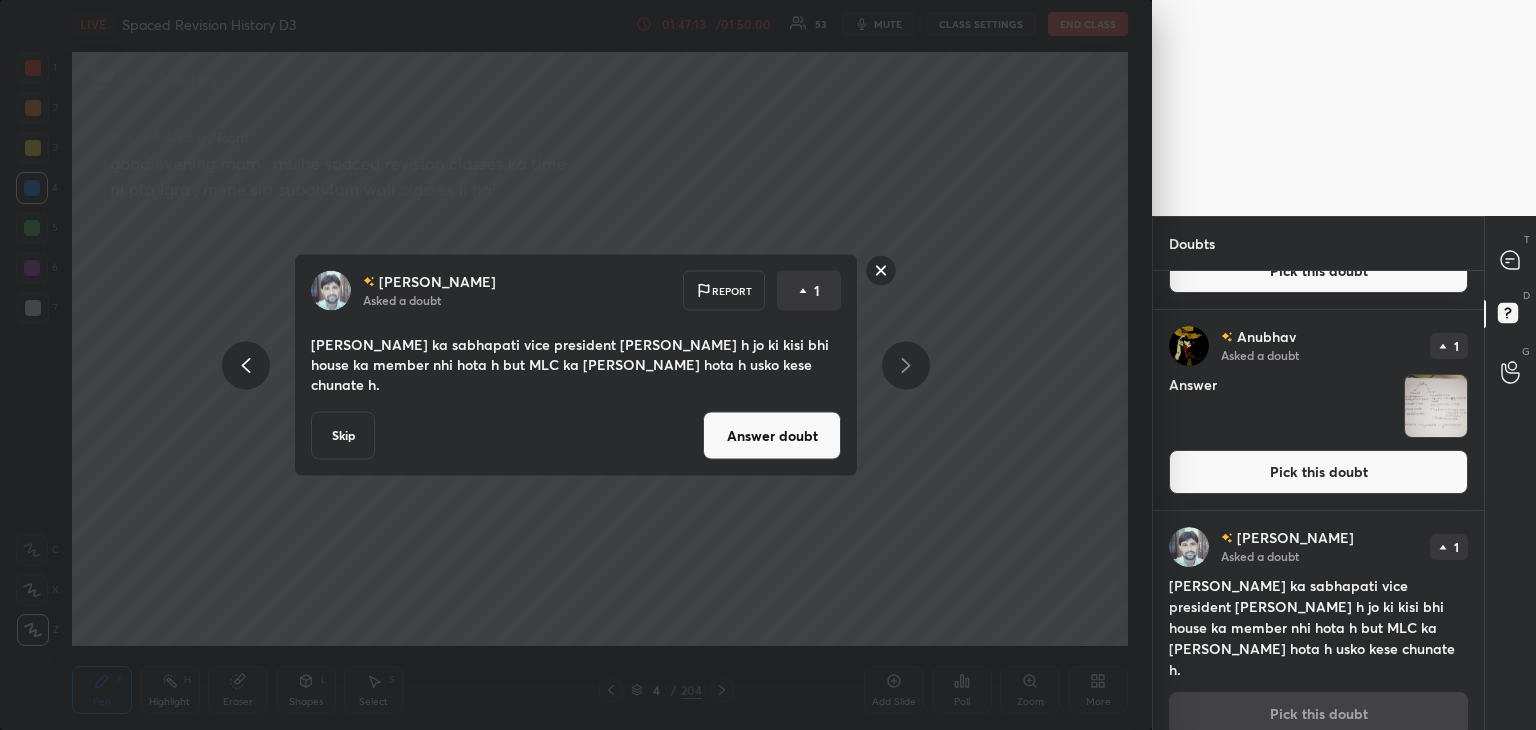 click on "Answer doubt" at bounding box center [772, 436] 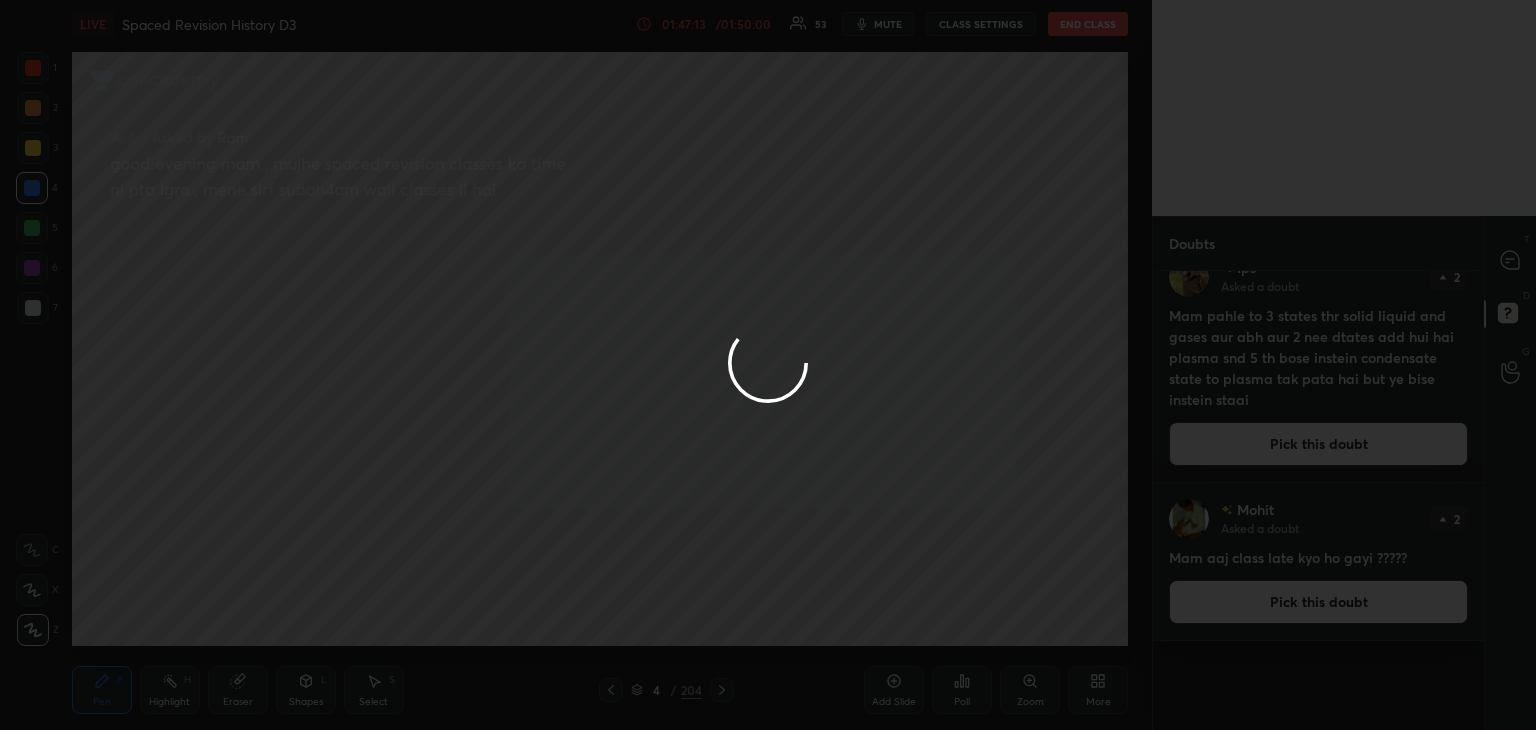 scroll, scrollTop: 0, scrollLeft: 0, axis: both 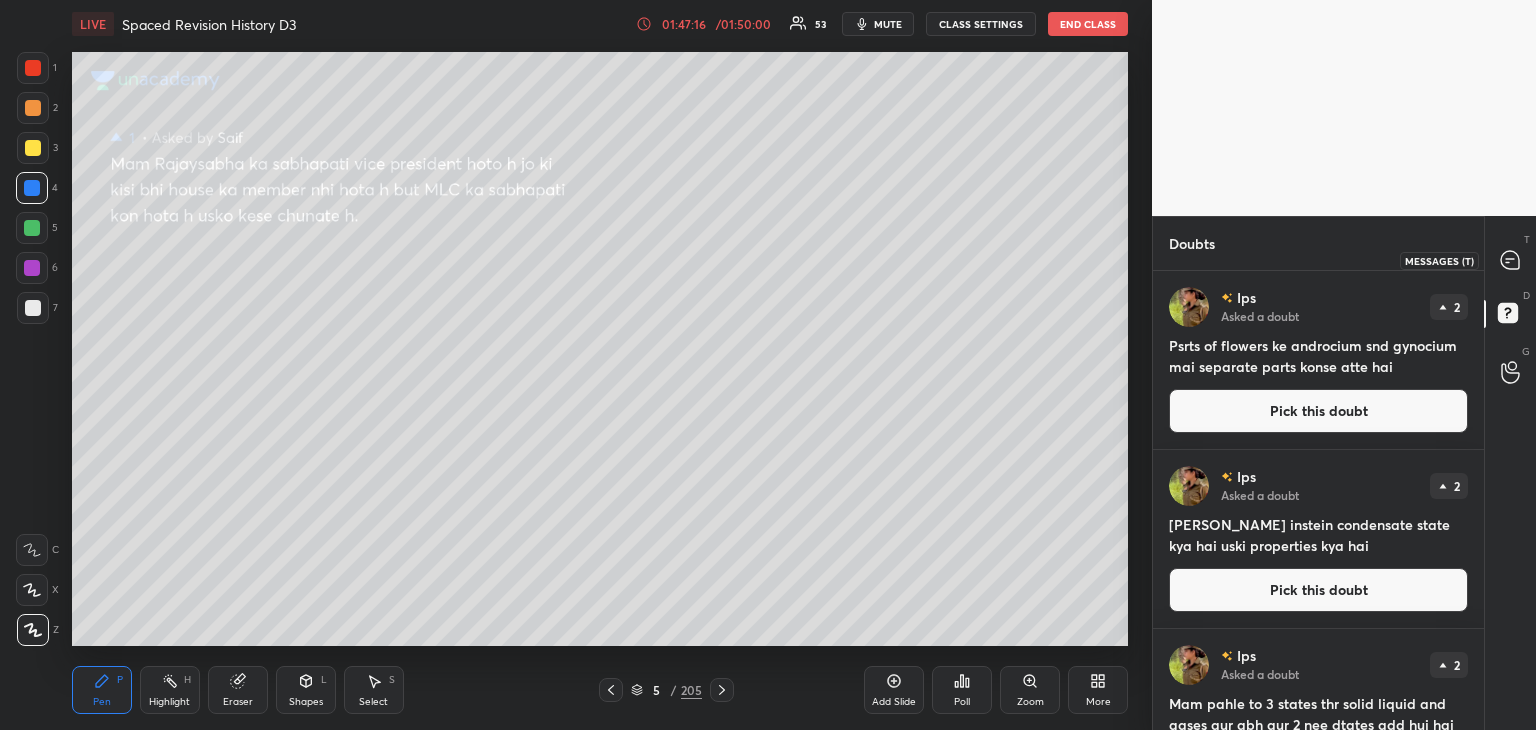 click 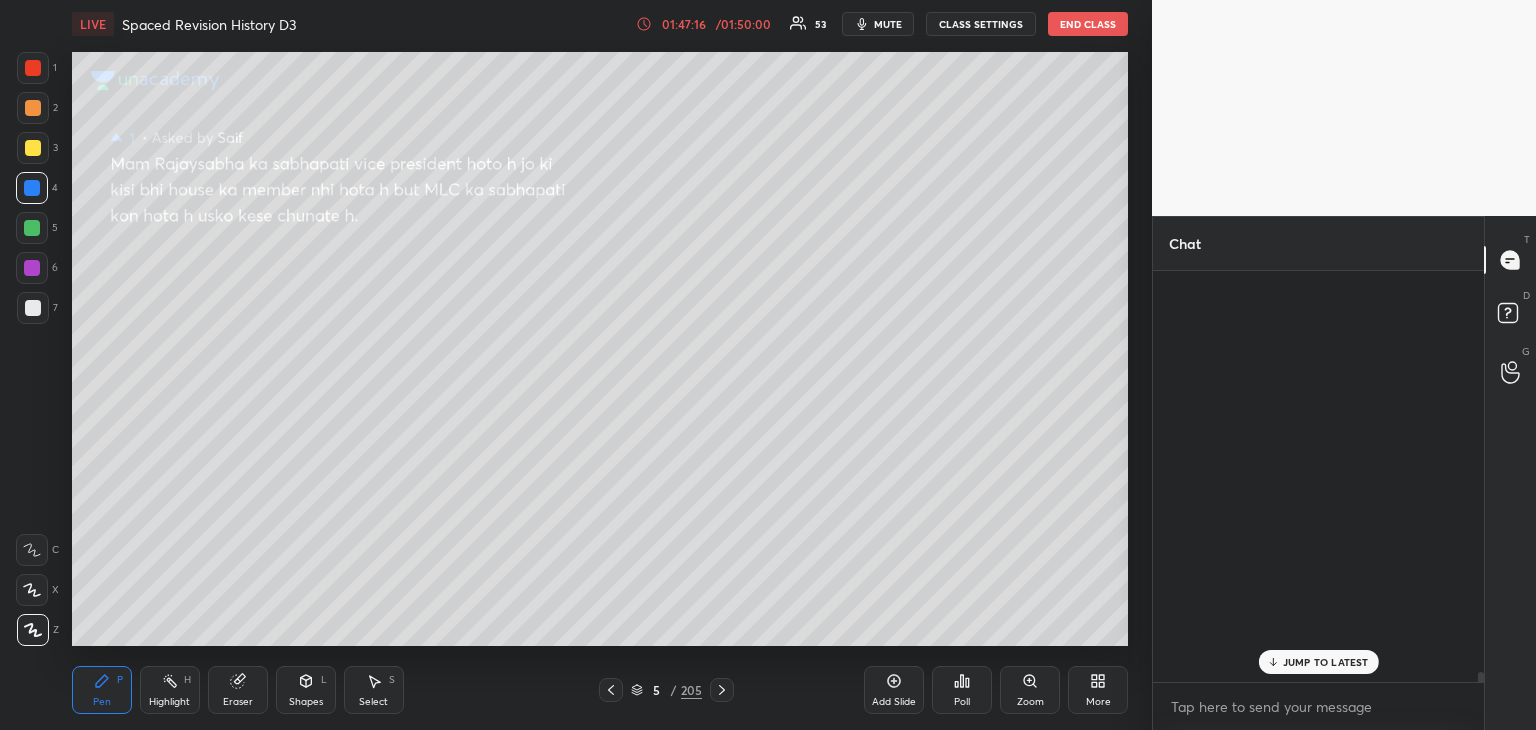 scroll, scrollTop: 23938, scrollLeft: 0, axis: vertical 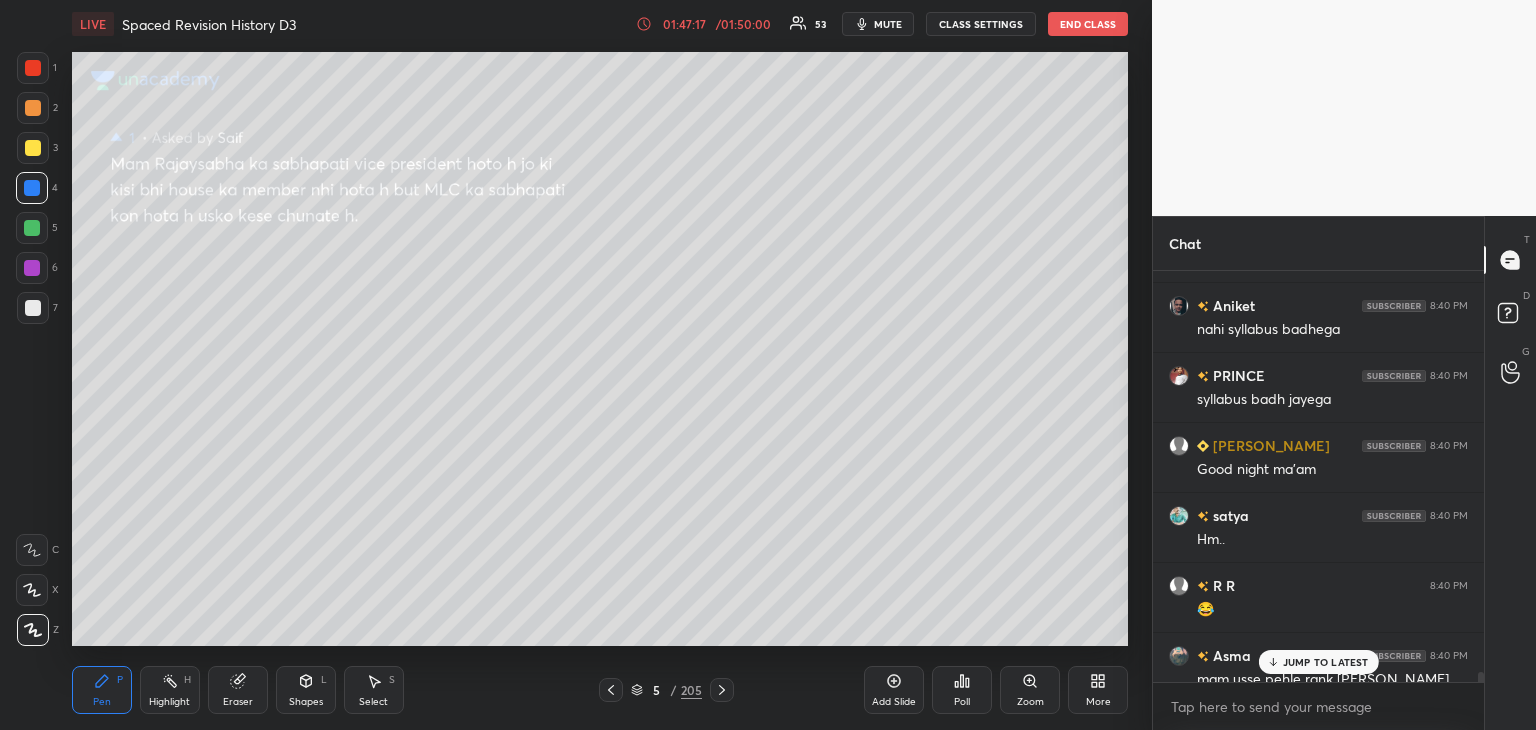 click on "JUMP TO LATEST" at bounding box center (1326, 662) 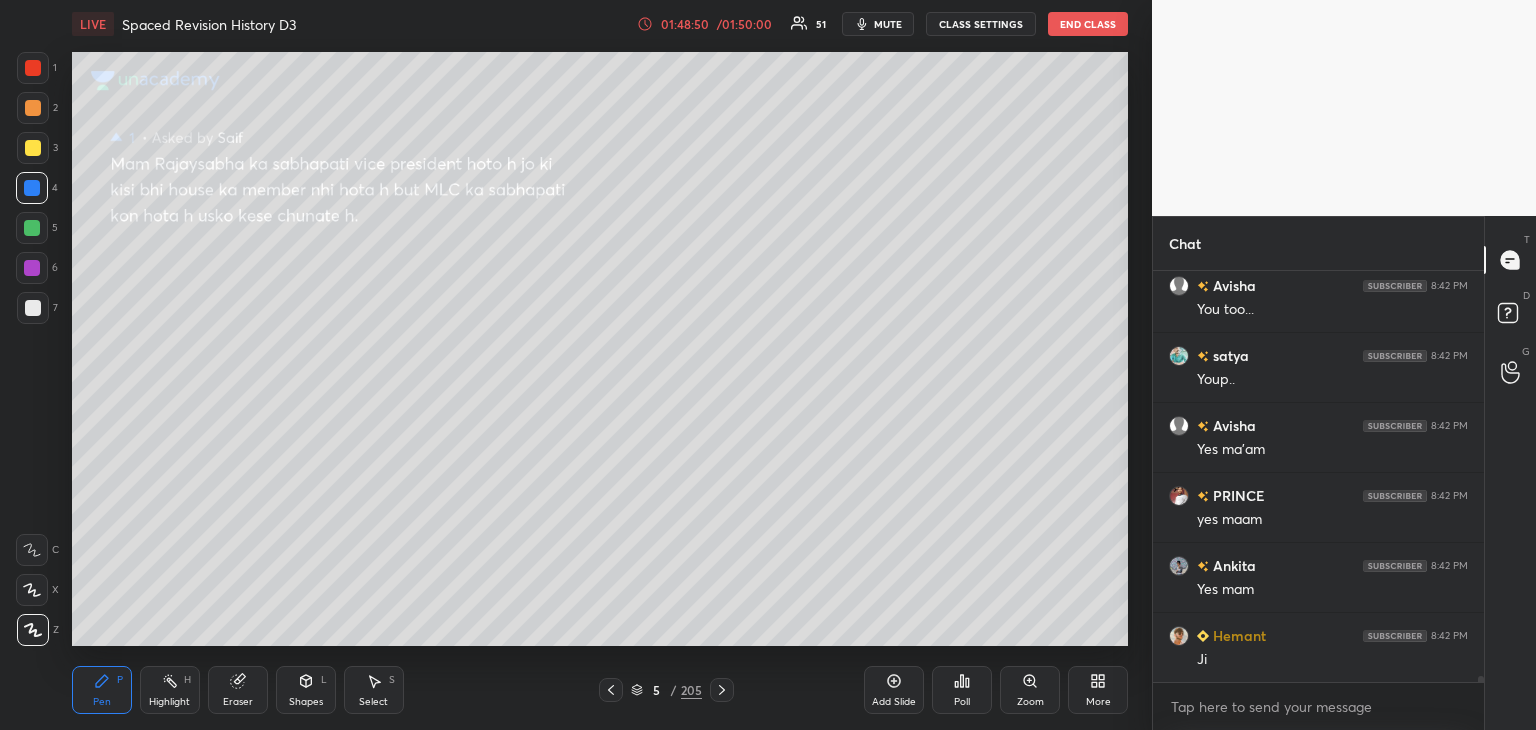 scroll, scrollTop: 25674, scrollLeft: 0, axis: vertical 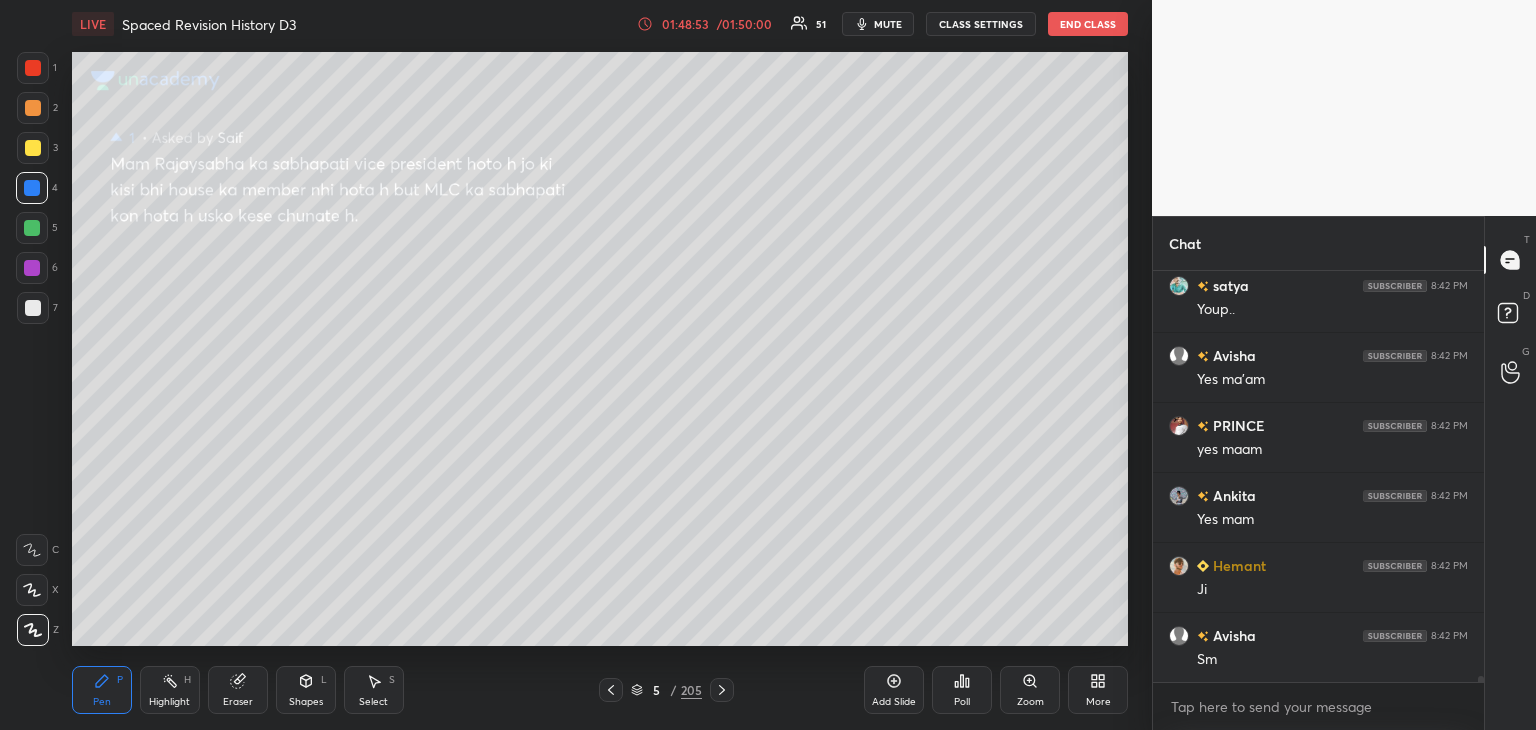drag, startPoint x: 37, startPoint y: 151, endPoint x: 54, endPoint y: 168, distance: 24.04163 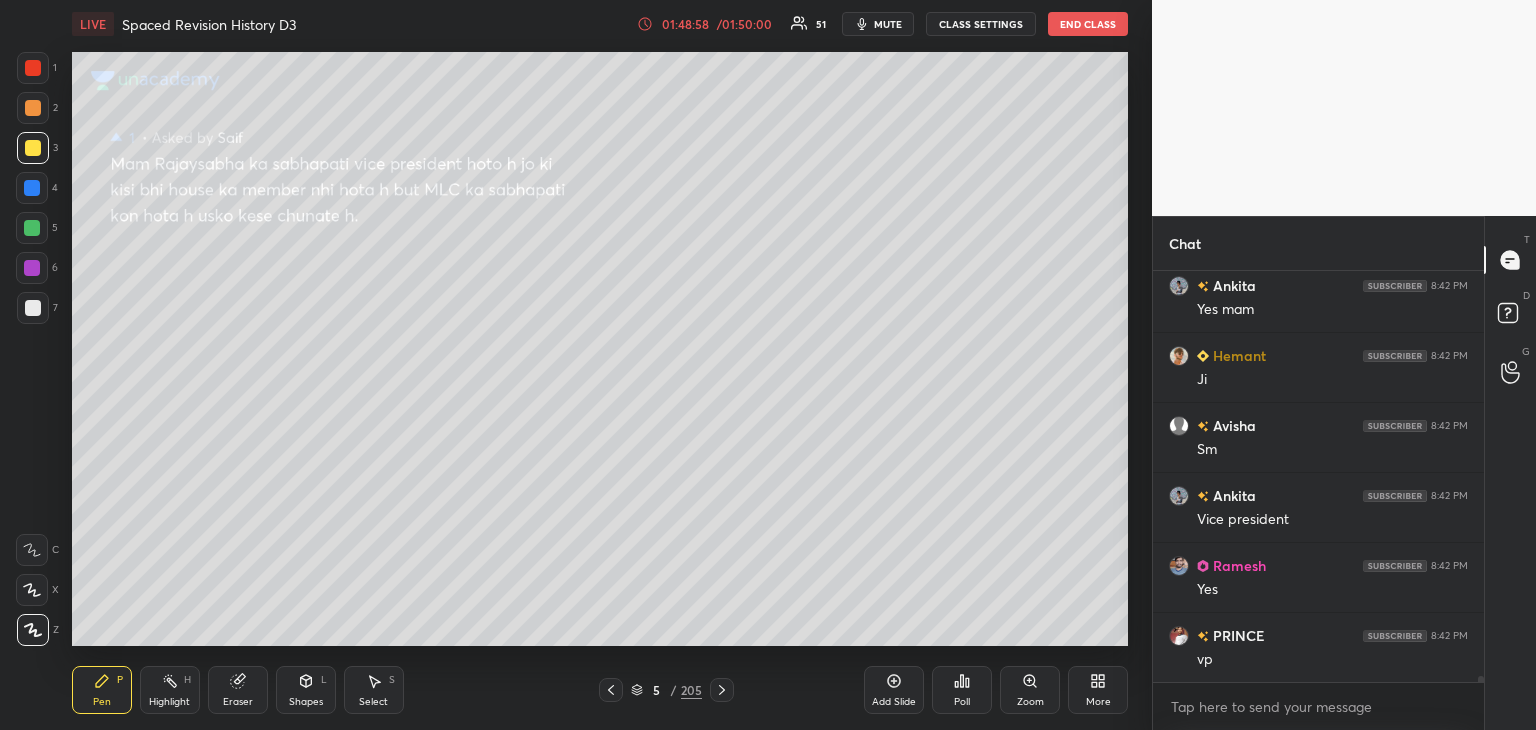 scroll, scrollTop: 26024, scrollLeft: 0, axis: vertical 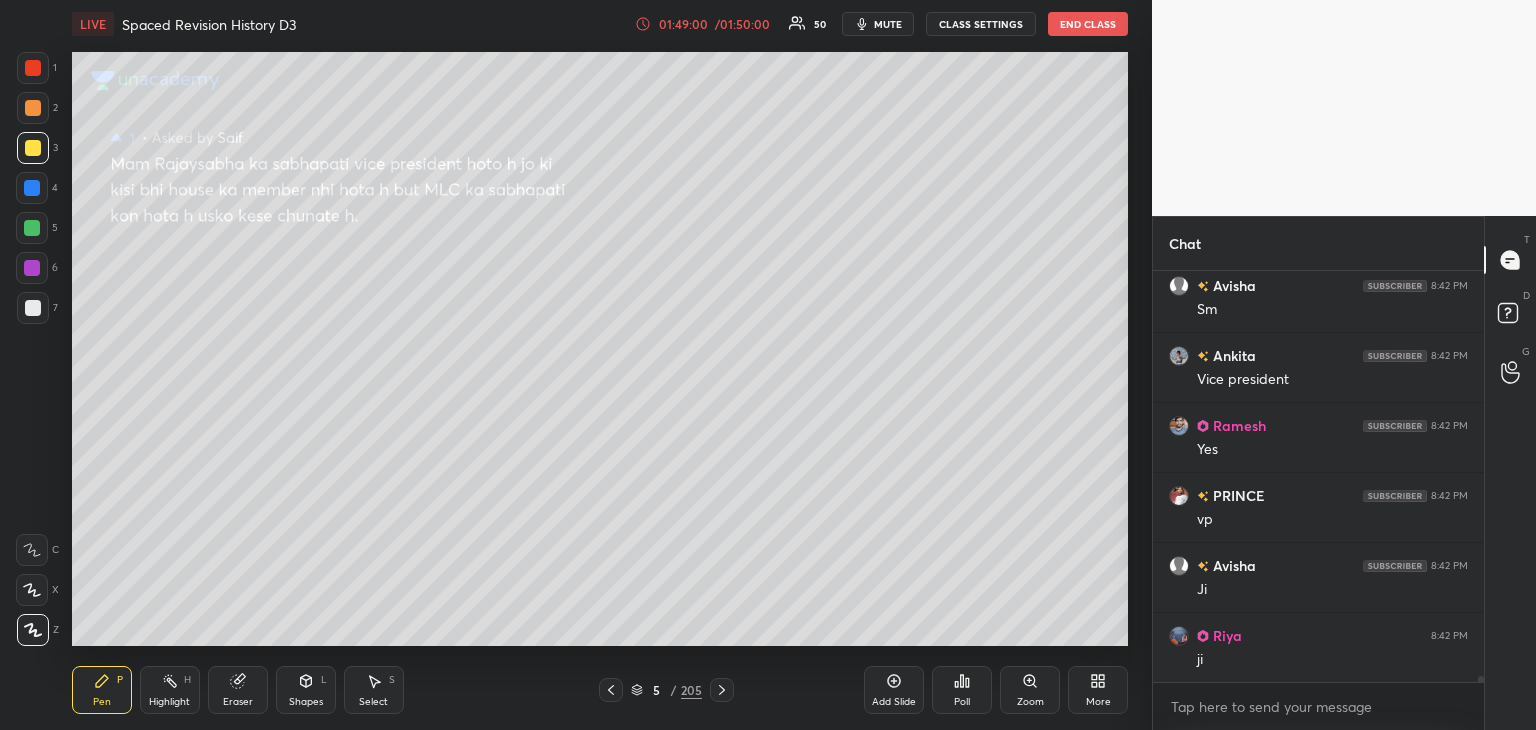 click at bounding box center [33, 68] 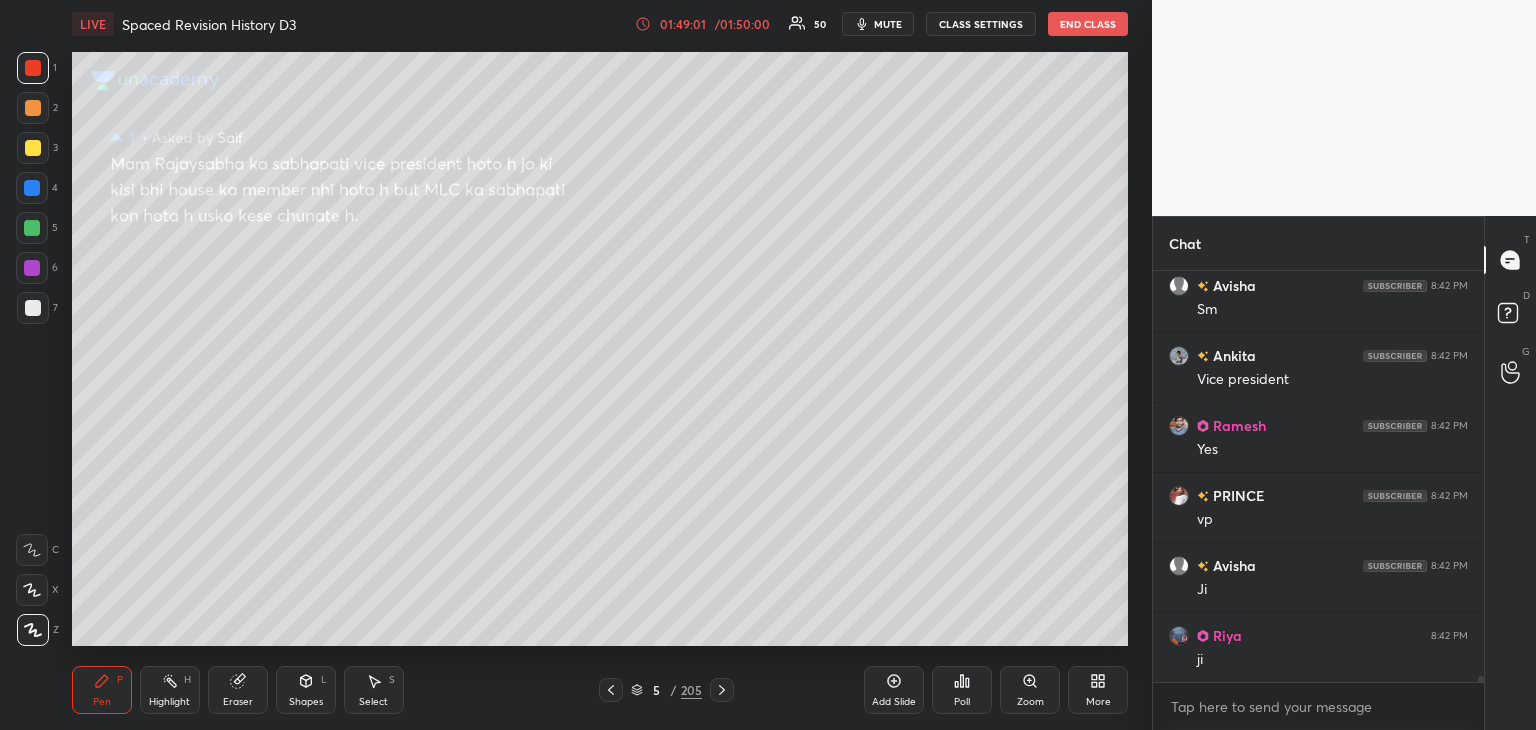 scroll, scrollTop: 26094, scrollLeft: 0, axis: vertical 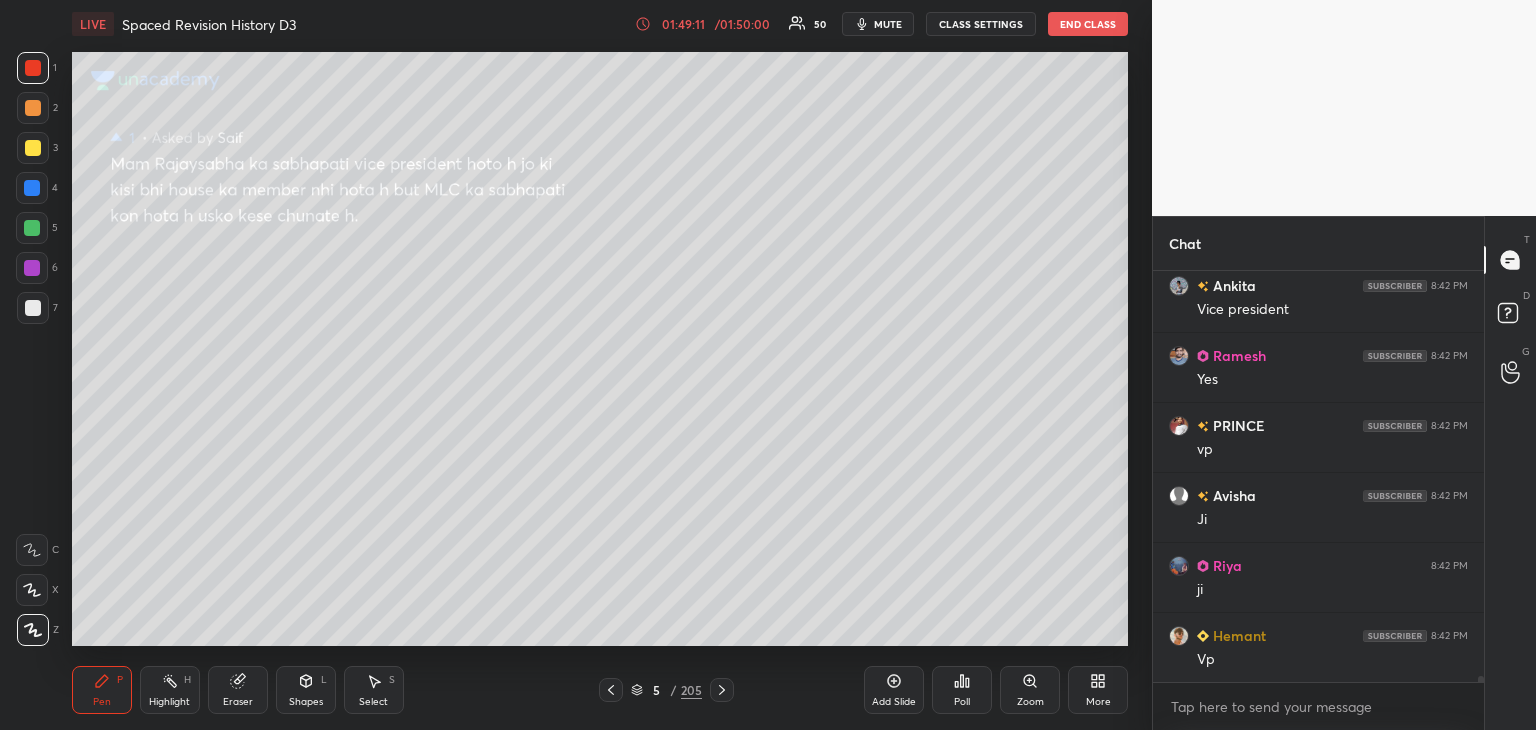 click at bounding box center (32, 188) 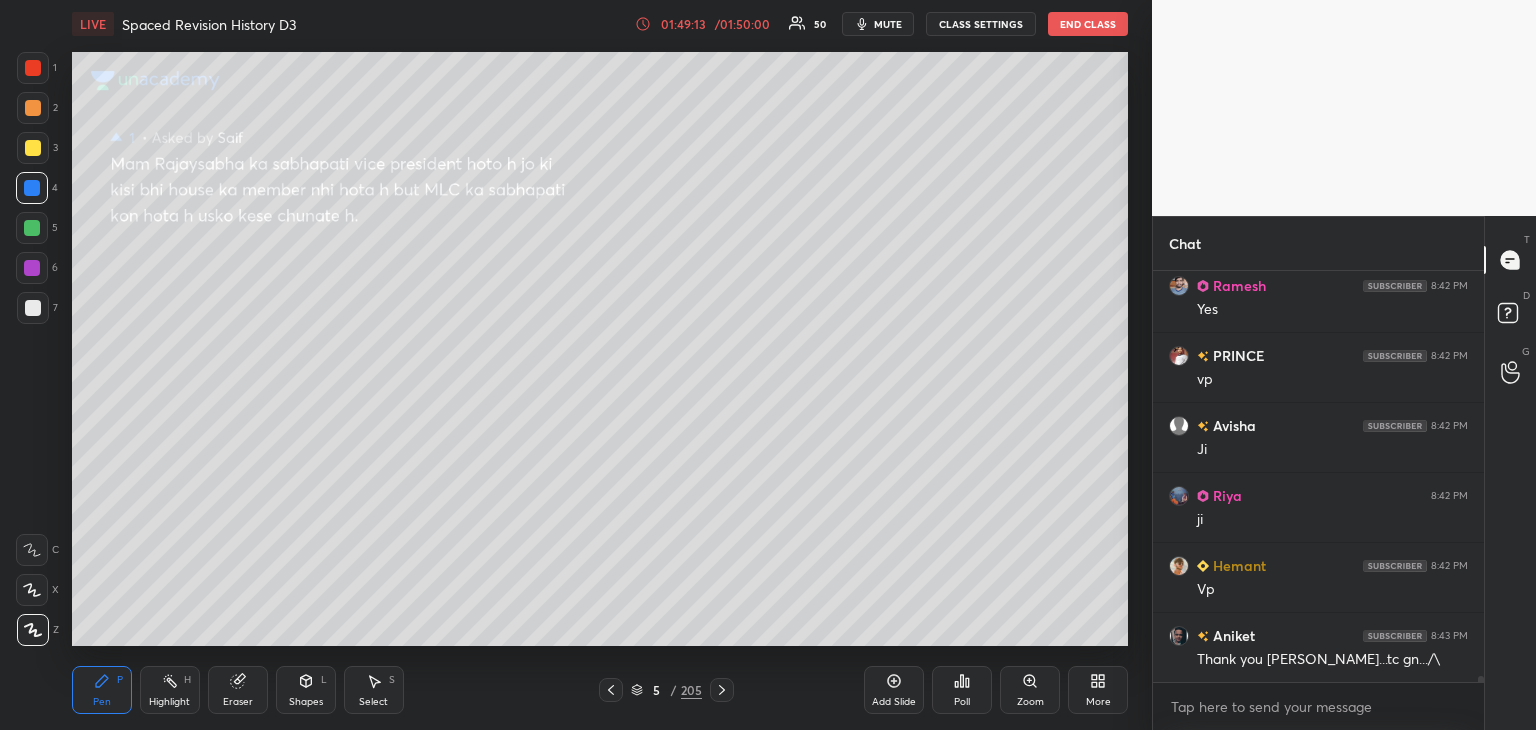 scroll, scrollTop: 26234, scrollLeft: 0, axis: vertical 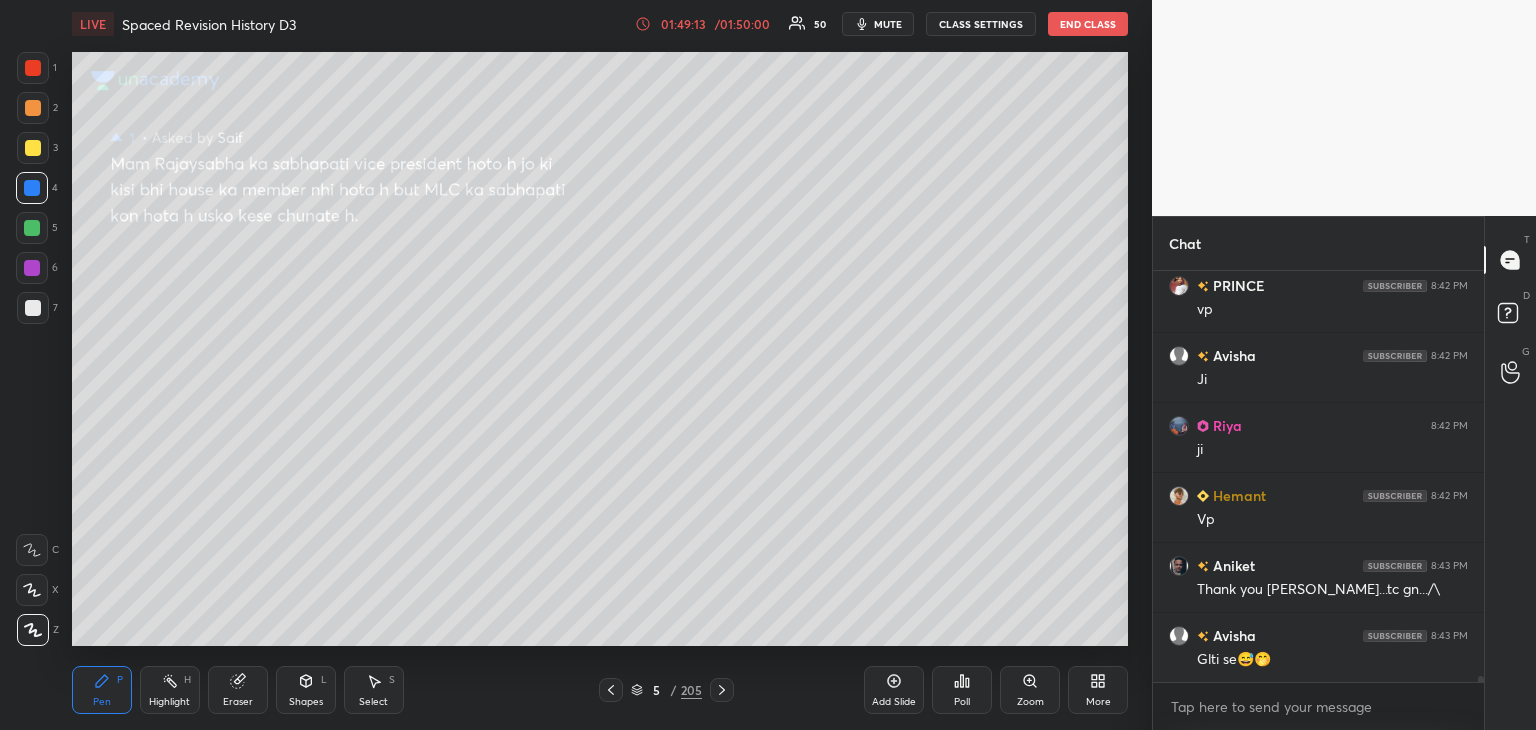 click on "End Class" at bounding box center (1088, 24) 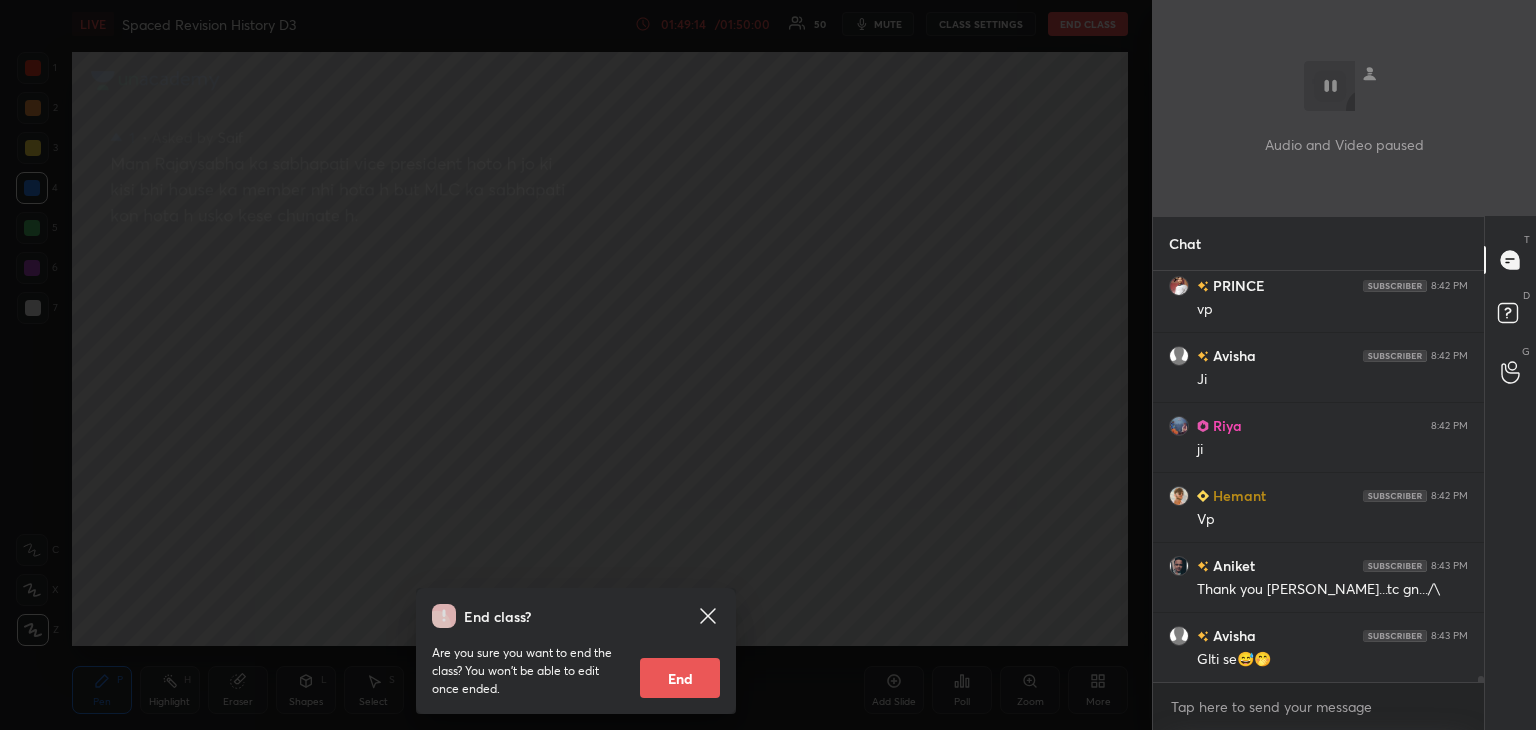 click on "End" at bounding box center [680, 678] 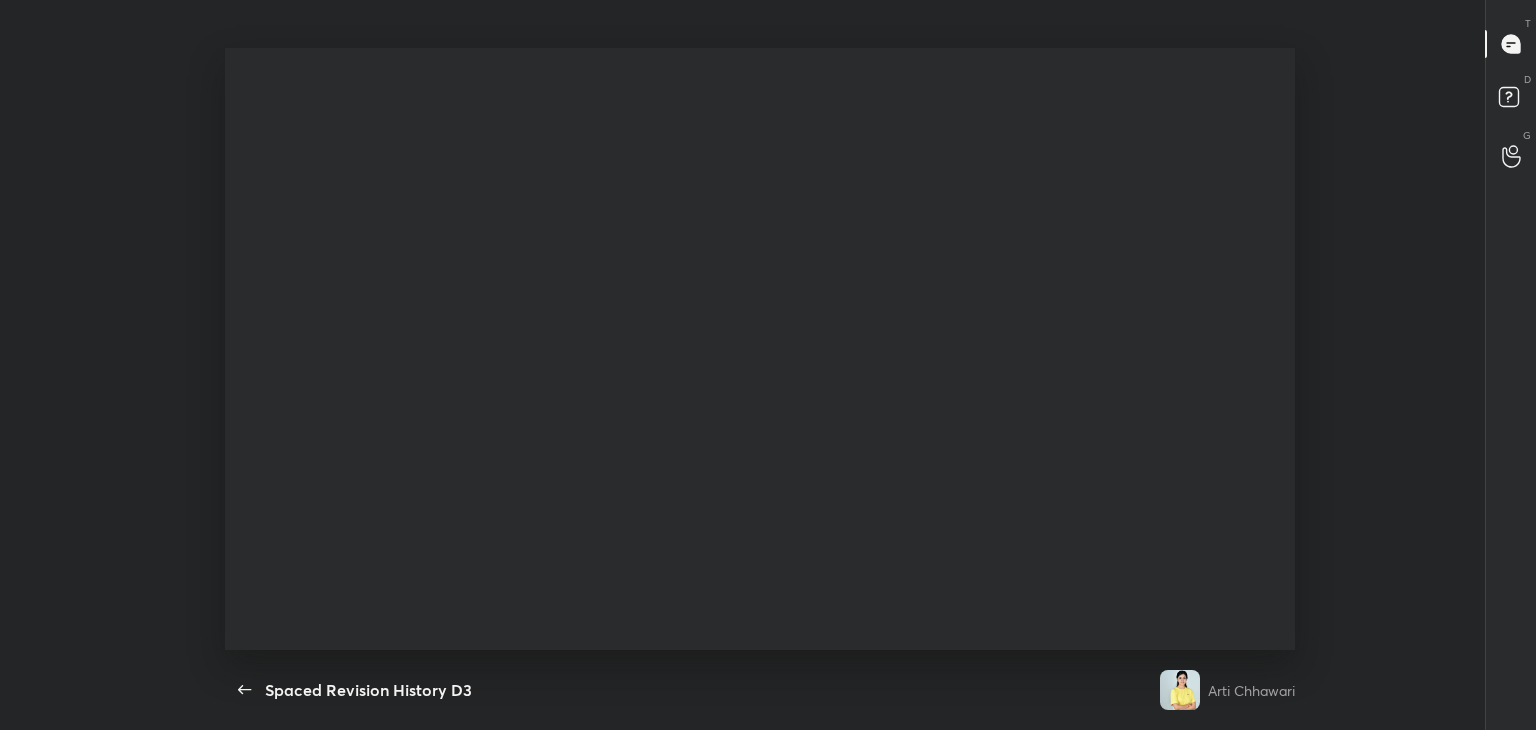 scroll, scrollTop: 99397, scrollLeft: 98716, axis: both 